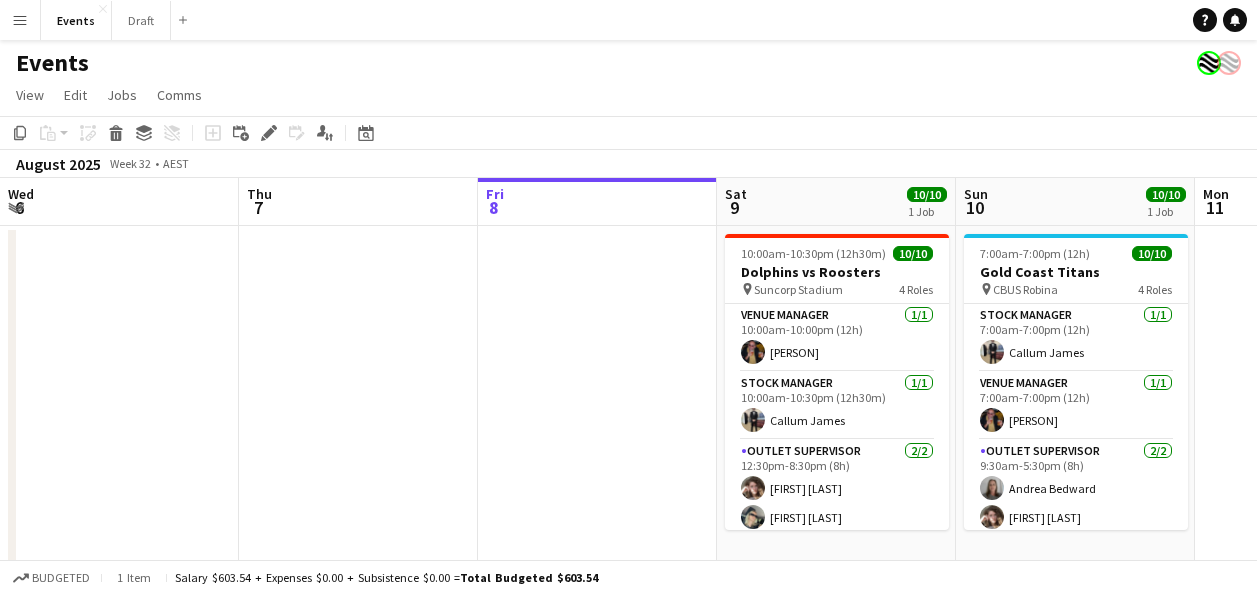 scroll, scrollTop: 0, scrollLeft: 0, axis: both 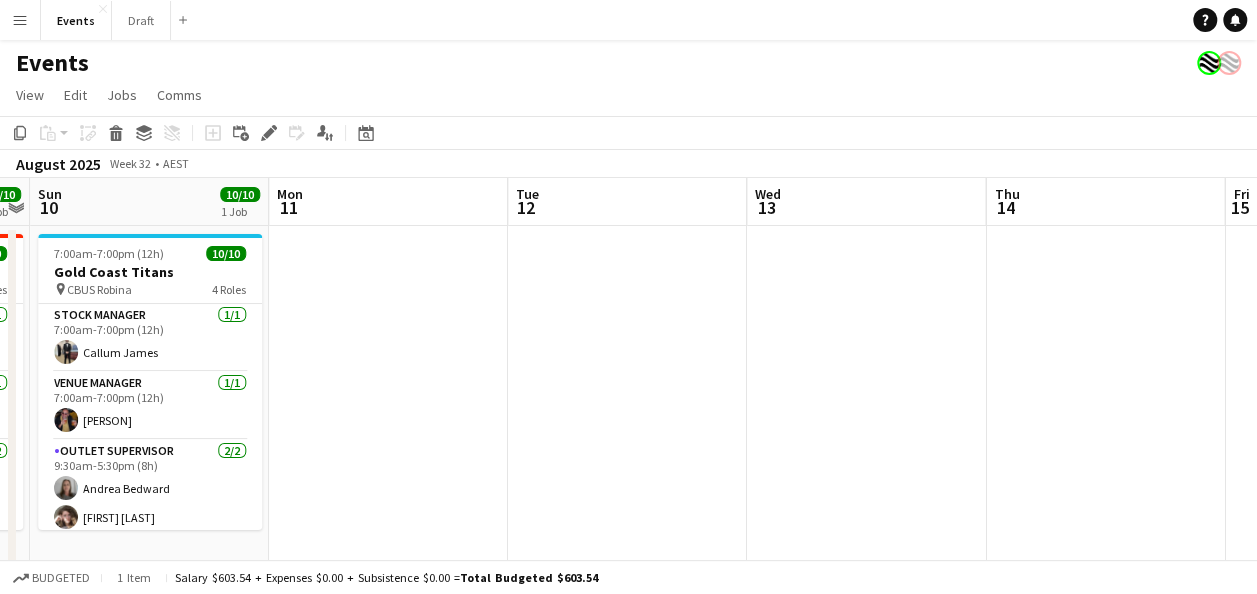 drag, startPoint x: 958, startPoint y: 420, endPoint x: 470, endPoint y: 414, distance: 488.0369 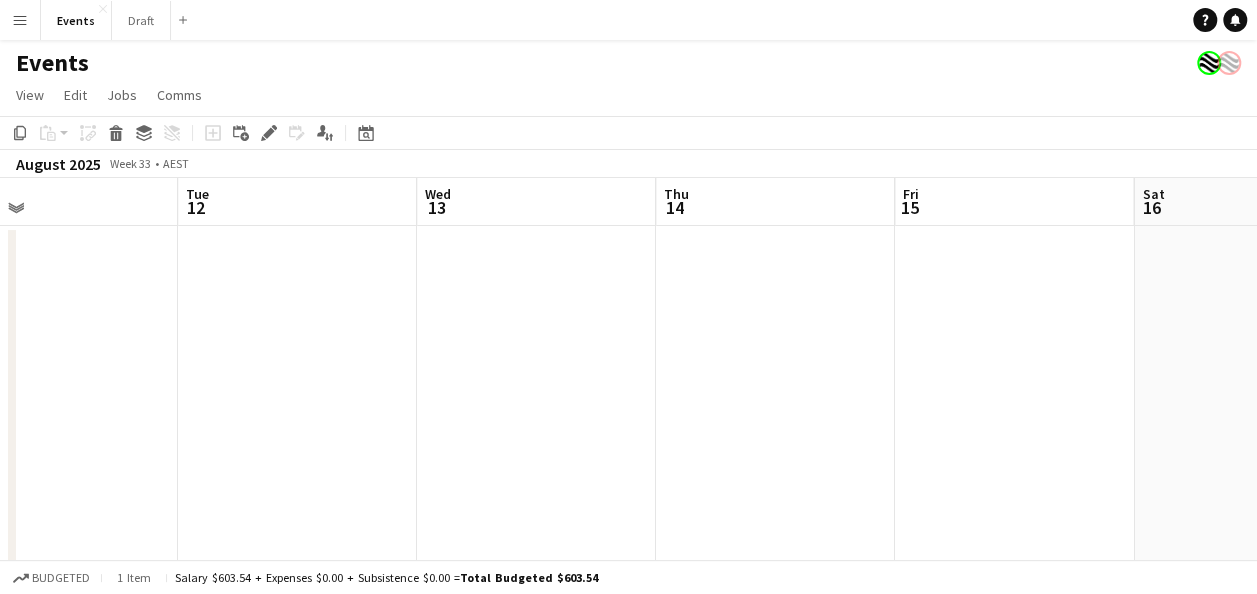 drag, startPoint x: 922, startPoint y: 412, endPoint x: 463, endPoint y: 403, distance: 459.08823 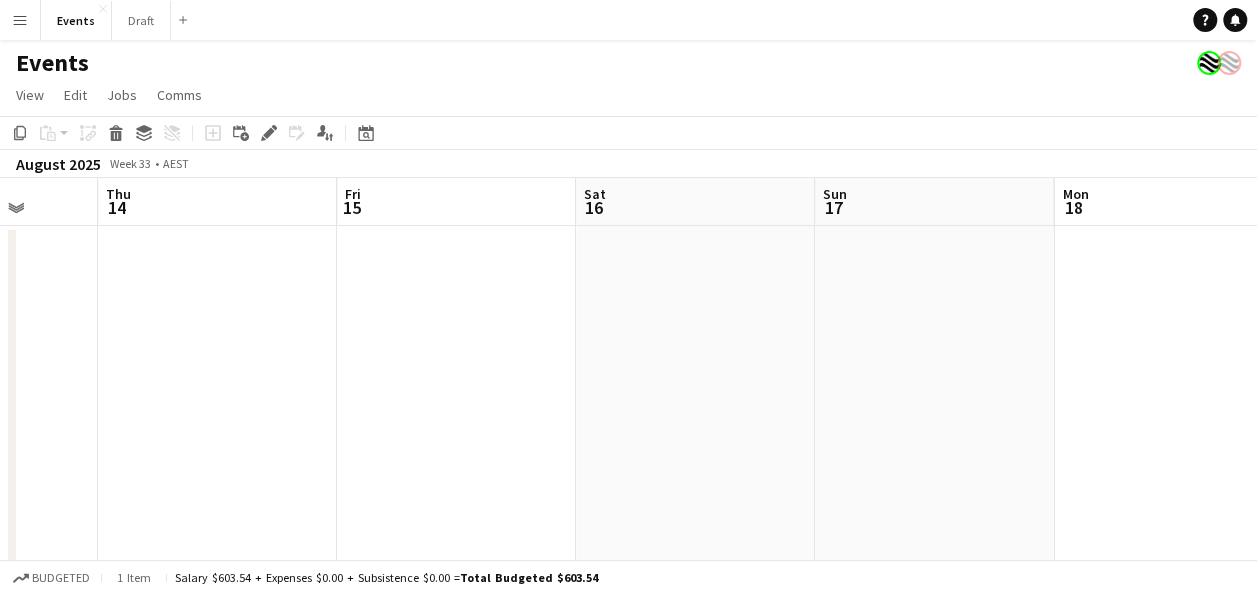 drag, startPoint x: 873, startPoint y: 399, endPoint x: 968, endPoint y: 390, distance: 95.42536 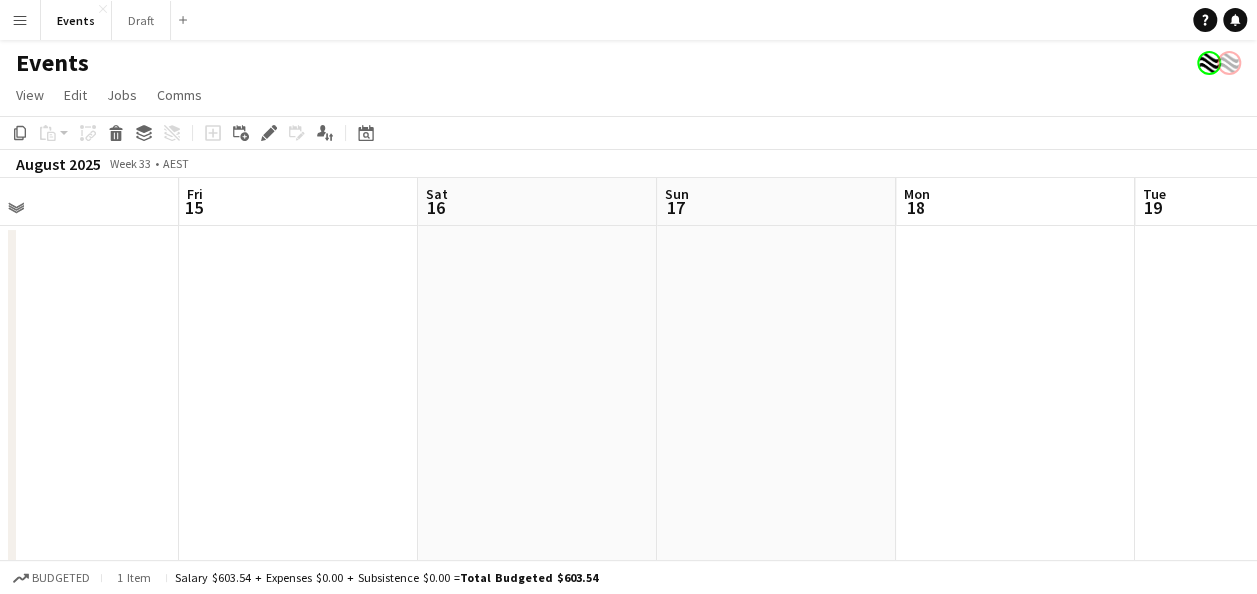 drag, startPoint x: 968, startPoint y: 390, endPoint x: 688, endPoint y: 389, distance: 280.0018 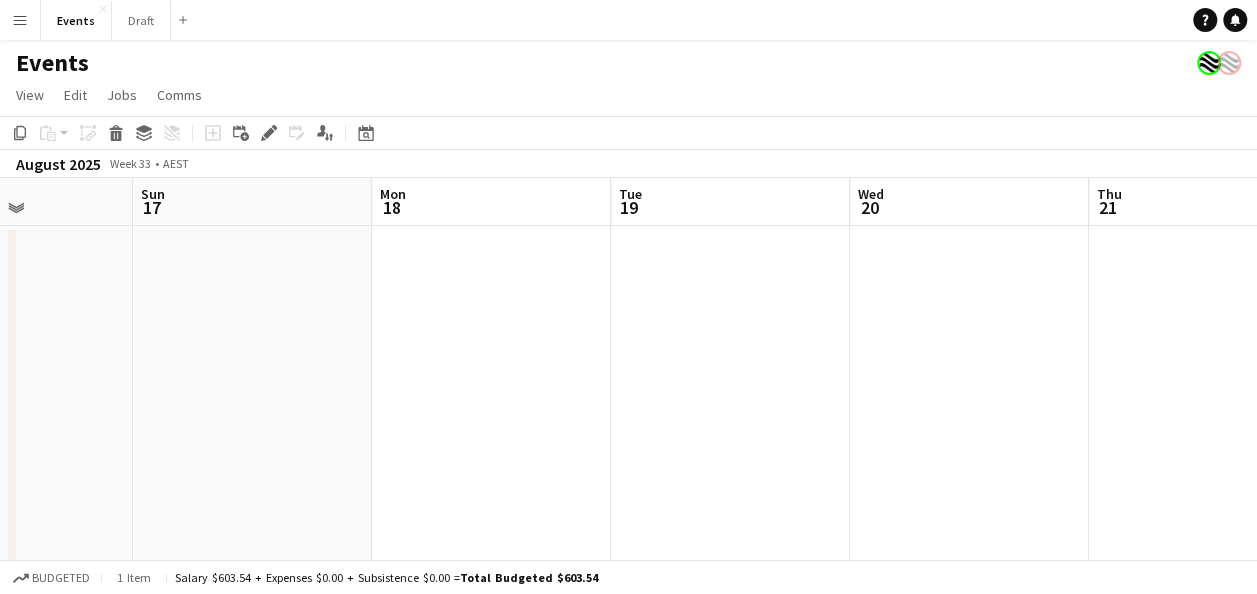 drag, startPoint x: 935, startPoint y: 389, endPoint x: 630, endPoint y: 393, distance: 305.0262 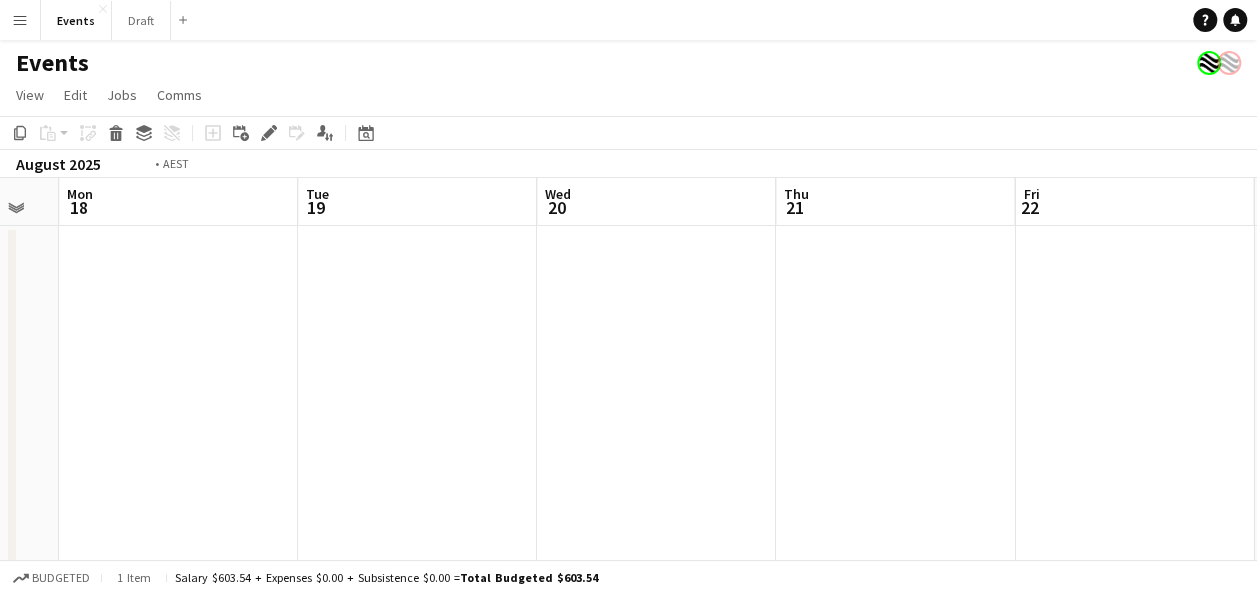 drag, startPoint x: 788, startPoint y: 407, endPoint x: 919, endPoint y: 414, distance: 131.18689 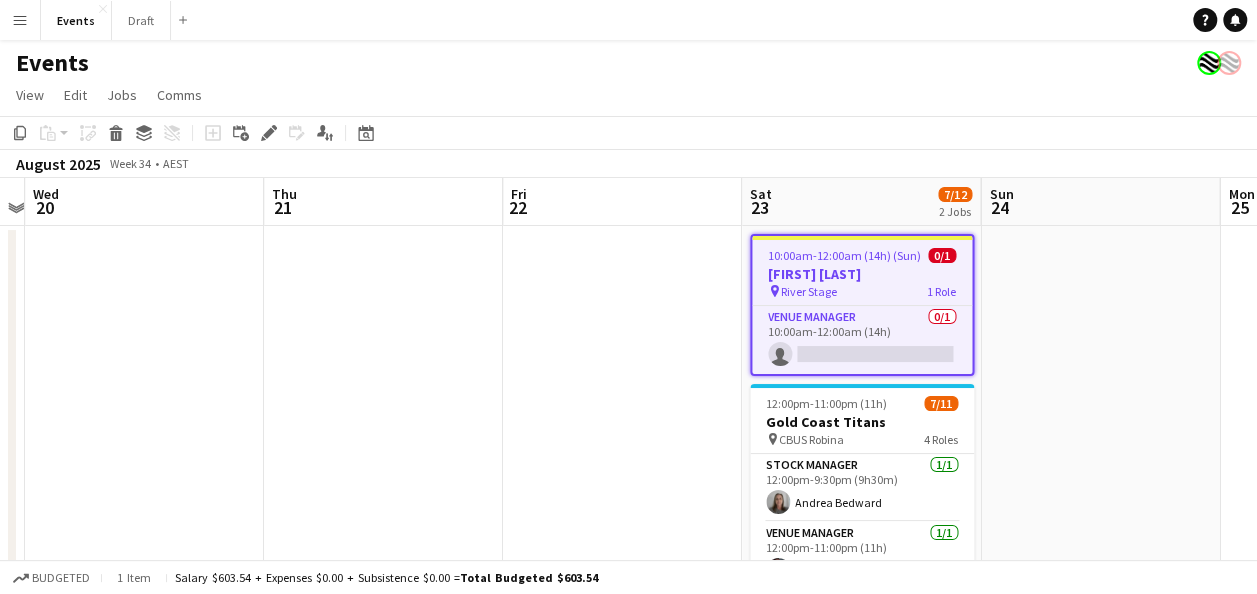 scroll, scrollTop: 0, scrollLeft: 965, axis: horizontal 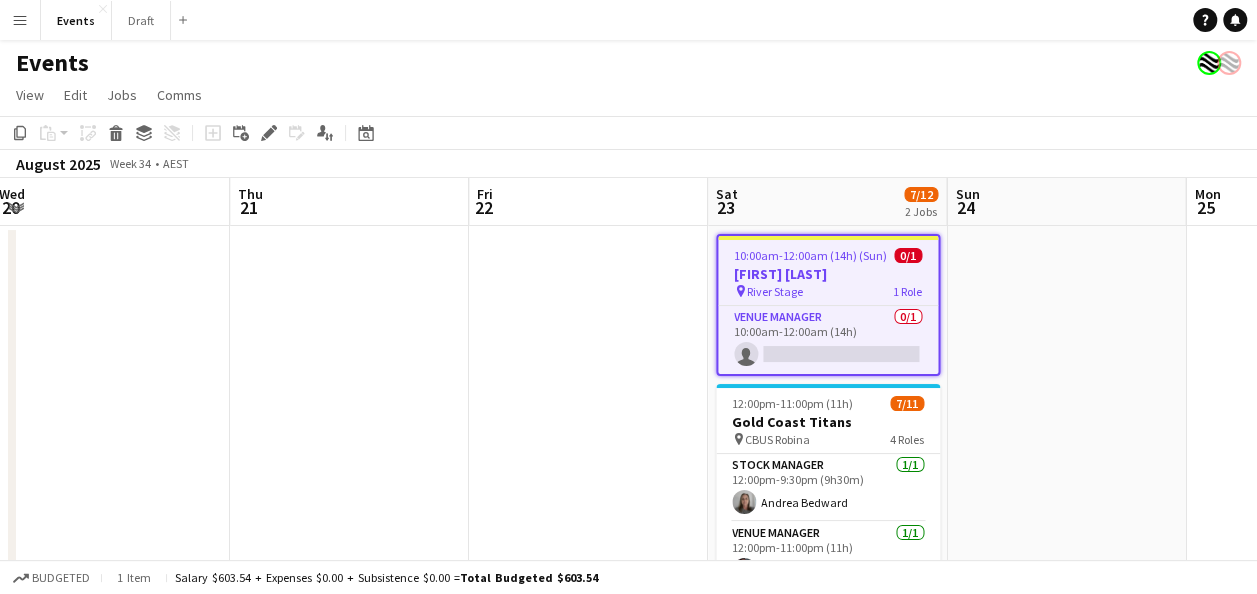 drag, startPoint x: 1106, startPoint y: 416, endPoint x: 630, endPoint y: 409, distance: 476.05145 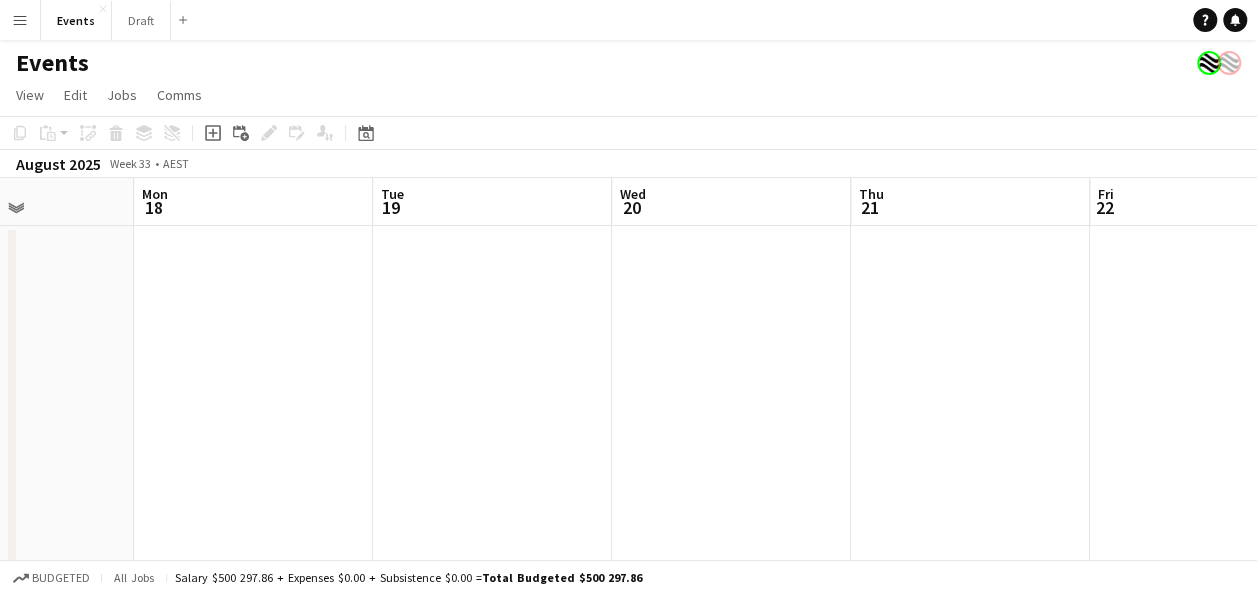 drag, startPoint x: 184, startPoint y: 249, endPoint x: 684, endPoint y: 324, distance: 505.59372 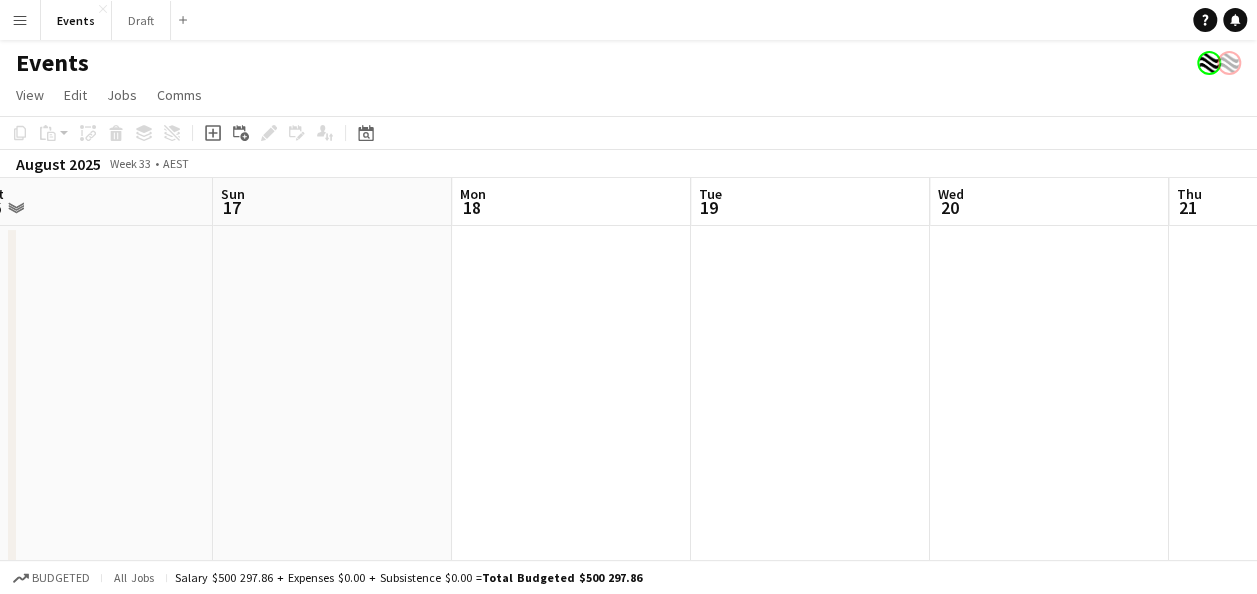 drag, startPoint x: 334, startPoint y: 324, endPoint x: 876, endPoint y: 388, distance: 545.7655 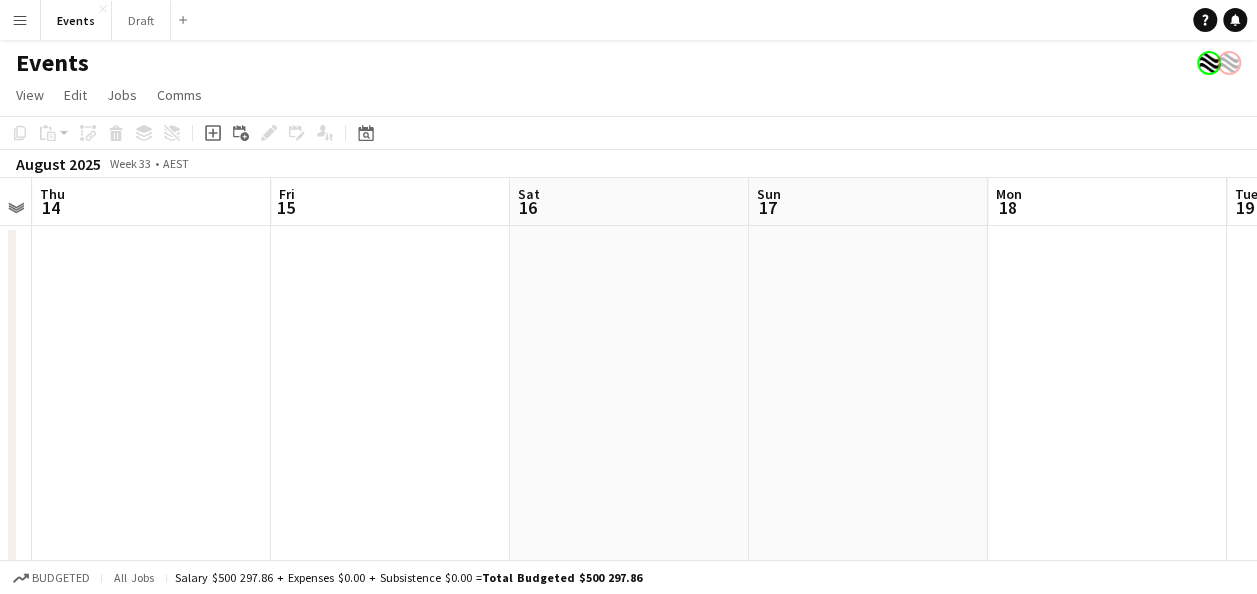 drag, startPoint x: 395, startPoint y: 388, endPoint x: 580, endPoint y: 418, distance: 187.41664 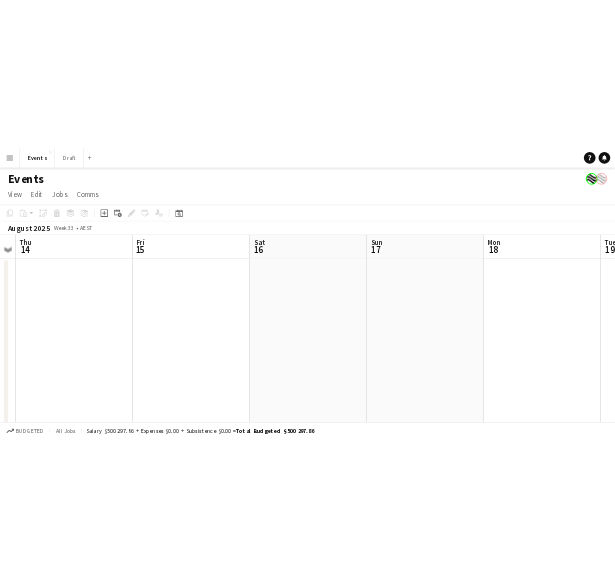 scroll, scrollTop: 0, scrollLeft: 406, axis: horizontal 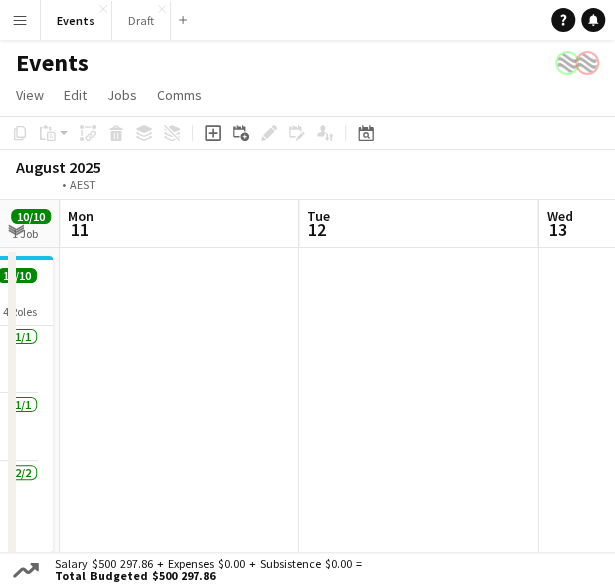 drag, startPoint x: 260, startPoint y: 376, endPoint x: 494, endPoint y: 421, distance: 238.28764 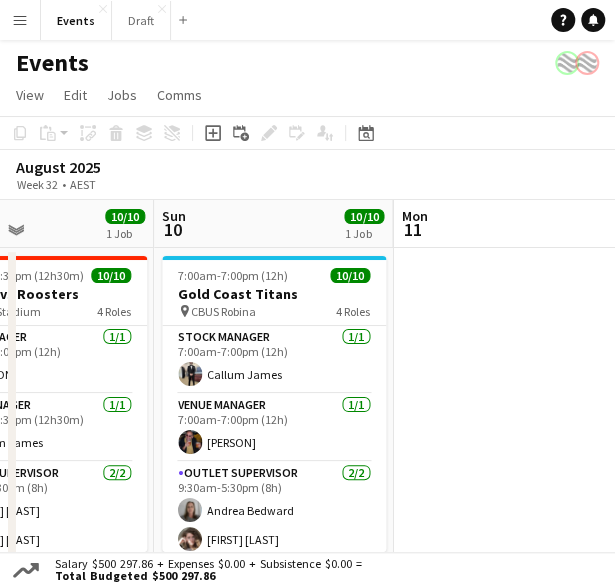 drag, startPoint x: 140, startPoint y: 328, endPoint x: 460, endPoint y: 381, distance: 324.35938 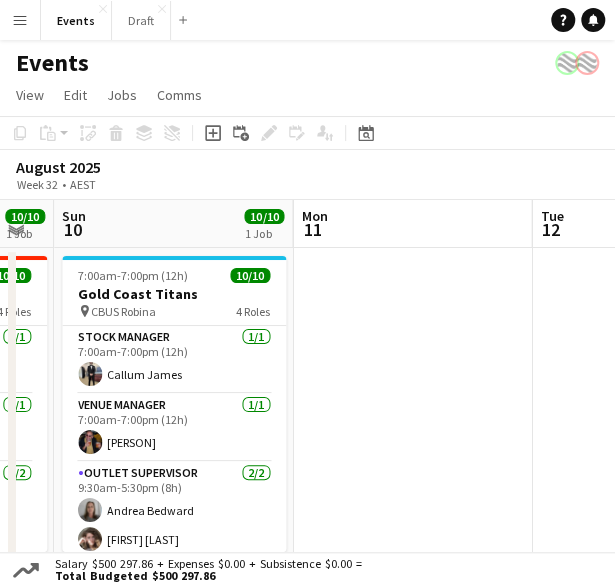 drag, startPoint x: 460, startPoint y: 383, endPoint x: 214, endPoint y: 389, distance: 246.07317 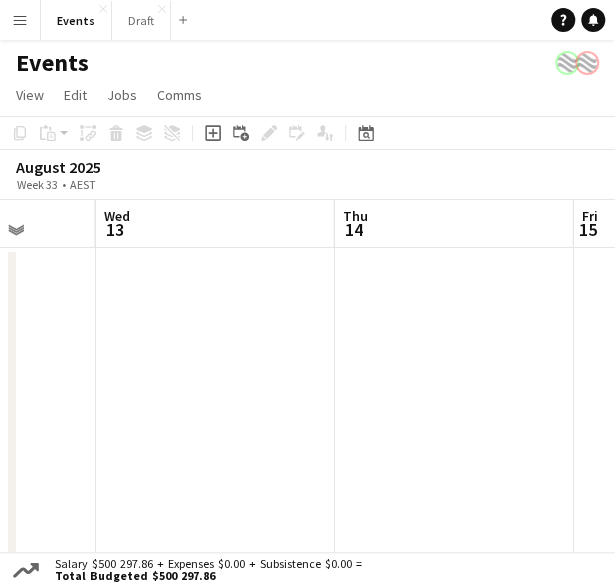 drag, startPoint x: 416, startPoint y: 390, endPoint x: 549, endPoint y: 381, distance: 133.30417 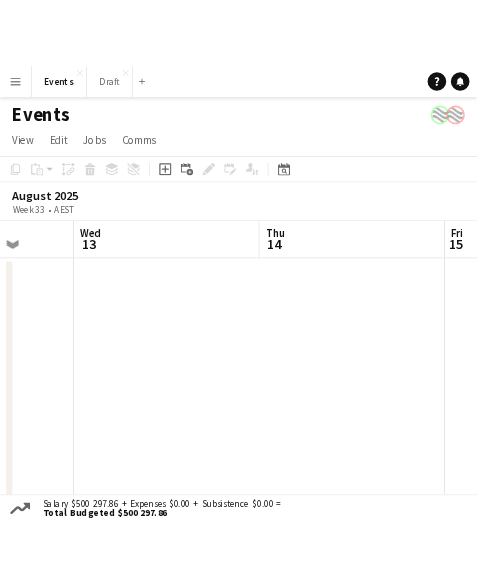 scroll, scrollTop: 0, scrollLeft: 670, axis: horizontal 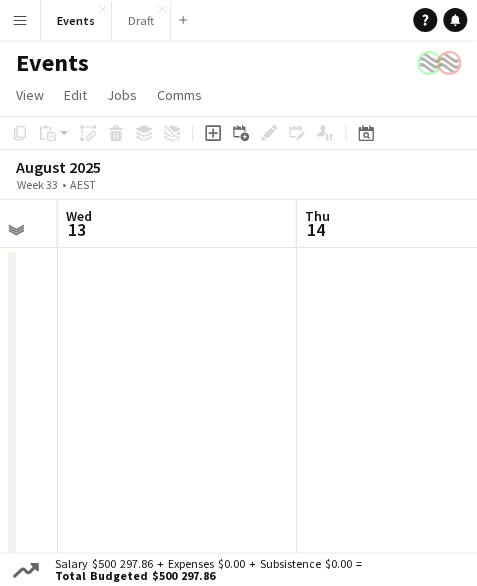 drag, startPoint x: 360, startPoint y: 360, endPoint x: 131, endPoint y: 332, distance: 230.70544 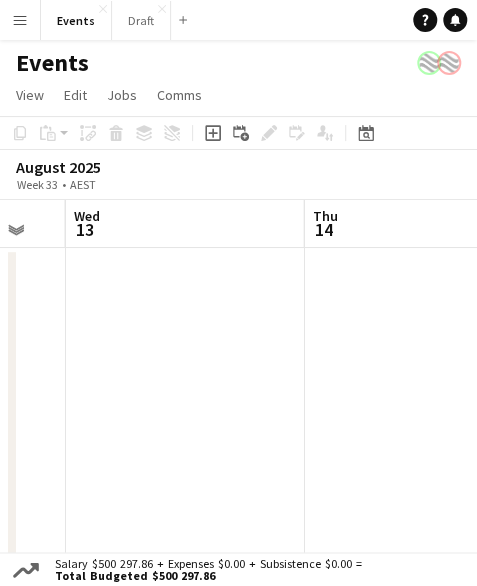 drag, startPoint x: 332, startPoint y: 358, endPoint x: 118, endPoint y: 362, distance: 214.03738 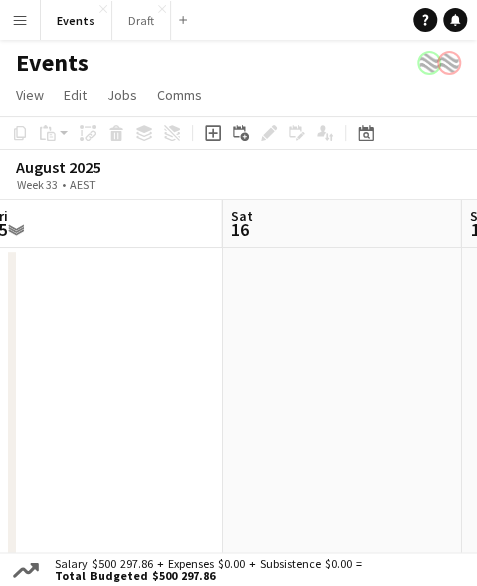 drag, startPoint x: 326, startPoint y: 381, endPoint x: 238, endPoint y: 387, distance: 88.20431 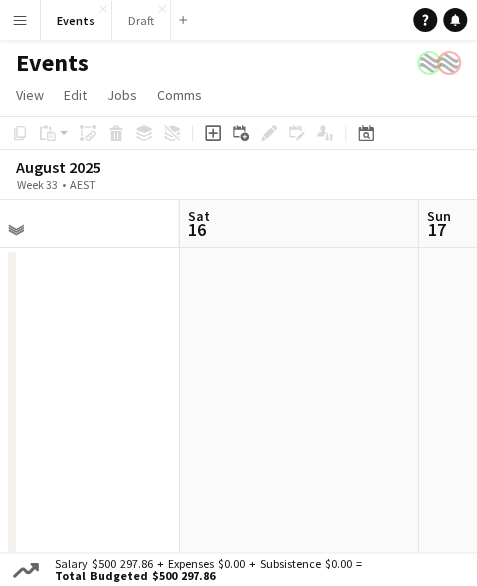 drag, startPoint x: 344, startPoint y: 397, endPoint x: 60, endPoint y: 397, distance: 284 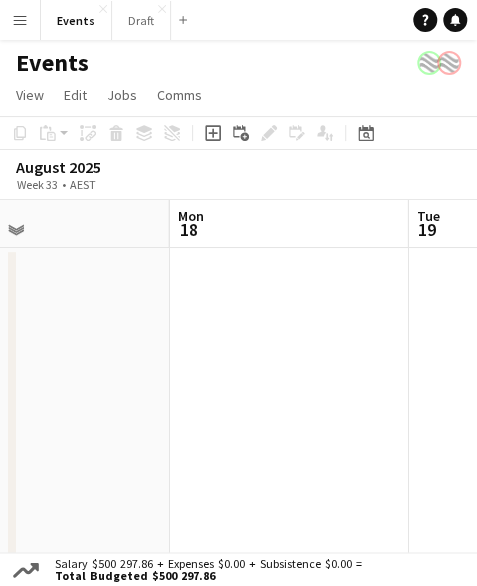 drag, startPoint x: 119, startPoint y: 407, endPoint x: 58, endPoint y: 404, distance: 61.073727 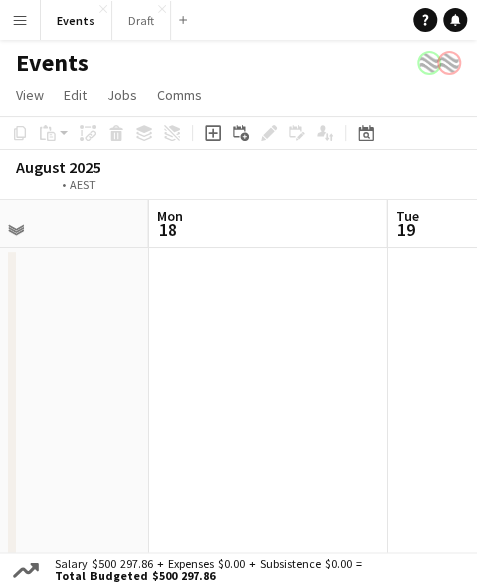 drag, startPoint x: 317, startPoint y: 391, endPoint x: 40, endPoint y: 392, distance: 277.0018 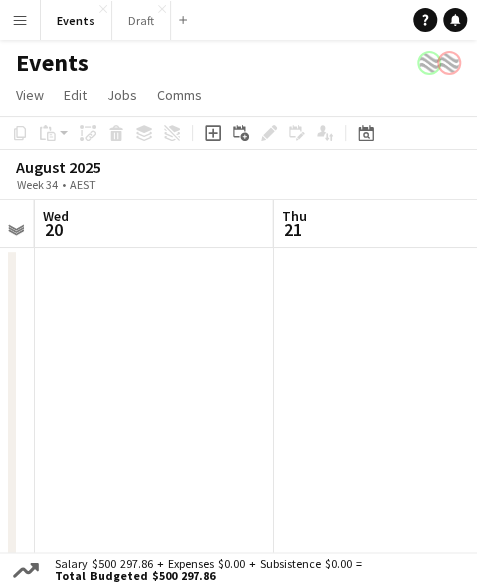 drag, startPoint x: 377, startPoint y: 397, endPoint x: 2, endPoint y: 390, distance: 375.06534 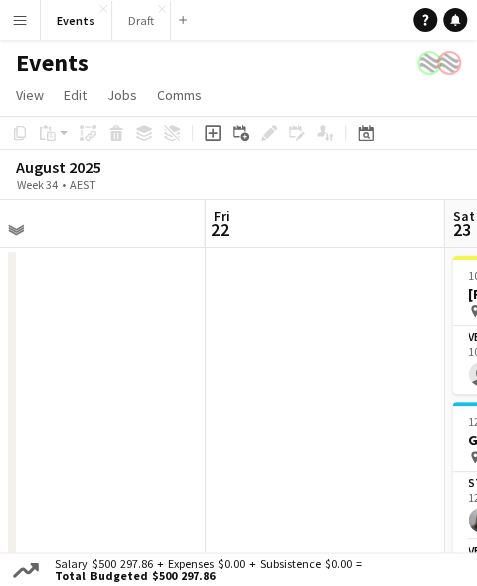 drag, startPoint x: 202, startPoint y: 397, endPoint x: 231, endPoint y: 383, distance: 32.202484 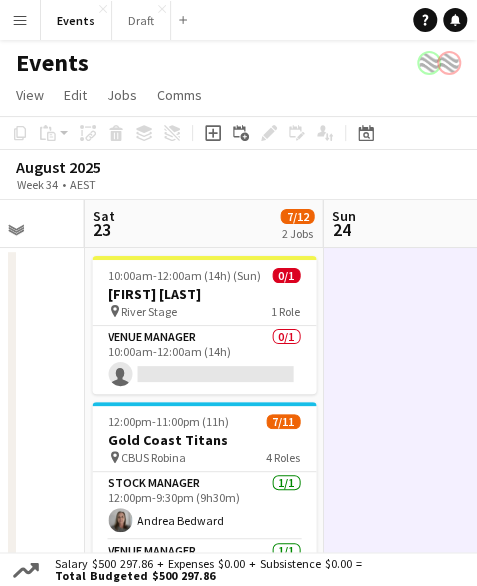 drag, startPoint x: 280, startPoint y: 388, endPoint x: 3, endPoint y: 390, distance: 277.00723 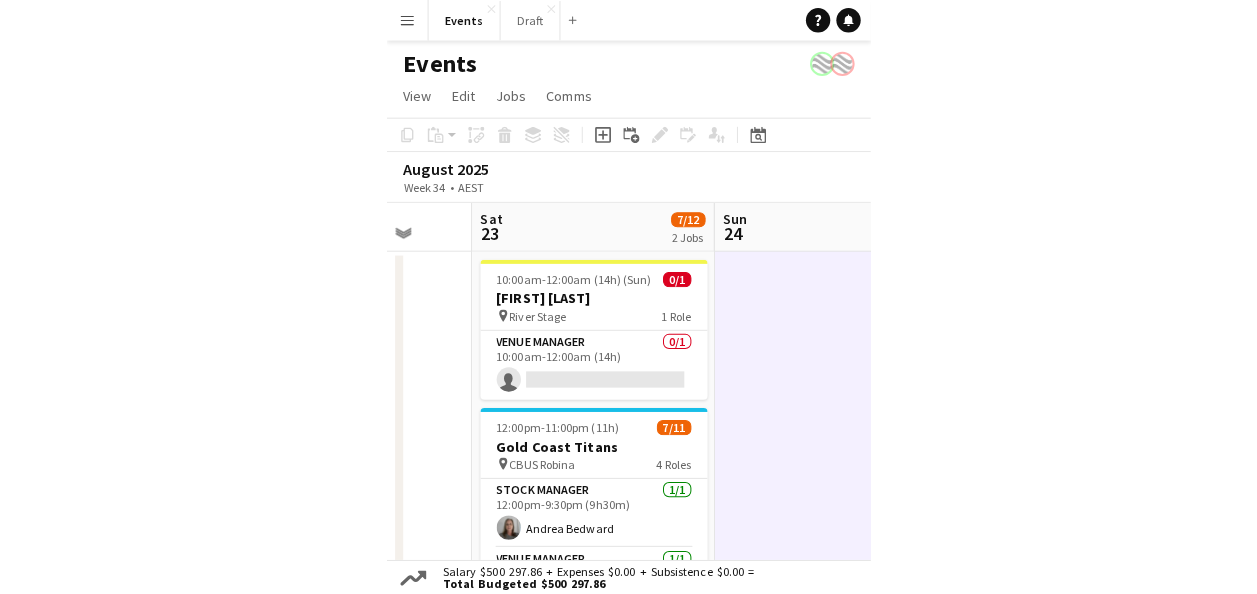 scroll, scrollTop: 0, scrollLeft: 634, axis: horizontal 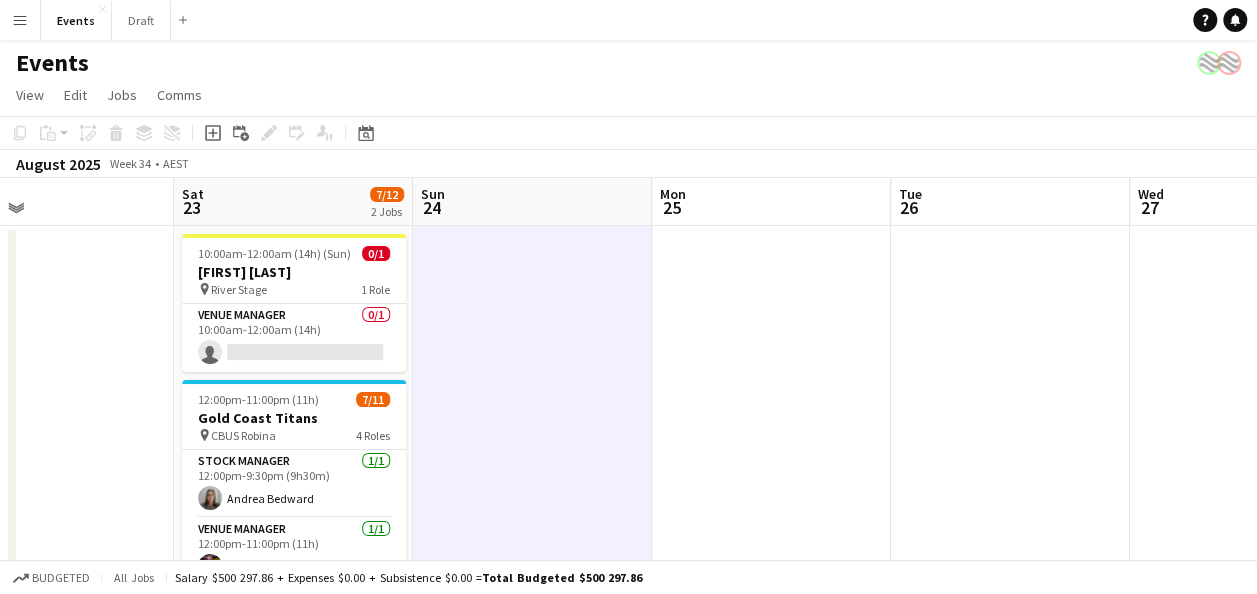 drag, startPoint x: 378, startPoint y: 338, endPoint x: 1017, endPoint y: 398, distance: 641.8107 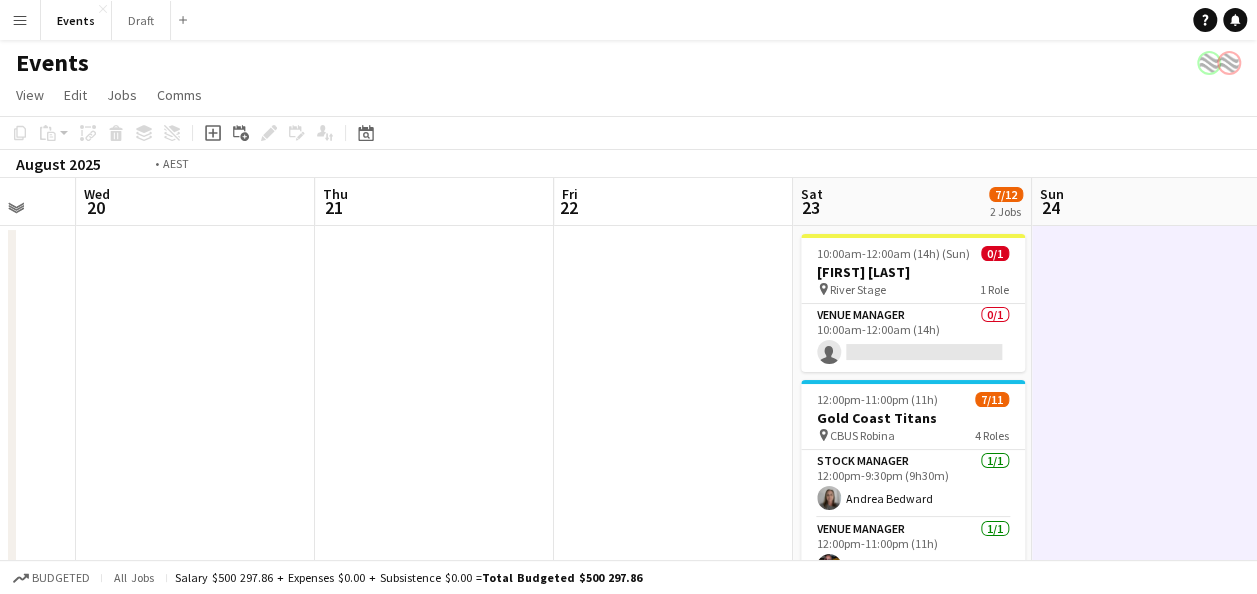 drag, startPoint x: 158, startPoint y: 394, endPoint x: 727, endPoint y: 404, distance: 569.0879 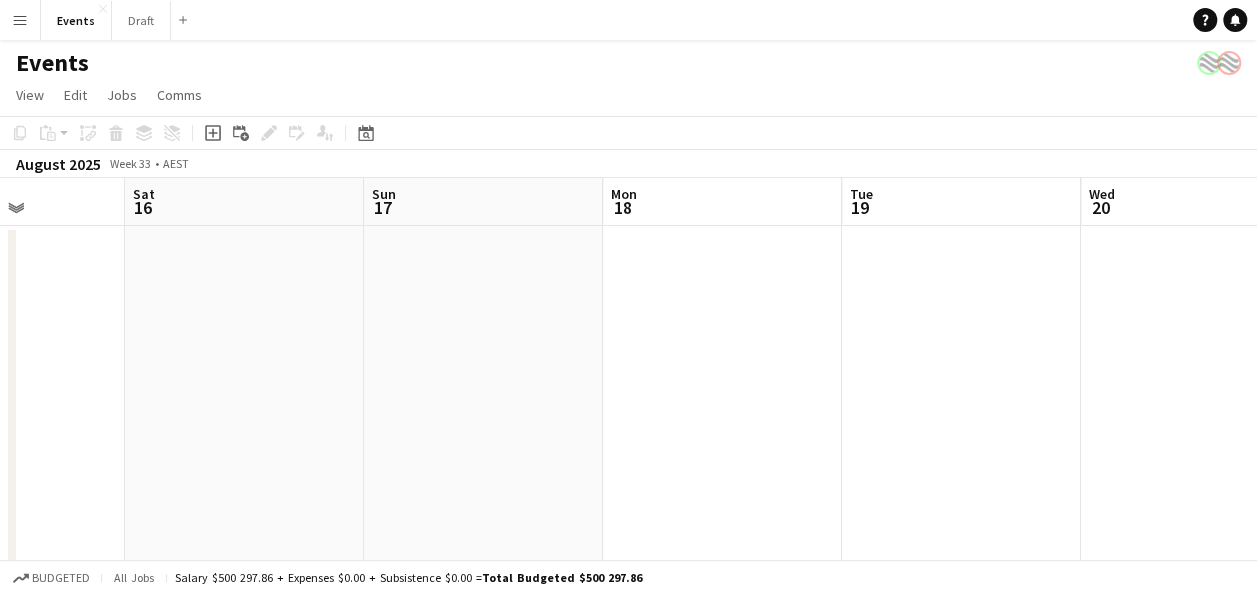 drag, startPoint x: 268, startPoint y: 387, endPoint x: 855, endPoint y: 421, distance: 587.9838 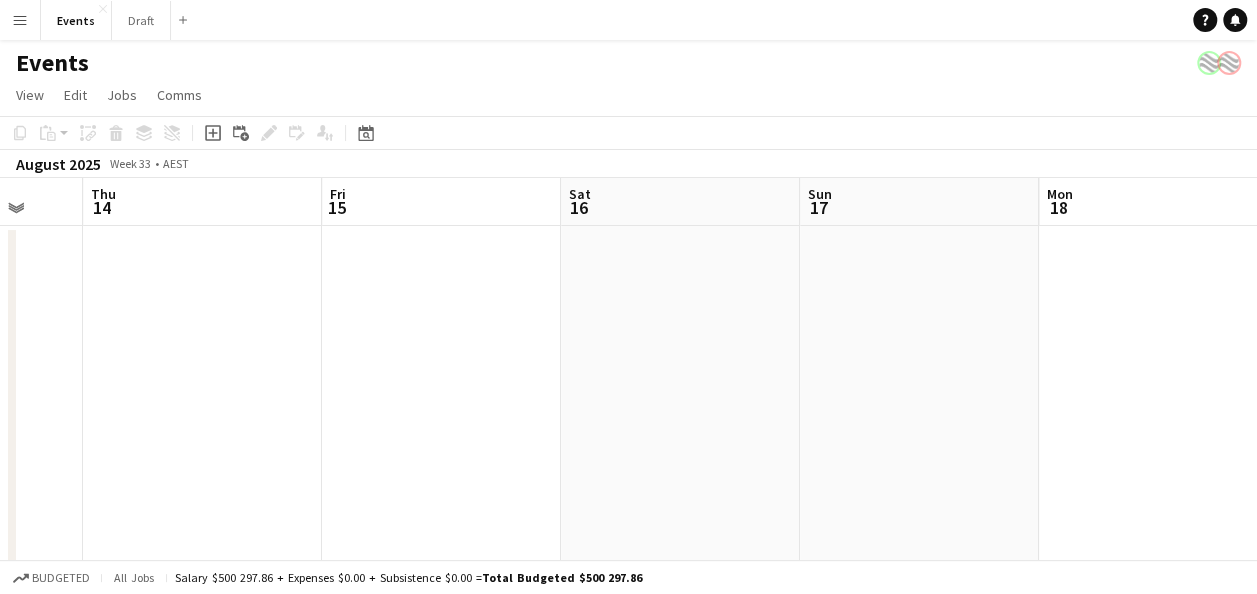 drag, startPoint x: 342, startPoint y: 384, endPoint x: 592, endPoint y: 390, distance: 250.07199 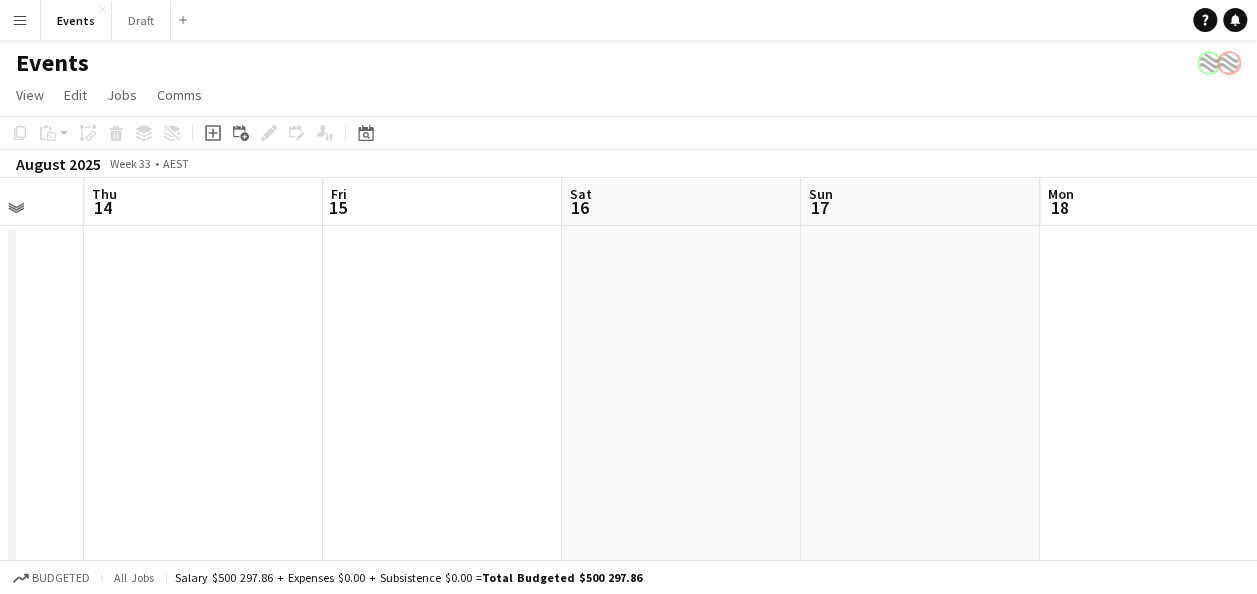 click at bounding box center (442, 472) 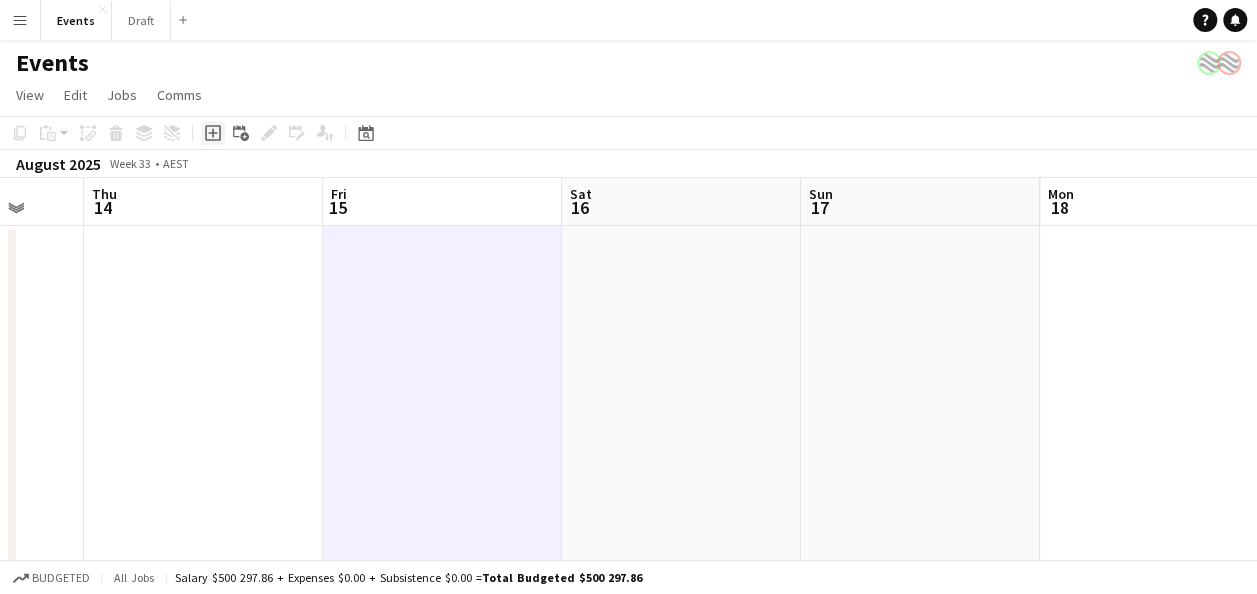 click on "Add job" at bounding box center [213, 133] 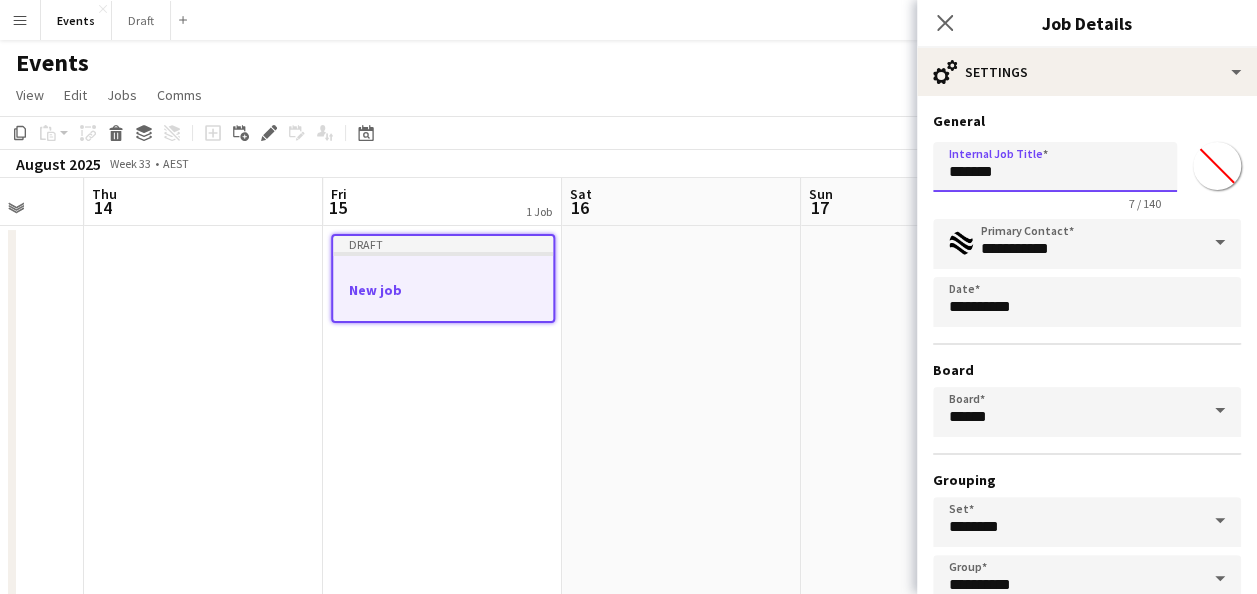 drag, startPoint x: 1012, startPoint y: 175, endPoint x: 806, endPoint y: 176, distance: 206.00243 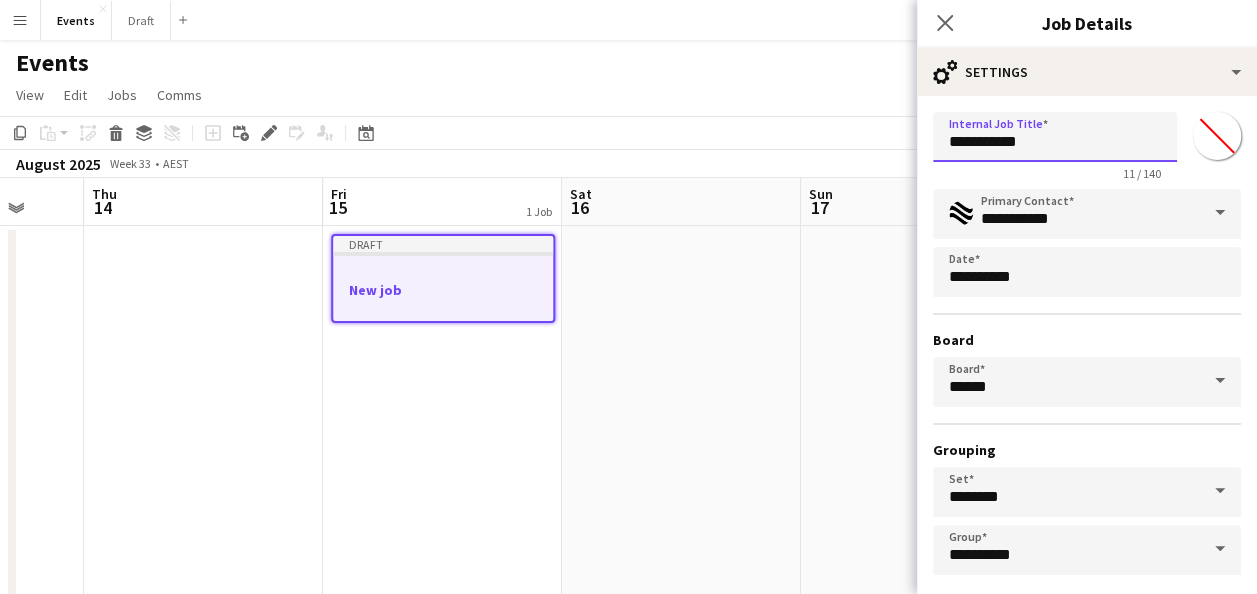 scroll, scrollTop: 0, scrollLeft: 0, axis: both 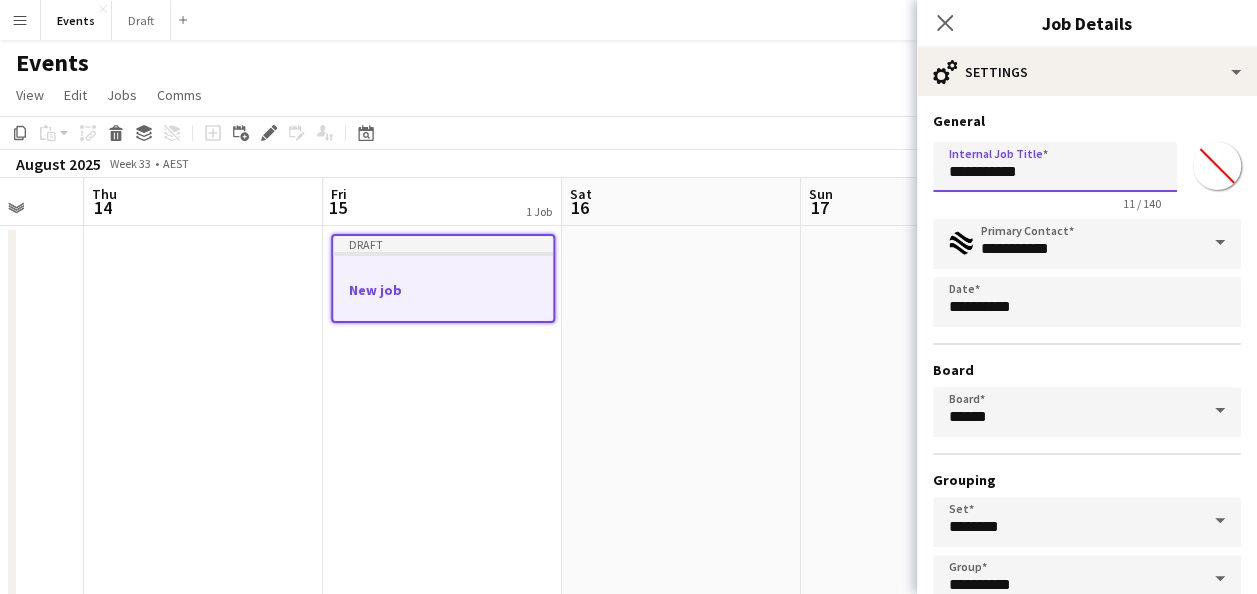 type on "**********" 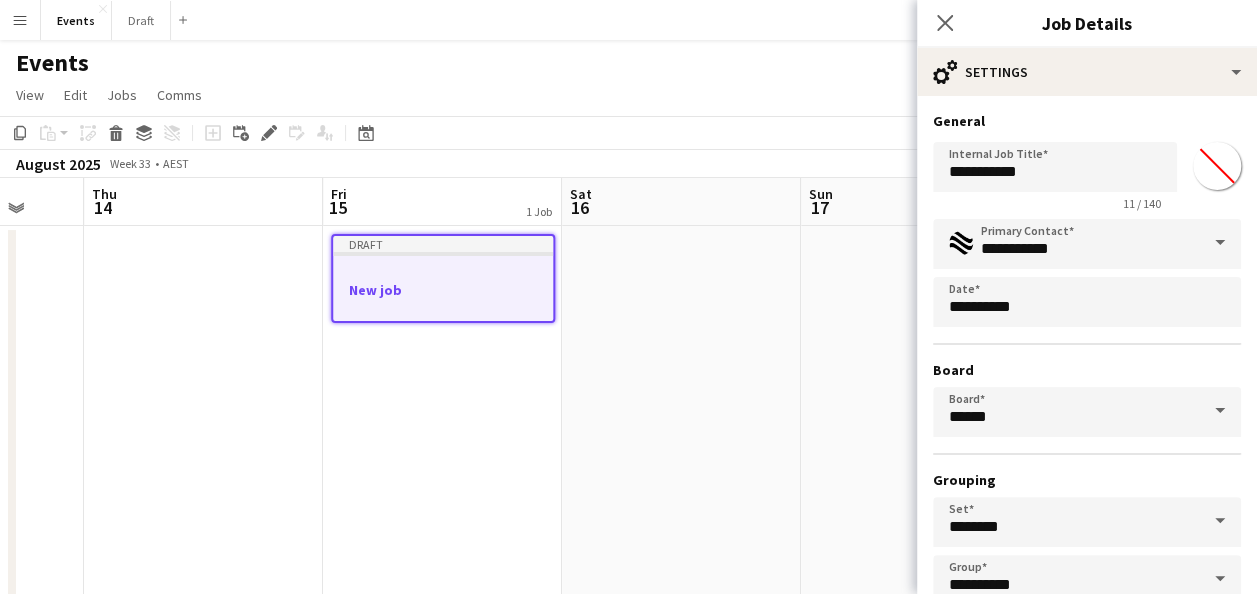 click on "*******" at bounding box center (1217, 166) 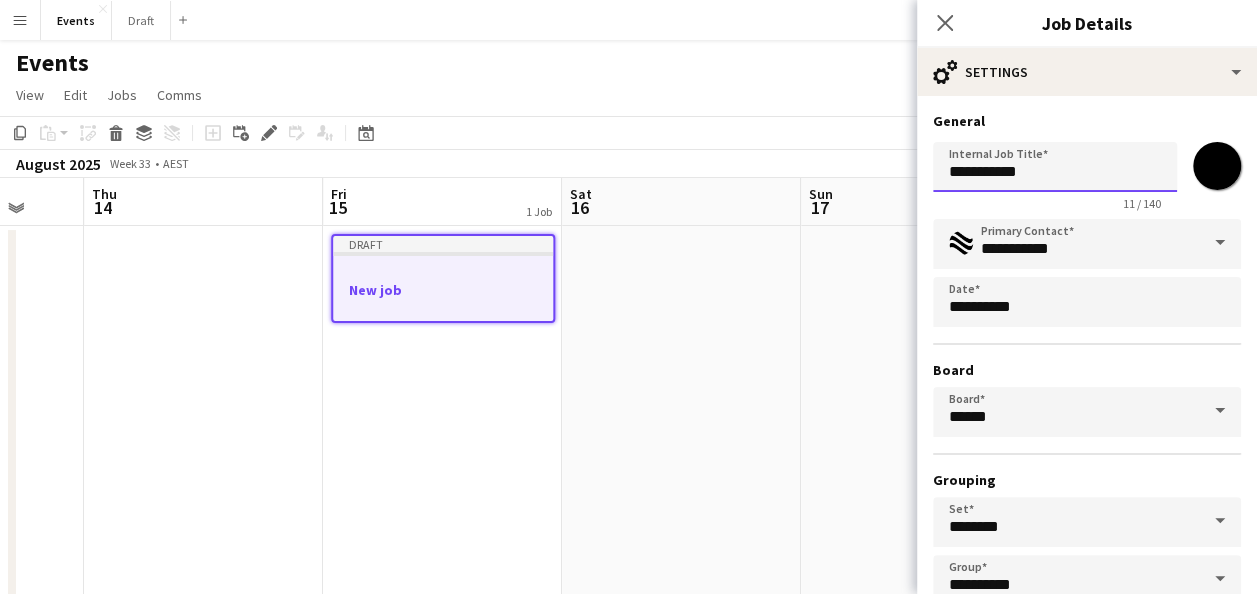 click on "**********" at bounding box center [1055, 167] 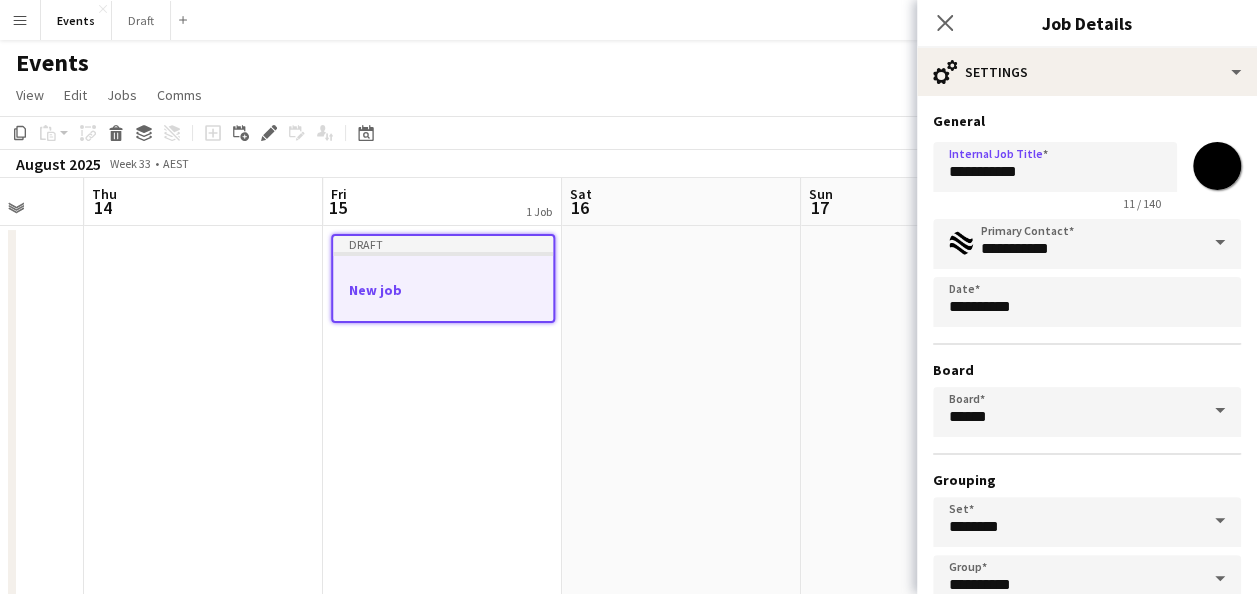 click on "*******" at bounding box center [1217, 166] 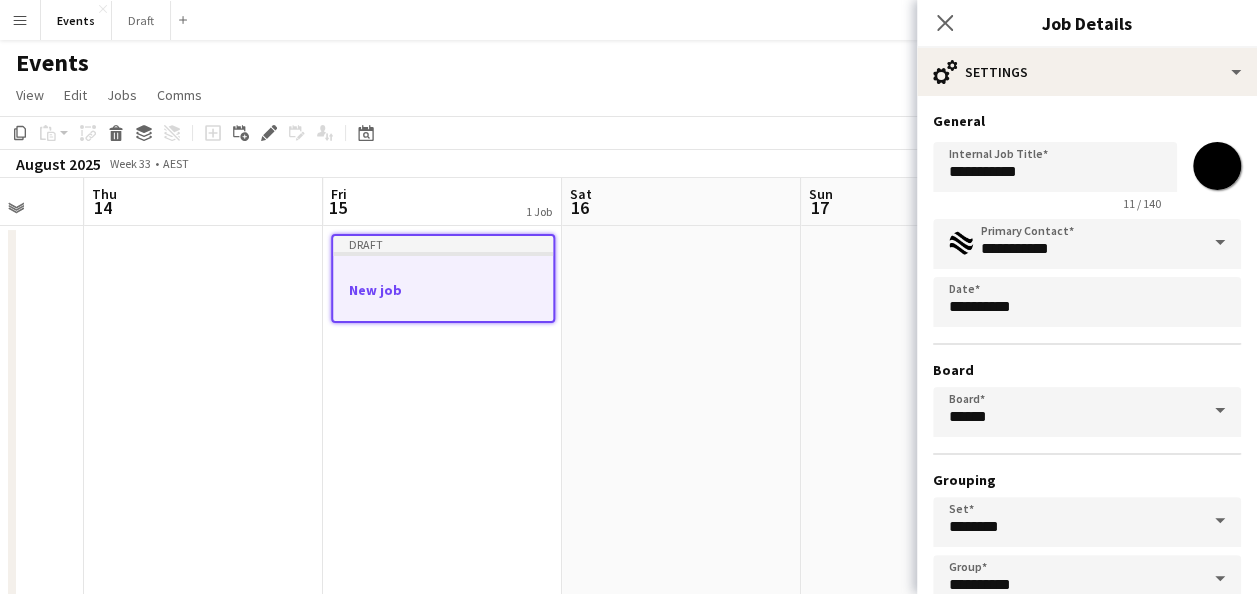 type on "*******" 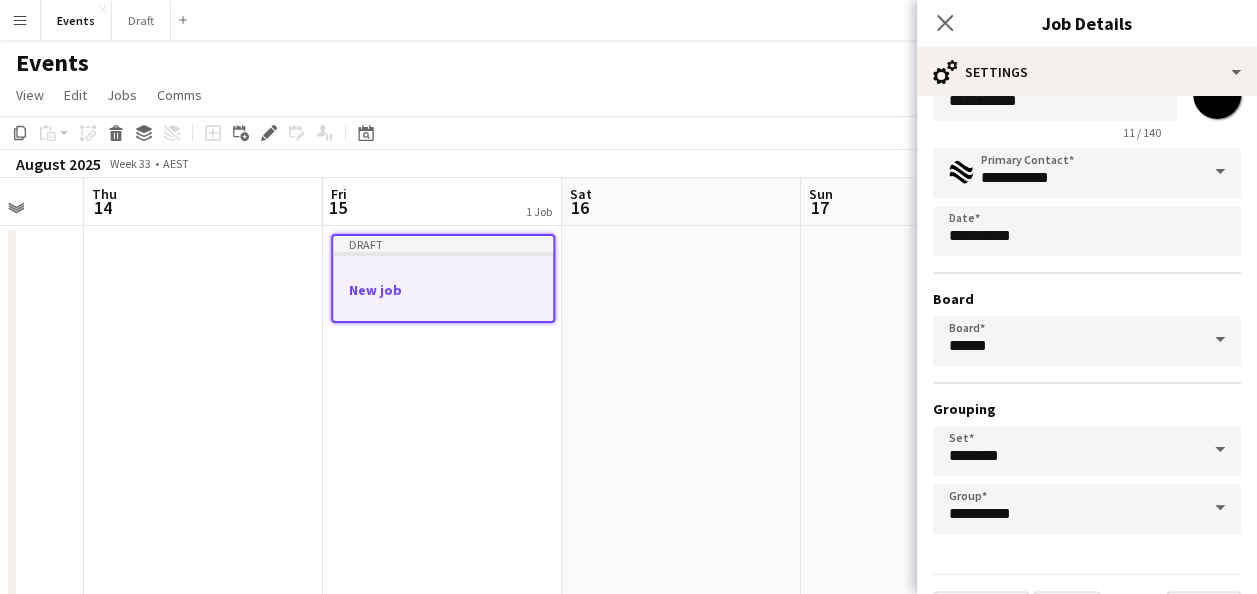 scroll, scrollTop: 124, scrollLeft: 0, axis: vertical 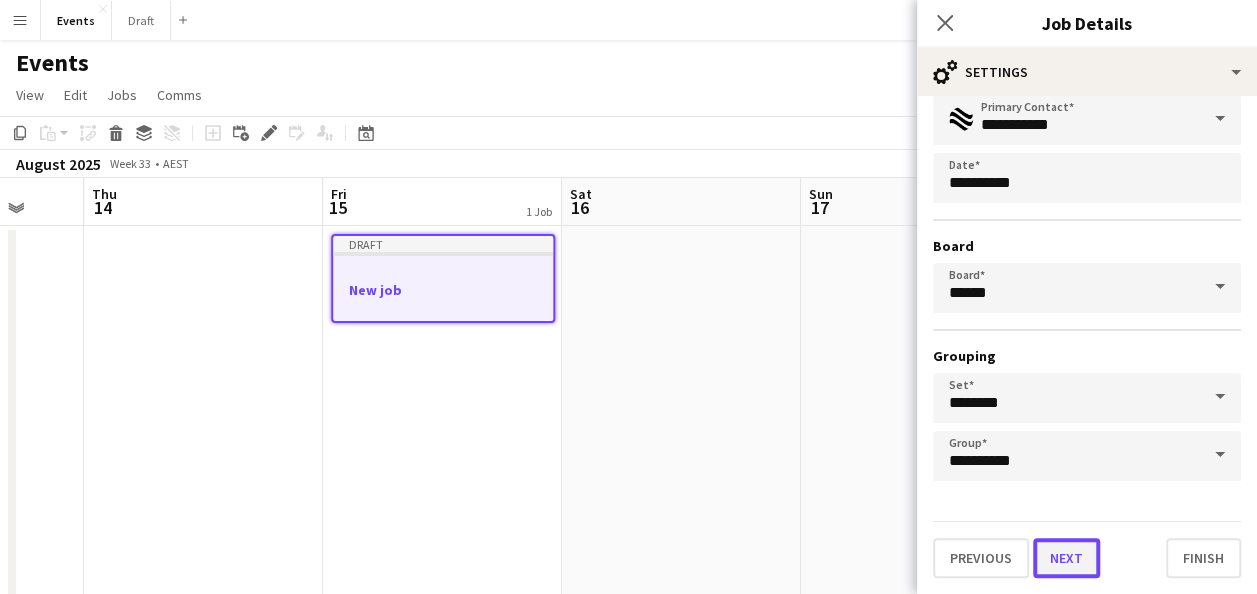 drag, startPoint x: 1082, startPoint y: 550, endPoint x: 943, endPoint y: 432, distance: 182.3321 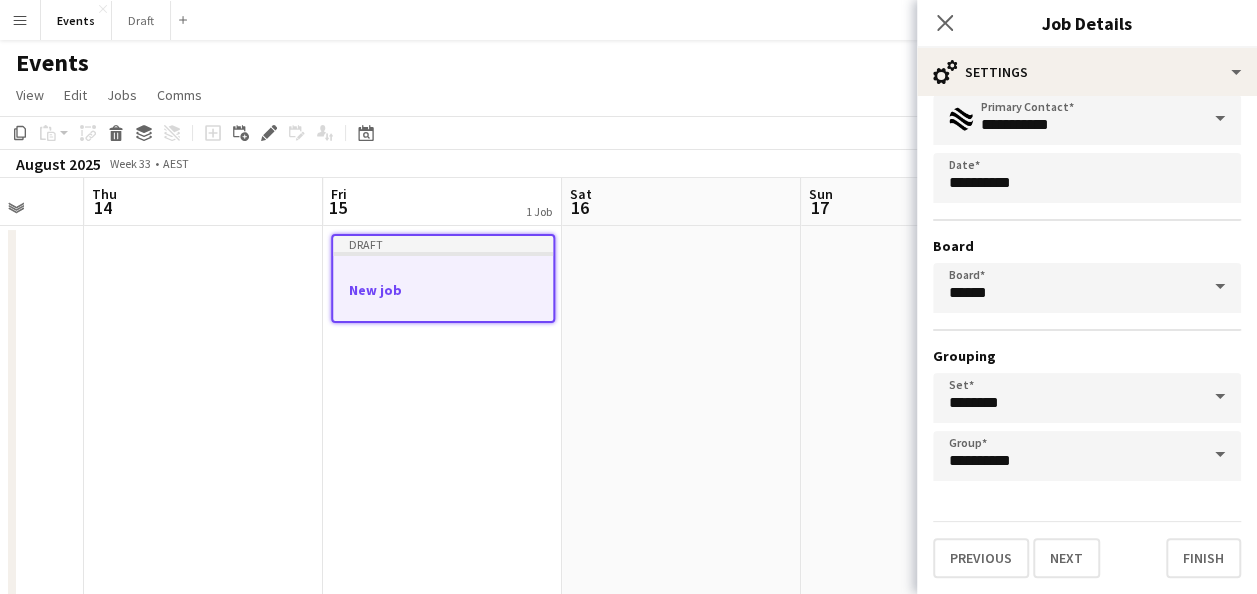 scroll, scrollTop: 0, scrollLeft: 0, axis: both 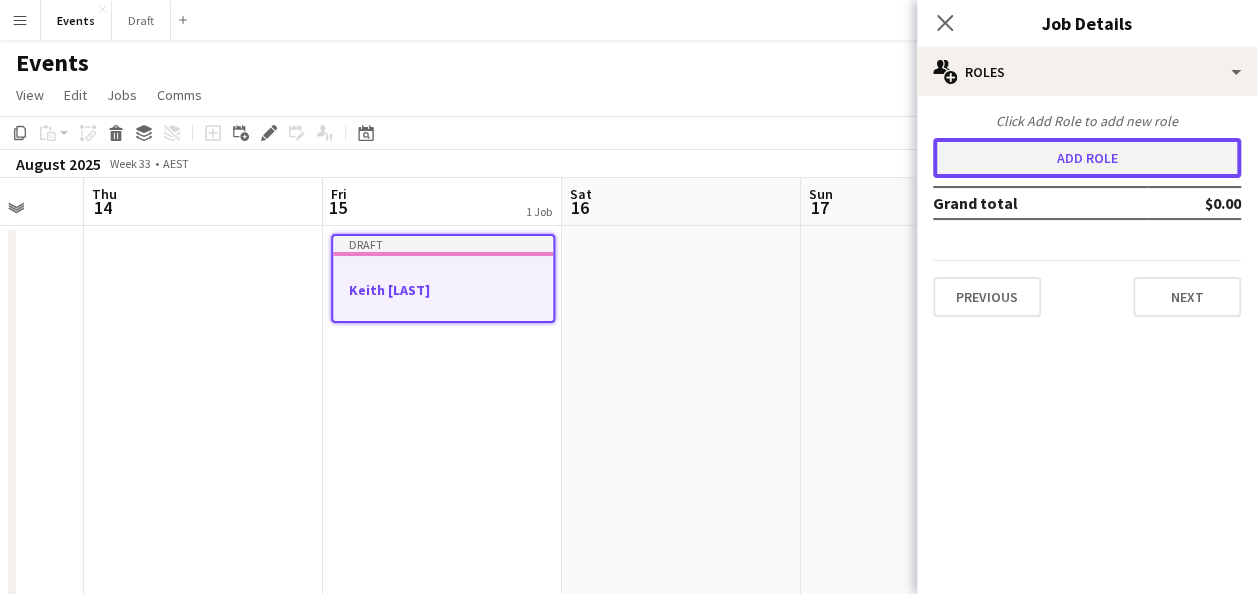 click on "Add role" at bounding box center [1087, 158] 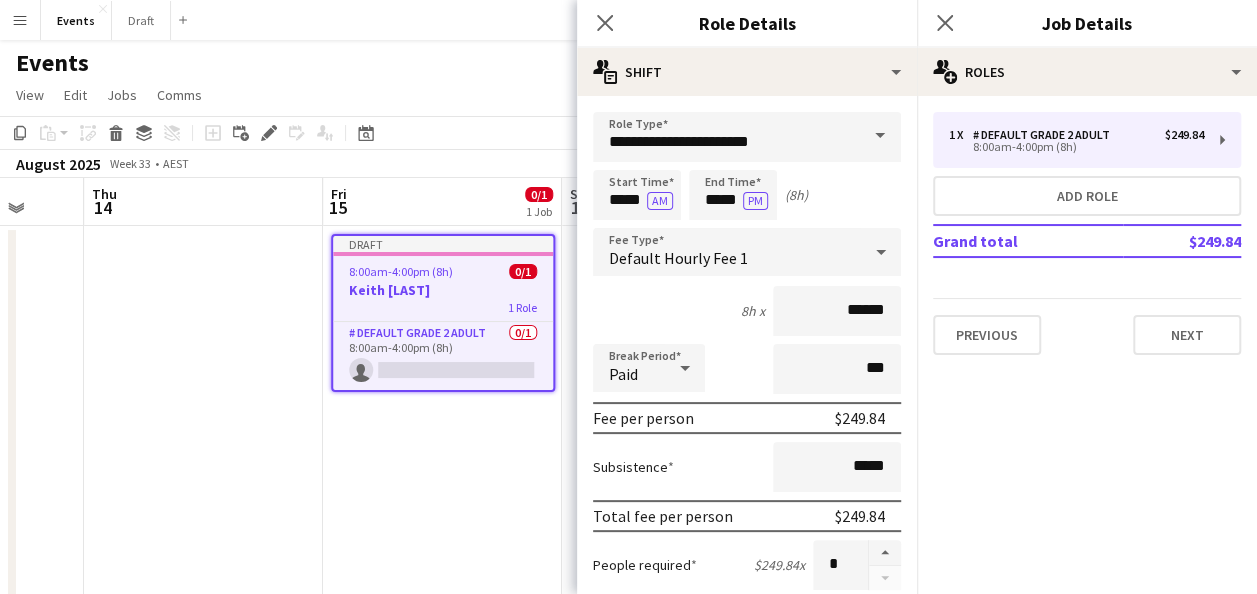 click at bounding box center [880, 136] 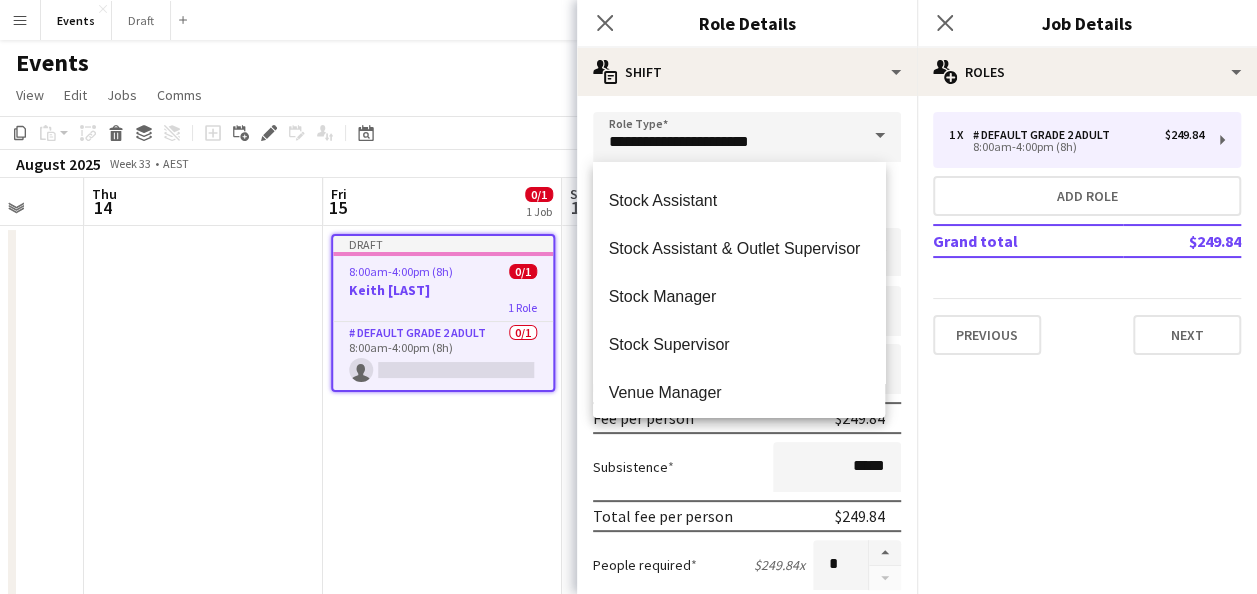 scroll, scrollTop: 1056, scrollLeft: 0, axis: vertical 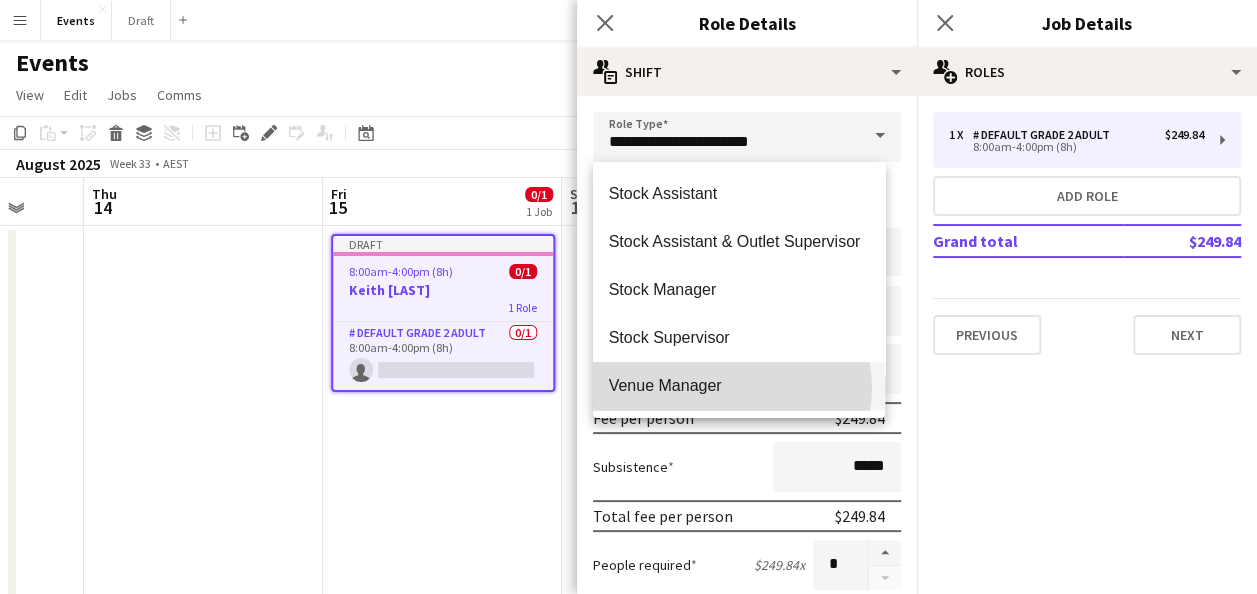 click on "Venue Manager" at bounding box center [739, 385] 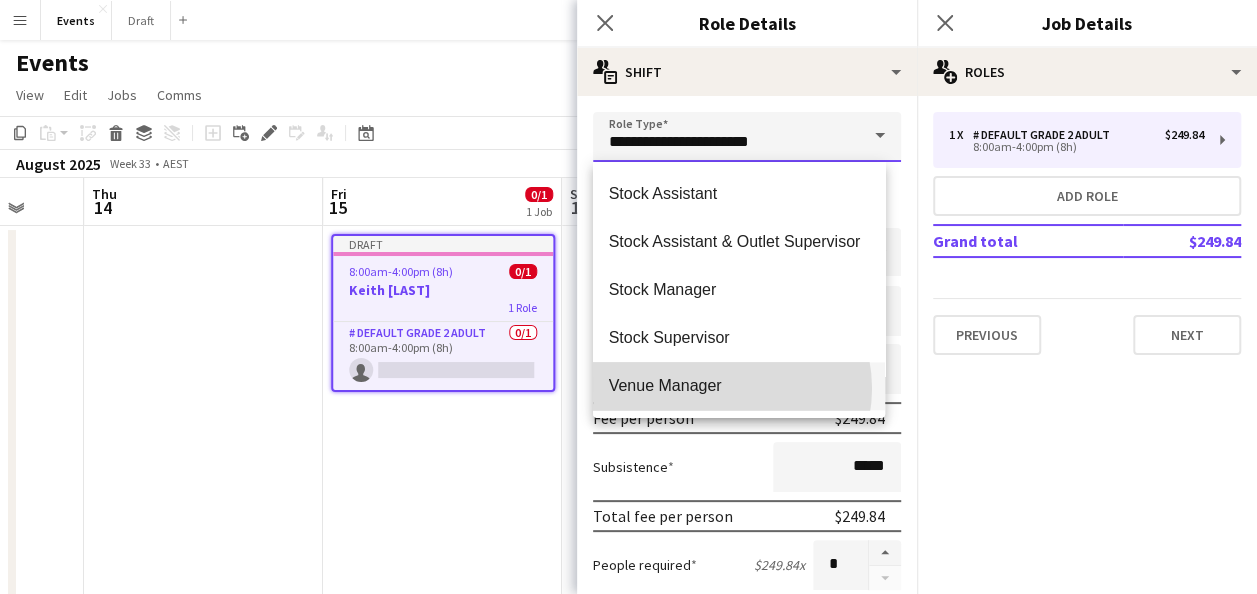 type on "**********" 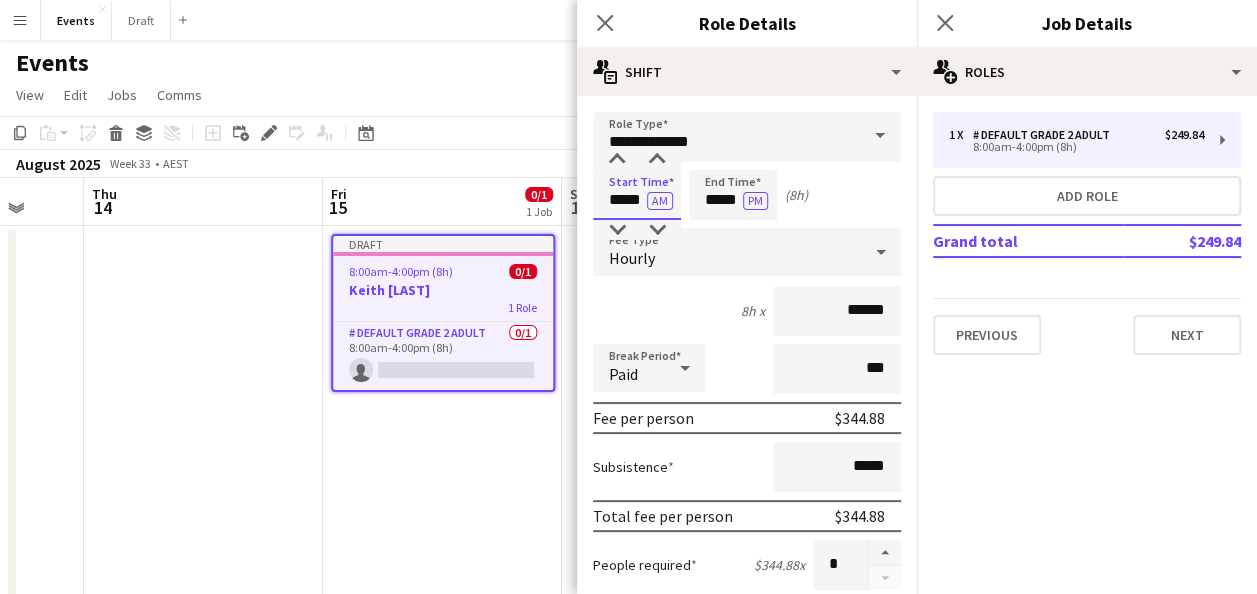 click on "*****" at bounding box center [637, 195] 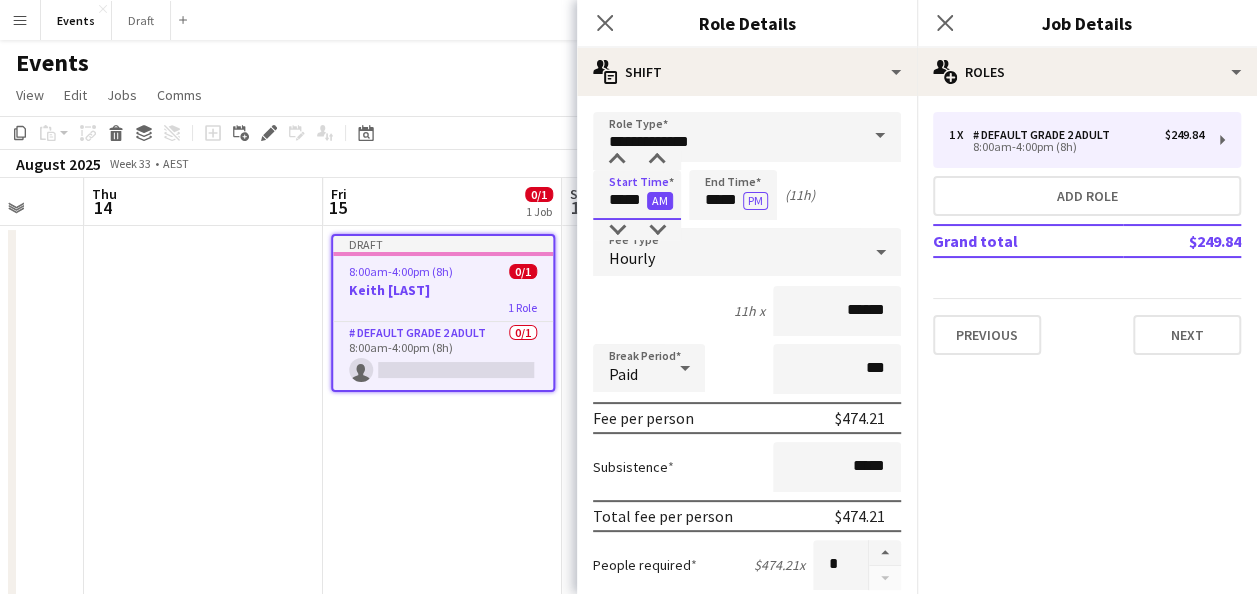 type on "*****" 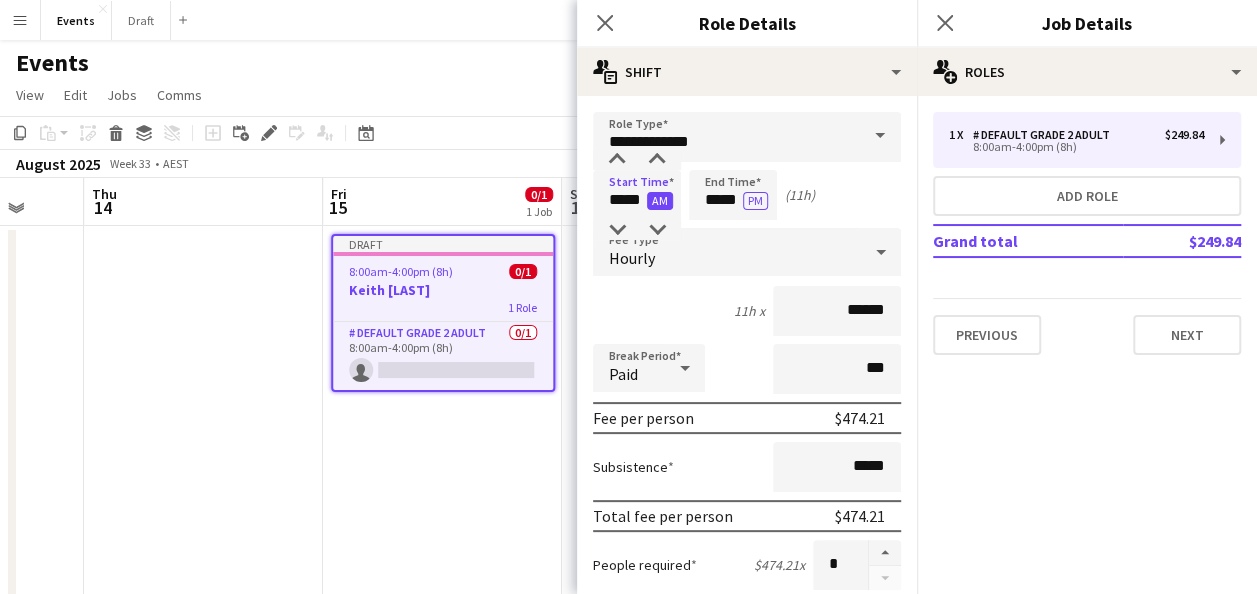 click on "AM" at bounding box center (660, 201) 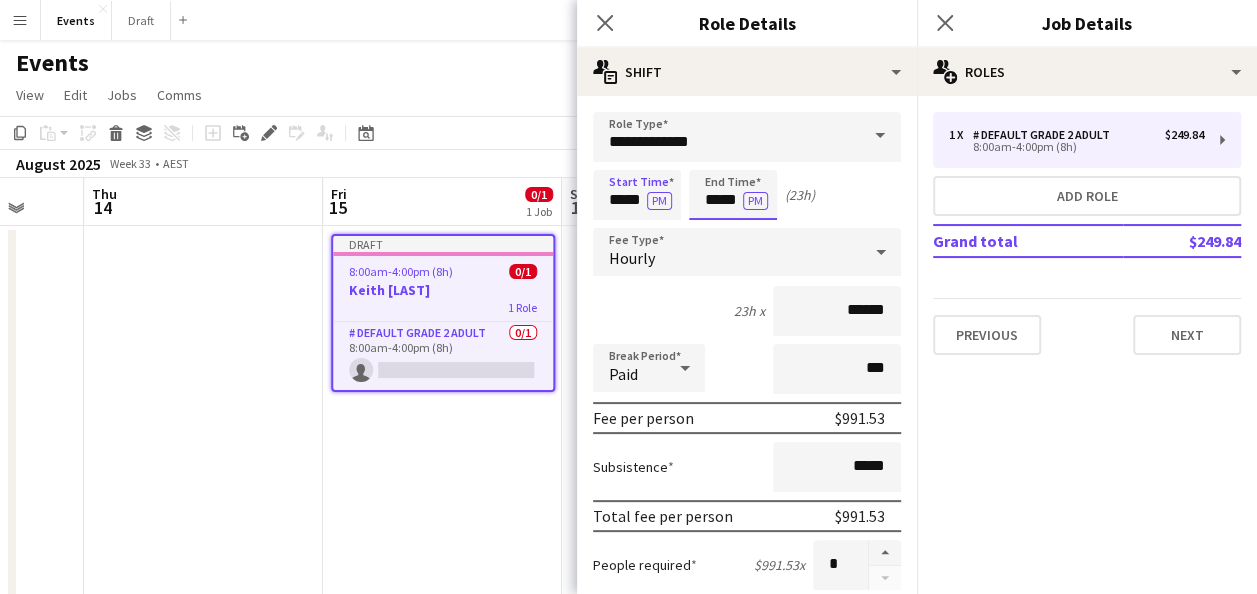 click on "*****" at bounding box center (733, 195) 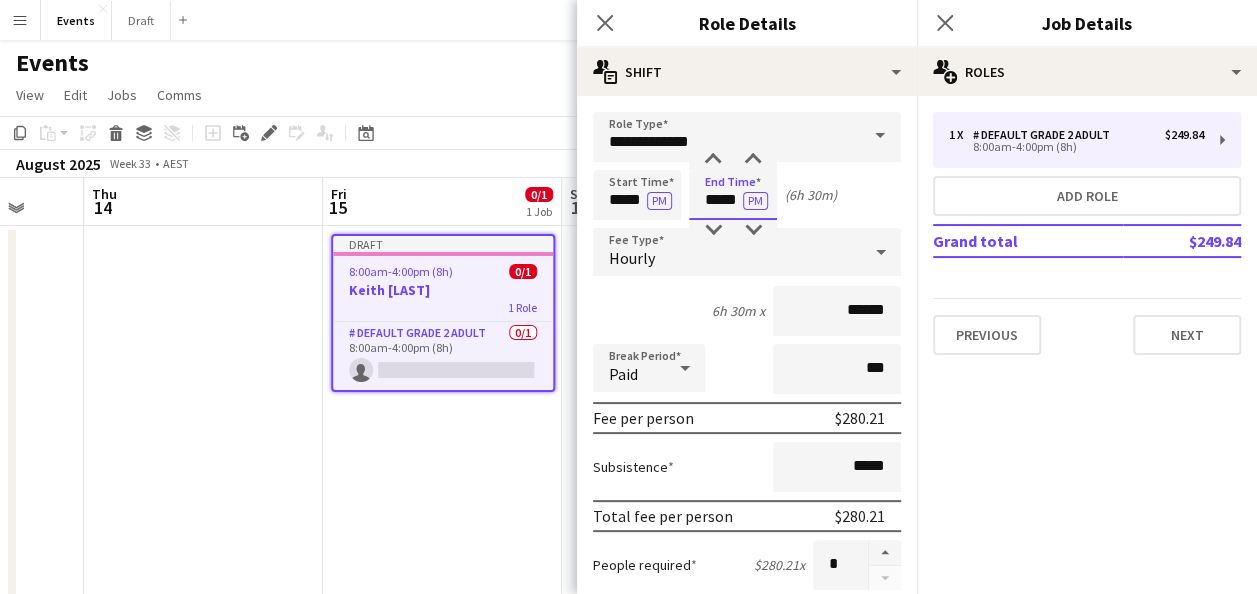 type on "*****" 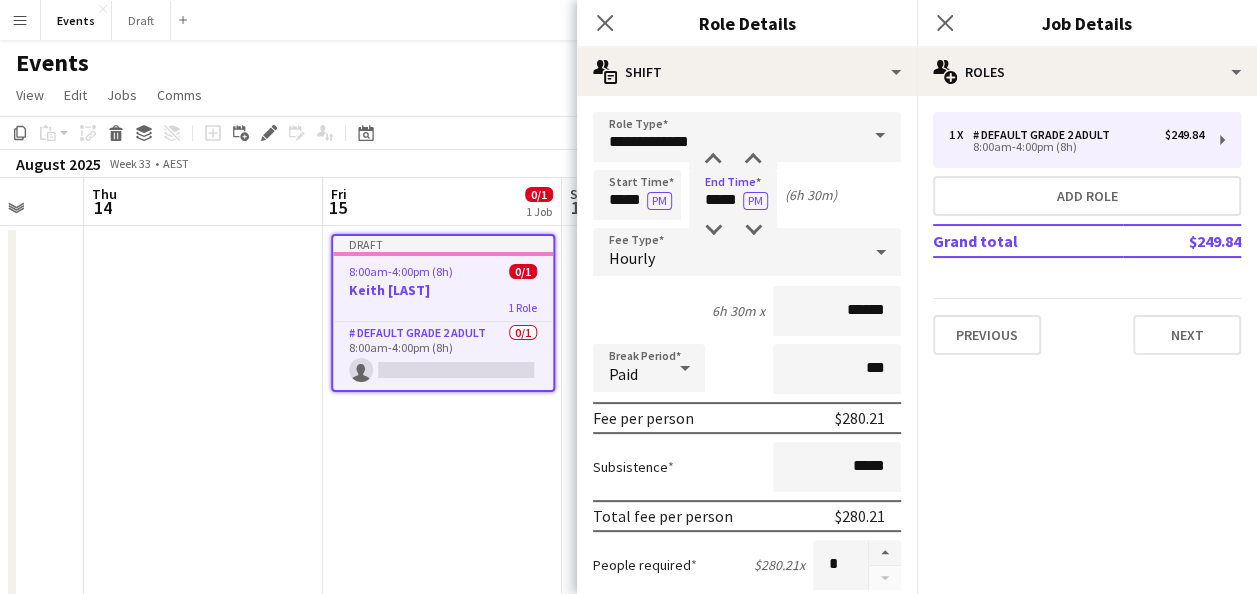 click at bounding box center [880, 136] 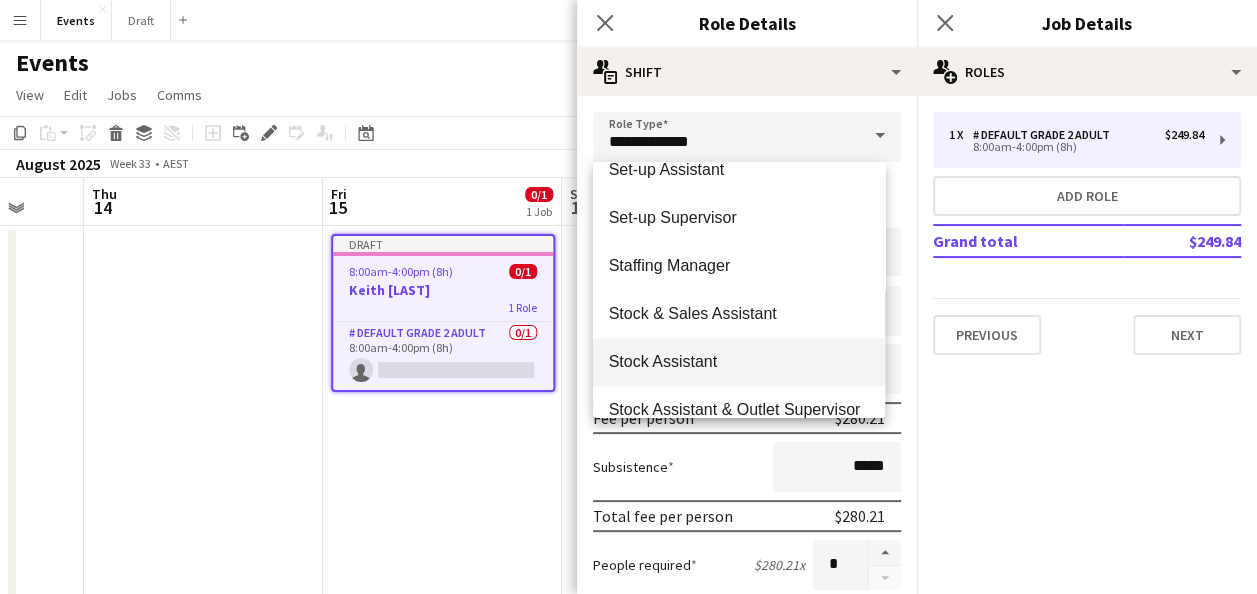 scroll, scrollTop: 800, scrollLeft: 0, axis: vertical 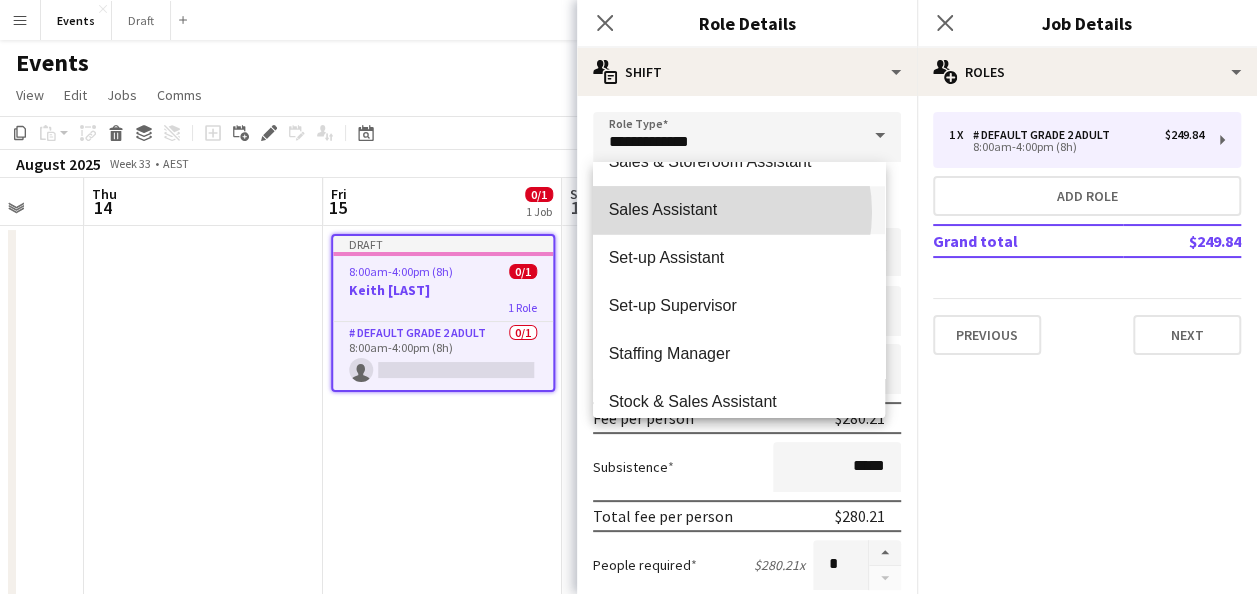 click on "Sales Assistant" at bounding box center (739, 209) 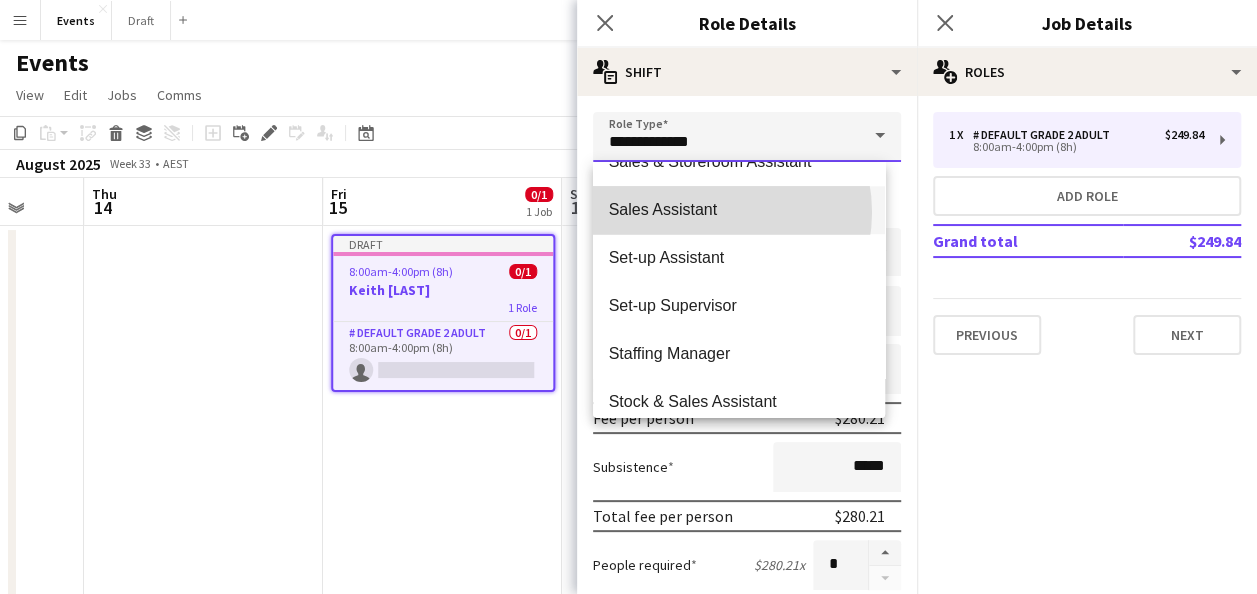 type on "**********" 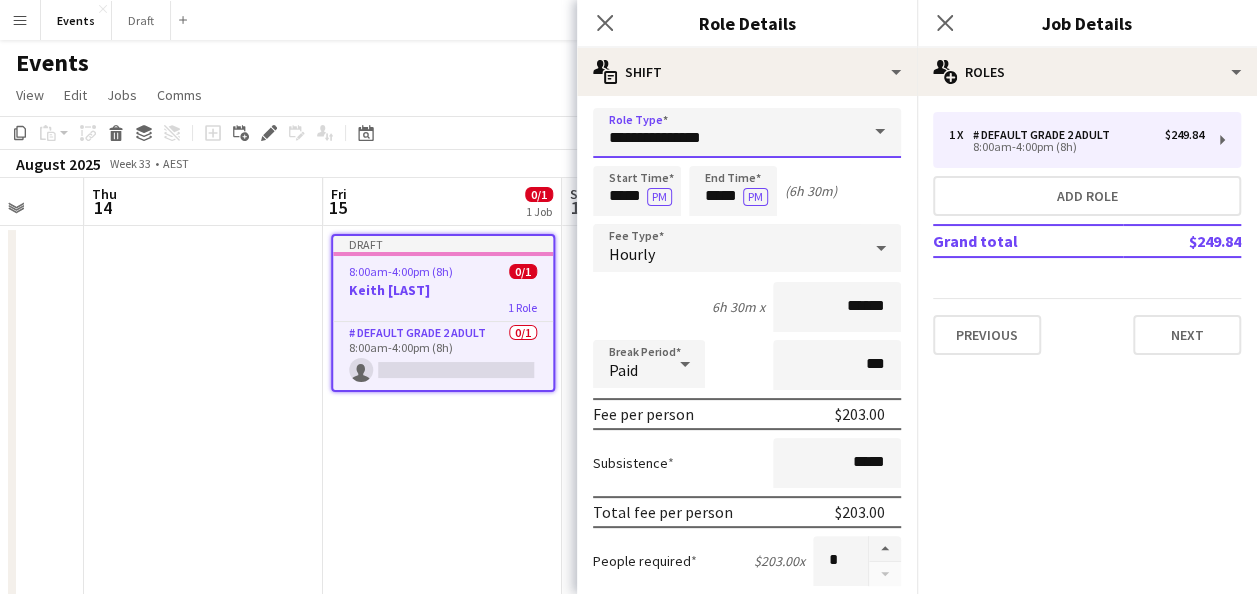 scroll, scrollTop: 0, scrollLeft: 0, axis: both 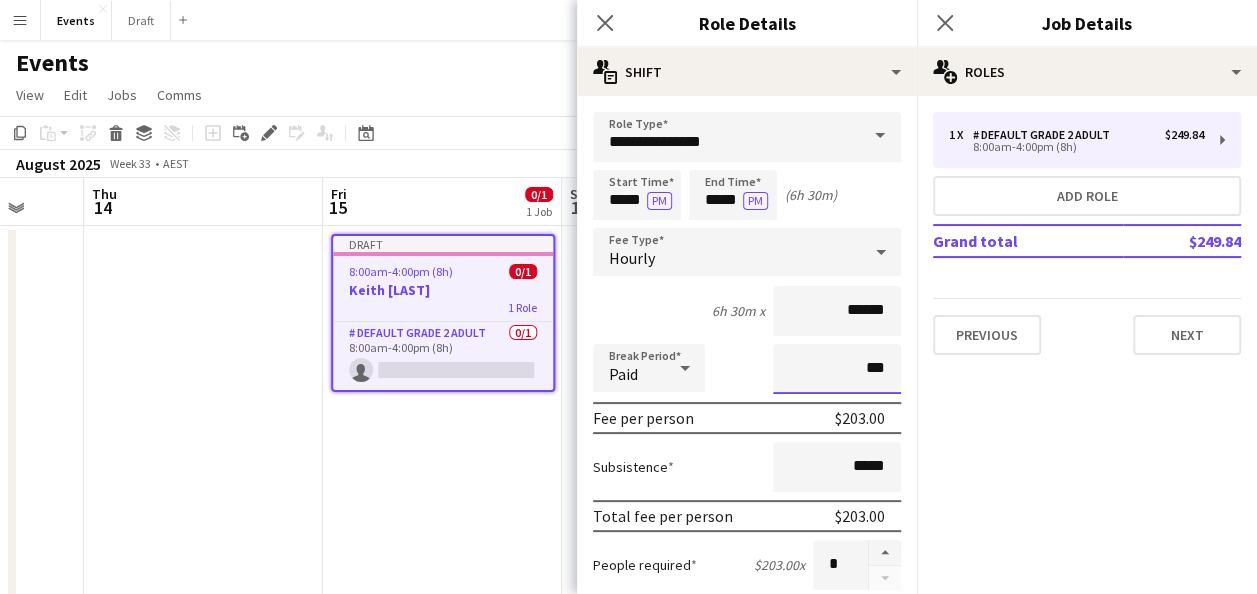 click on "***" at bounding box center (837, 369) 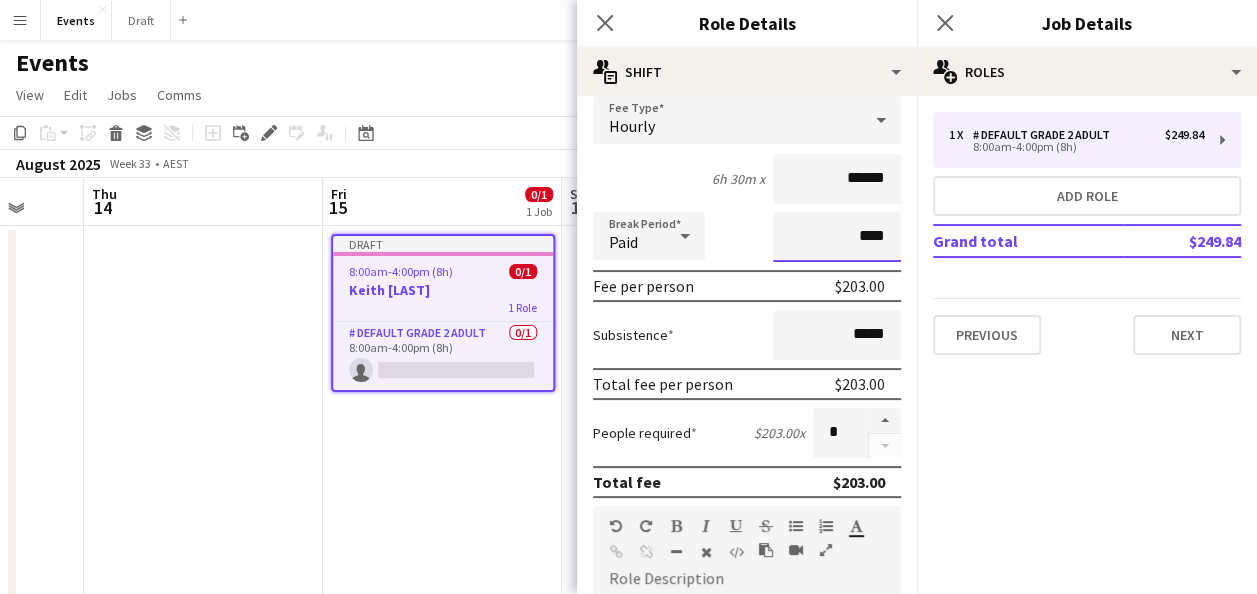 scroll, scrollTop: 200, scrollLeft: 0, axis: vertical 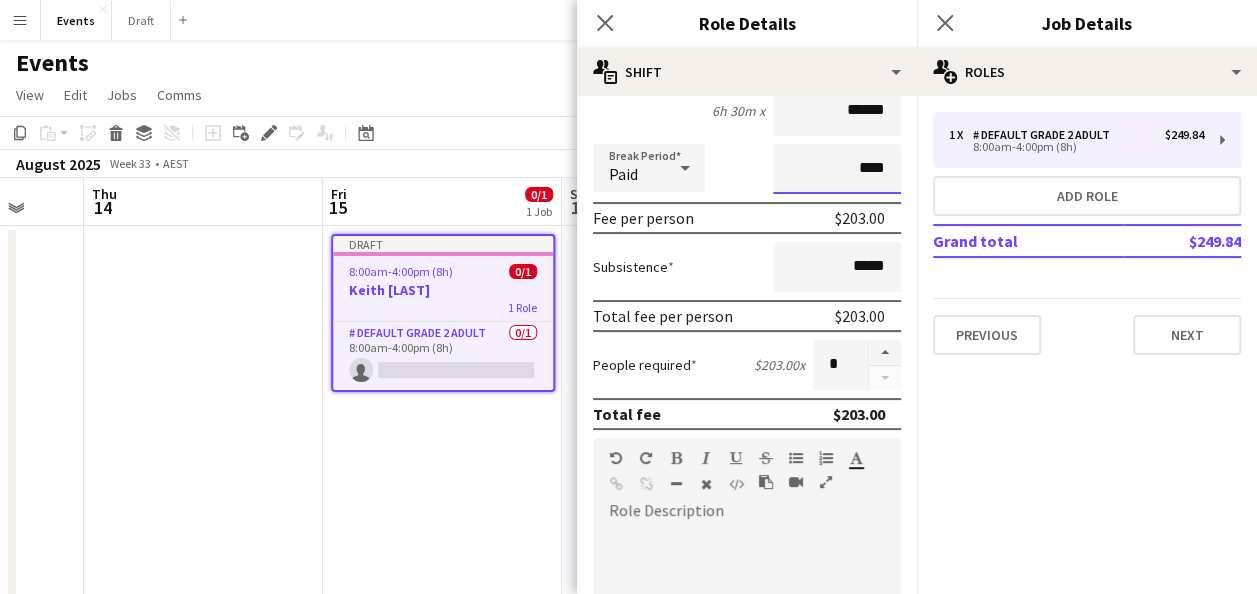 type on "****" 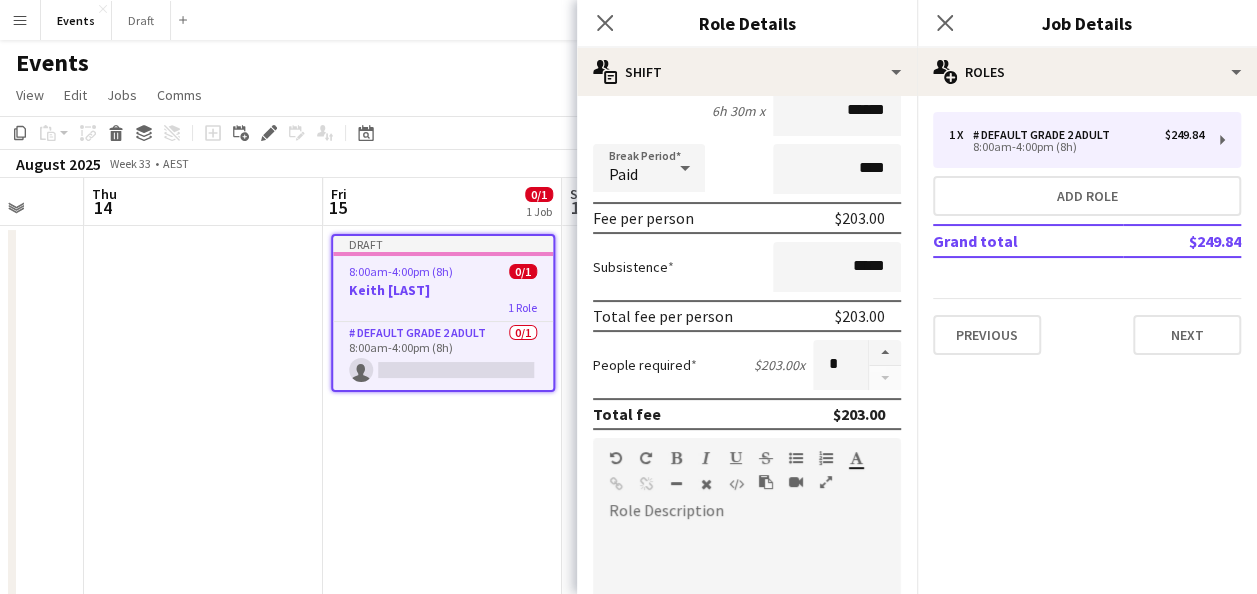 click on "default   Heading 1   Heading 2   Heading 3   Heading 4   Heading 5   Heading 6   Heading 7   Paragraph   Predefined   Standard   default  Times New Roman   Arial   Times New Roman   Calibri   Comic Sans MS  3   1   2   3   4   5   6   7  ******* *******" at bounding box center [747, 475] 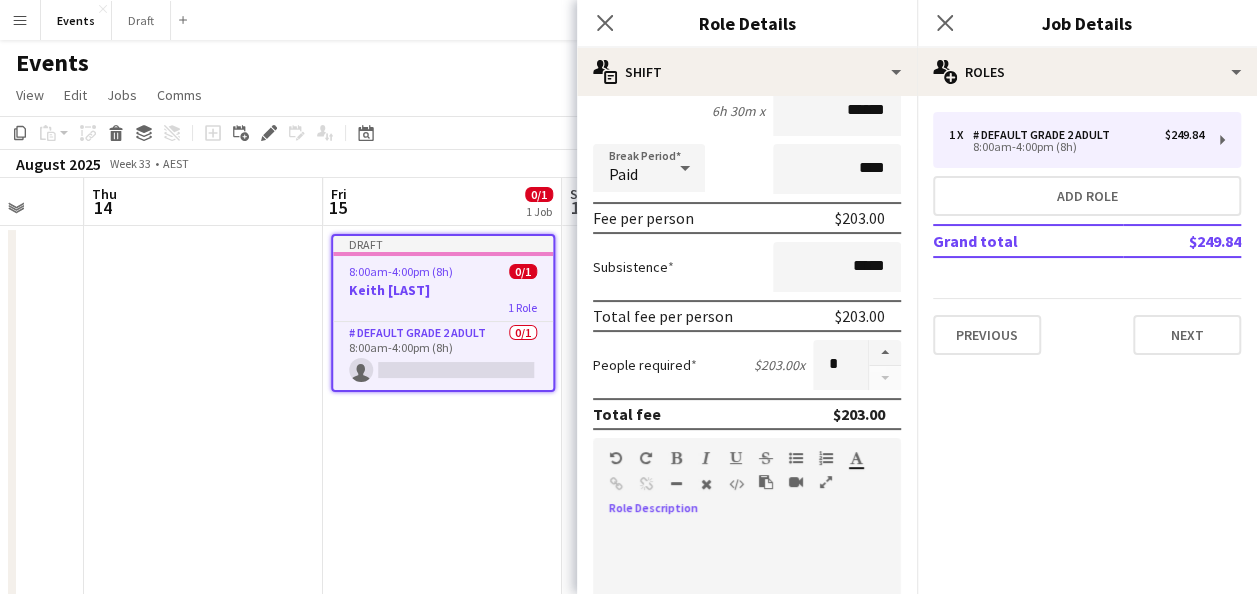 paste 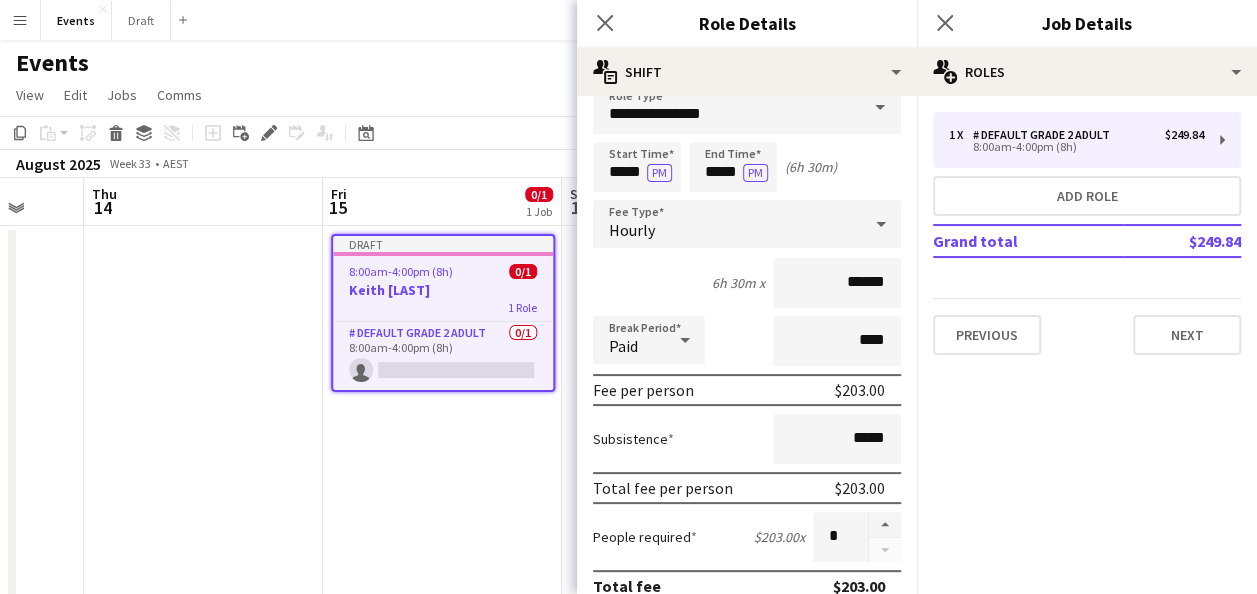 scroll, scrollTop: 0, scrollLeft: 0, axis: both 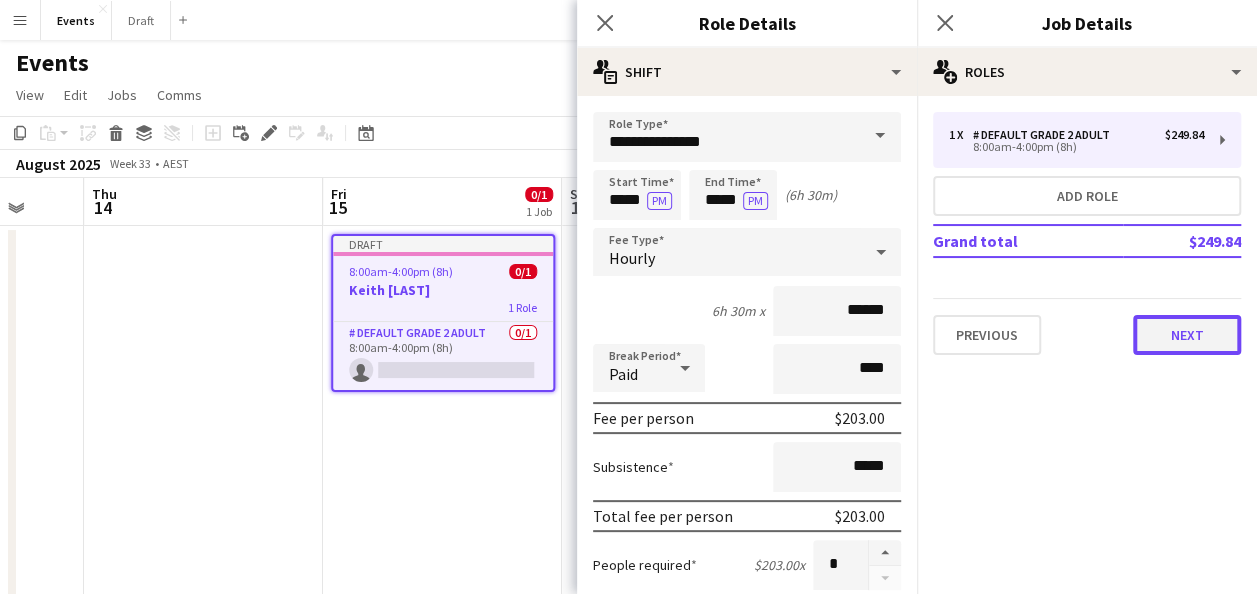 click on "Next" at bounding box center (1187, 335) 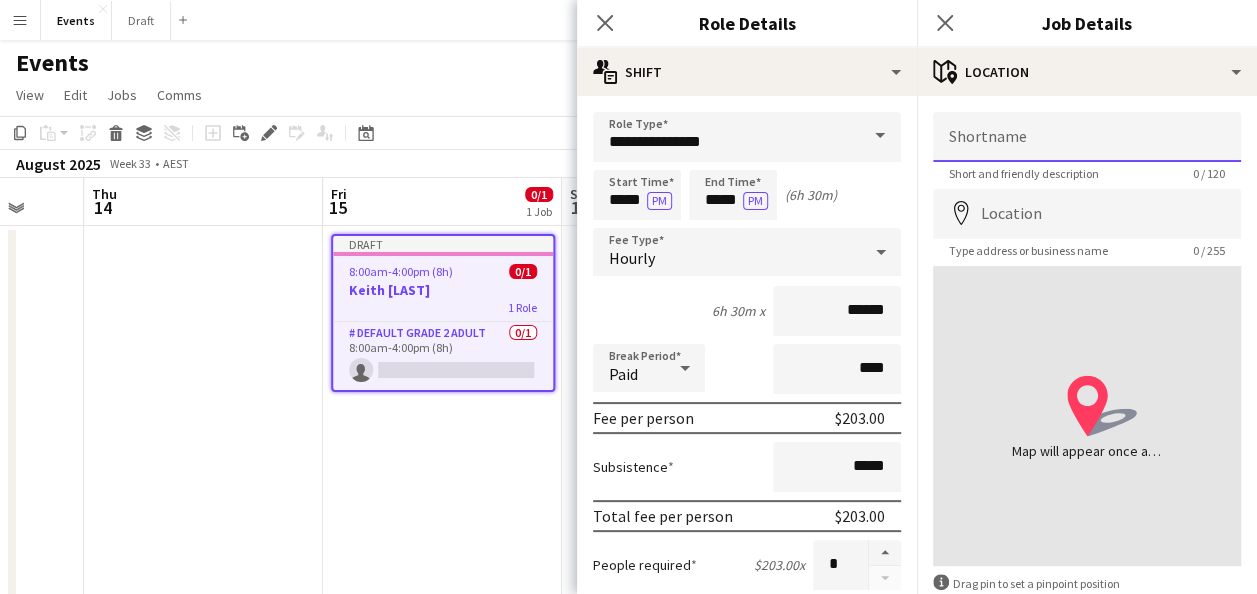 click on "Shortname" at bounding box center (1087, 137) 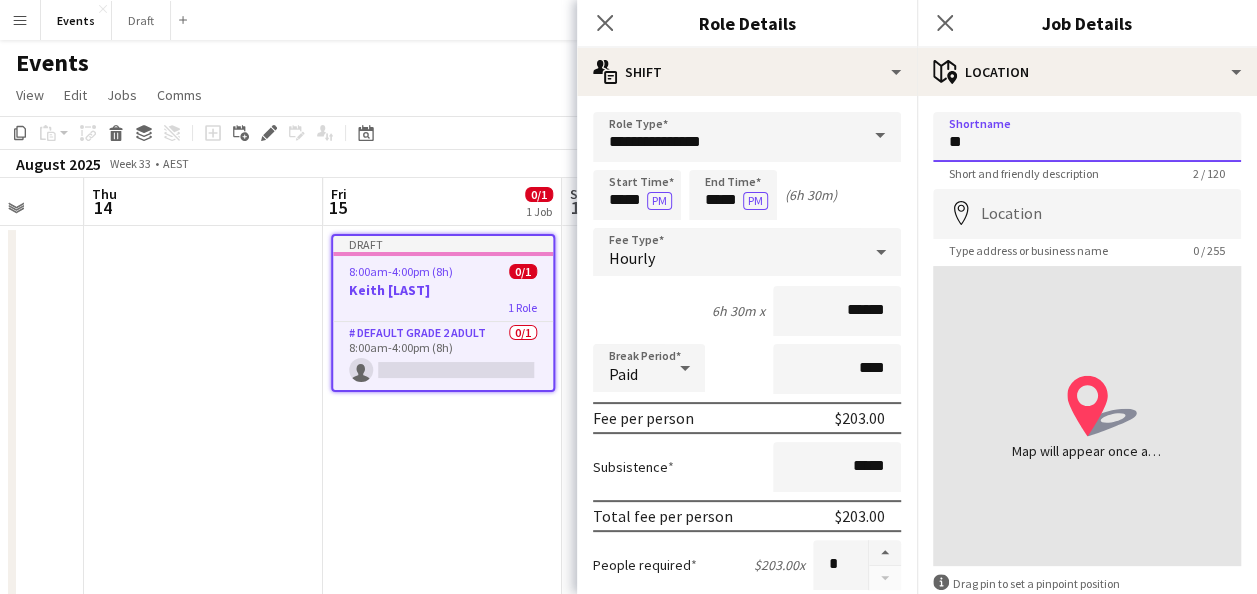 type on "*" 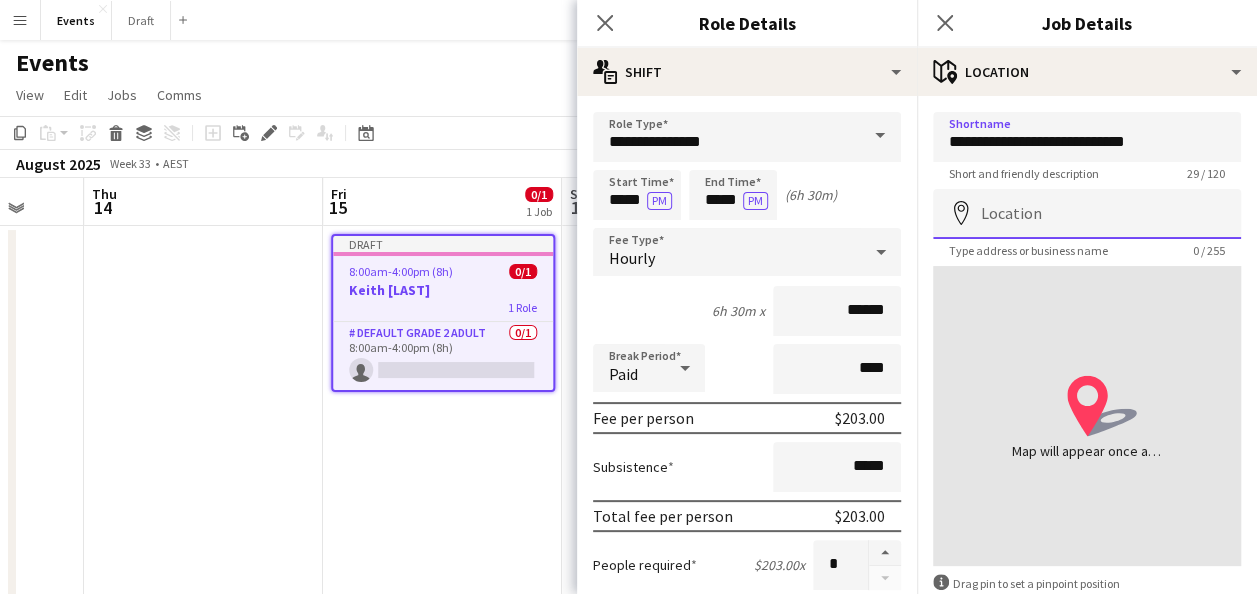 click on "Location" at bounding box center (1087, 214) 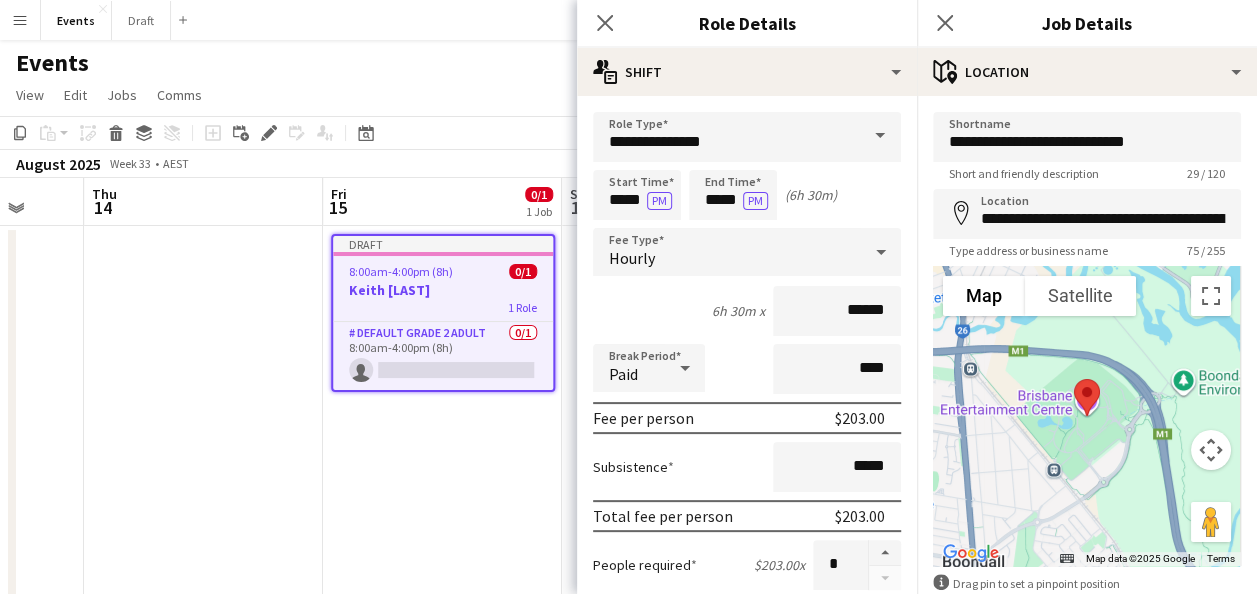 click at bounding box center [1087, 397] 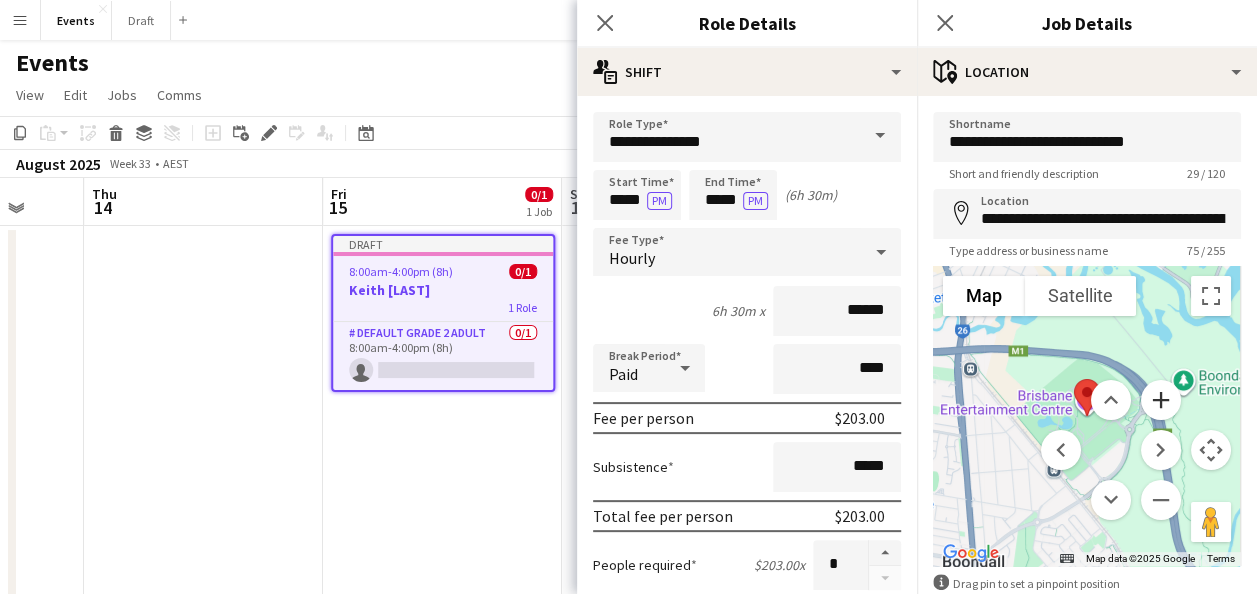click at bounding box center (1161, 400) 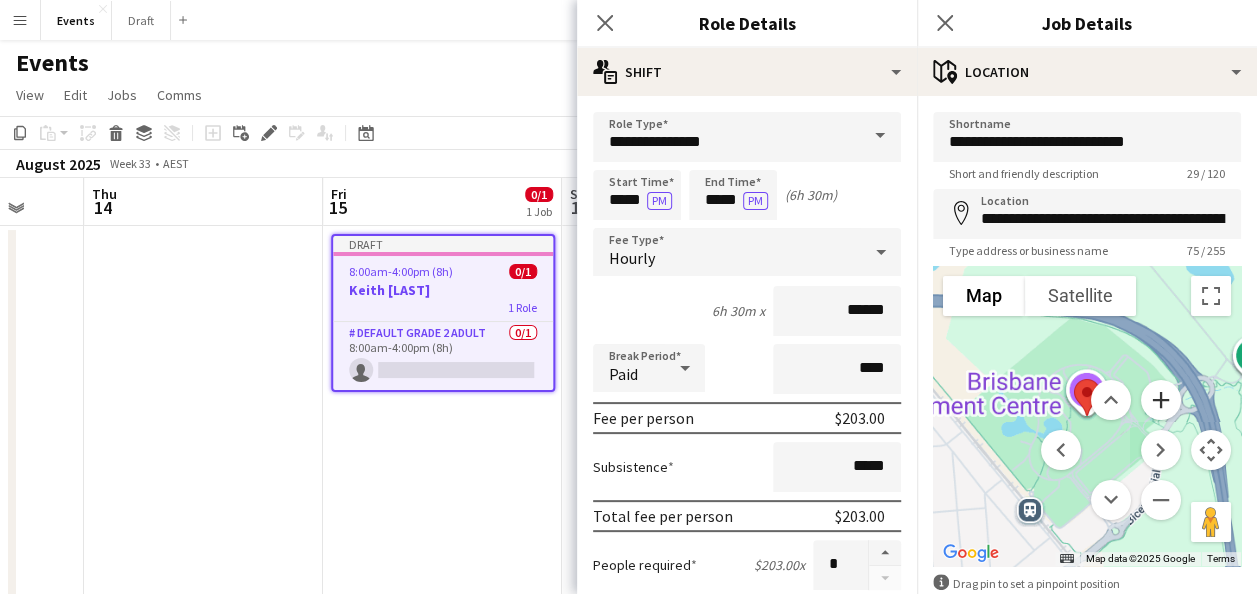 click at bounding box center [1161, 400] 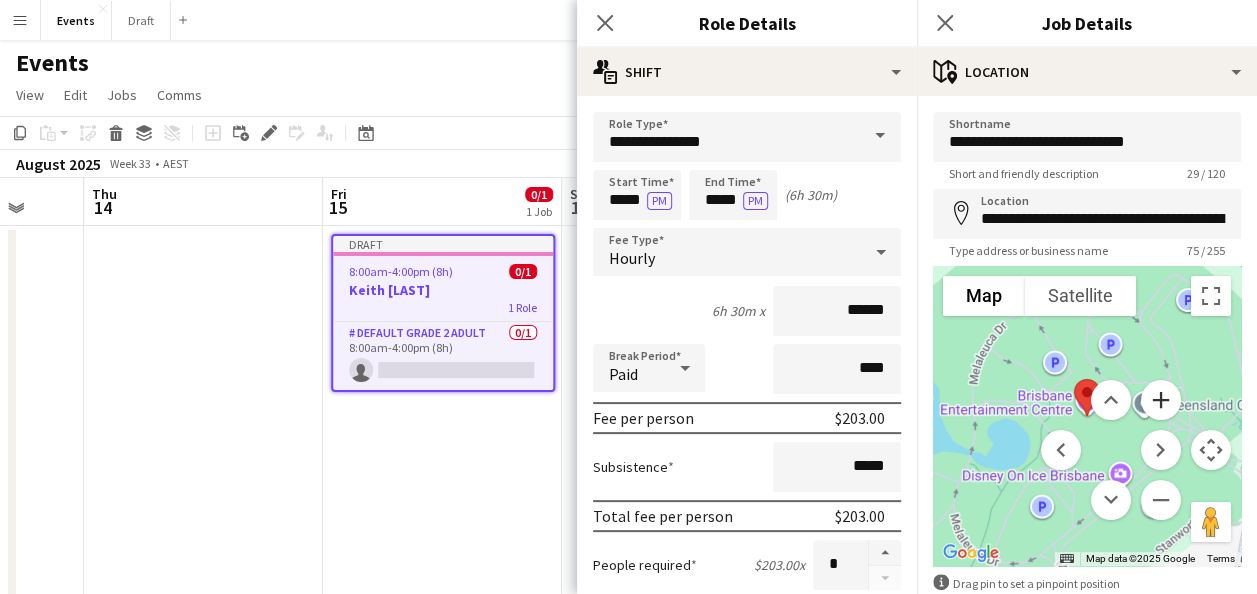 click at bounding box center (1161, 400) 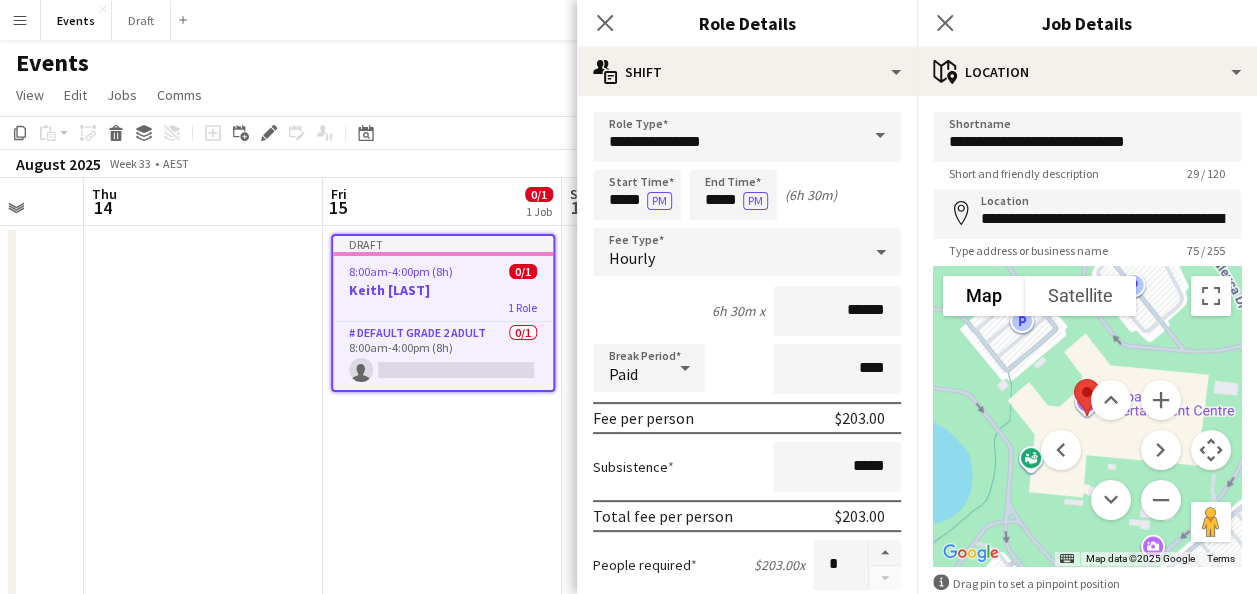 drag, startPoint x: 1027, startPoint y: 396, endPoint x: 982, endPoint y: 416, distance: 49.24429 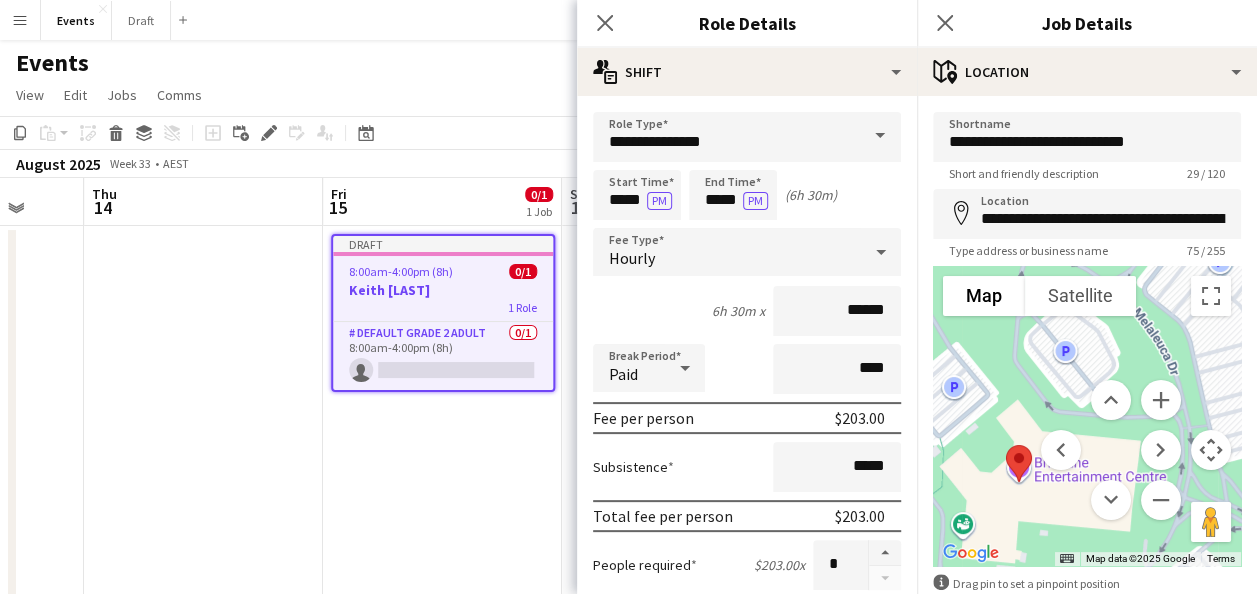 drag, startPoint x: 1042, startPoint y: 366, endPoint x: 972, endPoint y: 433, distance: 96.89685 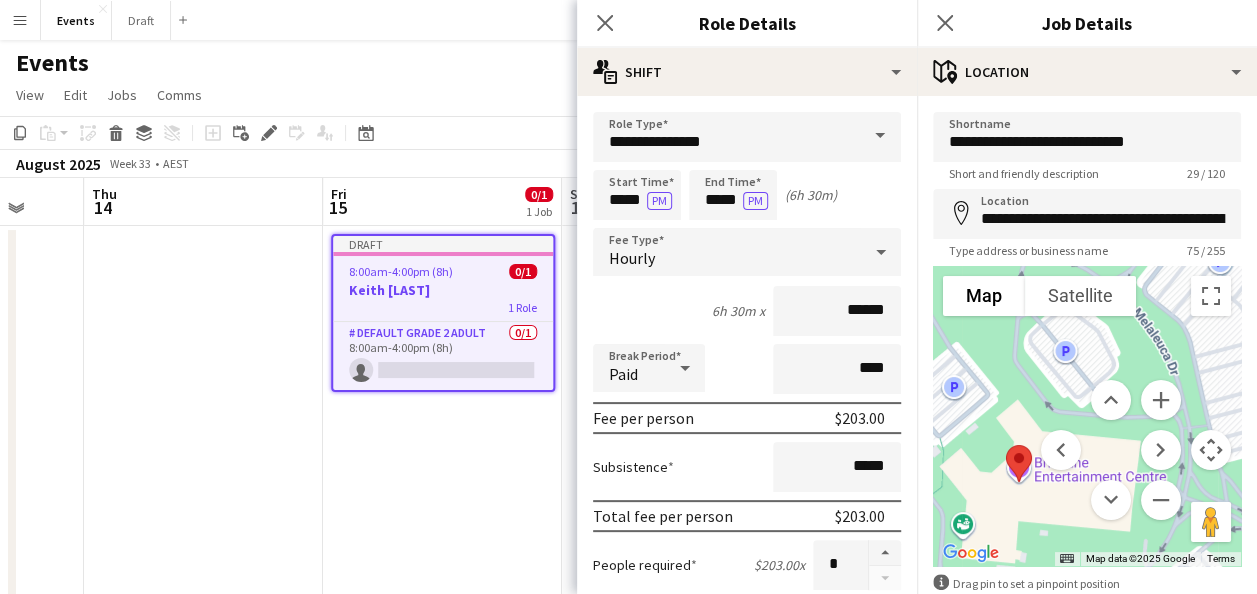 click at bounding box center (1087, 416) 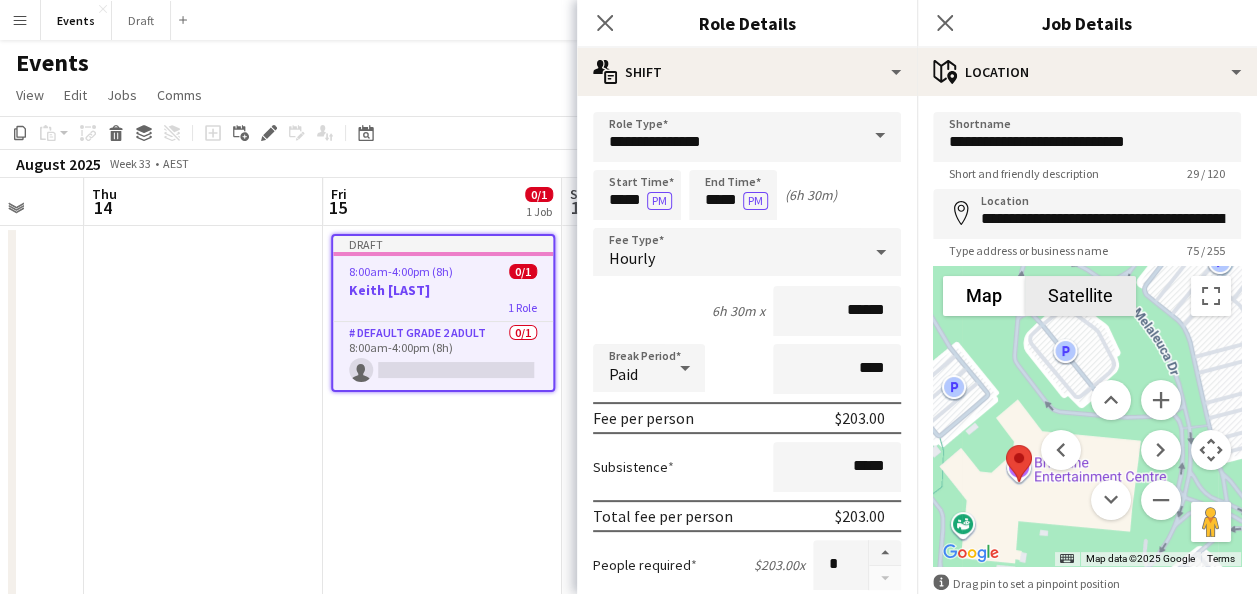 drag, startPoint x: 1088, startPoint y: 312, endPoint x: 1090, endPoint y: 326, distance: 14.142136 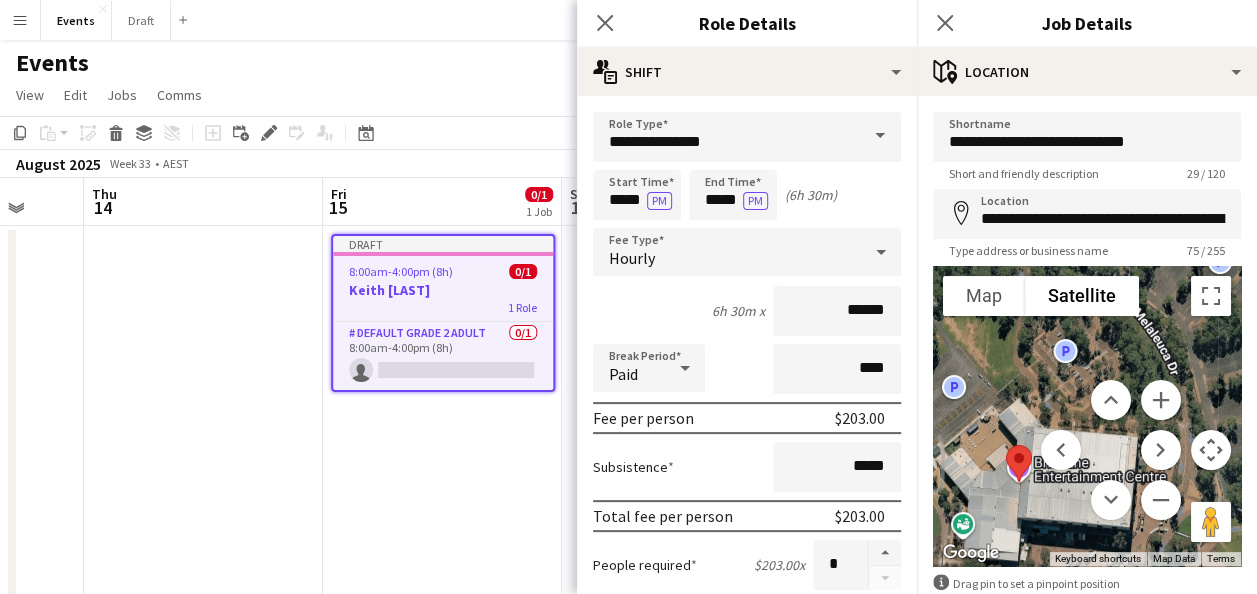 drag, startPoint x: 1032, startPoint y: 392, endPoint x: 1060, endPoint y: 394, distance: 28.071337 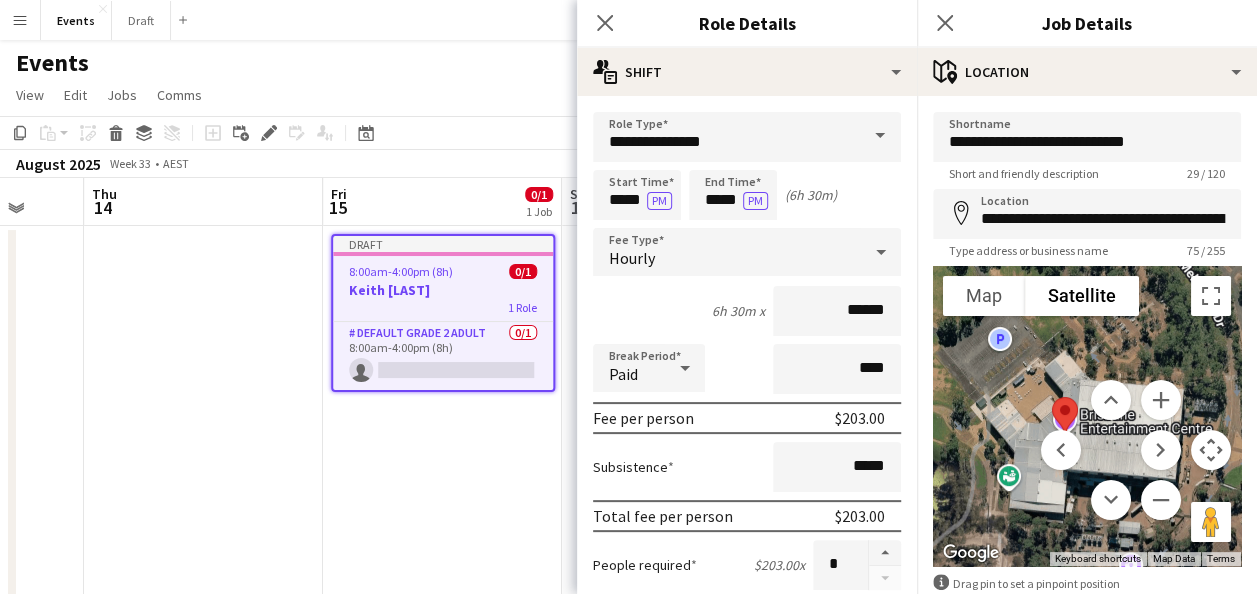 drag, startPoint x: 1010, startPoint y: 396, endPoint x: 1064, endPoint y: 349, distance: 71.5891 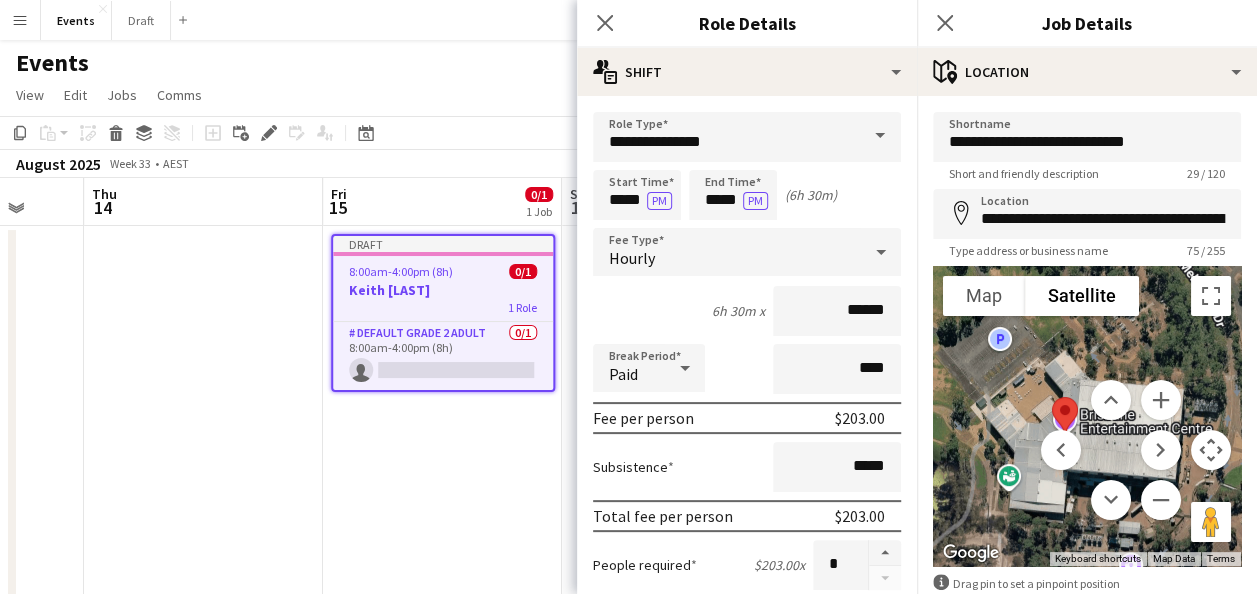 click at bounding box center (1087, 416) 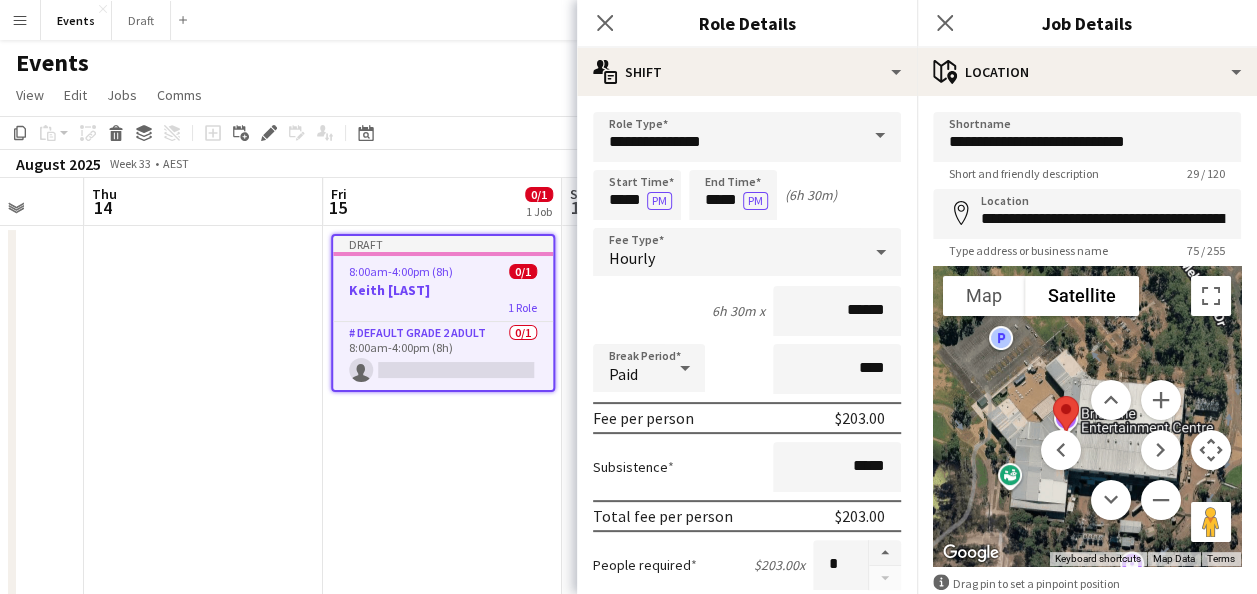 drag, startPoint x: 1056, startPoint y: 404, endPoint x: 1007, endPoint y: 422, distance: 52.201534 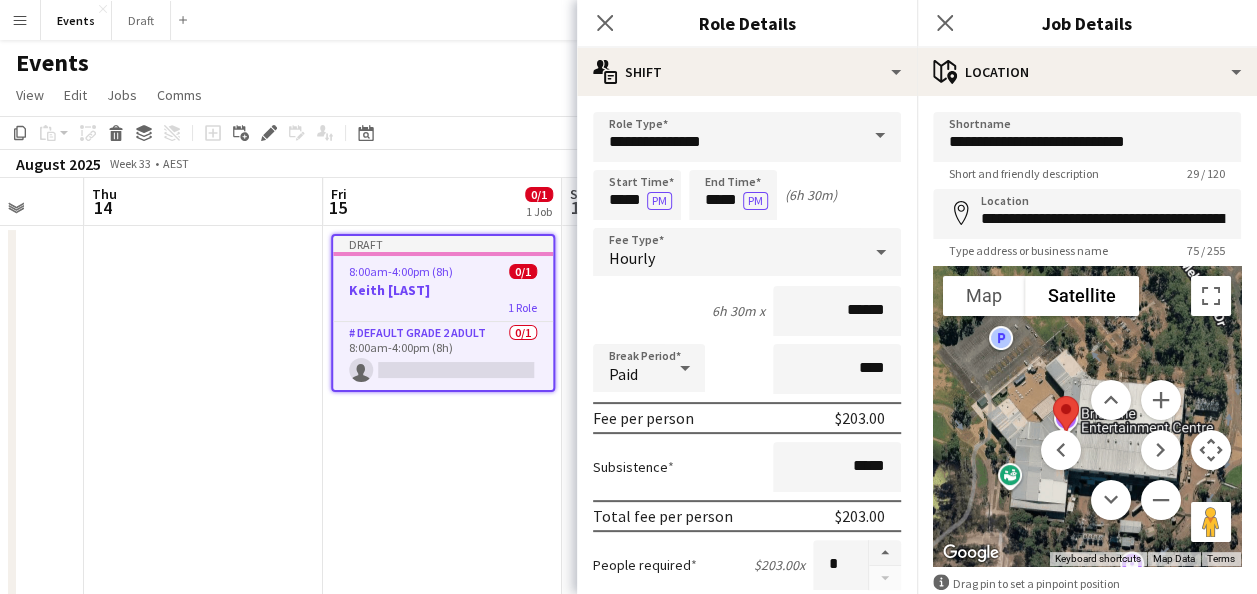 click on "Map Terrain Satellite Labels Keyboard shortcuts Map Data Map data ©2025 Imagery ©2025 Airbus, Maxar Technologies, Vexcel Imaging US, Inc. Map data ©2025 Imagery ©2025 Airbus, Maxar Technologies, Vexcel Imaging US, Inc. 50 m  Click to toggle between metric and imperial units Terms Report a map error" at bounding box center [1087, 416] 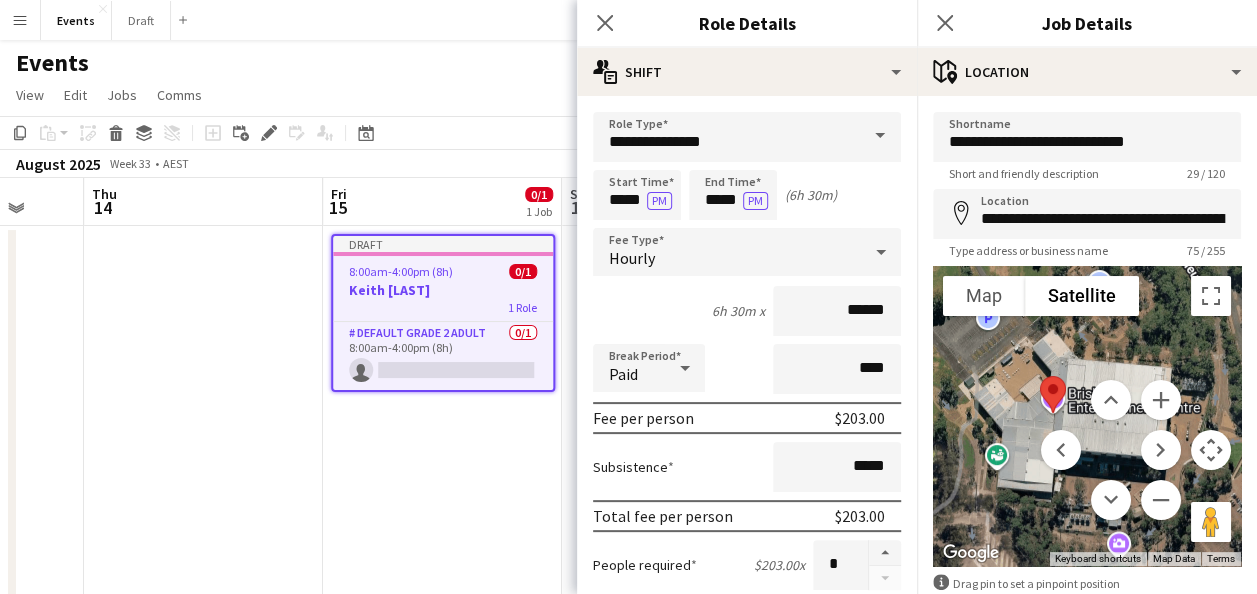 drag, startPoint x: 1001, startPoint y: 428, endPoint x: 1058, endPoint y: 395, distance: 65.863495 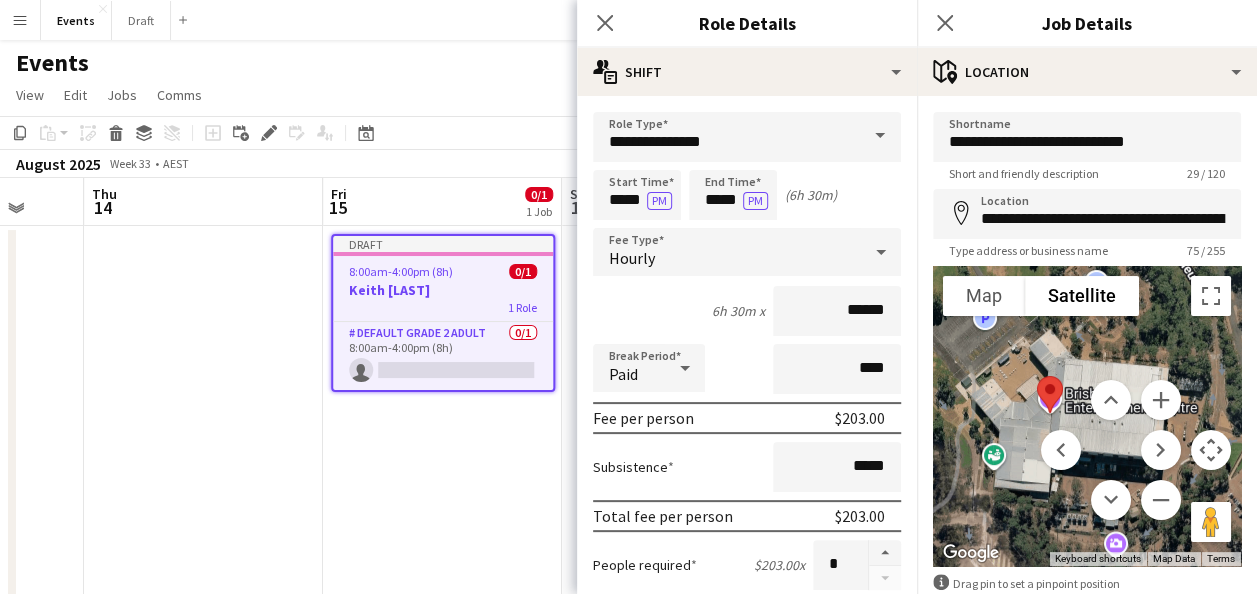 drag, startPoint x: 1038, startPoint y: 388, endPoint x: 950, endPoint y: 426, distance: 95.85406 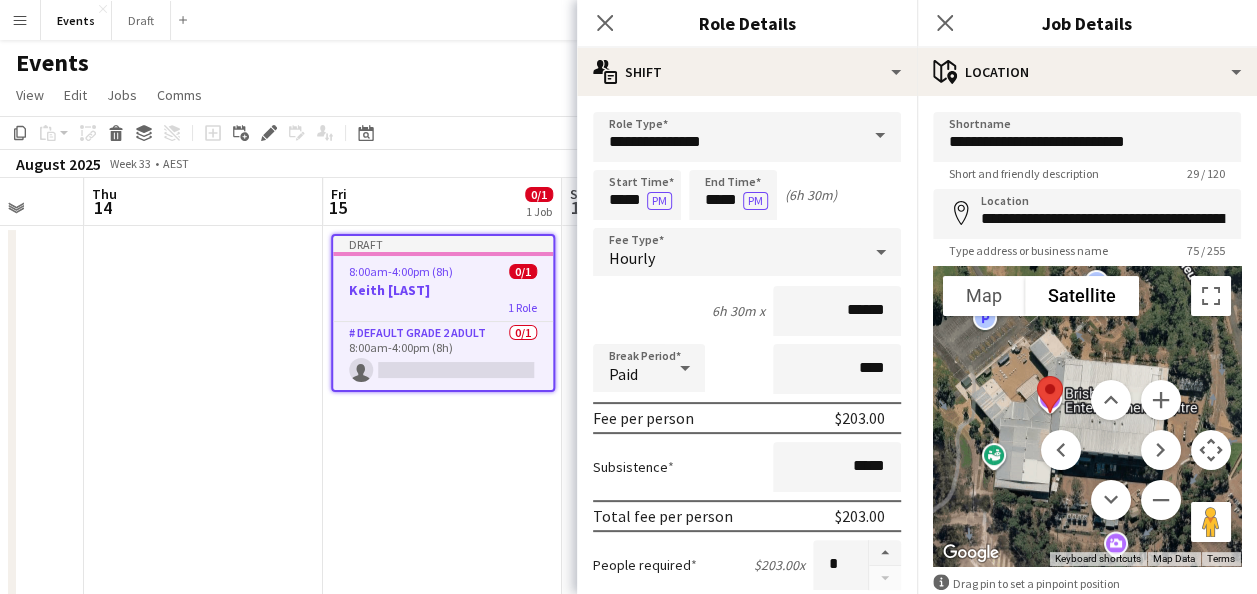 click on "Map Terrain Satellite Labels Keyboard shortcuts Map Data Map data ©2025 Imagery ©2025 Airbus, Maxar Technologies, Vexcel Imaging US, Inc. Map data ©2025 Imagery ©2025 Airbus, Maxar Technologies, Vexcel Imaging US, Inc. 50 m  Click to toggle between metric and imperial units Terms Report a map error" at bounding box center [1087, 416] 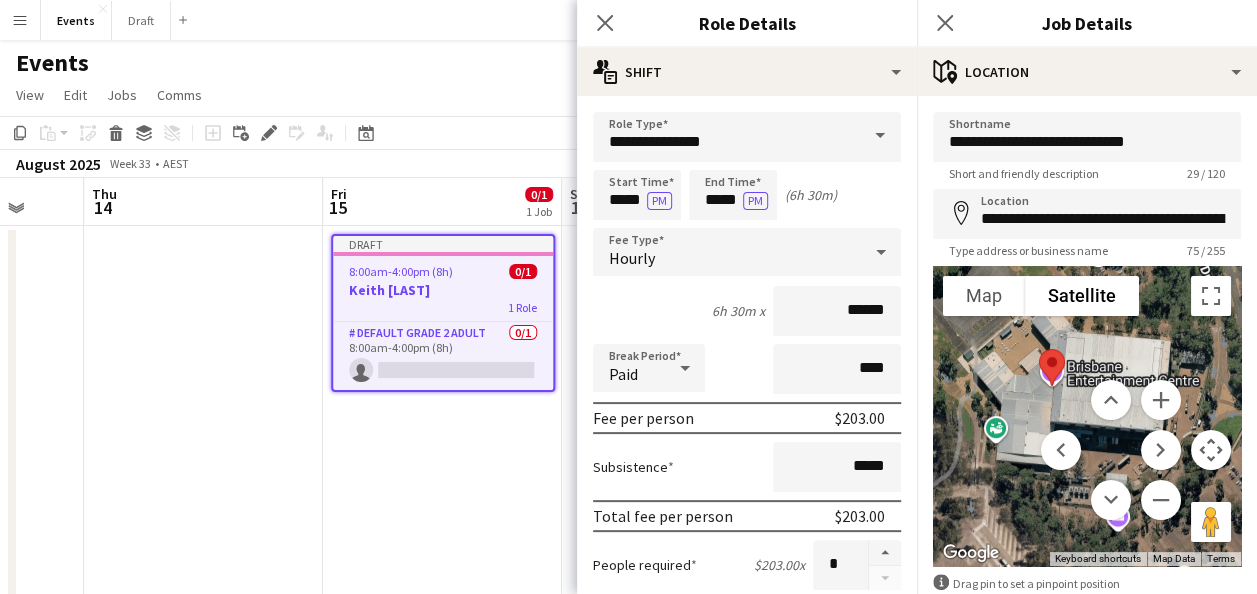 drag, startPoint x: 964, startPoint y: 420, endPoint x: 1042, endPoint y: 378, distance: 88.588936 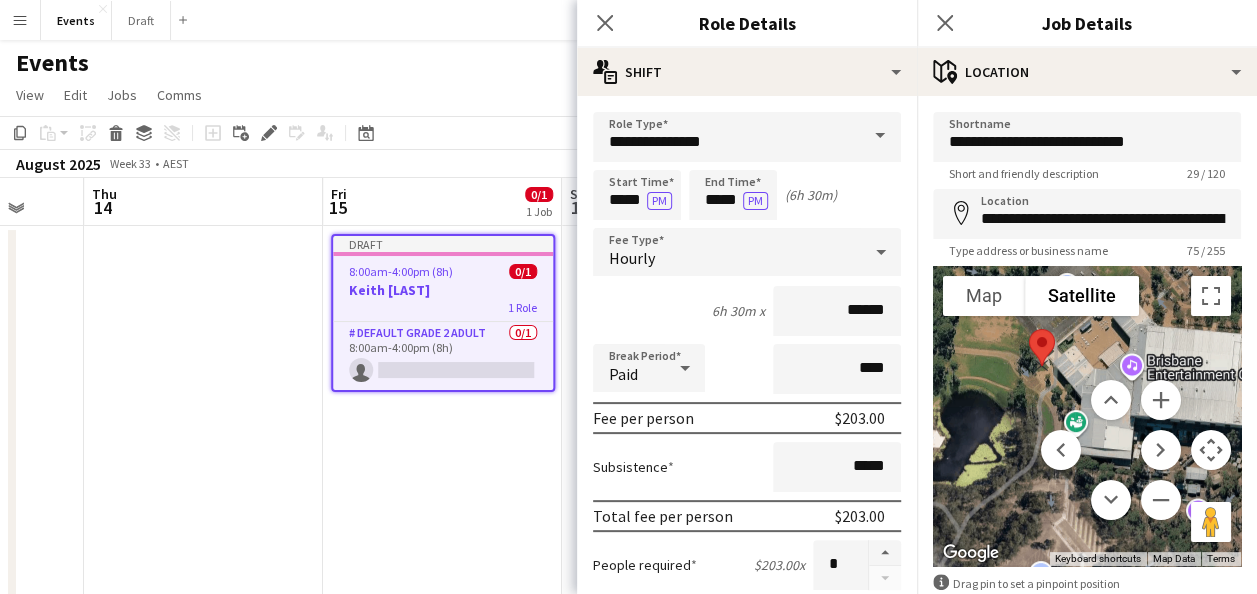 drag, startPoint x: 1050, startPoint y: 360, endPoint x: 1032, endPoint y: 346, distance: 22.803509 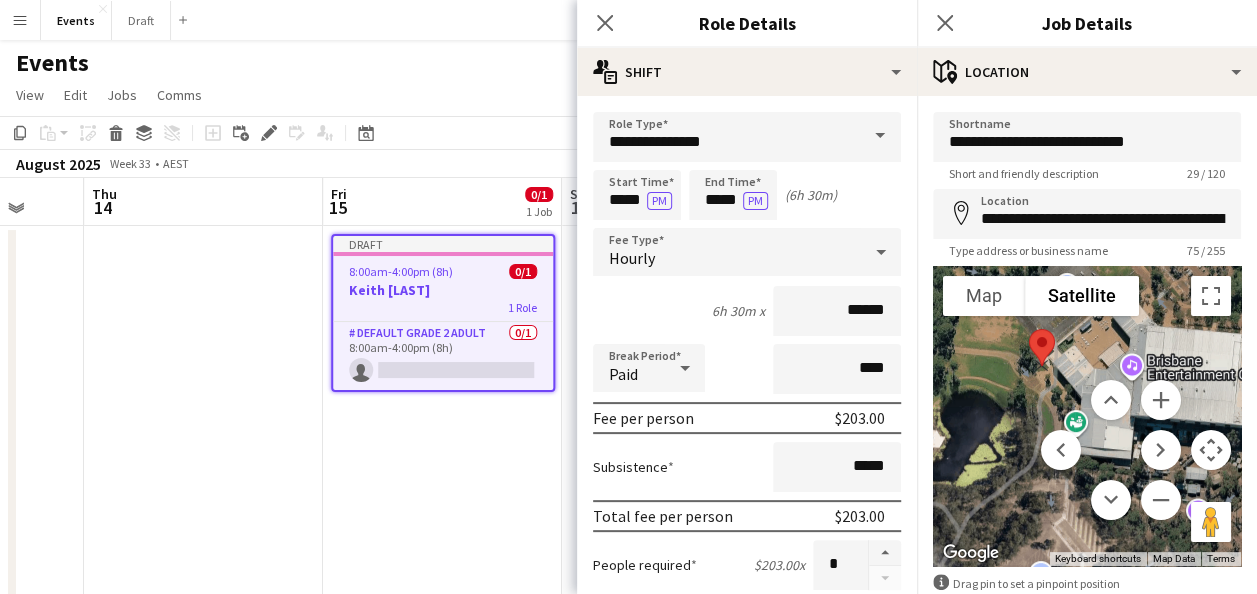 click at bounding box center (1042, 347) 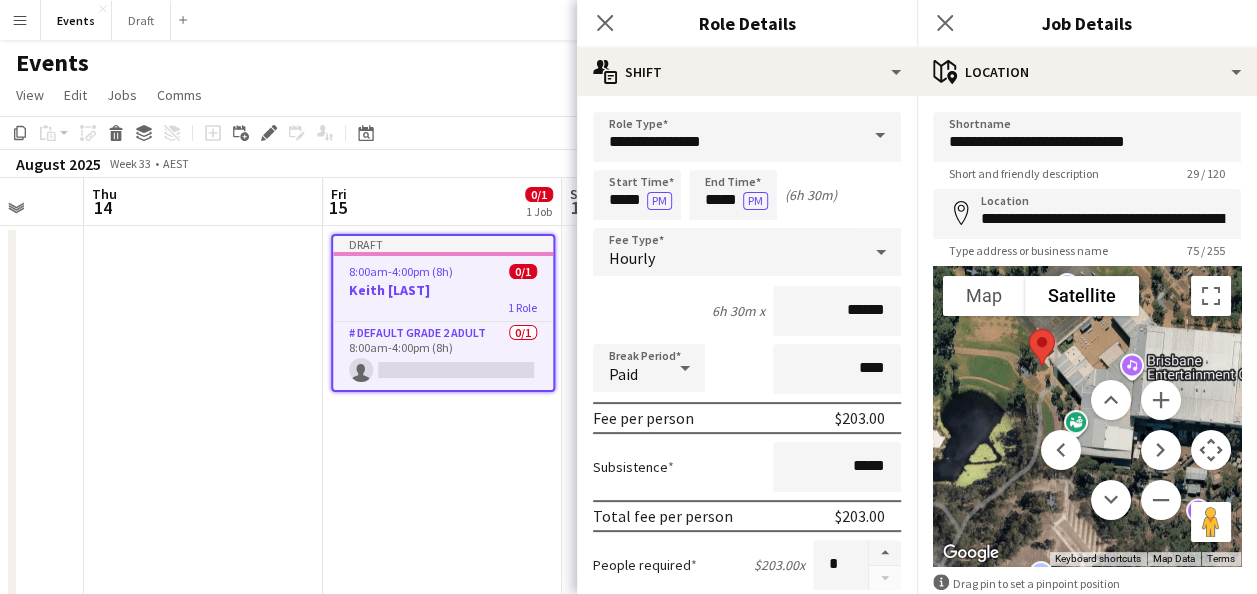 type on "**********" 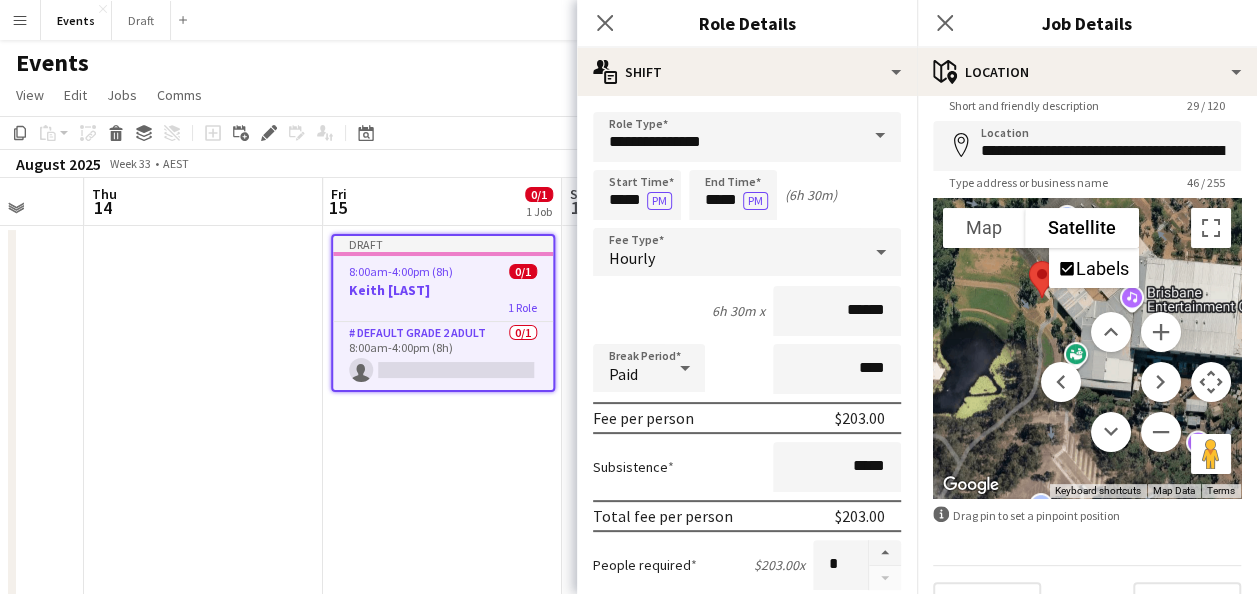 scroll, scrollTop: 112, scrollLeft: 0, axis: vertical 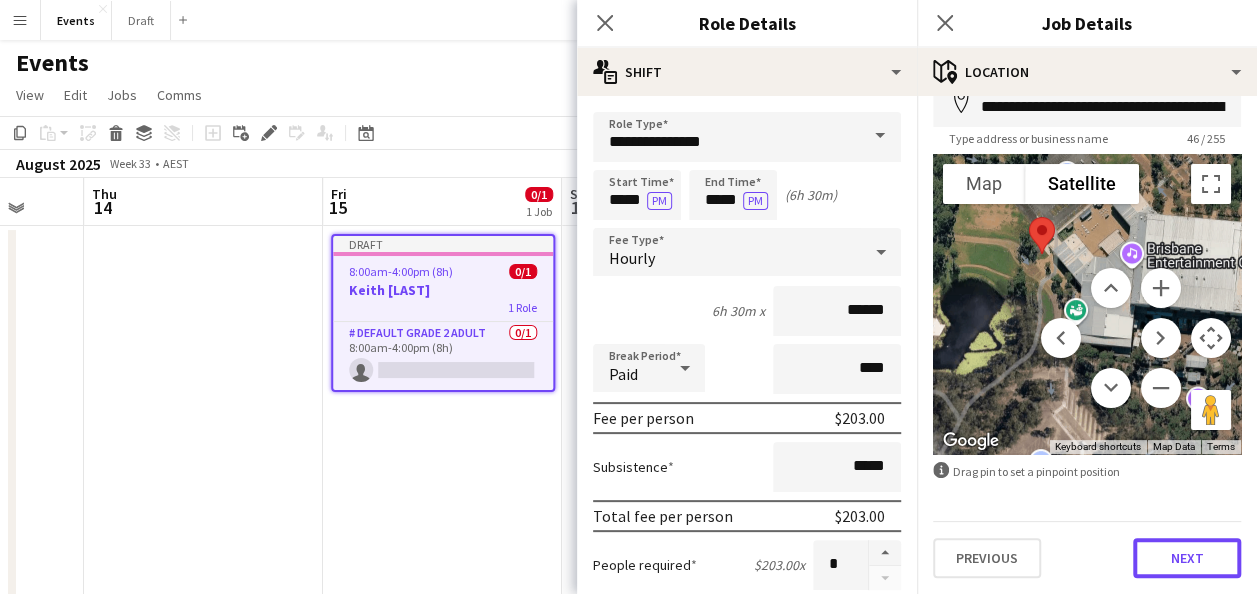 click on "Next" at bounding box center (1187, 558) 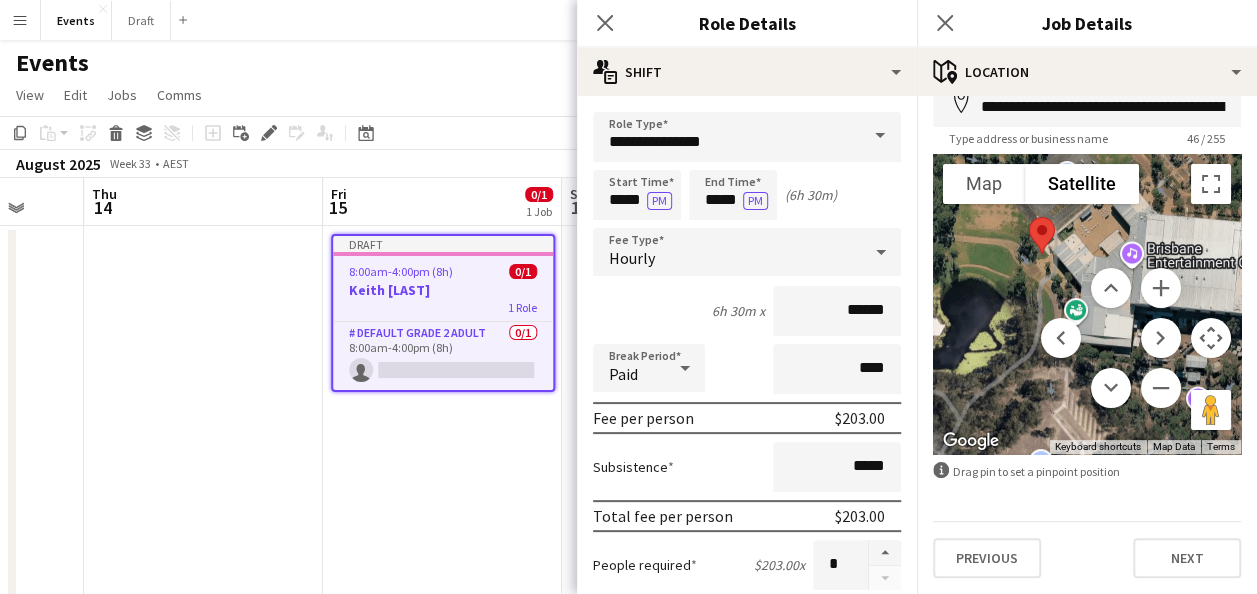scroll, scrollTop: 0, scrollLeft: 0, axis: both 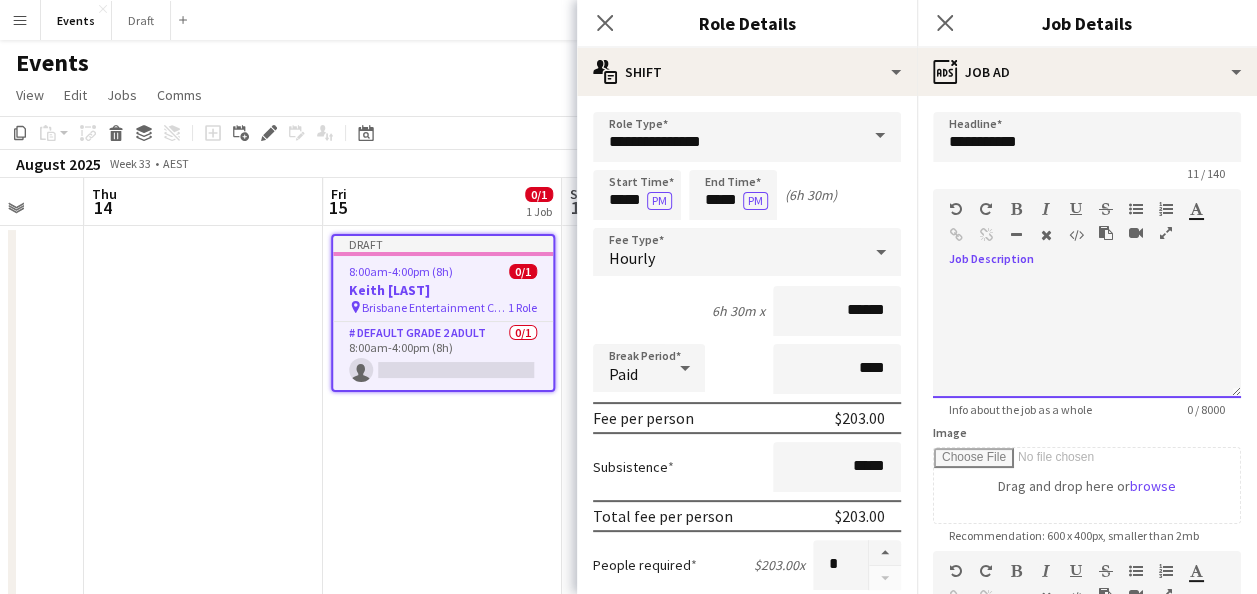 click on "default   Heading 1   Heading 2   Heading 3   Heading 4   Heading 5   Heading 6   Heading 7   Paragraph   Predefined   Standard   default  Times New Roman   Arial   Times New Roman   Calibri   Comic Sans MS  3   1   2   3   4   5   6   7  ******* *******" at bounding box center (1087, 226) 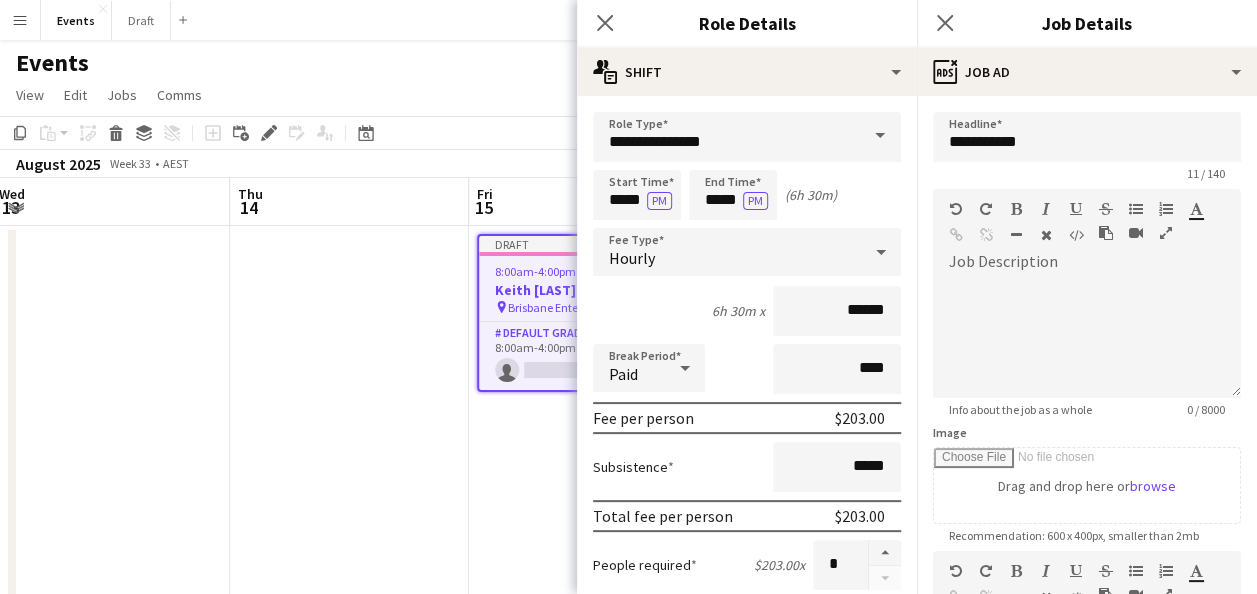 drag, startPoint x: 140, startPoint y: 403, endPoint x: 546, endPoint y: 406, distance: 406.01108 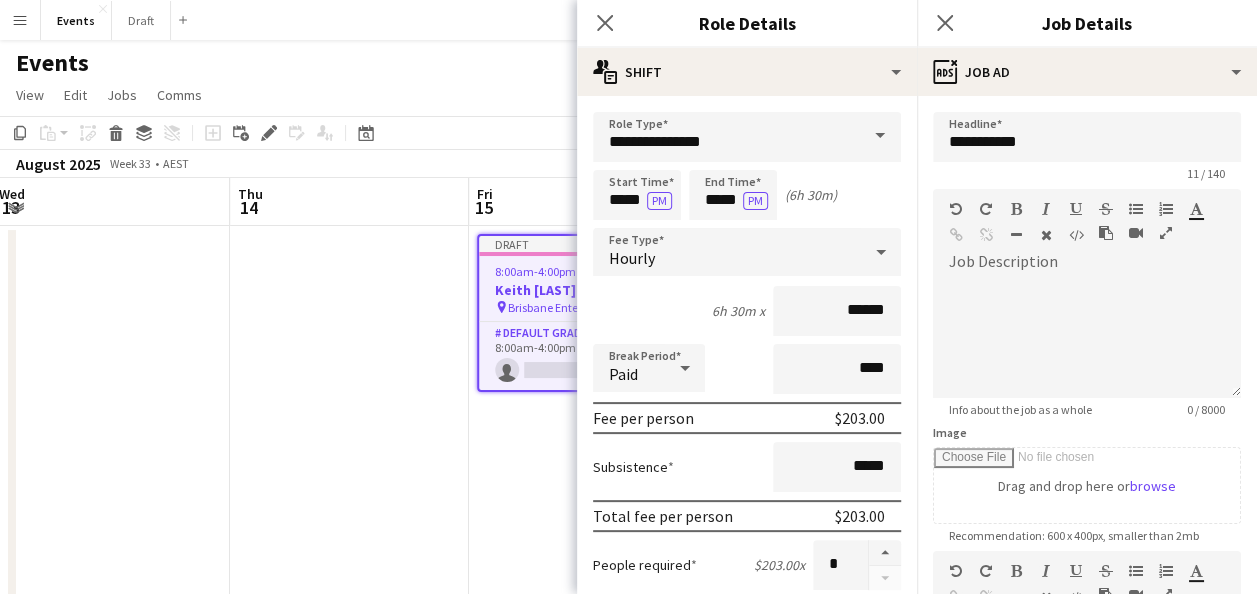 click on "Mon   11   Tue   12   Wed   13   Thu   14   Fri   15   0/1   1 Job   Sat   16   Sun   17   Mon   18   Tue   19   Wed   20   Thu   21   Draft   8:00am-4:00pm (8h)    0/1   Keith Urban
pin
Brisbane Entertainment Centre   1 Role   # Default Grade 2 Adult   0/1   8:00am-4:00pm (8h)
single-neutral-actions" at bounding box center [628, 448] 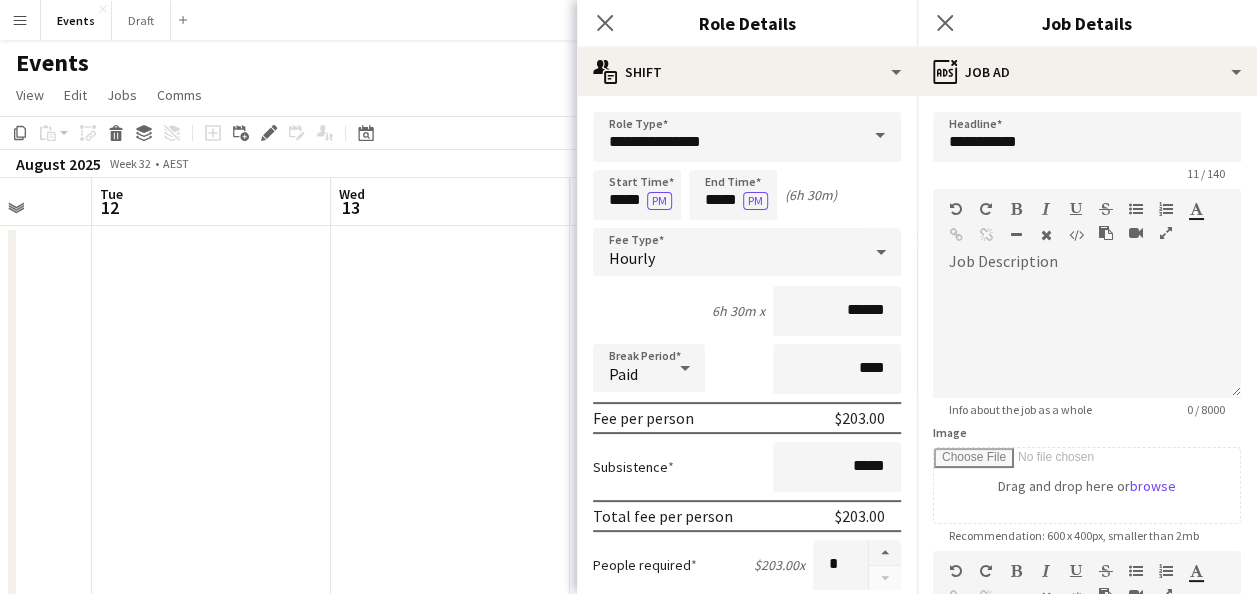 drag, startPoint x: 278, startPoint y: 408, endPoint x: 597, endPoint y: 408, distance: 319 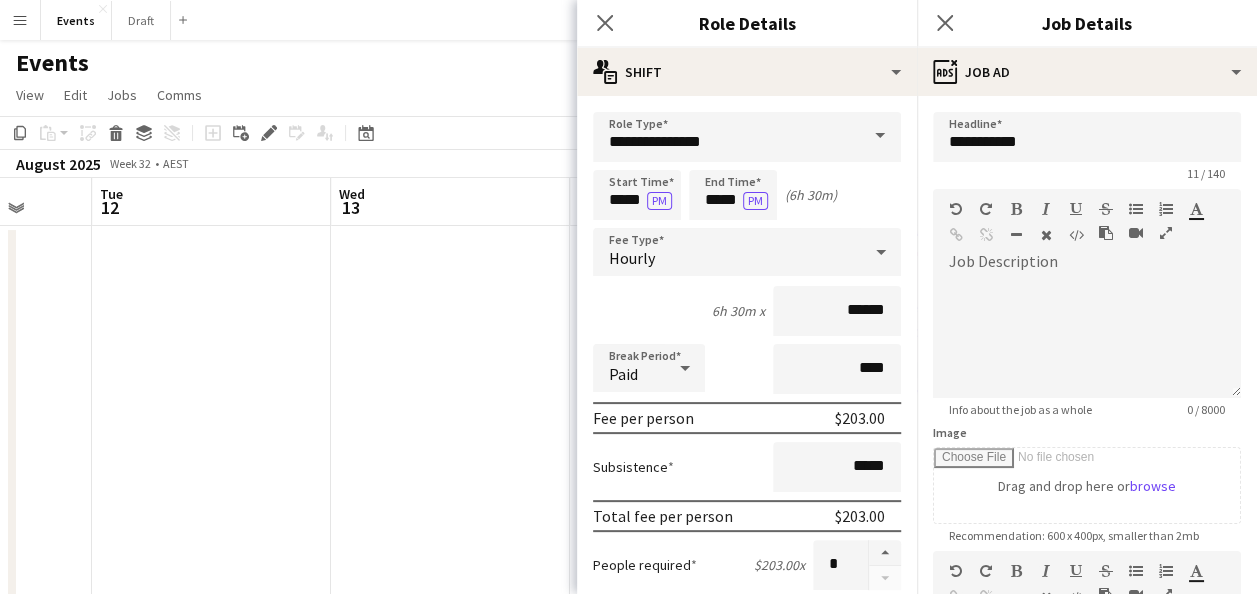 click on "Menu
Boards
Boards   Boards   All jobs   Status
Workforce
Workforce   My Workforce   Recruiting
Comms
Comms
Pay
Pay   Approvals   Payments   Reports
Platform Settings
Platform Settings   App settings   Your settings   Profiles
Training Academy
Training Academy
Knowledge Base
Knowledge Base
Product Updates
Product Updates   Log Out   Privacy   Events
Close
Draft
Close
Add
Help
Notifications
Events   View  Day view expanded Day view collapsed Month view Date picker Jump to today Expand Linked Jobs Collapse Linked Jobs" at bounding box center [628, 376] 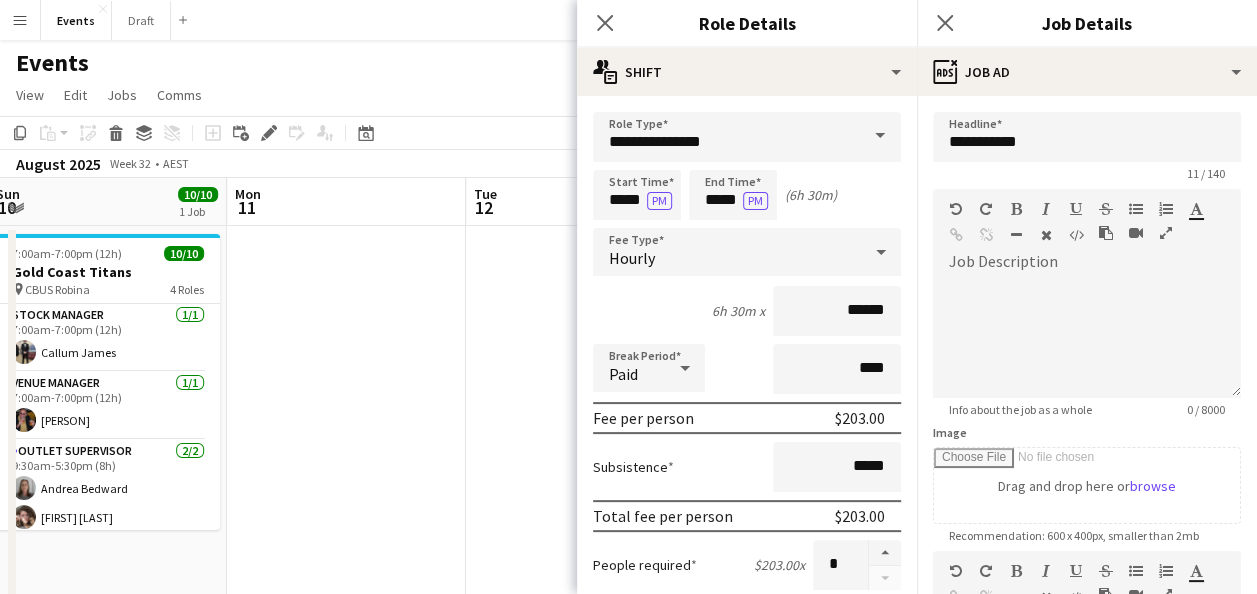 scroll, scrollTop: 0, scrollLeft: 442, axis: horizontal 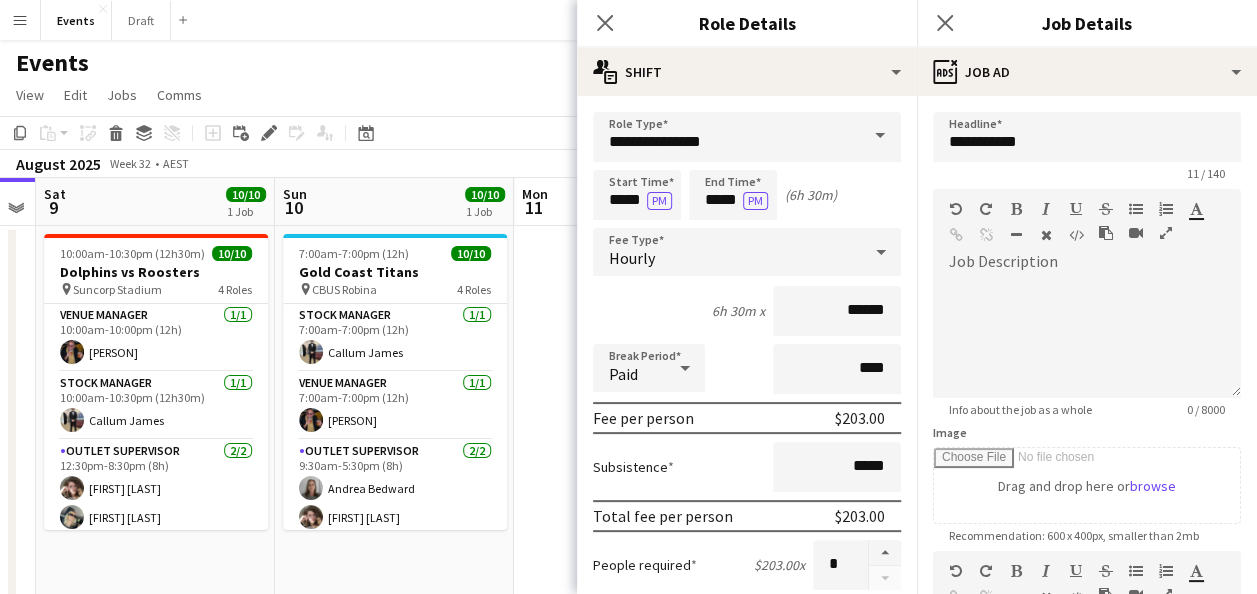drag, startPoint x: 125, startPoint y: 404, endPoint x: 655, endPoint y: 428, distance: 530.5431 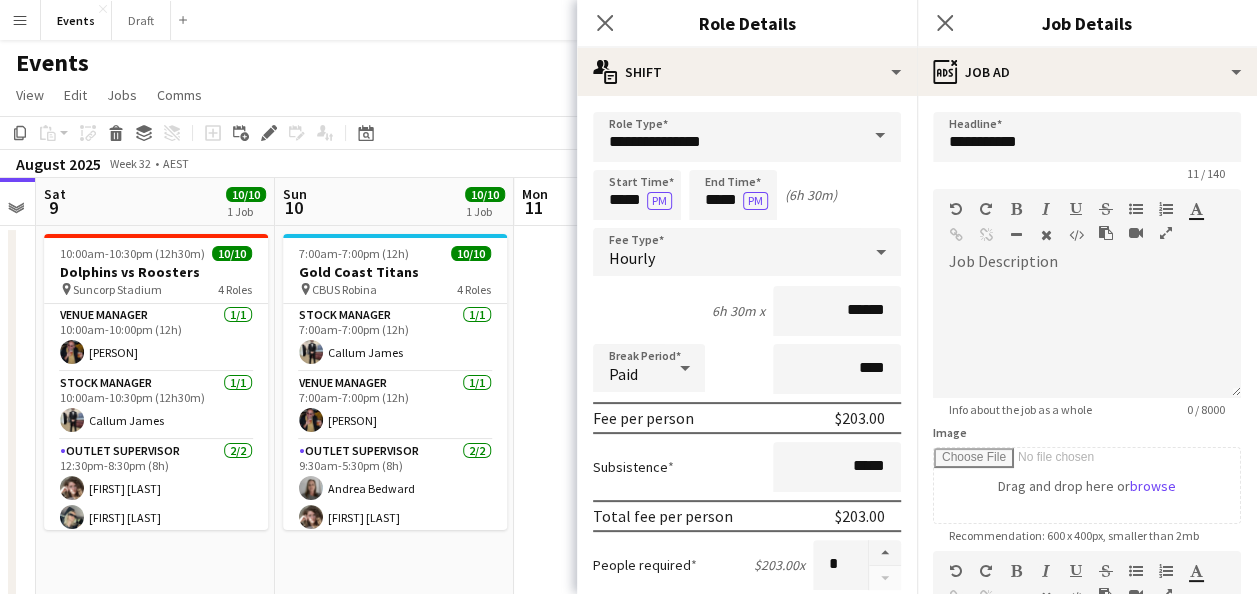 click on "Menu
Boards
Boards   Boards   All jobs   Status
Workforce
Workforce   My Workforce   Recruiting
Comms
Comms
Pay
Pay   Approvals   Payments   Reports
Platform Settings
Platform Settings   App settings   Your settings   Profiles
Training Academy
Training Academy
Knowledge Base
Knowledge Base
Product Updates
Product Updates   Log Out   Privacy   Events
Close
Draft
Close
Add
Help
Notifications
Events   View  Day view expanded Day view collapsed Month view Date picker Jump to today Expand Linked Jobs Collapse Linked Jobs" at bounding box center (628, 376) 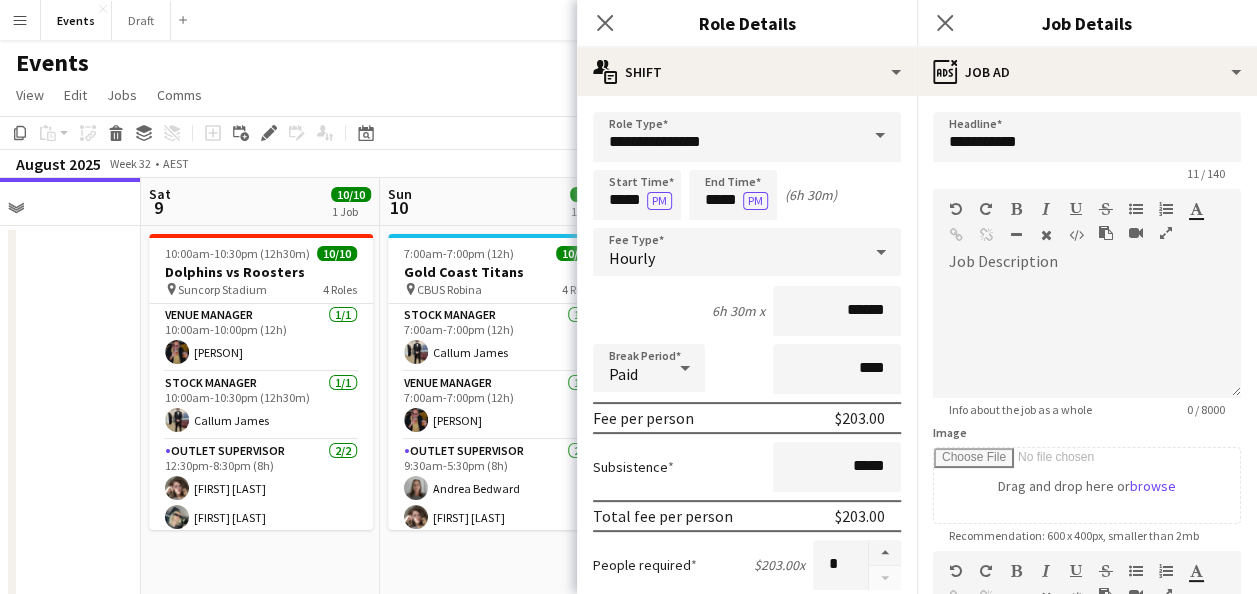 drag, startPoint x: 103, startPoint y: 563, endPoint x: 416, endPoint y: 550, distance: 313.26987 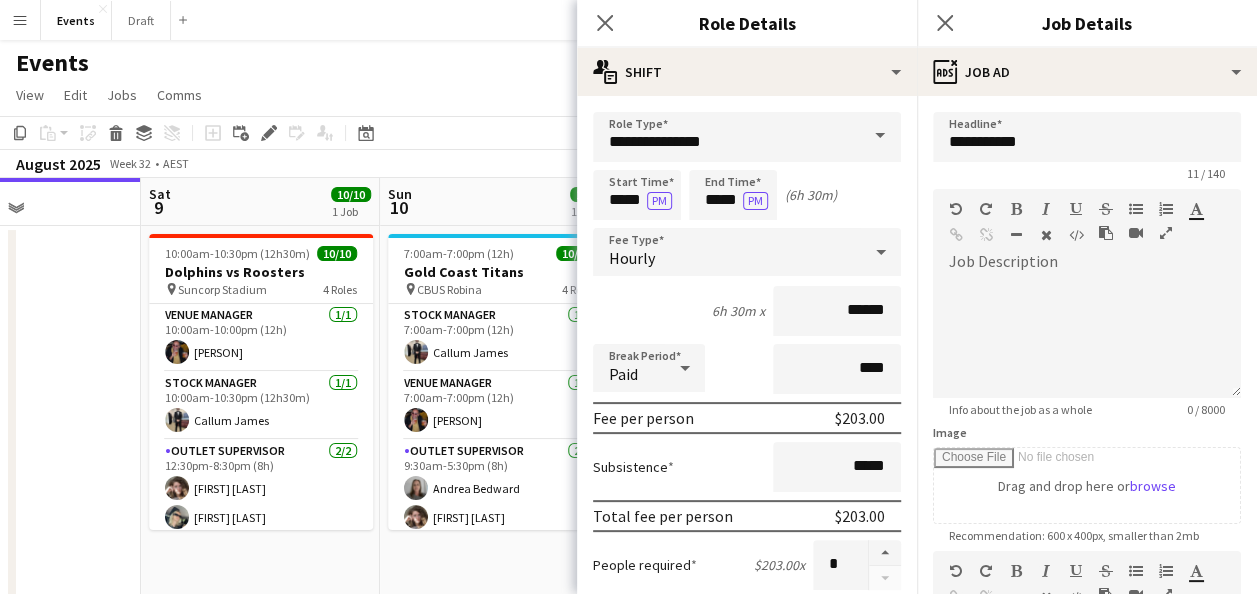 click on "Wed   6   Thu   7   Fri   8   Sat   9   10/10   1 Job   Sun   10   10/10   1 Job   Mon   11   Tue   12   Wed   13   Thu   14   Fri   15   0/1   1 Job   Sat   16      10:00am-10:30pm (12h30m)    10/10   Dolphins vs Roosters
pin
Suncorp Stadium   4 Roles   Venue Manager   1/1   10:00am-10:00pm (12h)
Norman [LAST]  Stock Manager   1/1   10:00am-10:30pm (12h30m)
Callum [LAST]  Outlet Supervisor   2/2   12:30pm-8:30pm (8h)
Karla [LAST] Natasha [LAST]  Sales Assistant   6/6   1:30pm-8:30pm (7h)
Sally [LAST] Tayla[LAST] Samuel RIGBY Sharn Iosefa Samantha [LAST] Amber [LAST]     7:00am-7:00pm (12h)    10/10   Gold Coast Titans
pin
CBUS Robina   4 Roles   Stock Manager   1/1   7:00am-7:00pm (12h)
Callum [LAST]  Venue Manager   1/1   7:00am-7:00pm (12h)
Norman [LAST]  Outlet Supervisor   2/2   9:30am-5:30pm (8h)
Andrea [LAST] Karla [LAST]  Sales Assistant   6/6   10:30am-5:00pm (6h30m)
Rebecca [LAST] Karen [LAST] Nyah [LAST]" at bounding box center (628, 448) 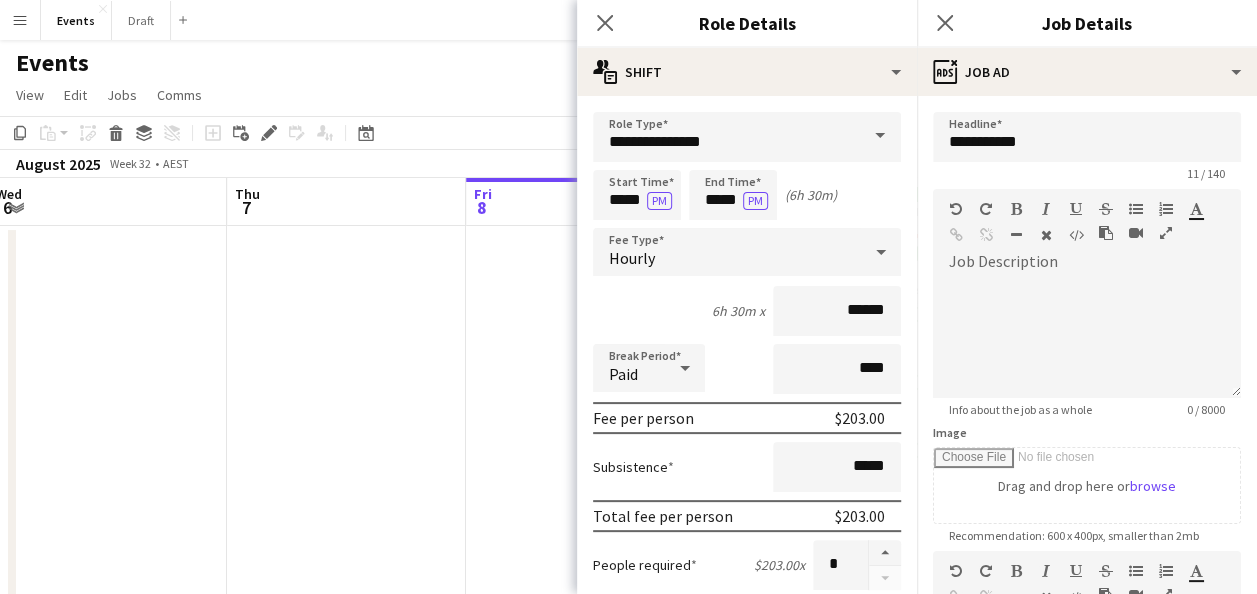 drag, startPoint x: 176, startPoint y: 424, endPoint x: 398, endPoint y: 430, distance: 222.08107 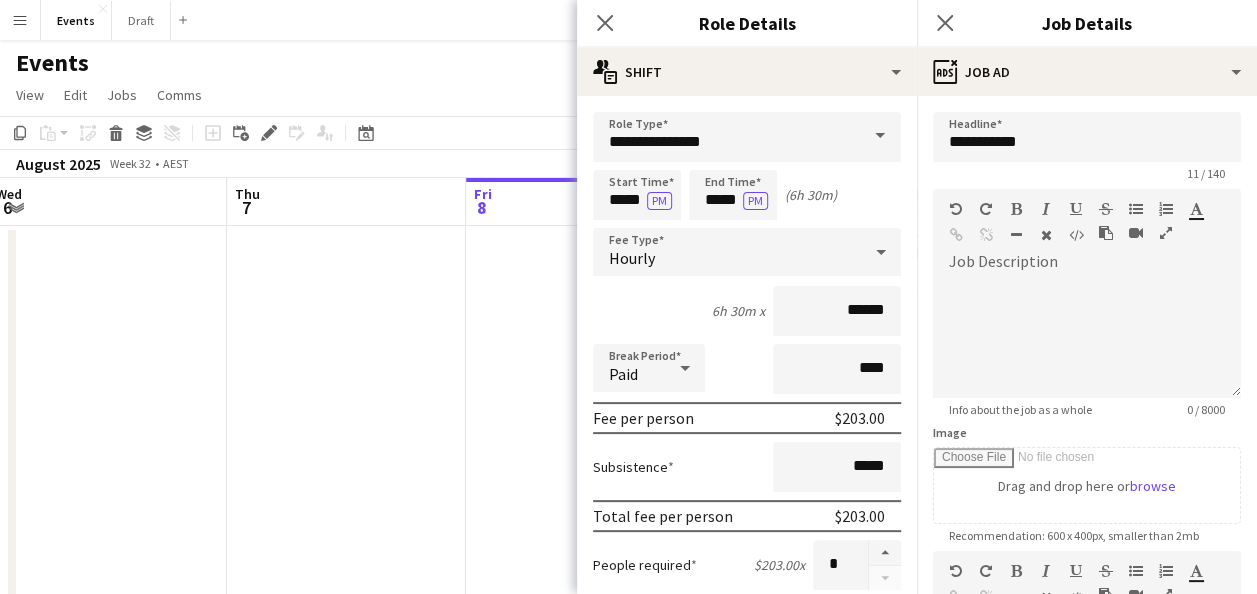 click on "Mon   4   Tue   5   Wed   6   Thu   7   Fri   8   Sat   9   10/10   1 Job   Sun   10   10/10   1 Job   Mon   11   Tue   12   Wed   13   Thu   14      10:00am-10:30pm (12h30m)    10/10   Dolphins vs Roosters
pin
Suncorp Stadium   4 Roles   Venue Manager   1/1   10:00am-10:00pm (12h)
Norman James  Stock Manager   1/1   10:00am-10:30pm (12h30m)
Callum James  Outlet Supervisor   2/2   12:30pm-8:30pm (8h)
Karla Edwards Natasha Patricks  Sales Assistant   6/6   1:30pm-8:30pm (7h)
Sally Starmer Tayla Cowan Samuel RIGBY Sharn Iosefa Samantha Iwanuscha Amber Cowan     7:00am-7:00pm (12h)    10/10   Gold Coast Titans
pin
CBUS Robina   4 Roles   Stock Manager   1/1   7:00am-7:00pm (12h)
Callum James  Venue Manager   1/1   7:00am-7:00pm (12h)
Norman James  Outlet Supervisor   2/2   9:30am-5:30pm (8h)
Andrea Bedward Karla Edwards  Sales Assistant   6/6   10:30am-5:00pm (6h30m)
Rebecca Morris Karen Bartley Beal Nyah Morris Ingrid WOODS" at bounding box center (628, 448) 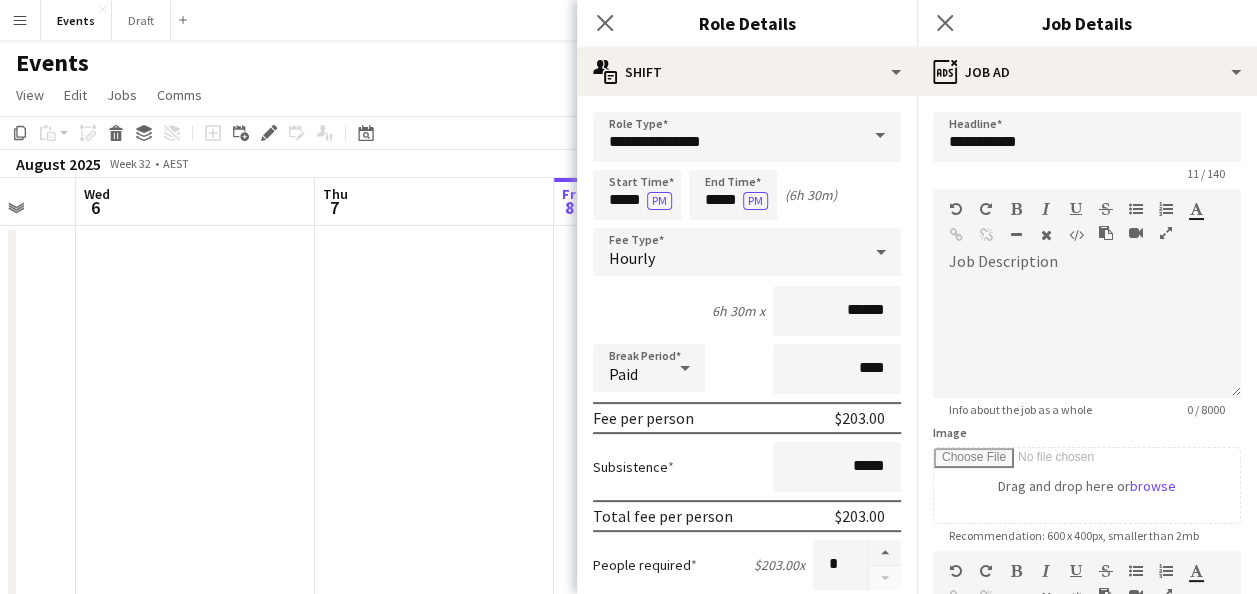 drag, startPoint x: 156, startPoint y: 429, endPoint x: 450, endPoint y: 442, distance: 294.28726 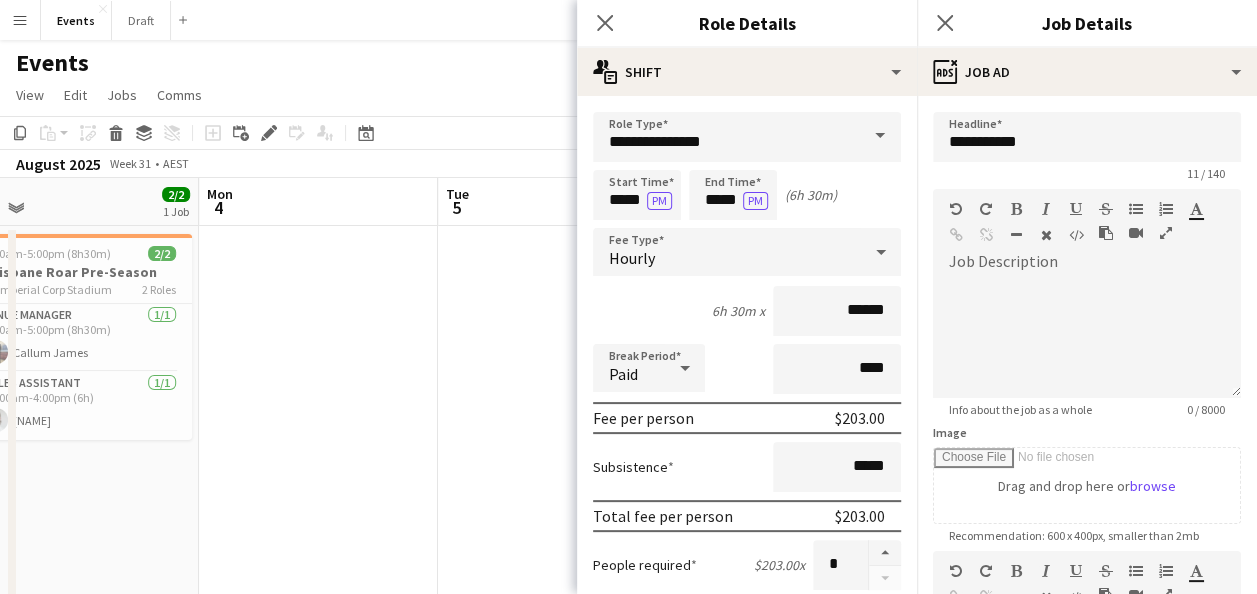 scroll, scrollTop: 0, scrollLeft: 500, axis: horizontal 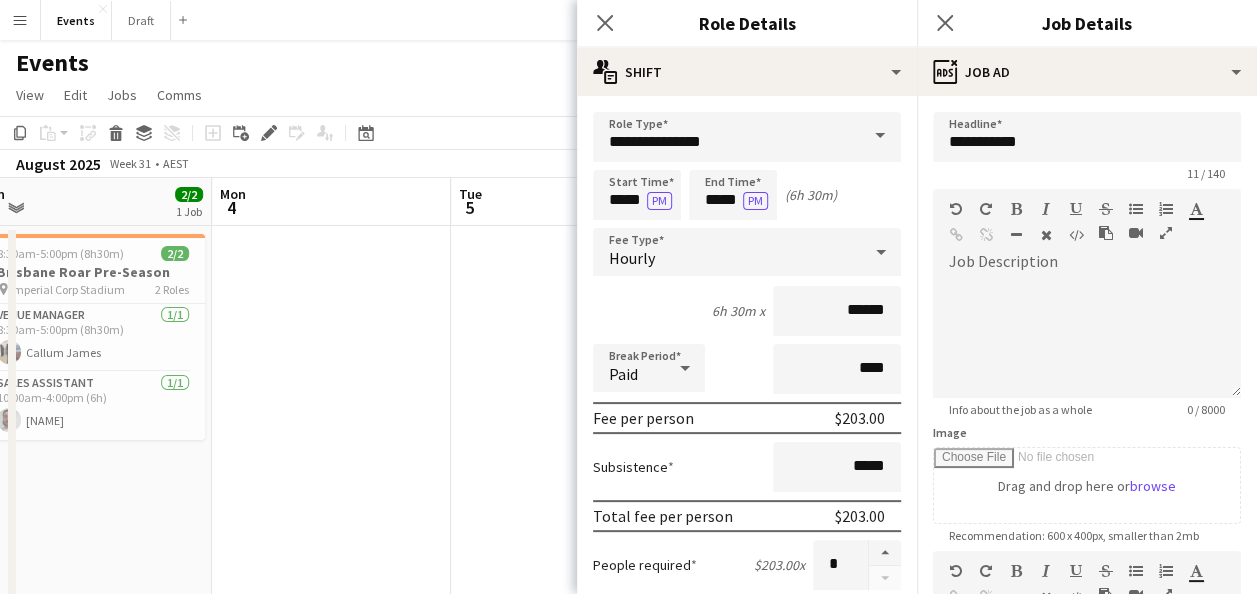 drag, startPoint x: 343, startPoint y: 416, endPoint x: 450, endPoint y: 417, distance: 107.00467 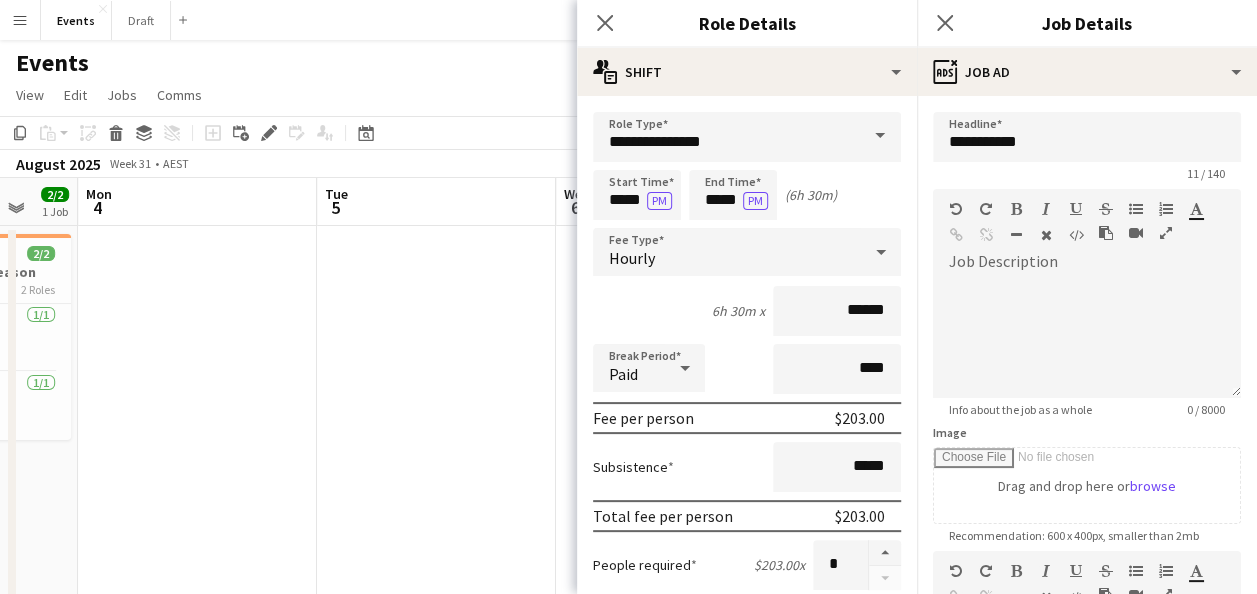 drag, startPoint x: 180, startPoint y: 500, endPoint x: 412, endPoint y: 502, distance: 232.00862 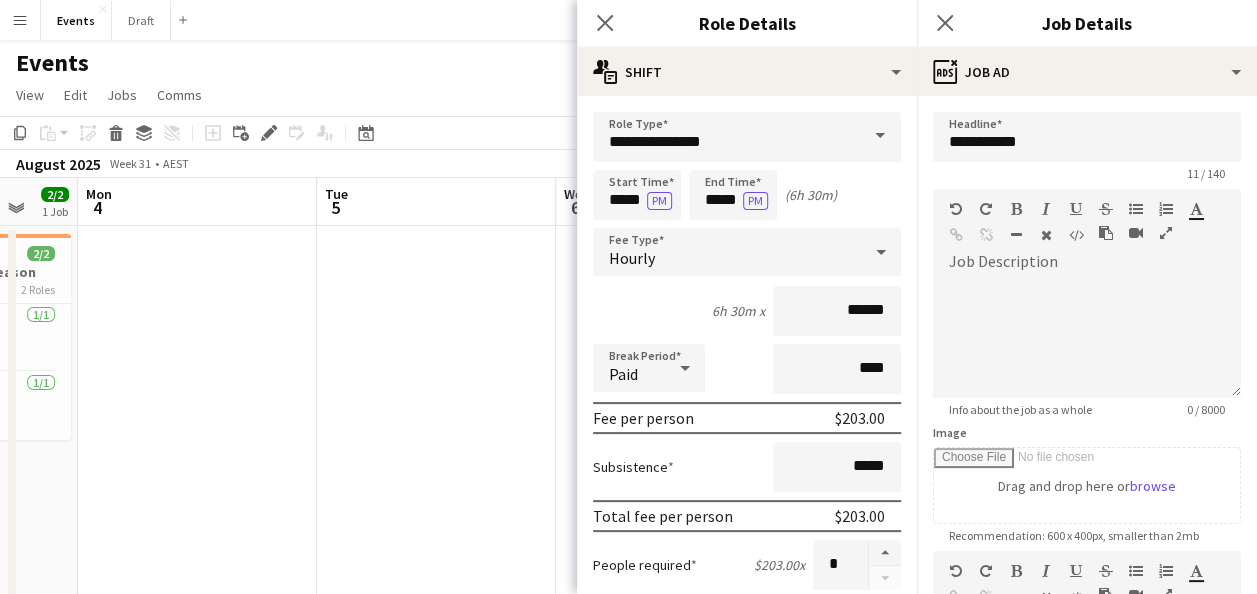 click on "Callum James  Sales Assistant   1/1   10:00am-4:00pm (6h)
Benjamin Hyland     10:00am-10:30pm (12h30m)    10/10   Dolphins vs Roosters
pin" at bounding box center [628, 448] 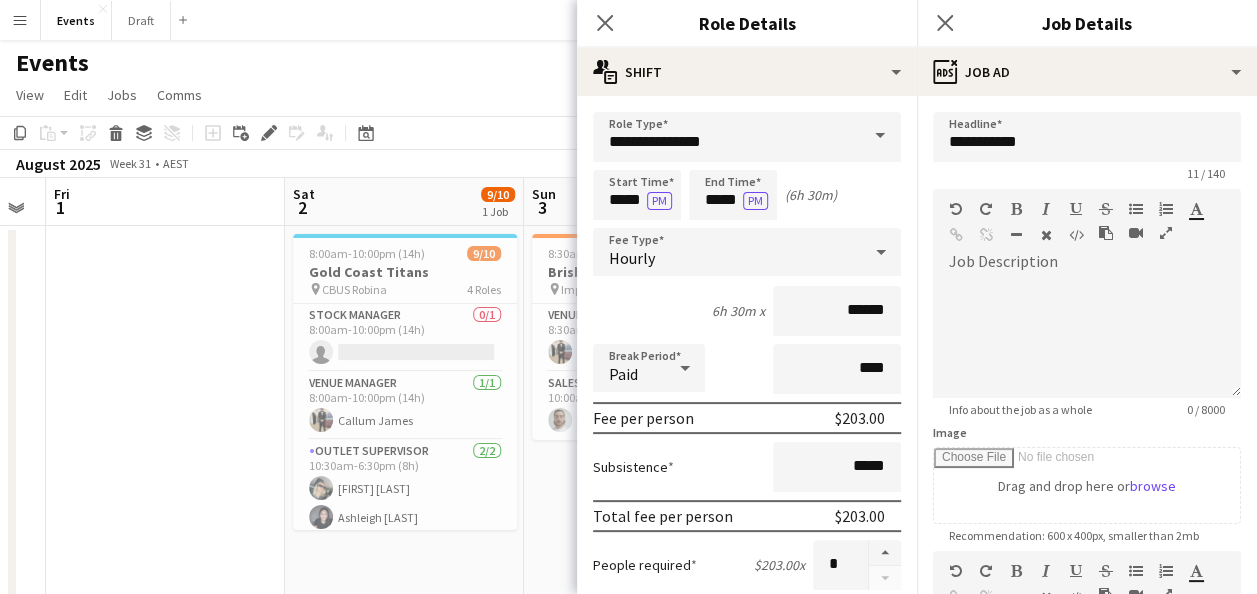 drag, startPoint x: 41, startPoint y: 396, endPoint x: 546, endPoint y: 389, distance: 505.04852 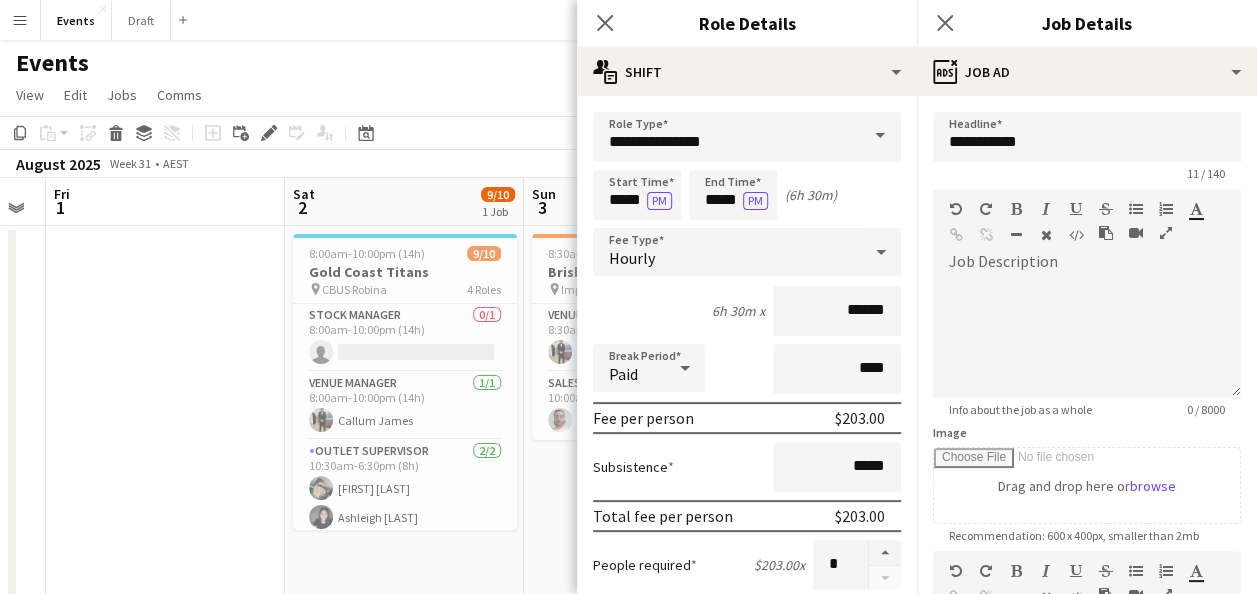 click on "Wed   30   1/1   1 Job   Thu   31   Fri   1   Sat   2   9/10   1 Job   Sun   3   2/2   1 Job   Mon   4   Tue   5   Wed   6   Thu   7   Fri   8   Sat   9   10/10   1 Job      10:00am-4:00pm (6h)    1/1   Vans set up
pin
James House   1 Role   Set-up Assistant   1/1   10:00am-4:00pm (6h)
[PERSON]     8:00am-10:00pm (14h)    9/10   Gold Coast Titans
pin
CBUS Robina   4 Roles   Stock Manager   0/1   8:00am-10:00pm (14h)
single-neutral-actions
Venue Manager   1/1   8:00am-10:00pm (14h)
[PERSON]  Outlet Supervisor   2/2   10:30am-6:30pm (8h)
[PERSON] [PERSON]  Sales Assistant   6/6   11:30am-6:00pm (6h30m)
[PERSON] [PERSON] [PERSON] [PERSON] [PERSON]     8:30am-5:00pm (8h30m)    2/2   Brisbane Roar Pre-Season
pin
Imperial Corp Stadium   2 Roles   Venue Manager   1/1   8:30am-5:00pm (8h30m)
1/1" at bounding box center [628, 448] 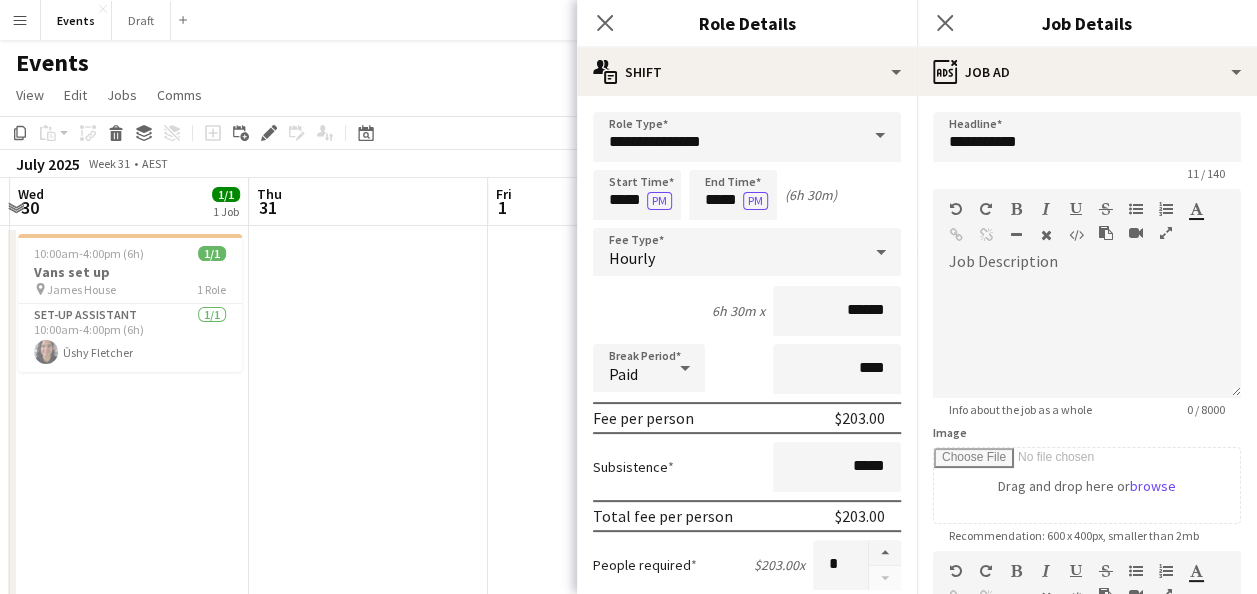 drag, startPoint x: 141, startPoint y: 375, endPoint x: 534, endPoint y: 400, distance: 393.79437 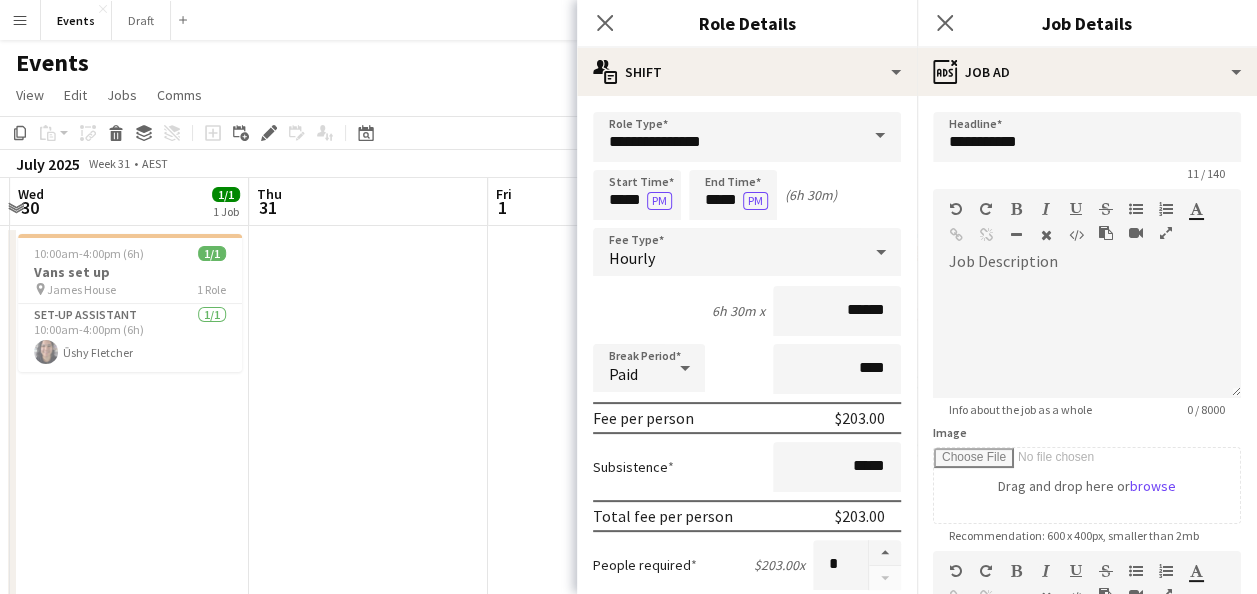 click on "Mon   28   Tue   29   Wed   30   1/1   1 Job   Thu   31   Fri   1   Sat   2   9/10   1 Job   Sun   3   2/2   1 Job   Mon   4   Tue   5   Wed   6   Thu   7      10:00am-4:00pm (6h)    1/1   Vans set up
pin
James House   1 Role   Set-up Assistant   1/1   10:00am-4:00pm (6h)
Ūshy Fletcher     8:00am-10:00pm (14h)    9/10   Gold Coast Titans
pin
CBUS Robina   4 Roles   Stock Manager   0/1   8:00am-10:00pm (14h)
single-neutral-actions
Venue Manager   1/1   8:00am-10:00pm (14h)
Callum James  Outlet Supervisor   2/2   10:30am-6:30pm (8h)
Natasha Patricks Ashleigh ENOKA  Sales Assistant   6/6   11:30am-6:00pm (6h30m)
Rebecca Morris Karen Bartley Beal Andrea Bedward Ingrid WOODS May Meade Karla Edwards     8:30am-5:00pm (8h30m)    2/2   Brisbane Roar Pre-Season
pin
Imperial Corp Stadium   2 Roles   Venue Manager   1/1   8:30am-5:00pm (8h30m)
Callum James  1/1" at bounding box center [628, 448] 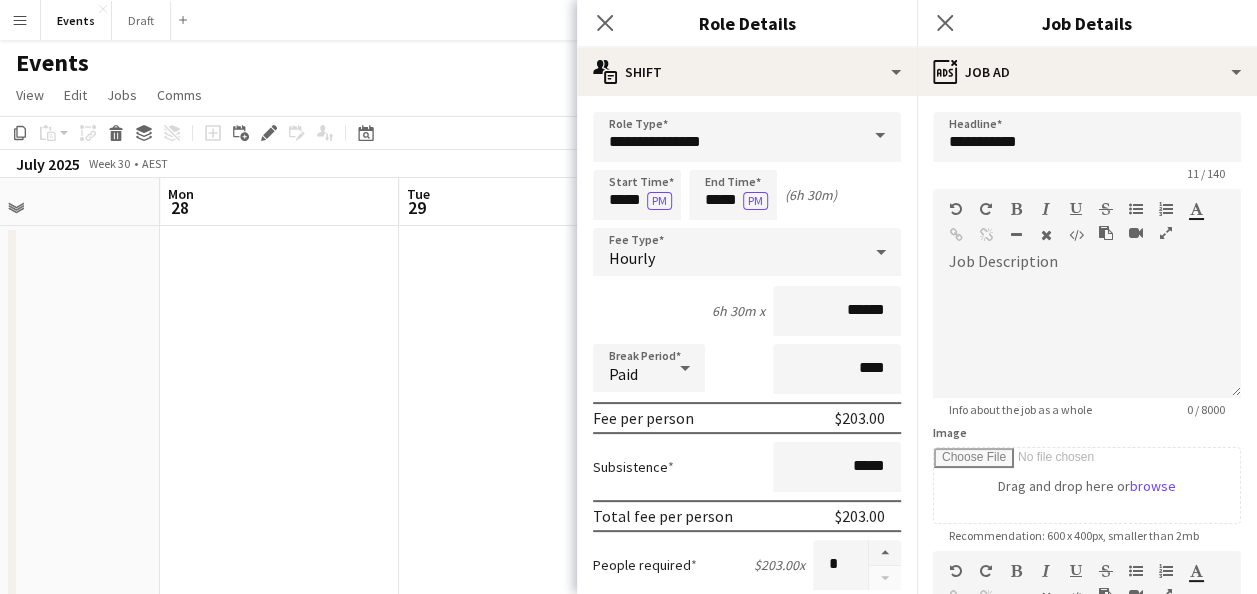 drag, startPoint x: 155, startPoint y: 425, endPoint x: 530, endPoint y: 428, distance: 375.012 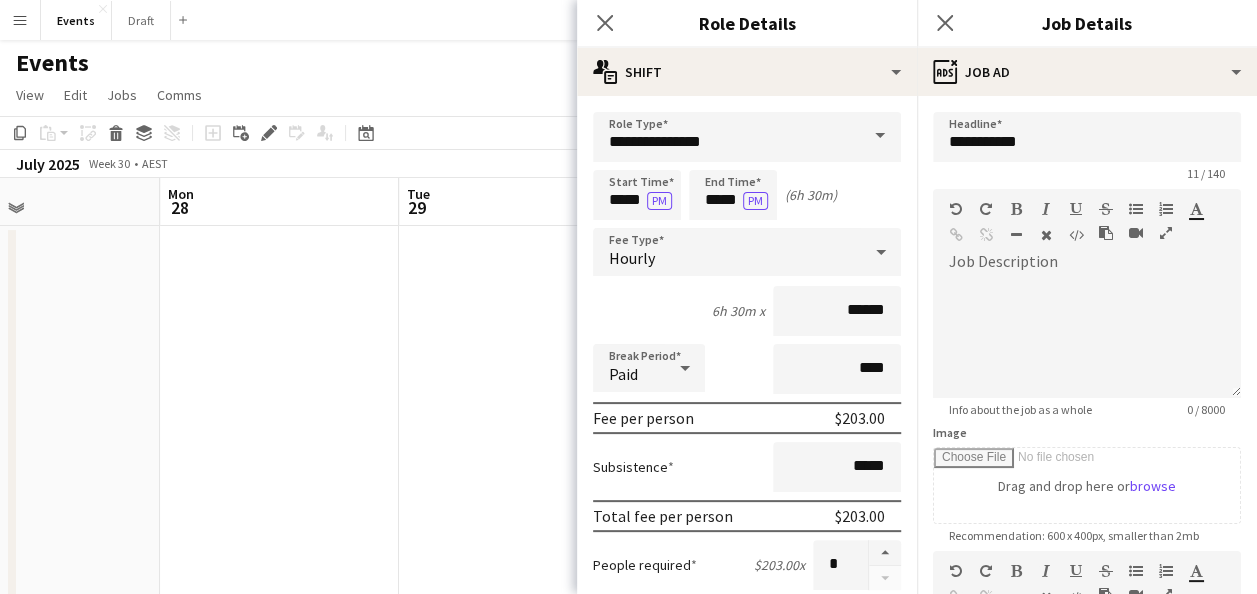 click on "[FIRST] [LAST]   1 Role   Set-up Assistant   1/1   10:00am-4:00pm (6h)
[FIRST] [LAST]     8:00am-10:00pm (14h)    9/10   Gold Coast Titans
pin
CBUS [CITY]   4 Roles   Stock Manager   0/1   8:00am-10:00pm (14h)
single-neutral-actions
Venue Manager   1/1   8:00am-10:00pm (14h)
[FIRST] [LAST]  Outlet Supervisor   2/2   10:30am-6:30pm (8h)
[FIRST] [LAST] [FIRST] [LAST]  Sales Assistant   6/6   11:30am-6:00pm (6h30m)
[FIRST] [LAST] [FIRST] [LAST]     8:30am-5:00pm (8h30m)    2/2   Brisbane Roar Pre-Season
pin
Imperial Corp Stadium   2 Roles   Venue Manager   1/1   8:30am-5:00pm (8h30m)
[FIRST] [LAST]" at bounding box center (628, 448) 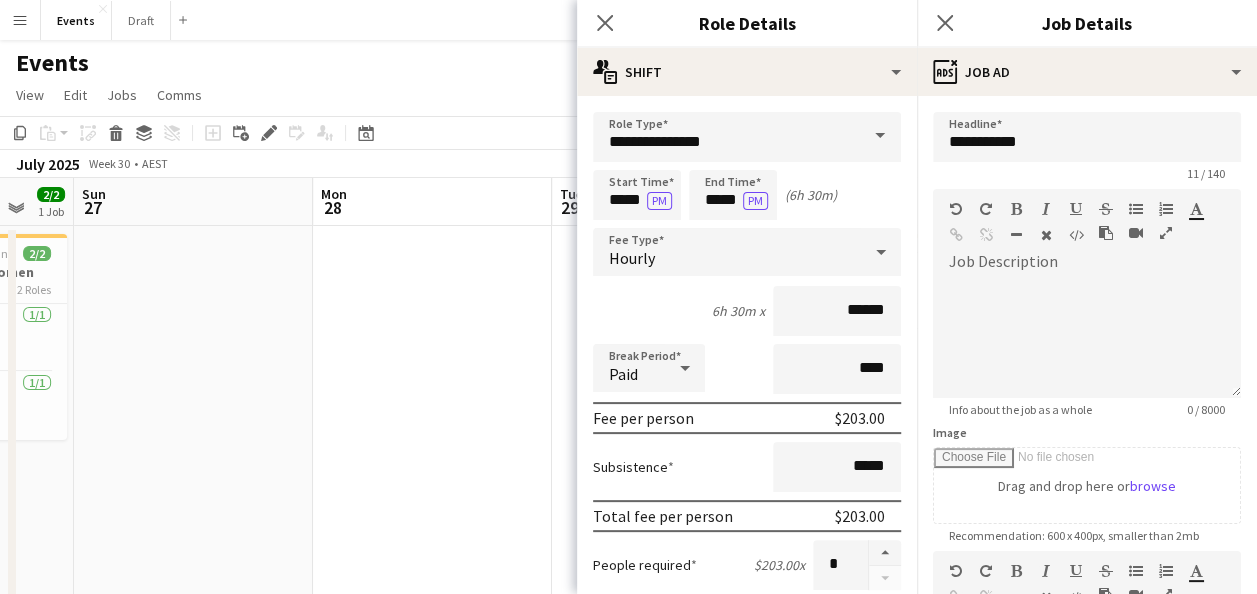 drag, startPoint x: 136, startPoint y: 417, endPoint x: 501, endPoint y: 416, distance: 365.00137 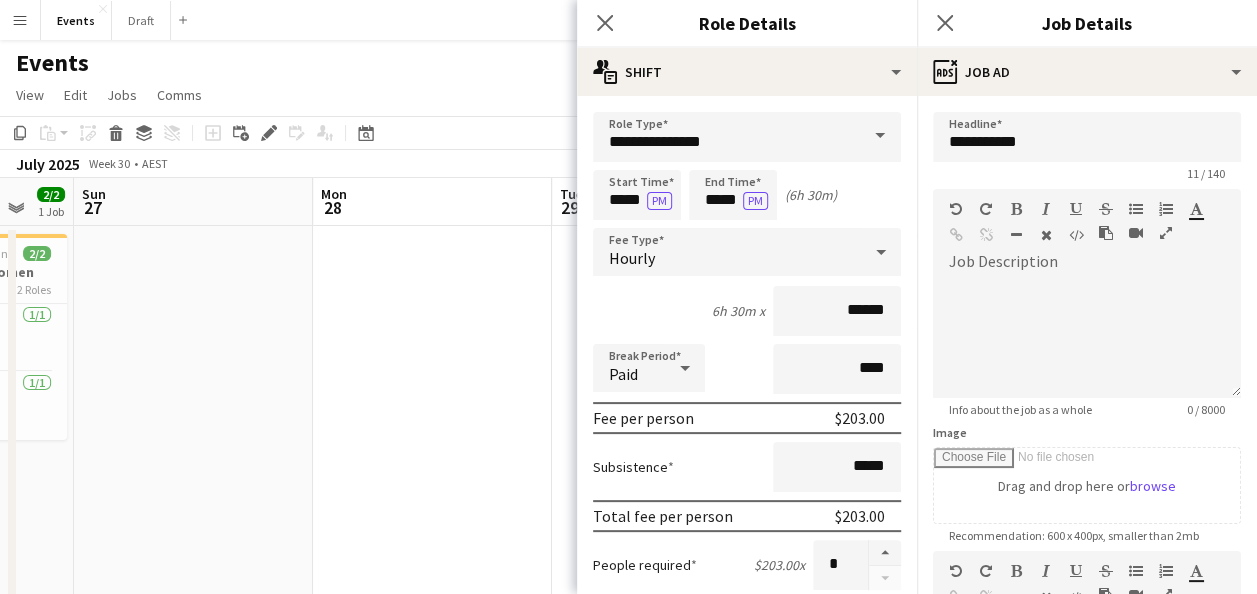 click on "Fri   25   Sat   26   2/2   1 Job   Sun   27   Mon   28   Tue   29   Wed   30   1/1   1 Job   Thu   31   Fri   1   Sat   2   9/10   1 Job   Sun   3   2/2   1 Job   Mon   4      10:00am-12:00am (14h) (Sun)   2/2   Wallaroos vs Wales Women
pin
Ballymore   2 Roles   Venue Manager   1/1   10:00am-12:00am (14h)
Callum James  Sales Assistant   1/1   12:00pm-5:00pm (5h)
Samuel RIGBY     10:00am-4:00pm (6h)    1/1   Vans set up
pin
James House   1 Role   Set-up Assistant   1/1   10:00am-4:00pm (6h)
Ūshy Fletcher     8:00am-10:00pm (14h)    9/10   Gold Coast Titans
pin
CBUS Robina   4 Roles   Stock Manager   0/1   8:00am-10:00pm (14h)
single-neutral-actions
Venue Manager   1/1   8:00am-10:00pm (14h)
Callum James  Outlet Supervisor   2/2   10:30am-6:30pm (8h)
Natasha Patricks Ashleigh ENOKA  Sales Assistant   6/6   11:30am-6:00pm (6h30m)
Rebecca Morris May Meade" at bounding box center [628, 448] 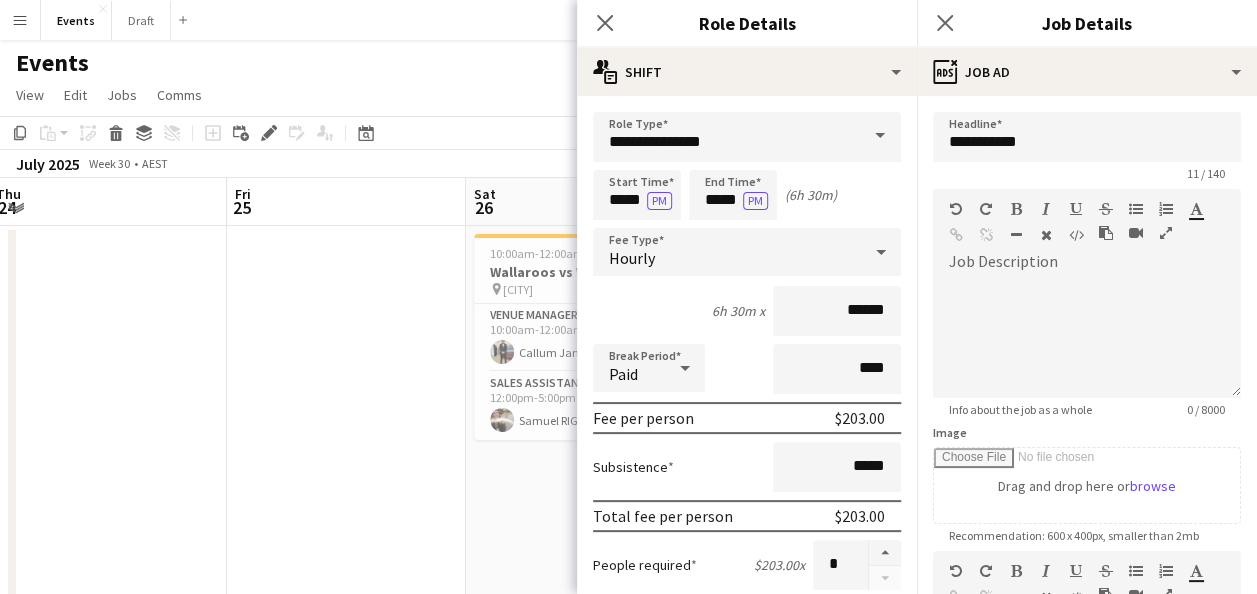 drag, startPoint x: 88, startPoint y: 494, endPoint x: 506, endPoint y: 498, distance: 418.01913 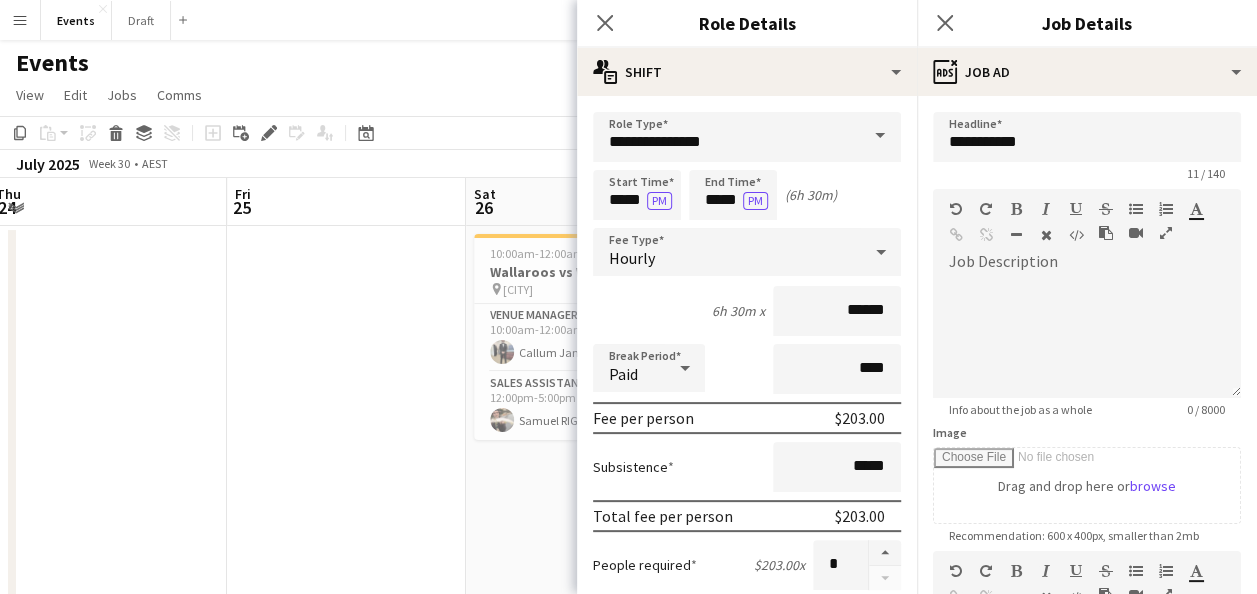 click on "Tue   22   Wed   23   Thu   24   Fri   25   Sat   26   2/2   1 Job   Sun   27   Mon   28   Tue   29   Wed   30   1/1   1 Job   Thu   31   Fri   1      10:00am-12:00am (14h) (Sun)   2/2   Wallaroos vs Wales Women
pin
Ballymore   2 Roles   Venue Manager   1/1   10:00am-12:00am (14h)
[FIRST] [LAST]  Sales Assistant   1/1   12:00pm-5:00pm (5h)
[FIRST] [LAST]     10:00am-4:00pm (6h)    1/1   Vans set up
pin
James House   1 Role   Set-up Assistant   1/1   10:00am-4:00pm (6h)
[FIRST] [LAST] Fletcher" at bounding box center (628, 448) 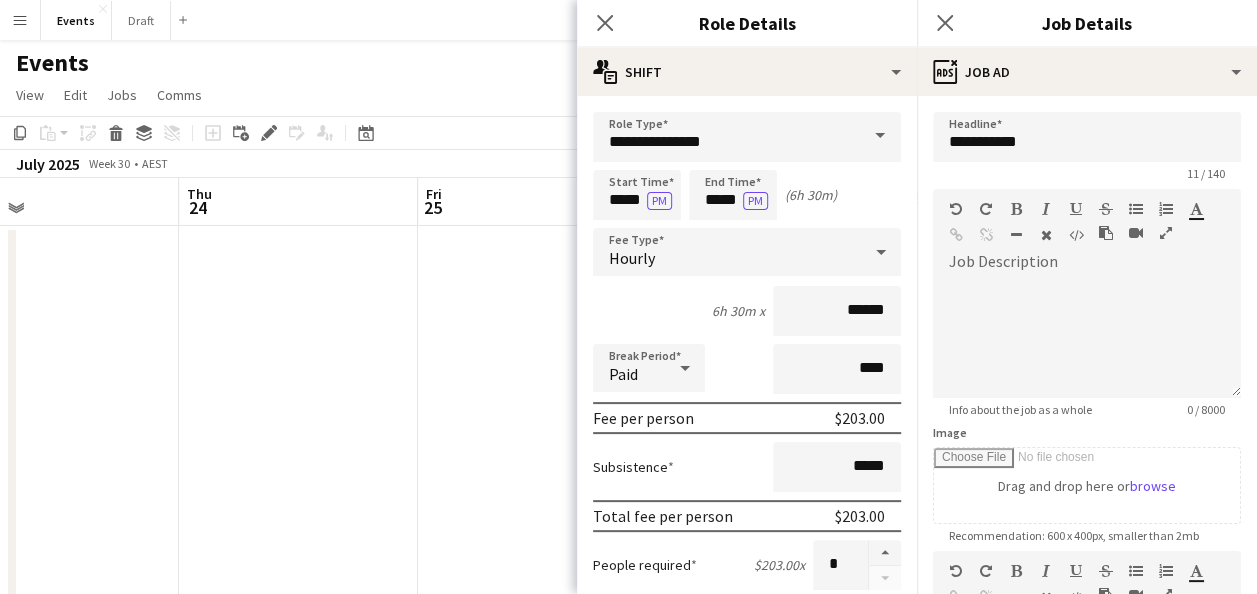 drag, startPoint x: 137, startPoint y: 434, endPoint x: 488, endPoint y: 435, distance: 351.00143 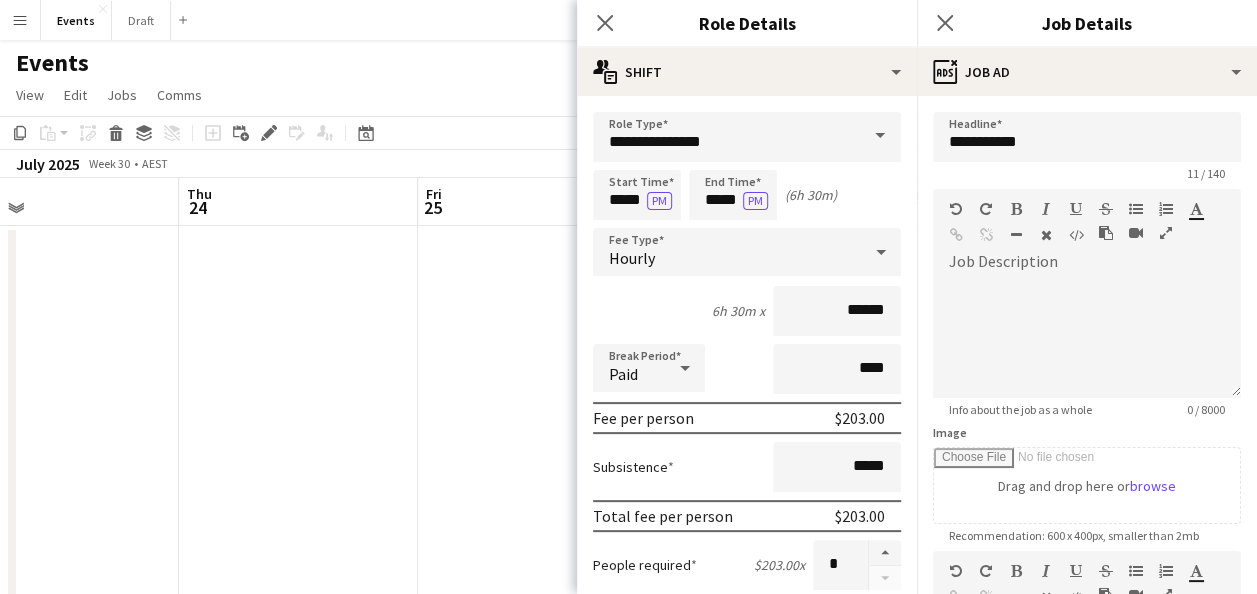 click on "2/2   1 Job   Sun   27   Mon   28   Tue   29   Wed   30   1/1   1 Job   Thu   31      10:00am-12:00am (14h) (Sun)   2/2   Wallaroos vs Wales Women
pin
Ballymore   2 Roles   Venue Manager   1/1   10:00am-12:00am (14h)
[FIRST] [LAST]  Sales Assistant   1/1   12:00pm-5:00pm (5h)
[FIRST] [LAST]     10:00am-4:00pm (6h)    1/1   Vans set up
pin
James House   1 Role   Set-up Assistant   1/1   10:00am-4:00pm (6h)
[FIRST] [LAST]" at bounding box center (628, 448) 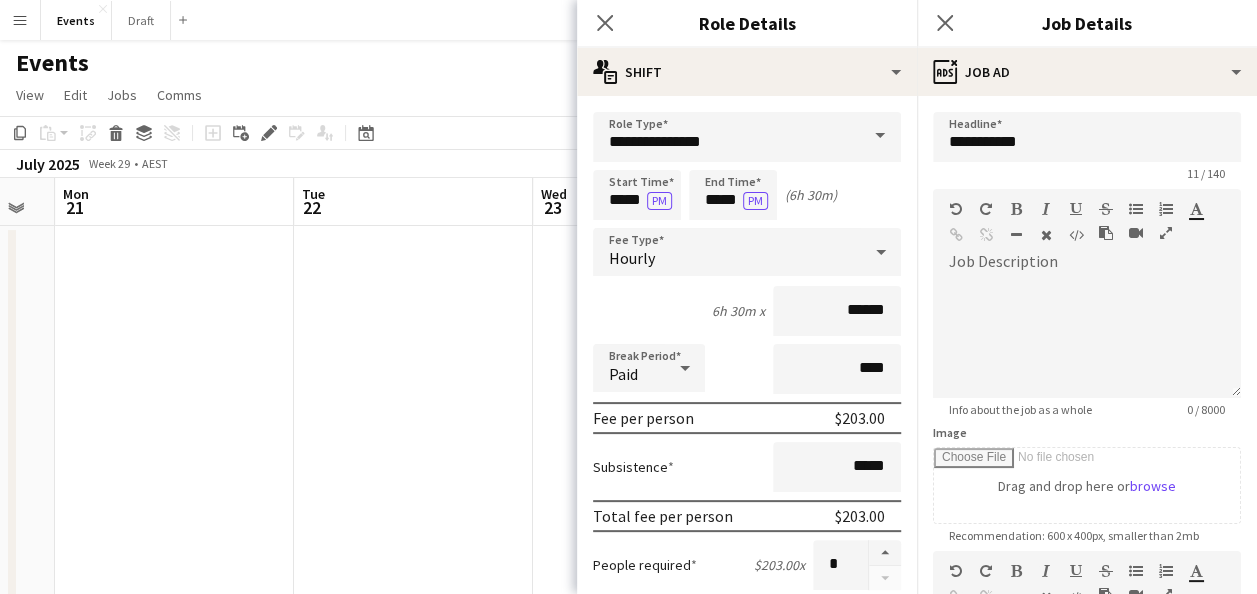 drag, startPoint x: 354, startPoint y: 435, endPoint x: 478, endPoint y: 431, distance: 124.0645 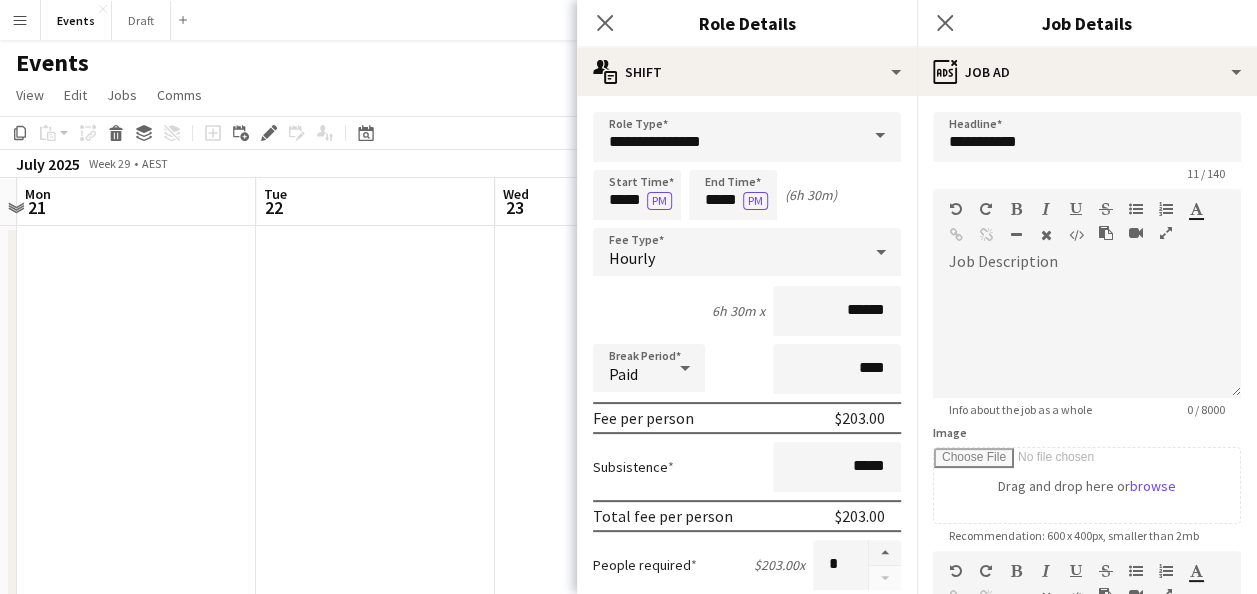 drag, startPoint x: 112, startPoint y: 424, endPoint x: 516, endPoint y: 420, distance: 404.0198 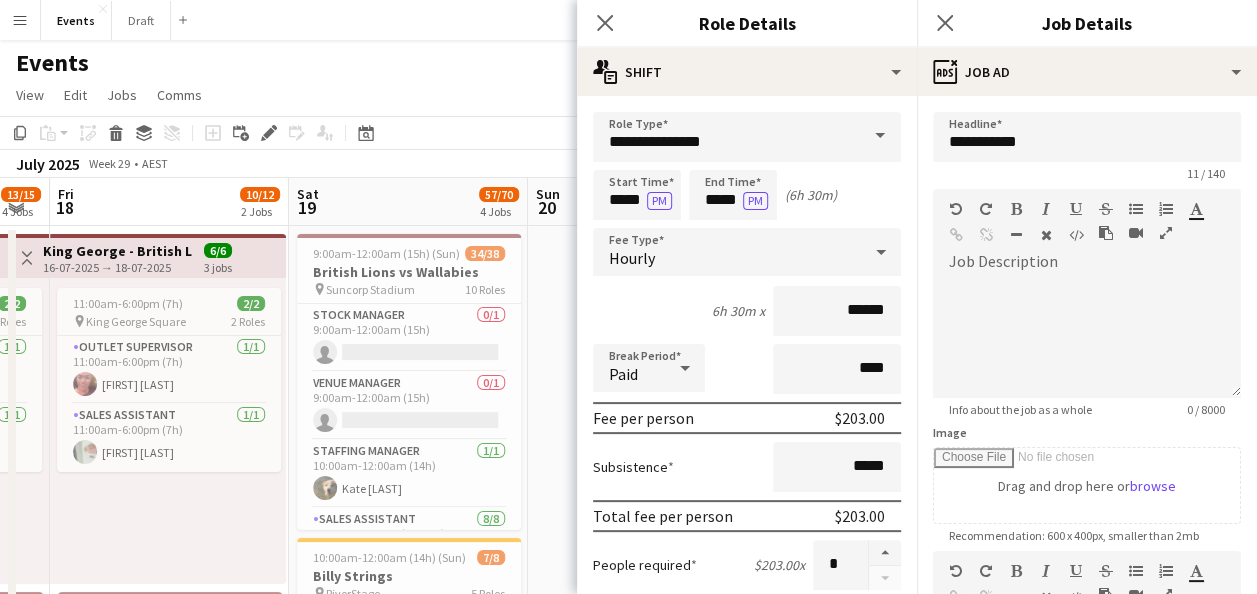 drag, startPoint x: 288, startPoint y: 422, endPoint x: 555, endPoint y: 420, distance: 267.00748 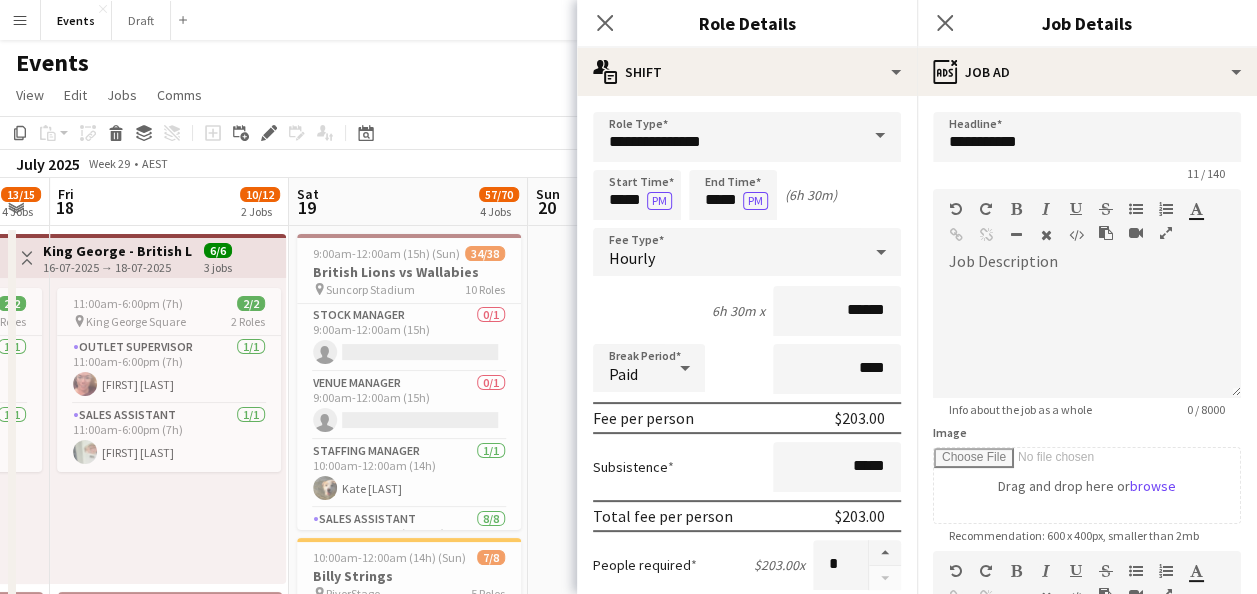 click on "Wed   16   9/10   2 Jobs   Thu   17   13/15   4 Jobs   Fri   18   10/12   2 Jobs   Sat   19   57/70   4 Jobs   Sun   20   Mon   21   Tue   22   Wed   23   Thu   24   Fri   25   Sat   26   2/2   1 Job
Toggle View
King George - British Lions vs Wallabies  16-07-2025 → 18-07-2025   6/6   3 jobs      8:00am-6:00pm (10h)    2/2
pin
King George Square   2 Roles   Sales Assistant   1/1   8:00am-6:00pm (10h)
Lorraine KEMP  Outlet Supervisor   1/1   9:00am-6:00pm (9h)
Sandi Kemp     11:00am-5:00pm (6h)    7/8   British Lions vs Wallabies Set-Up
pin
Suncorp Stadium   3 Roles   Set-up Assistant   6/6   11:00am-5:00pm (6h)
Diane Coyle Georgina Chan Natasha Patricks Karla Edwards Callum James JAMES ESSEY  Stock Manager   0/1   11:00am-5:00pm (6h)
single-neutral-actions
Venue Manager   1/1   11:00am-5:00pm (6h)
Norman James
Toggle View
King George - British Lions vs Wallabies" at bounding box center [628, 775] 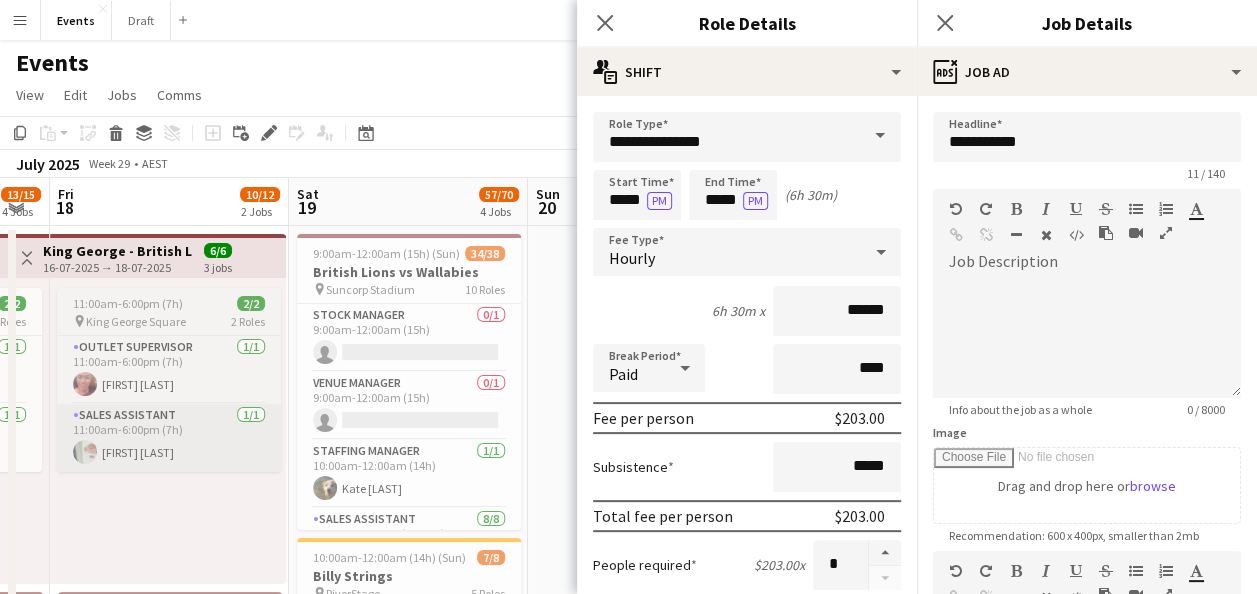 scroll, scrollTop: 0, scrollLeft: 438, axis: horizontal 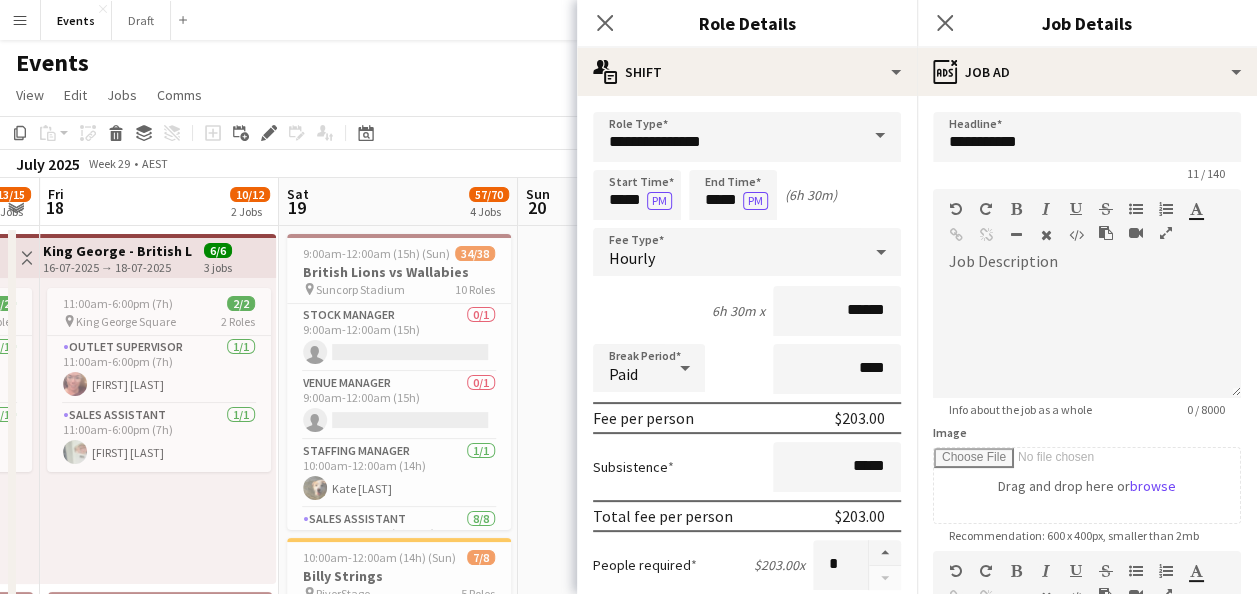 drag, startPoint x: 226, startPoint y: 163, endPoint x: 398, endPoint y: 169, distance: 172.10461 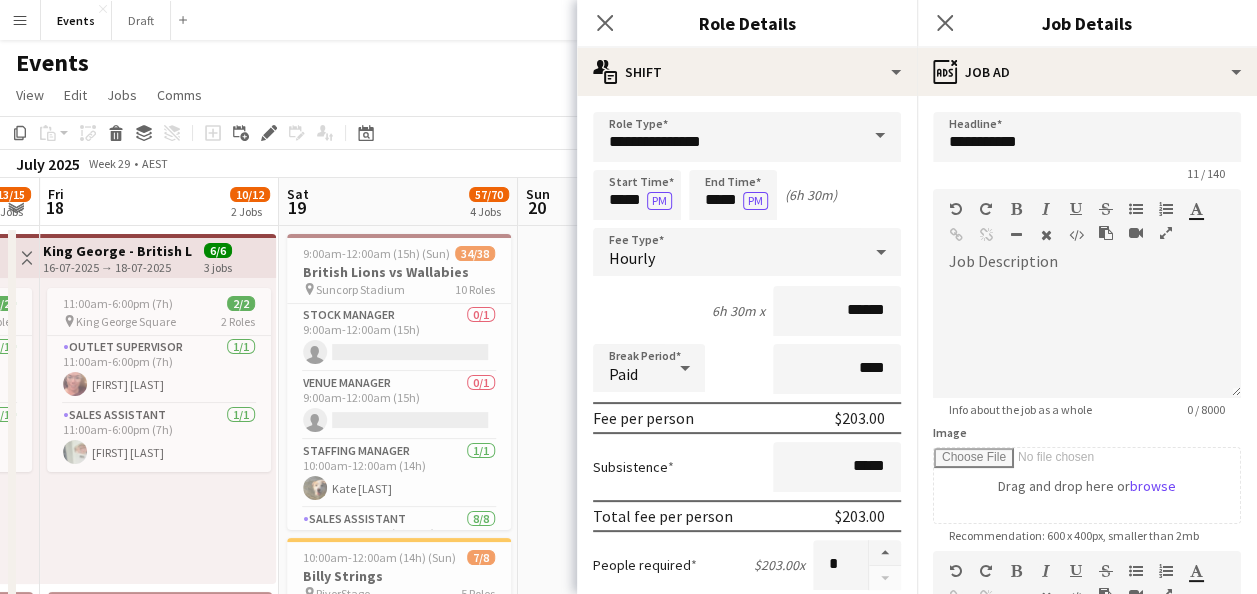 click on "July 2025   Week 29
•   AEST   Publish 1 job   Revert 1 job" 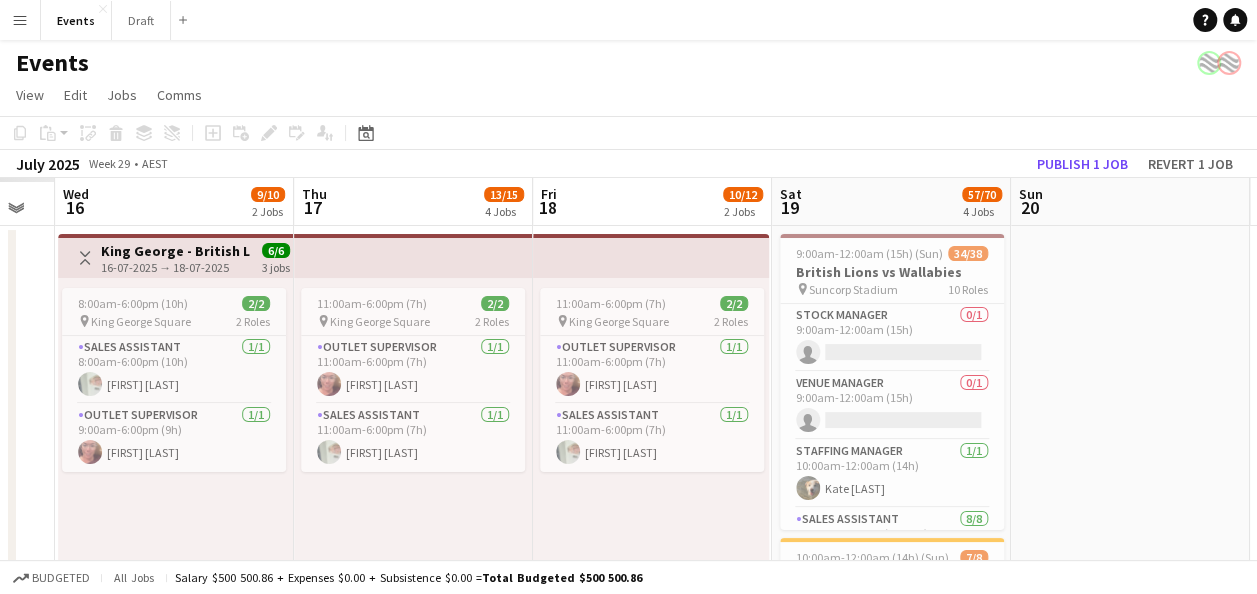 drag, startPoint x: 700, startPoint y: 441, endPoint x: 1096, endPoint y: 383, distance: 400.22495 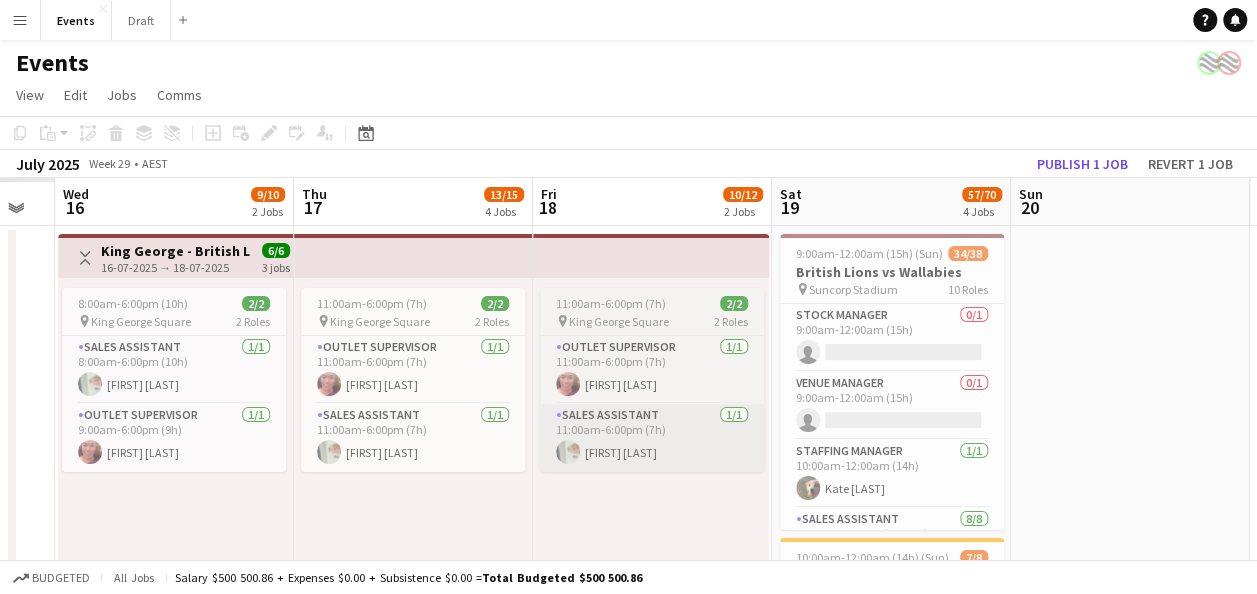 scroll, scrollTop: 0, scrollLeft: 615, axis: horizontal 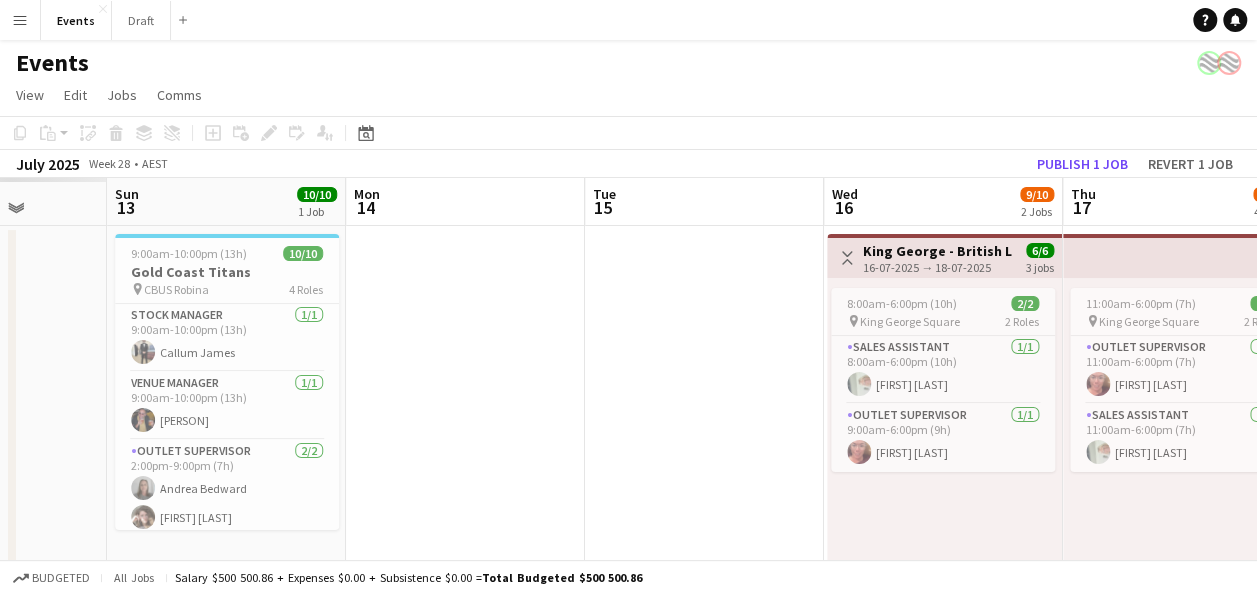 drag, startPoint x: 44, startPoint y: 456, endPoint x: 685, endPoint y: 415, distance: 642.3099 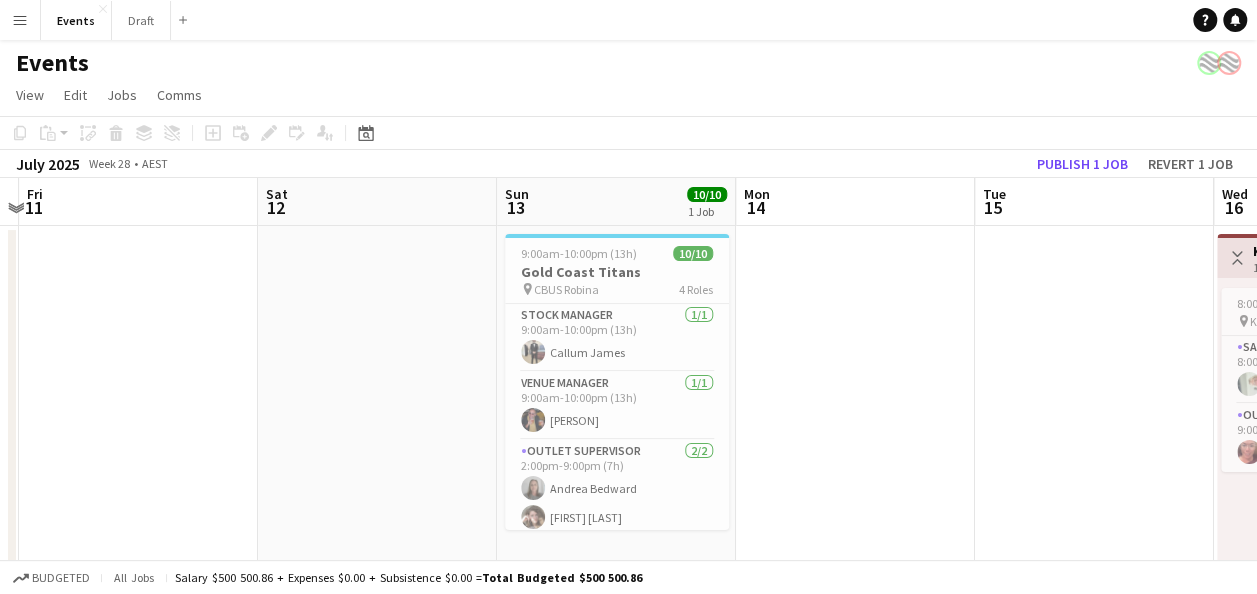 drag, startPoint x: 447, startPoint y: 426, endPoint x: 830, endPoint y: 424, distance: 383.00522 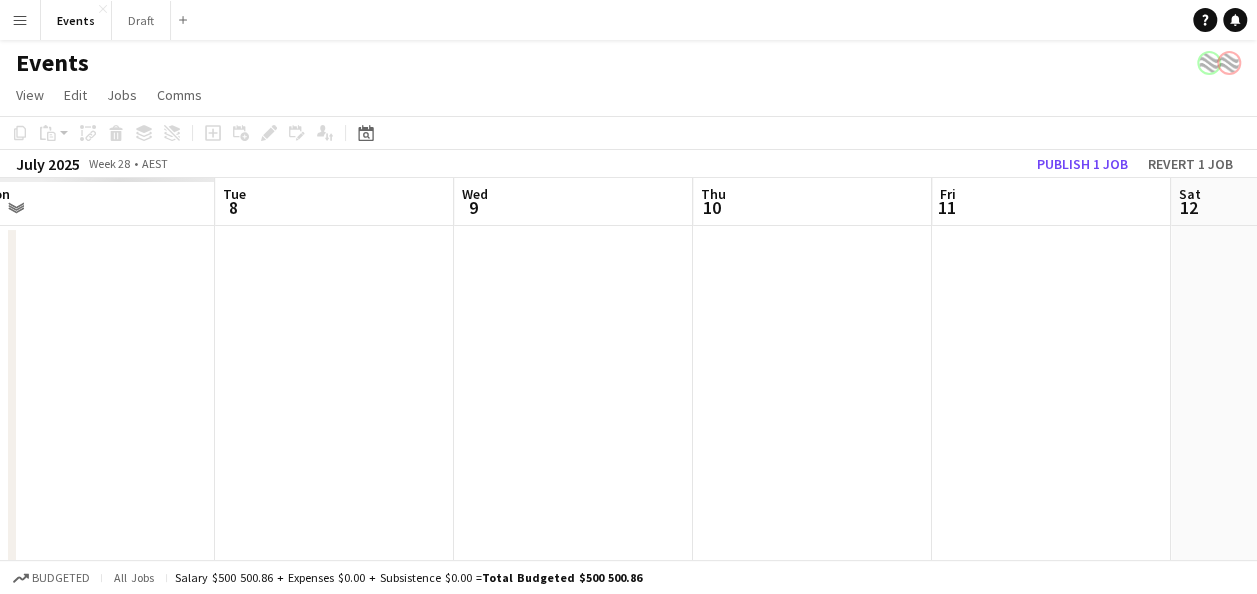 drag, startPoint x: 116, startPoint y: 428, endPoint x: 878, endPoint y: 435, distance: 762.03217 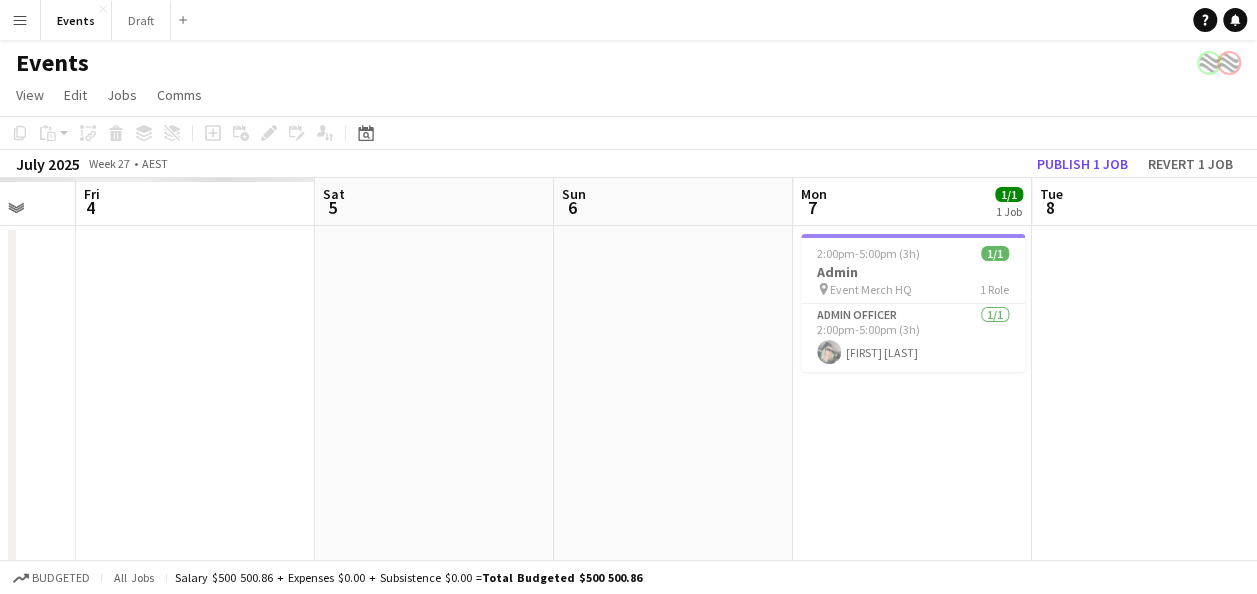 drag, startPoint x: 178, startPoint y: 435, endPoint x: 828, endPoint y: 440, distance: 650.0192 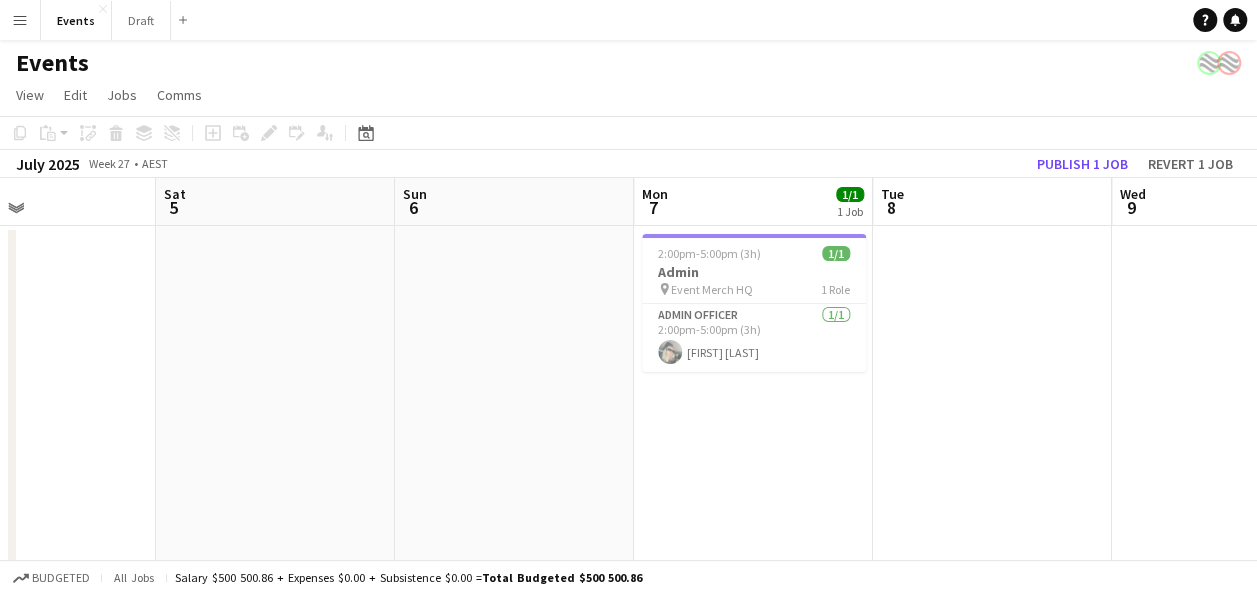 drag, startPoint x: 292, startPoint y: 446, endPoint x: 903, endPoint y: 434, distance: 611.1178 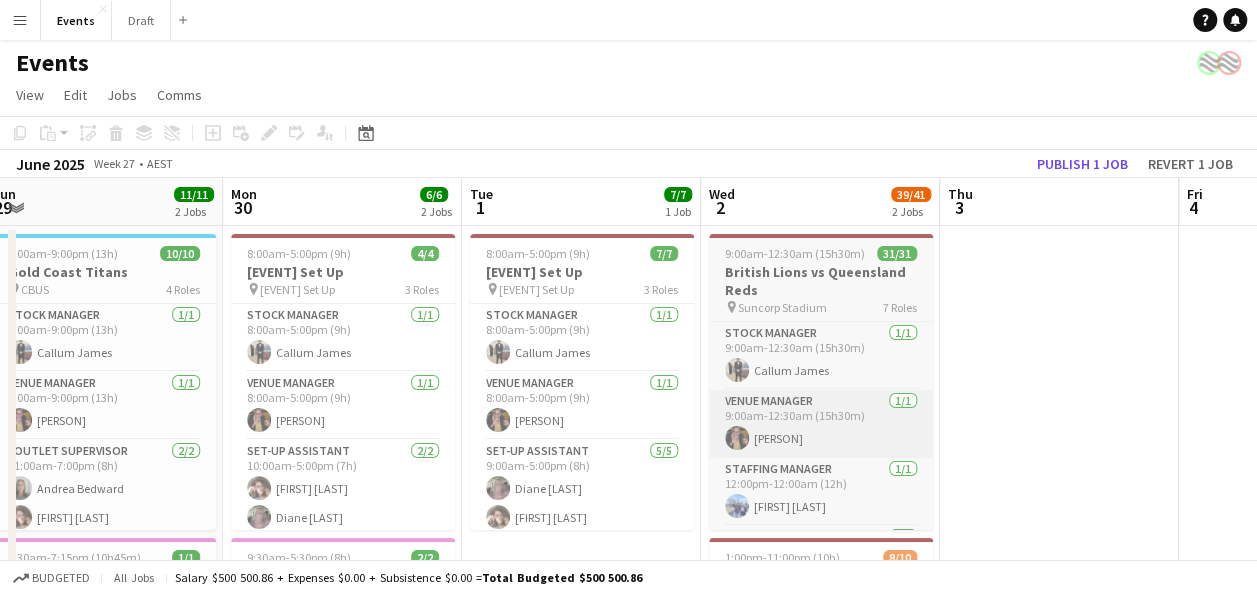 drag, startPoint x: 332, startPoint y: 442, endPoint x: 800, endPoint y: 432, distance: 468.1068 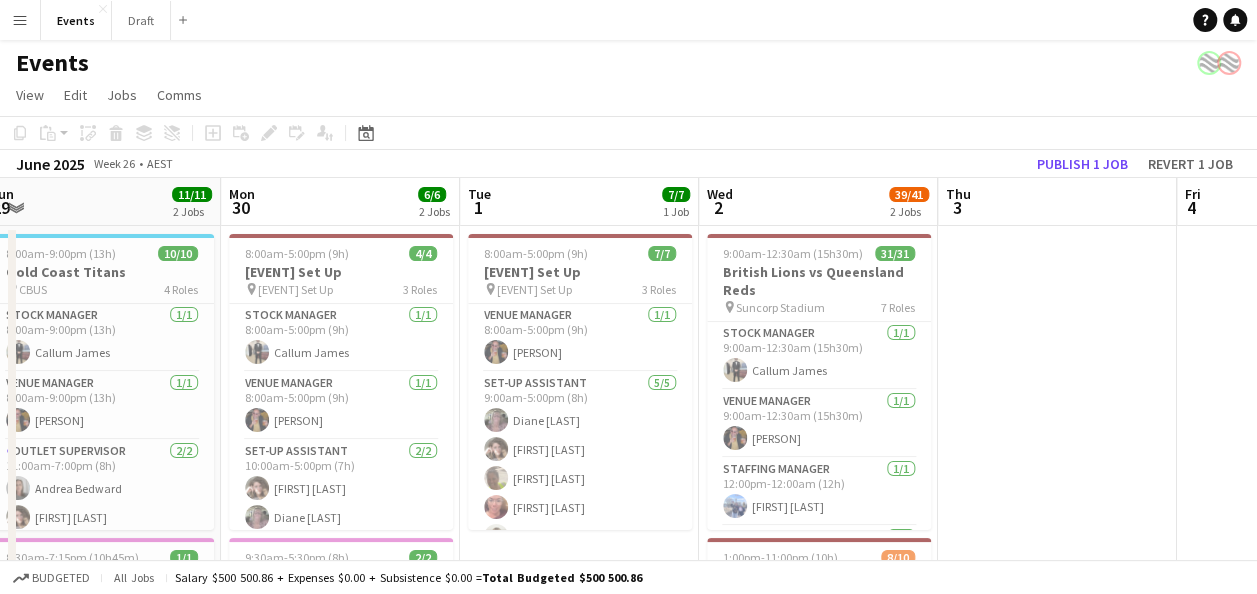 scroll, scrollTop: 93, scrollLeft: 0, axis: vertical 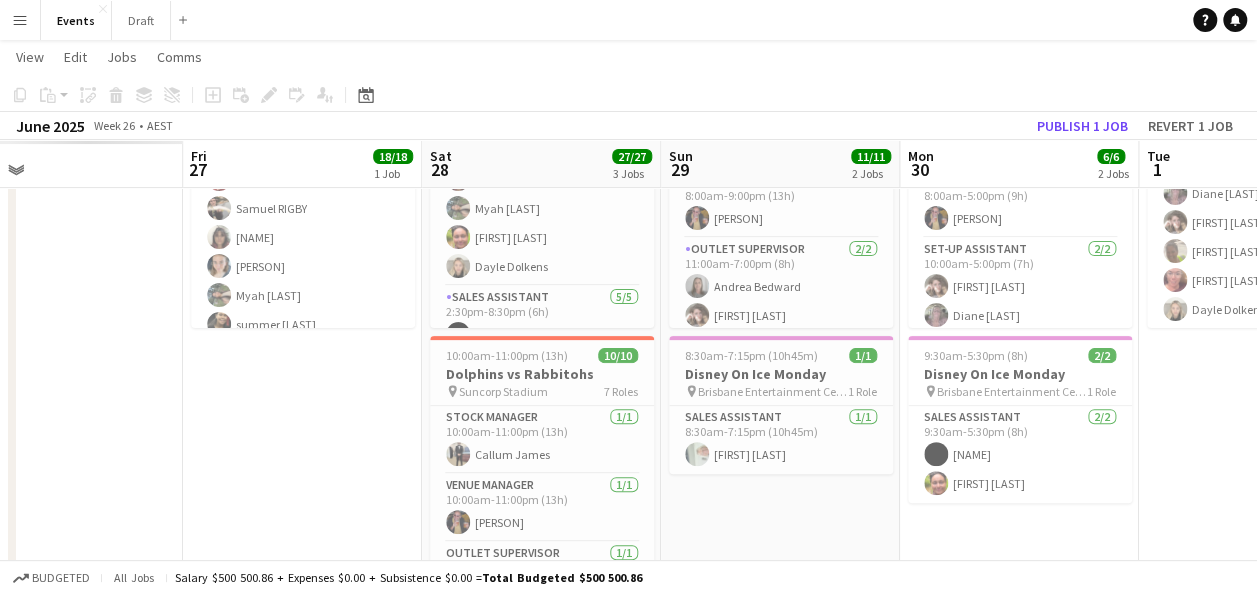 drag, startPoint x: 521, startPoint y: 470, endPoint x: 1223, endPoint y: 426, distance: 703.37756 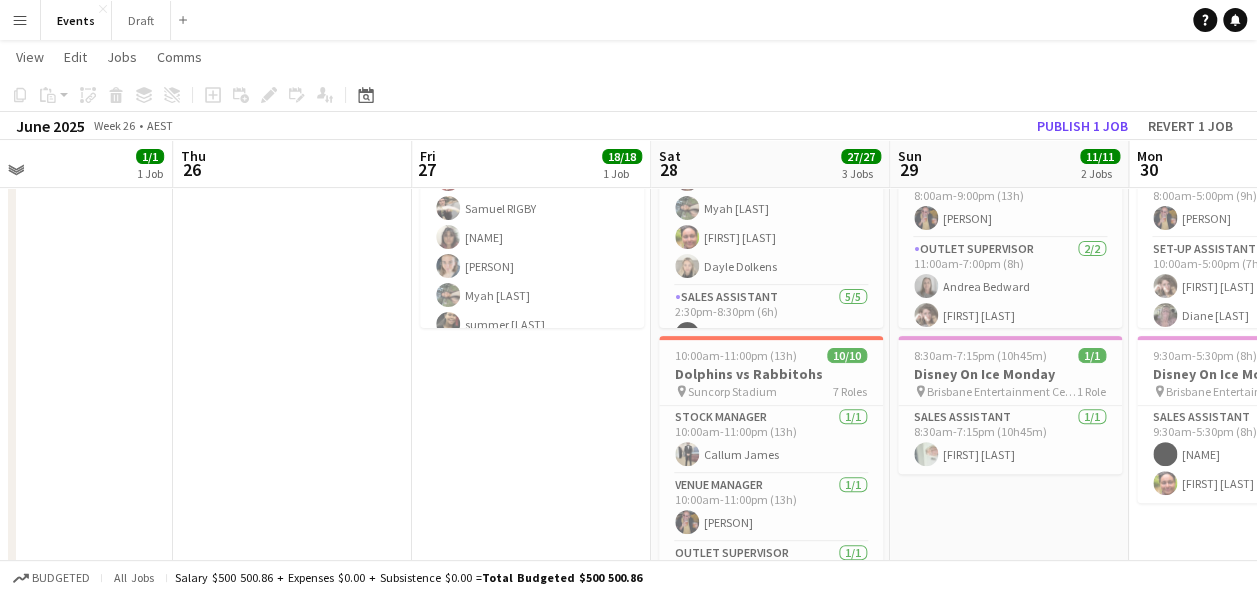 drag, startPoint x: 252, startPoint y: 423, endPoint x: 528, endPoint y: 410, distance: 276.306 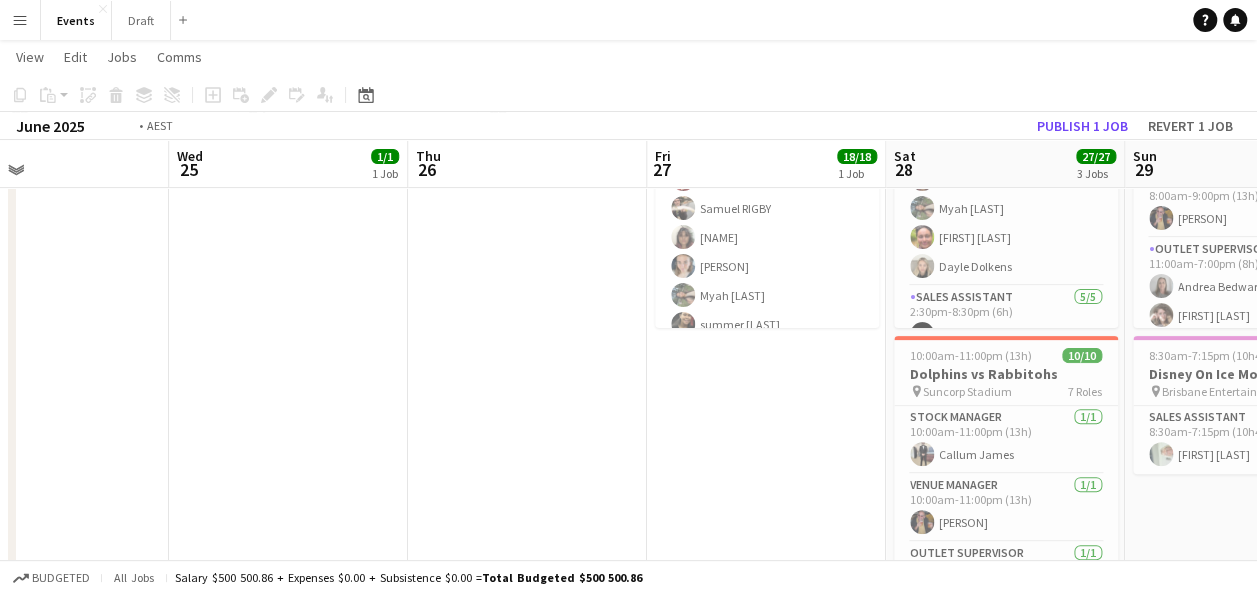 drag, startPoint x: 427, startPoint y: 424, endPoint x: 751, endPoint y: 426, distance: 324.00616 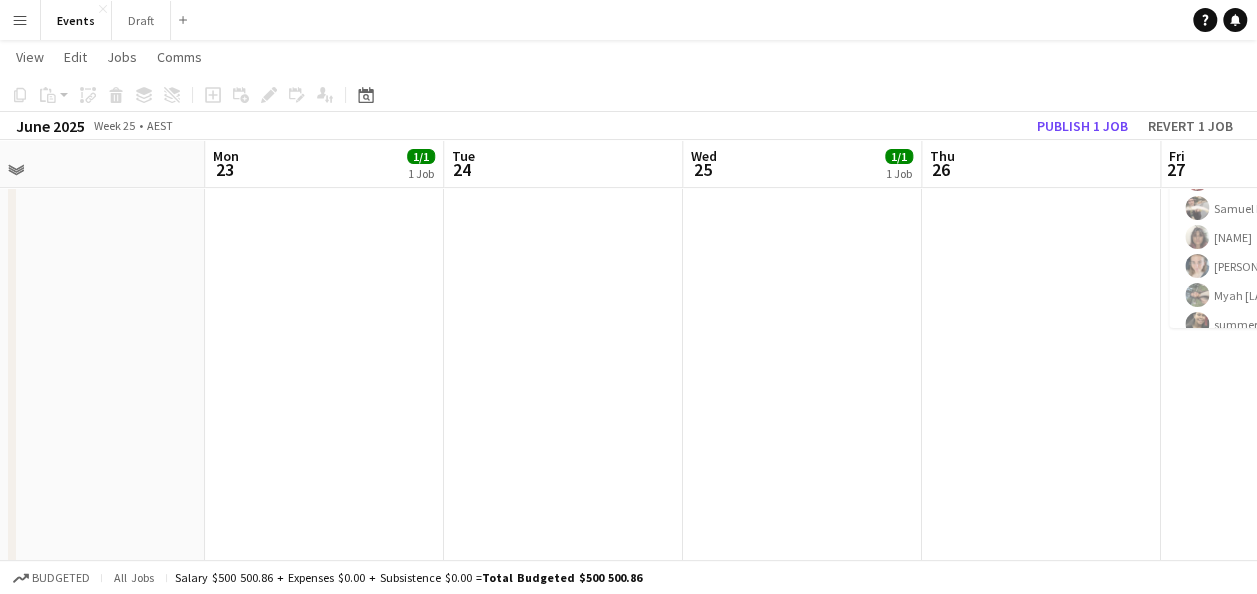 drag, startPoint x: 209, startPoint y: 420, endPoint x: -198, endPoint y: 418, distance: 407.0049 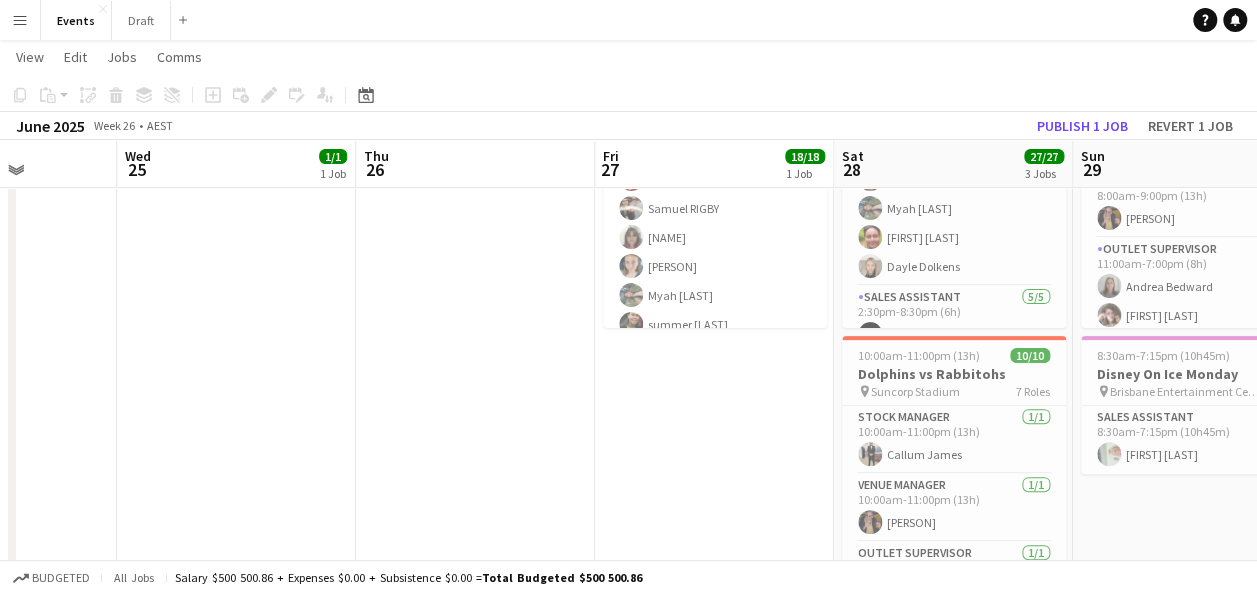 drag, startPoint x: 574, startPoint y: 377, endPoint x: 366, endPoint y: 410, distance: 210.60152 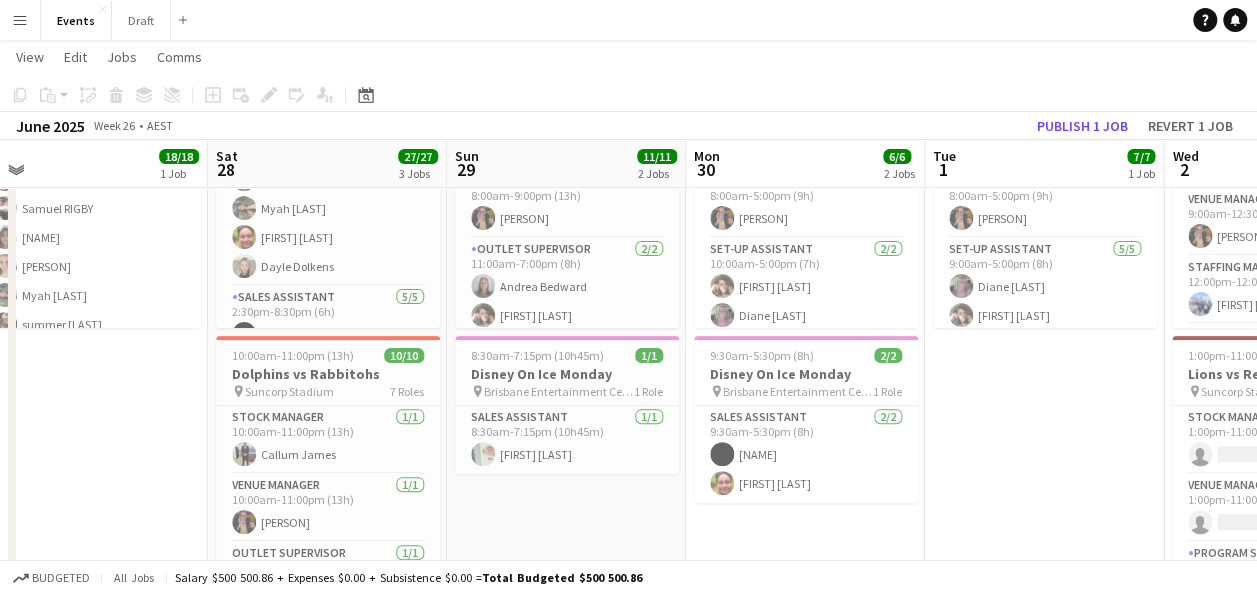 drag 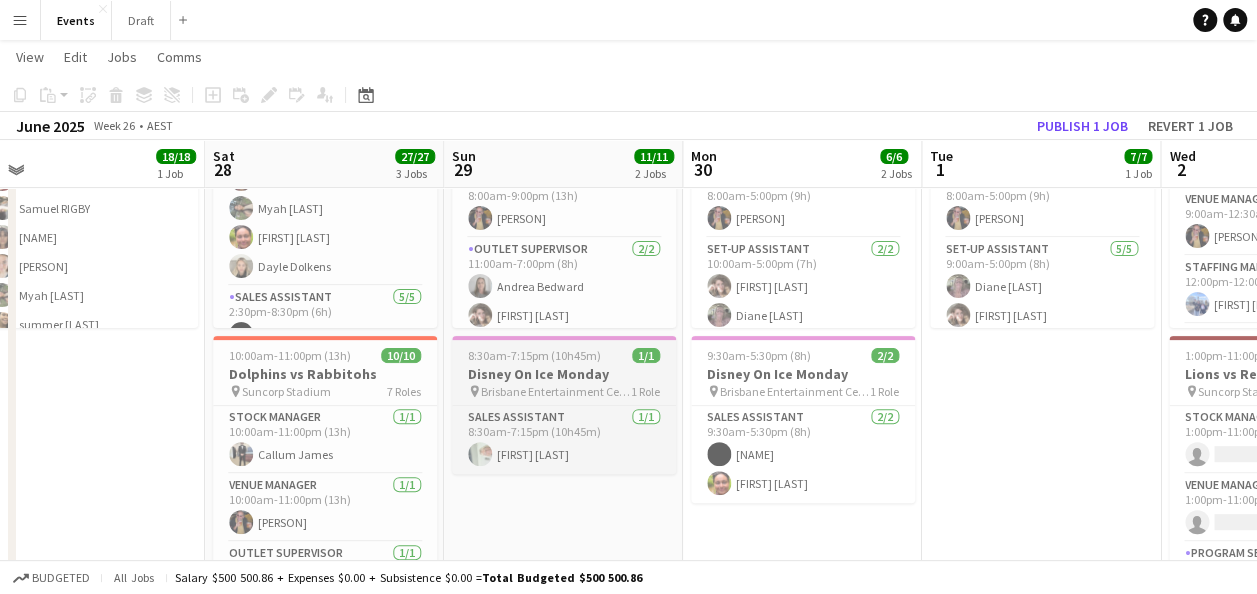 click on "Disney On Ice Monday" at bounding box center (564, 374) 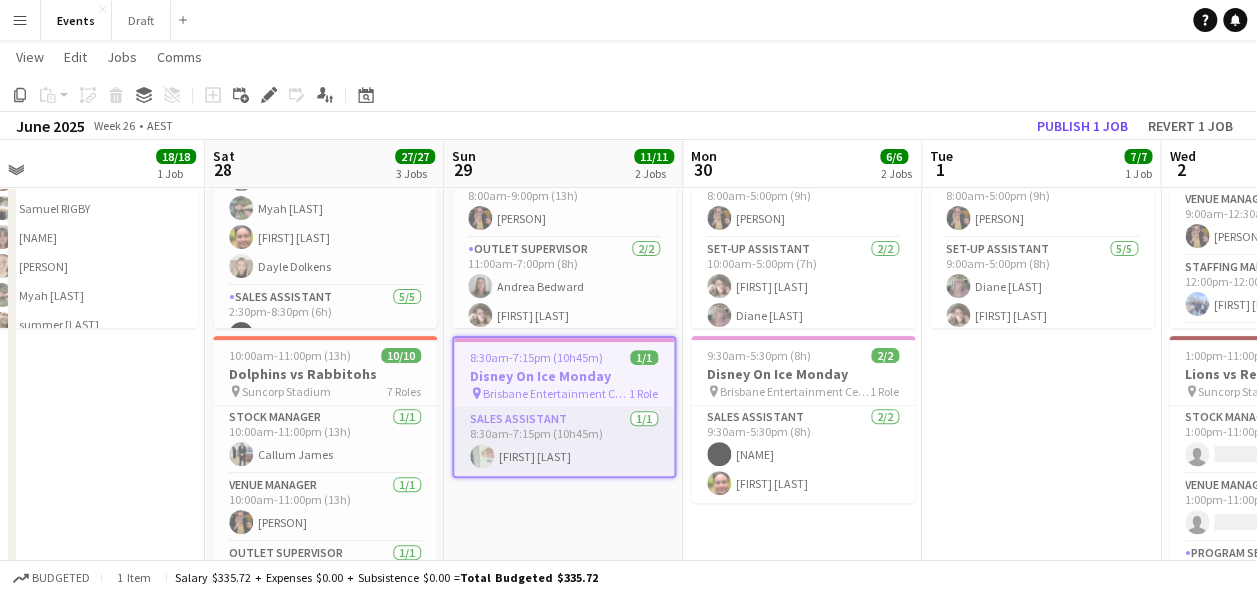 click on "Sales Assistant   1/1   8:30am-7:15pm (10h45m)
[PERSON]" at bounding box center [564, 442] 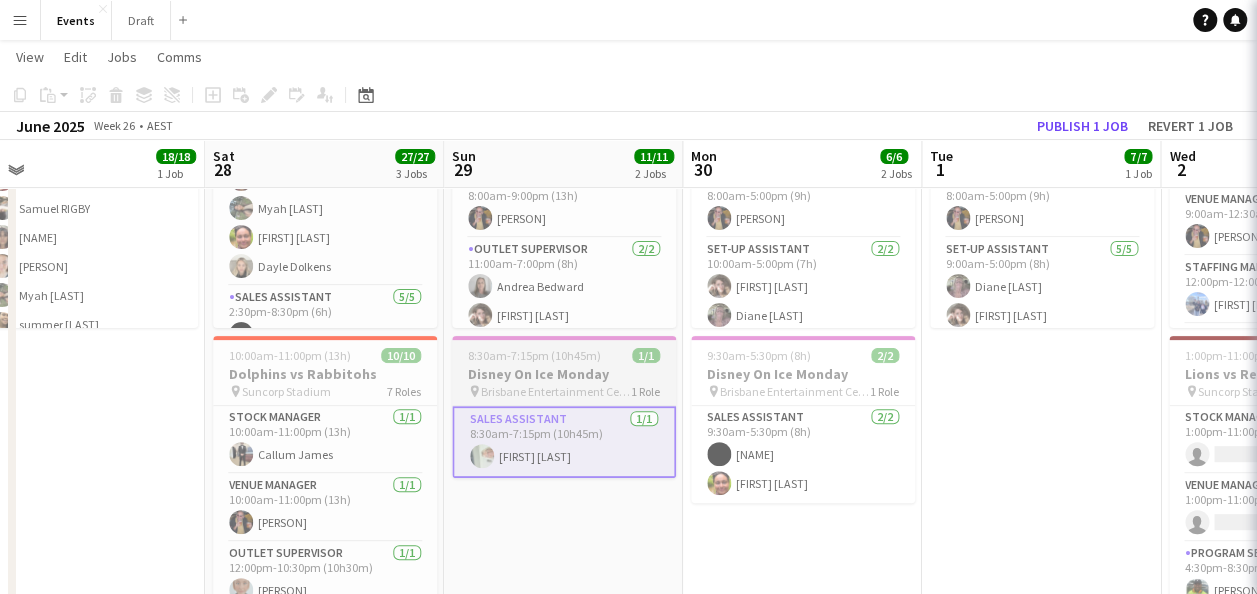 click on "8:30am-7:15pm (10h45m)" at bounding box center (534, 355) 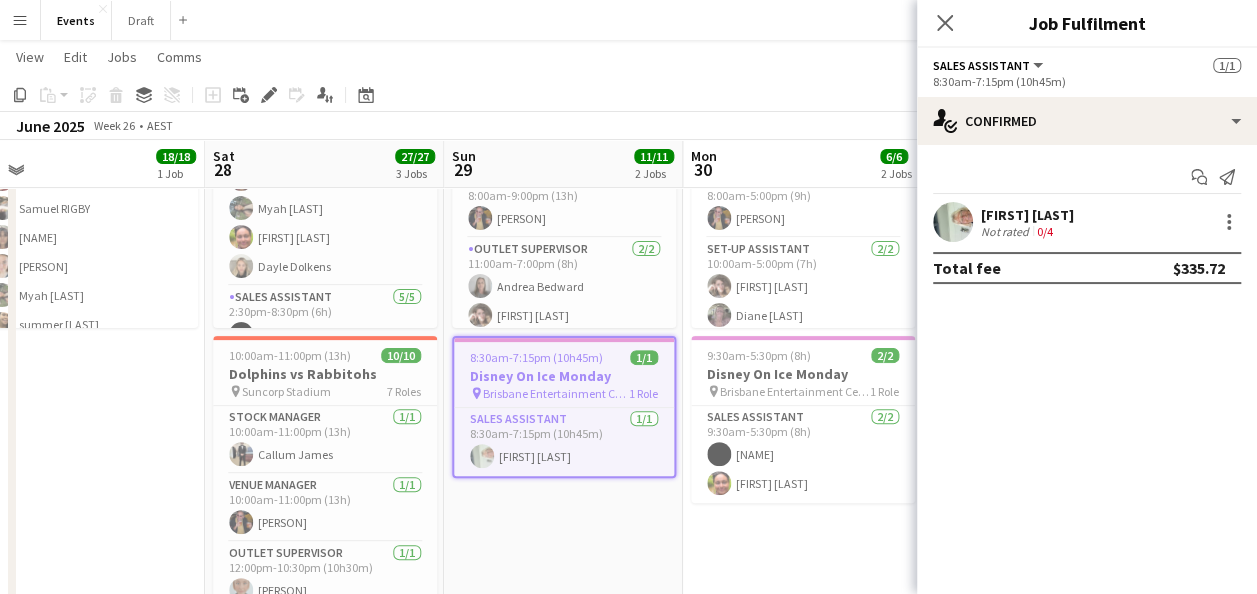 click on "Disney On Ice Monday" at bounding box center (564, 376) 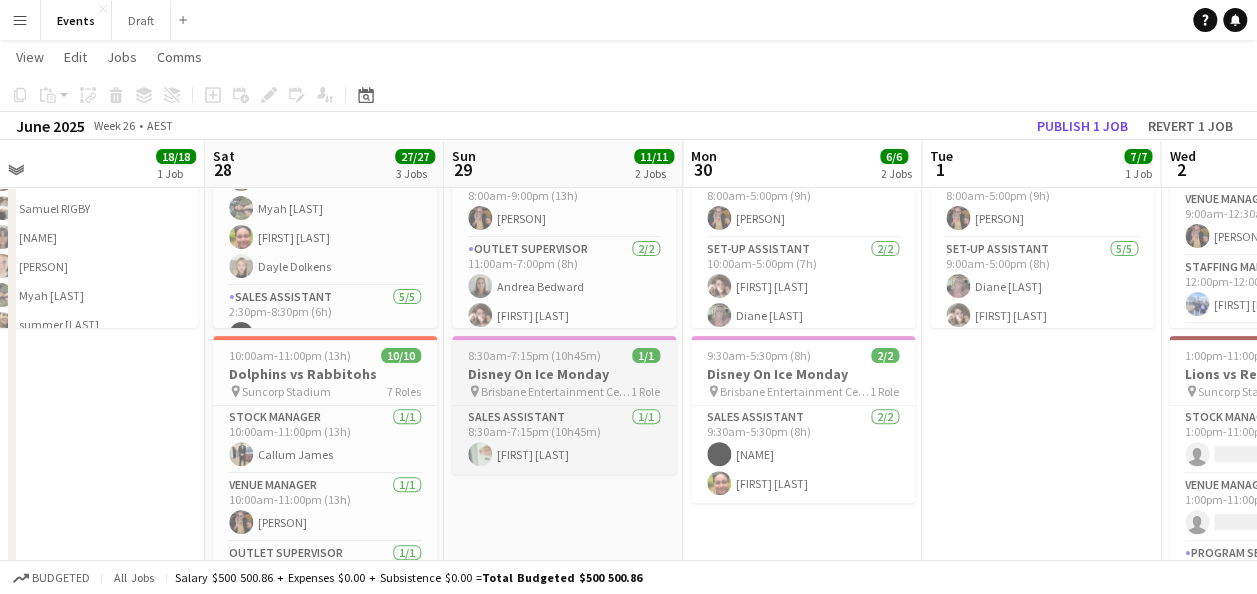 click on "Disney On Ice Monday" at bounding box center [564, 374] 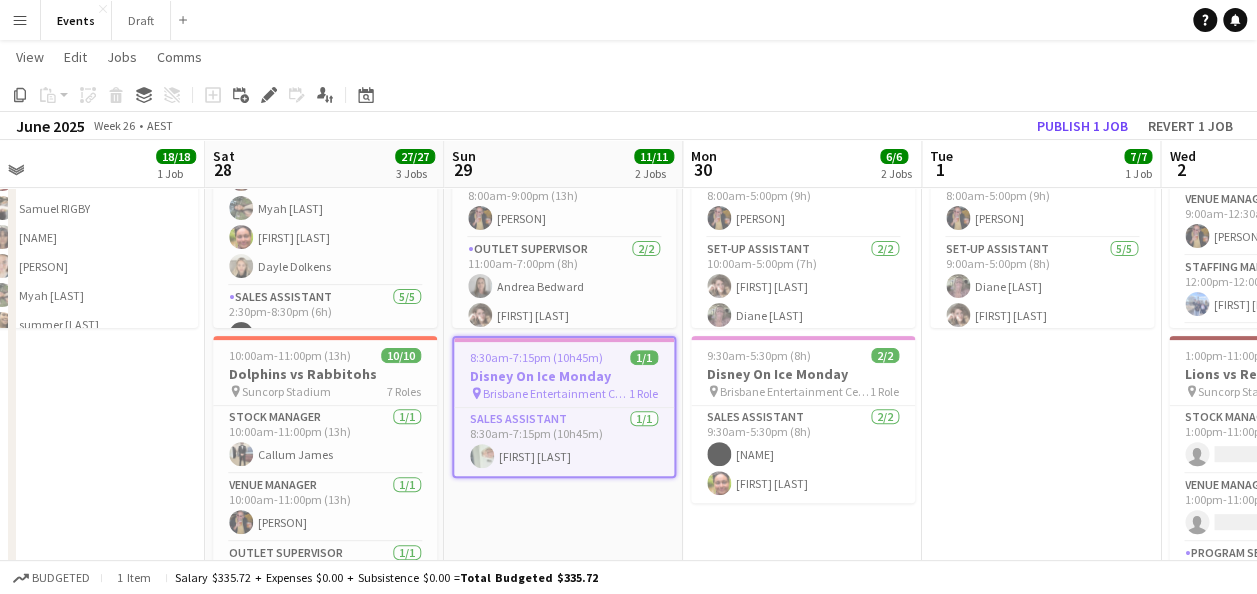 click on "[TIME]-[TIME] ([DURATION])    1/1" at bounding box center [564, 357] 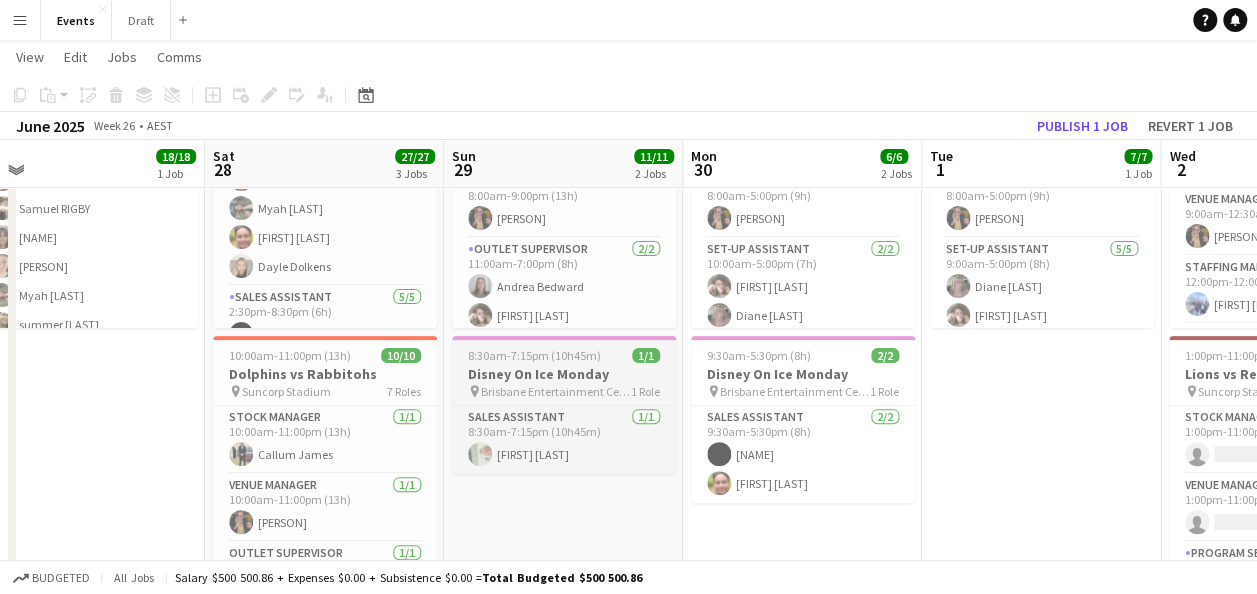 click on "Disney On Ice Monday" at bounding box center (564, 374) 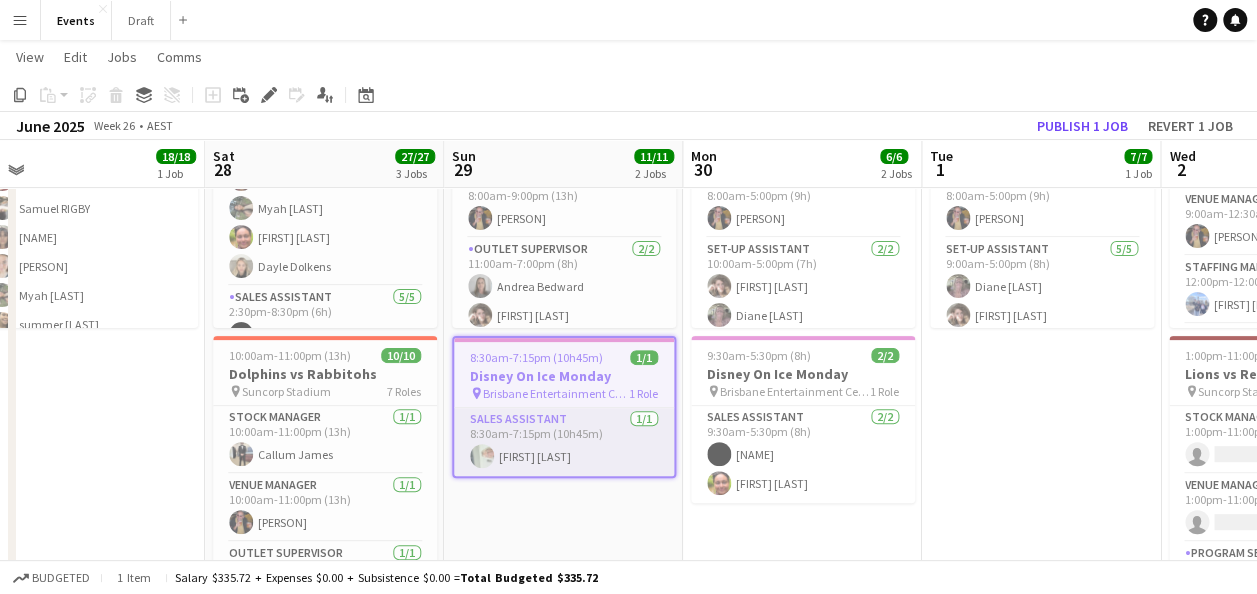 click on "Sales Assistant   1/1   8:30am-7:15pm (10h45m)
[PERSON]" at bounding box center [564, 442] 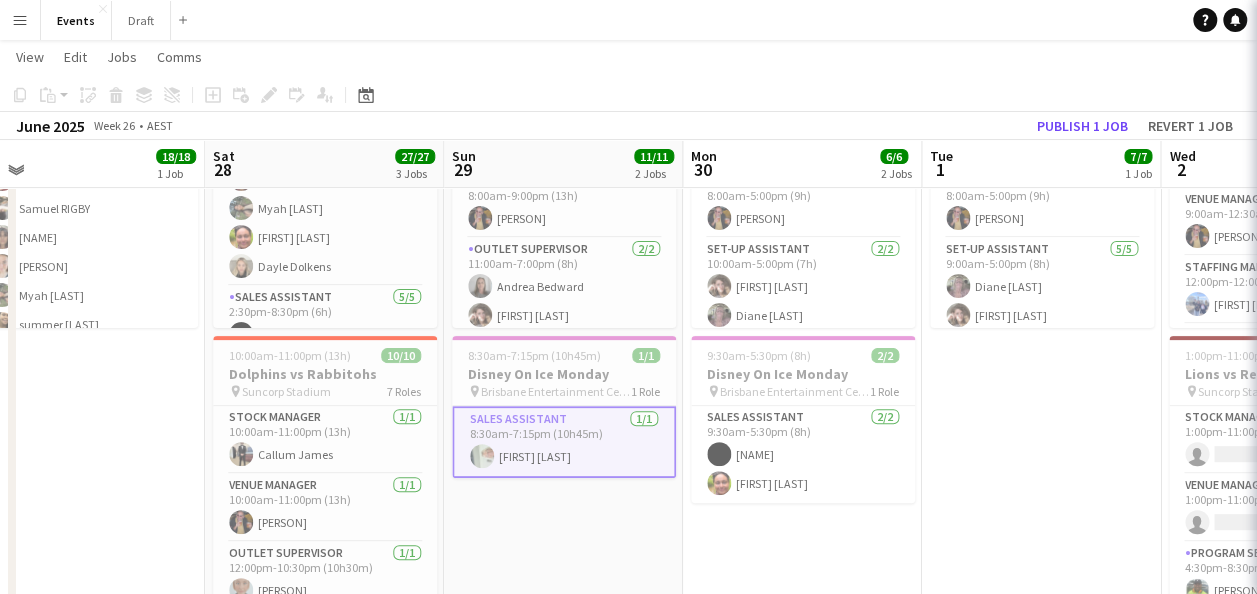 scroll, scrollTop: 0, scrollLeft: 753, axis: horizontal 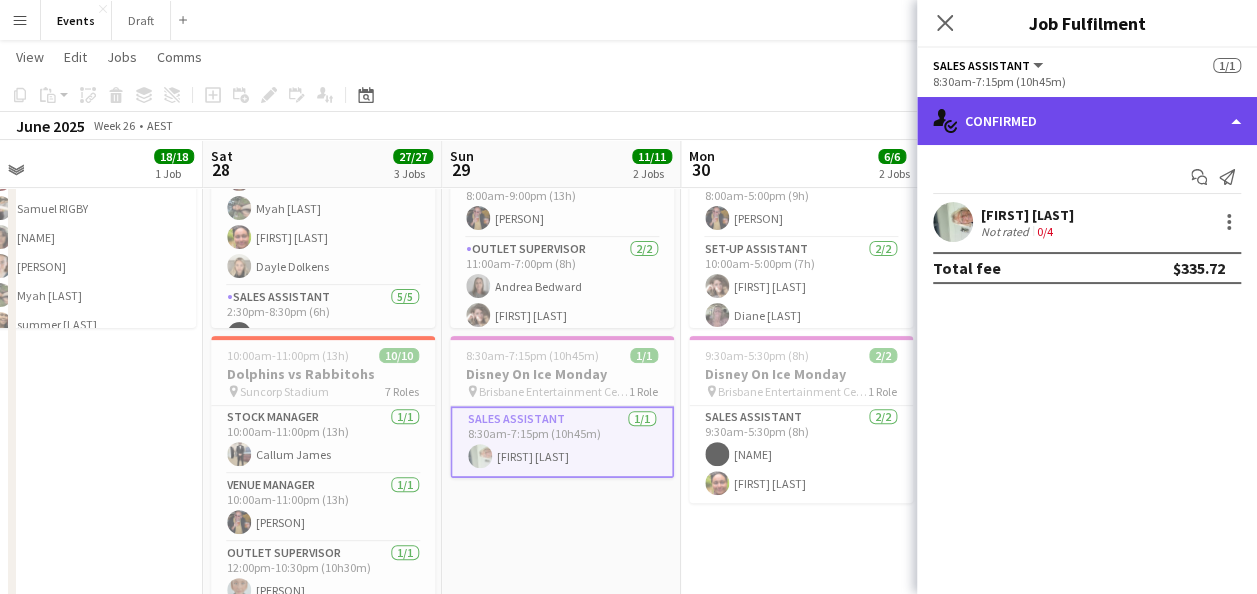click on "single-neutral-actions-check-2
Confirmed" 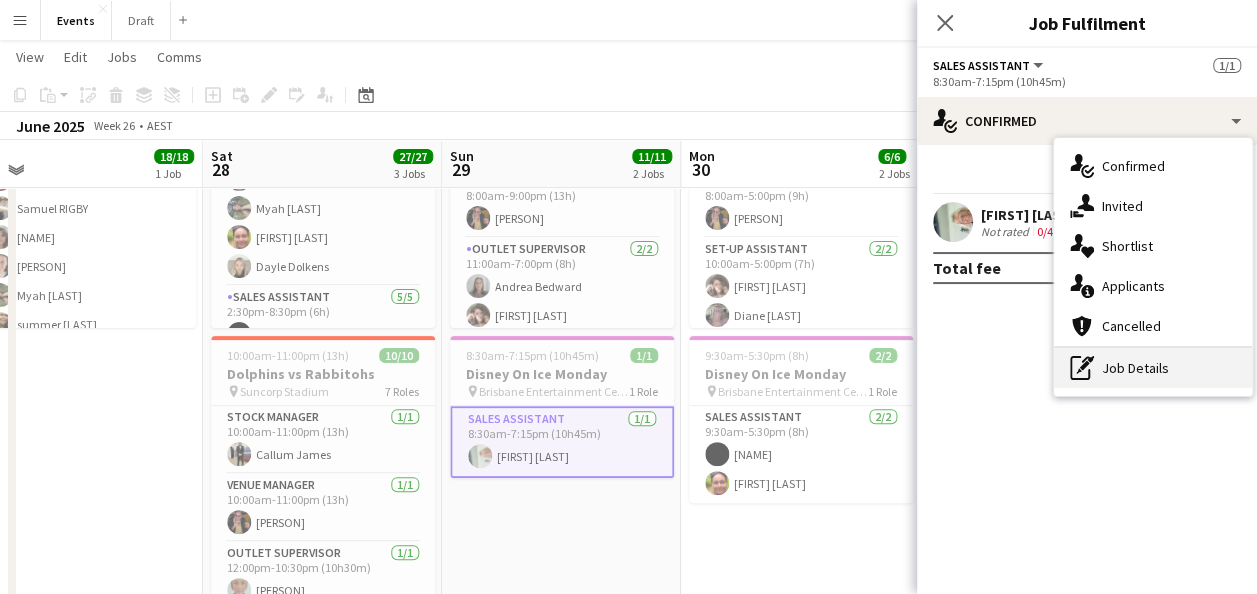 click on "pen-write
Job Details" at bounding box center (1153, 368) 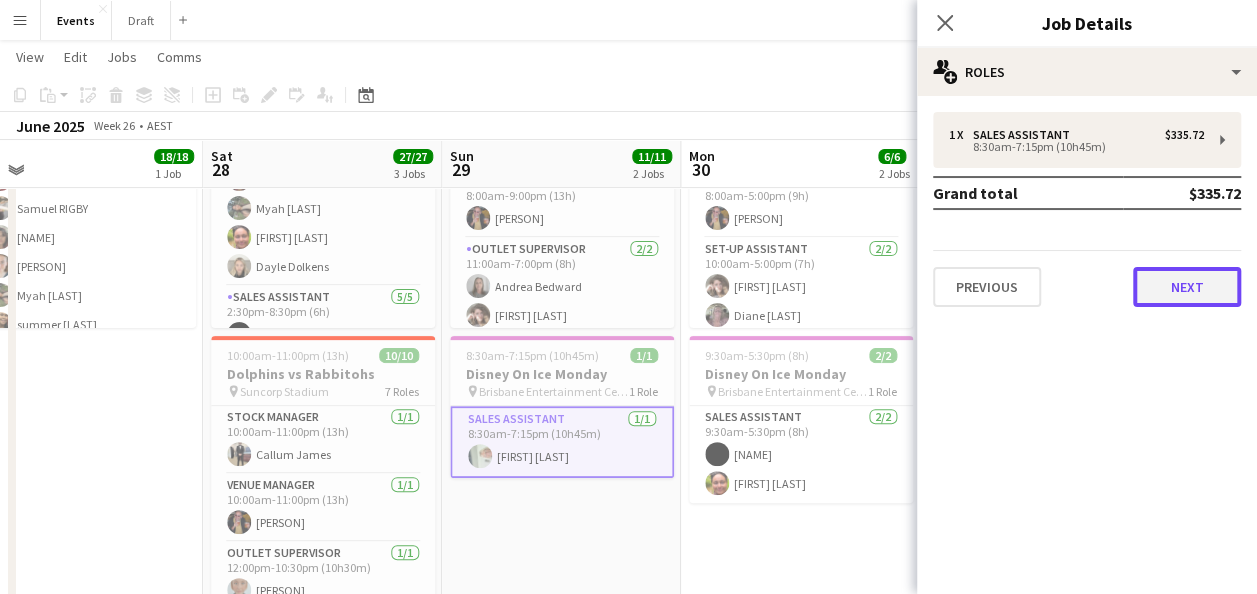 click on "Next" at bounding box center (1187, 287) 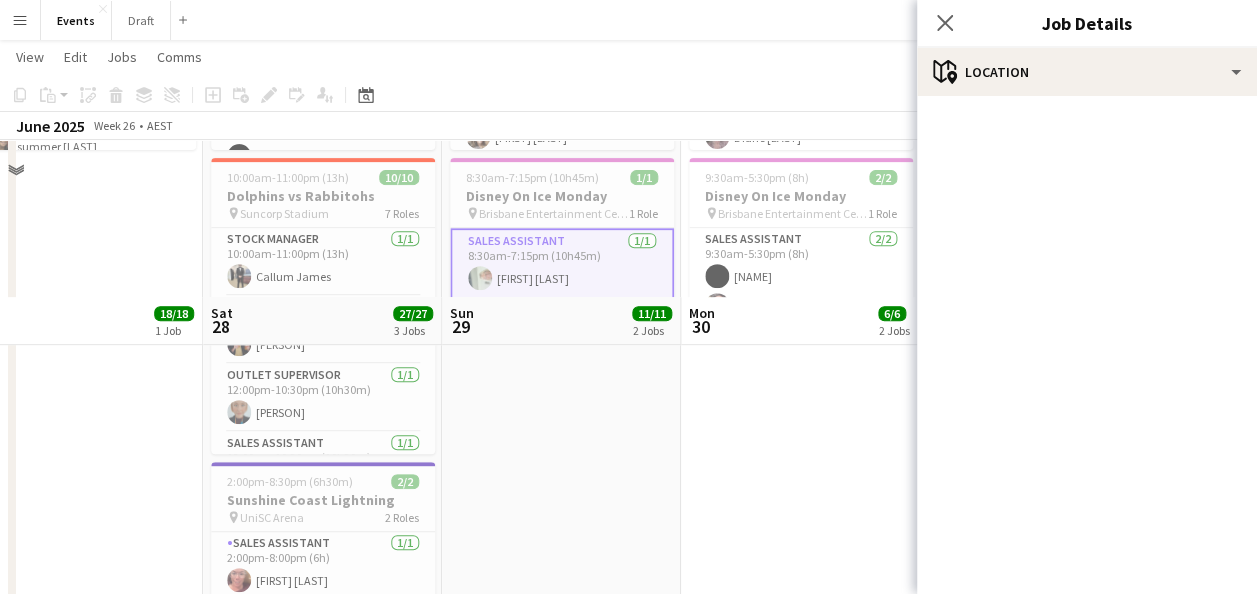 scroll, scrollTop: 200, scrollLeft: 0, axis: vertical 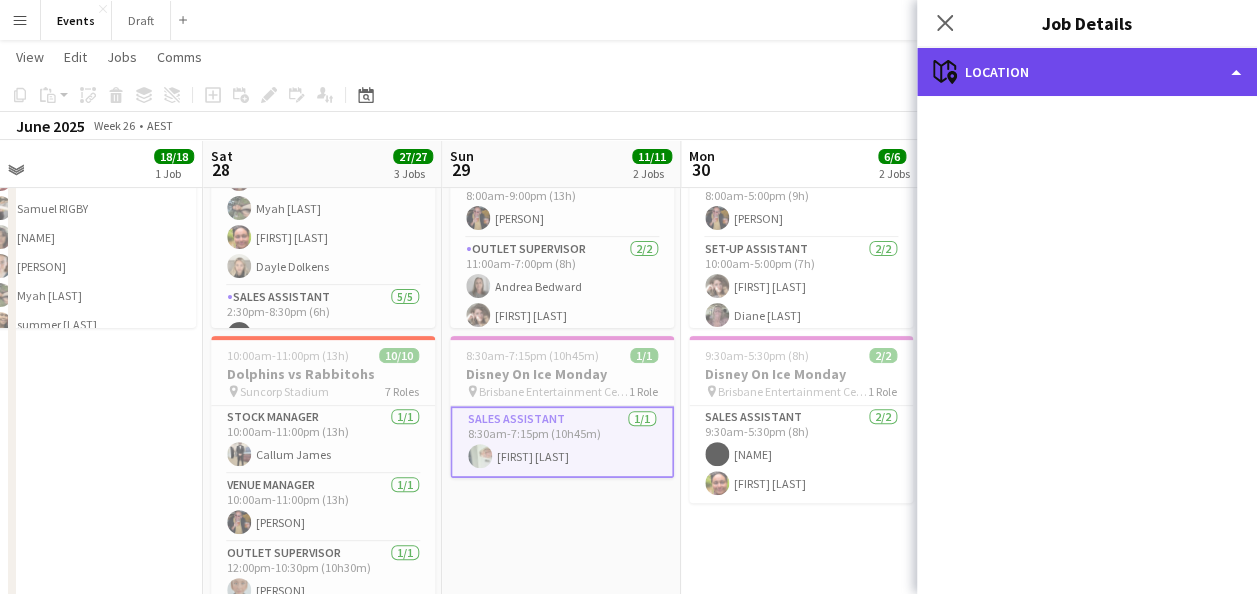 click on "maps-pin-1
Location" 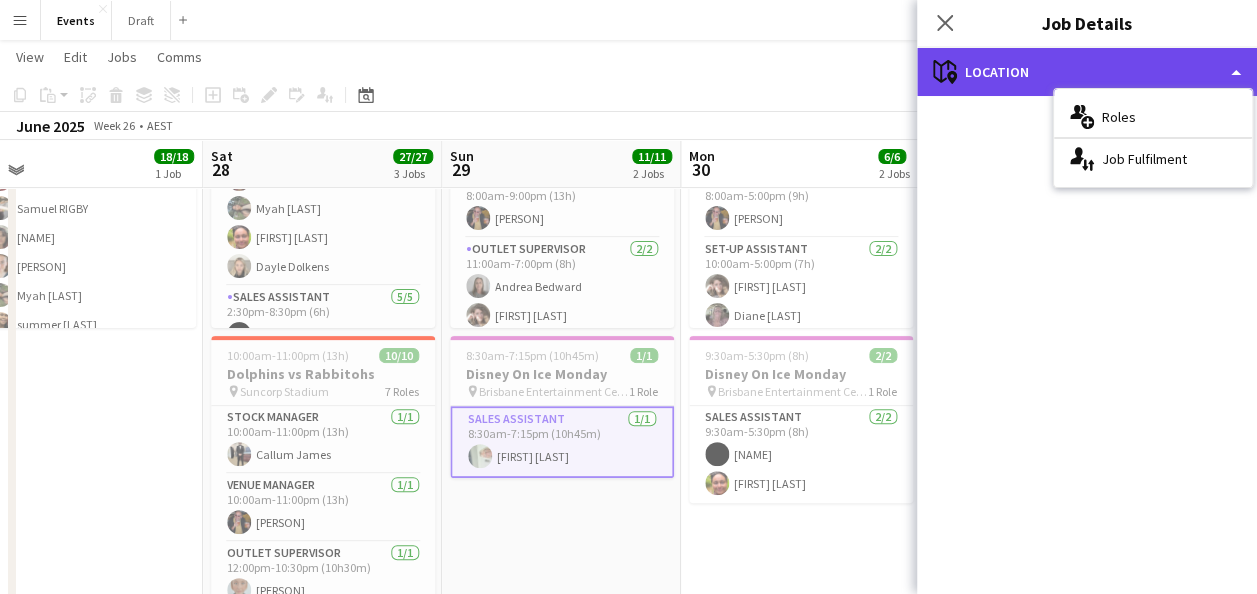 click on "maps-pin-1
Location" 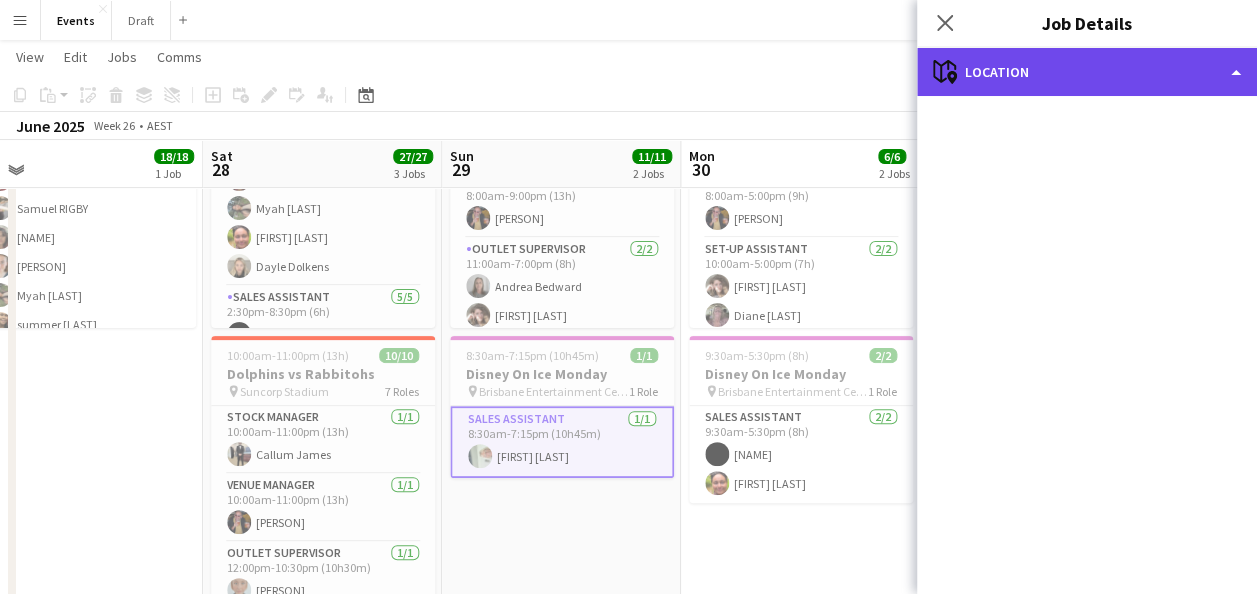 click on "maps-pin-1
Location" 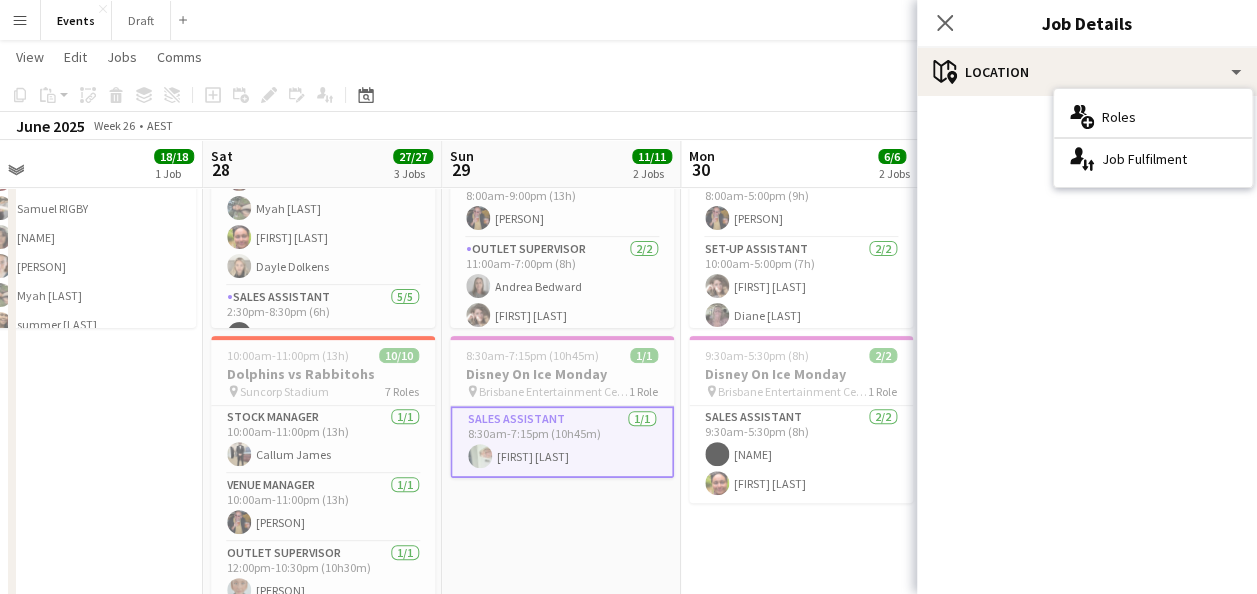 click on "multiple-users-add
Roles" at bounding box center (1153, 117) 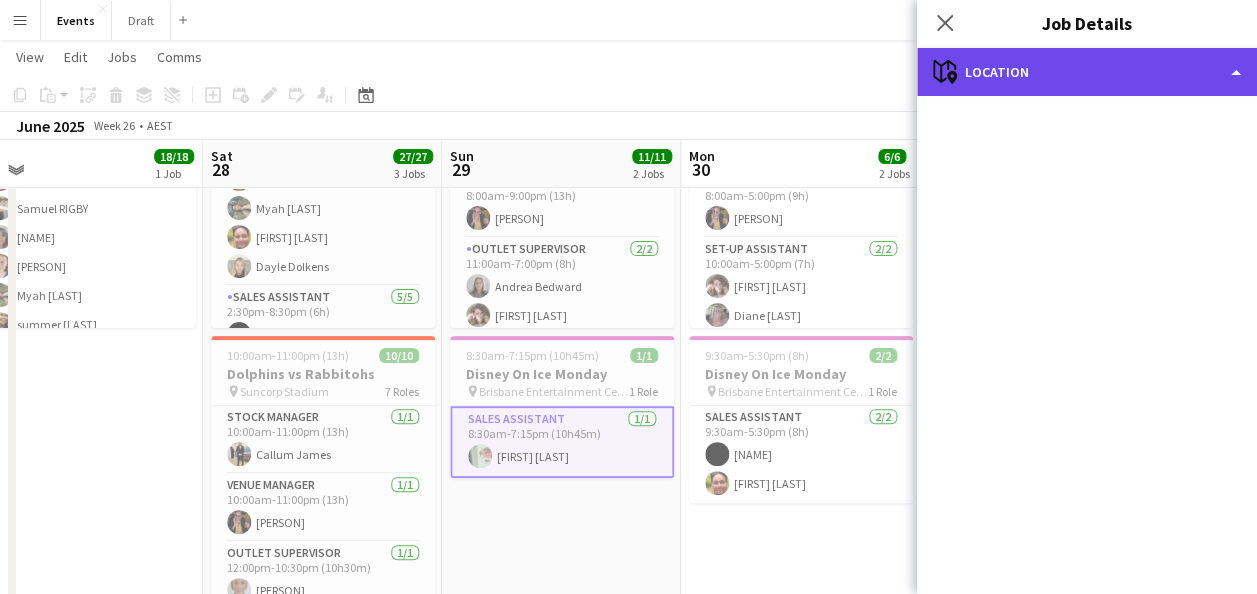 click on "maps-pin-1
Location" 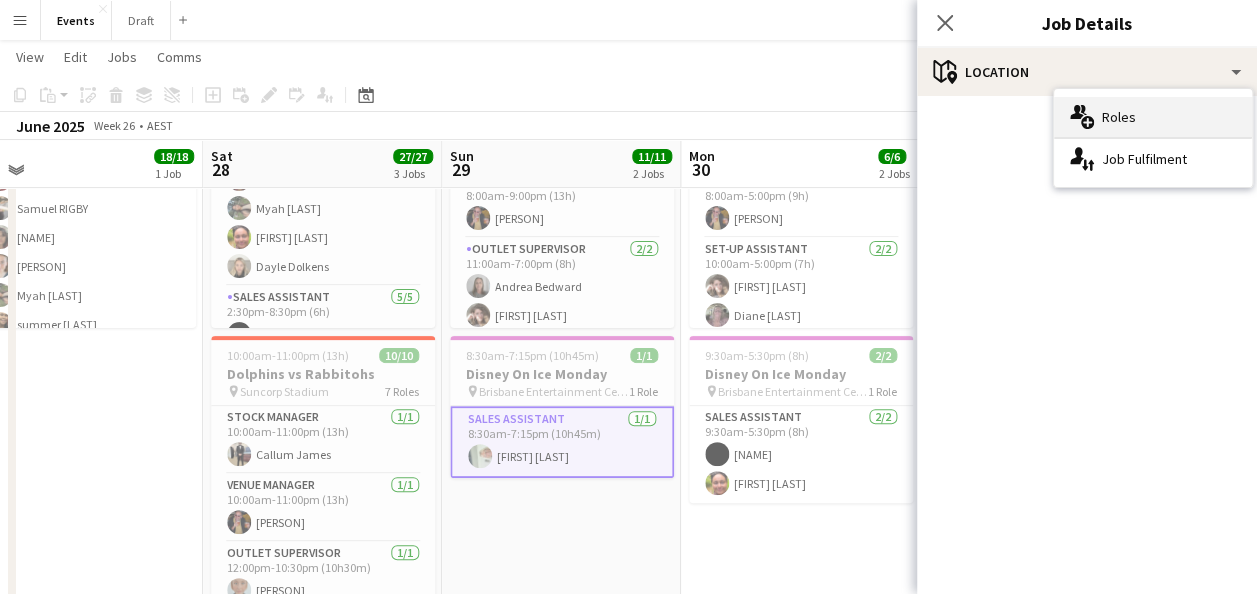 click on "multiple-users-add
Roles" at bounding box center (1153, 117) 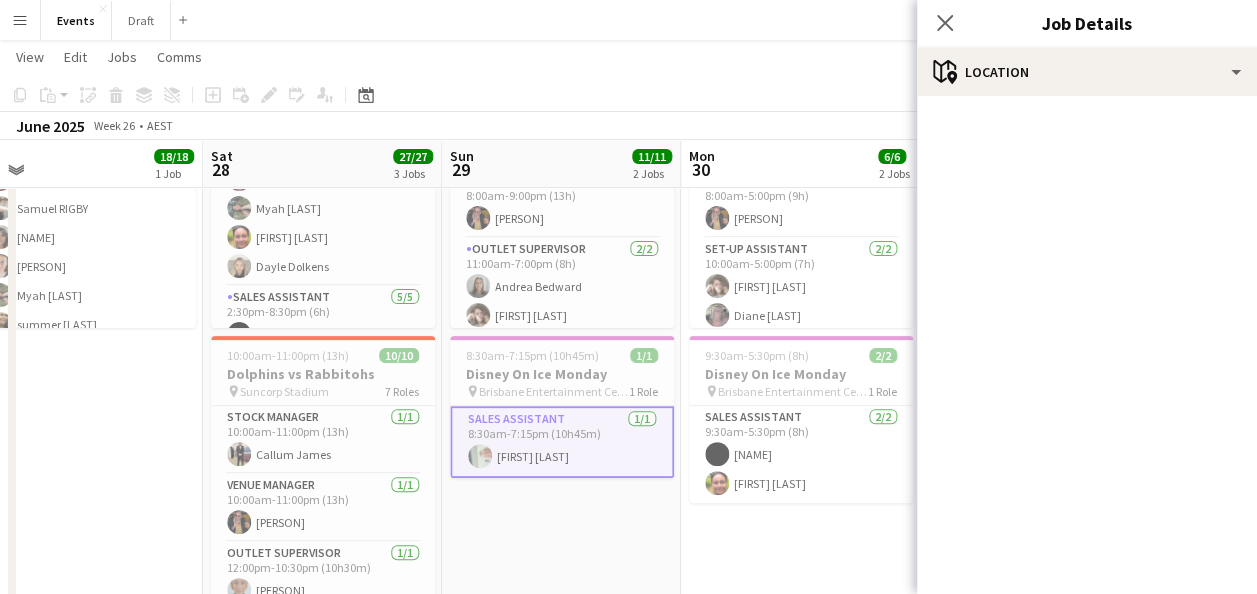 click on "View  Day view expanded Day view collapsed Month view Date picker Jump to today Expand Linked Jobs Collapse Linked Jobs  Edit  Copy Ctrl+C  Paste  Without Crew Ctrl+V With Crew Ctrl+Shift+V Paste as linked job  Group  Group Ungroup  Jobs  New Job Edit Job Delete Job New Linked Job Edit Linked Jobs Job fulfilment Promote Role Copy Role URL  Comms  Notify confirmed crew Create chat" 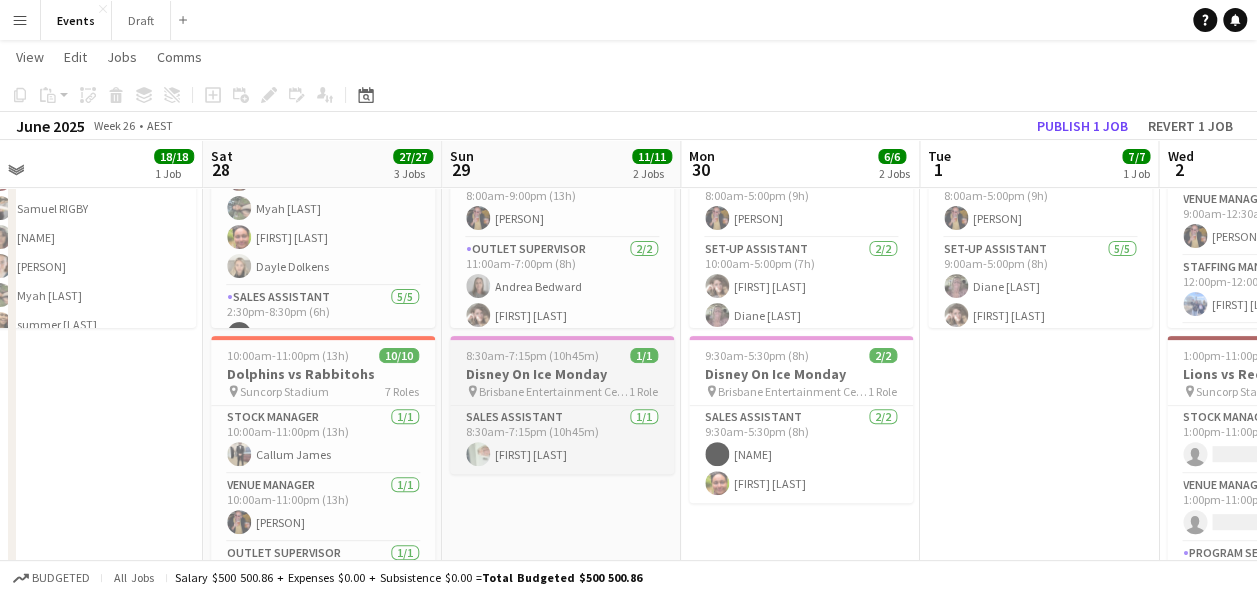 click on "8:30am-7:15pm (10h45m)" at bounding box center [532, 355] 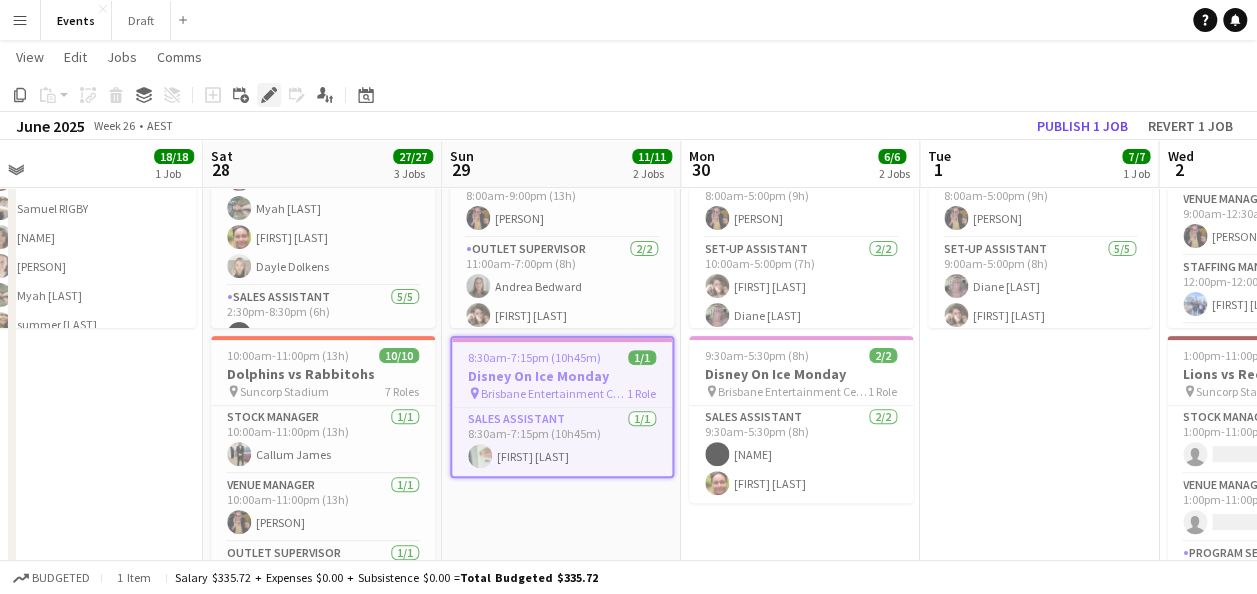 click on "Edit" 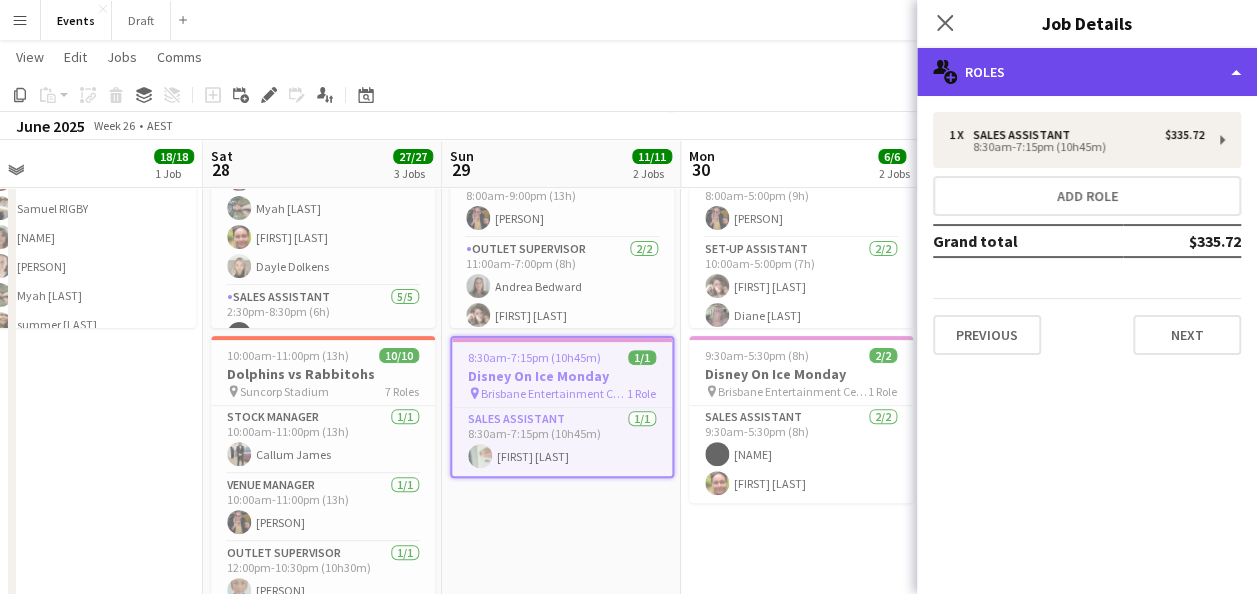 click on "multiple-users-add
Roles" 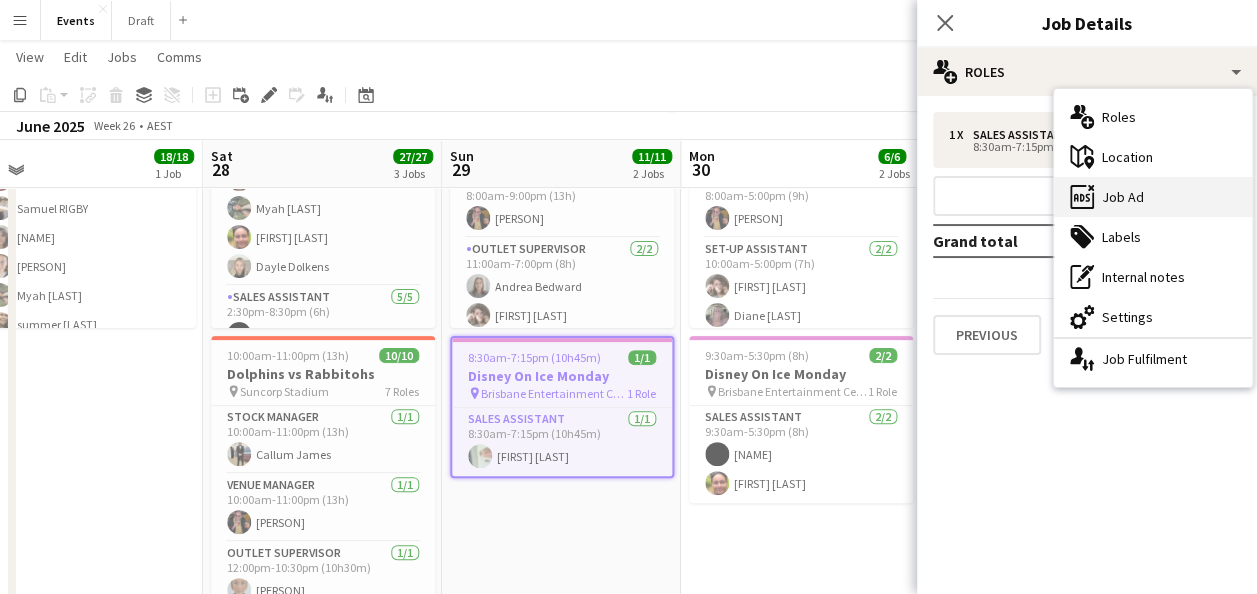 click on "ads-window
Job Ad" at bounding box center [1153, 197] 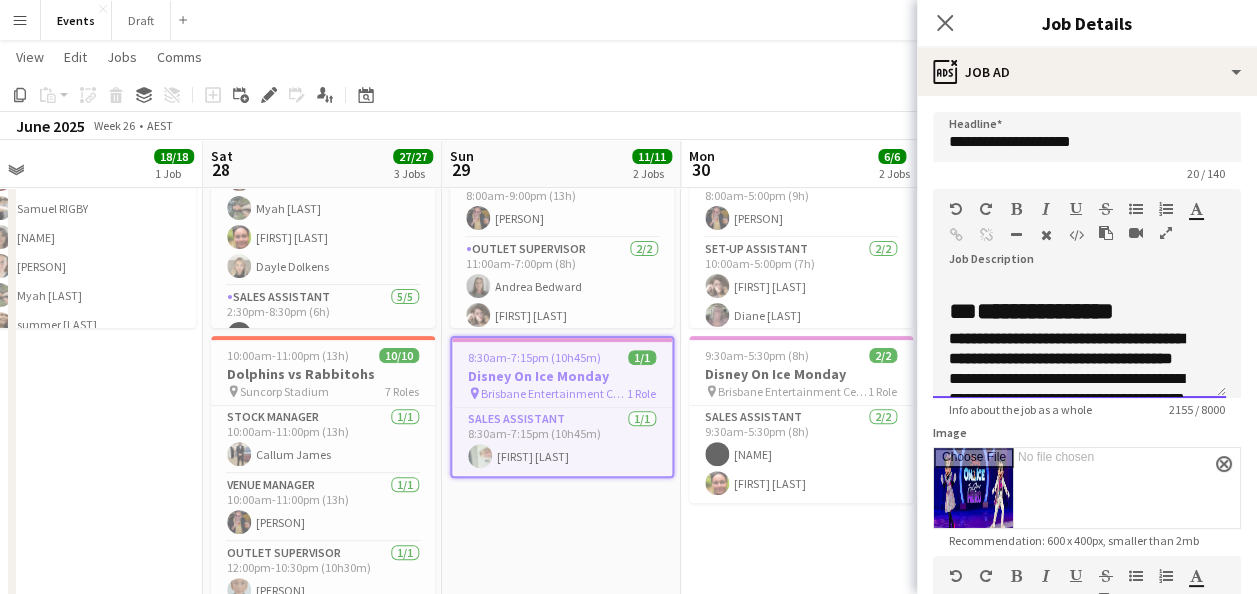 click at bounding box center [1159, 213] 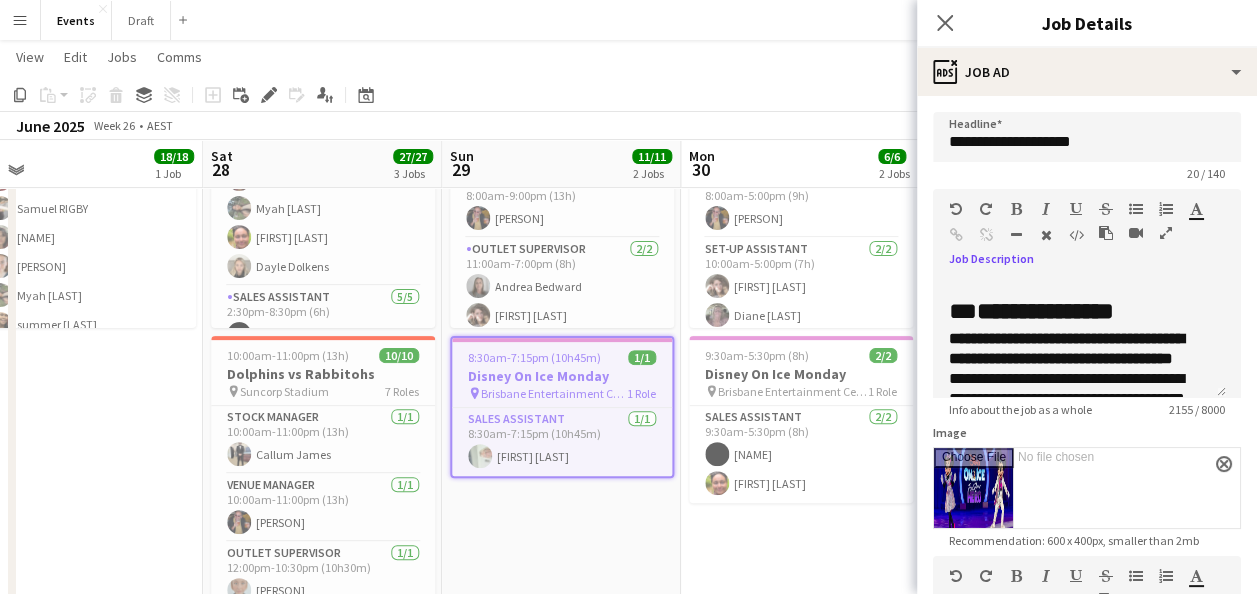 click at bounding box center [1166, 233] 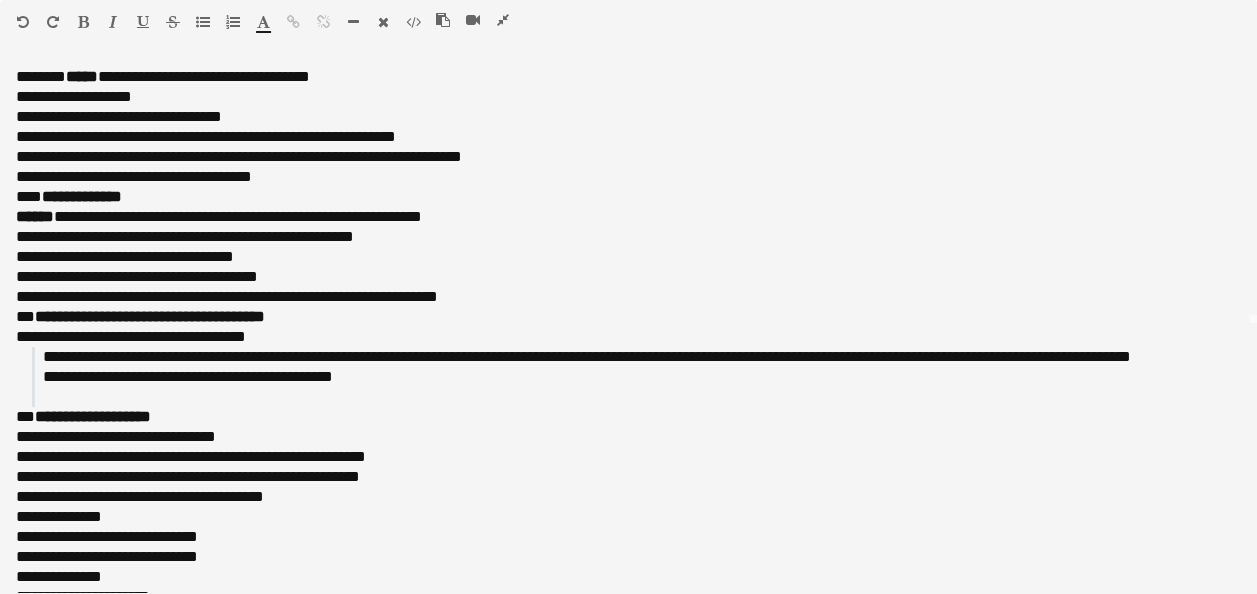 scroll, scrollTop: 338, scrollLeft: 0, axis: vertical 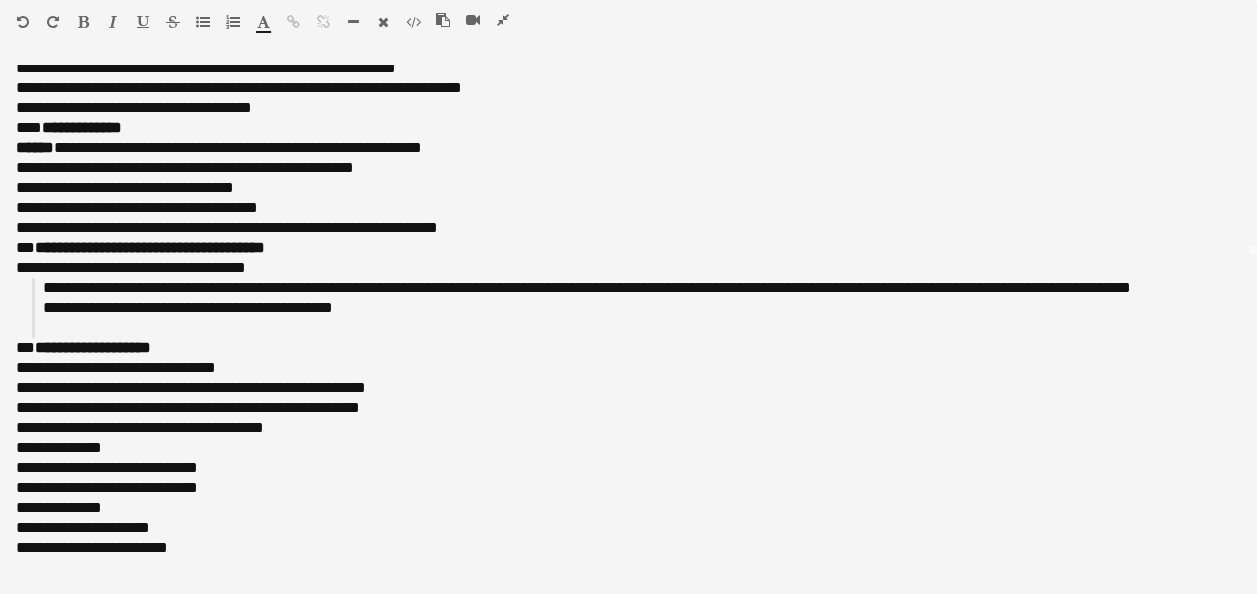 click at bounding box center [503, 20] 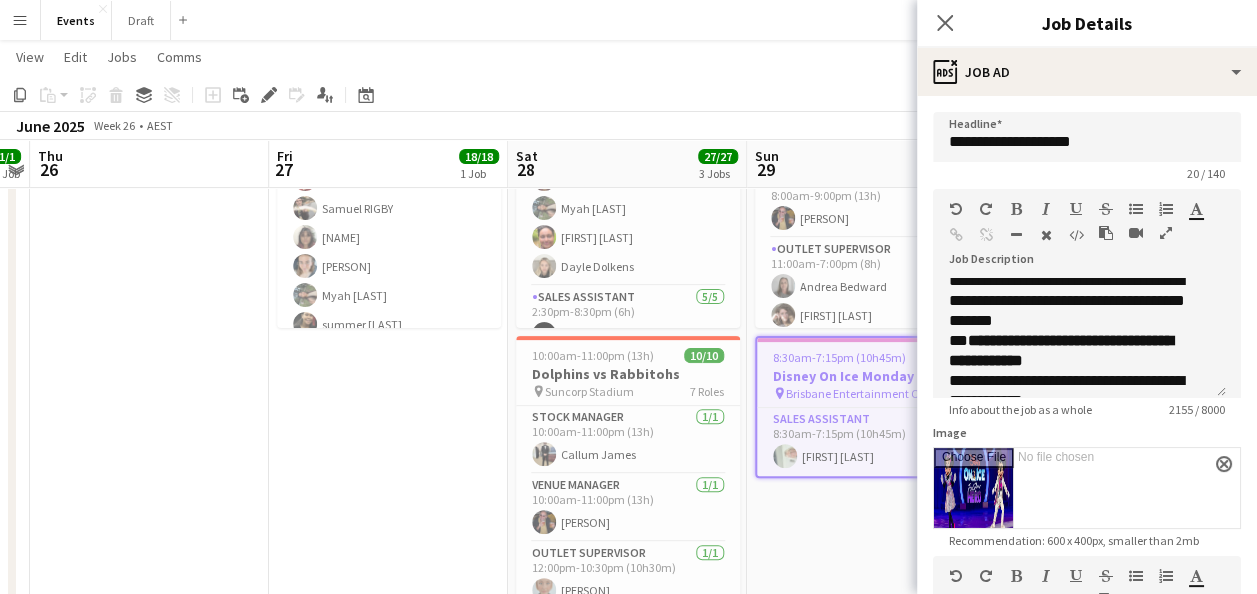 scroll, scrollTop: 0, scrollLeft: 609, axis: horizontal 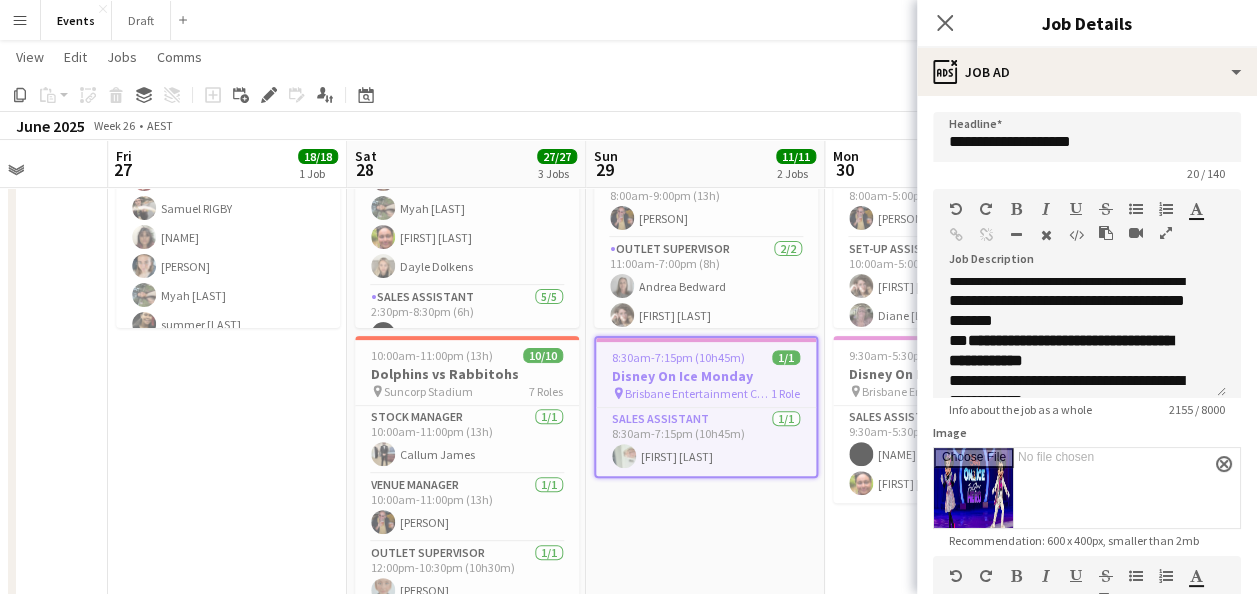 drag, startPoint x: 534, startPoint y: 541, endPoint x: 1013, endPoint y: 555, distance: 479.20456 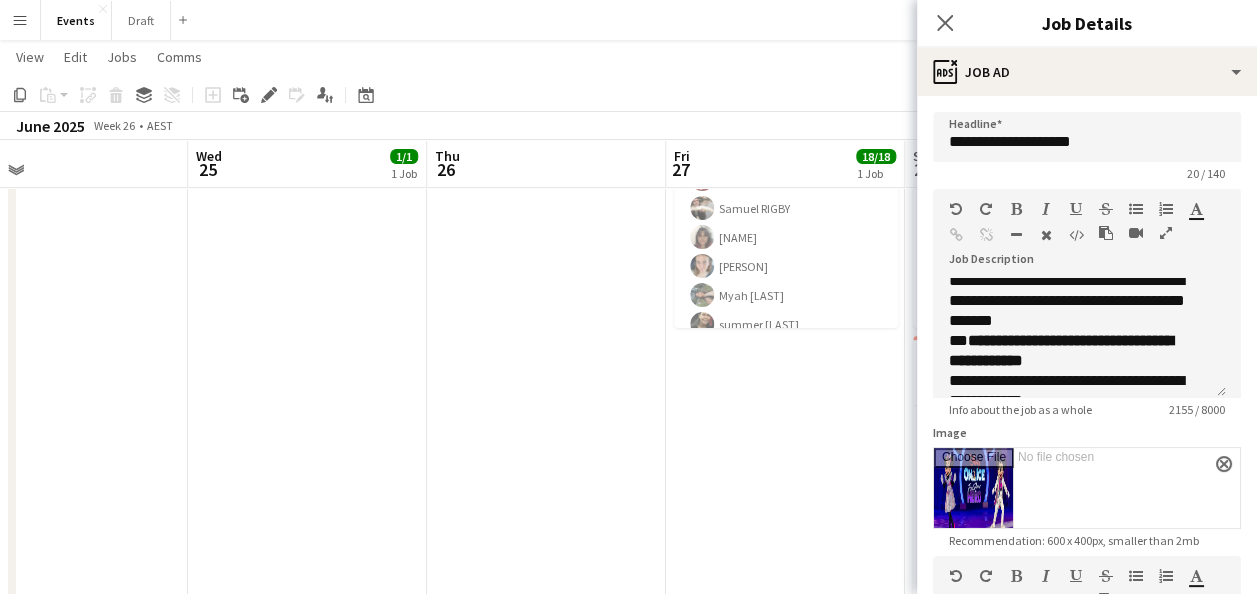 drag, startPoint x: 282, startPoint y: 452, endPoint x: 776, endPoint y: 460, distance: 494.06476 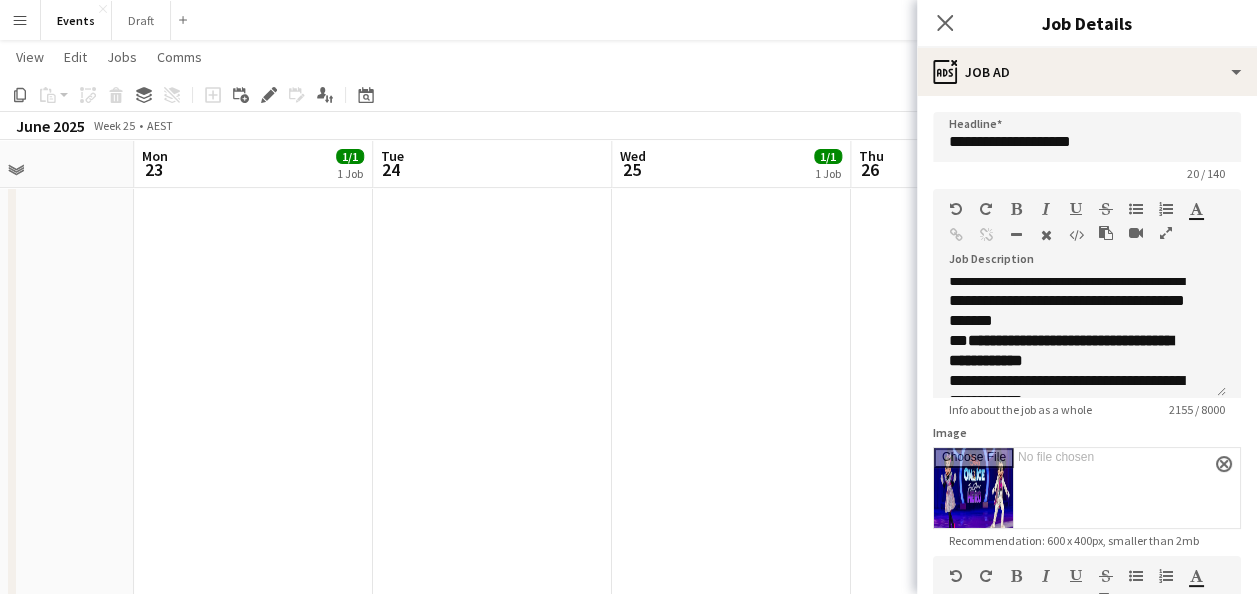 drag, startPoint x: 312, startPoint y: 438, endPoint x: 636, endPoint y: 433, distance: 324.03857 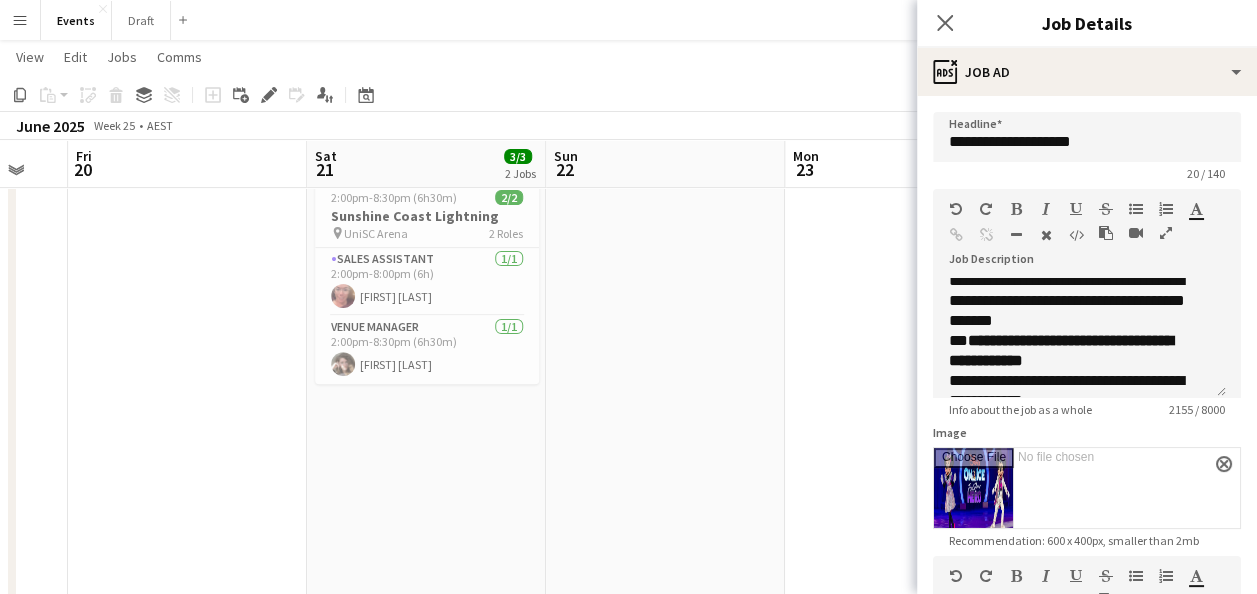 scroll, scrollTop: 0, scrollLeft: 558, axis: horizontal 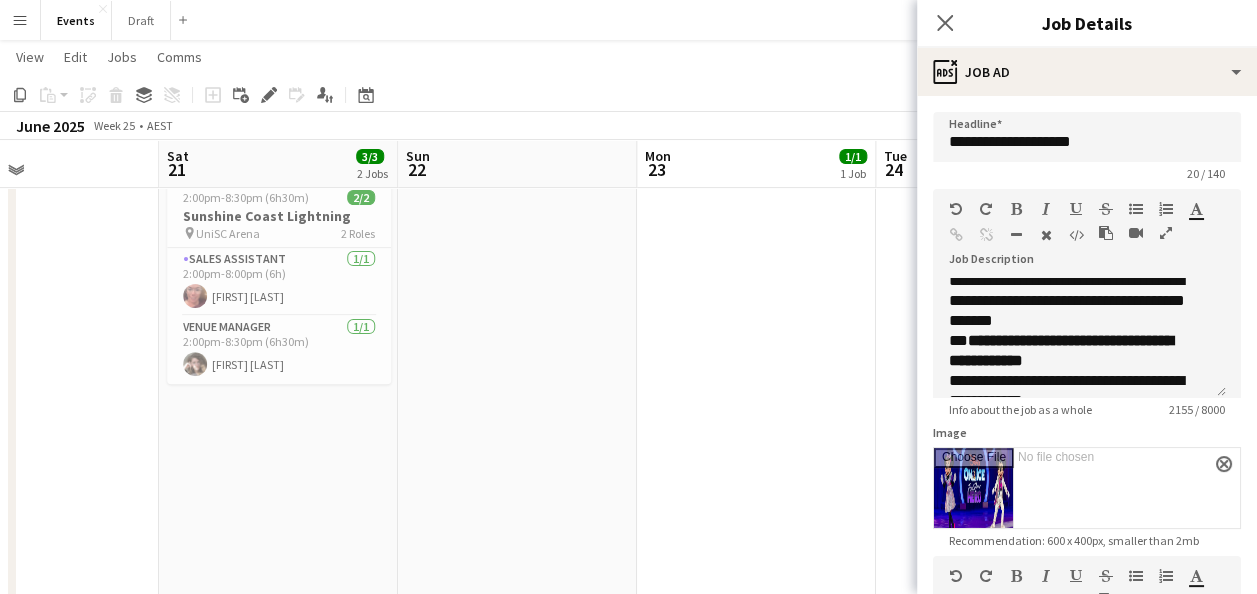 drag, startPoint x: 405, startPoint y: 480, endPoint x: 633, endPoint y: 505, distance: 229.36652 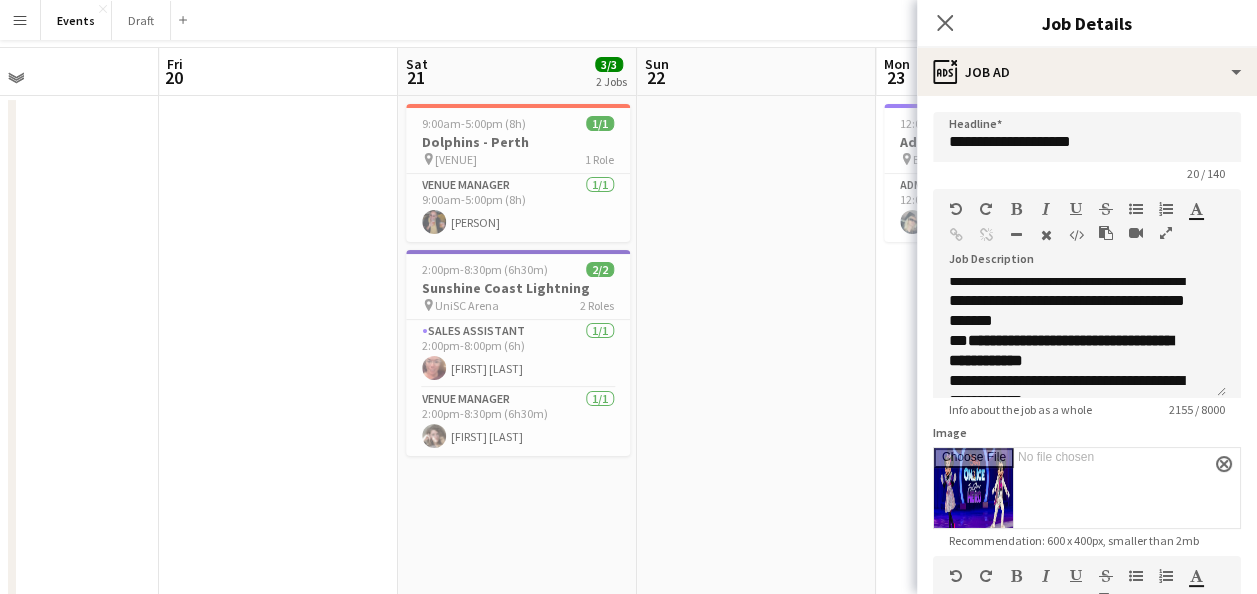 scroll, scrollTop: 0, scrollLeft: 0, axis: both 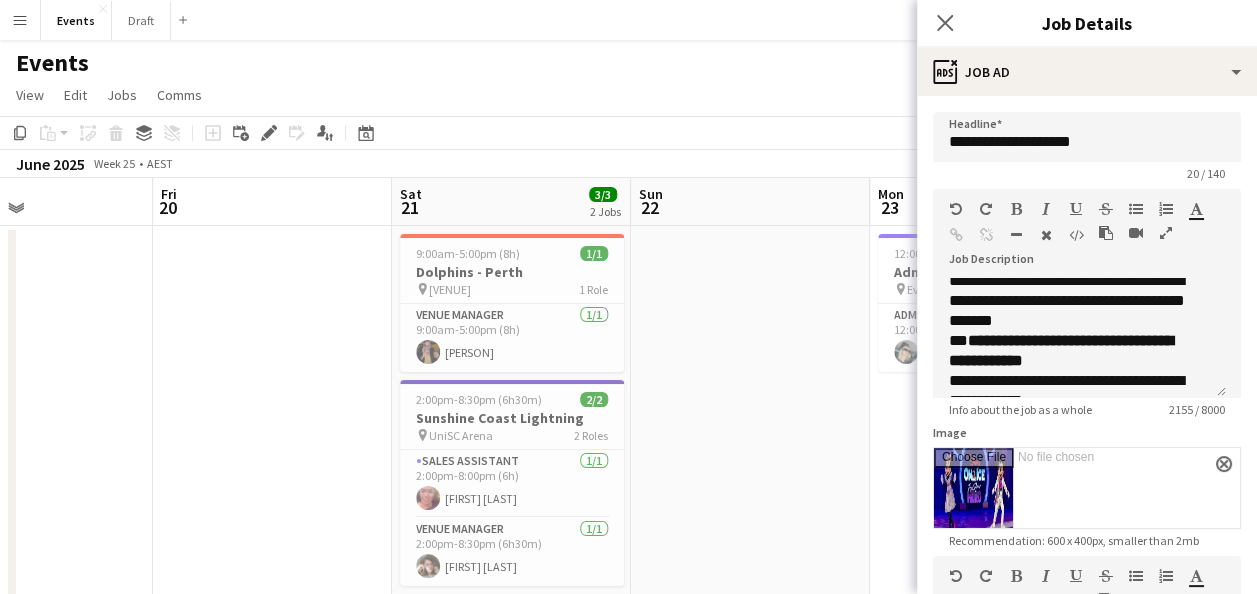 drag, startPoint x: 246, startPoint y: 452, endPoint x: 911, endPoint y: 449, distance: 665.0068 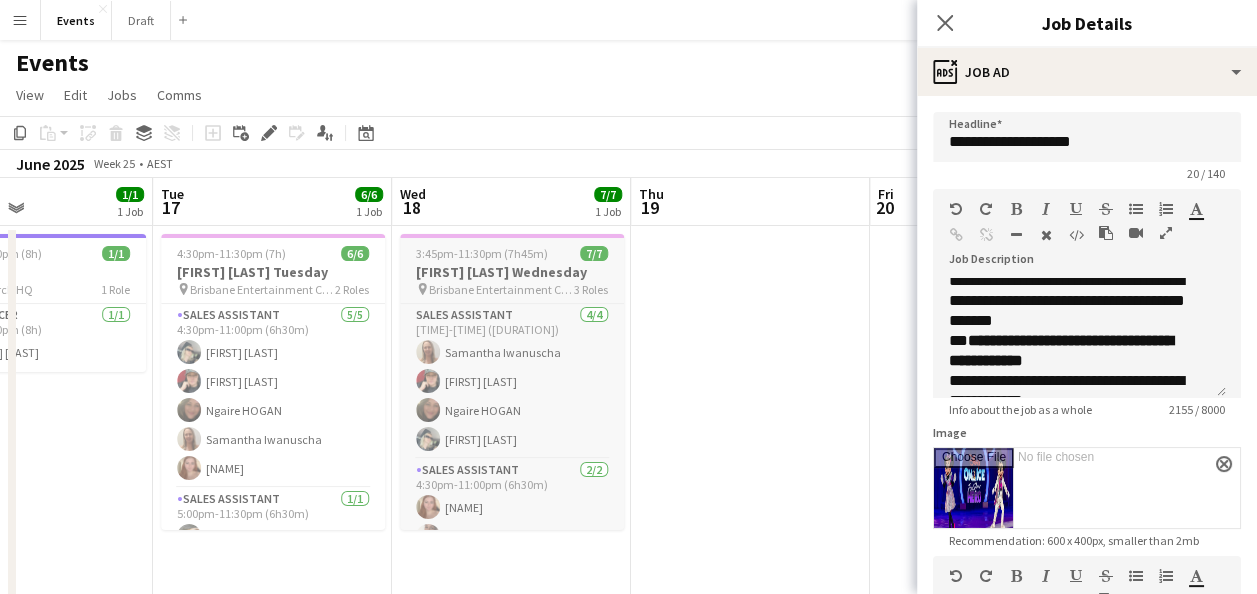 click on "[FIRST] [LAST] Wednesday" at bounding box center [512, 272] 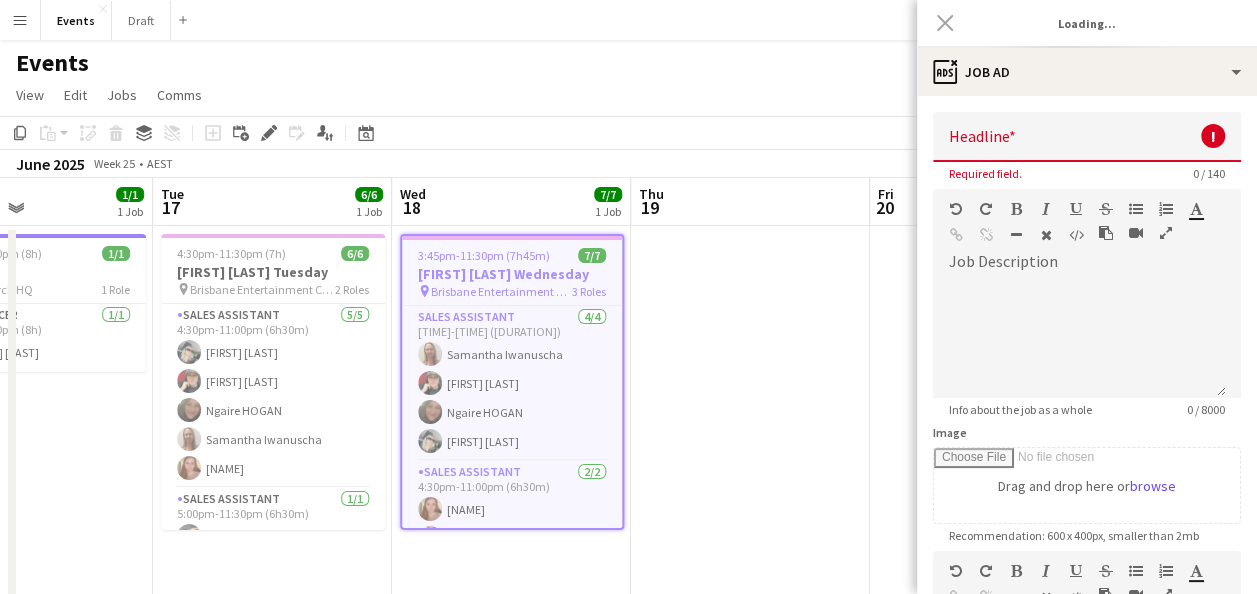 scroll, scrollTop: 0, scrollLeft: 563, axis: horizontal 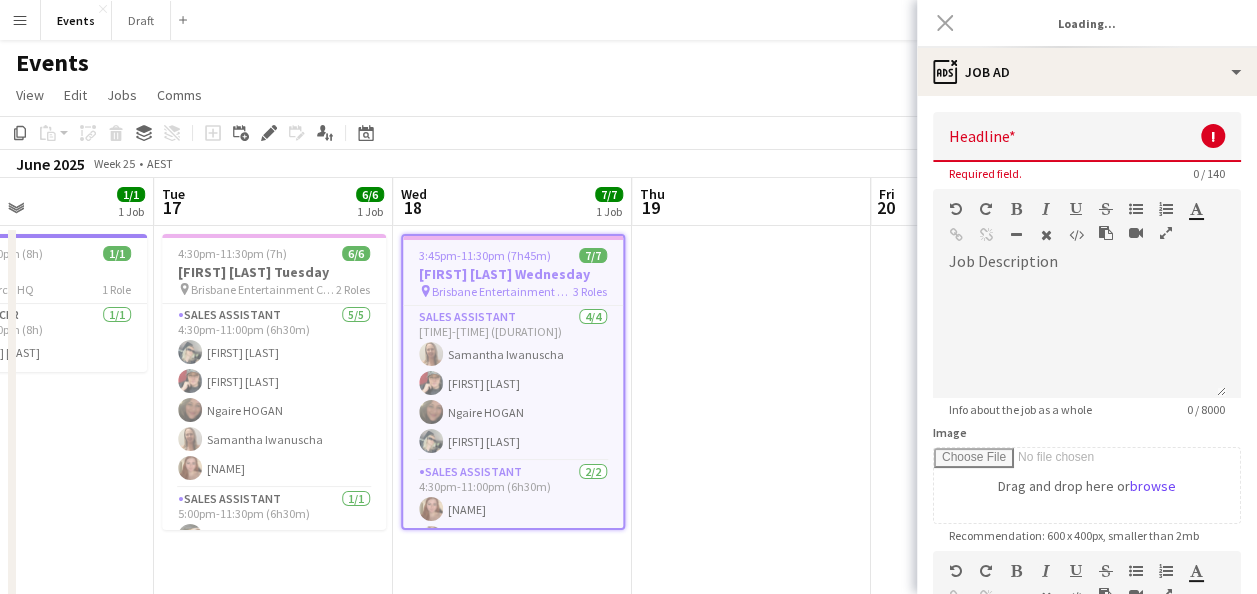 type on "**********" 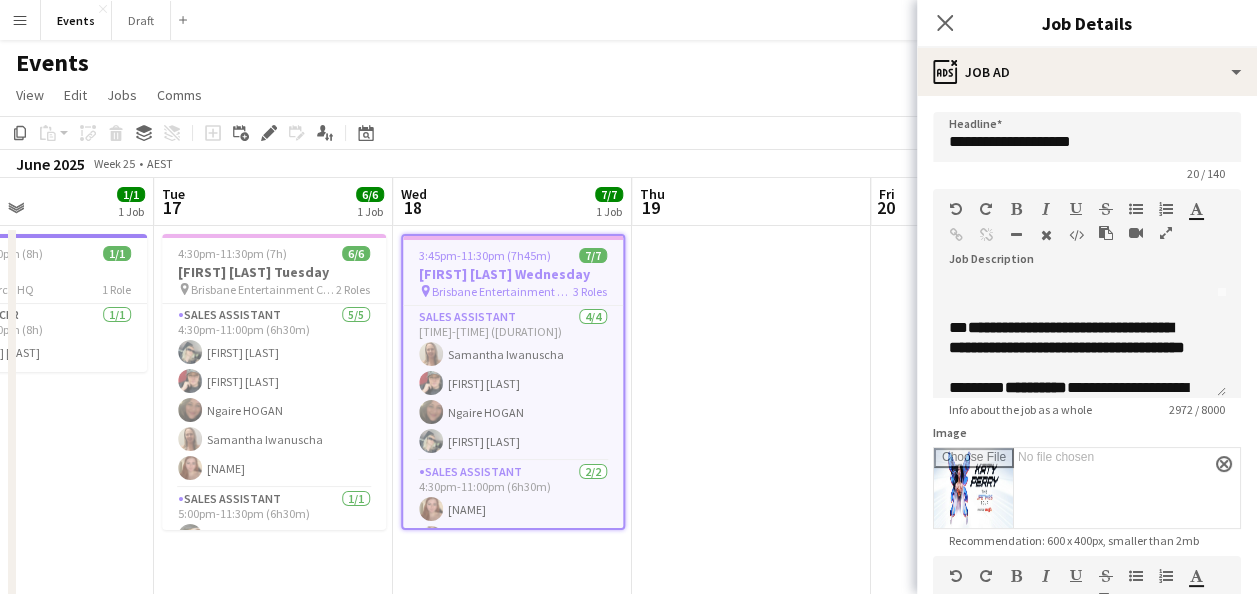 scroll, scrollTop: 200, scrollLeft: 0, axis: vertical 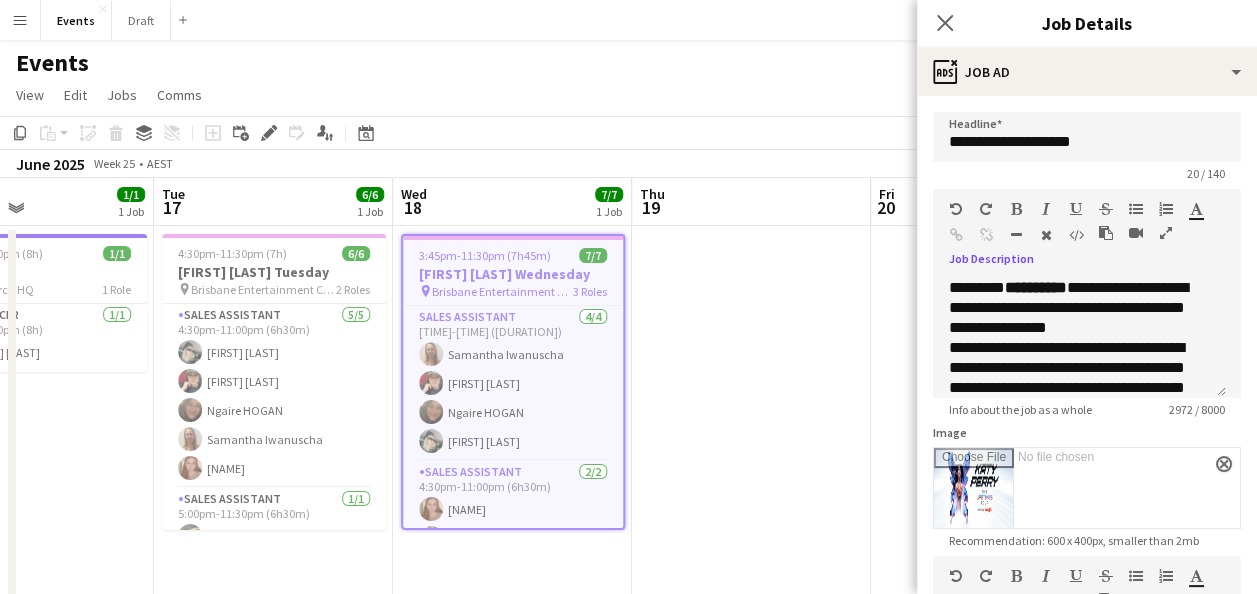 click at bounding box center [1166, 233] 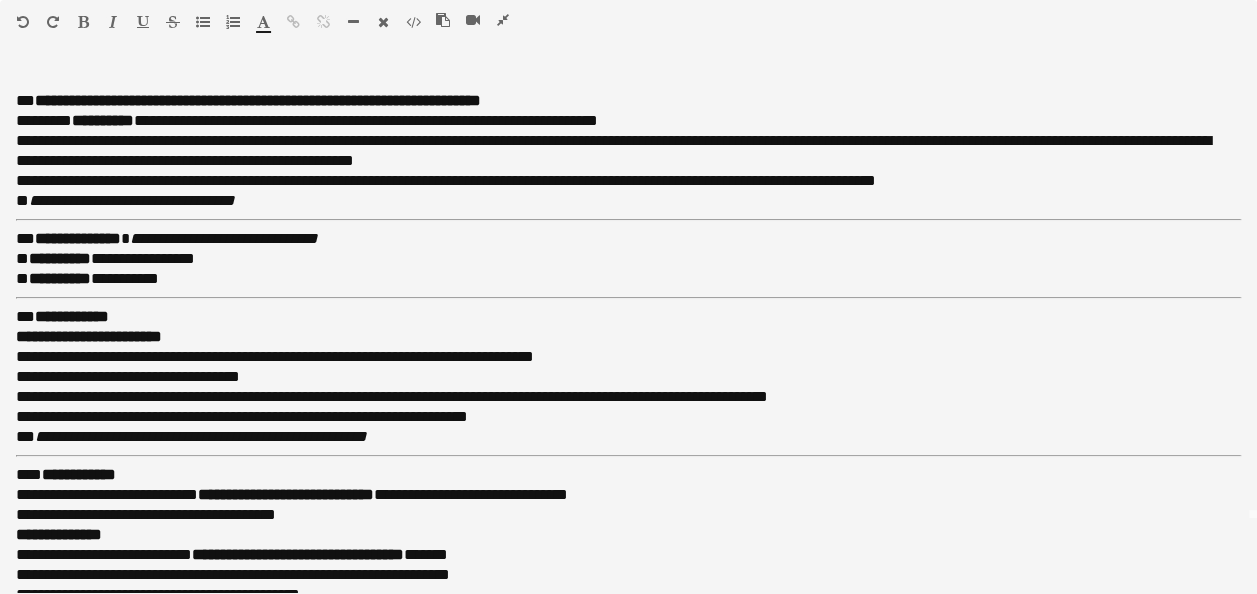scroll, scrollTop: 100, scrollLeft: 0, axis: vertical 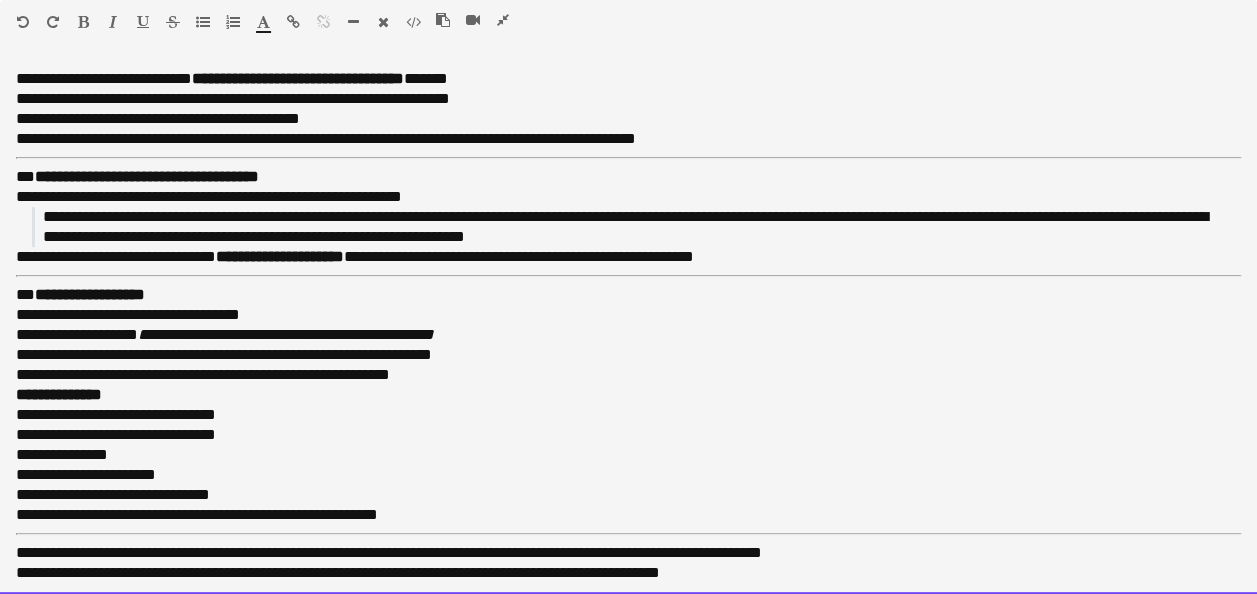 drag, startPoint x: 14, startPoint y: 79, endPoint x: 919, endPoint y: 588, distance: 1038.3188 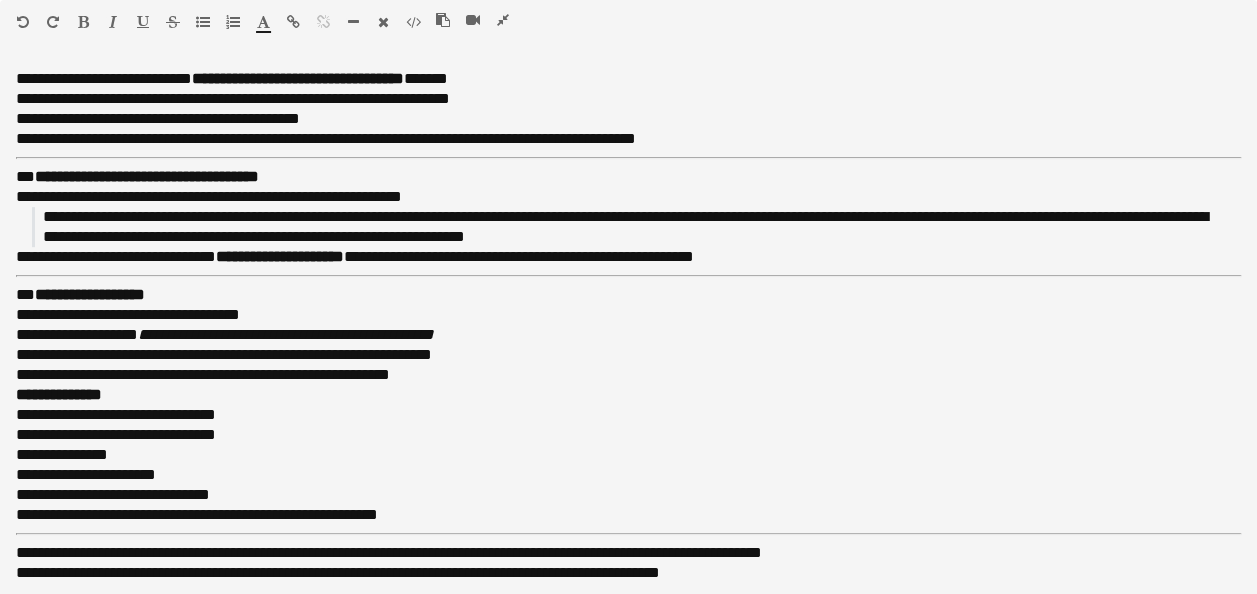 click at bounding box center [503, 20] 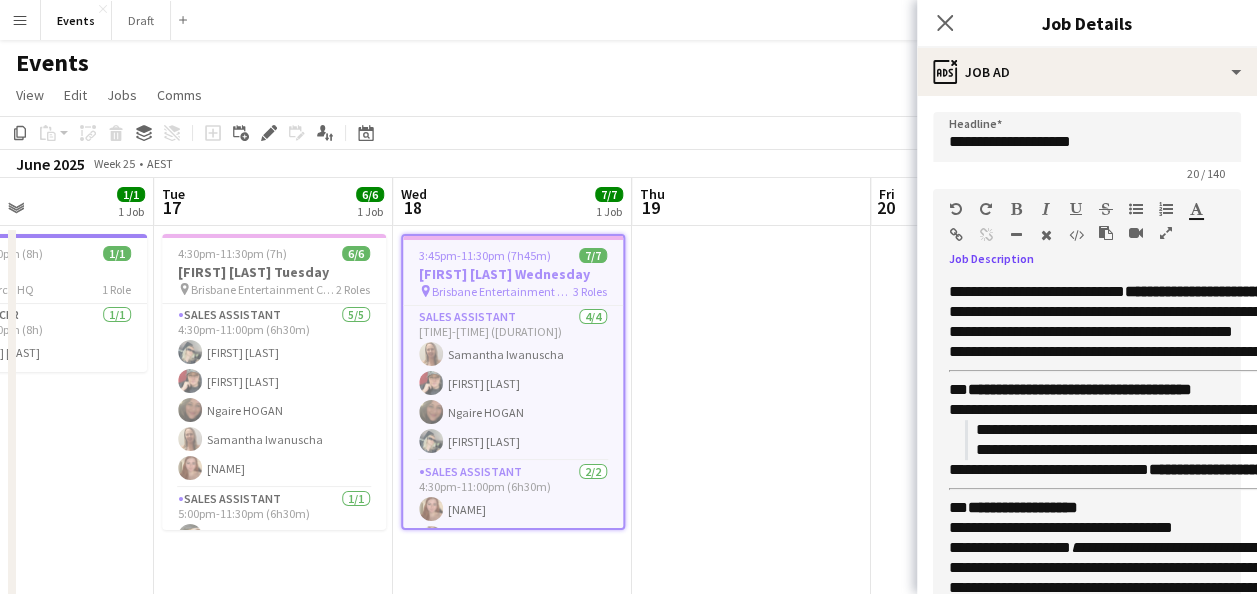 scroll, scrollTop: 590, scrollLeft: 0, axis: vertical 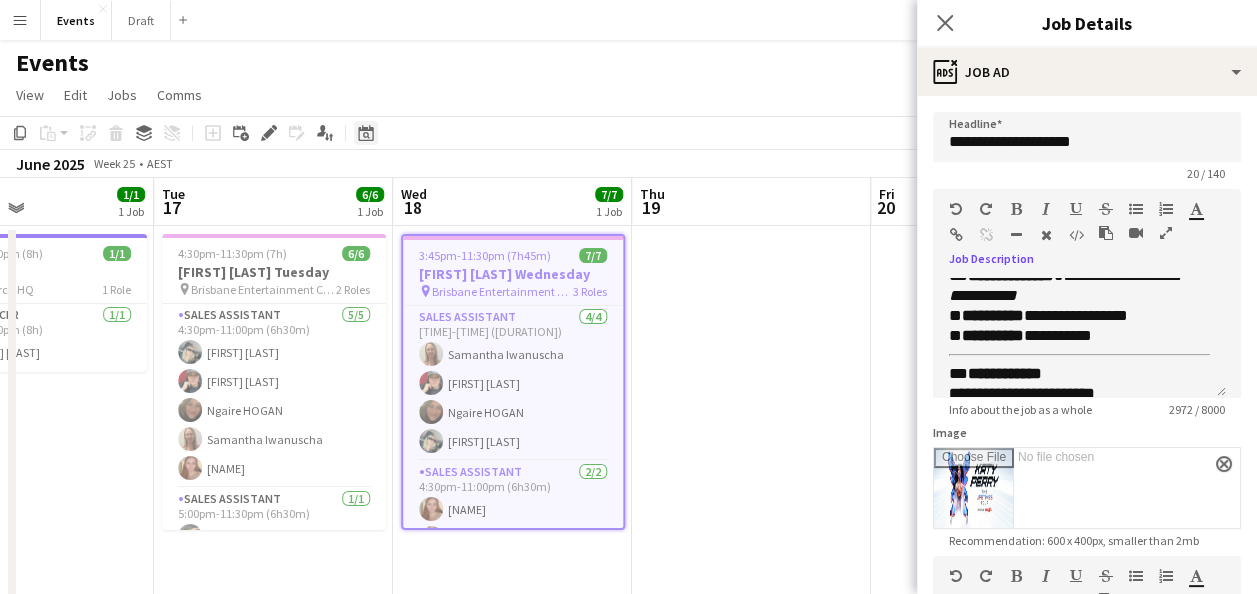 click on "Date picker" 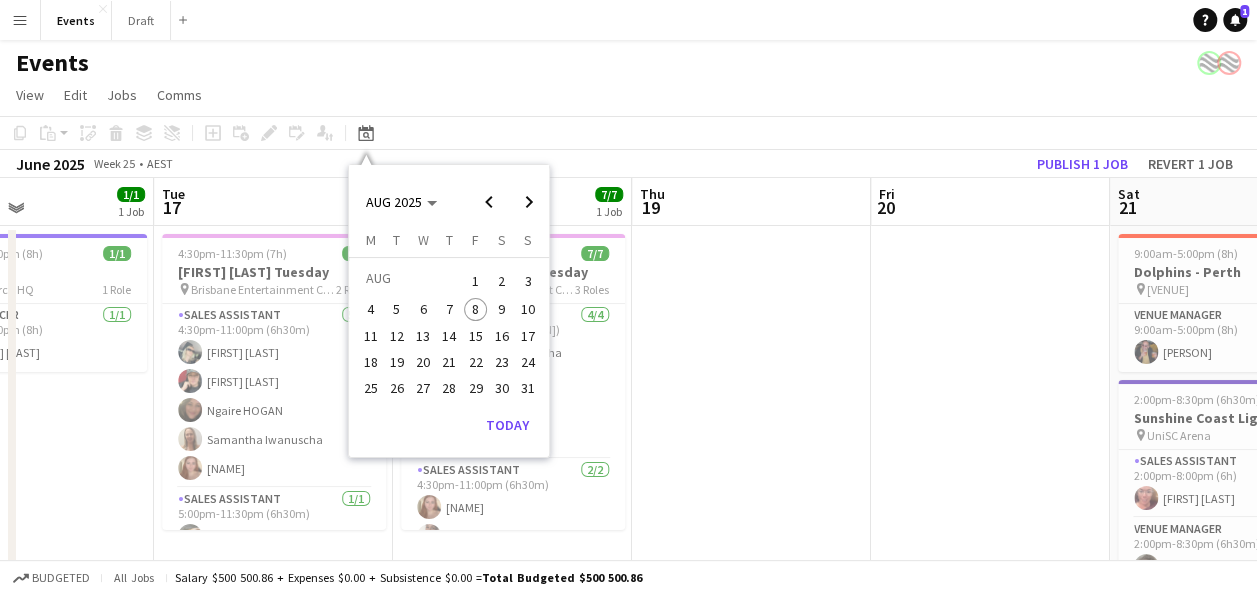 click on "15" at bounding box center [476, 336] 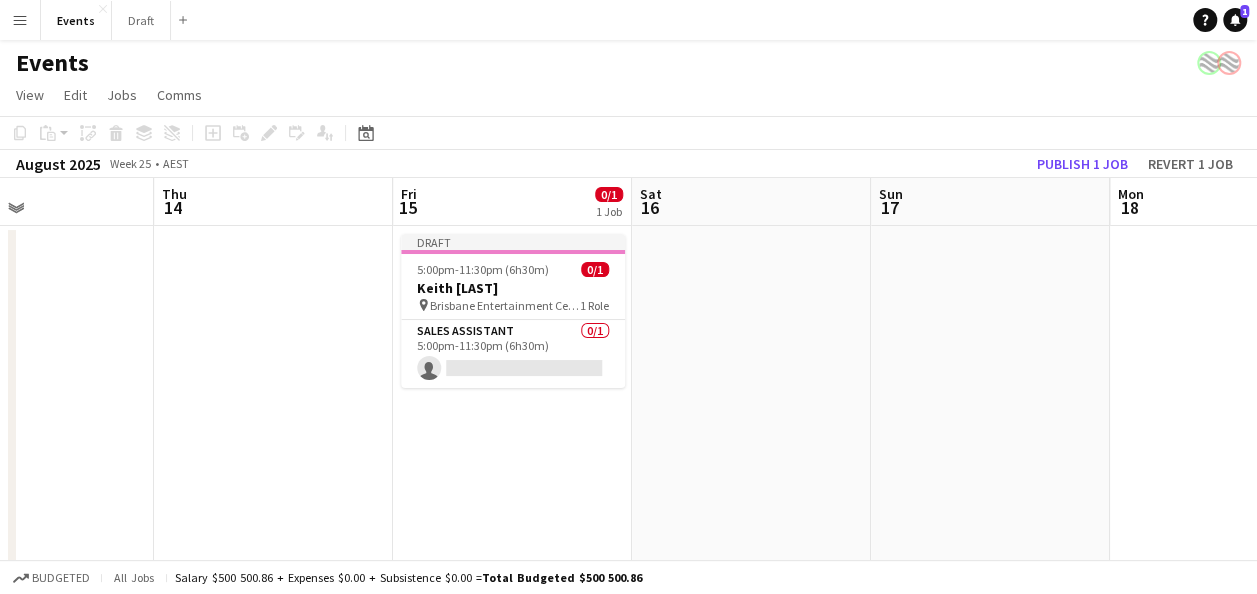 scroll, scrollTop: 0, scrollLeft: 688, axis: horizontal 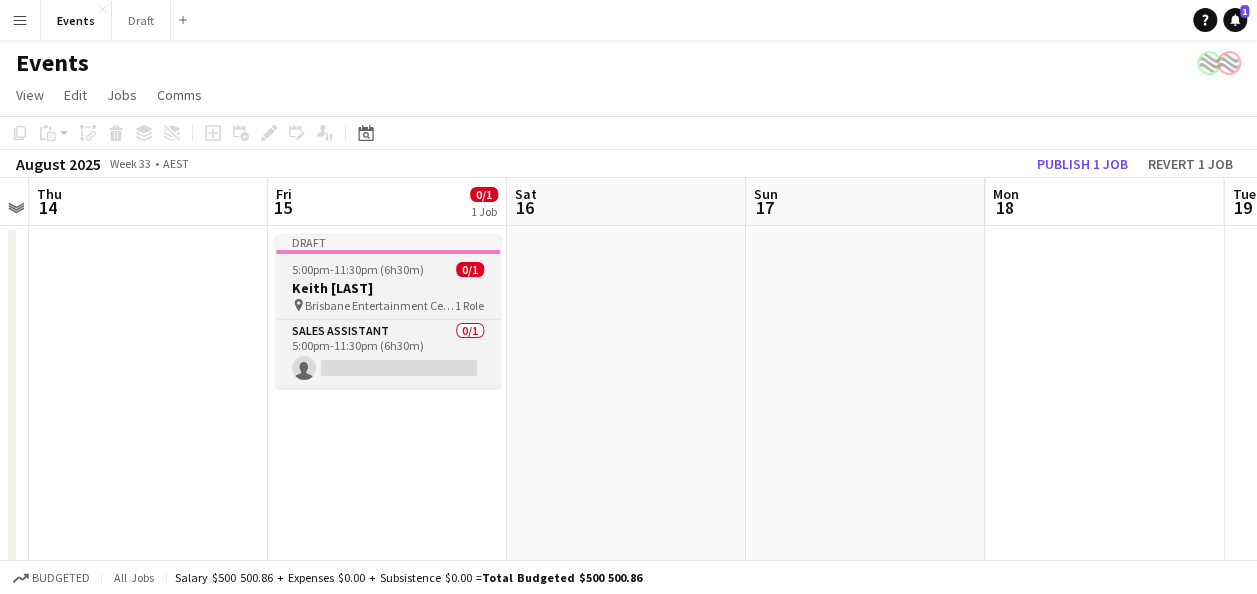 click on "5:00pm-11:30pm (6h30m)" at bounding box center [358, 269] 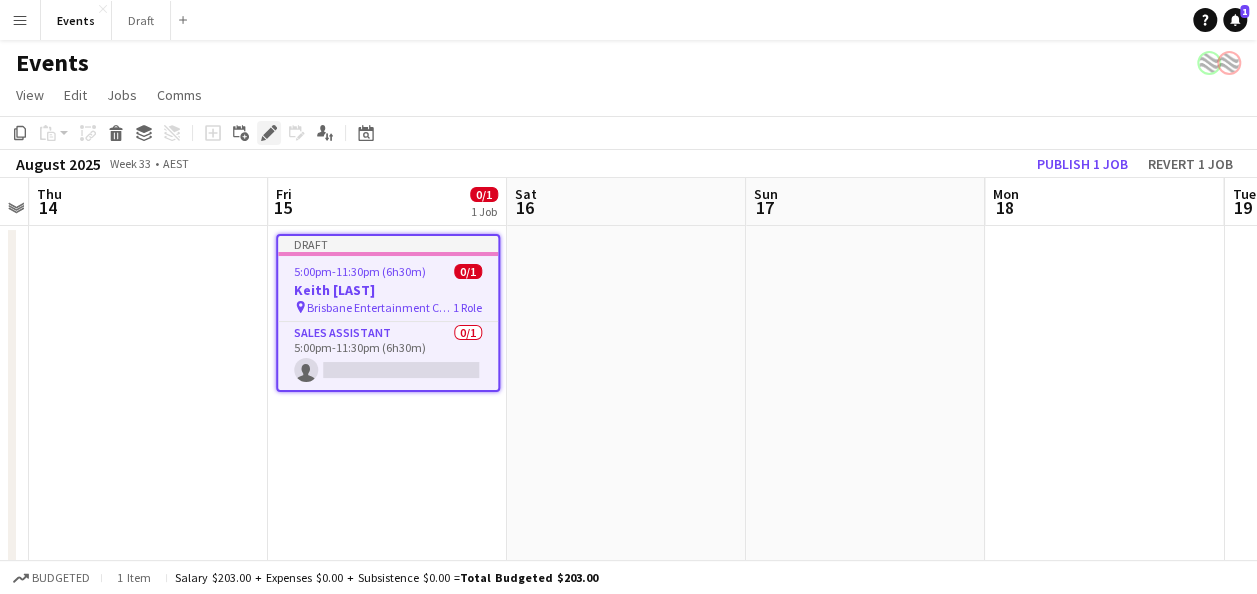 click 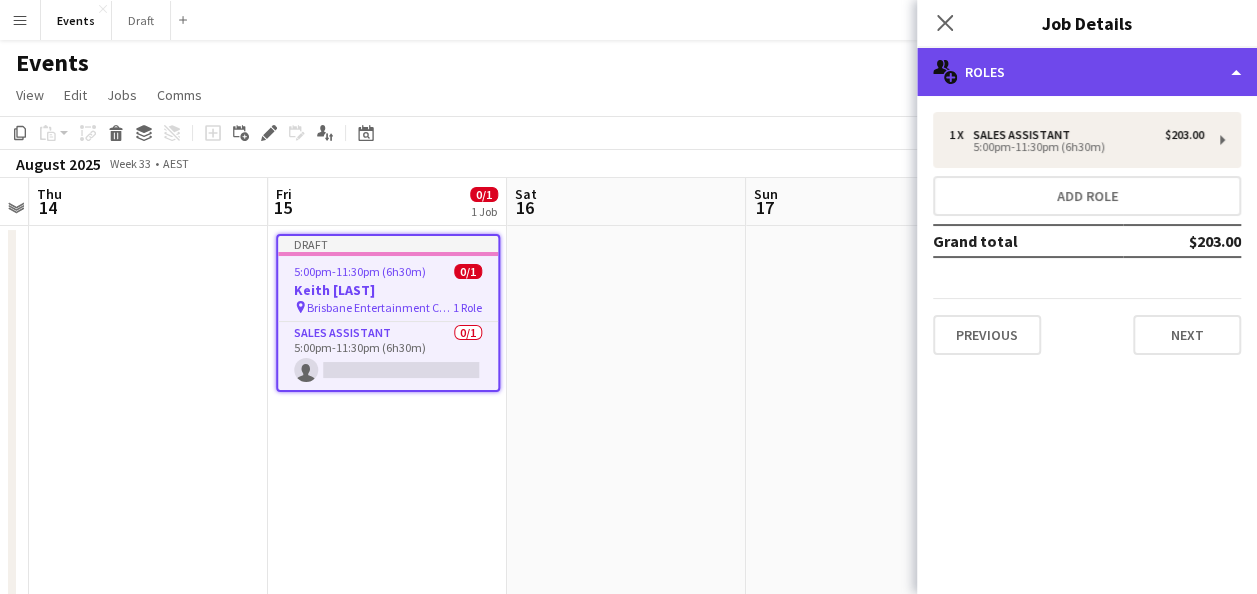click on "multiple-users-add
Roles" 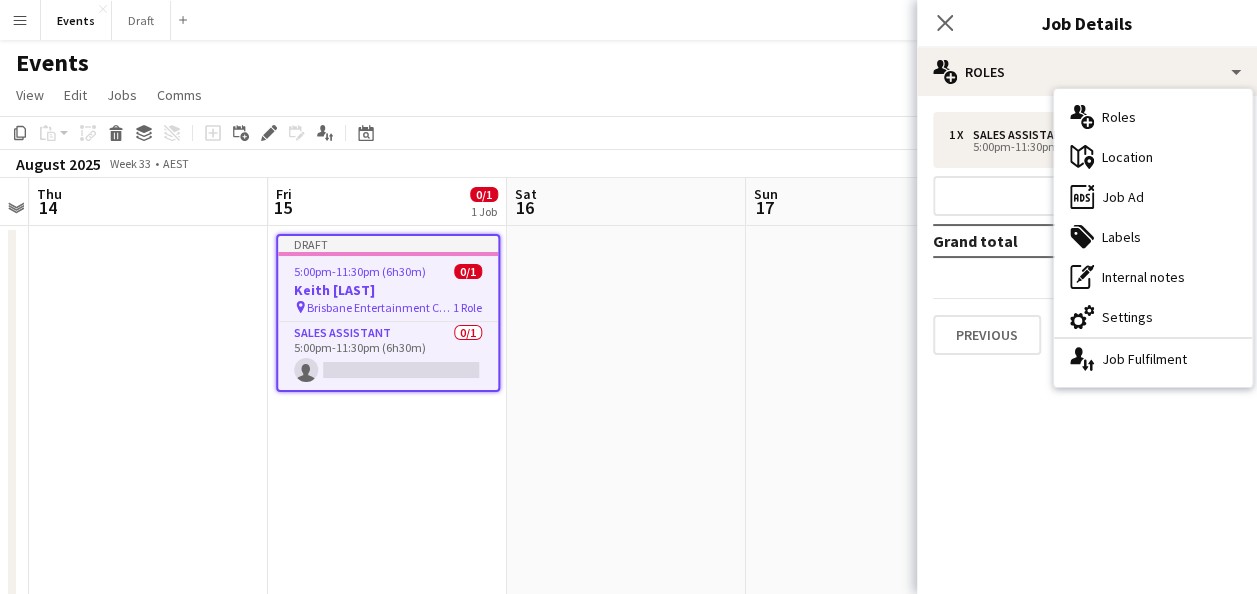drag, startPoint x: 994, startPoint y: 542, endPoint x: 1145, endPoint y: 316, distance: 271.80322 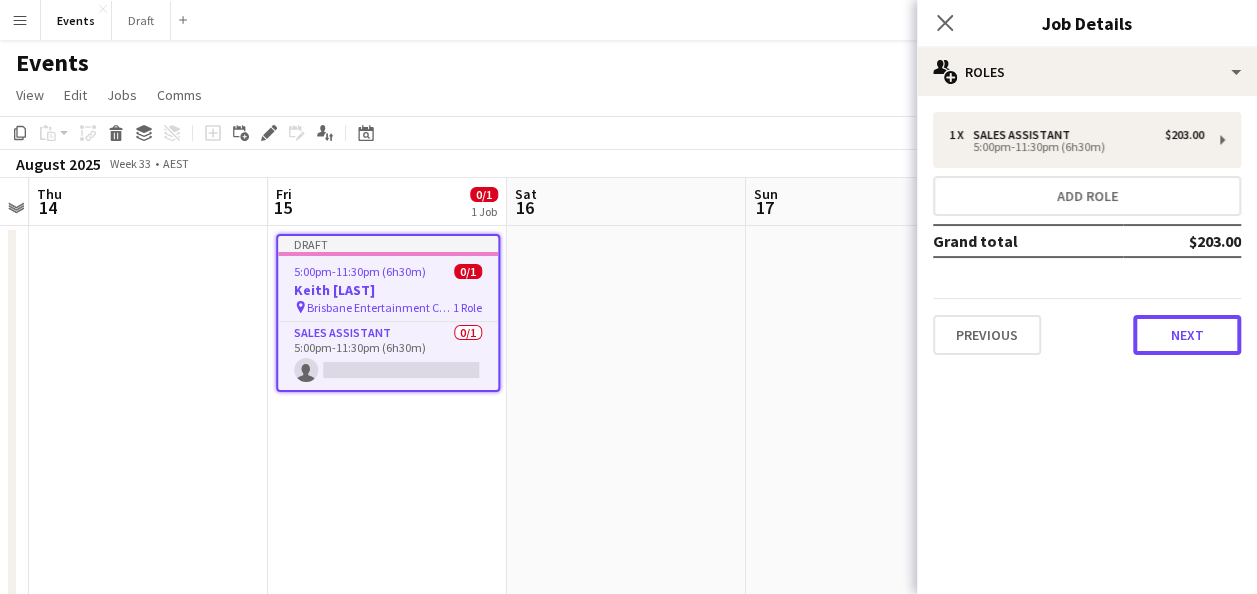 click on "Next" at bounding box center (1187, 335) 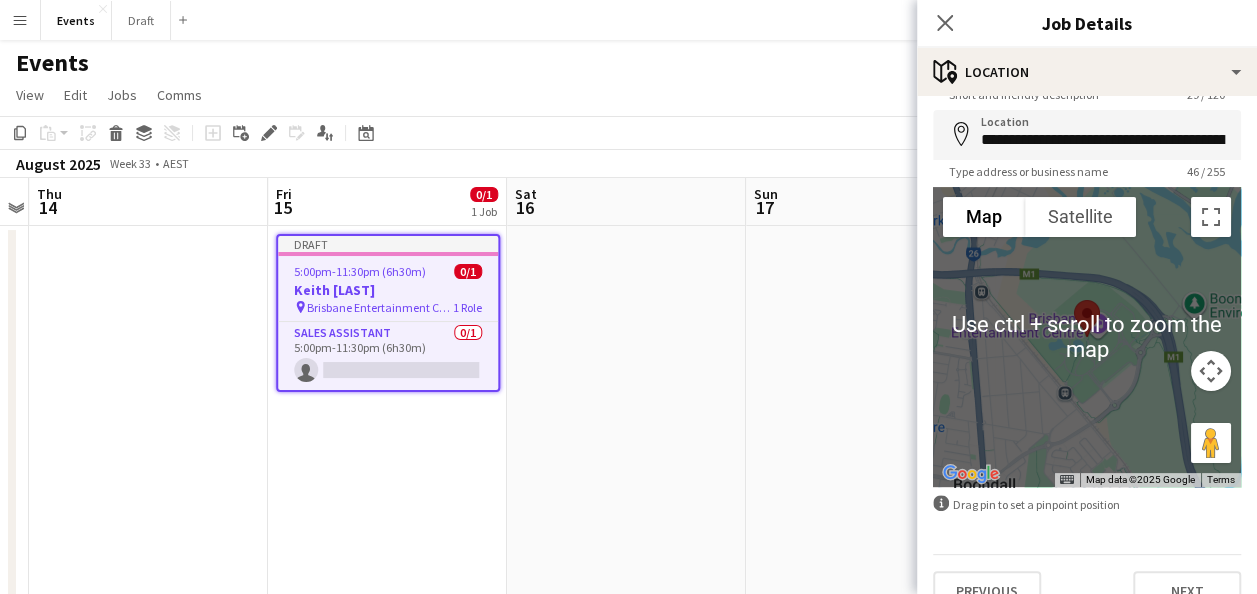 scroll, scrollTop: 112, scrollLeft: 0, axis: vertical 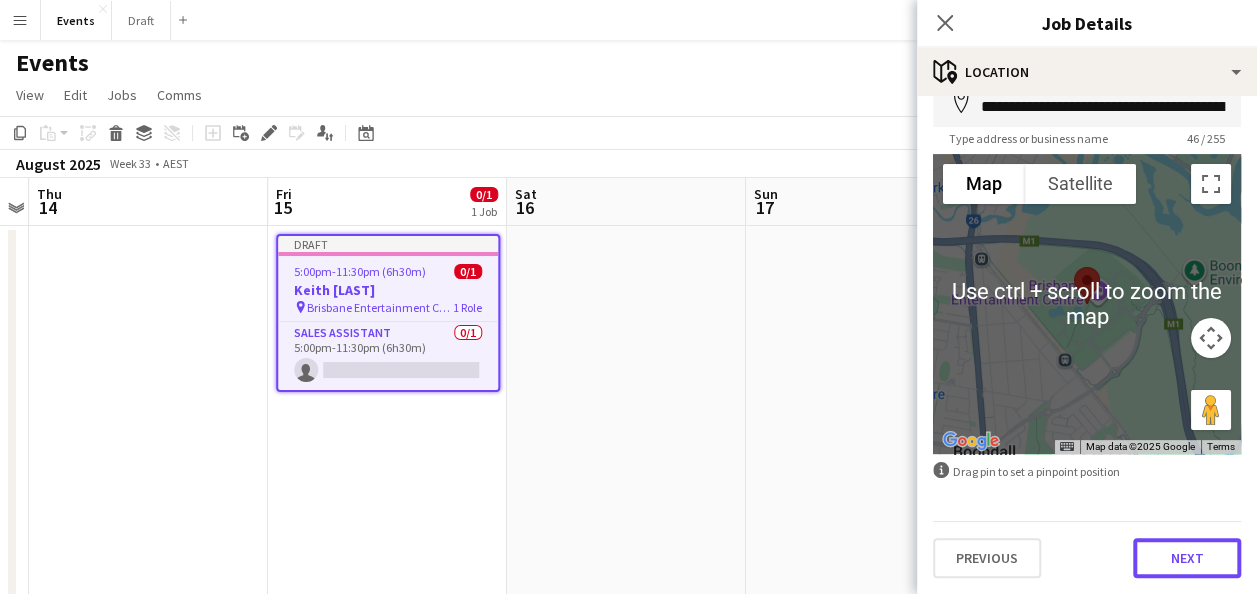 click on "Next" at bounding box center (1187, 558) 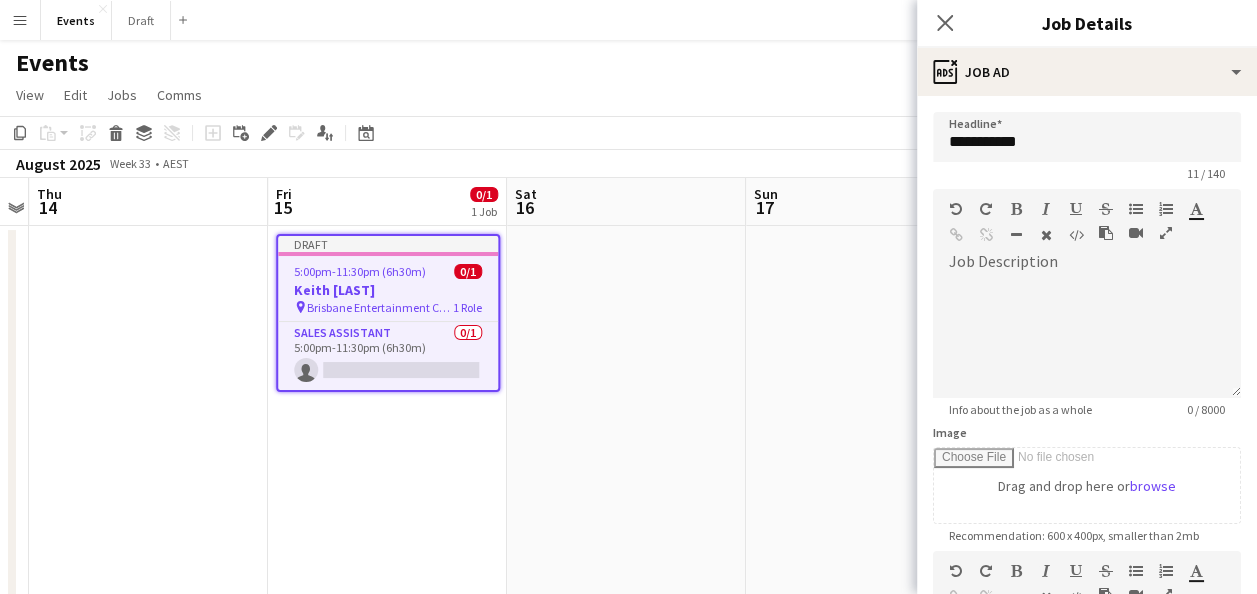 scroll, scrollTop: 0, scrollLeft: 0, axis: both 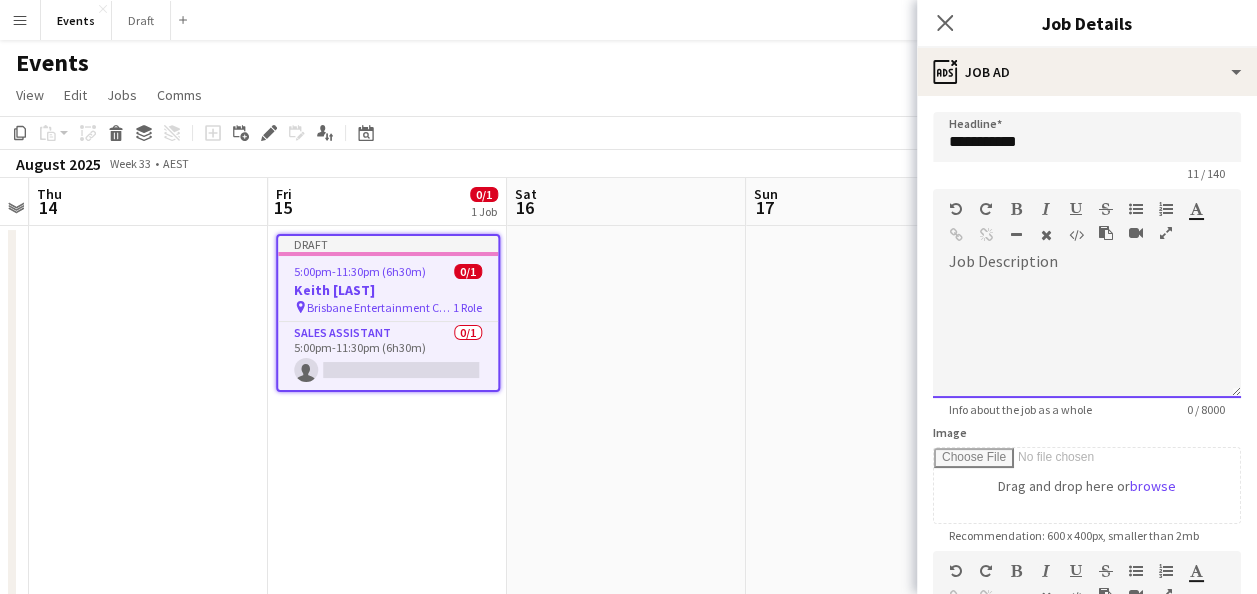 click at bounding box center [1087, 331] 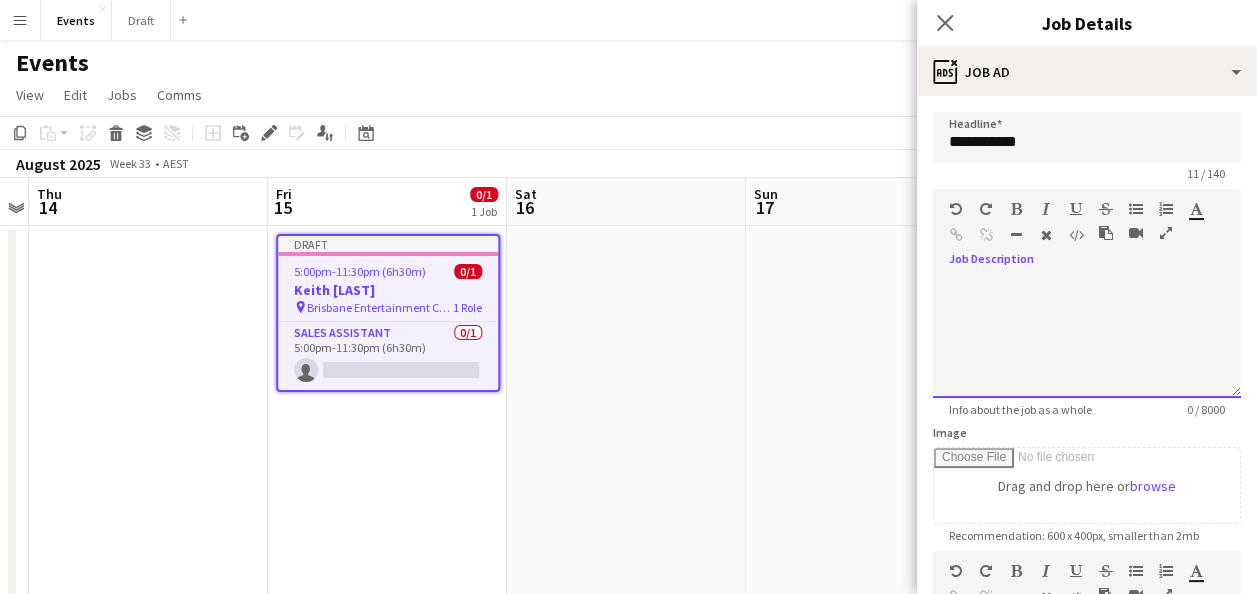 click at bounding box center [1087, 338] 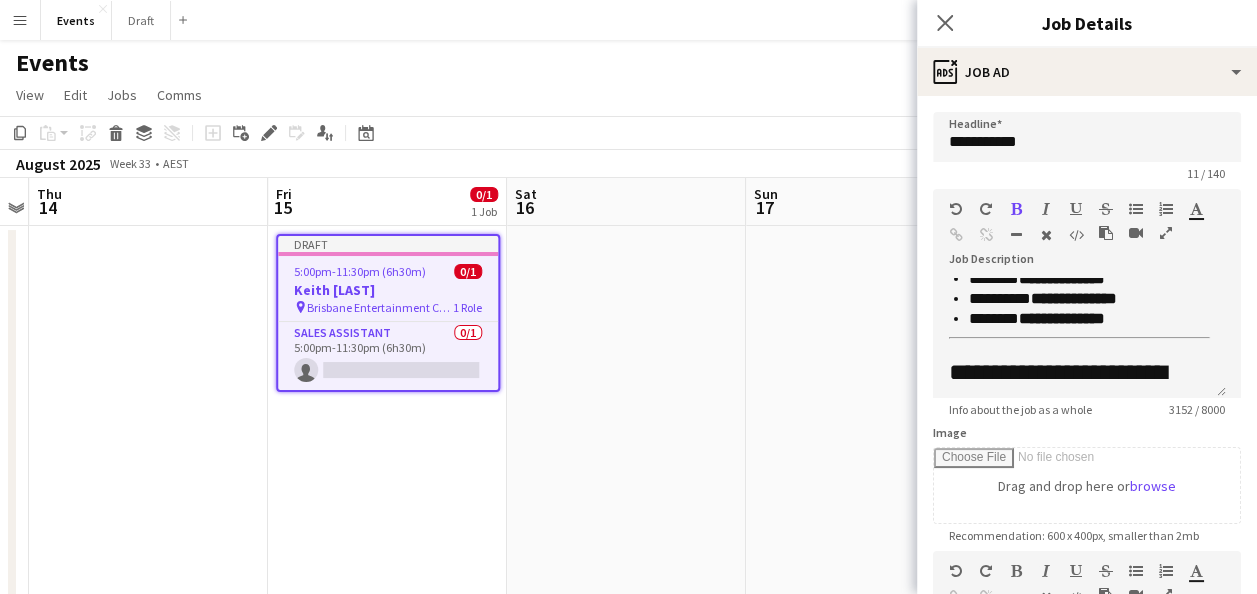 scroll, scrollTop: 0, scrollLeft: 0, axis: both 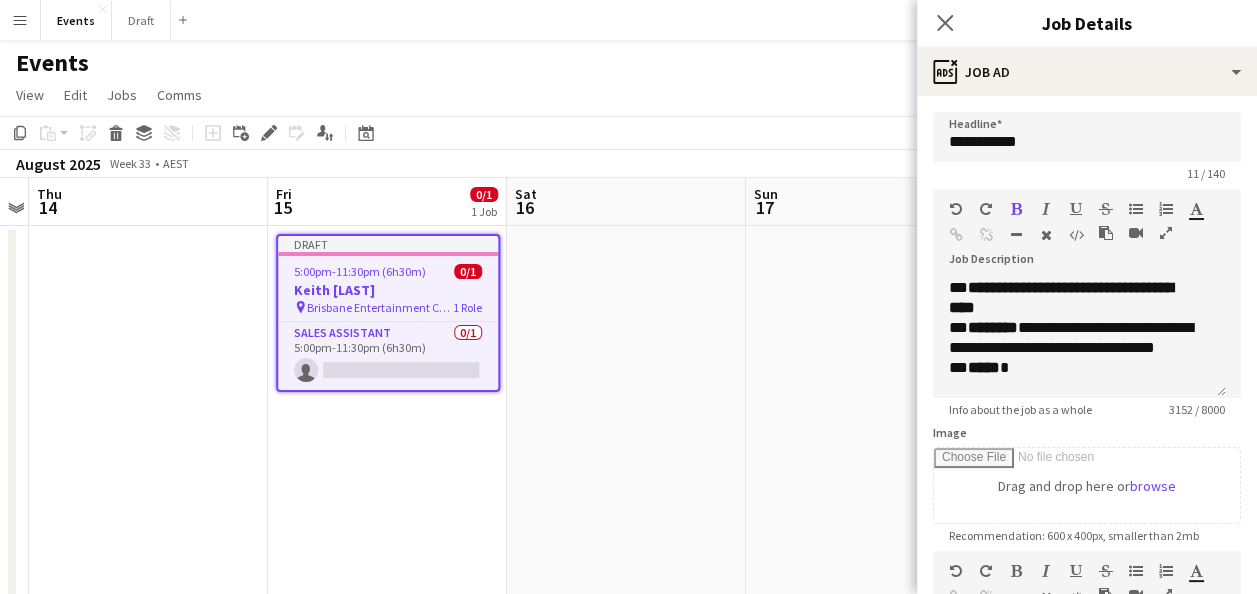 drag, startPoint x: 1164, startPoint y: 230, endPoint x: 1139, endPoint y: 232, distance: 25.079872 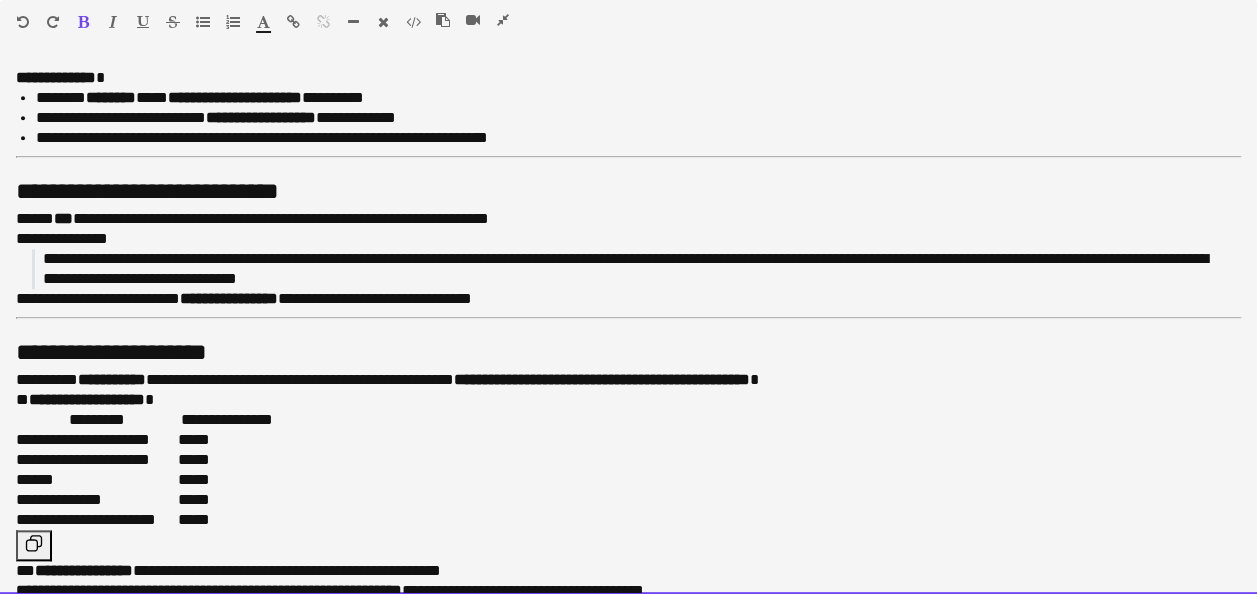 scroll, scrollTop: 1039, scrollLeft: 0, axis: vertical 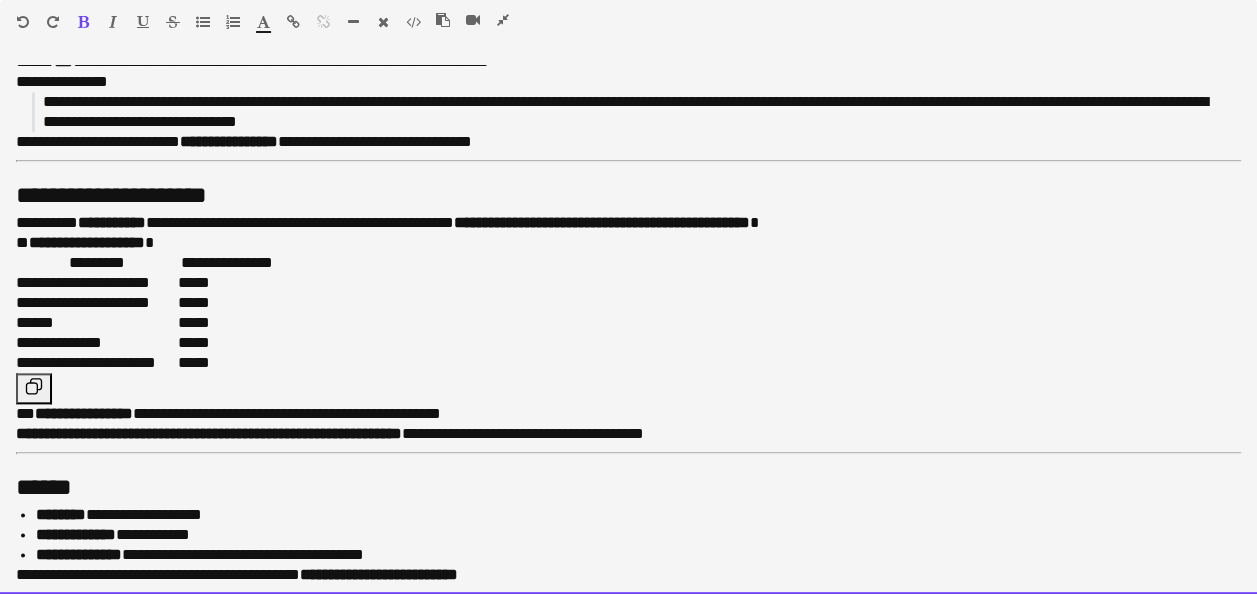 drag, startPoint x: 15, startPoint y: 72, endPoint x: 870, endPoint y: 645, distance: 1029.2493 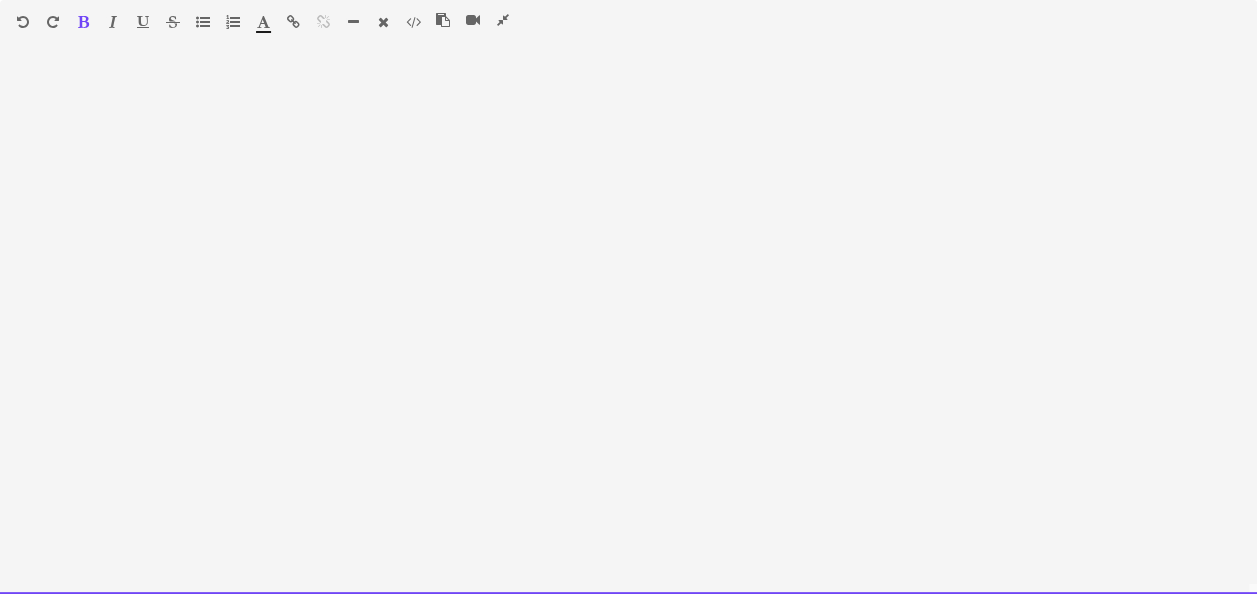 scroll, scrollTop: 0, scrollLeft: 0, axis: both 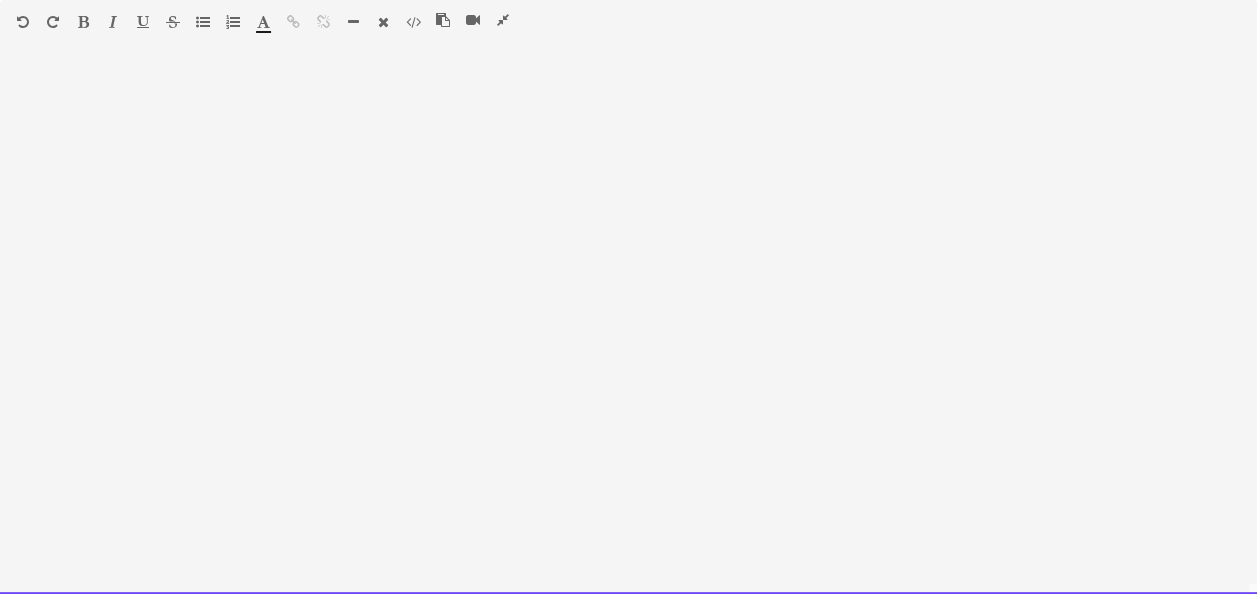 click at bounding box center (628, 329) 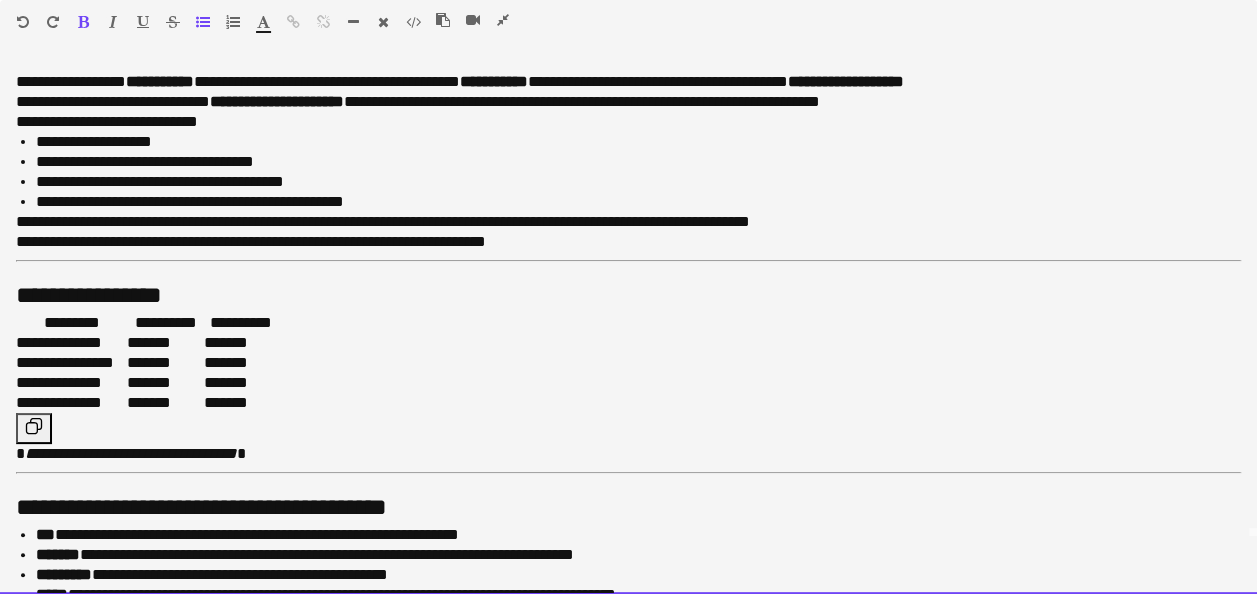 scroll, scrollTop: 100, scrollLeft: 0, axis: vertical 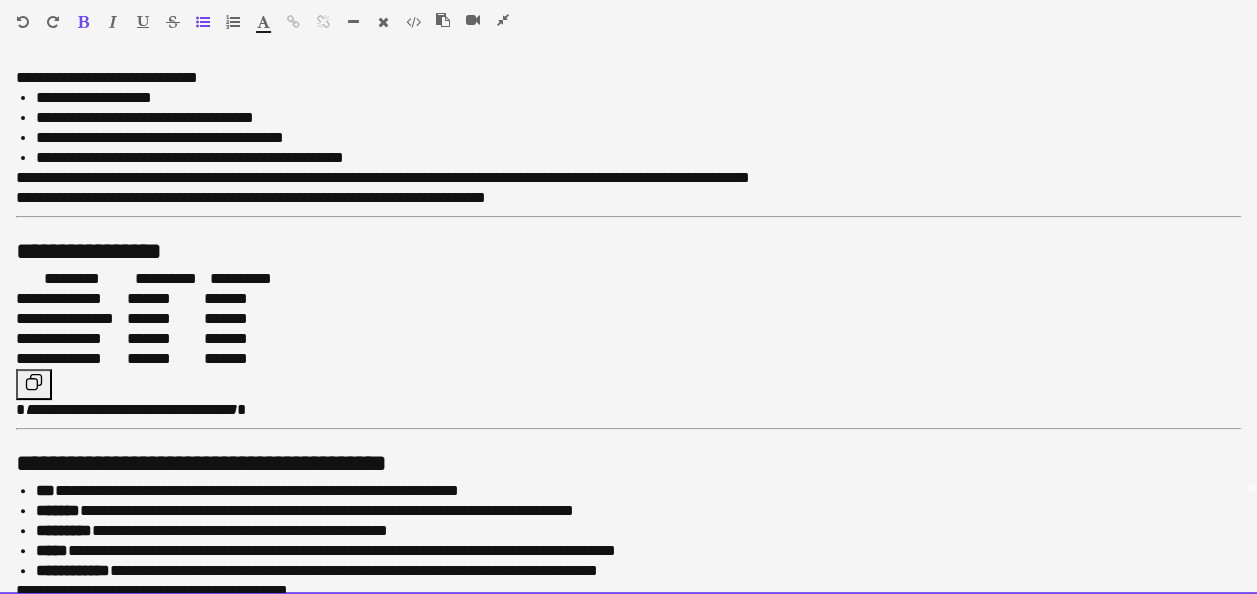 click at bounding box center (628, 384) 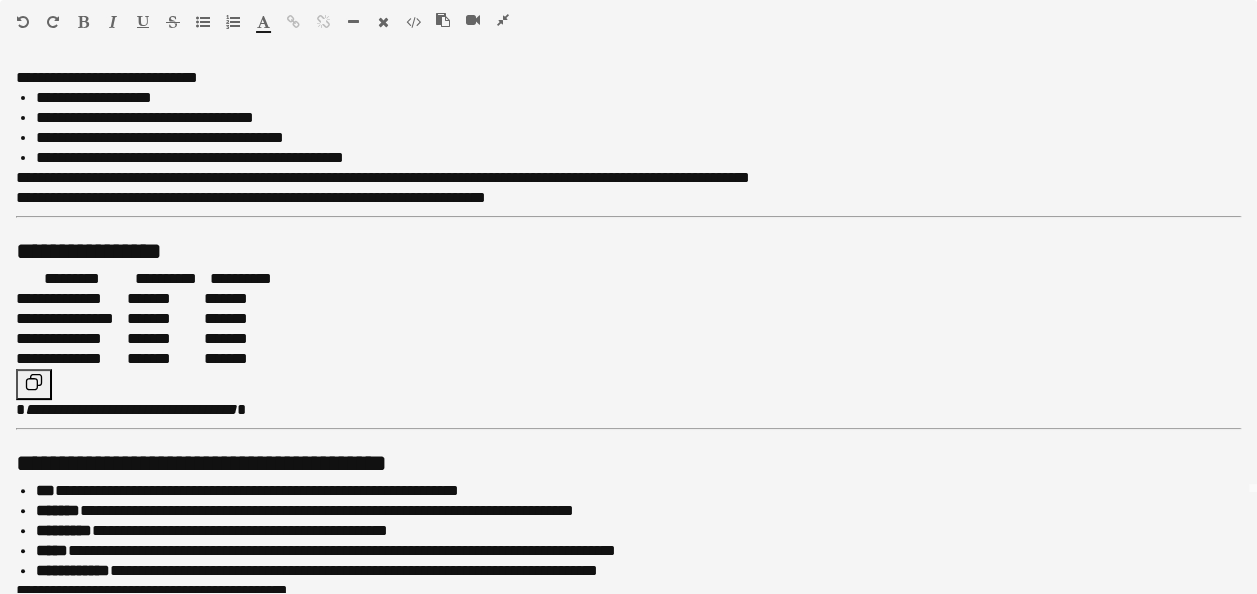click at bounding box center [628, 384] 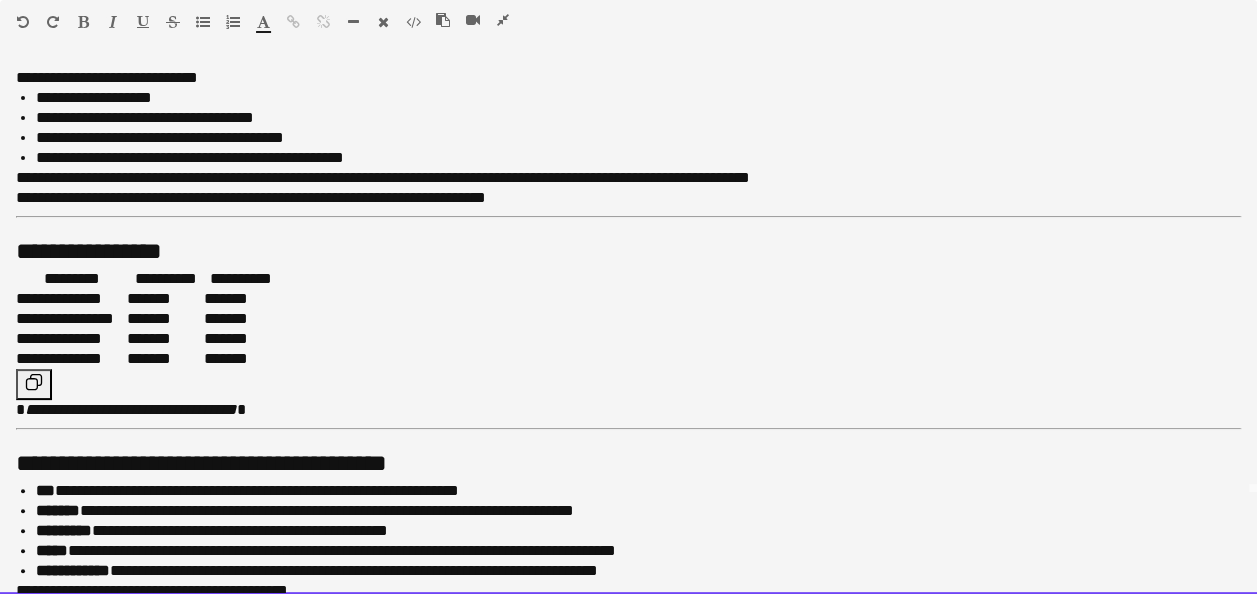 click on "**********" at bounding box center [628, 329] 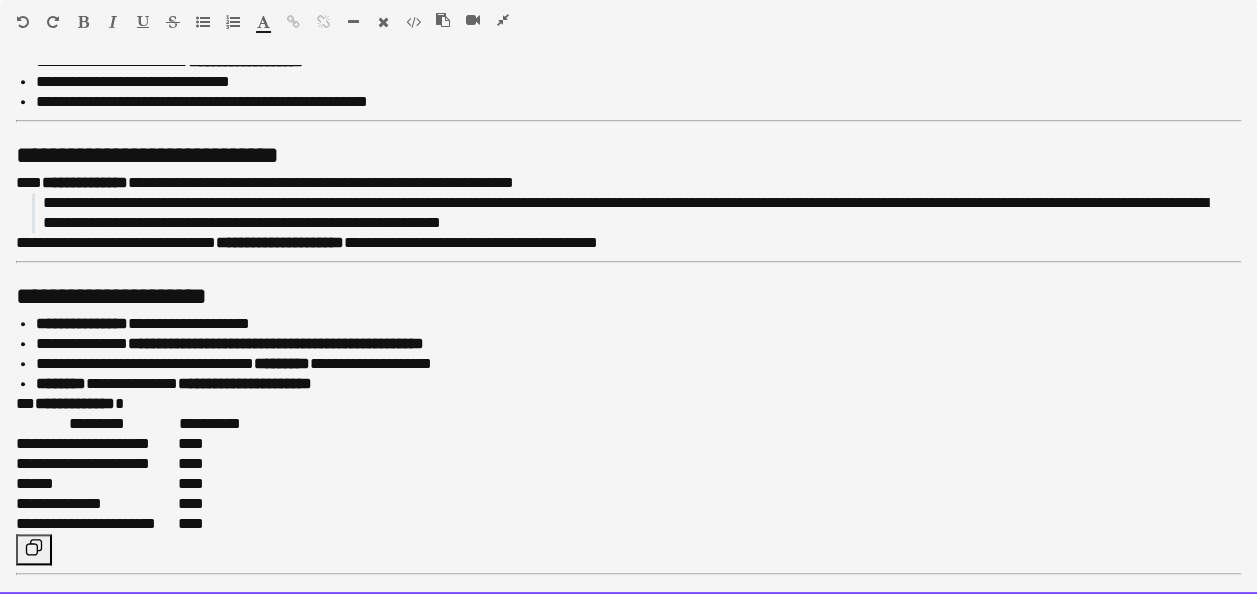 scroll, scrollTop: 1000, scrollLeft: 0, axis: vertical 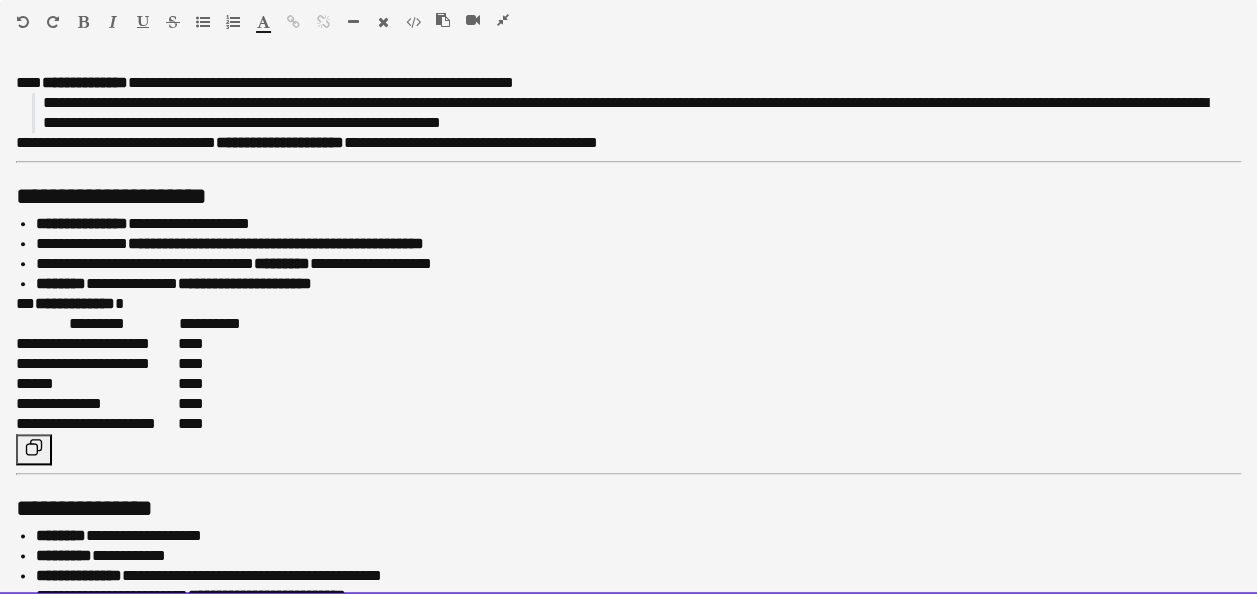 click at bounding box center [628, 449] 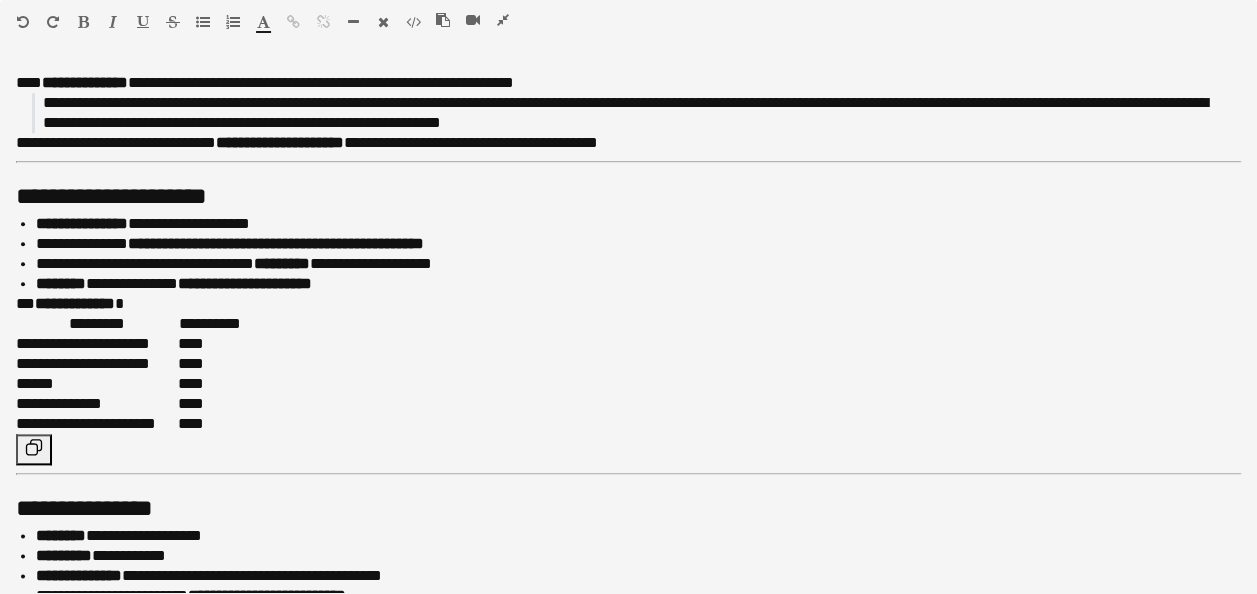 click at bounding box center [628, 449] 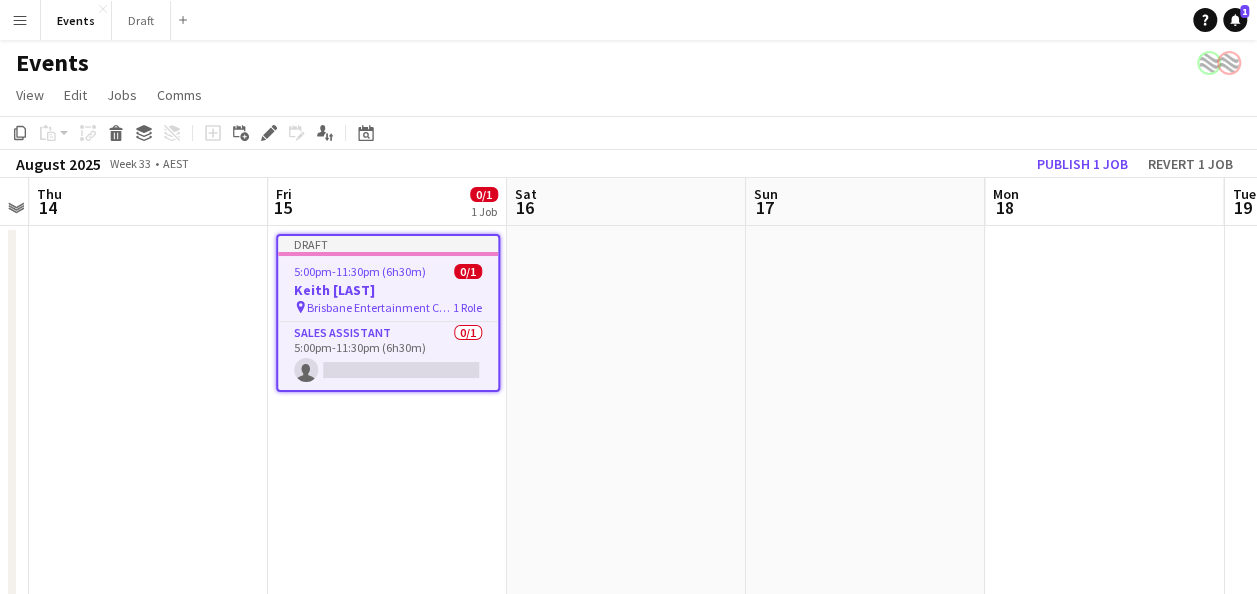 click on "Draft" at bounding box center (388, 244) 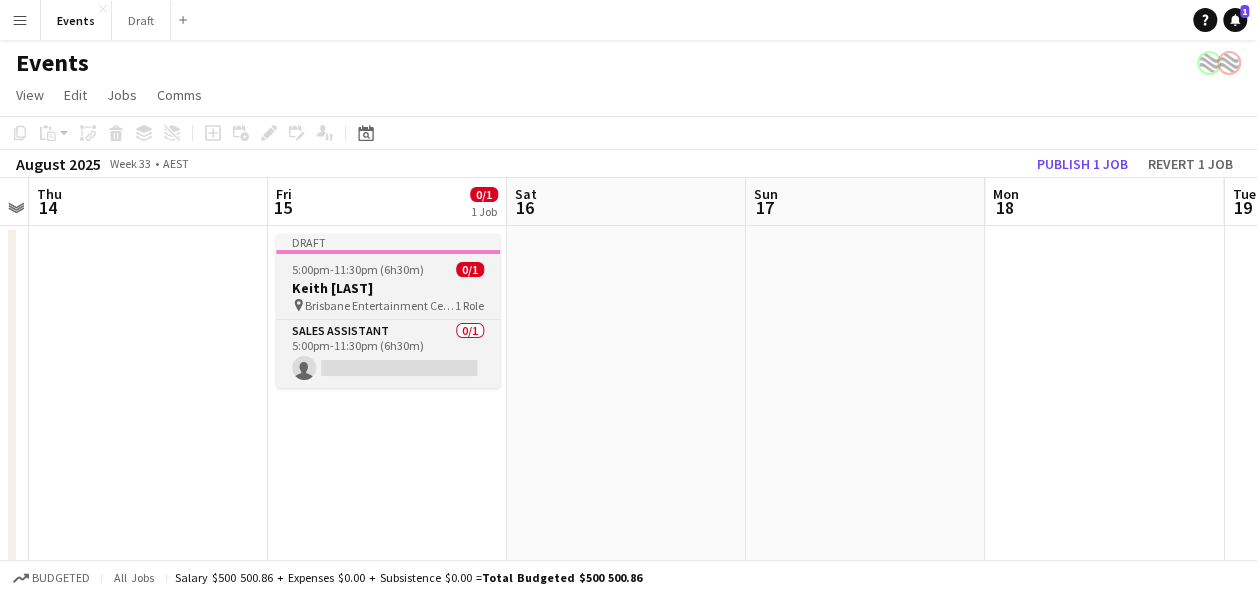 click on "Keith [LAST]" at bounding box center (388, 288) 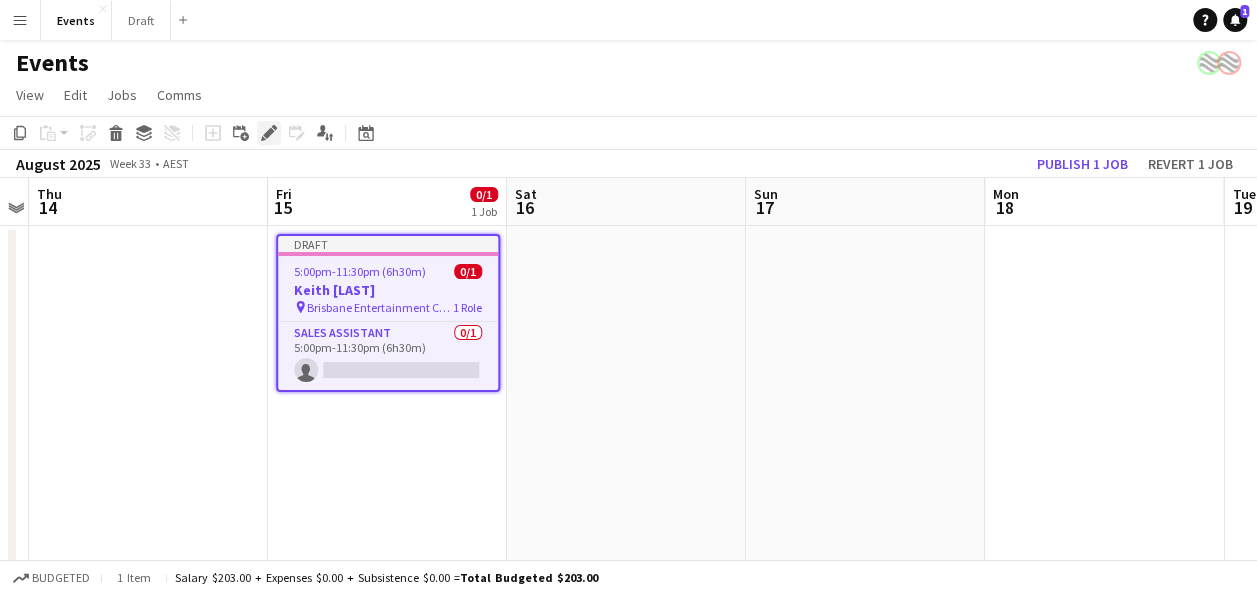 click on "Edit" 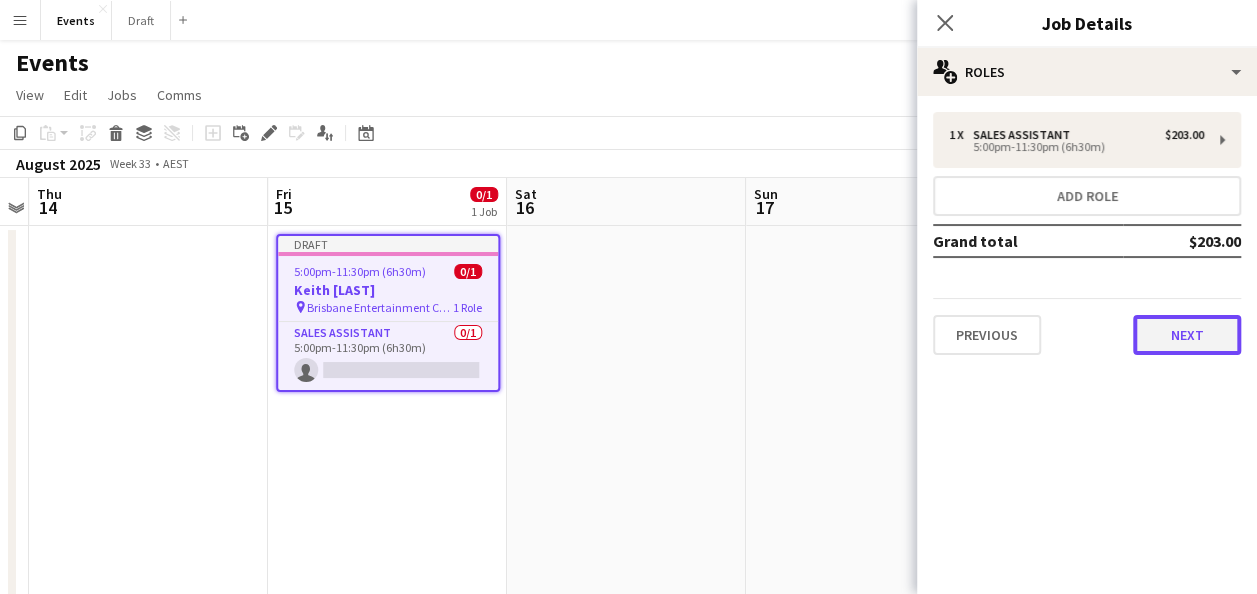 click on "Next" at bounding box center (1187, 335) 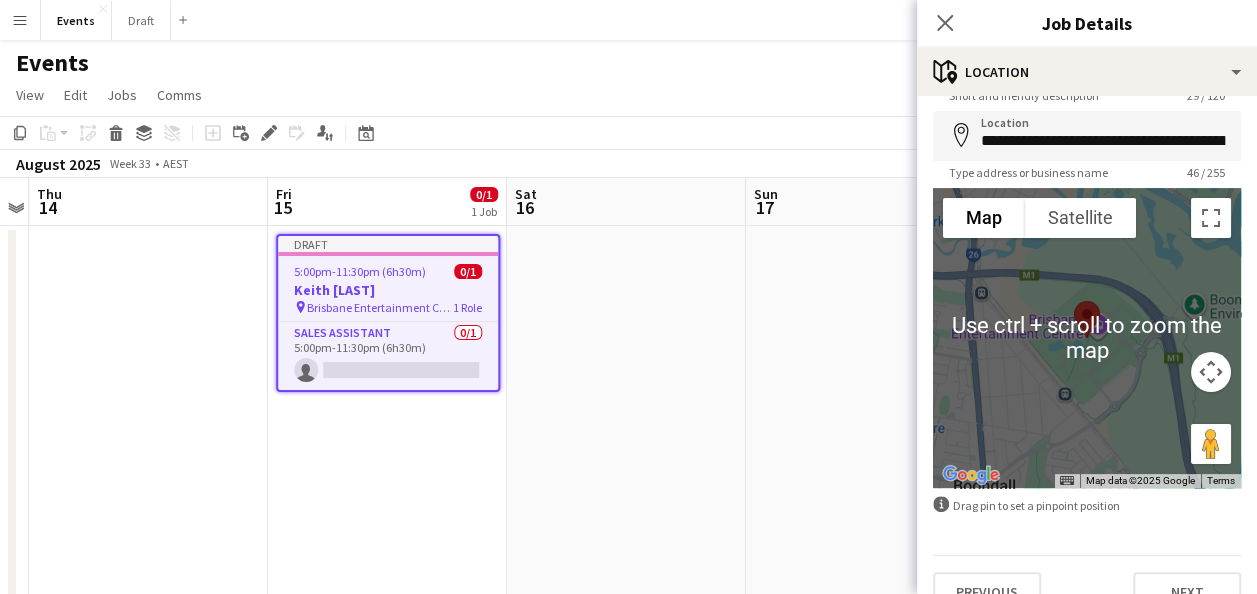 scroll, scrollTop: 112, scrollLeft: 0, axis: vertical 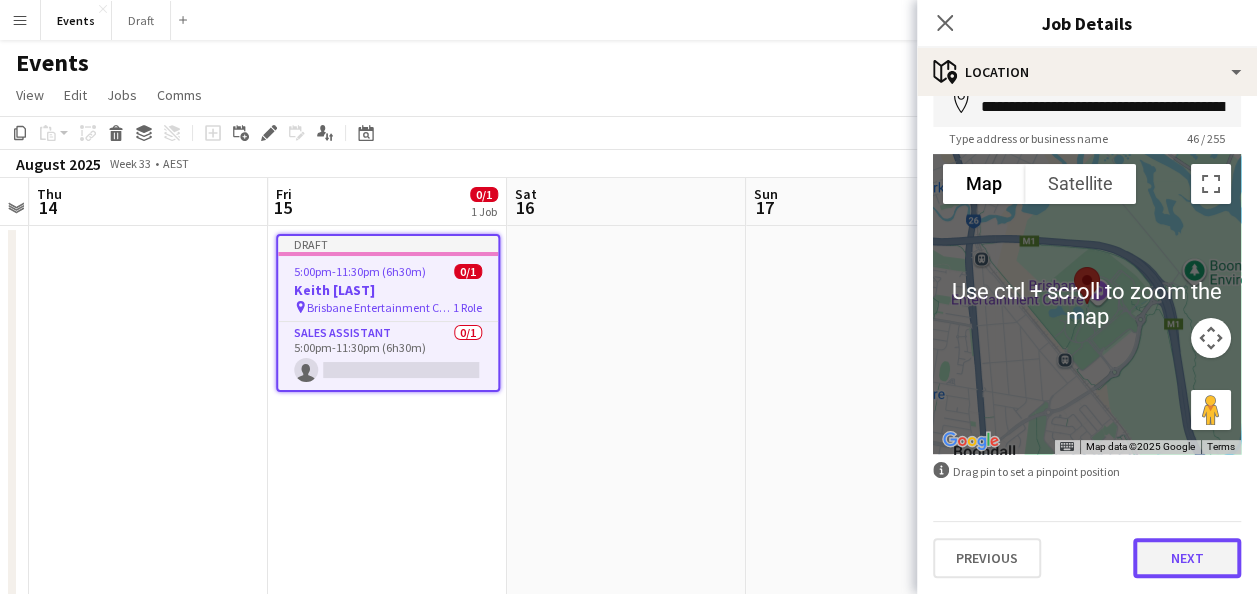 click on "Next" at bounding box center [1187, 558] 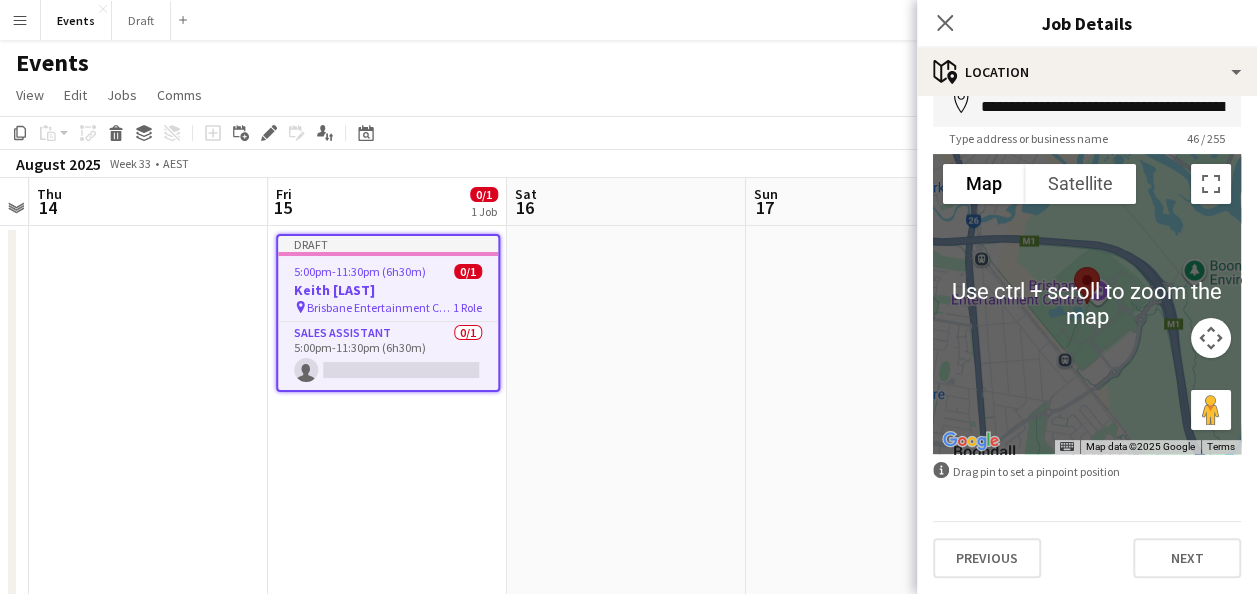 scroll, scrollTop: 0, scrollLeft: 0, axis: both 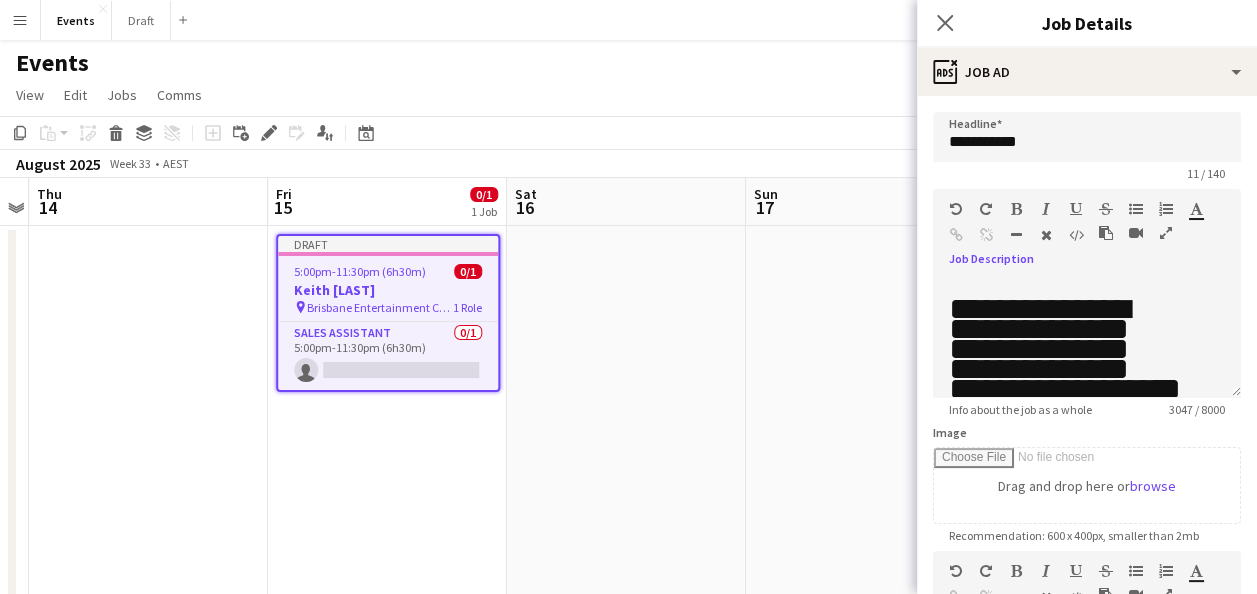 click at bounding box center (1166, 233) 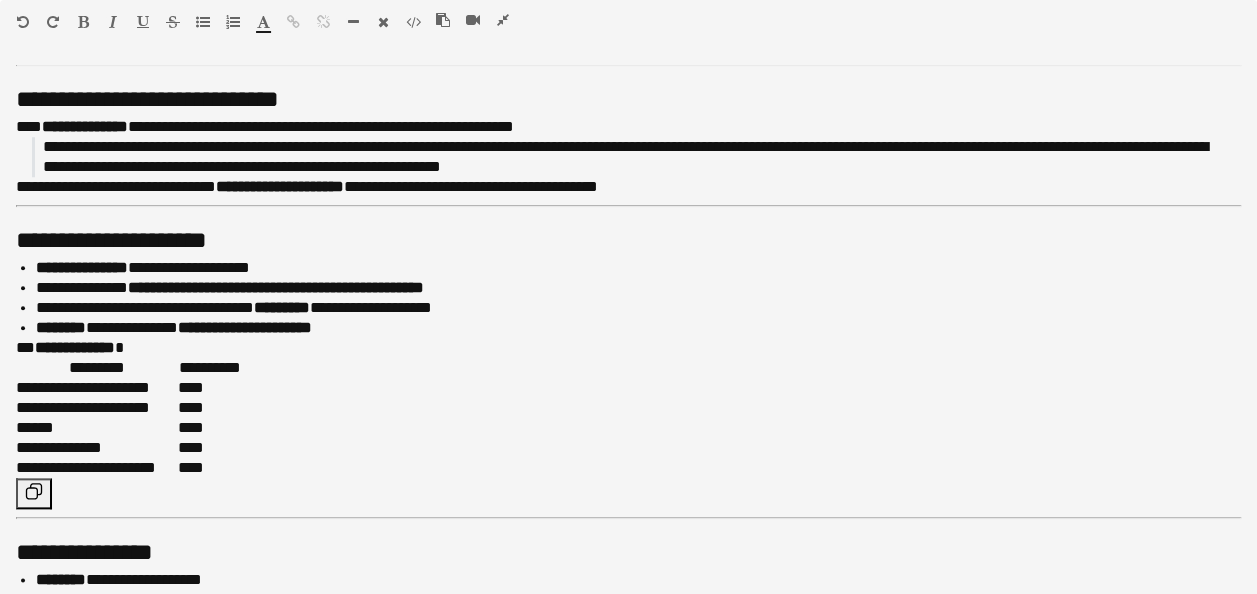 scroll, scrollTop: 1000, scrollLeft: 0, axis: vertical 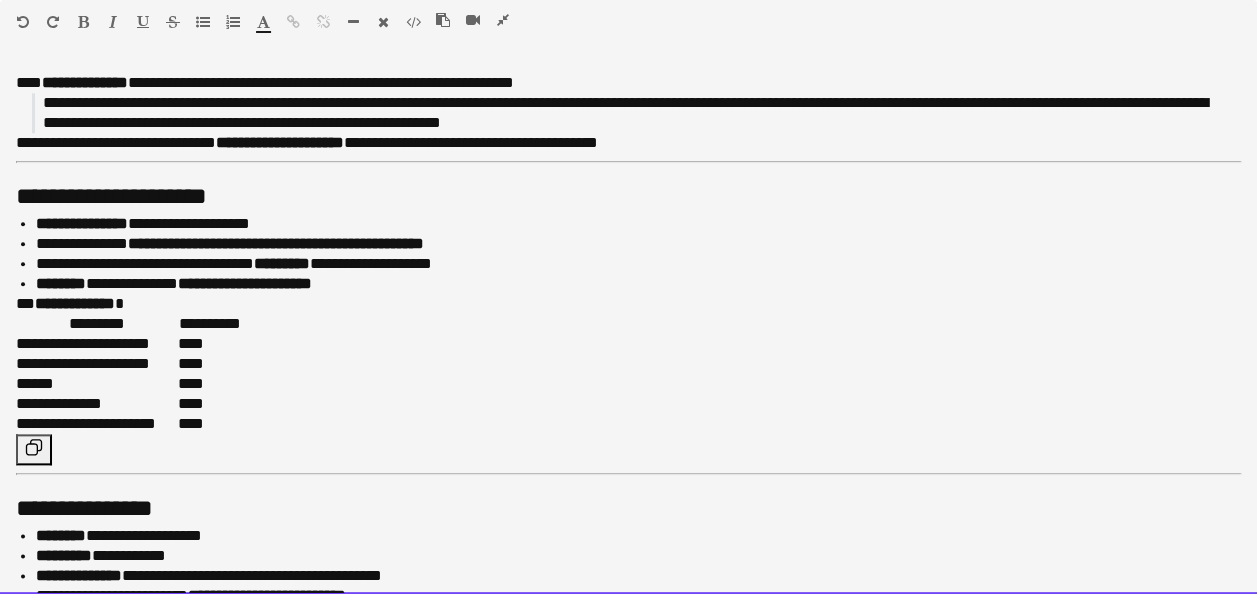 click at bounding box center [628, 449] 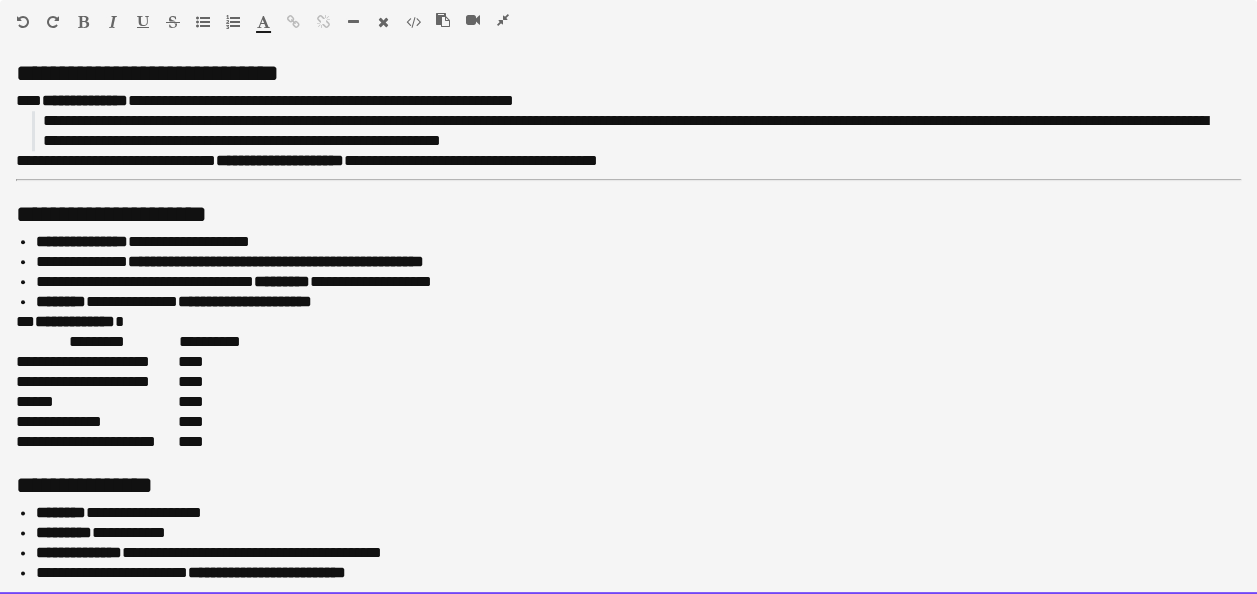click on "****" at bounding box center [210, 442] 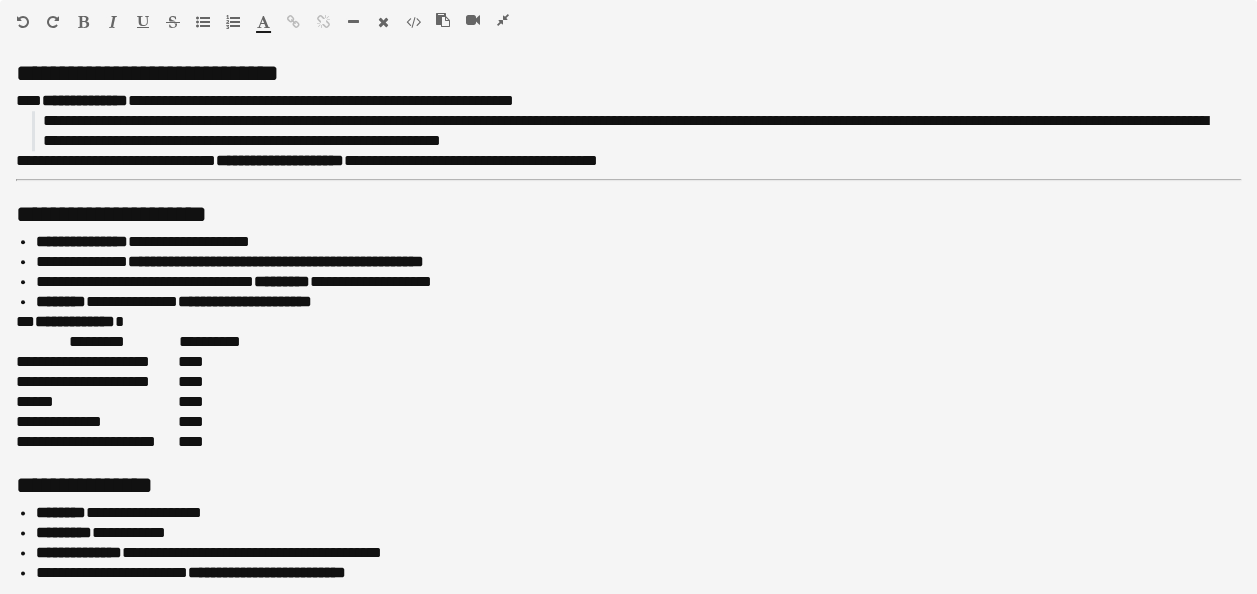 click on "****" at bounding box center [210, 442] 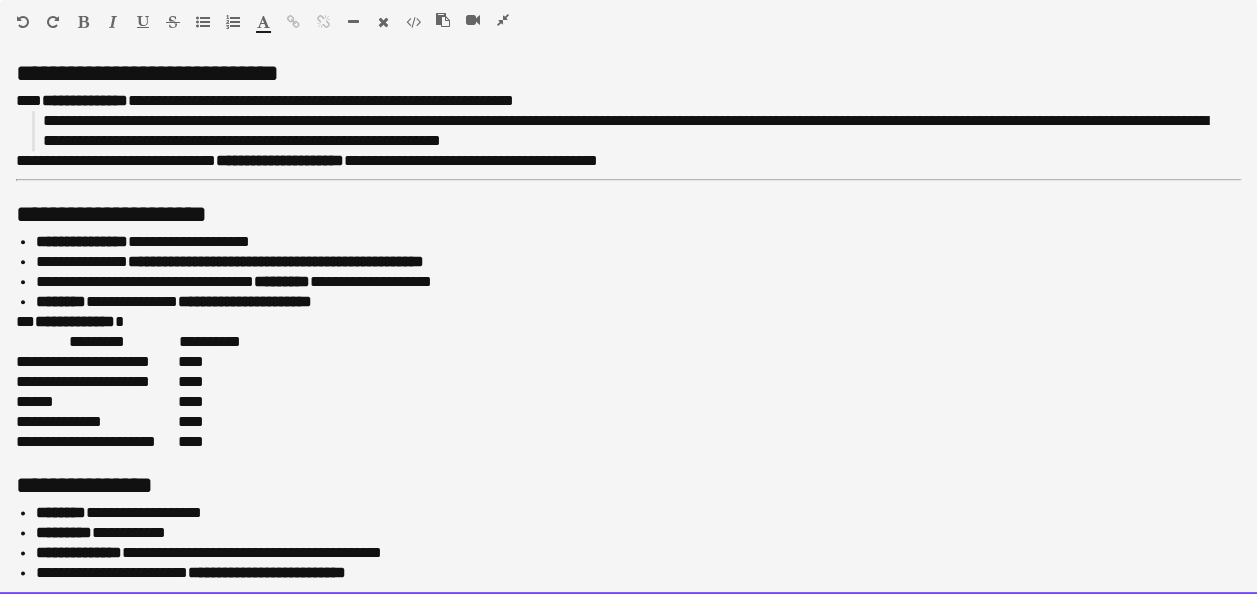 click on "**********" at bounding box center [628, 329] 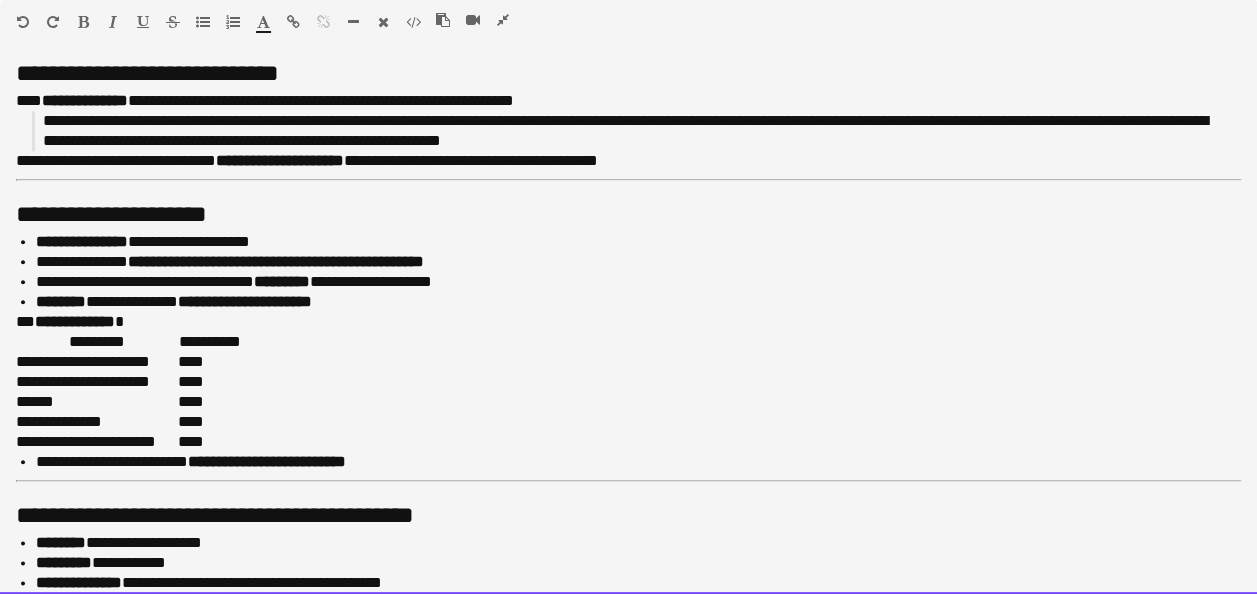 drag, startPoint x: 410, startPoint y: 458, endPoint x: 7, endPoint y: 455, distance: 403.01117 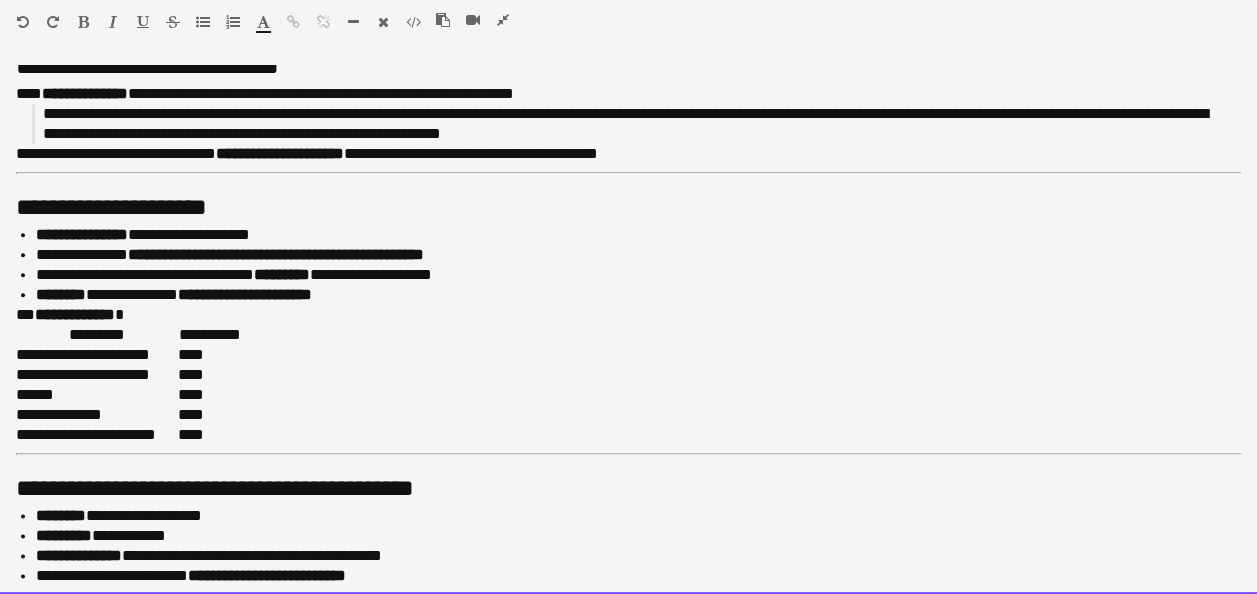 scroll, scrollTop: 992, scrollLeft: 0, axis: vertical 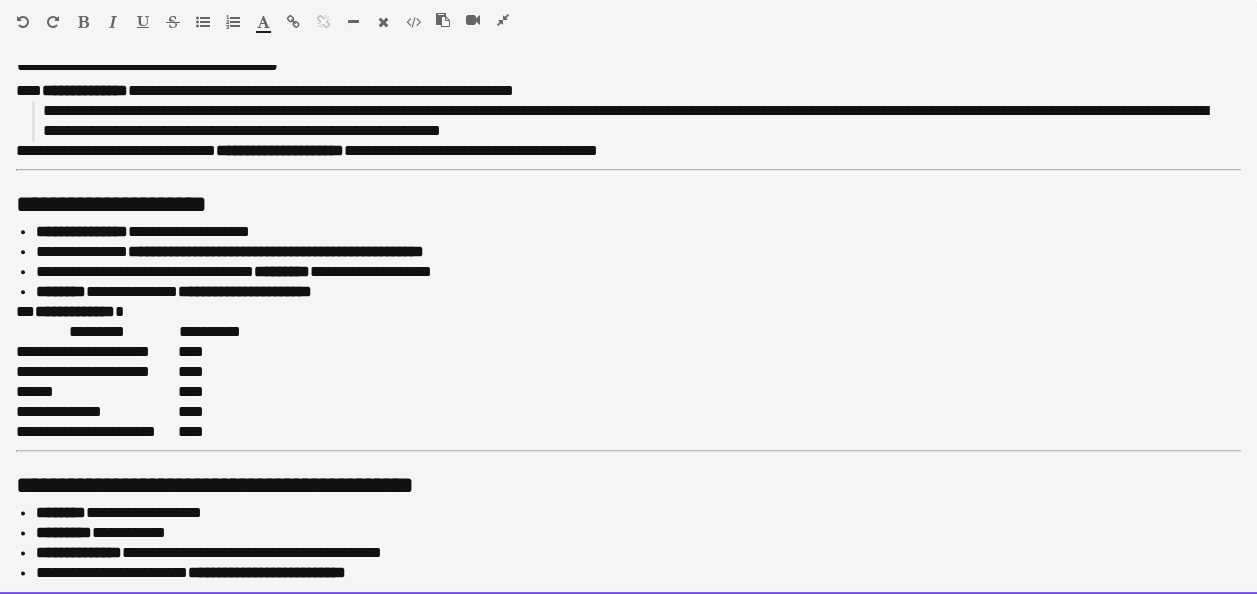 drag, startPoint x: 310, startPoint y: 479, endPoint x: 12, endPoint y: 467, distance: 298.24152 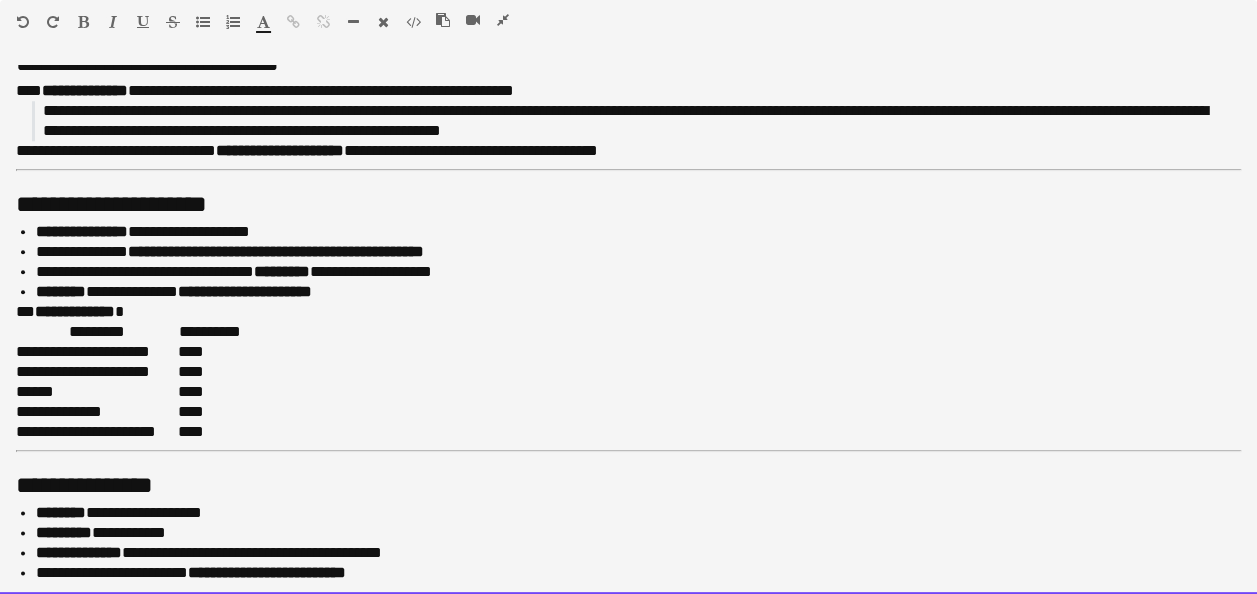 scroll, scrollTop: 300, scrollLeft: 0, axis: vertical 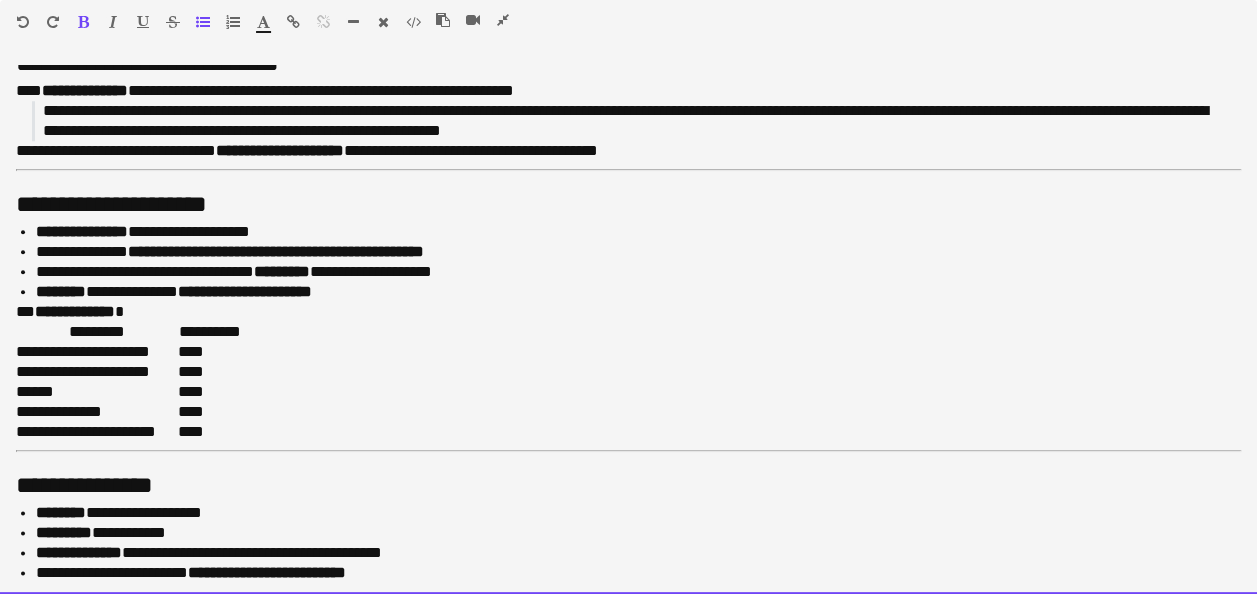 drag, startPoint x: 395, startPoint y: 563, endPoint x: 206, endPoint y: 570, distance: 189.12958 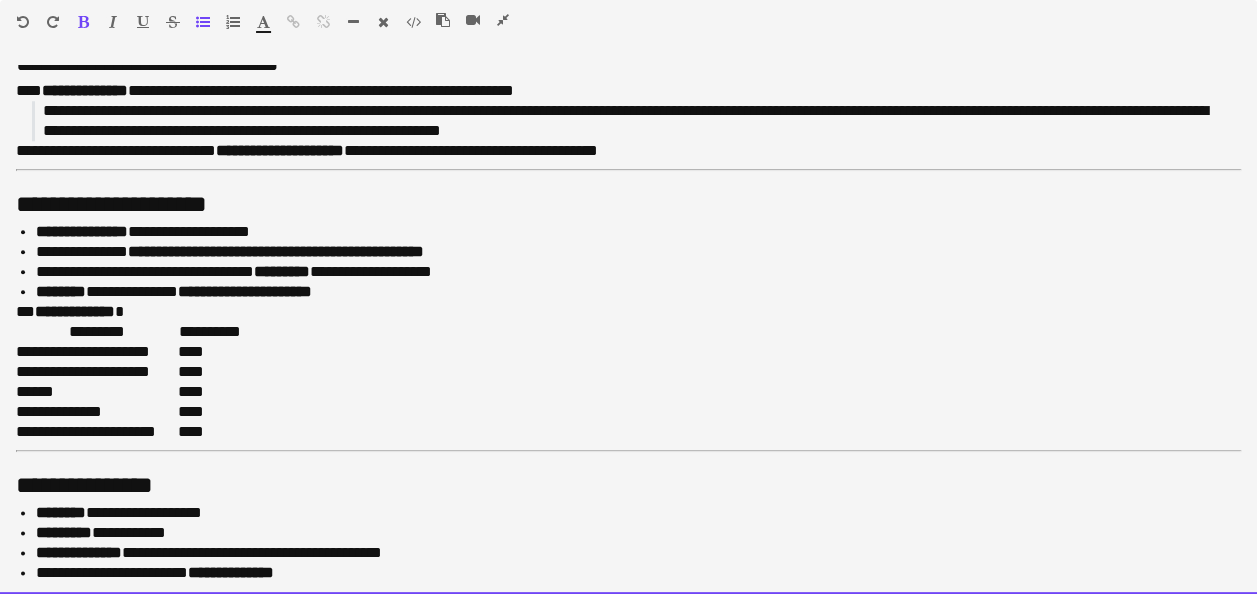 click on "**********" at bounding box center (630, 573) 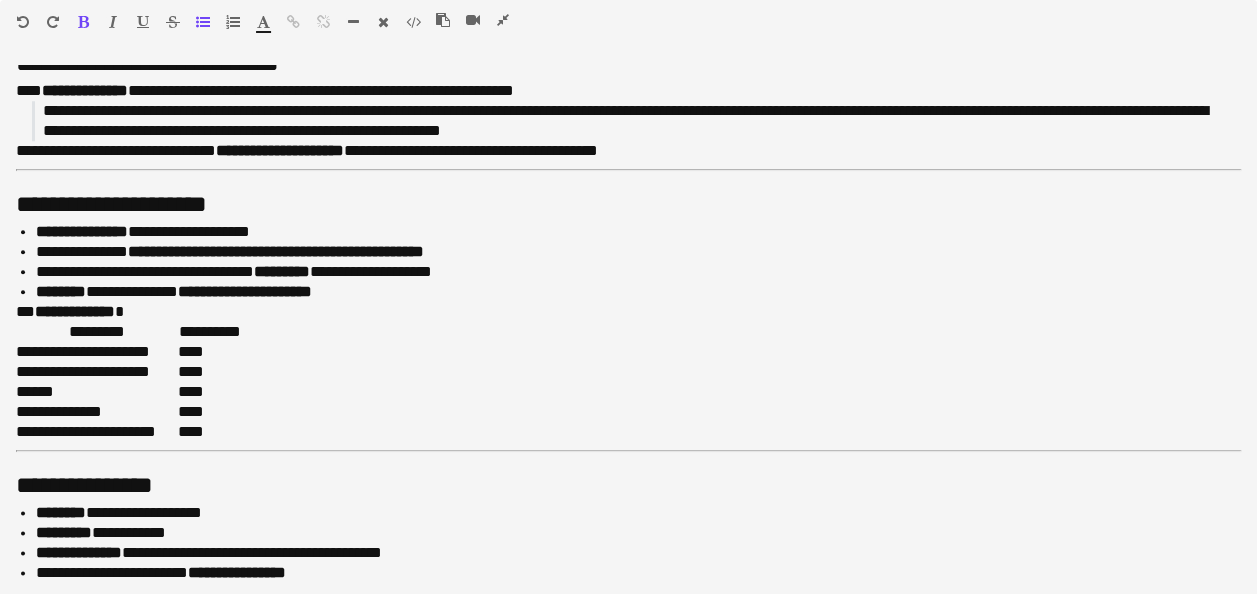 click at bounding box center (503, 20) 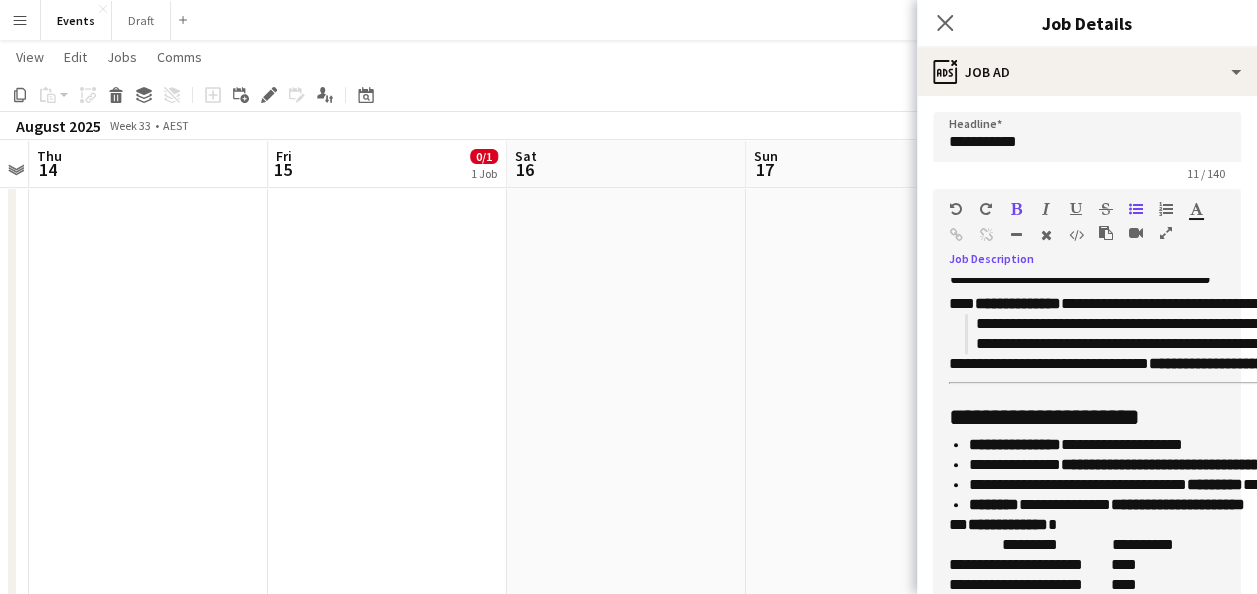 scroll, scrollTop: 1048, scrollLeft: 0, axis: vertical 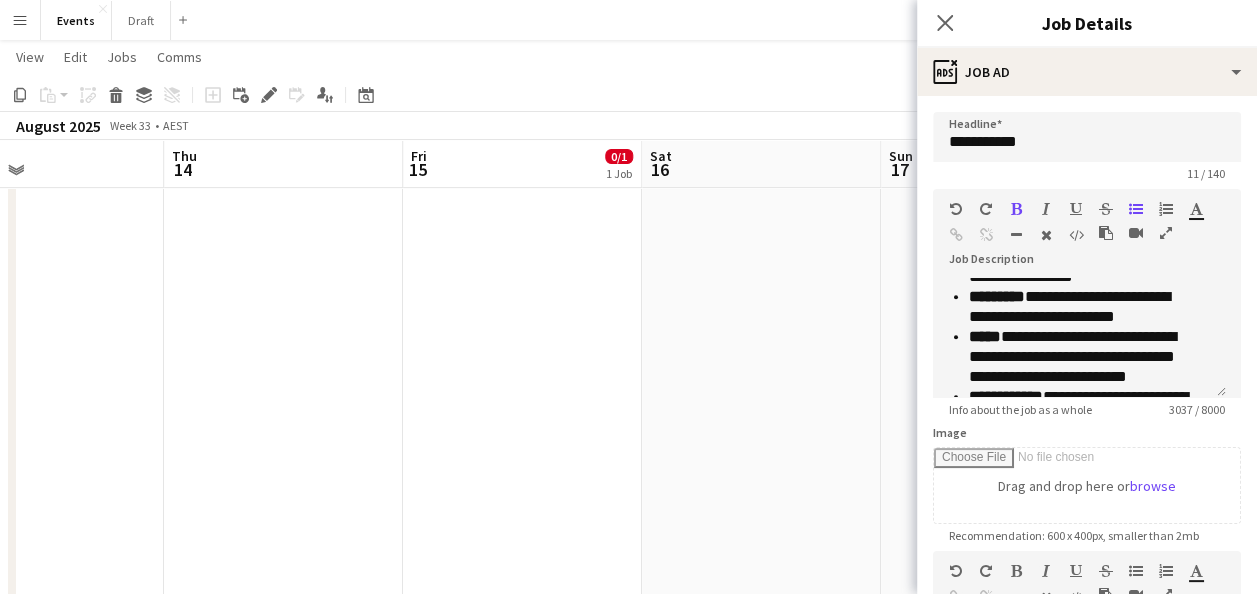drag, startPoint x: 293, startPoint y: 336, endPoint x: 672, endPoint y: 348, distance: 379.1899 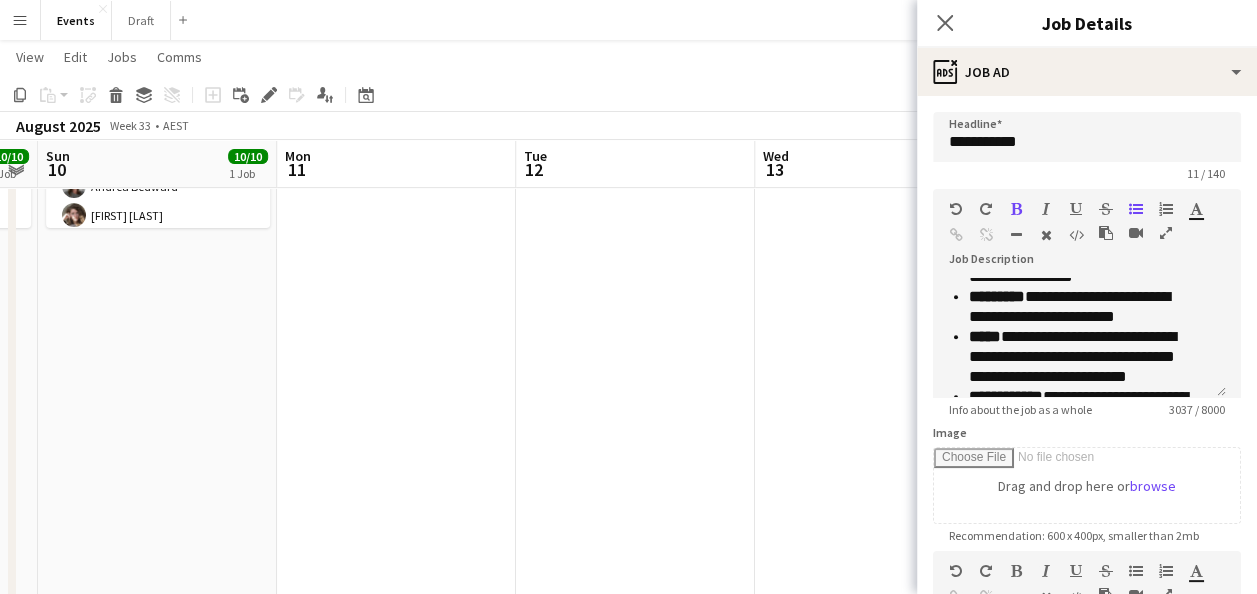 drag, startPoint x: 536, startPoint y: 348, endPoint x: 593, endPoint y: 348, distance: 57 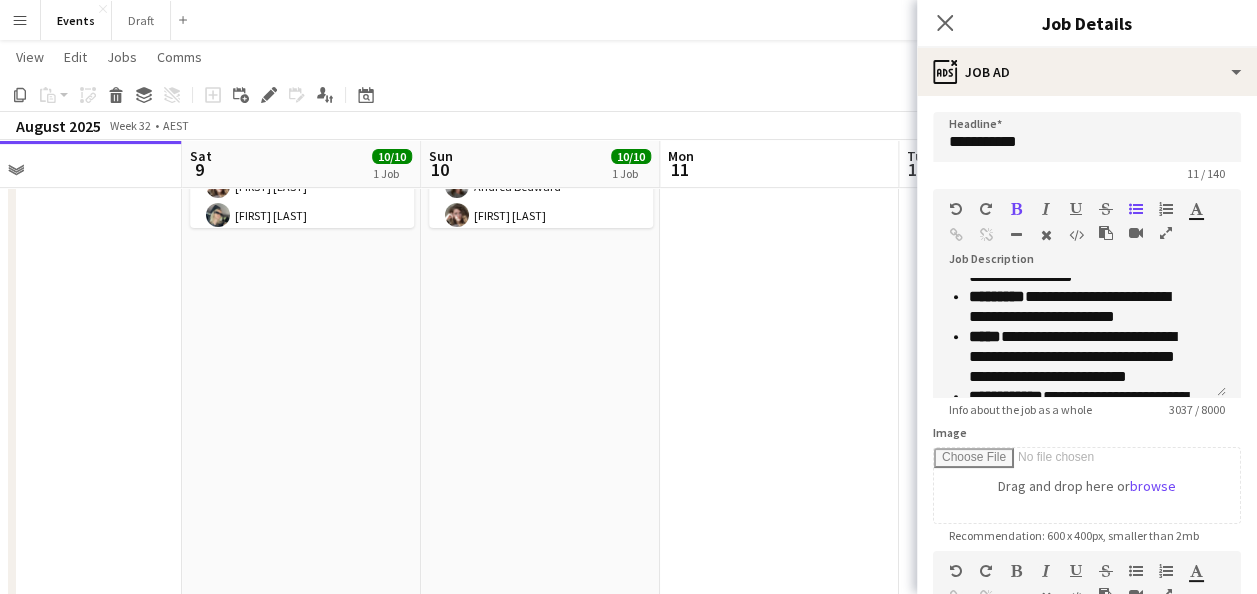drag, startPoint x: 310, startPoint y: 356, endPoint x: 692, endPoint y: 368, distance: 382.18845 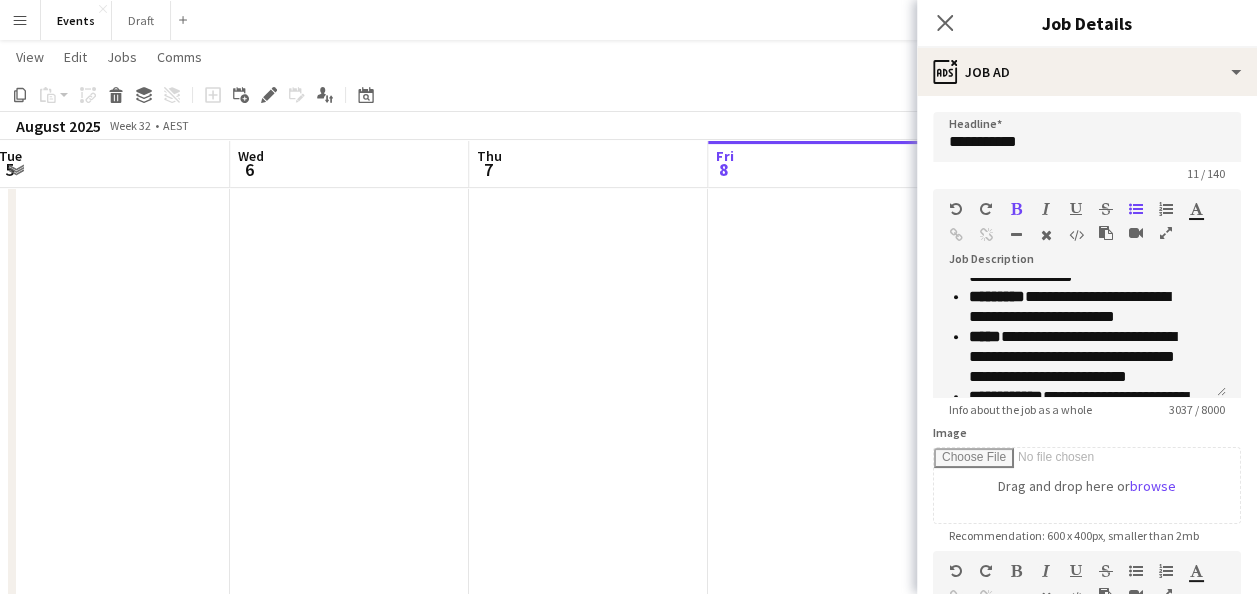 drag, startPoint x: 140, startPoint y: 362, endPoint x: 820, endPoint y: 380, distance: 680.2382 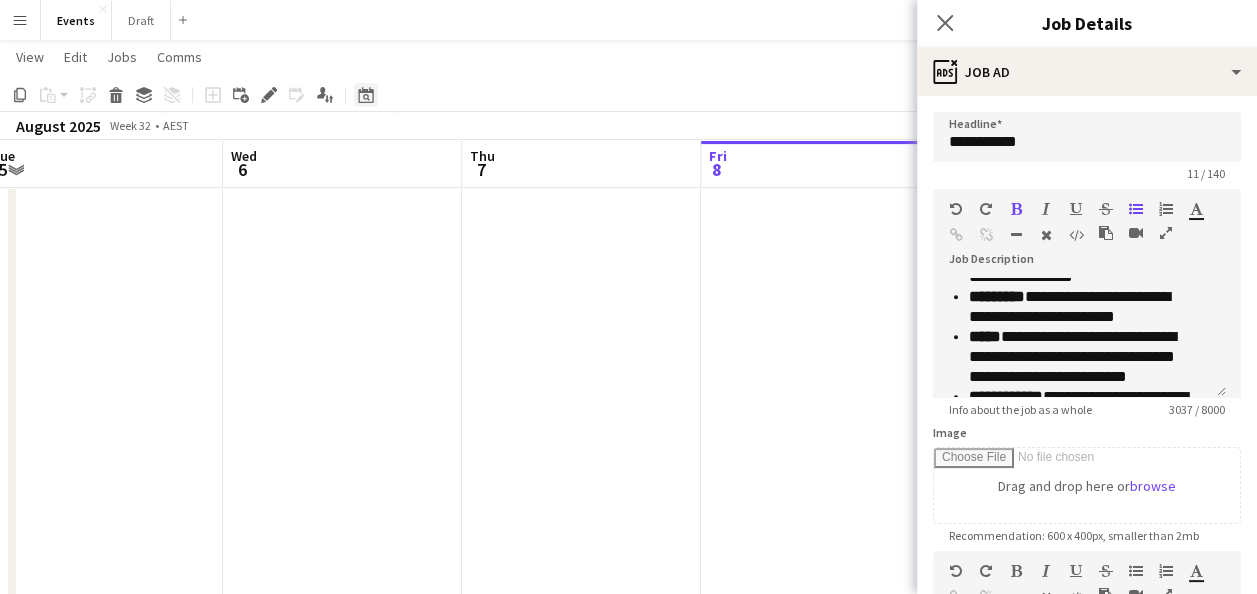 click 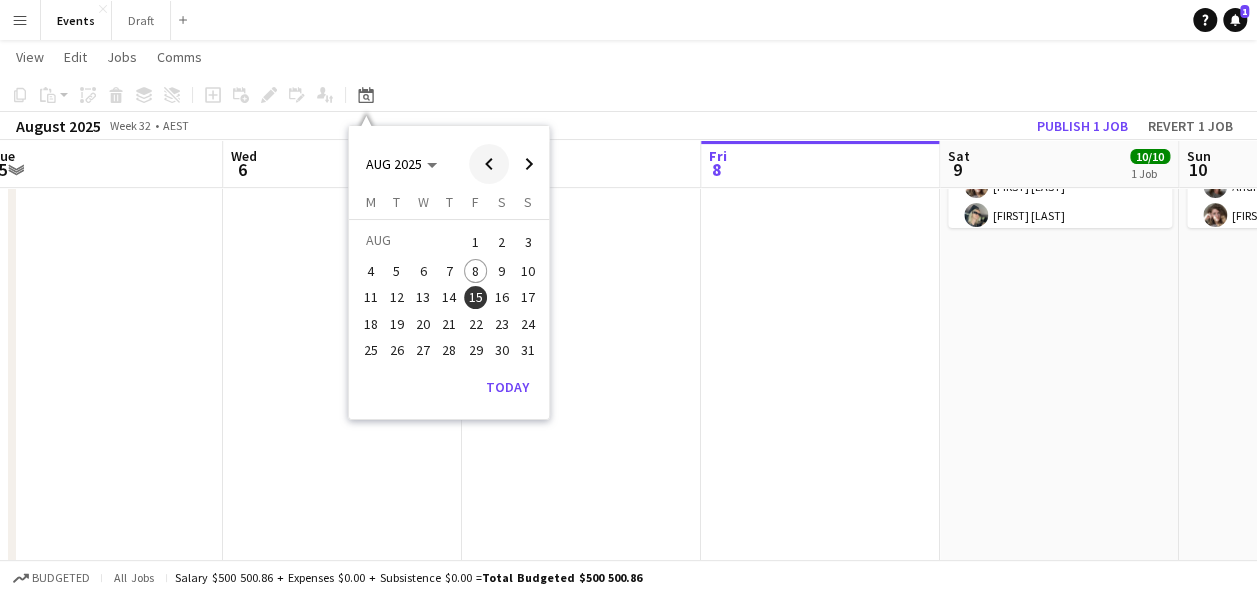 click at bounding box center [489, 164] 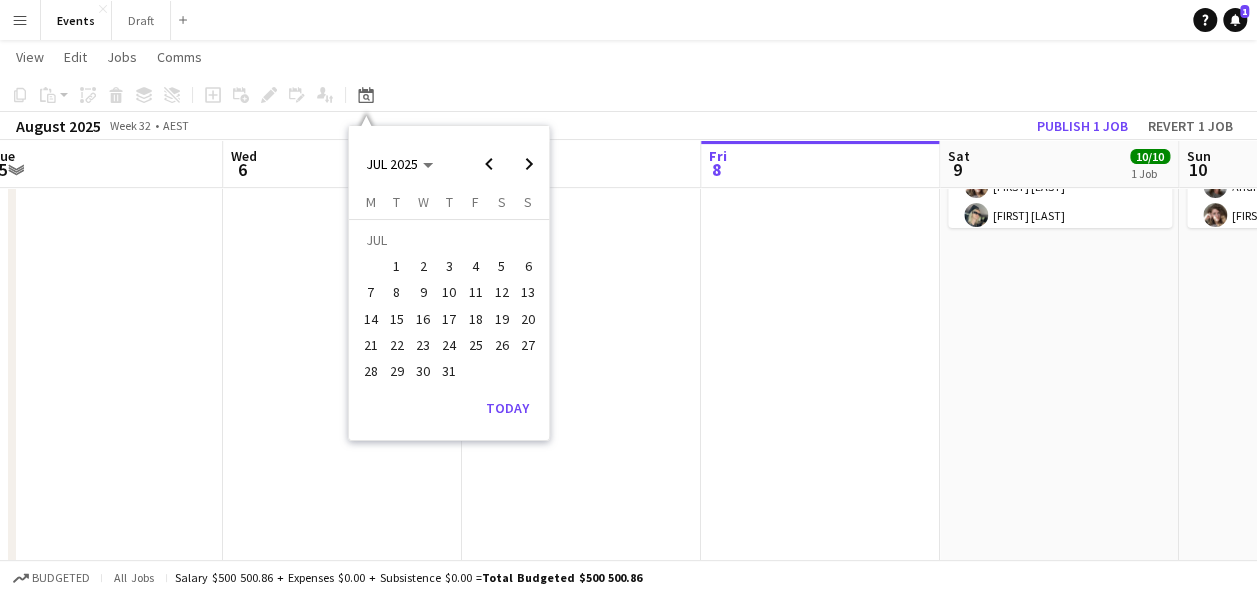 click on "21   22   23   24   25   26   27" at bounding box center (449, 345) 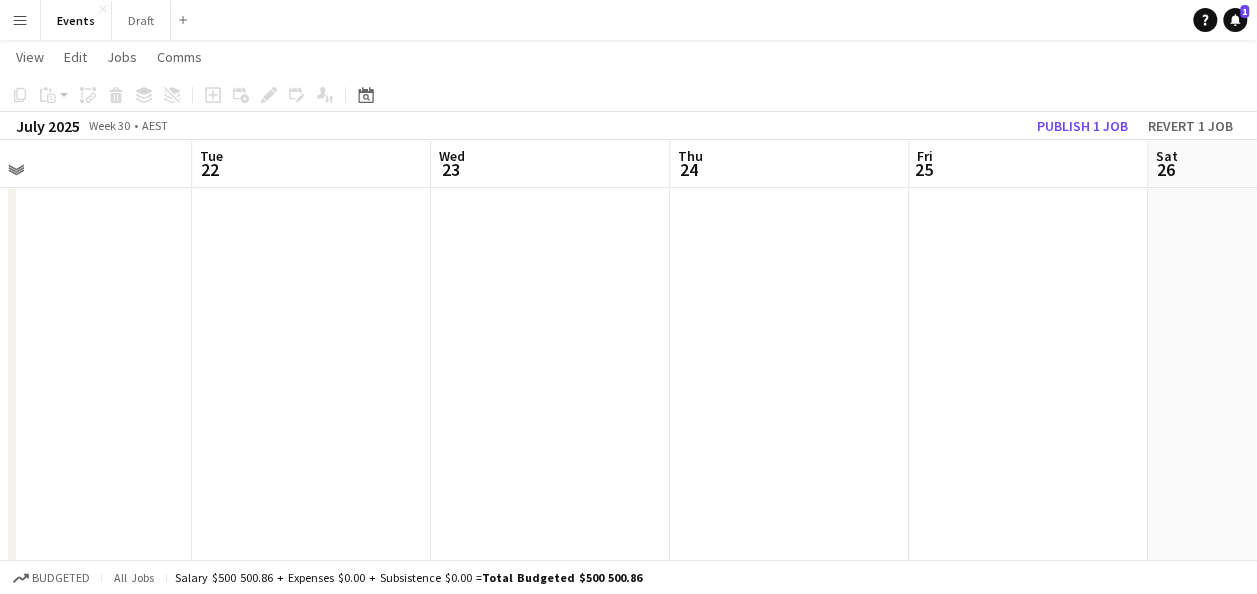 drag, startPoint x: 446, startPoint y: 348, endPoint x: 770, endPoint y: 373, distance: 324.96307 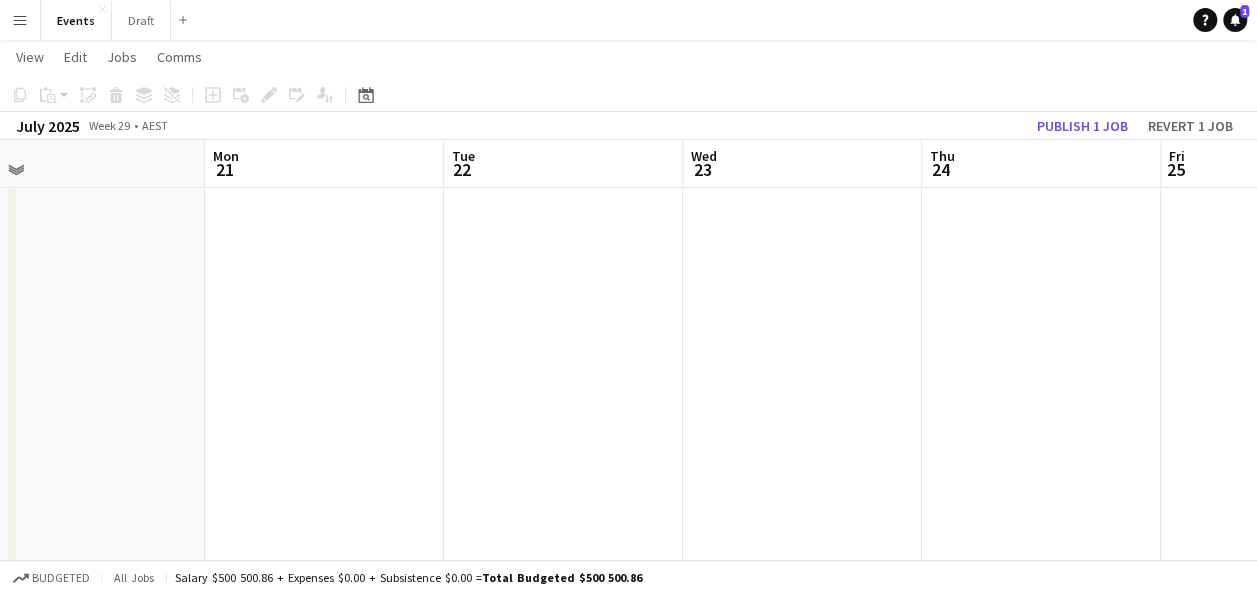 drag, startPoint x: 744, startPoint y: 381, endPoint x: 901, endPoint y: 382, distance: 157.00319 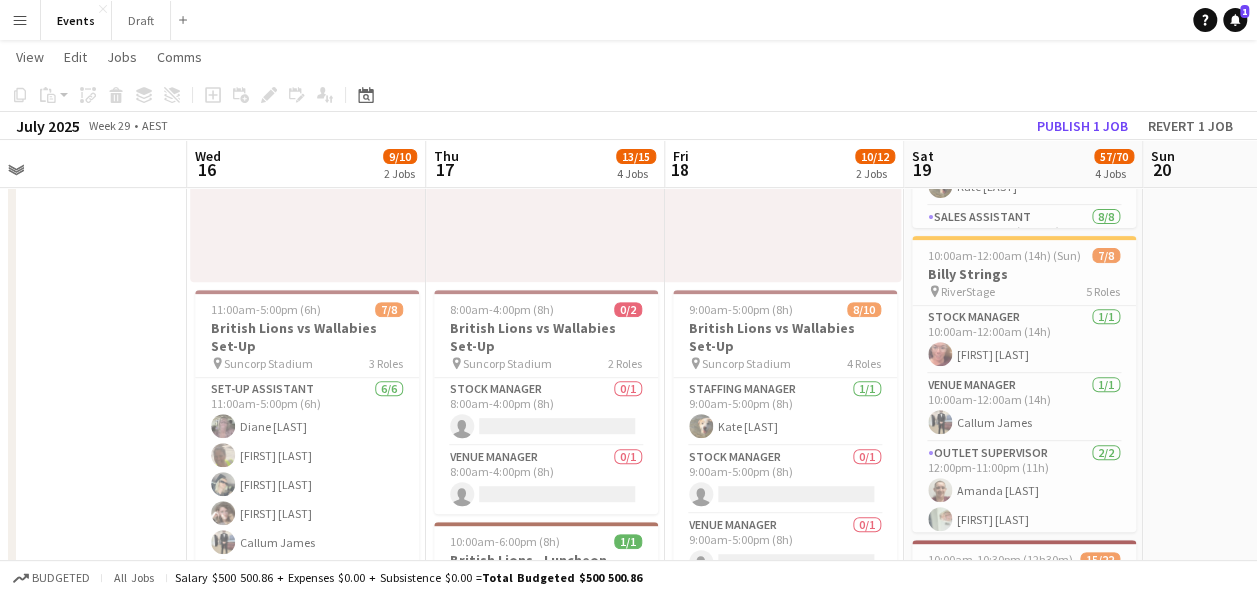 drag, startPoint x: 557, startPoint y: 356, endPoint x: 1225, endPoint y: 354, distance: 668.003 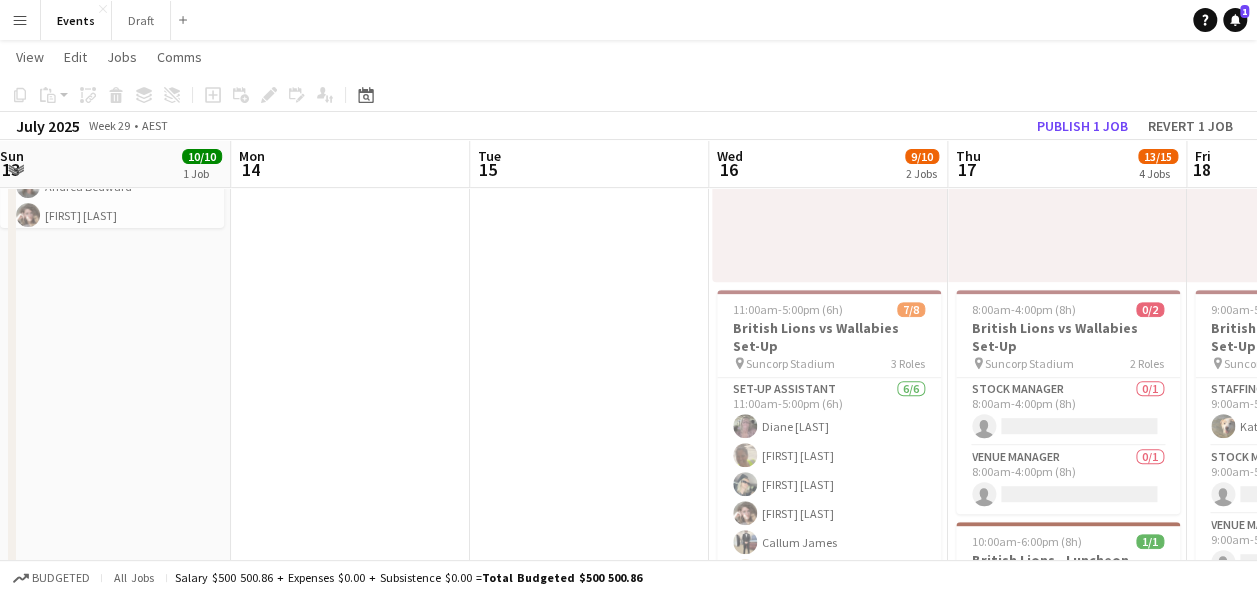 drag, startPoint x: 146, startPoint y: 320, endPoint x: 1142, endPoint y: 336, distance: 996.1285 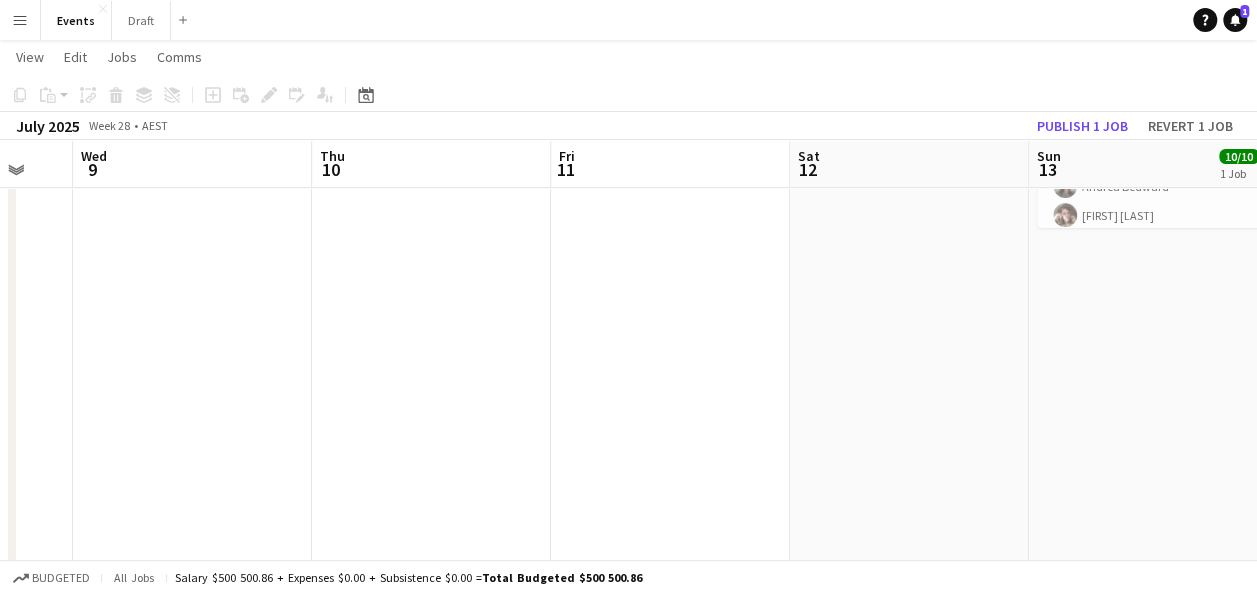 drag, startPoint x: 266, startPoint y: 338, endPoint x: 1182, endPoint y: 345, distance: 916.02673 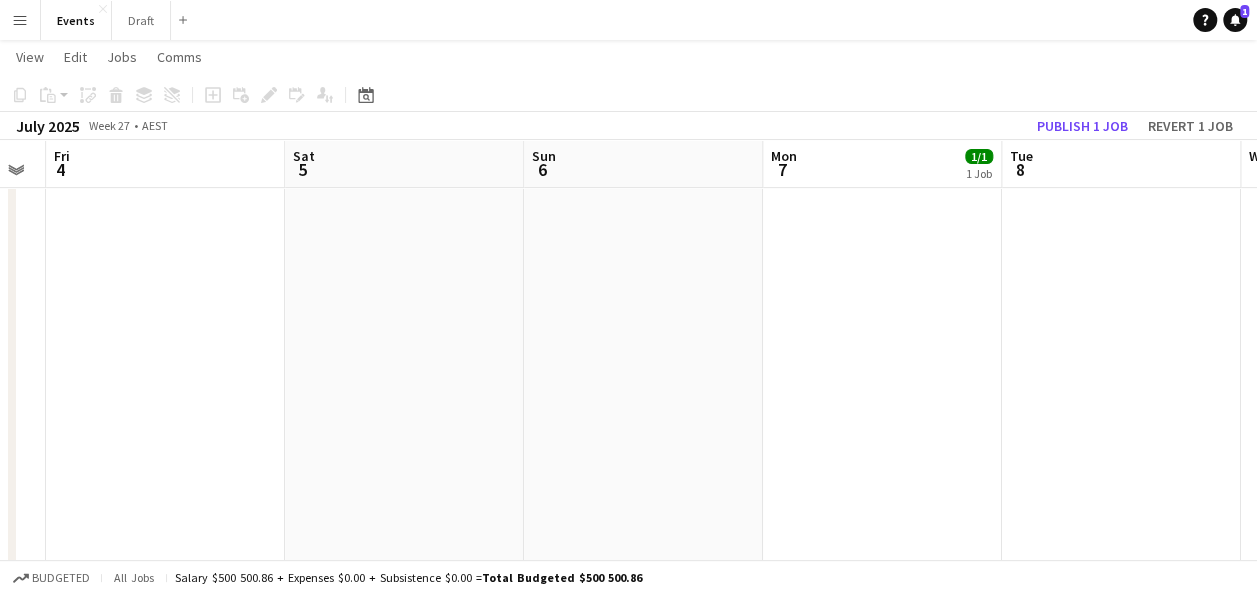drag, startPoint x: 698, startPoint y: 359, endPoint x: 739, endPoint y: 352, distance: 41.59327 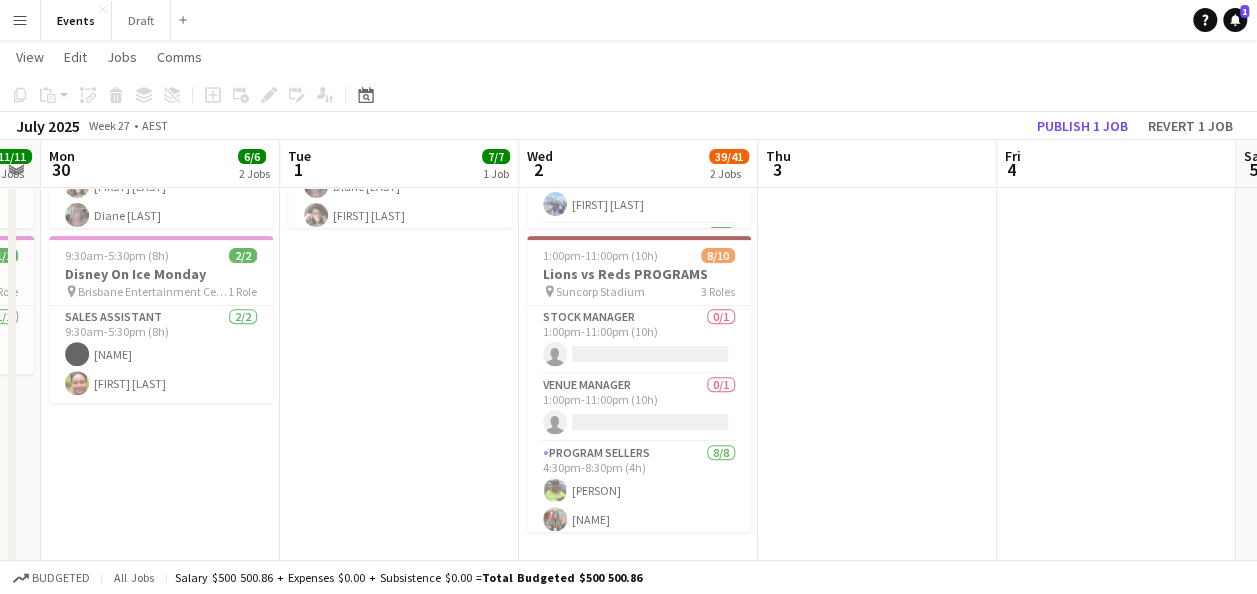 drag, startPoint x: 256, startPoint y: 358, endPoint x: 1120, endPoint y: 360, distance: 864.0023 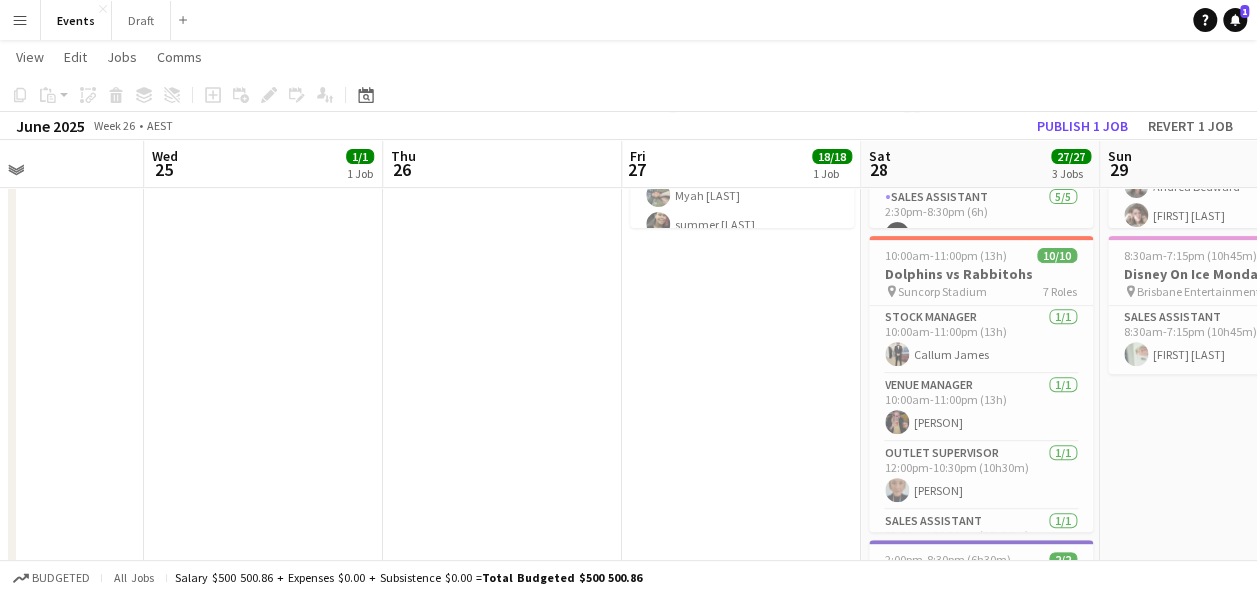 drag, startPoint x: 183, startPoint y: 448, endPoint x: 847, endPoint y: 447, distance: 664.00073 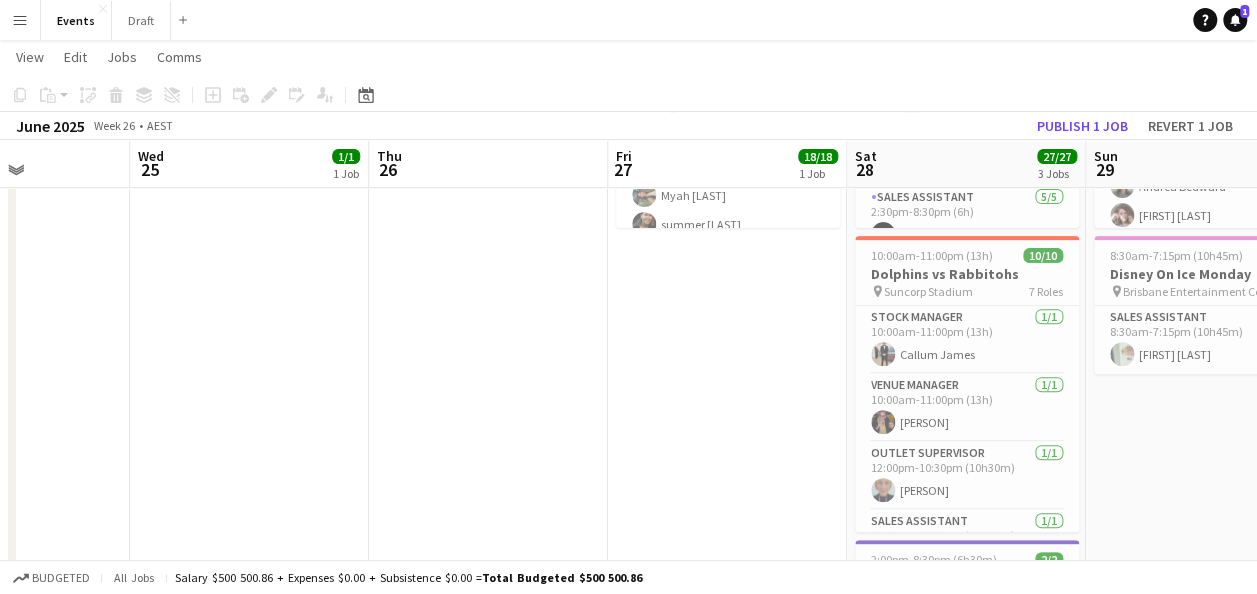 drag, startPoint x: 732, startPoint y: 456, endPoint x: 885, endPoint y: 456, distance: 153 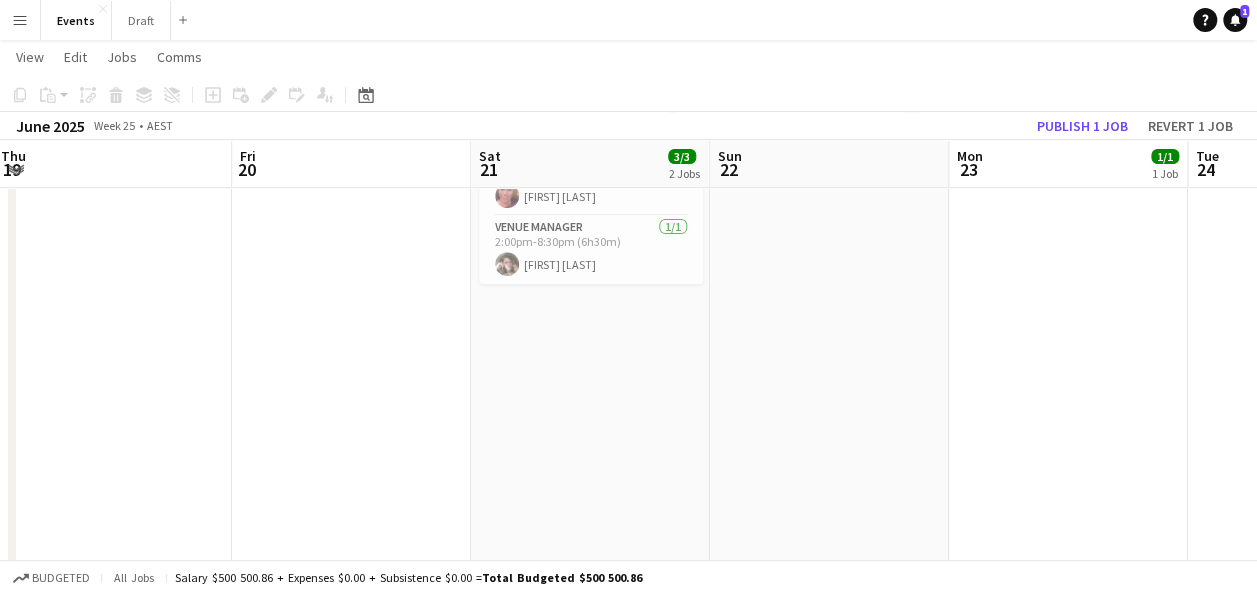 drag, startPoint x: 267, startPoint y: 443, endPoint x: 636, endPoint y: 459, distance: 369.3467 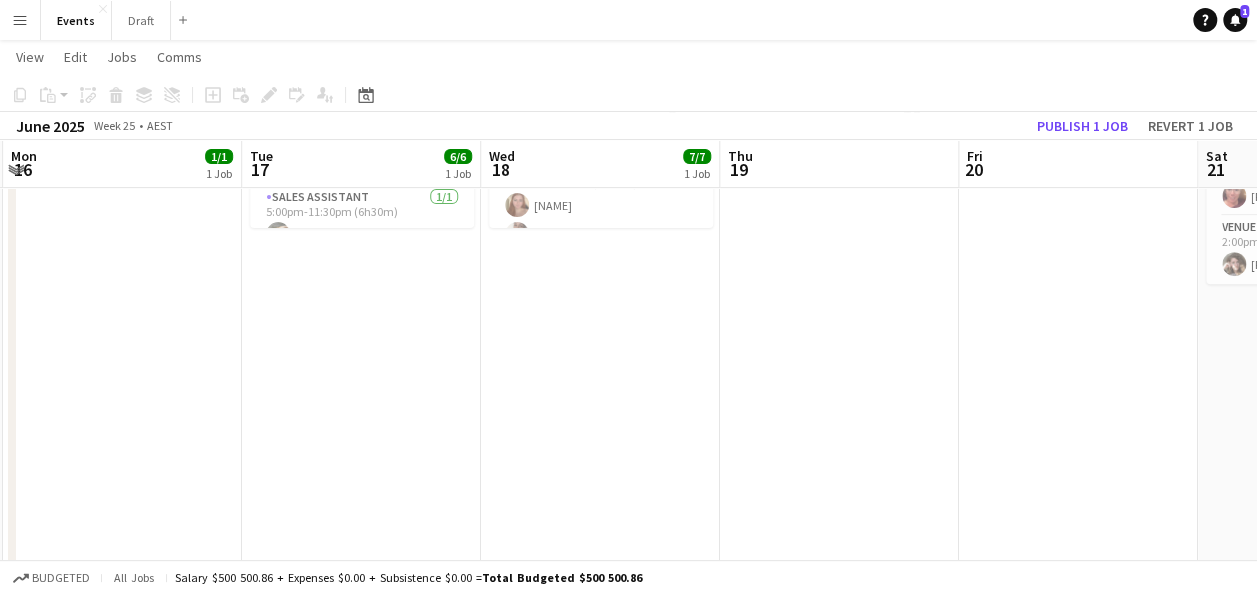 drag, startPoint x: 849, startPoint y: 434, endPoint x: 833, endPoint y: 428, distance: 17.088007 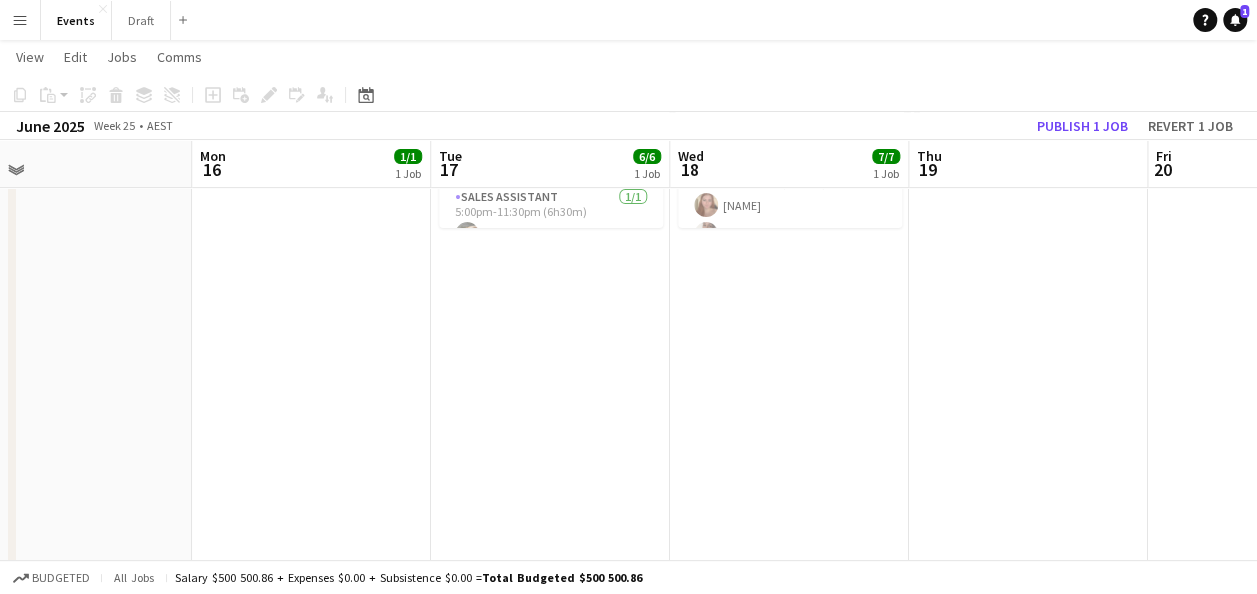 scroll, scrollTop: 0, scrollLeft: 523, axis: horizontal 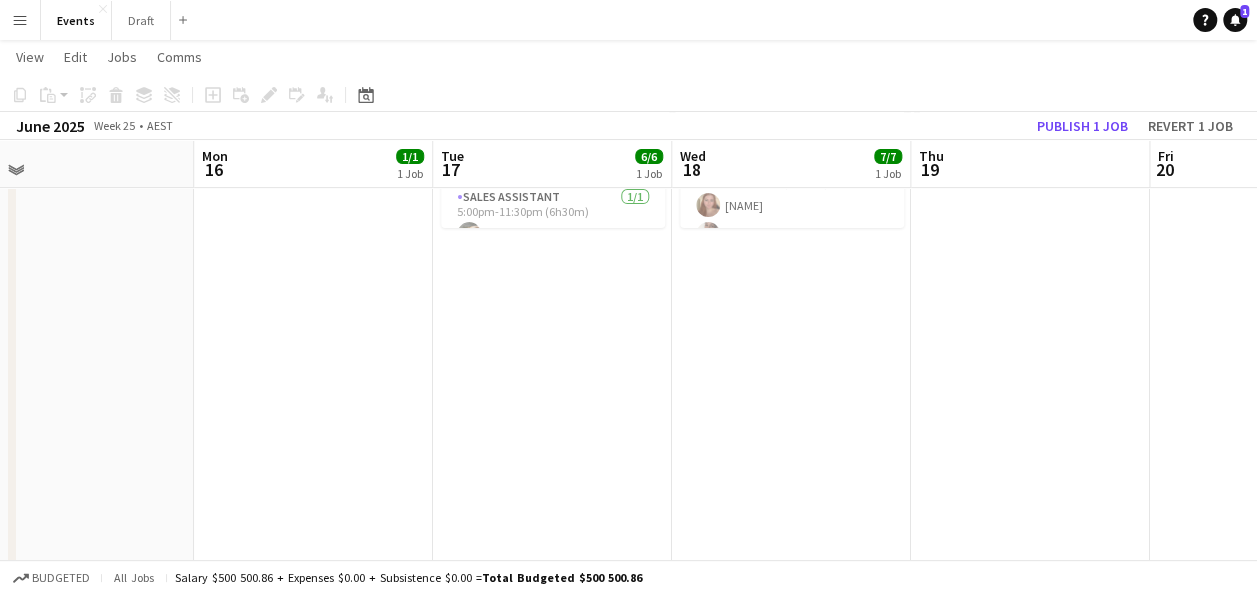 drag, startPoint x: 234, startPoint y: 388, endPoint x: 428, endPoint y: 411, distance: 195.35864 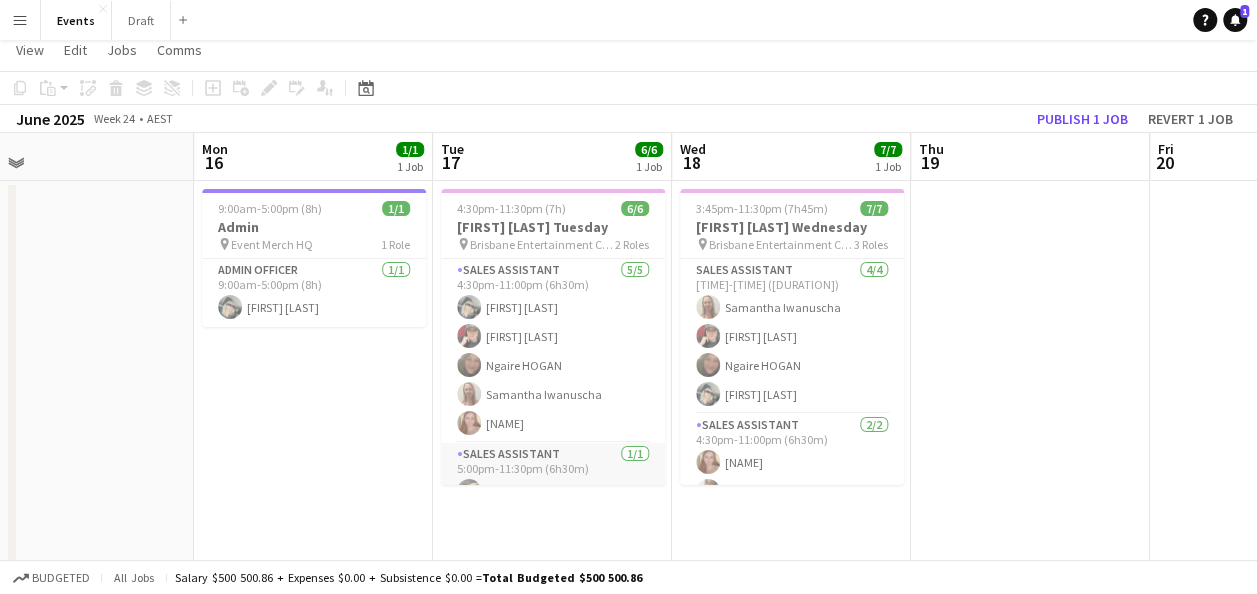 scroll, scrollTop: 0, scrollLeft: 0, axis: both 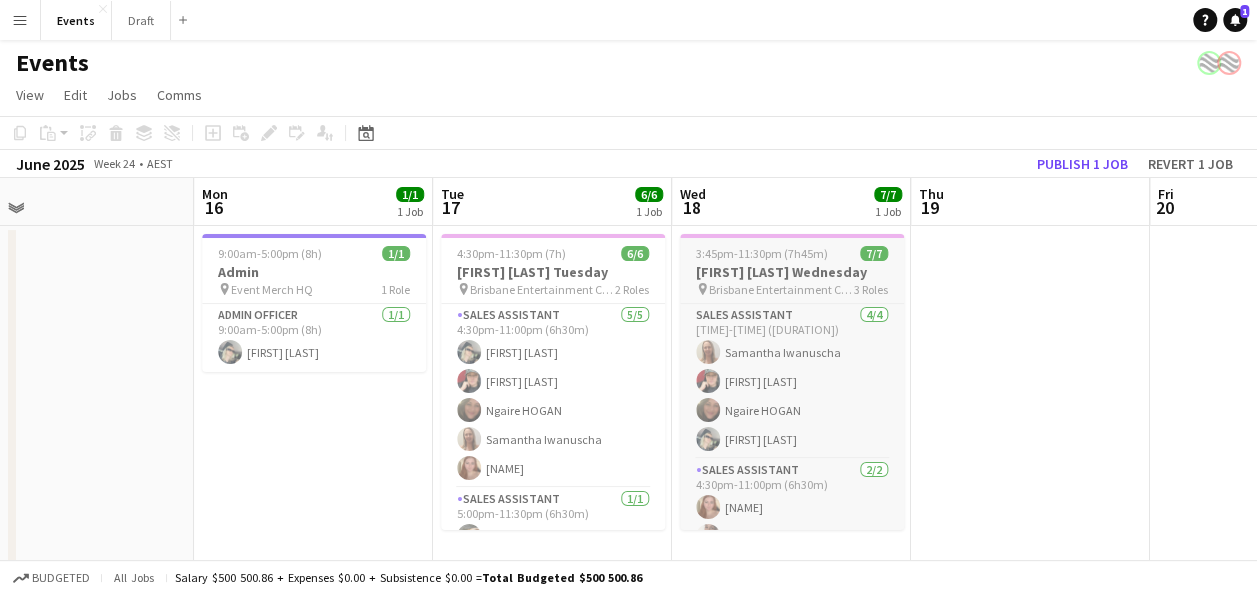 click on "[FIRST] [LAST] Wednesday" at bounding box center [792, 272] 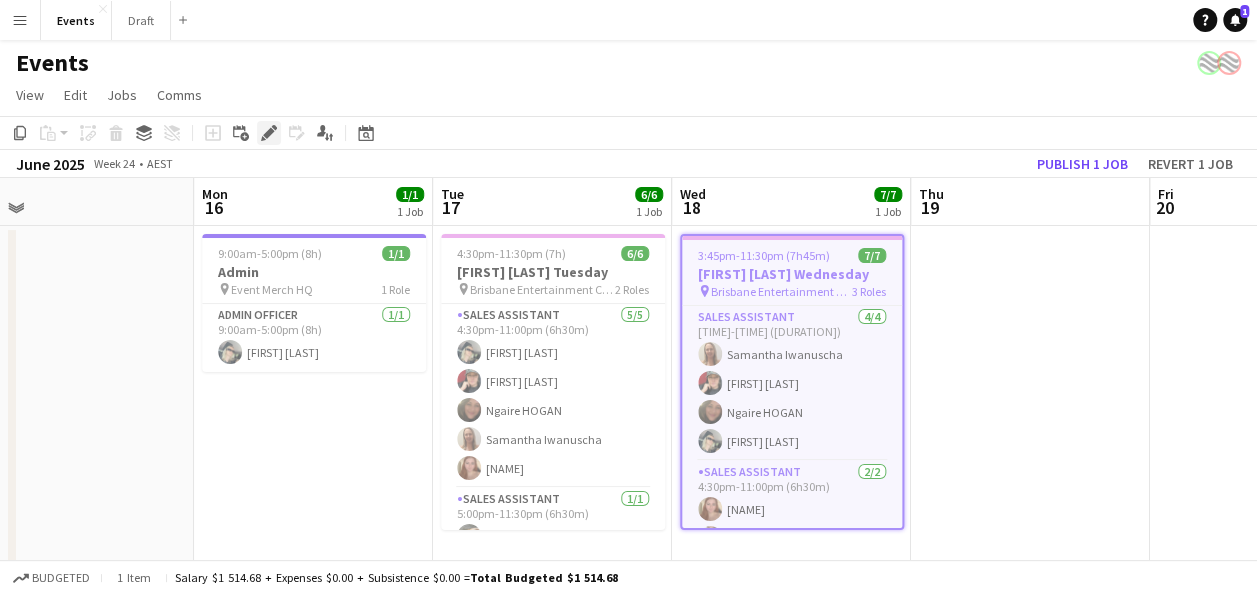 click 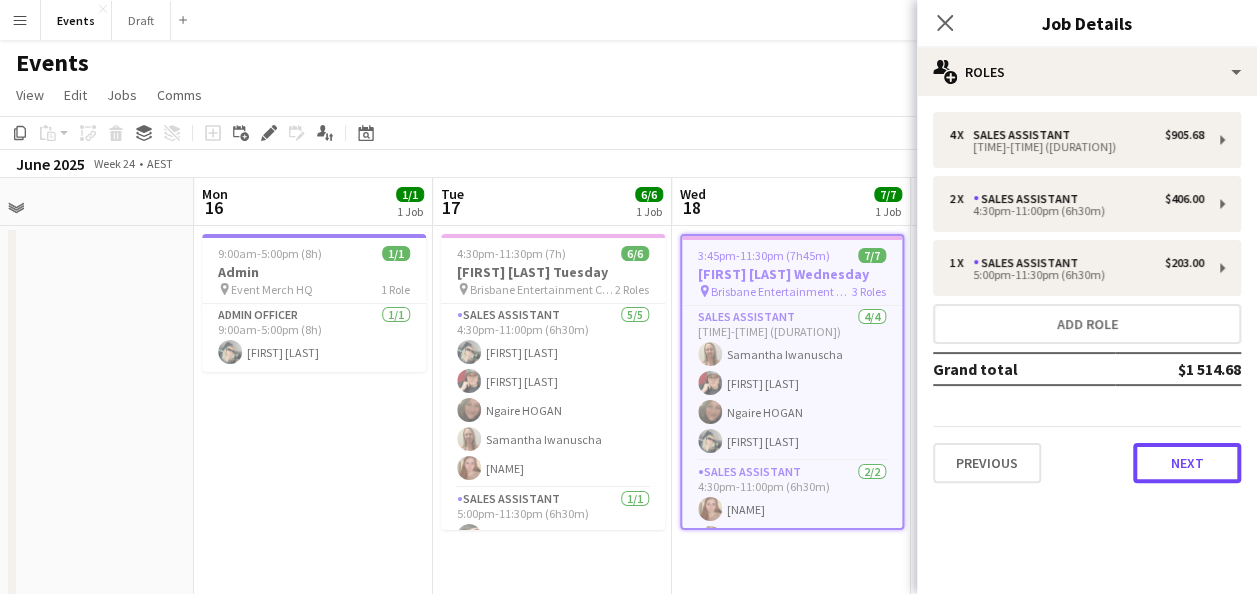 click on "Next" at bounding box center (1187, 463) 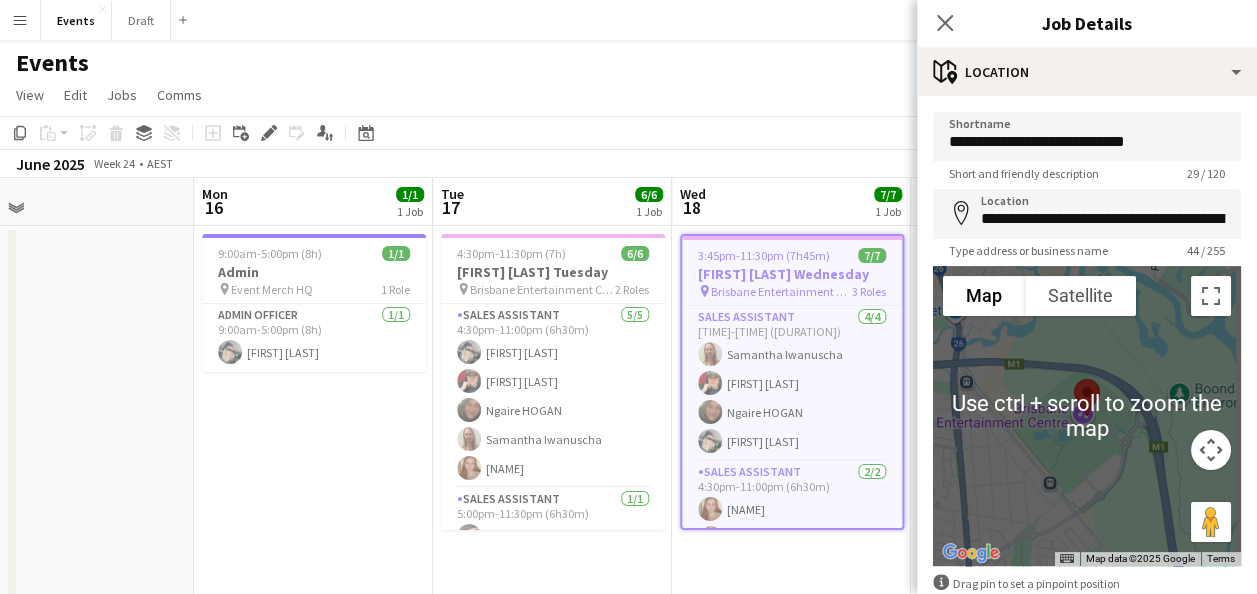 scroll, scrollTop: 112, scrollLeft: 0, axis: vertical 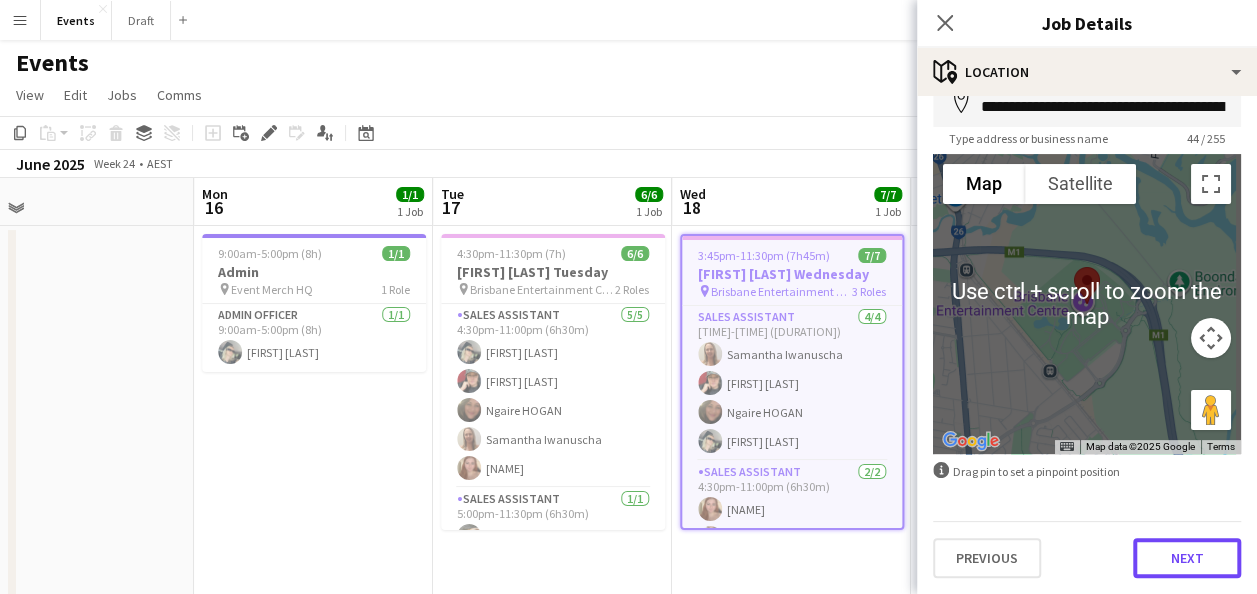 click on "Next" at bounding box center [1187, 558] 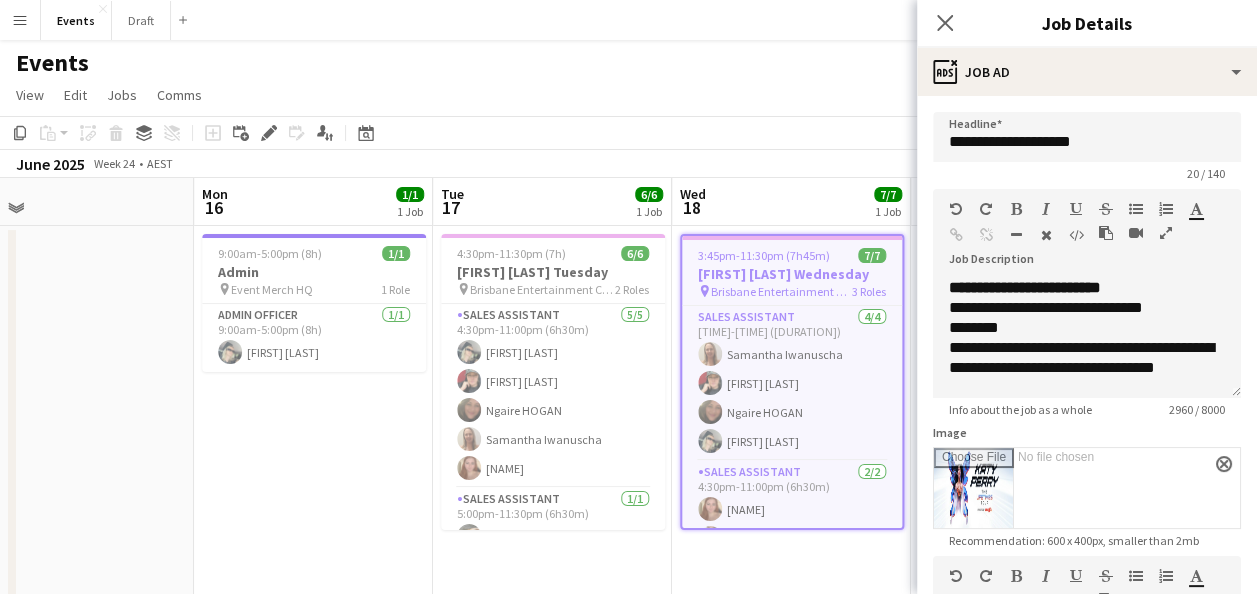scroll, scrollTop: 0, scrollLeft: 0, axis: both 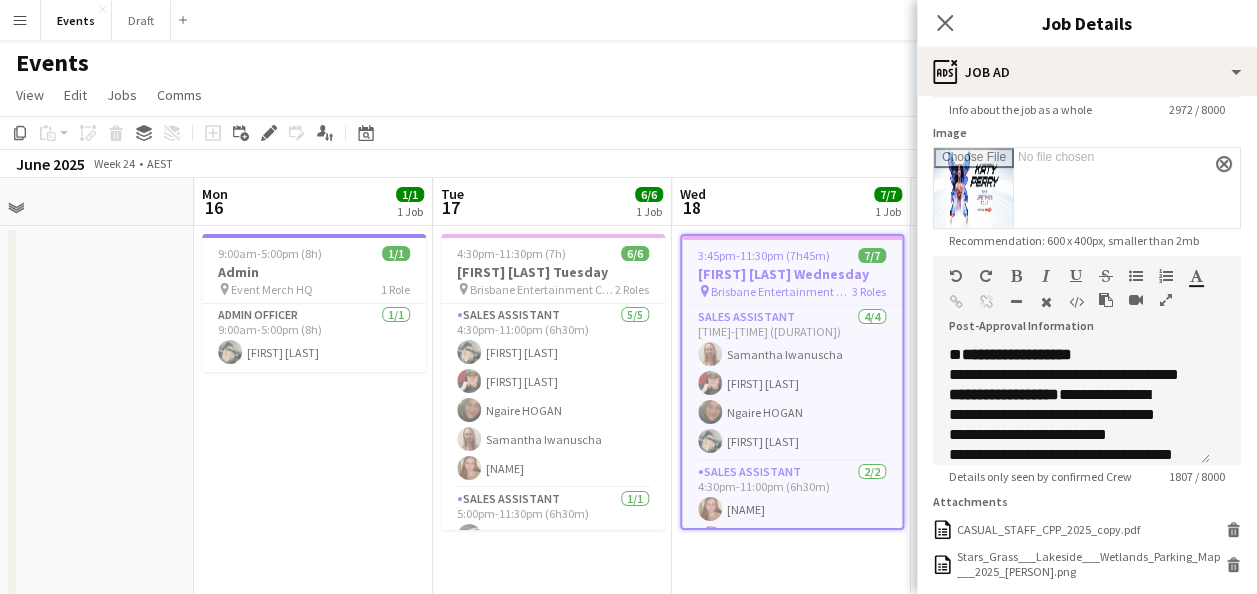 click at bounding box center (1076, 302) 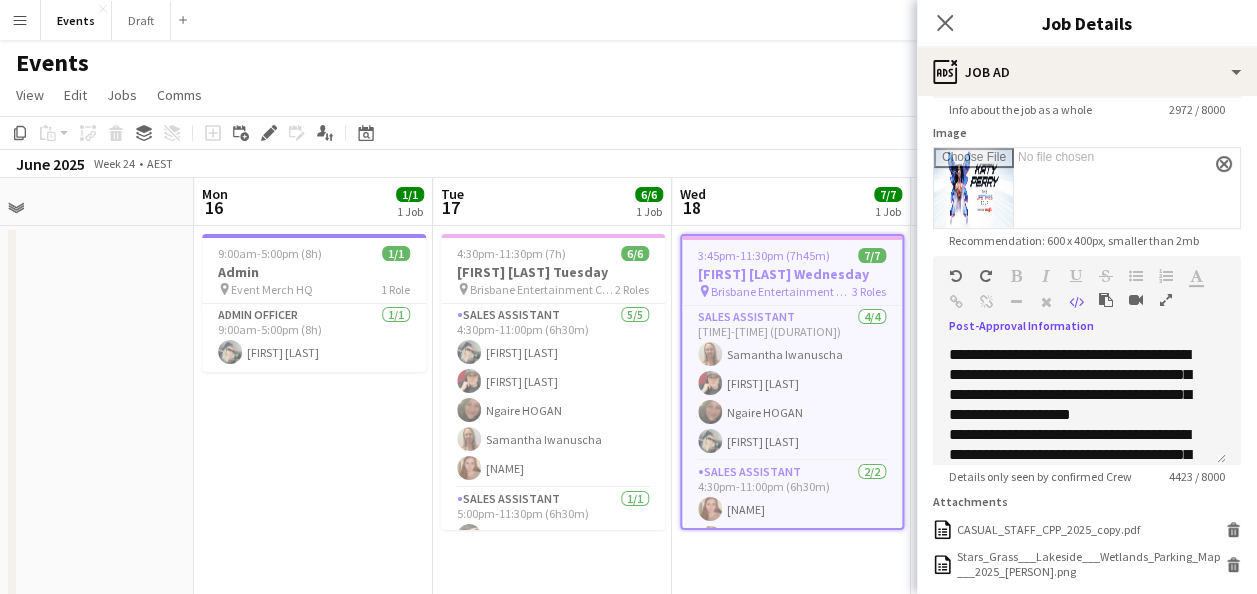 scroll, scrollTop: 0, scrollLeft: 0, axis: both 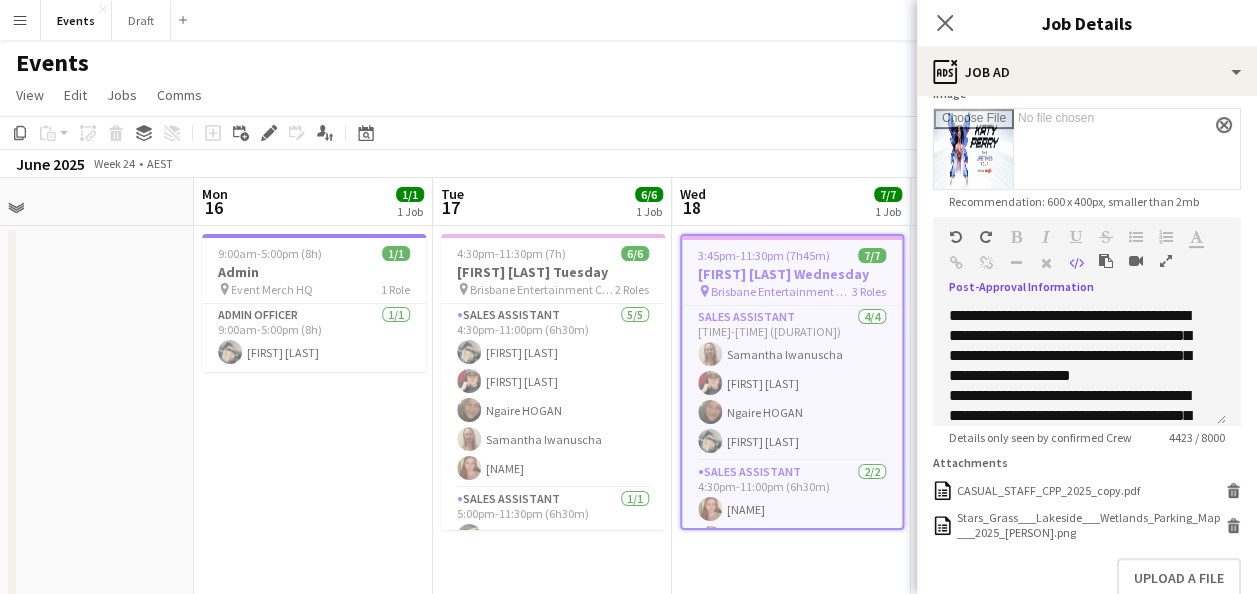 click at bounding box center [1076, 263] 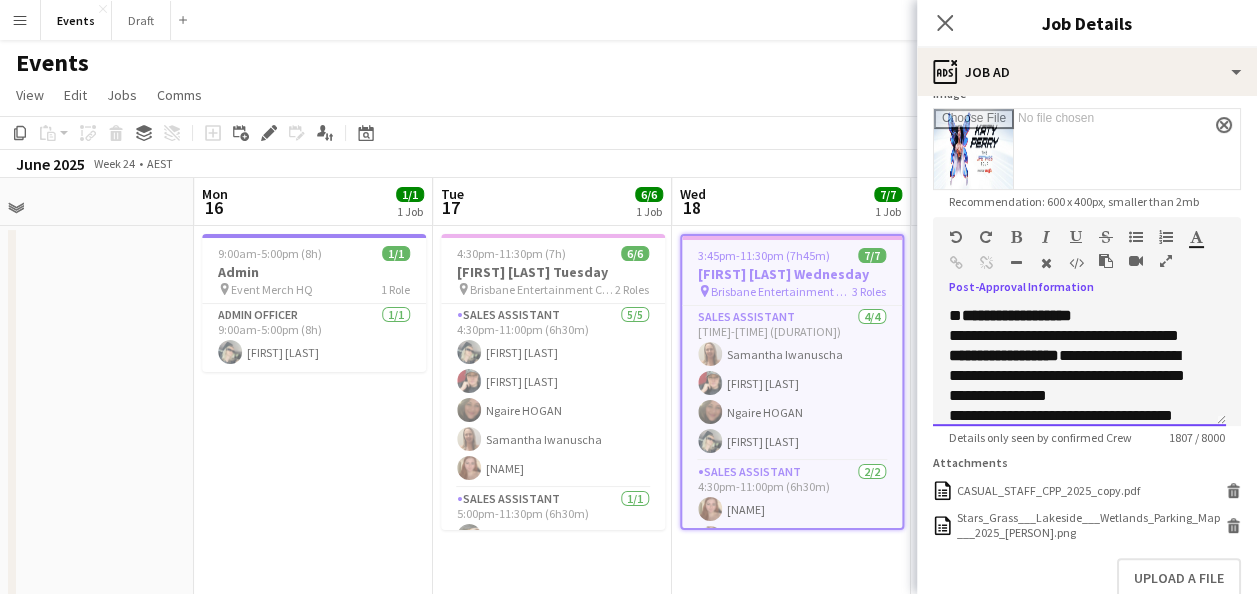 click at bounding box center (1144, 265) 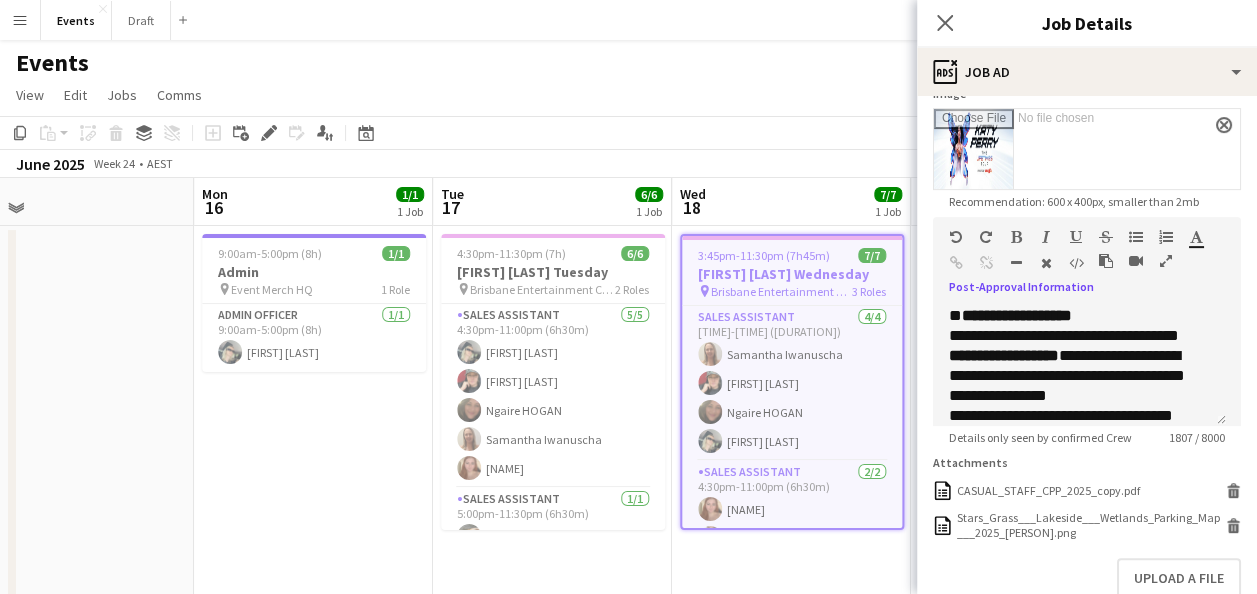 click at bounding box center [1166, 261] 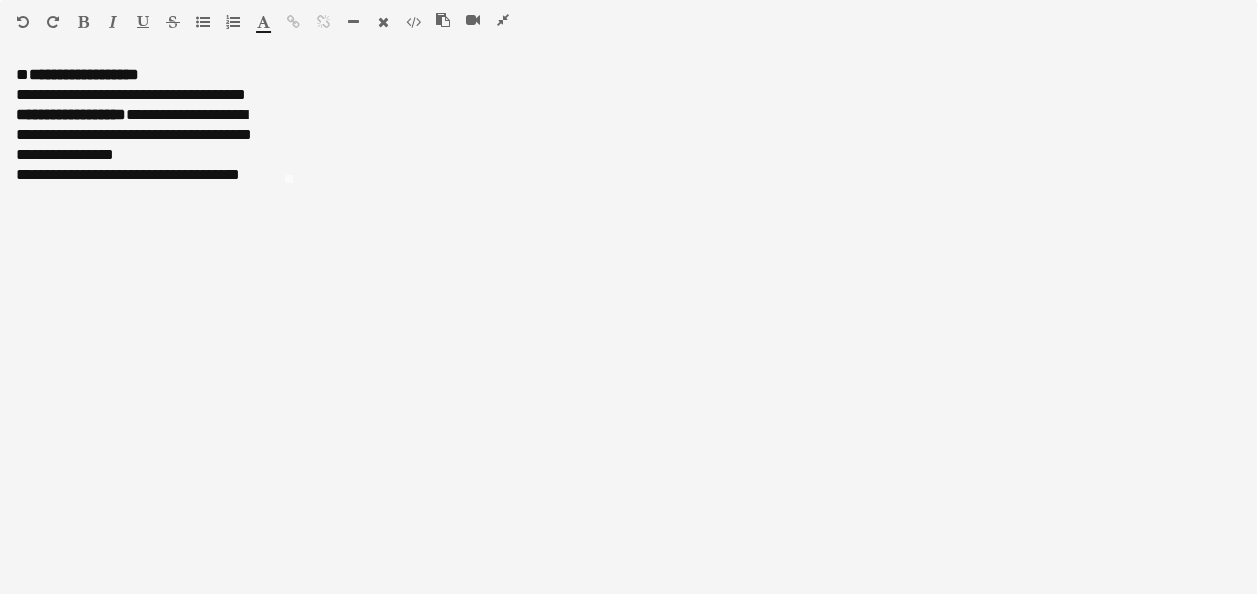 scroll, scrollTop: 0, scrollLeft: 0, axis: both 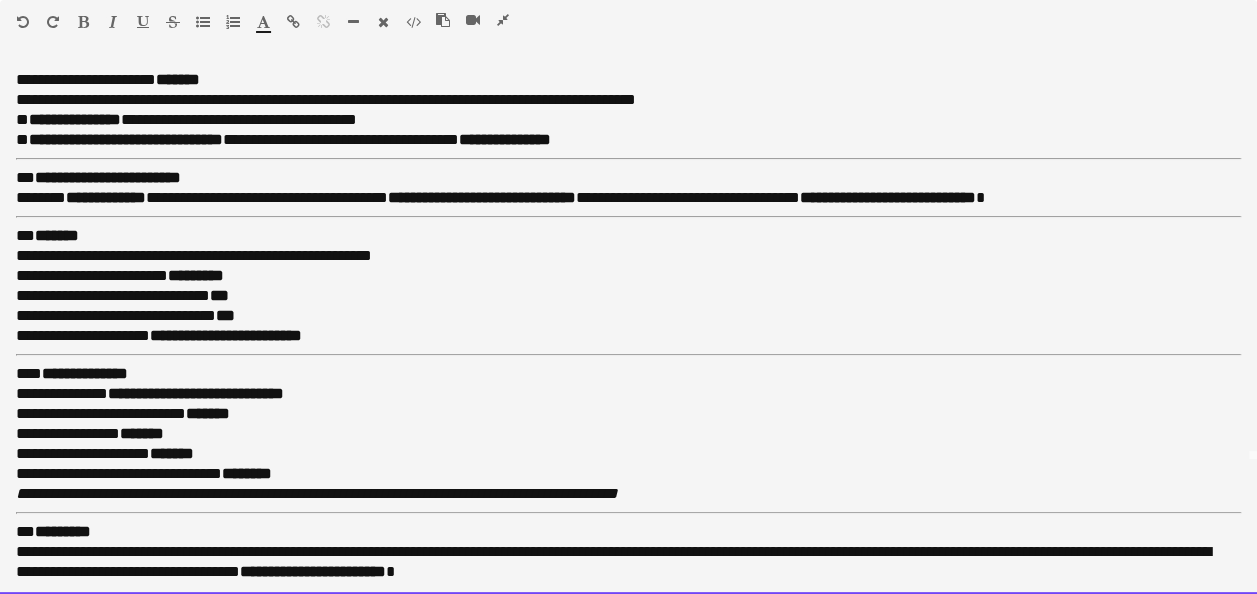 drag, startPoint x: 17, startPoint y: 72, endPoint x: 679, endPoint y: 630, distance: 865.7991 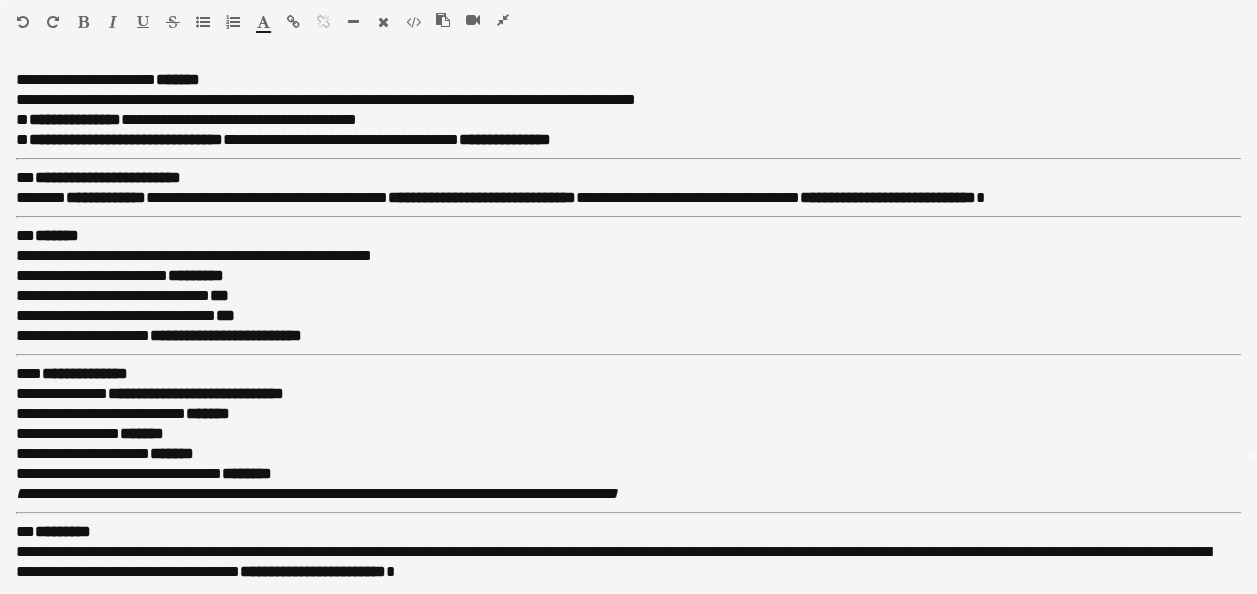 drag, startPoint x: 499, startPoint y: 16, endPoint x: 506, endPoint y: 29, distance: 14.764823 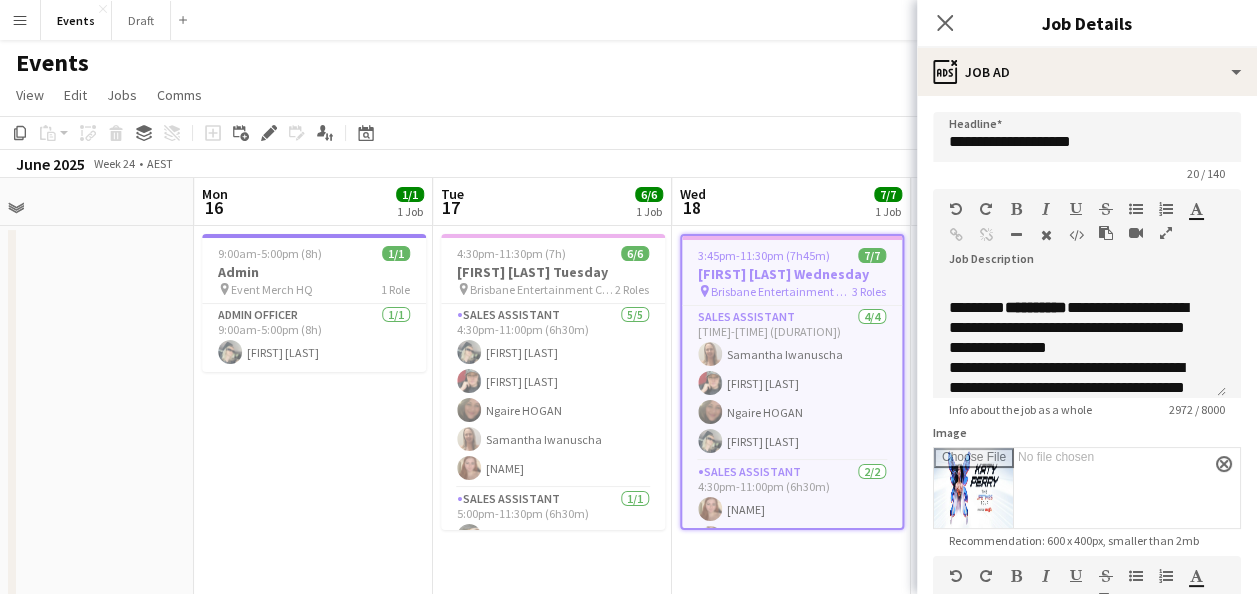 drag, startPoint x: 796, startPoint y: 114, endPoint x: 4, endPoint y: 108, distance: 792.0227 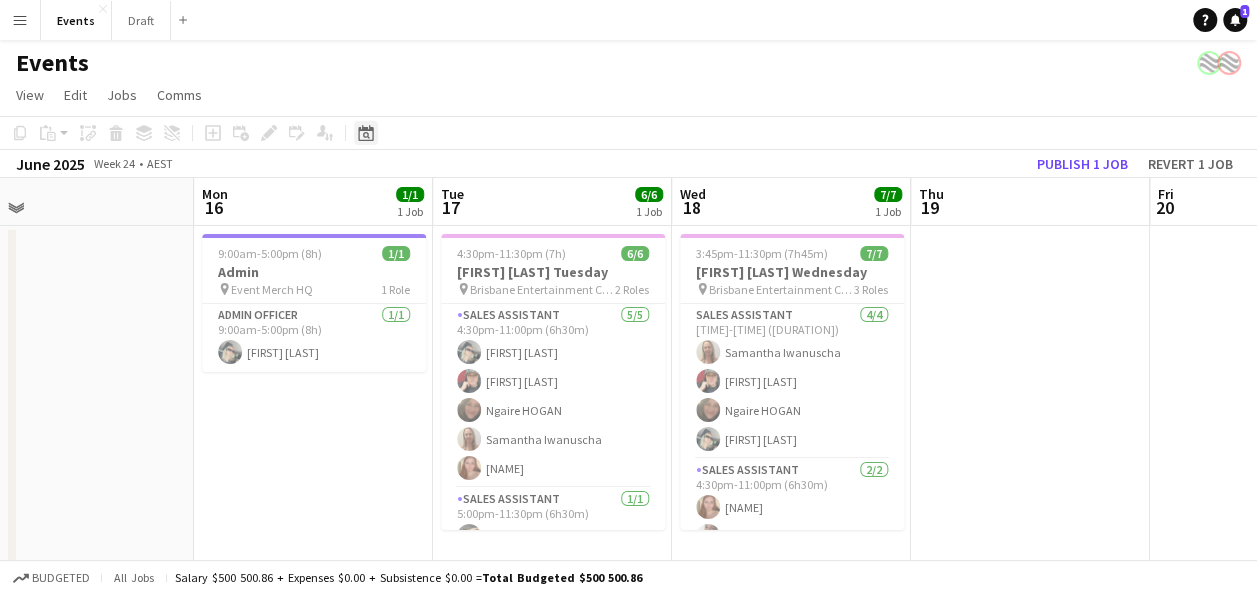 click on "Date picker" at bounding box center (366, 133) 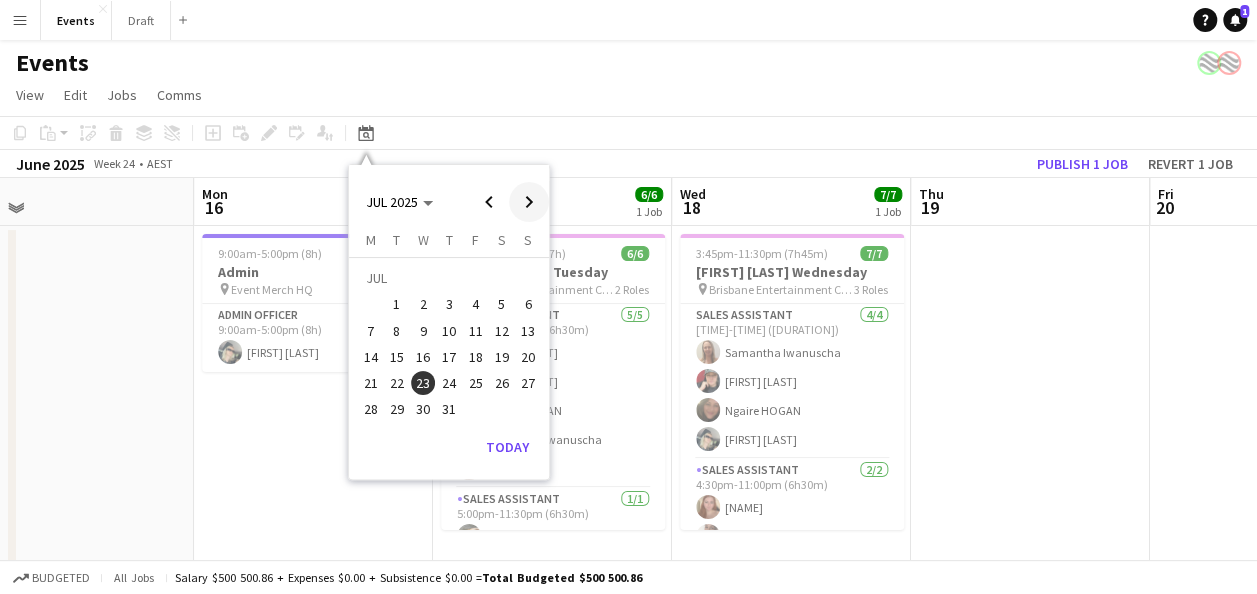 click at bounding box center (529, 202) 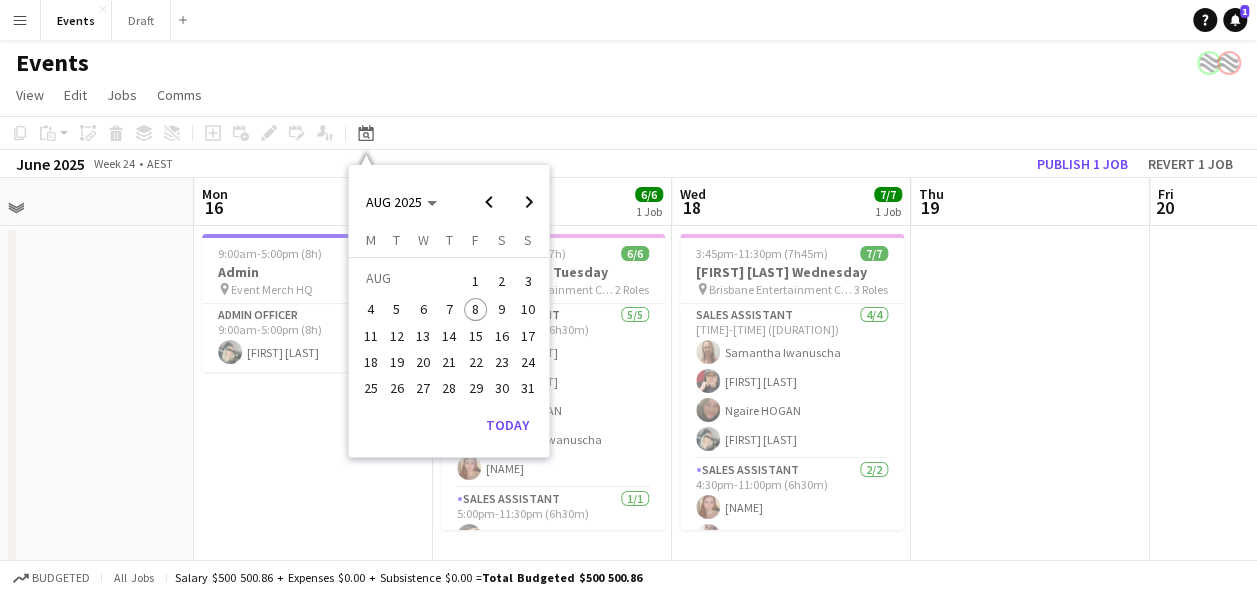 click on "15" at bounding box center (476, 336) 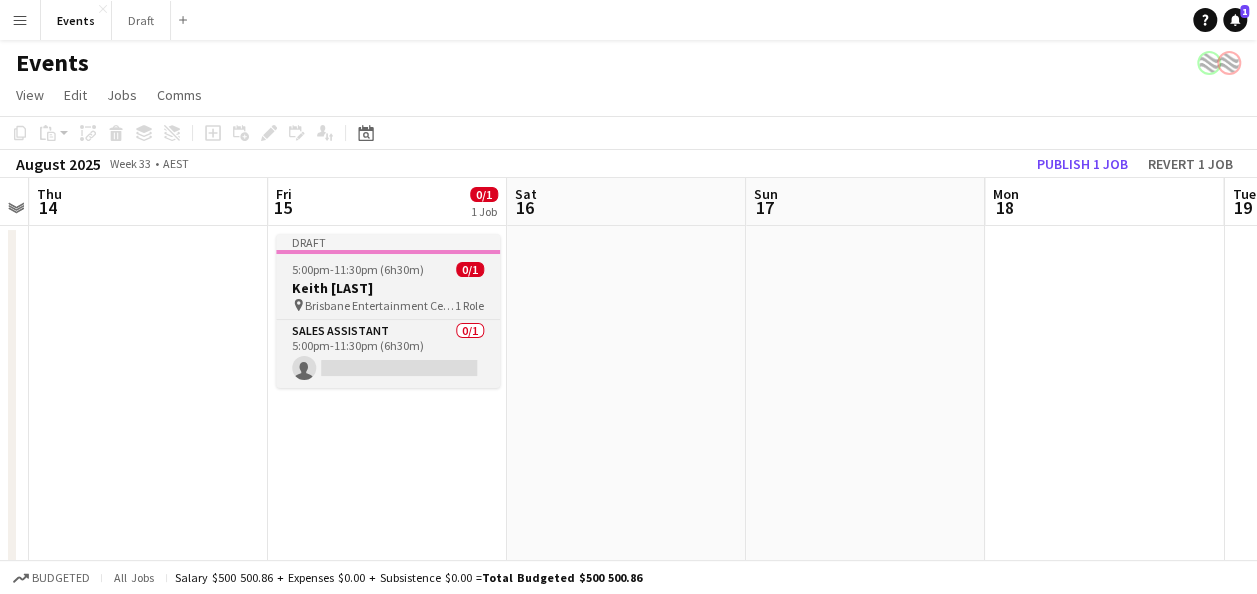drag, startPoint x: 428, startPoint y: 261, endPoint x: 410, endPoint y: 250, distance: 21.095022 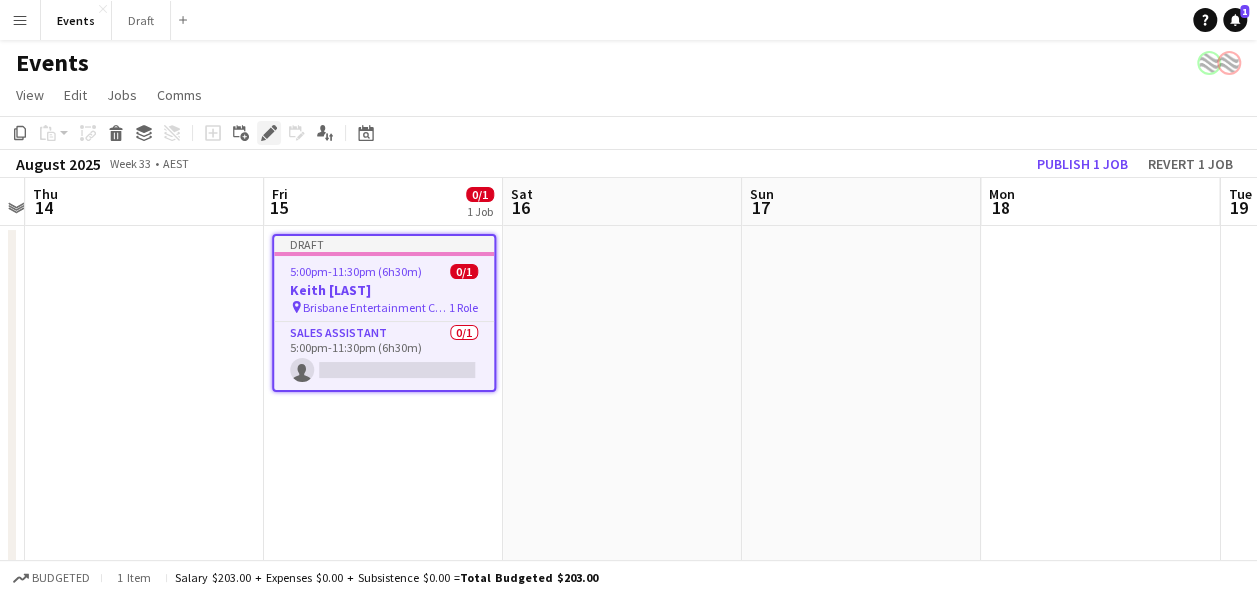 click on "Edit" 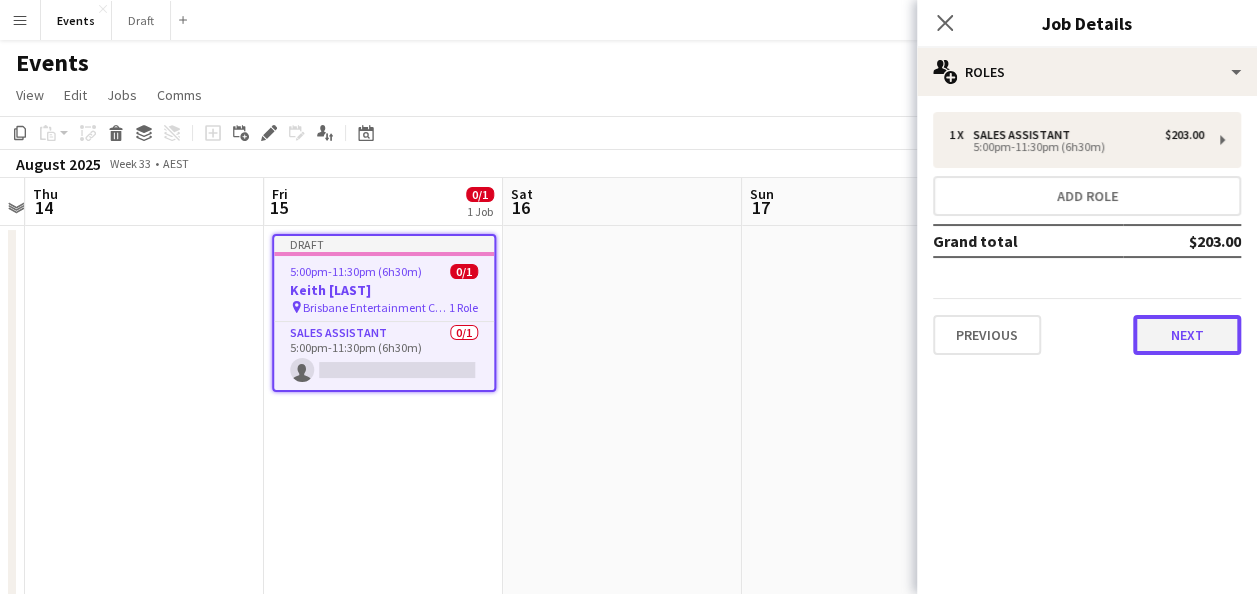click on "Next" at bounding box center [1187, 335] 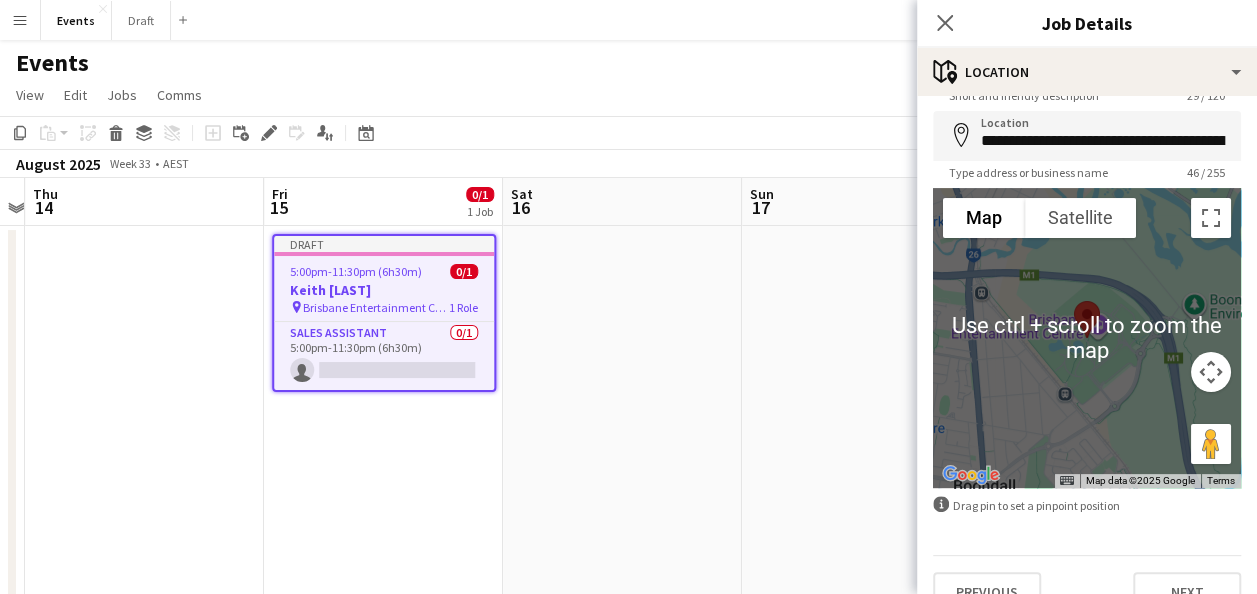 scroll, scrollTop: 112, scrollLeft: 0, axis: vertical 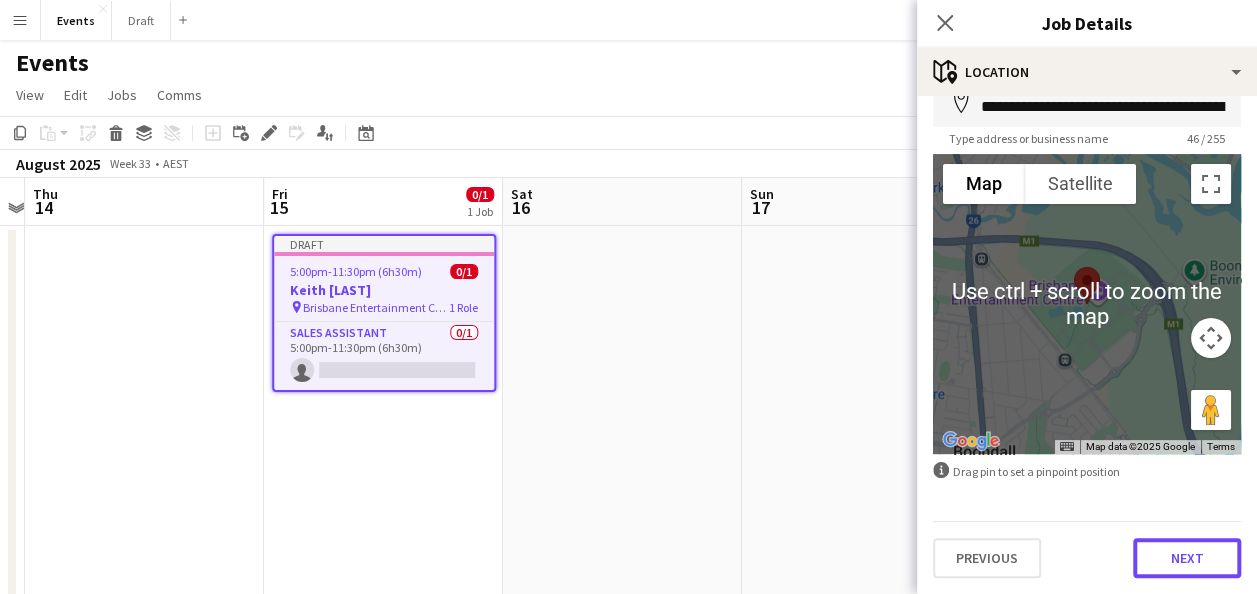 drag, startPoint x: 1184, startPoint y: 549, endPoint x: 1134, endPoint y: 469, distance: 94.33981 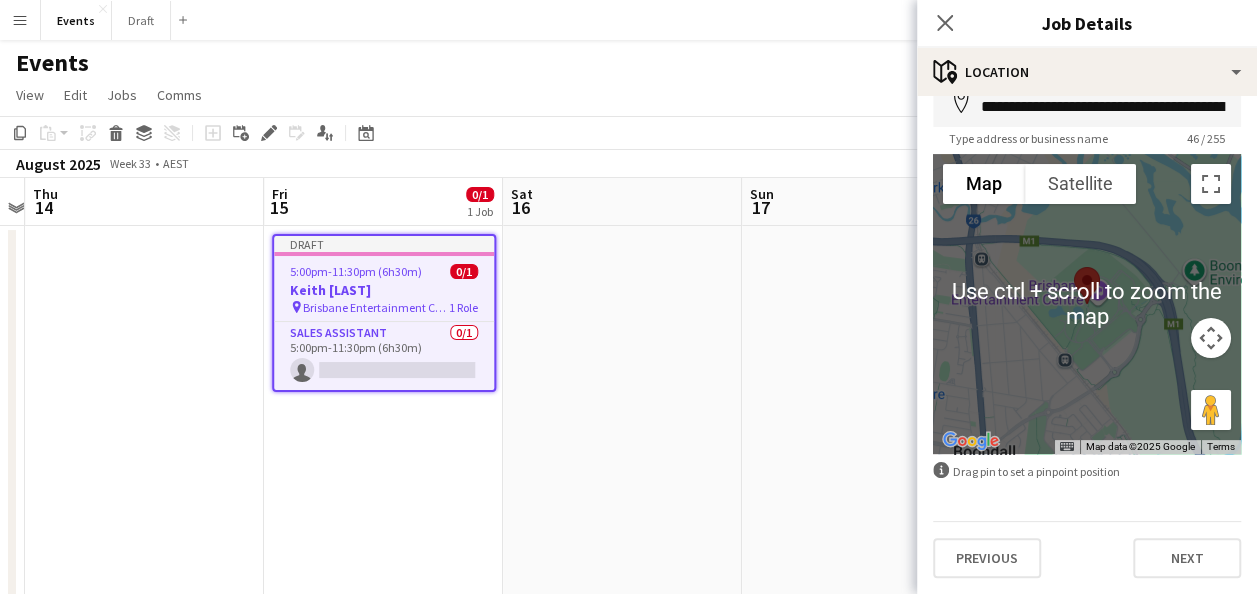 scroll, scrollTop: 0, scrollLeft: 0, axis: both 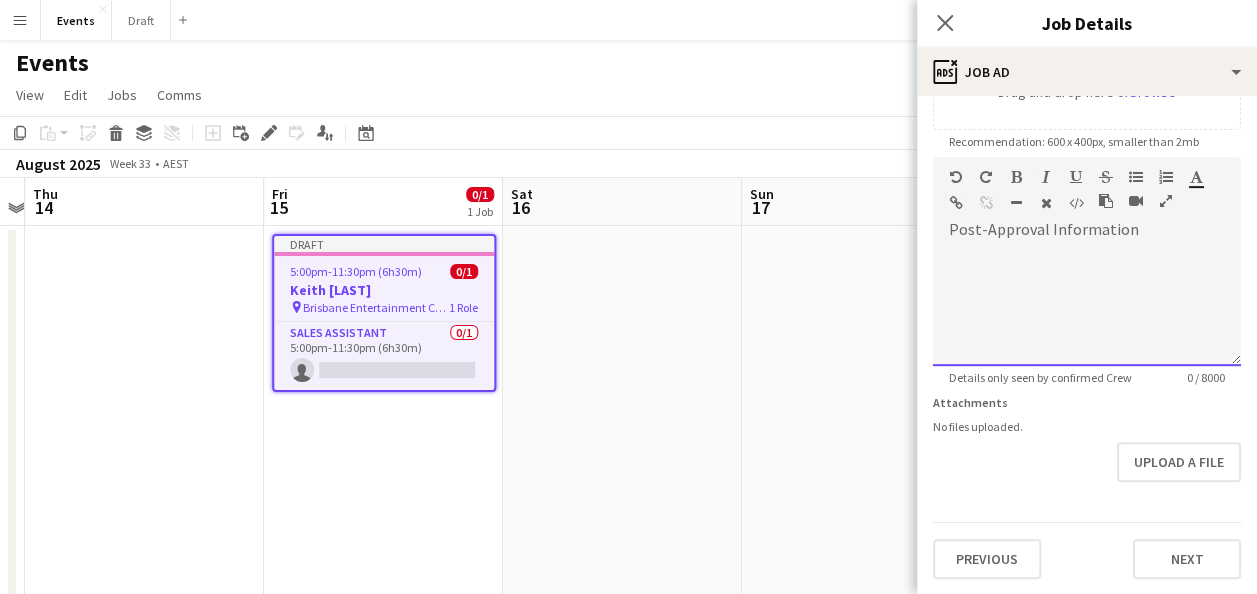 click at bounding box center [1087, 306] 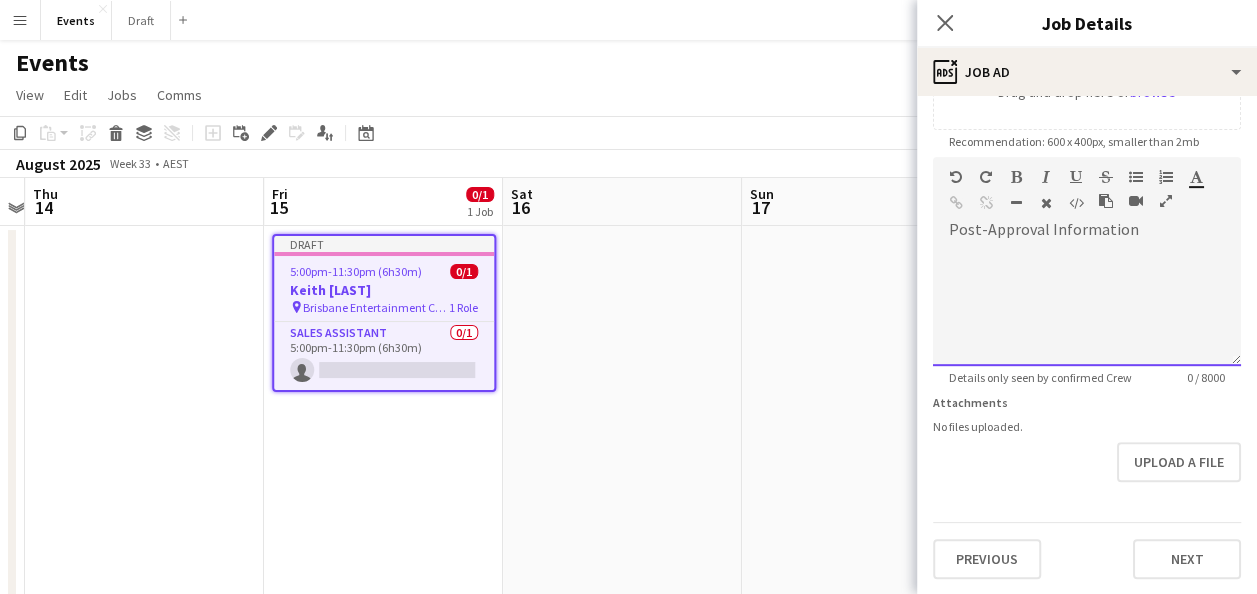 click at bounding box center (1087, 306) 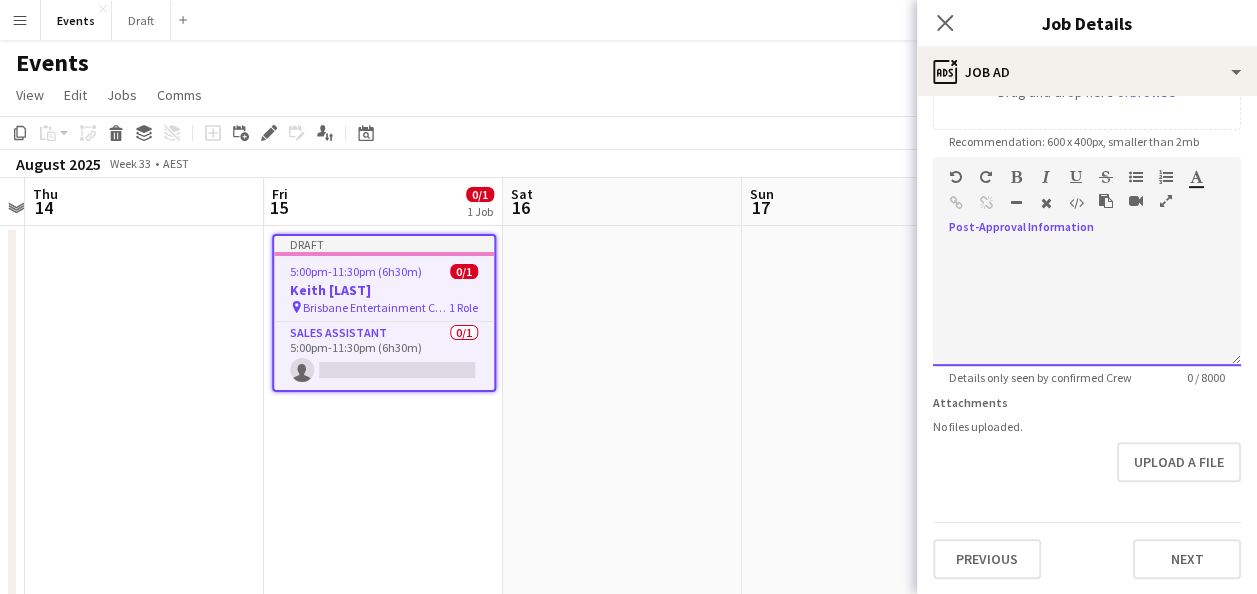 paste 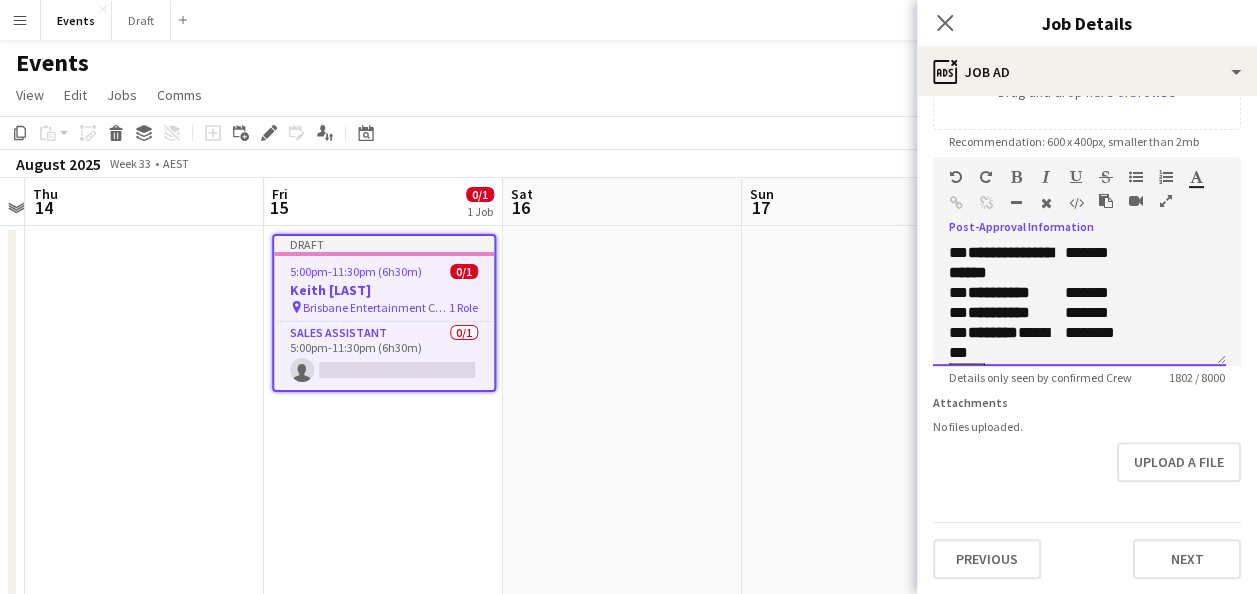 scroll, scrollTop: 1296, scrollLeft: 0, axis: vertical 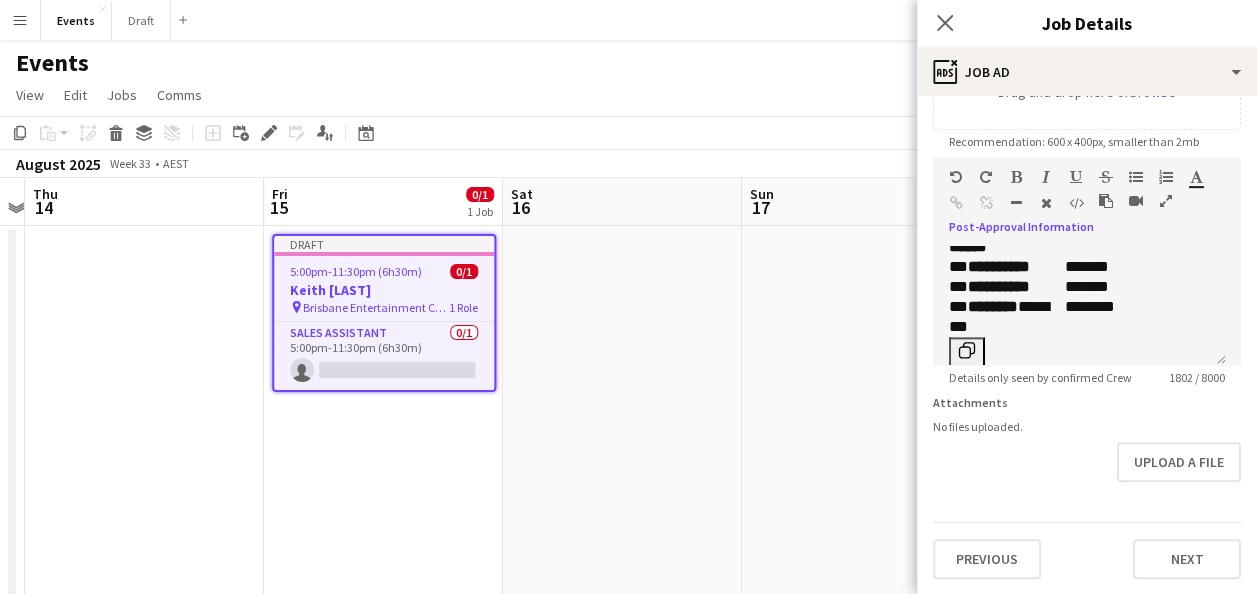 click at bounding box center [1166, 201] 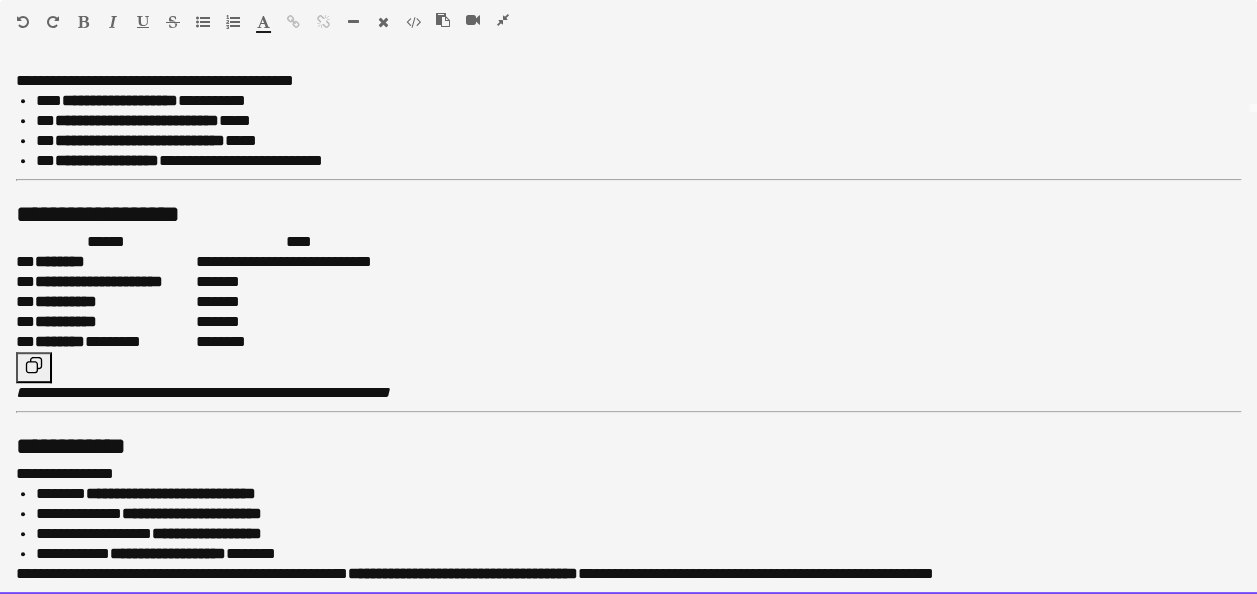 click at bounding box center (628, 367) 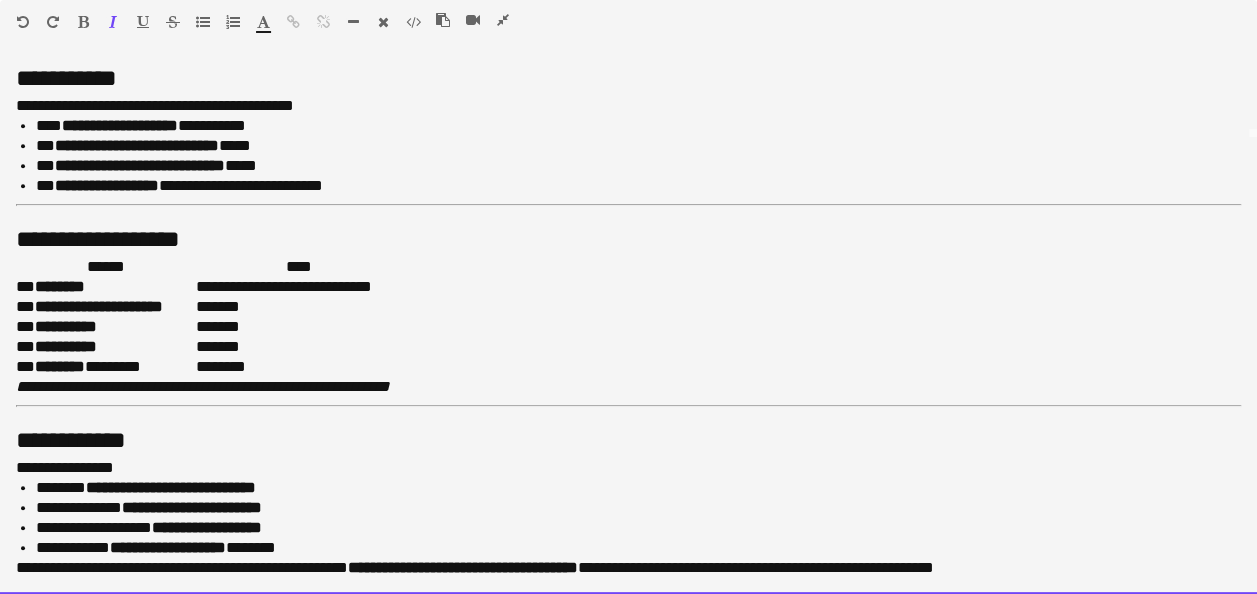 scroll, scrollTop: 451, scrollLeft: 0, axis: vertical 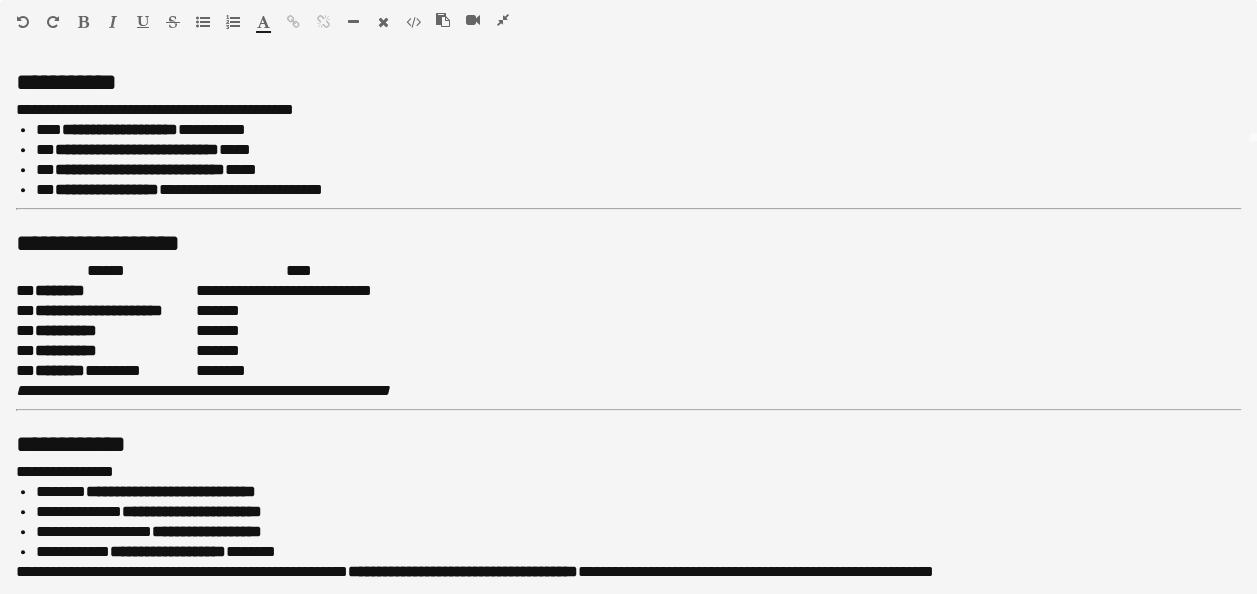 click at bounding box center [503, 20] 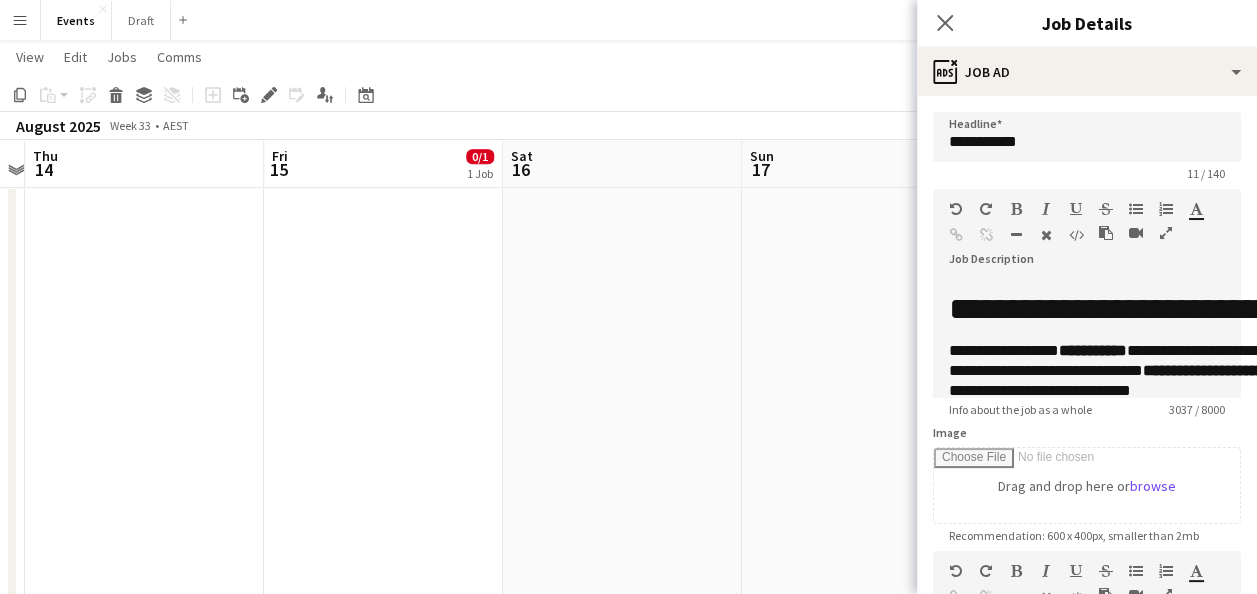 scroll, scrollTop: 471, scrollLeft: 0, axis: vertical 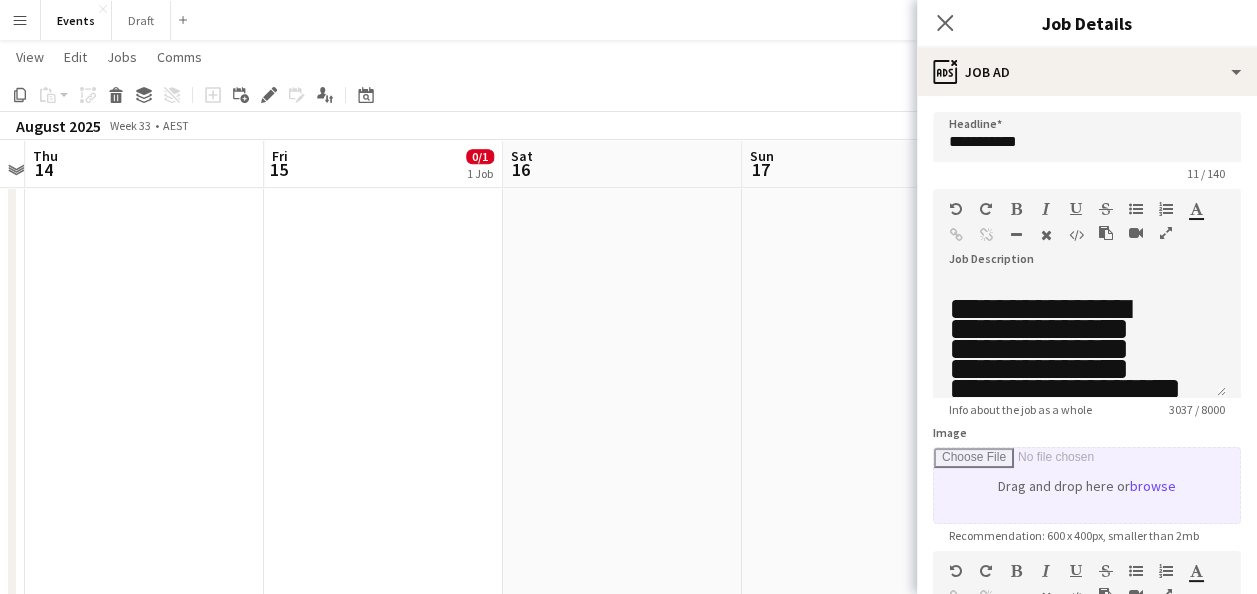 type on "**********" 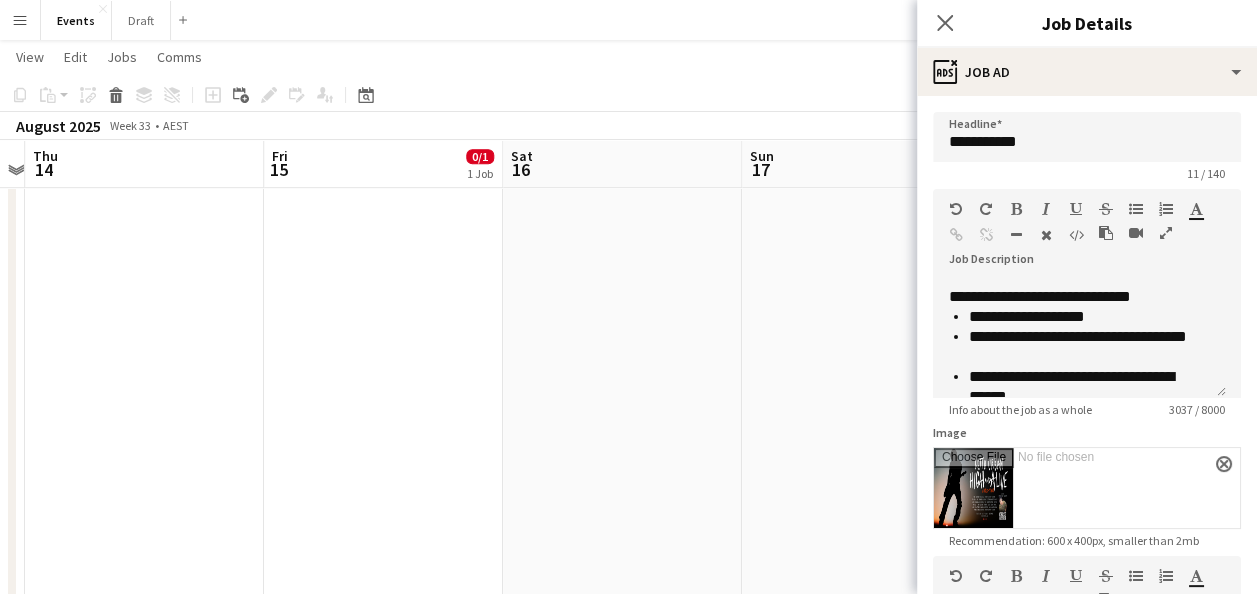 scroll, scrollTop: 400, scrollLeft: 0, axis: vertical 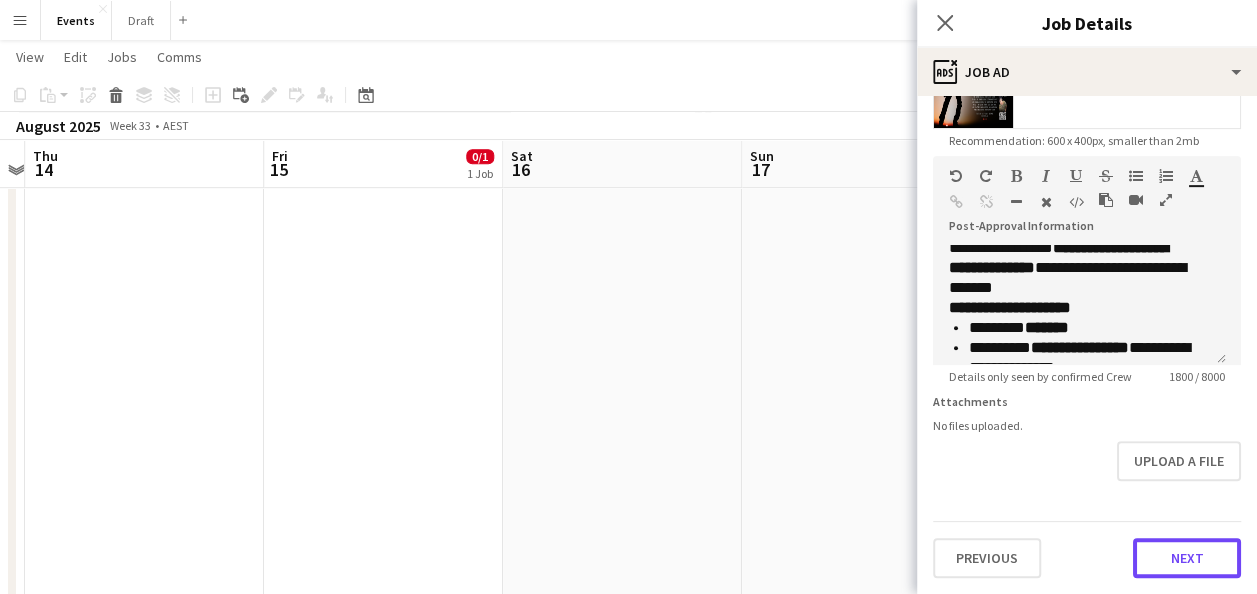 click on "Next" at bounding box center [1187, 558] 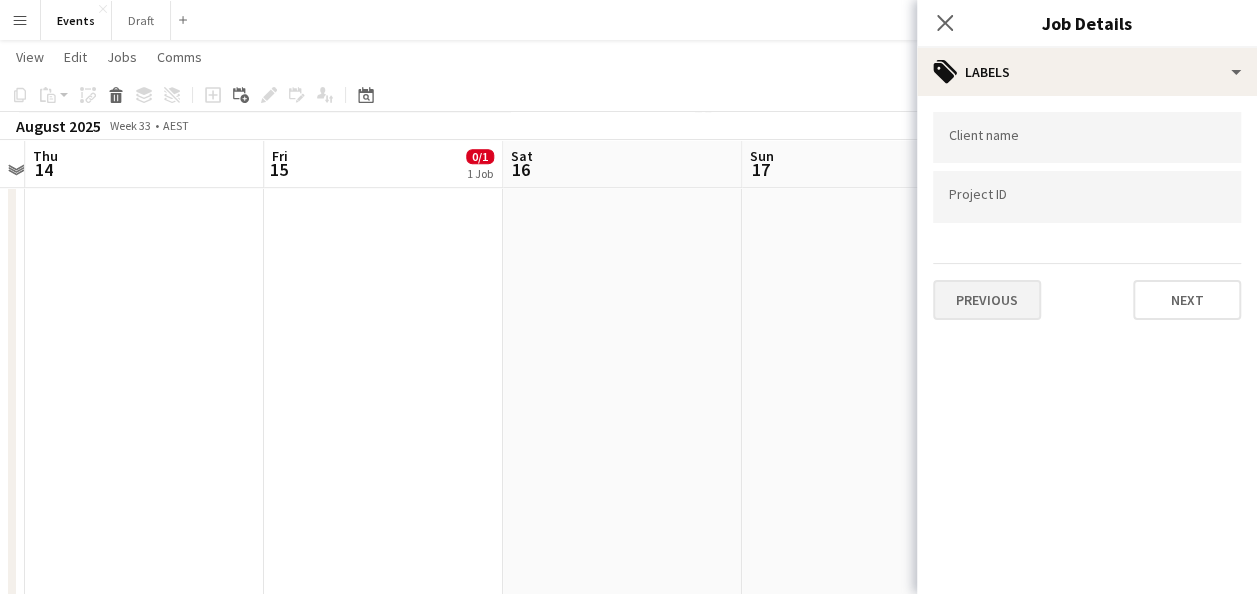 scroll, scrollTop: 0, scrollLeft: 0, axis: both 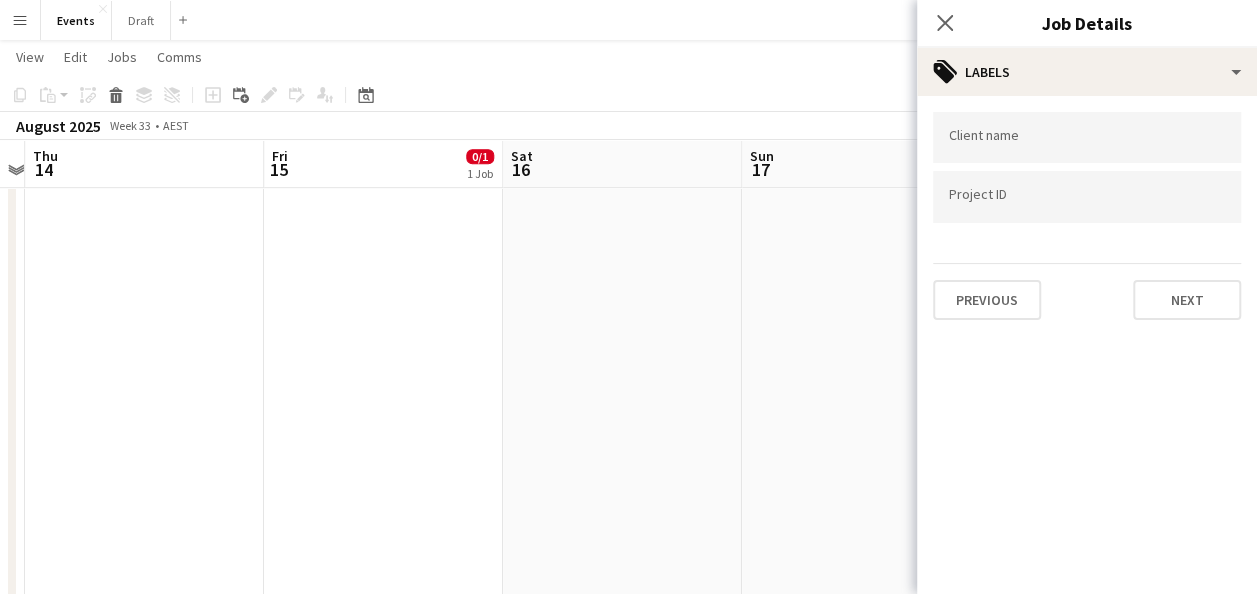 click at bounding box center [1087, 138] 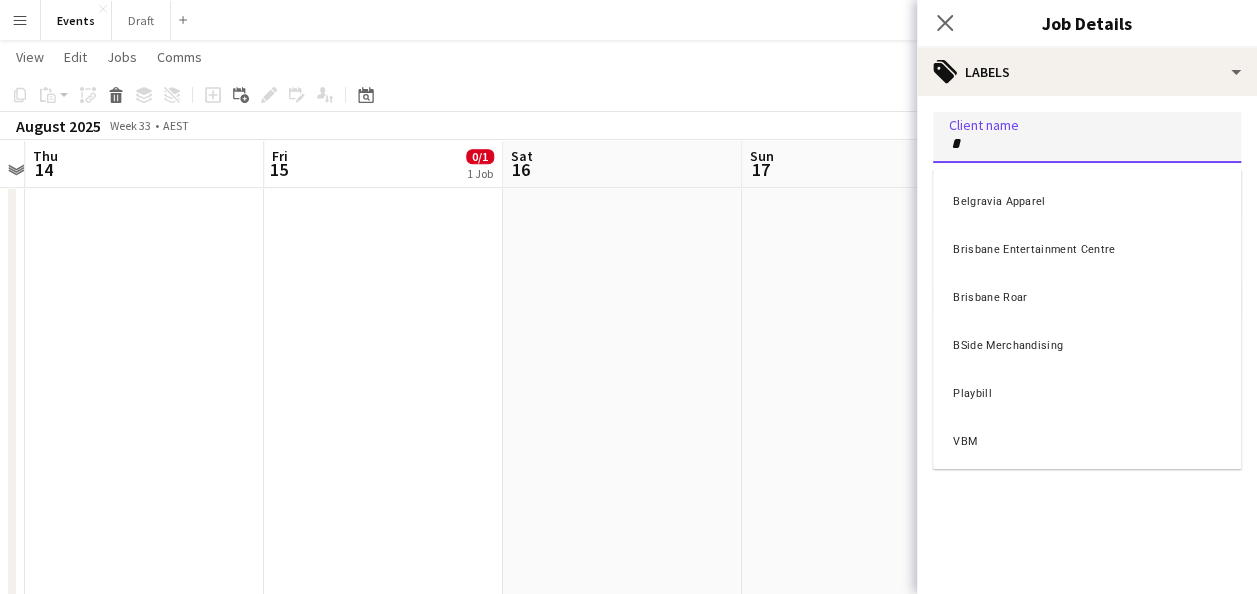 type on "*" 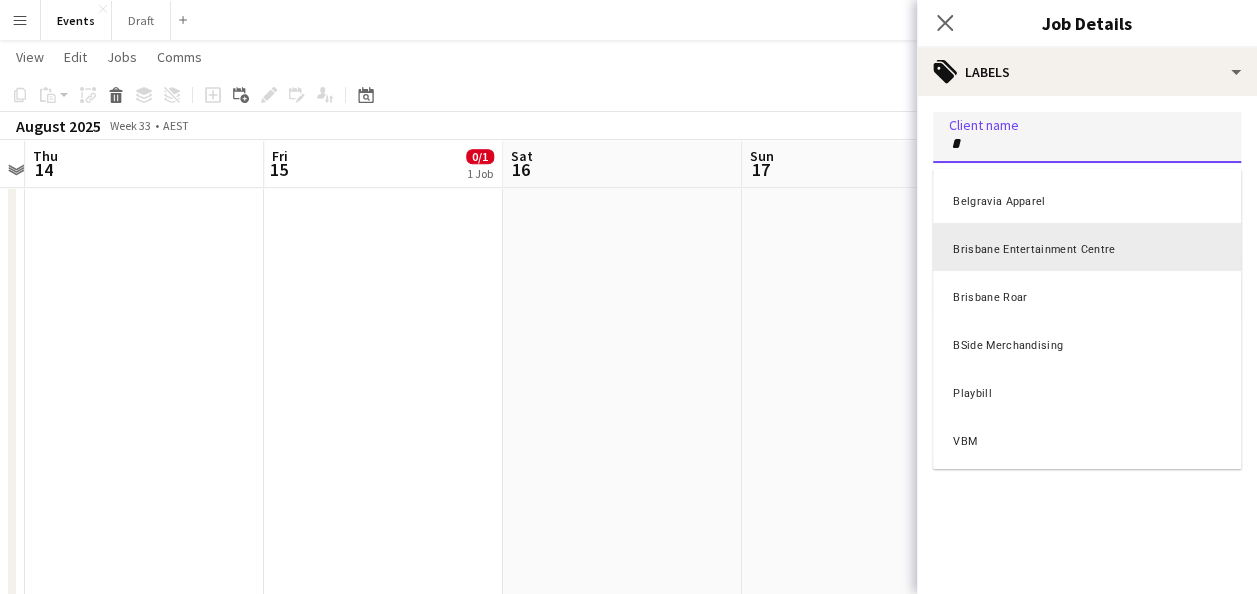 click on "Brisbane Entertainment Centre" at bounding box center (1087, 247) 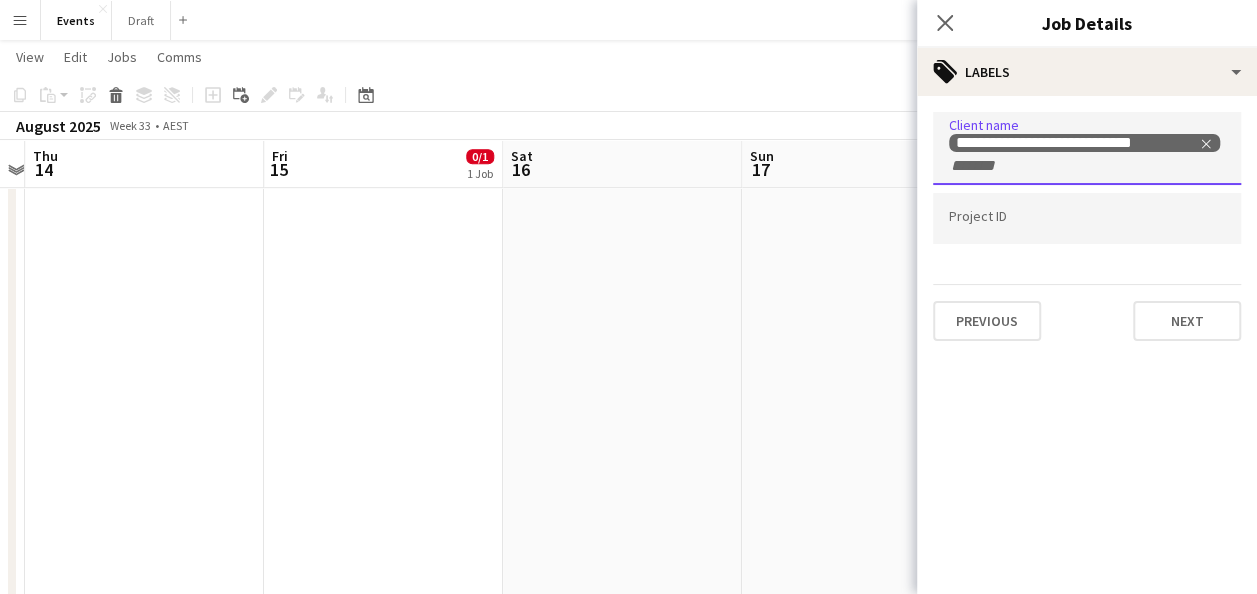 click at bounding box center [1087, 219] 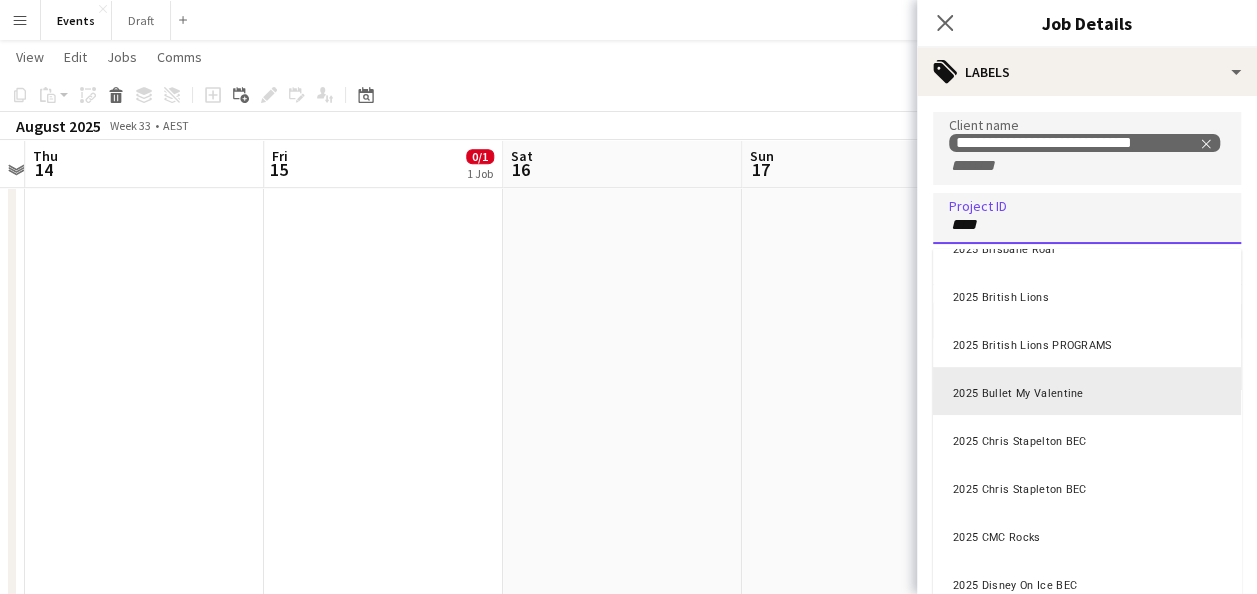 scroll, scrollTop: 400, scrollLeft: 0, axis: vertical 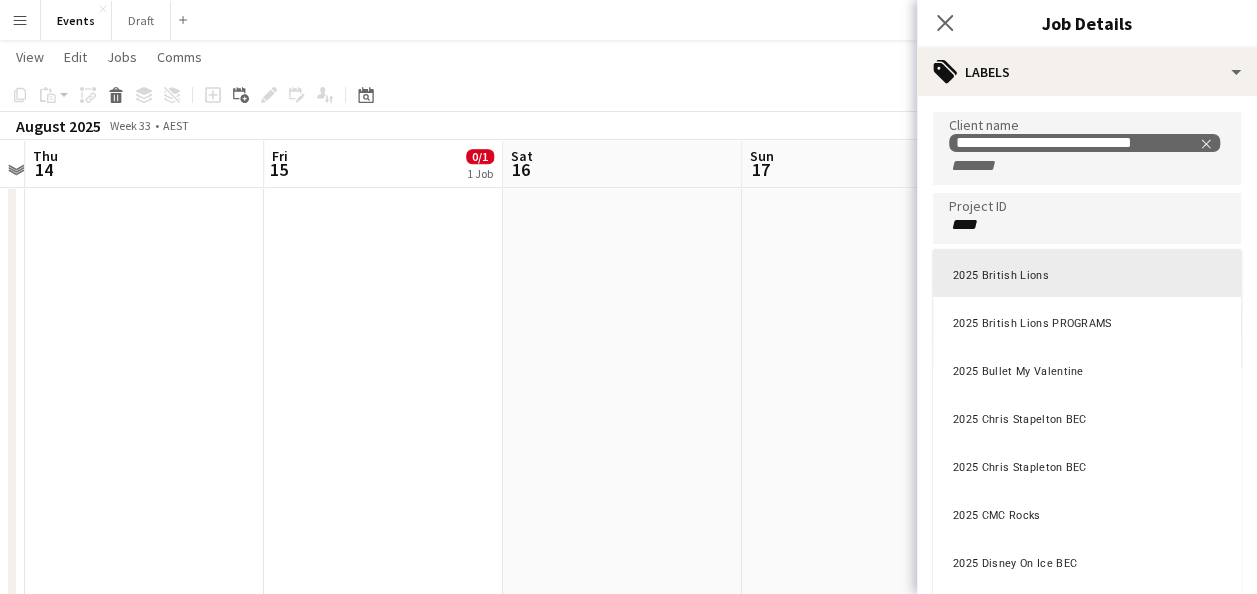 click at bounding box center (1087, 297) 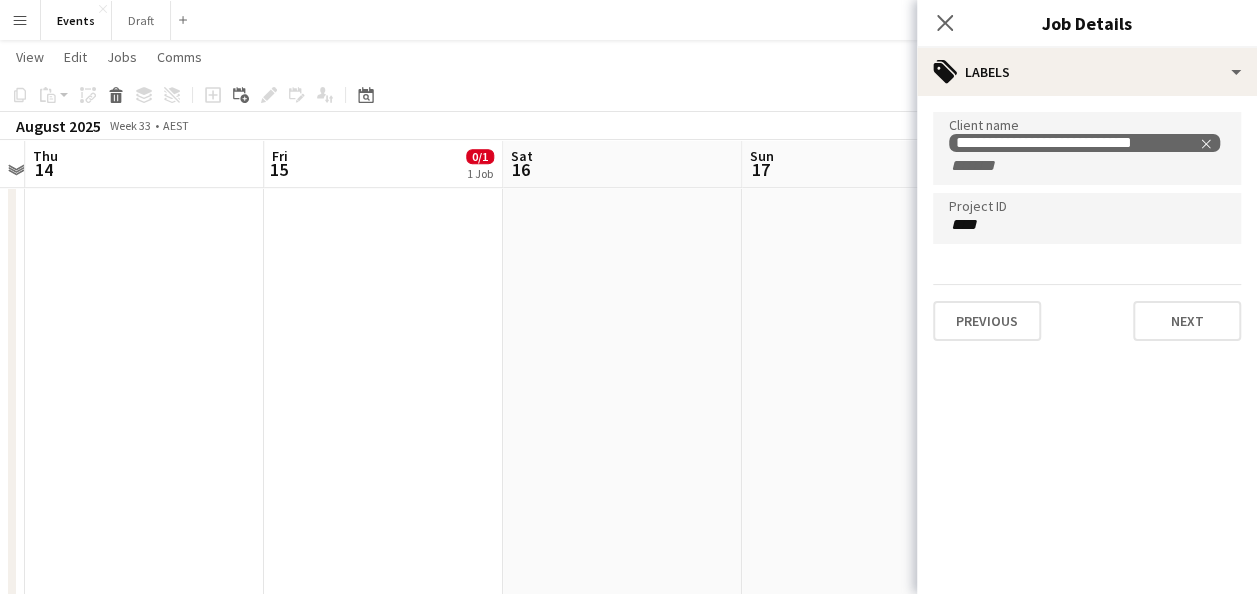 click on "****" at bounding box center [1087, 225] 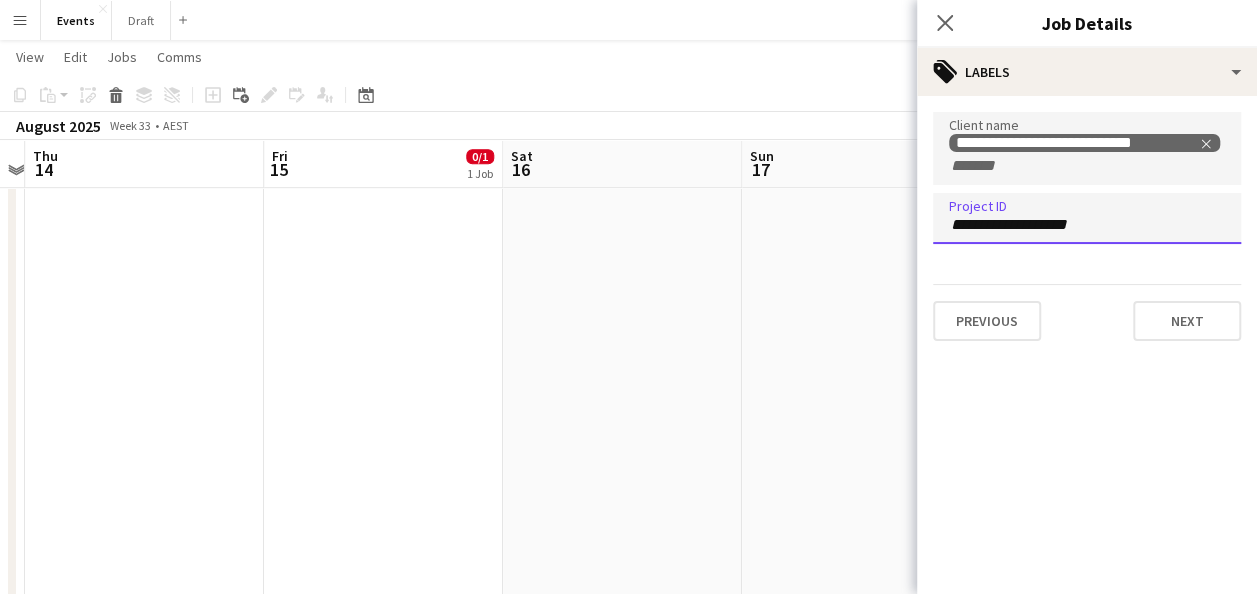type on "**********" 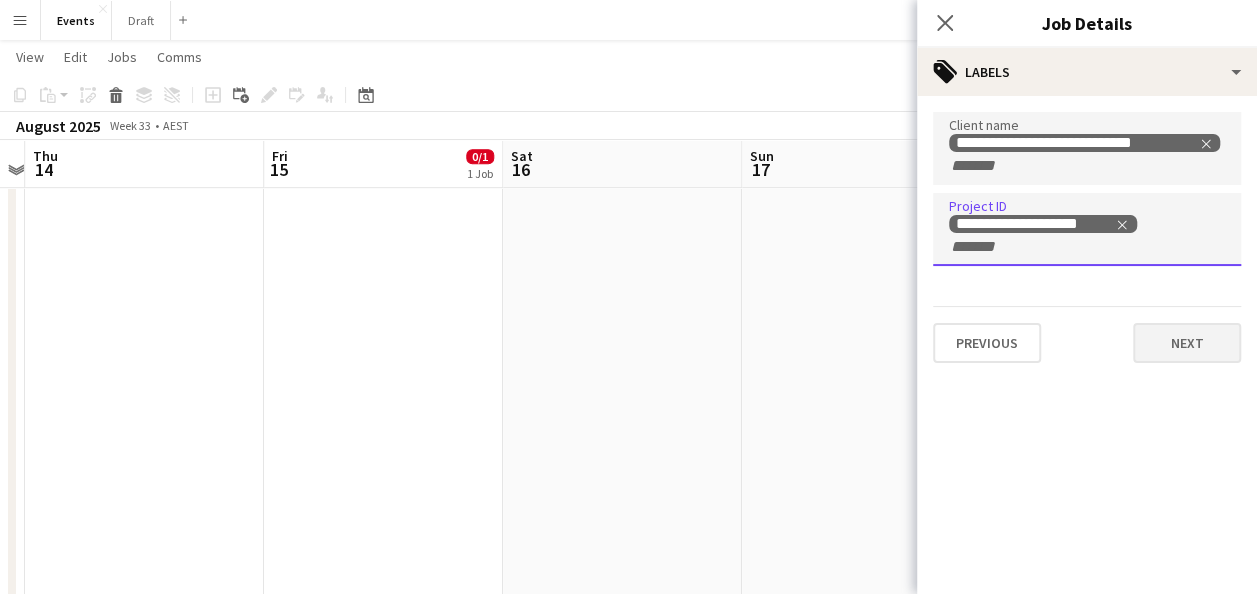 type 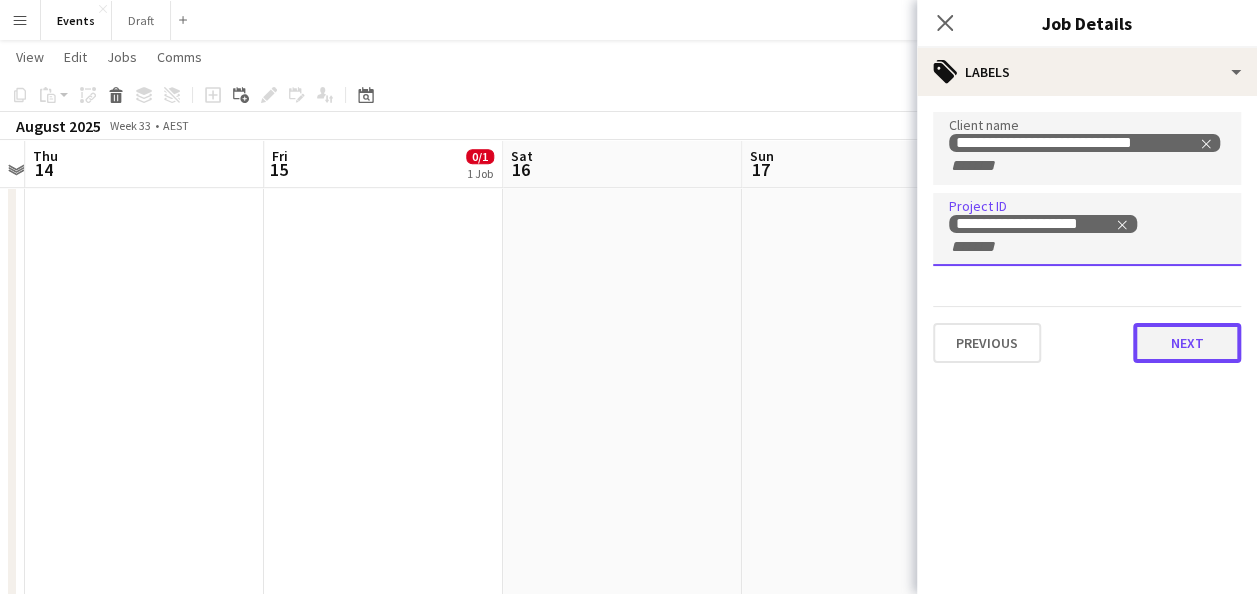 click on "Next" at bounding box center [1187, 343] 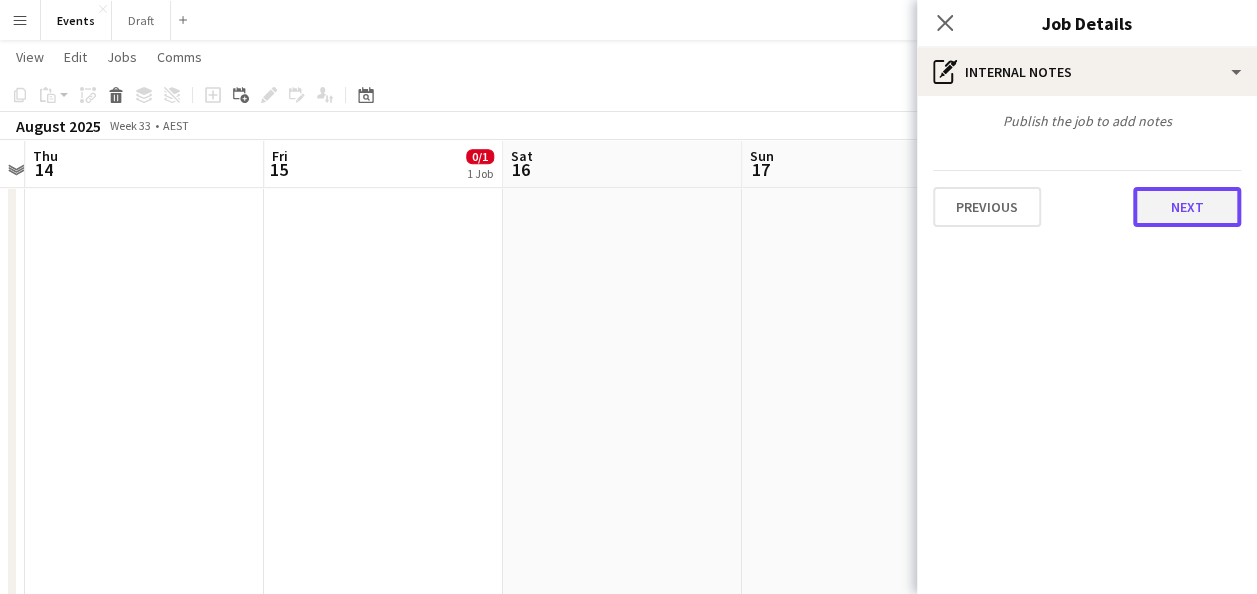 click on "Next" at bounding box center (1187, 207) 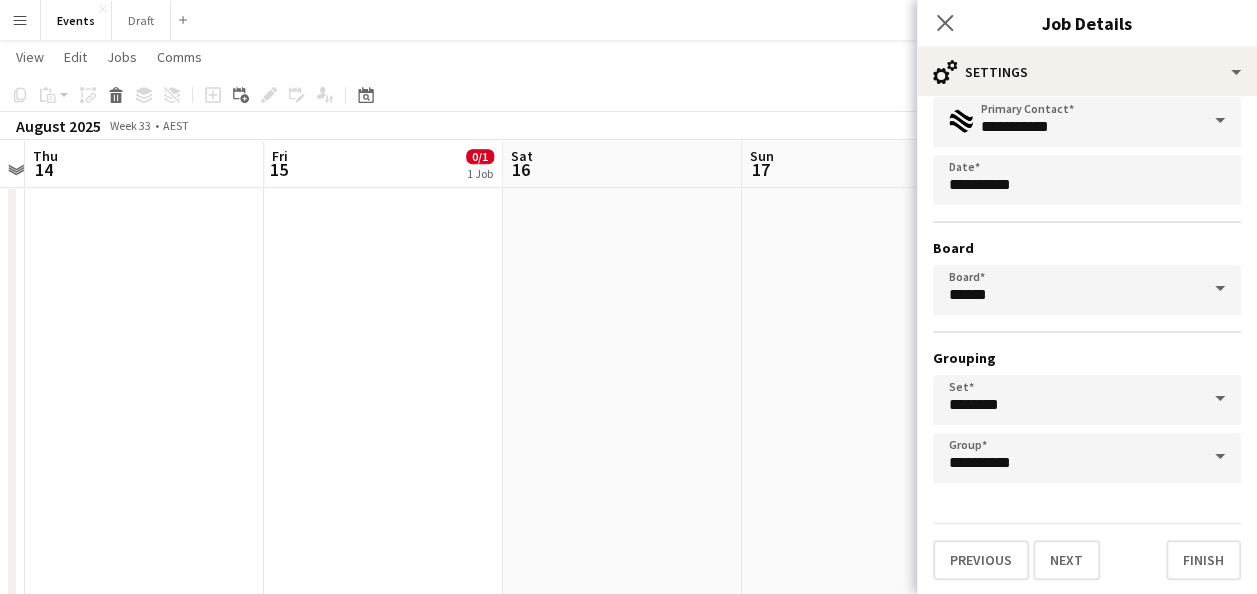 scroll, scrollTop: 124, scrollLeft: 0, axis: vertical 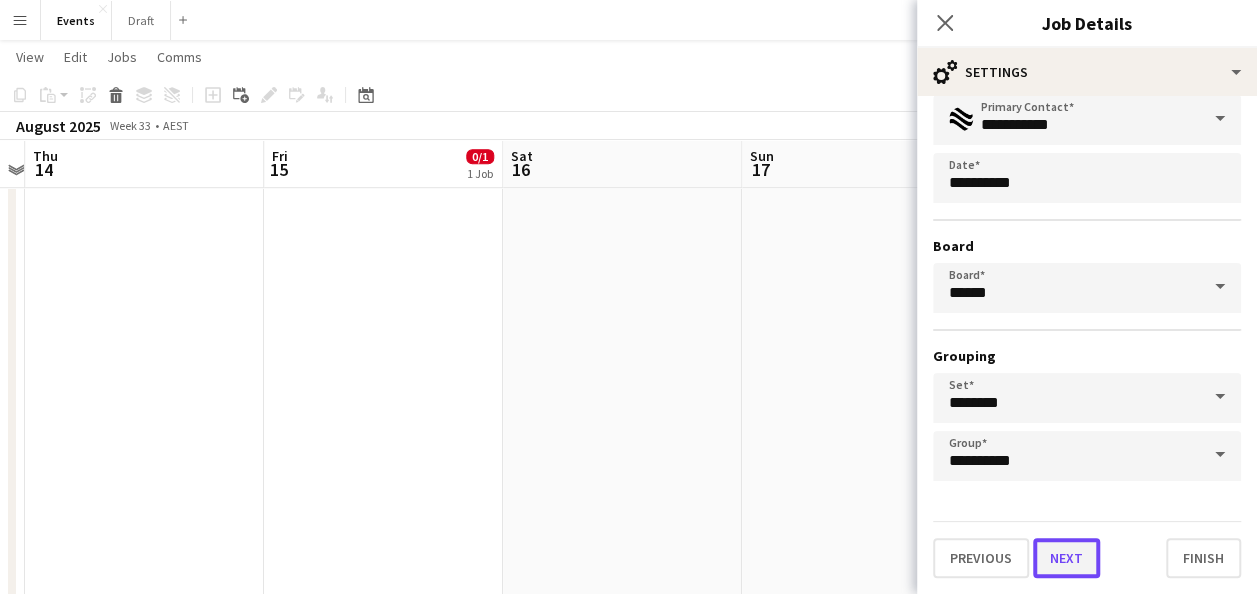 click on "Next" at bounding box center (1066, 558) 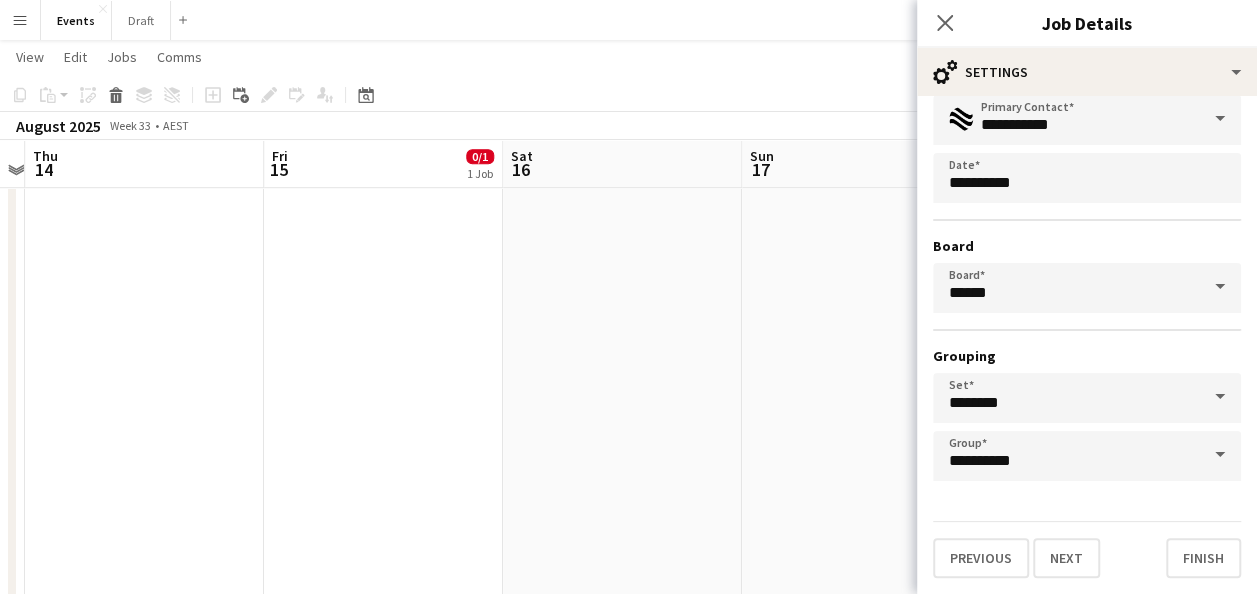 scroll, scrollTop: 0, scrollLeft: 0, axis: both 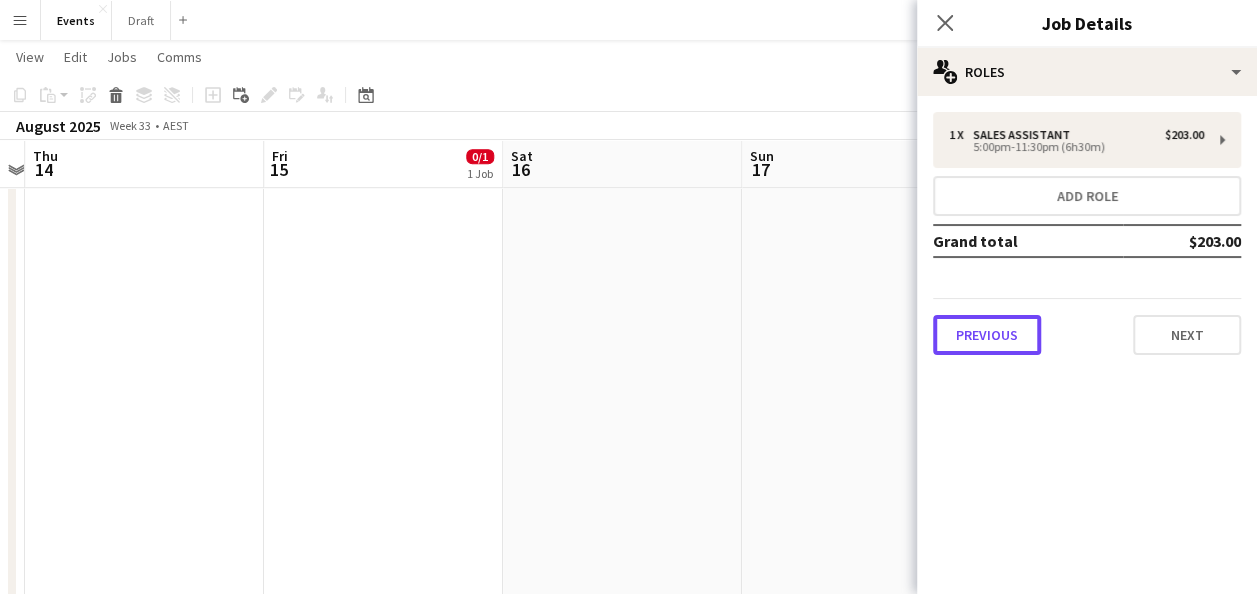drag, startPoint x: 1018, startPoint y: 339, endPoint x: 1041, endPoint y: 350, distance: 25.495098 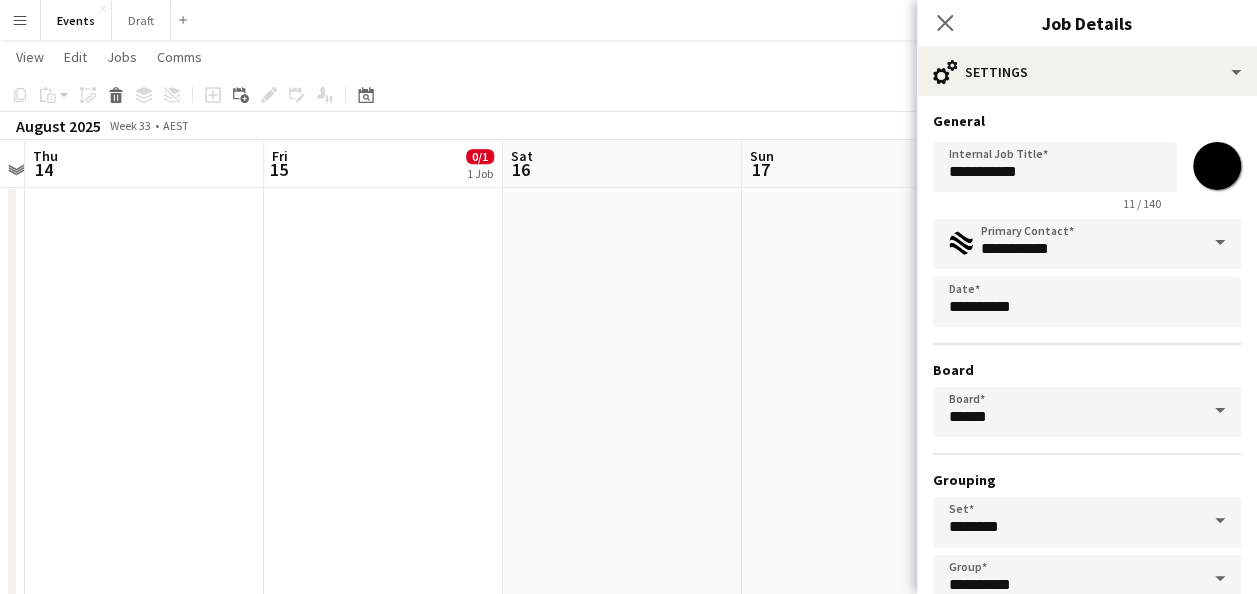 scroll, scrollTop: 124, scrollLeft: 0, axis: vertical 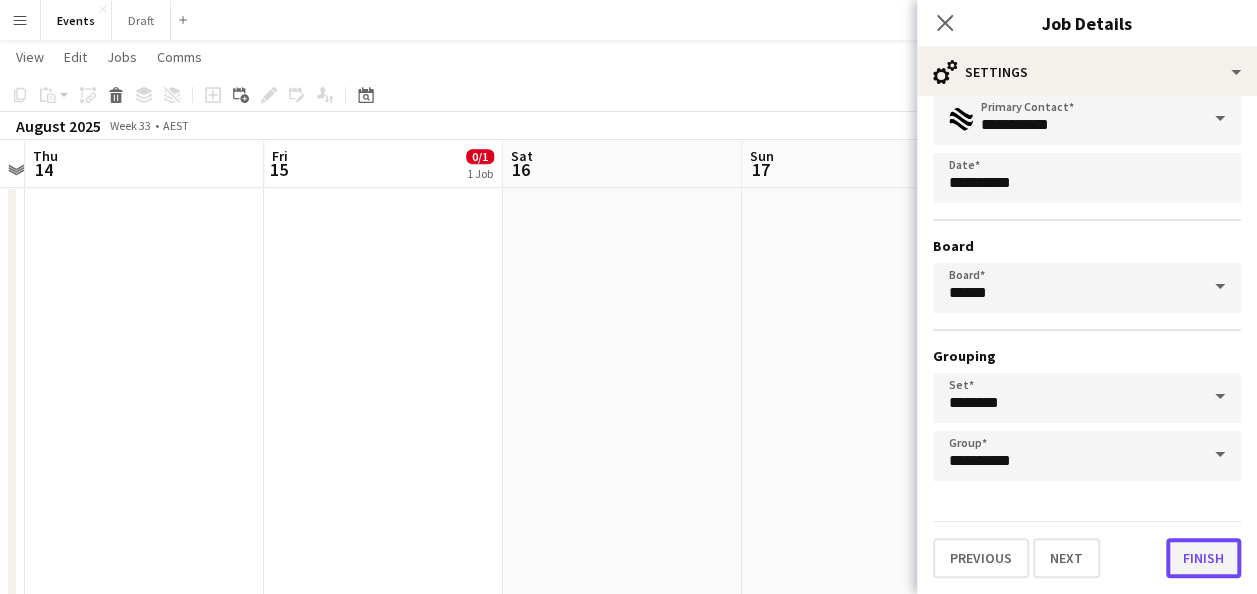 click on "Finish" at bounding box center (1203, 558) 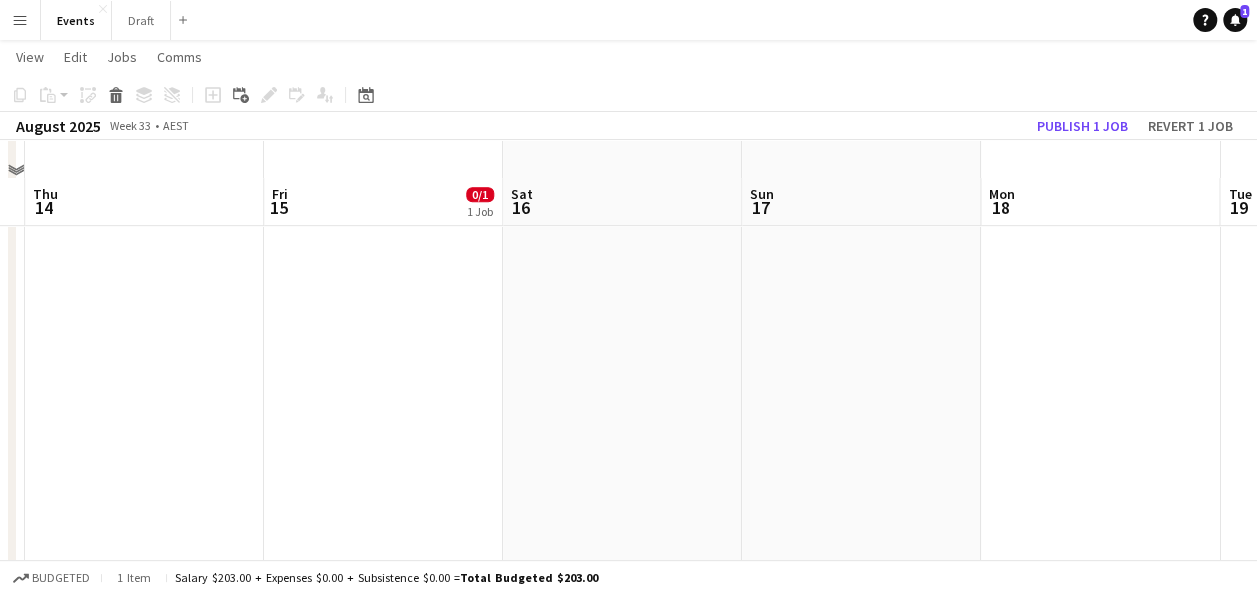 scroll, scrollTop: 400, scrollLeft: 0, axis: vertical 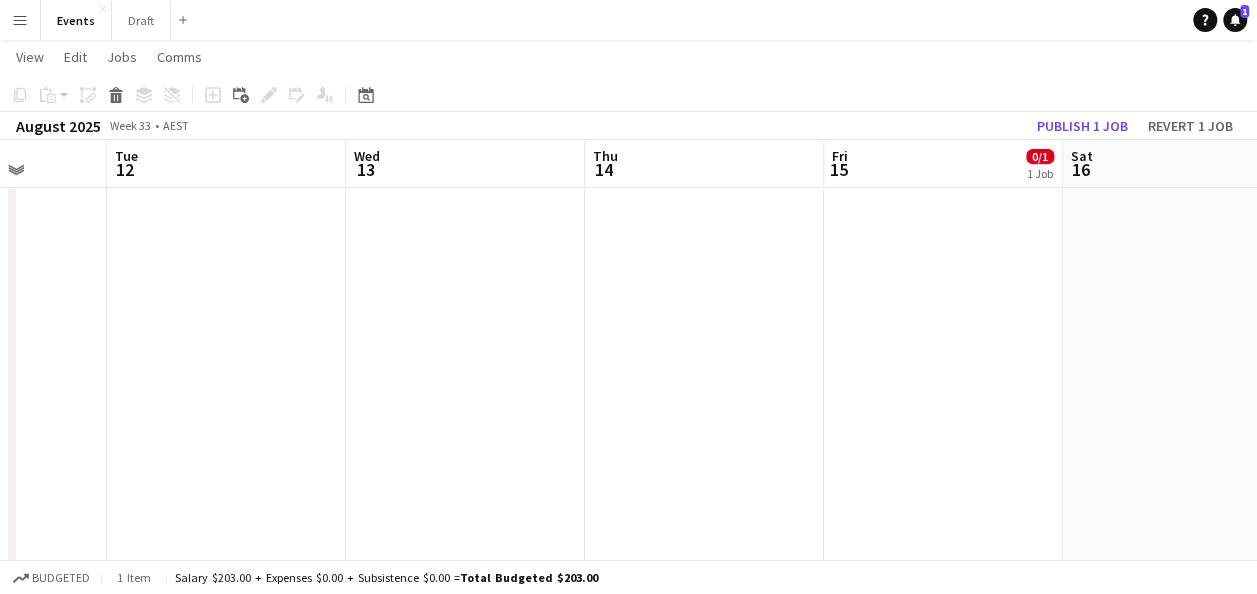 drag, startPoint x: 354, startPoint y: 352, endPoint x: 916, endPoint y: 356, distance: 562.0142 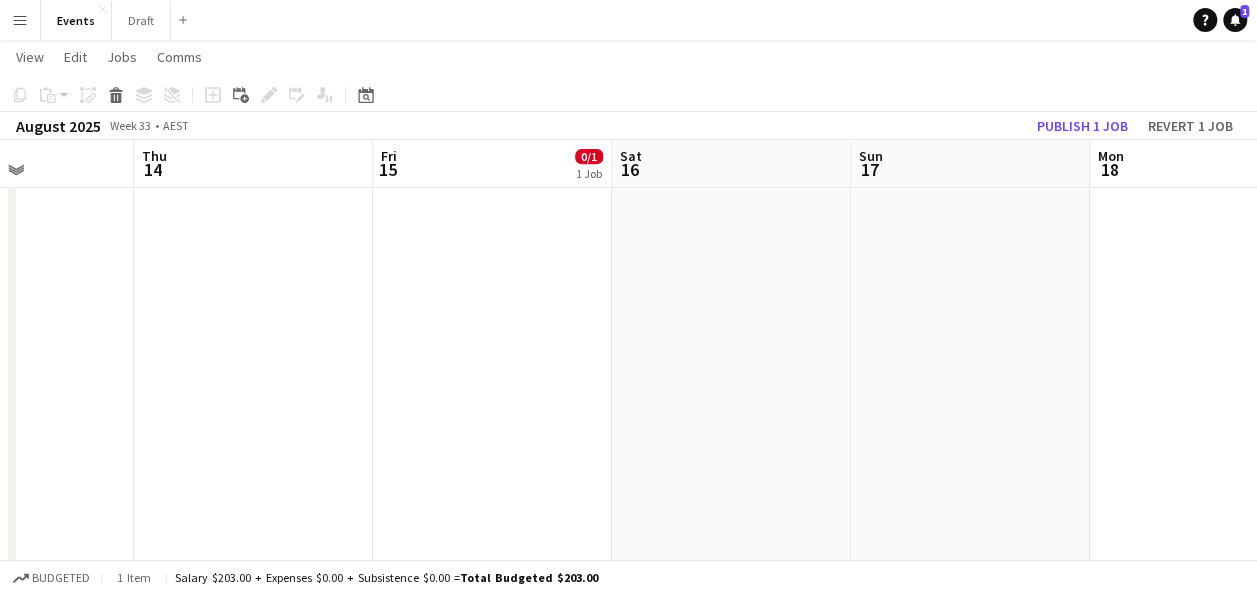 scroll, scrollTop: 0, scrollLeft: 590, axis: horizontal 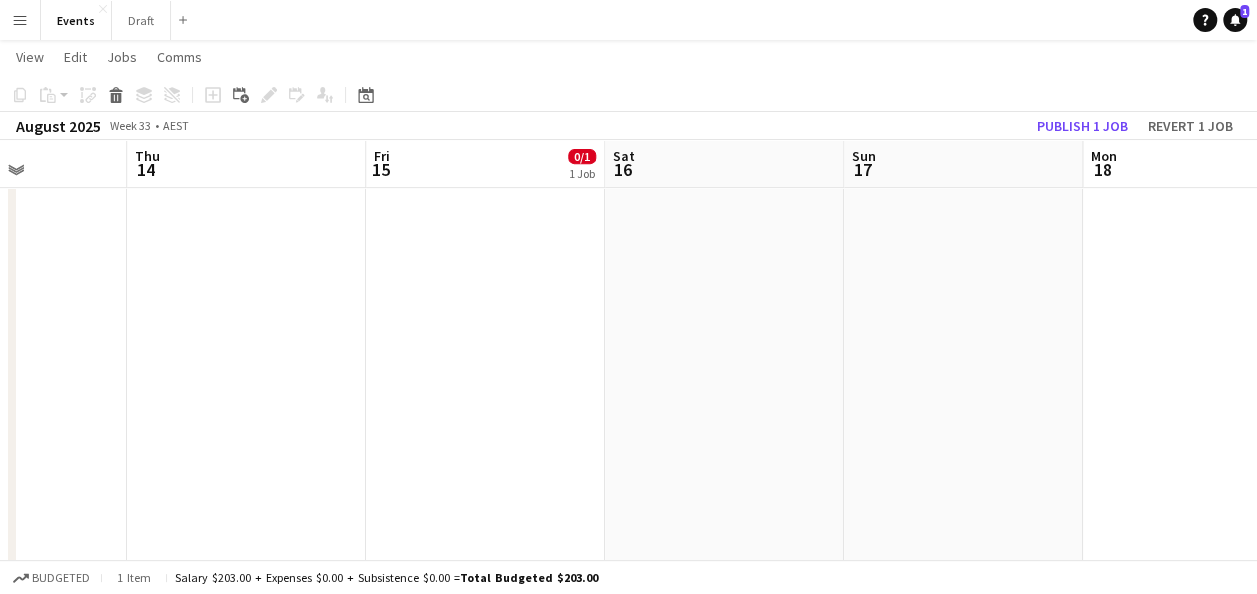 drag, startPoint x: 1074, startPoint y: 351, endPoint x: 615, endPoint y: 363, distance: 459.15683 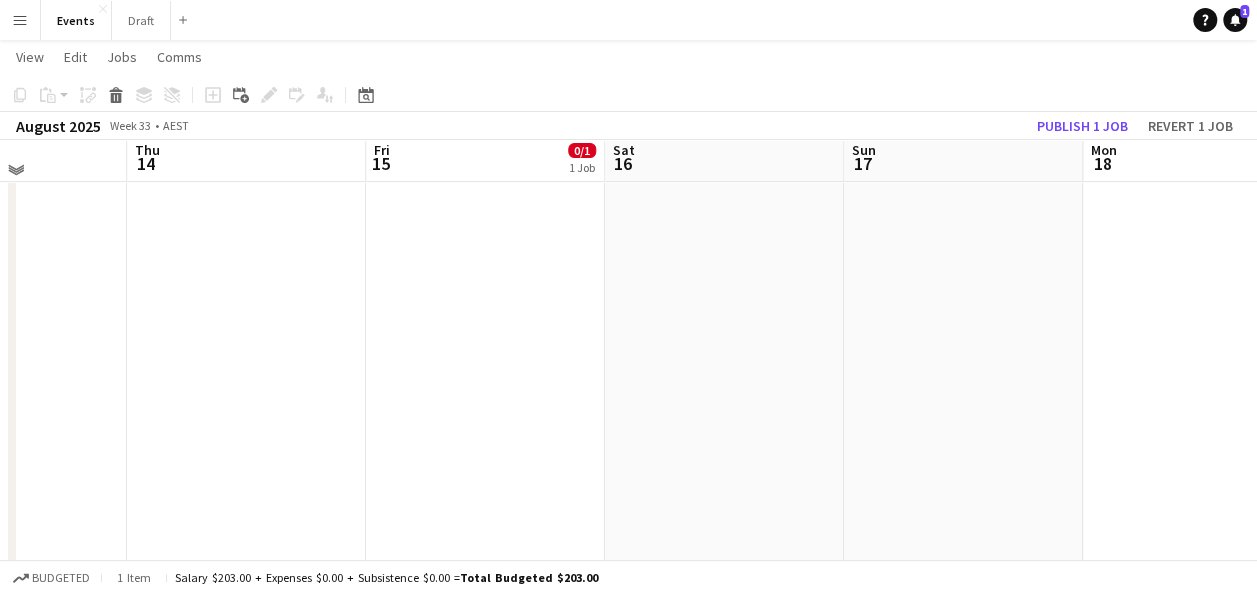 scroll, scrollTop: 110, scrollLeft: 0, axis: vertical 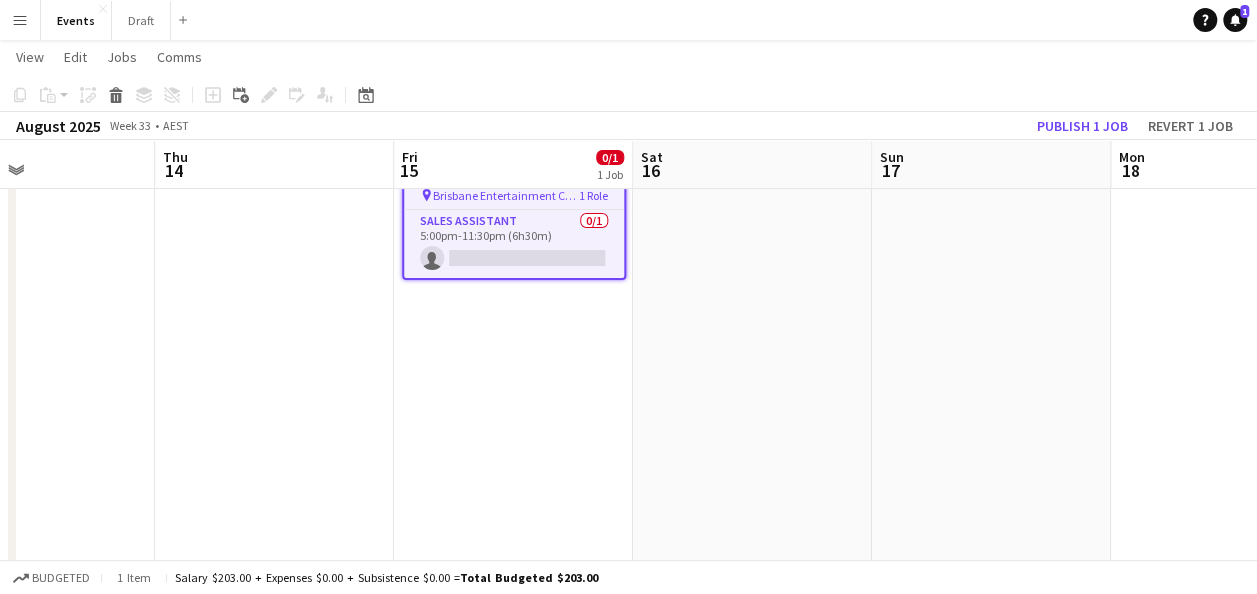 drag, startPoint x: 514, startPoint y: 363, endPoint x: 549, endPoint y: 539, distance: 179.44637 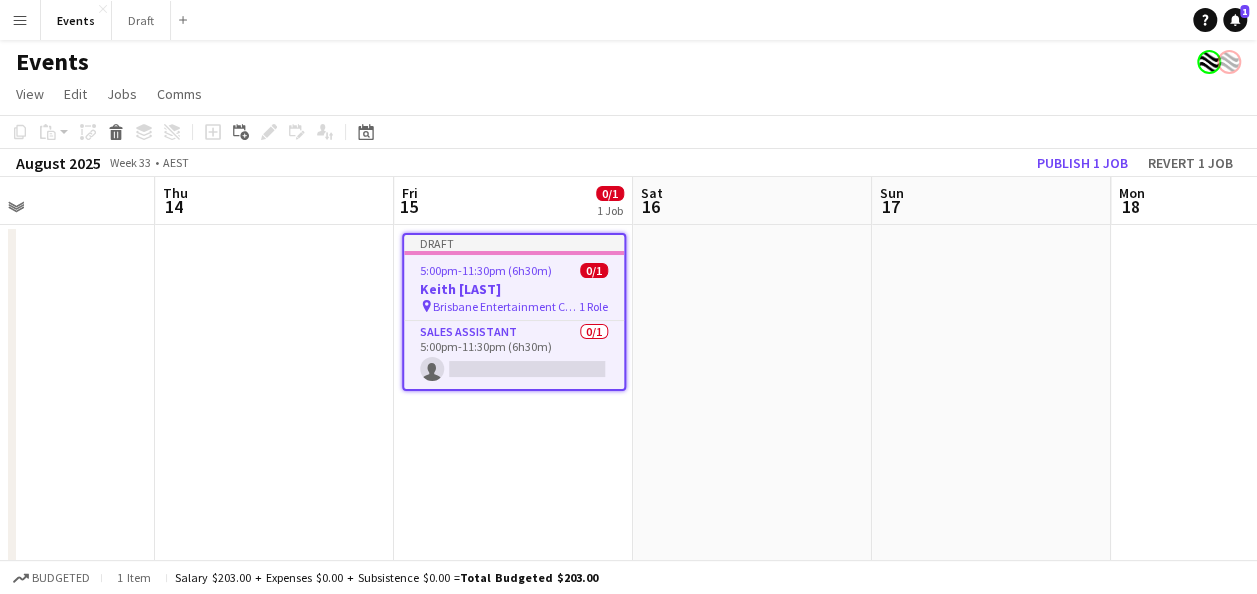 scroll, scrollTop: 0, scrollLeft: 0, axis: both 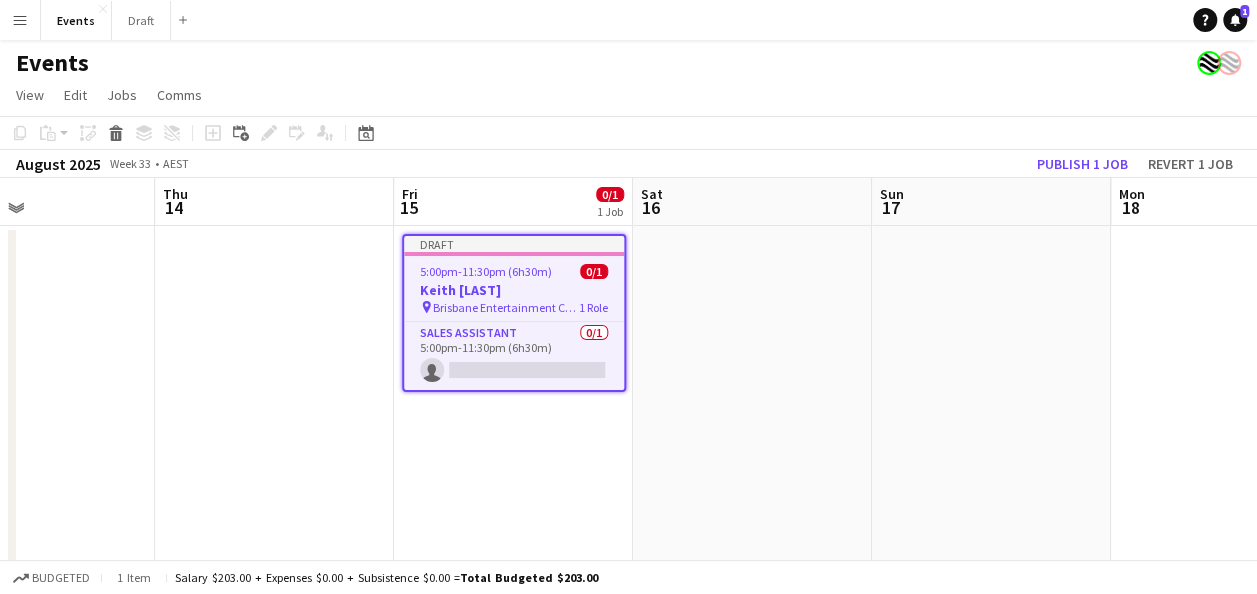 click at bounding box center (752, 799) 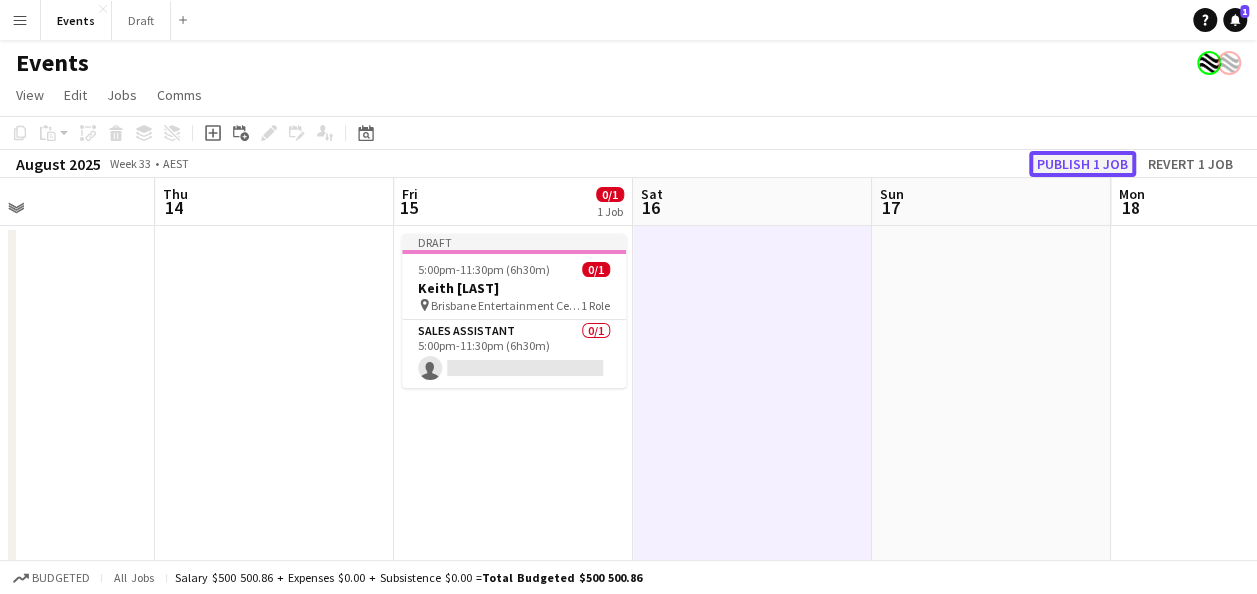 click on "Publish 1 job" 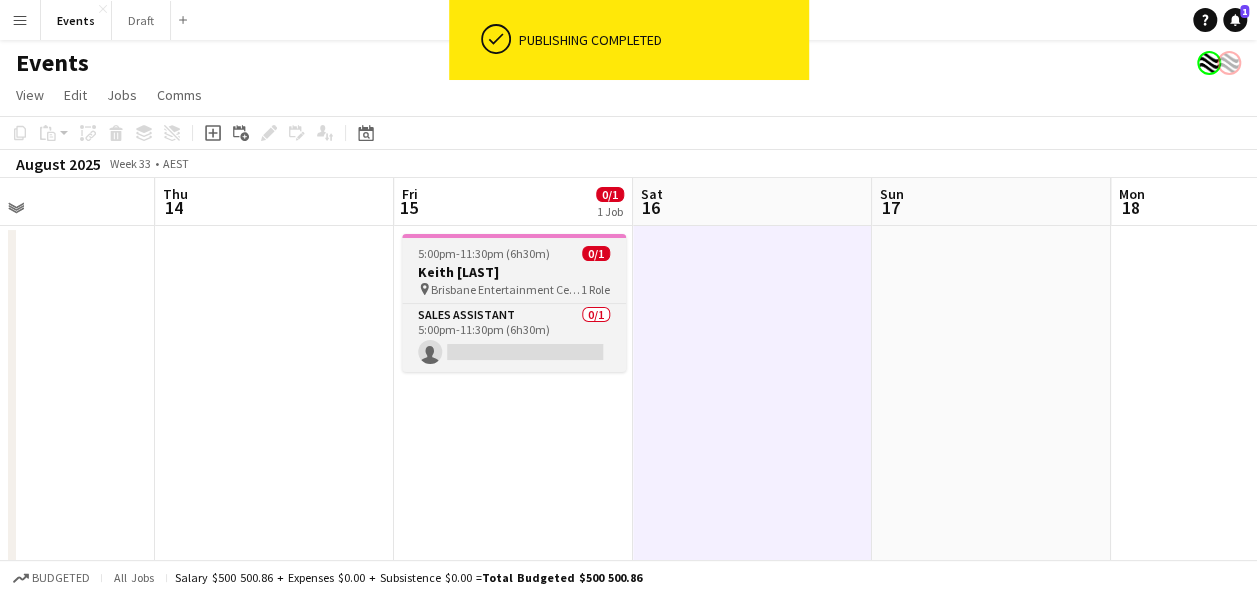 click on "5:00pm-11:30pm (6h30m)    0/1   Keith Urban
pin
Brisbane Entertainment Centre   1 Role   Sales Assistant   0/1   5:00pm-11:30pm (6h30m)
single-neutral-actions" at bounding box center [514, 303] 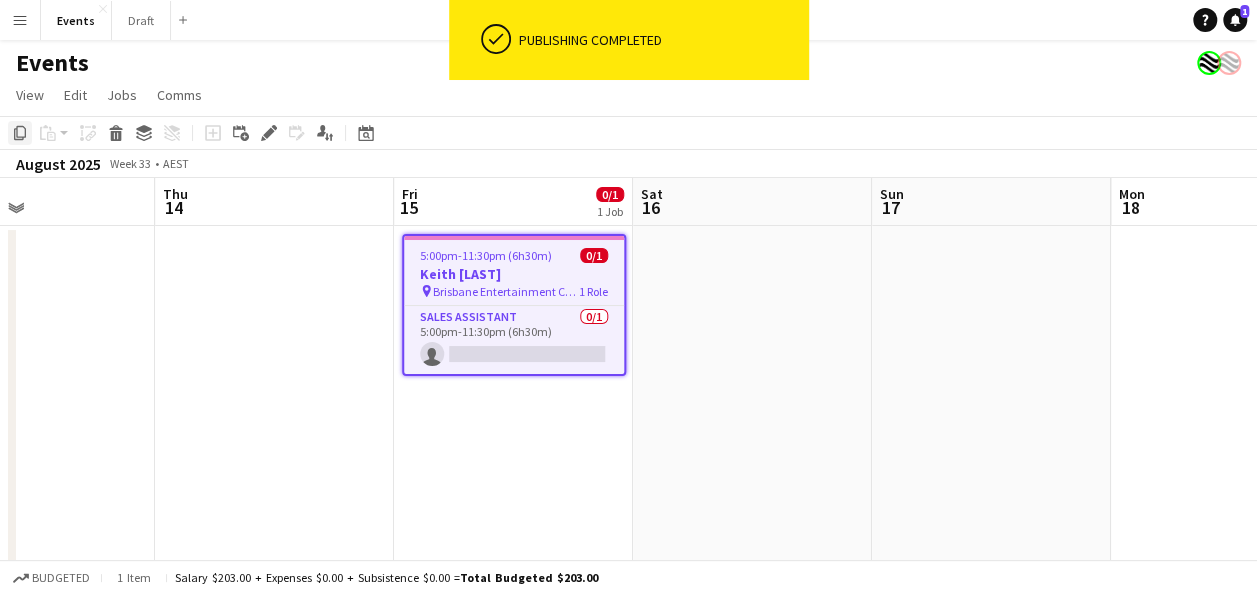 click on "Copy" 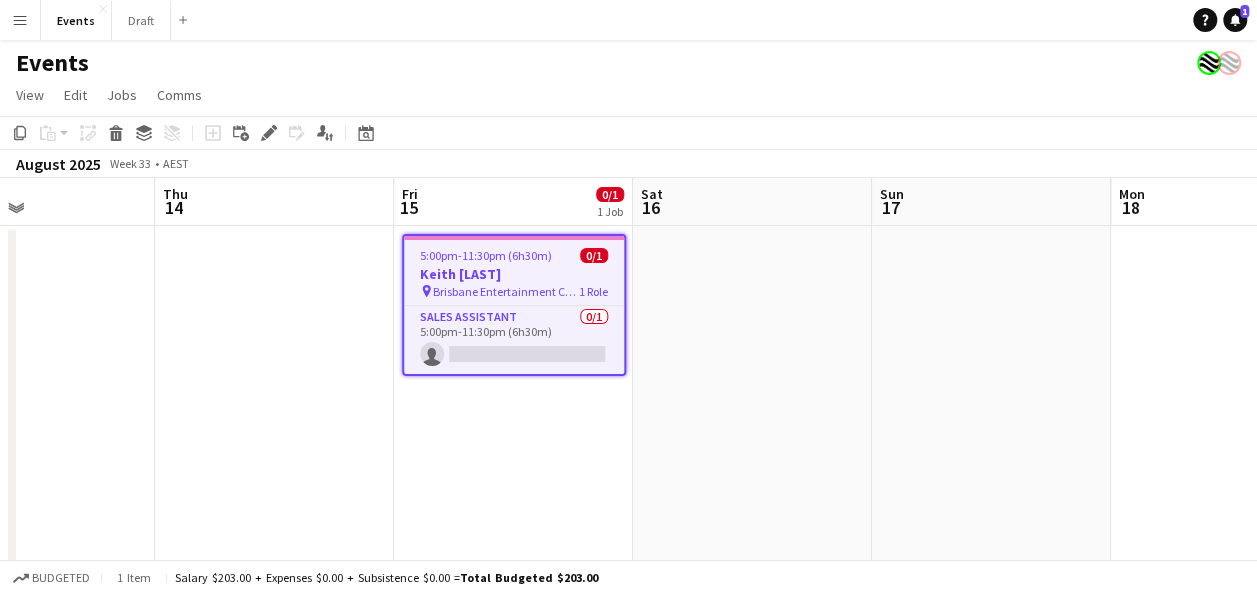 drag, startPoint x: 698, startPoint y: 262, endPoint x: 658, endPoint y: 256, distance: 40.4475 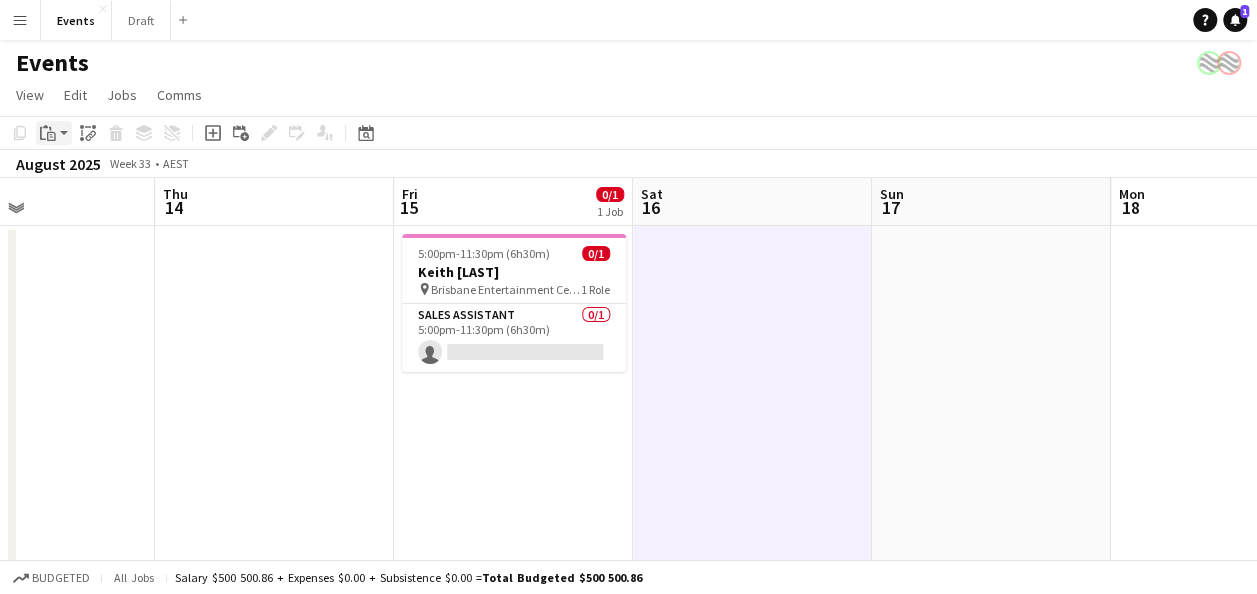 click 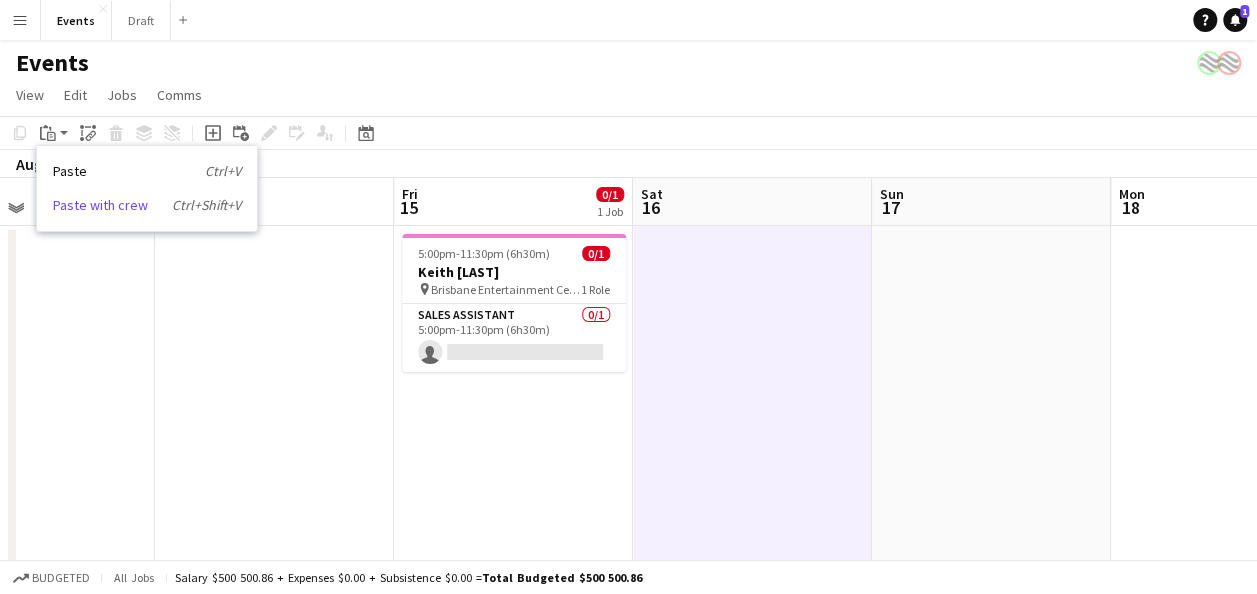 click on "Paste with crew  Ctrl+Shift+V" at bounding box center [147, 205] 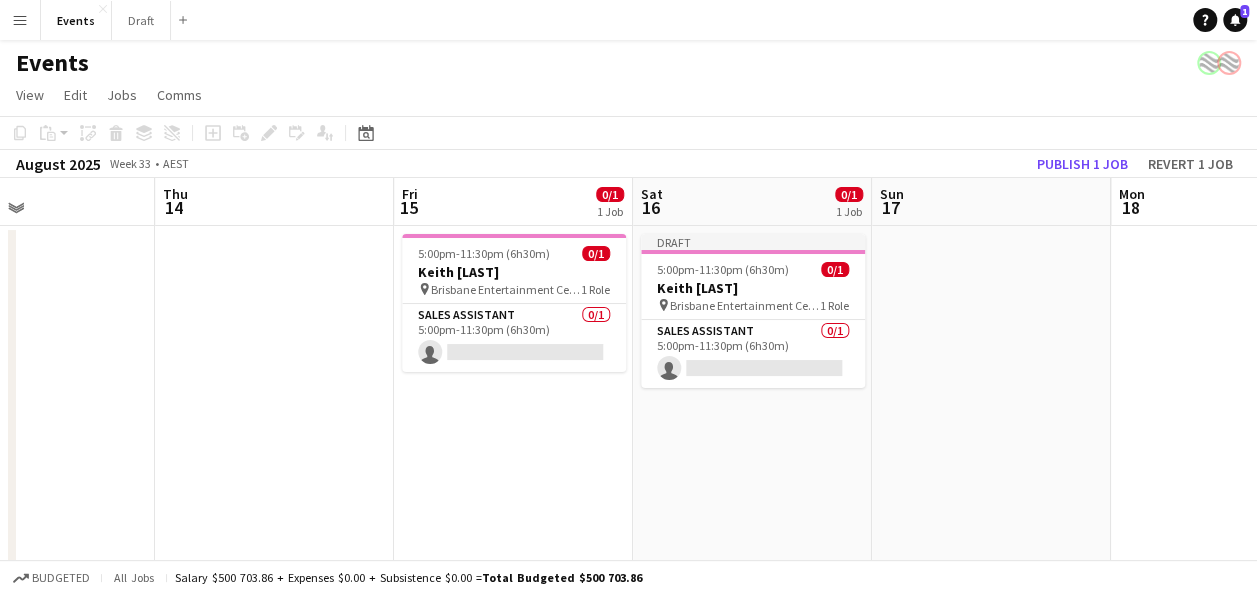click at bounding box center [991, 799] 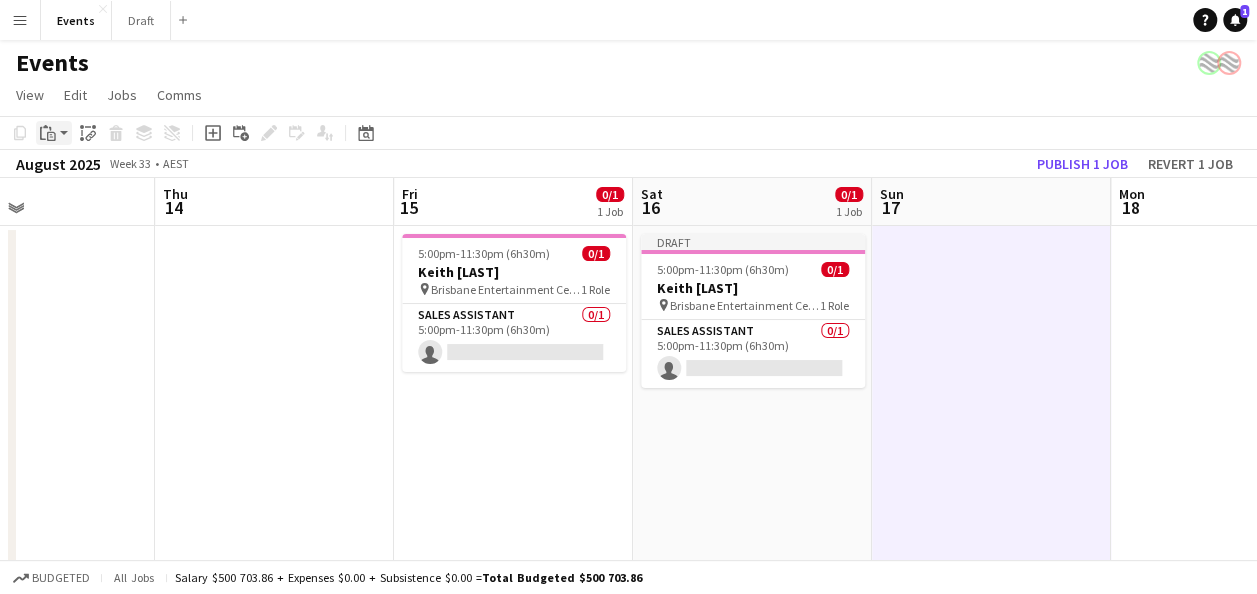 click on "Paste" at bounding box center [54, 133] 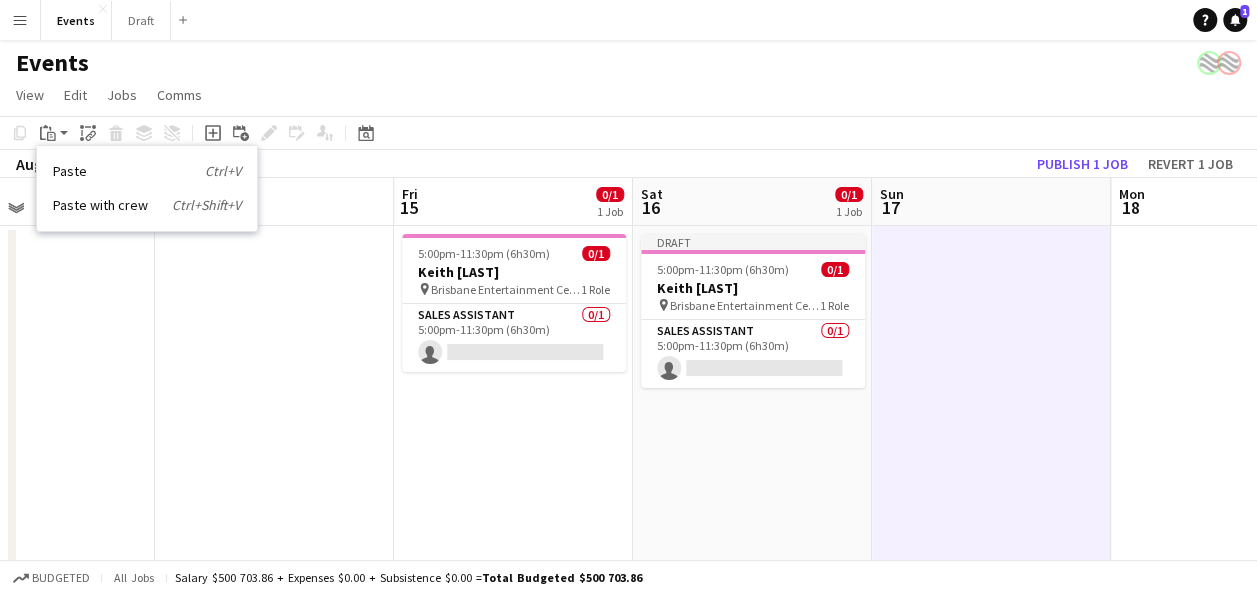 click on "Paste with crew  Ctrl+Shift+V" at bounding box center (147, 205) 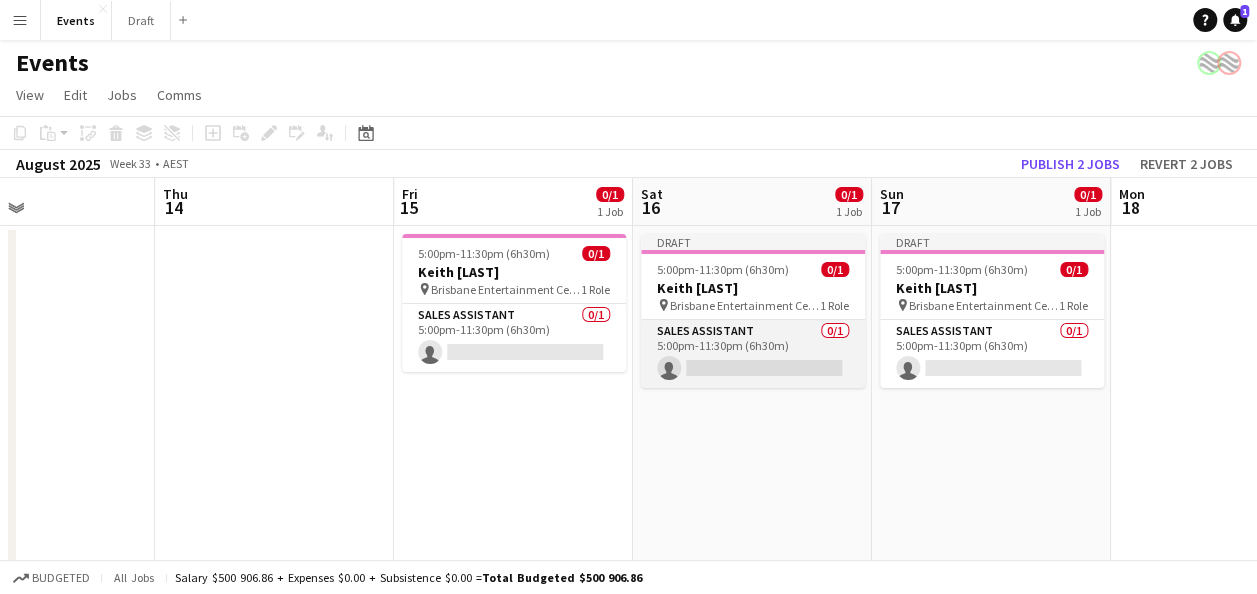 drag, startPoint x: 766, startPoint y: 372, endPoint x: 750, endPoint y: 370, distance: 16.124516 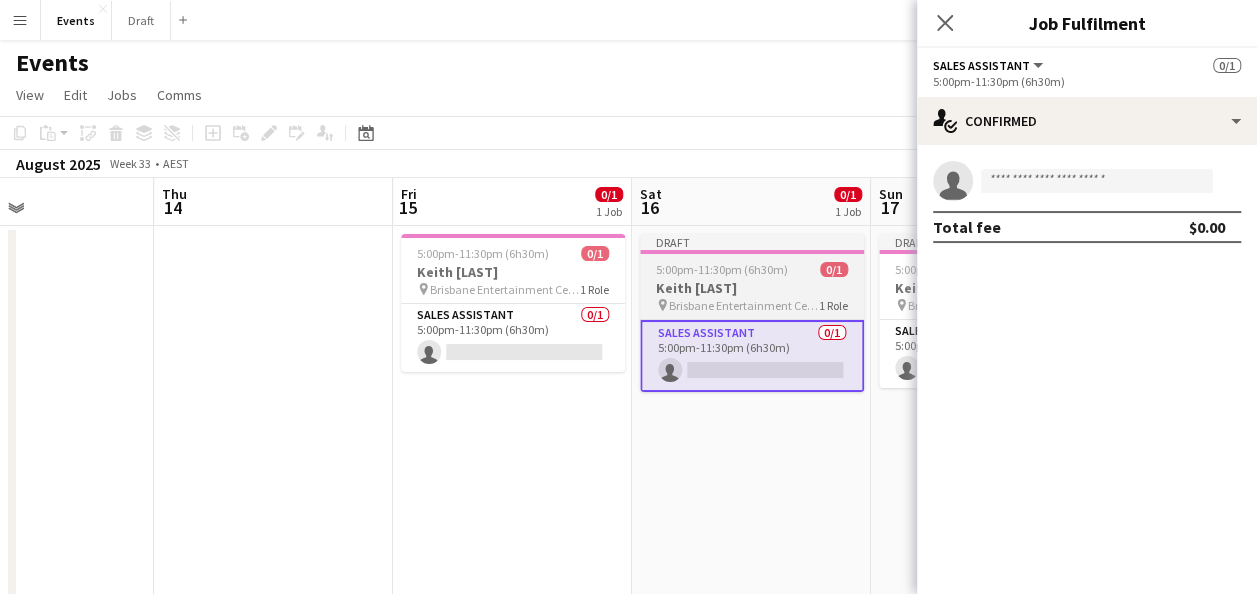 click on "Keith [LAST]" at bounding box center (752, 288) 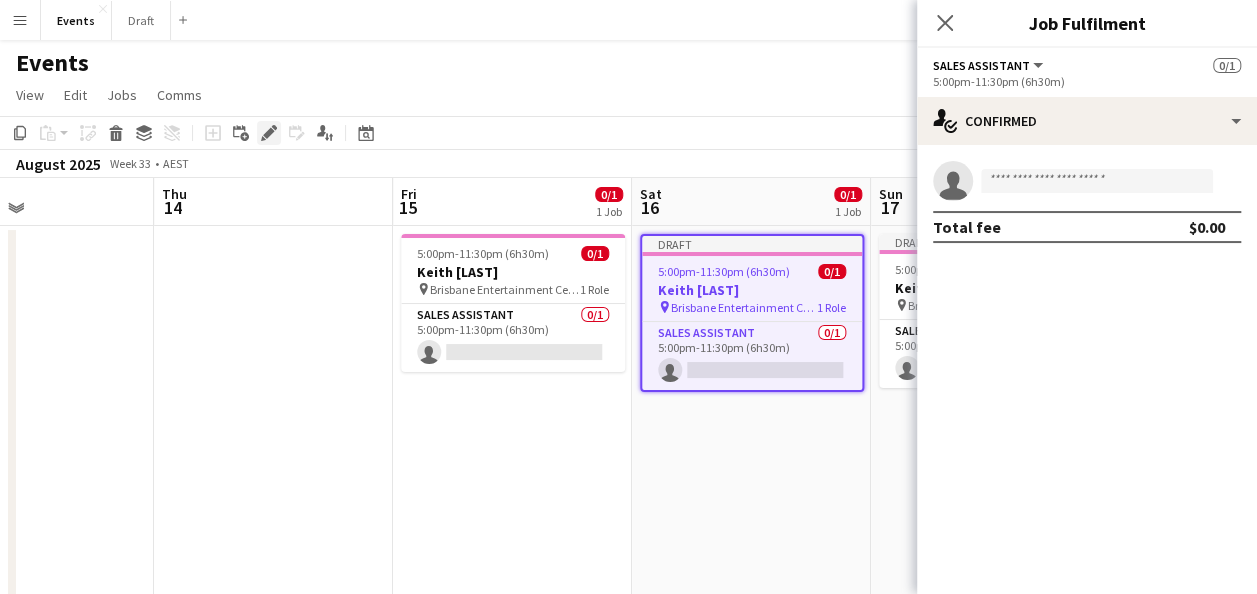 click on "Edit" 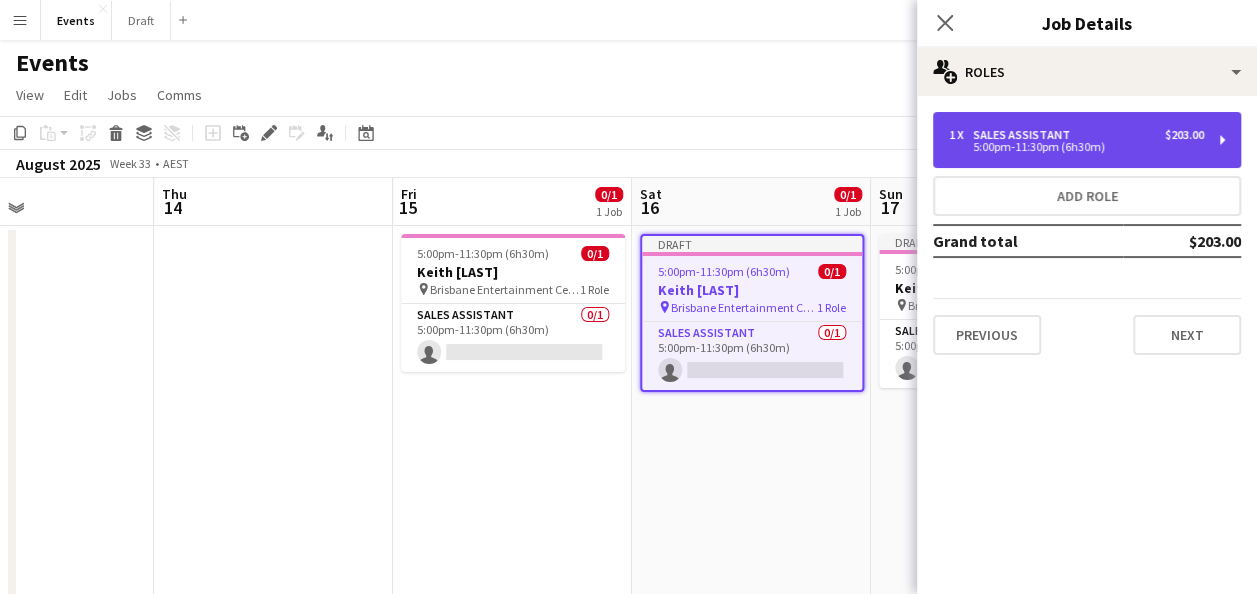 click on "1 x   Sales Assistant   $203.00   5:00pm-11:30pm (6h30m)" at bounding box center (1087, 140) 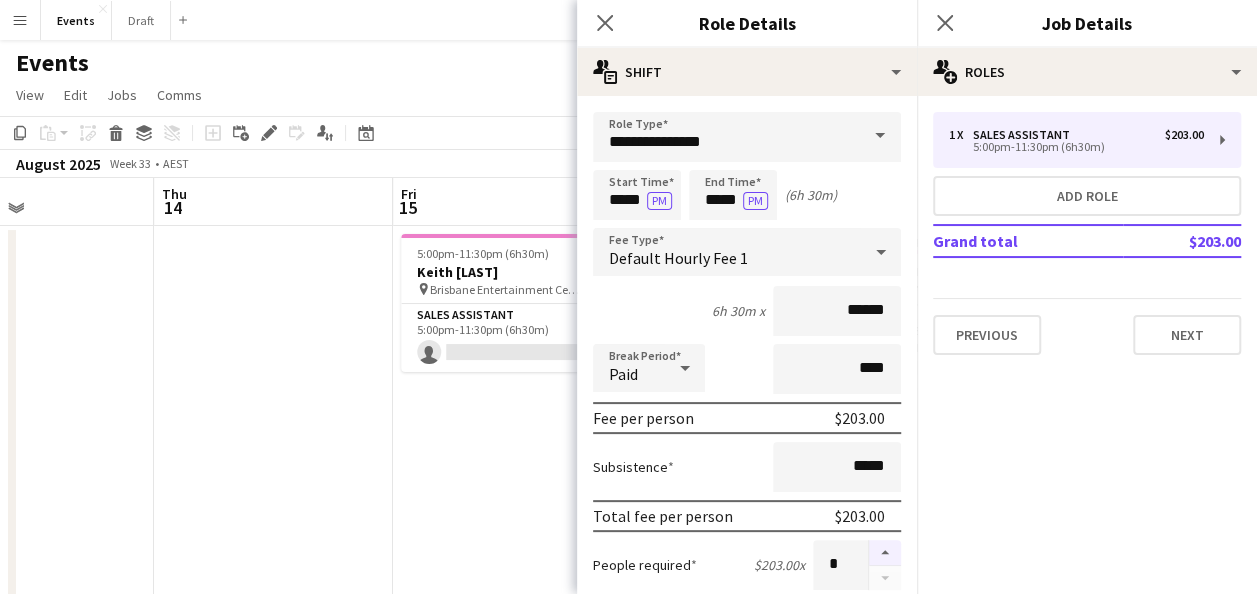 click at bounding box center [885, 553] 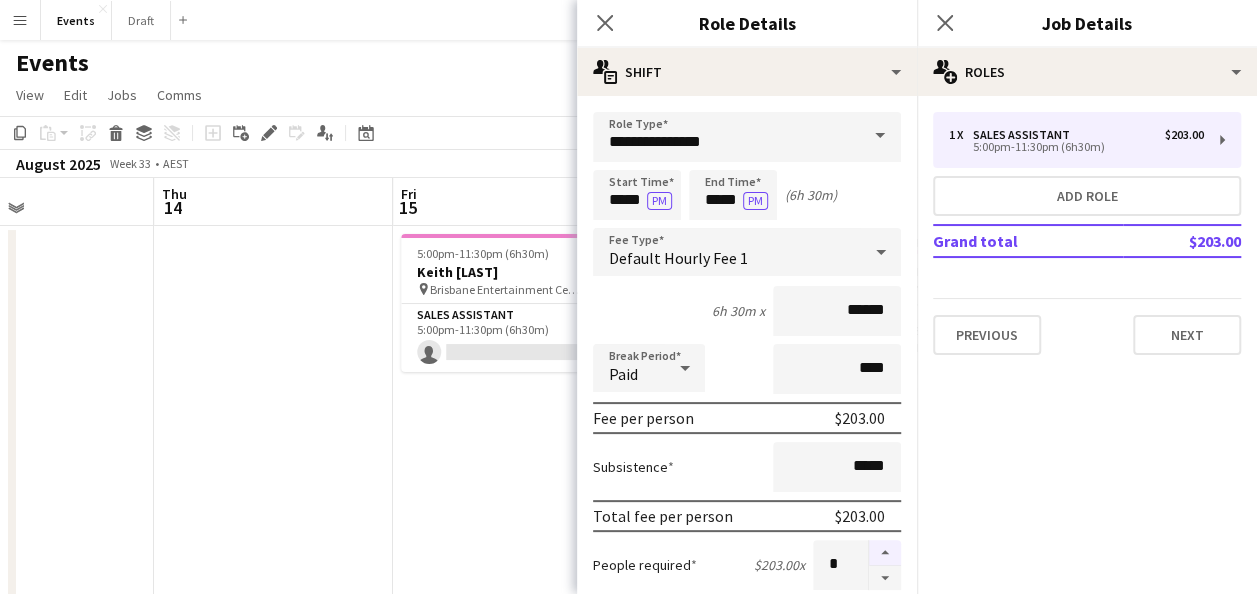 click at bounding box center [885, 553] 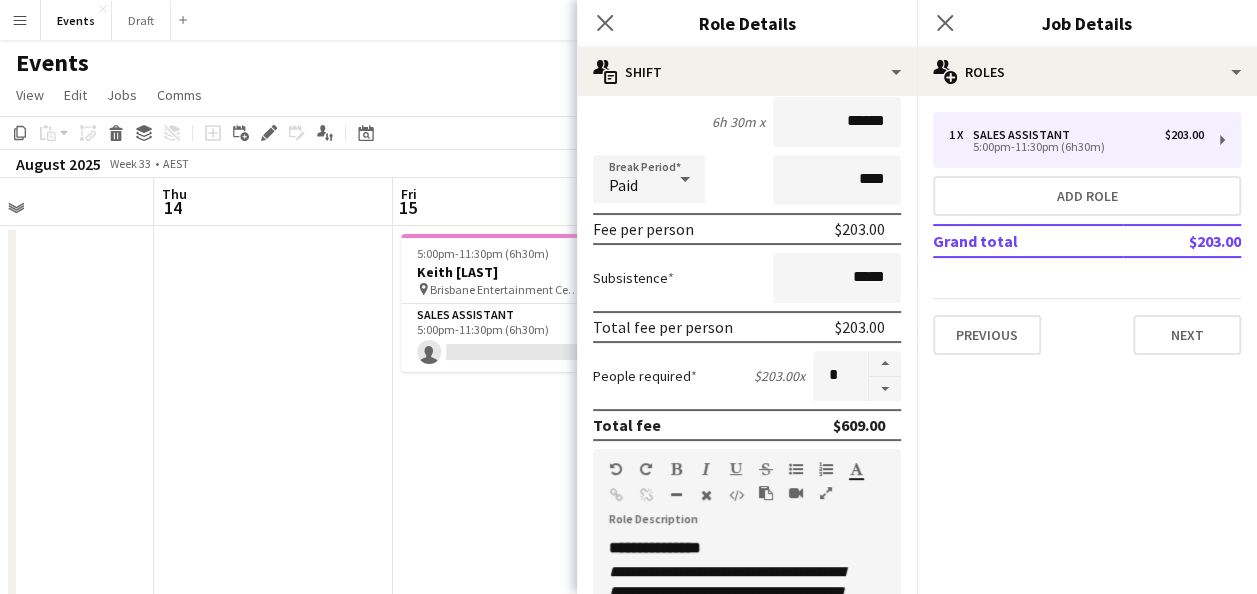 scroll, scrollTop: 200, scrollLeft: 0, axis: vertical 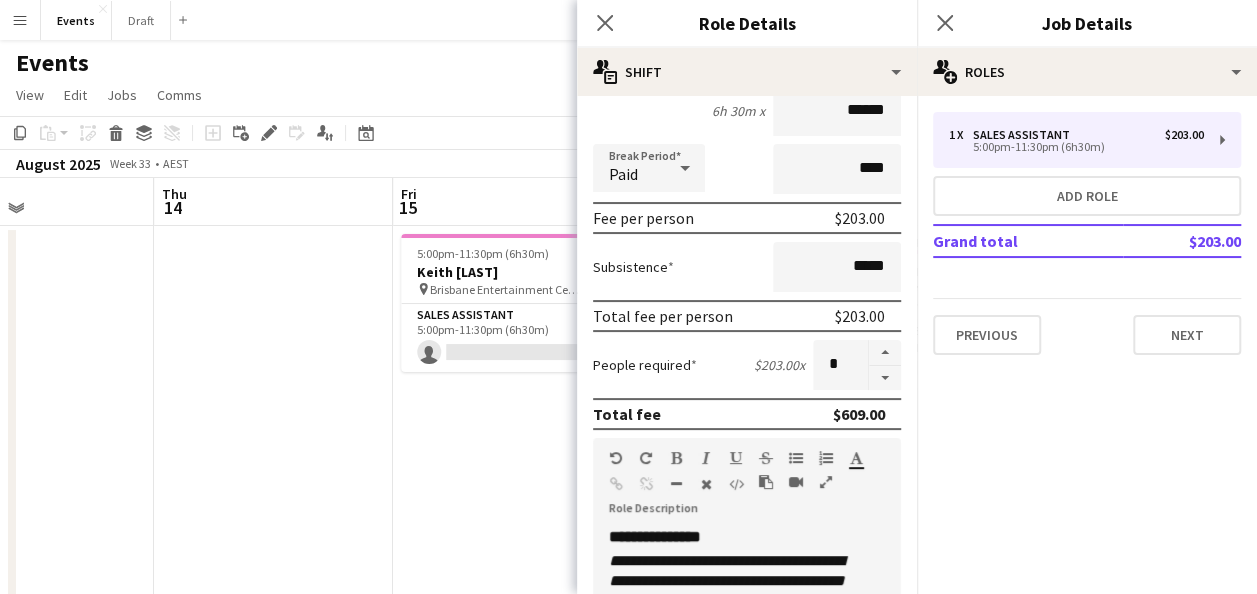 click on "5:00pm-11:30pm (6h30m)    0/1   Keith Urban
pin
Brisbane Entertainment Centre   1 Role   Sales Assistant   0/1   5:00pm-11:30pm (6h30m)
single-neutral-actions" at bounding box center [512, 799] 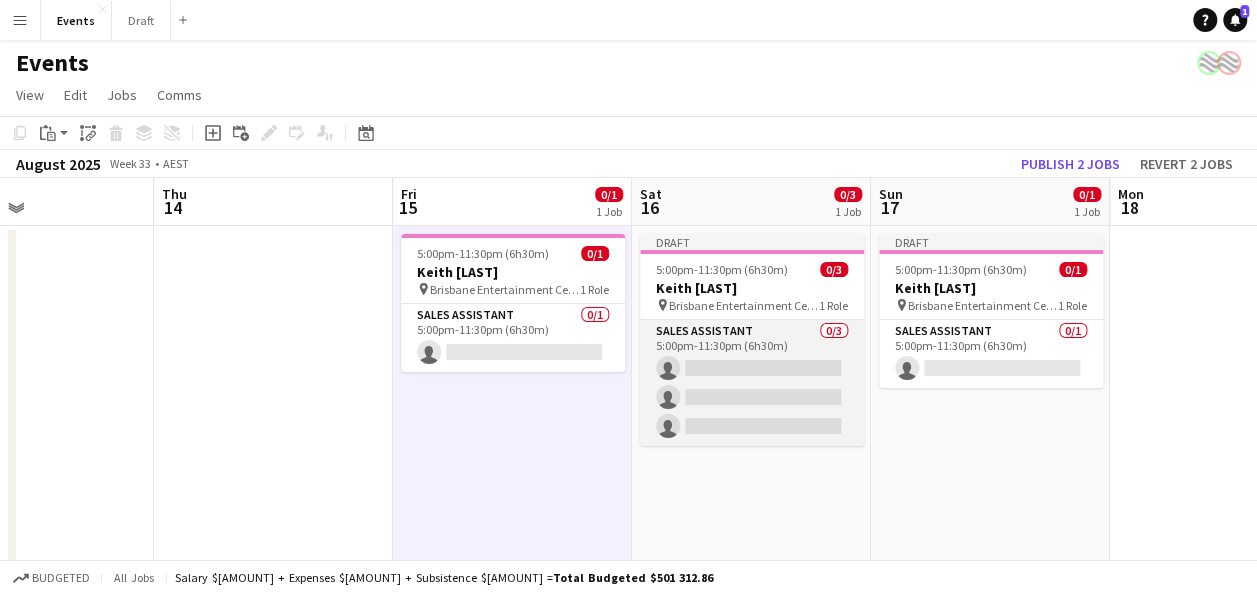click on "Sales Assistant   0/3   5:00pm-11:30pm (6h30m)
single-neutral-actions
single-neutral-actions
single-neutral-actions" at bounding box center [752, 383] 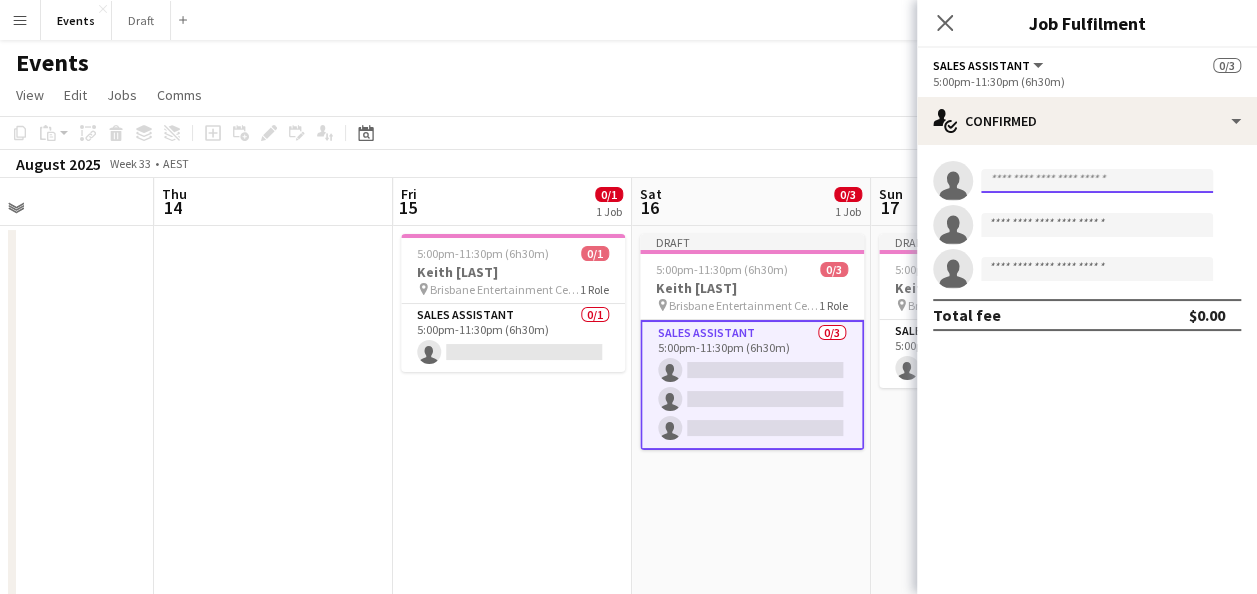click at bounding box center (1097, 181) 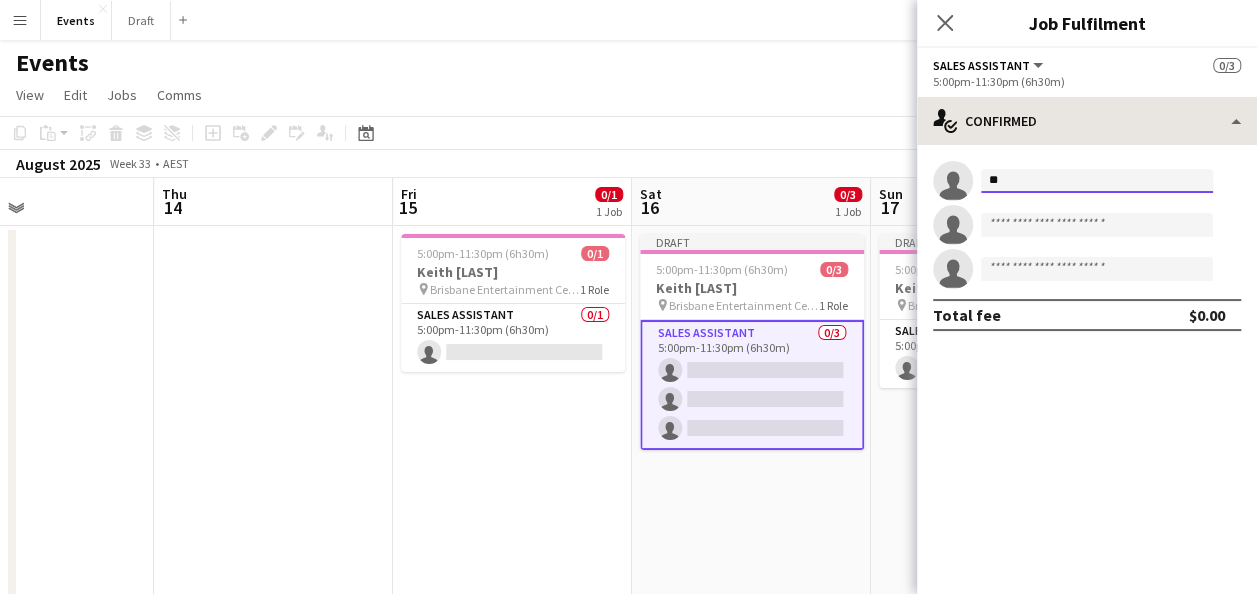 type on "*" 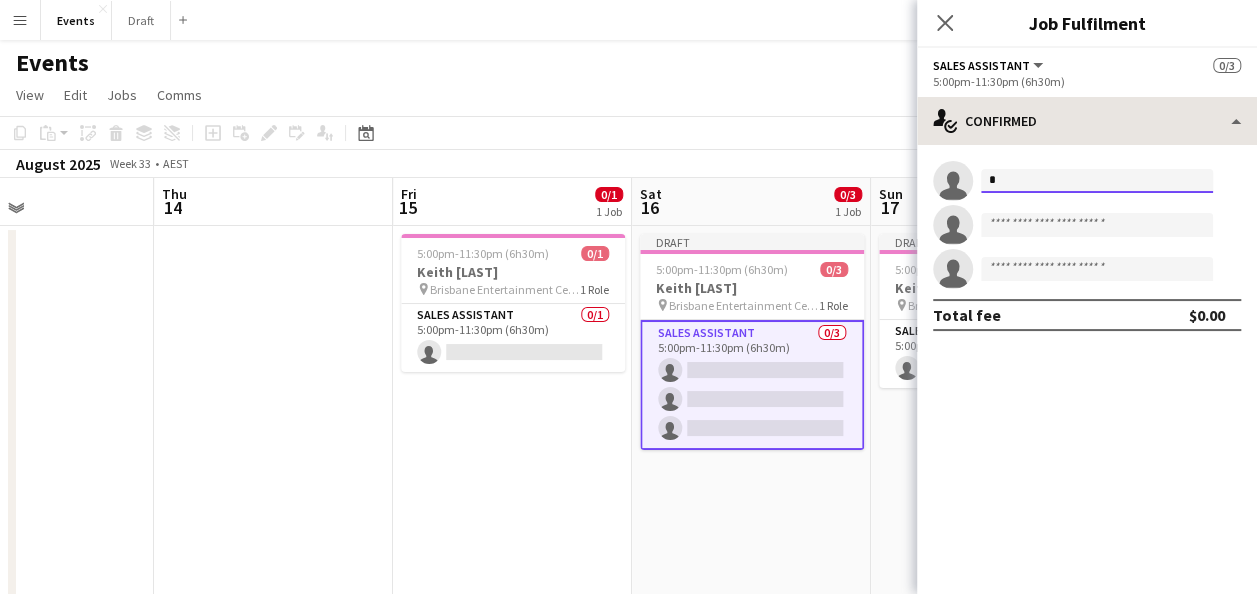 type 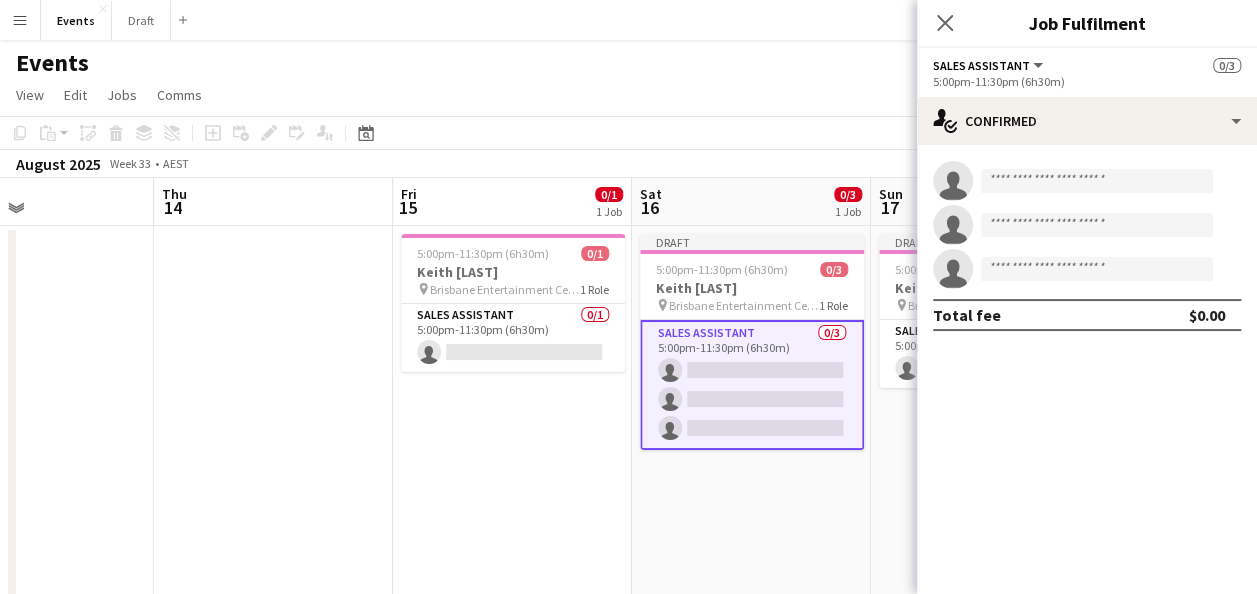 click on "5:00pm-11:30pm (6h30m)    0/1   Keith Urban
pin
Brisbane Entertainment Centre   1 Role   Sales Assistant   0/1   5:00pm-11:30pm (6h30m)
single-neutral-actions" at bounding box center [512, 799] 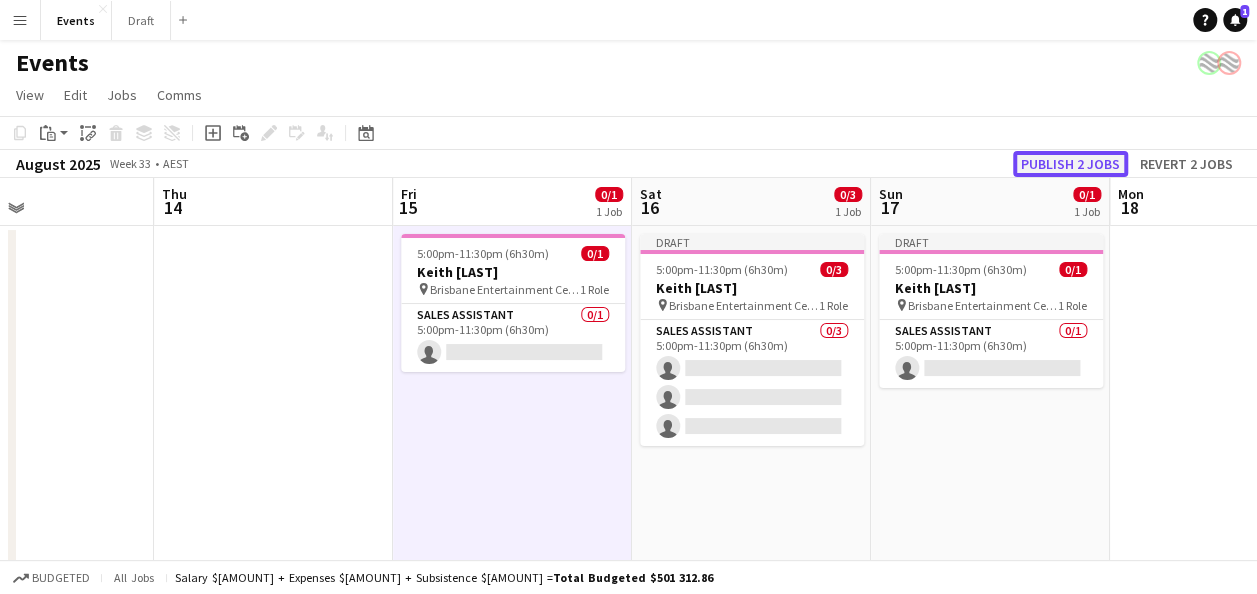click on "Publish 2 jobs" 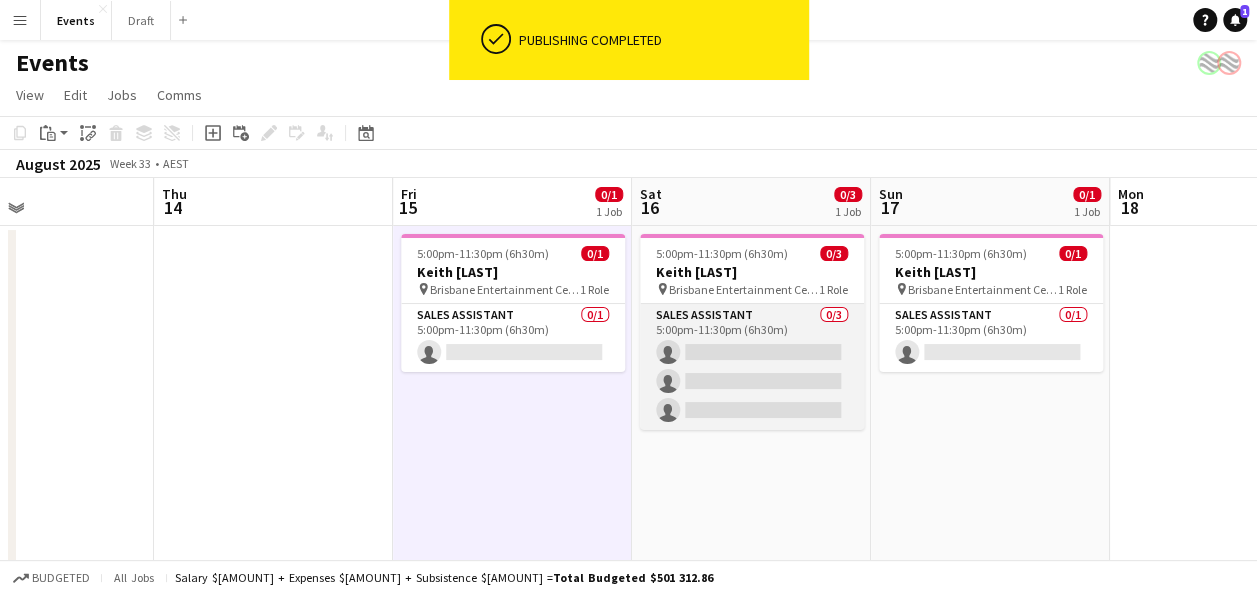 click on "Sales Assistant   0/3   5:00pm-11:30pm (6h30m)
single-neutral-actions
single-neutral-actions
single-neutral-actions" at bounding box center [752, 367] 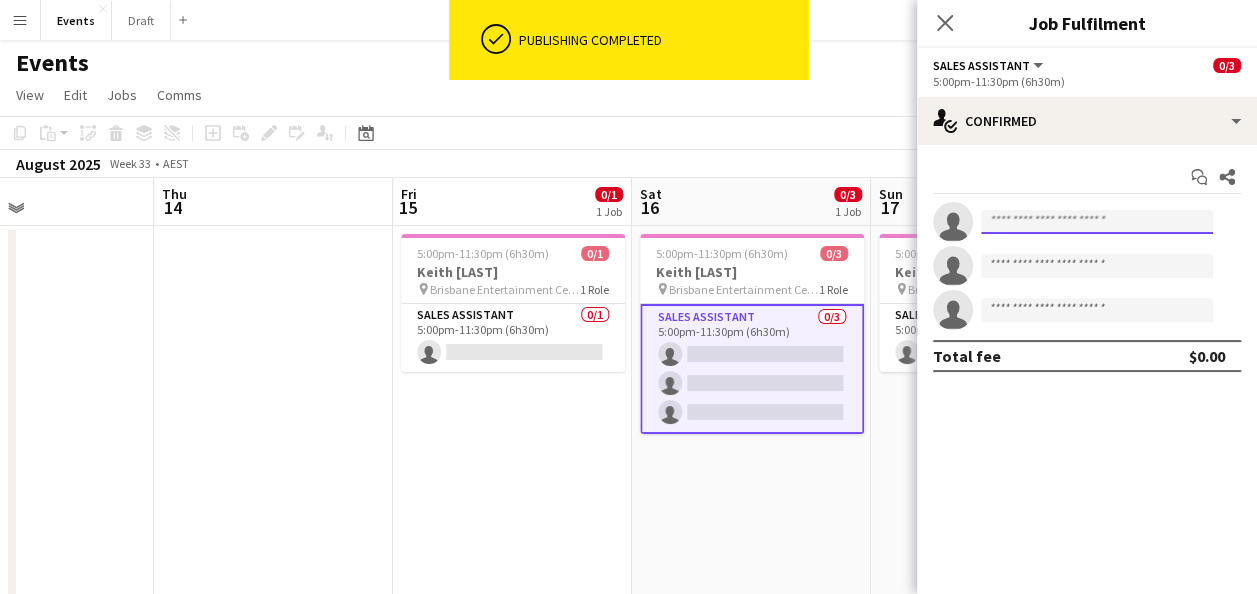 click at bounding box center (1097, 222) 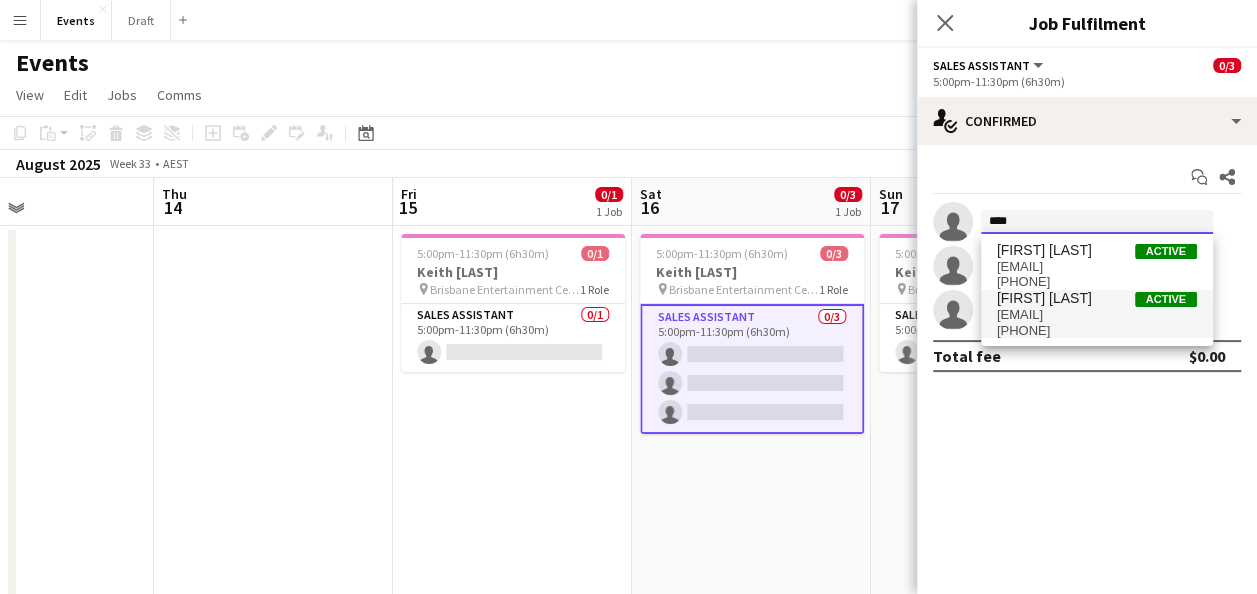 type on "****" 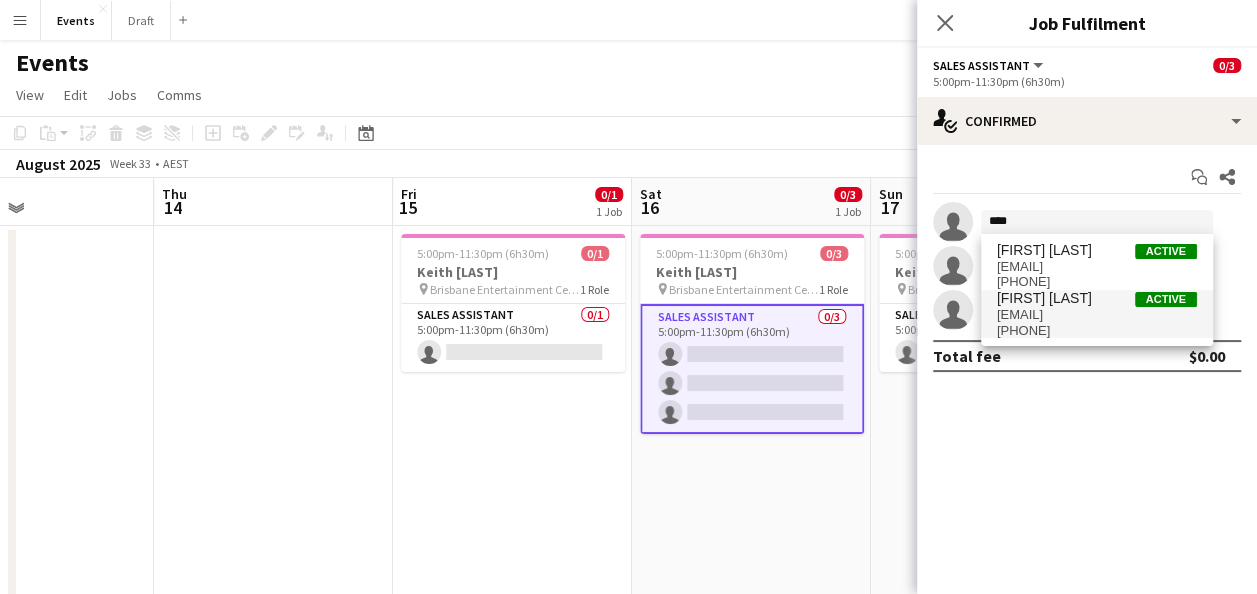 click on "[EMAIL]" at bounding box center (1097, 315) 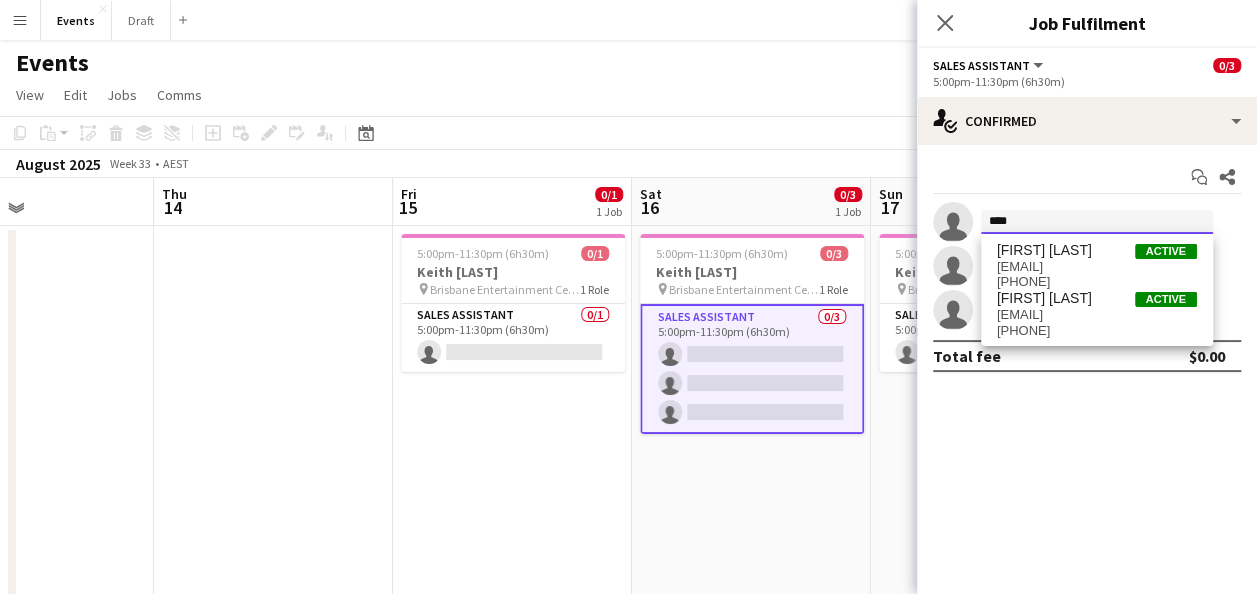 type 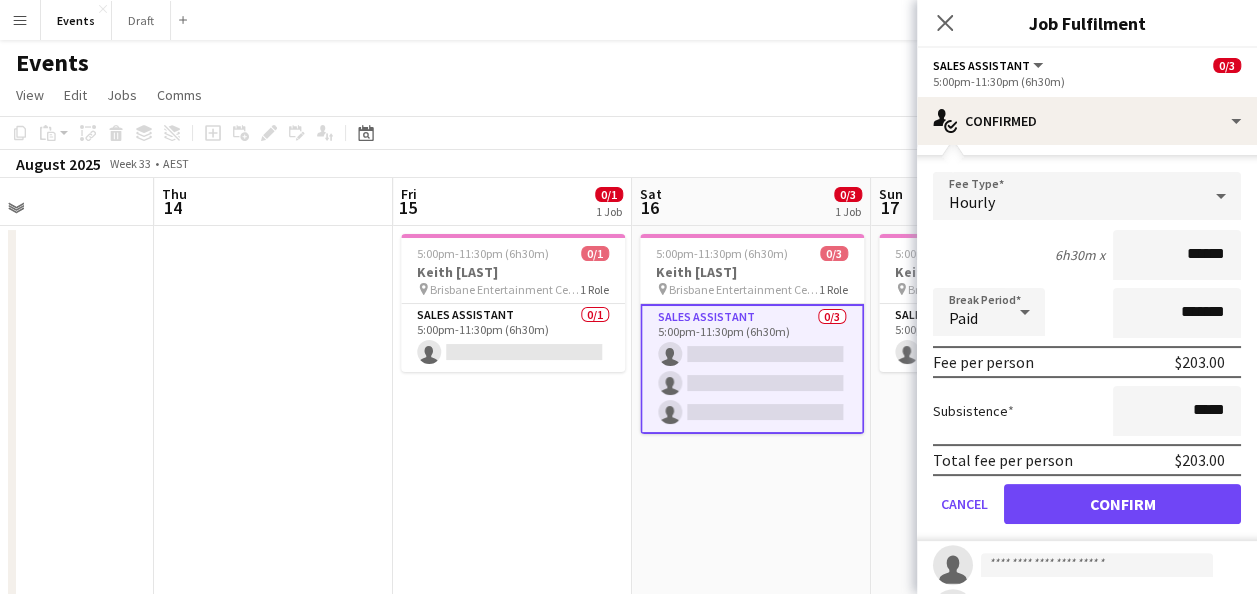 scroll, scrollTop: 189, scrollLeft: 0, axis: vertical 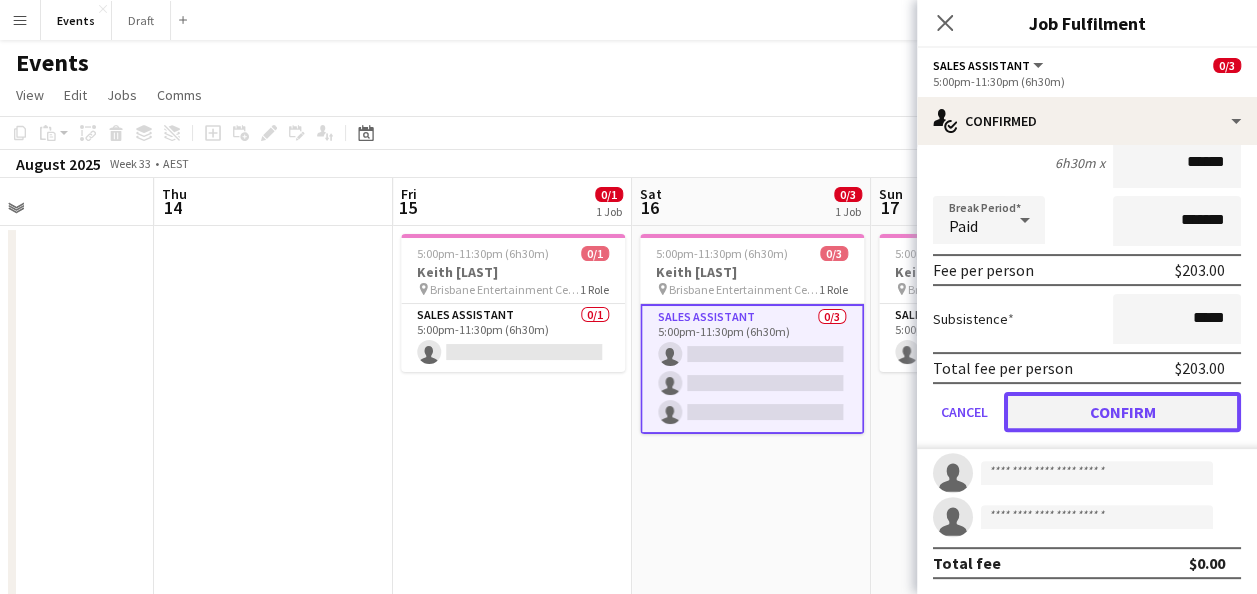click on "Confirm" at bounding box center [1122, 412] 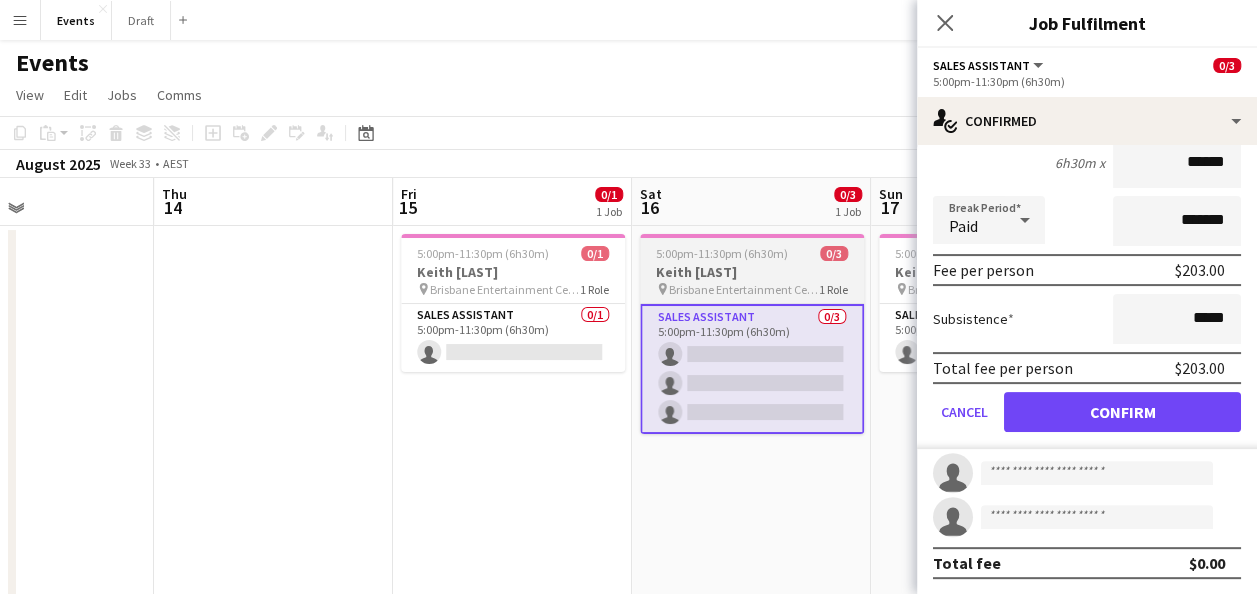scroll, scrollTop: 0, scrollLeft: 0, axis: both 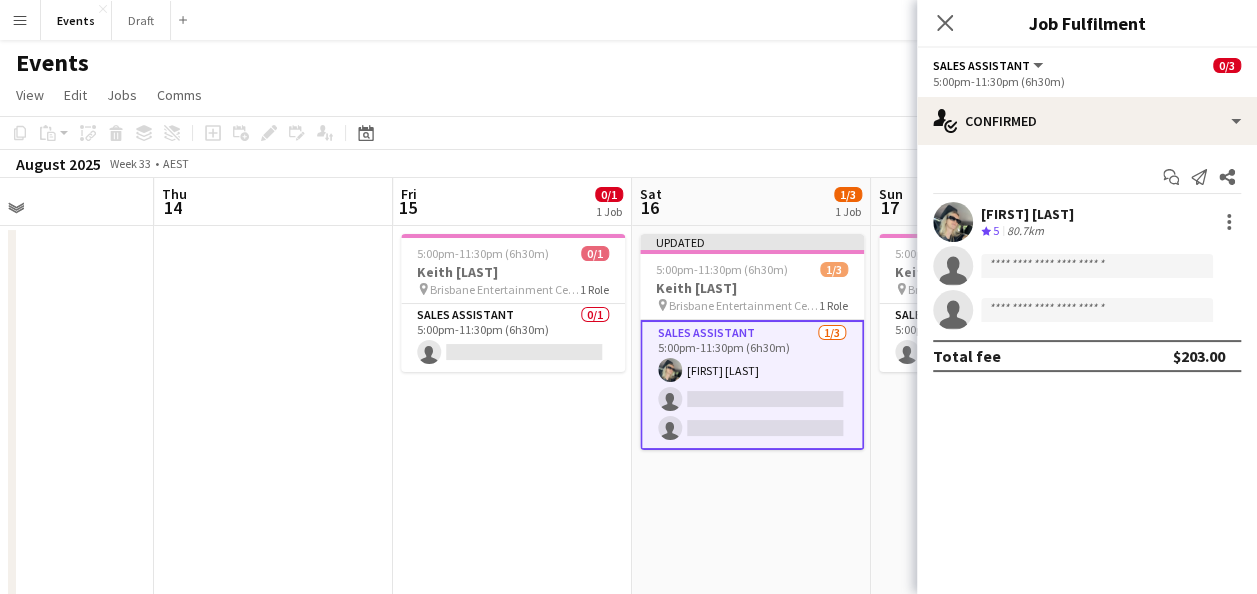 click on "Updated   5:00pm-11:30pm (6h30m)    1/3   Keith Urban
pin
Brisbane Entertainment Centre   1 Role   Sales Assistant   1/3   5:00pm-11:30pm (6h30m)
Natasha Patricks
single-neutral-actions
single-neutral-actions" at bounding box center [751, 799] 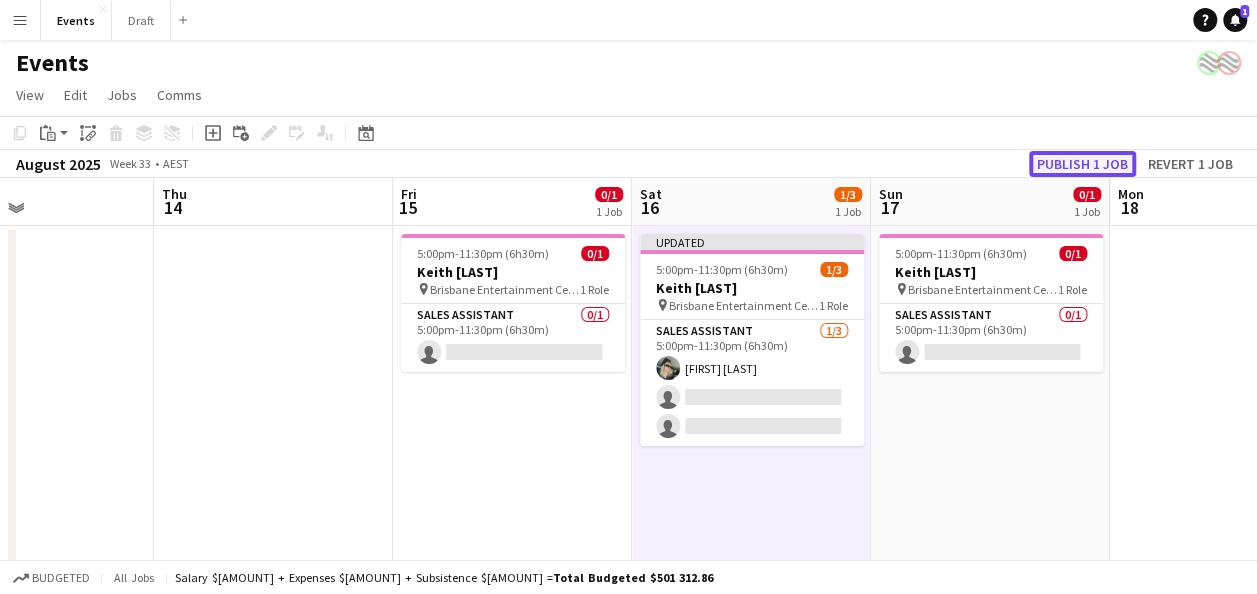 click on "Publish 1 job" 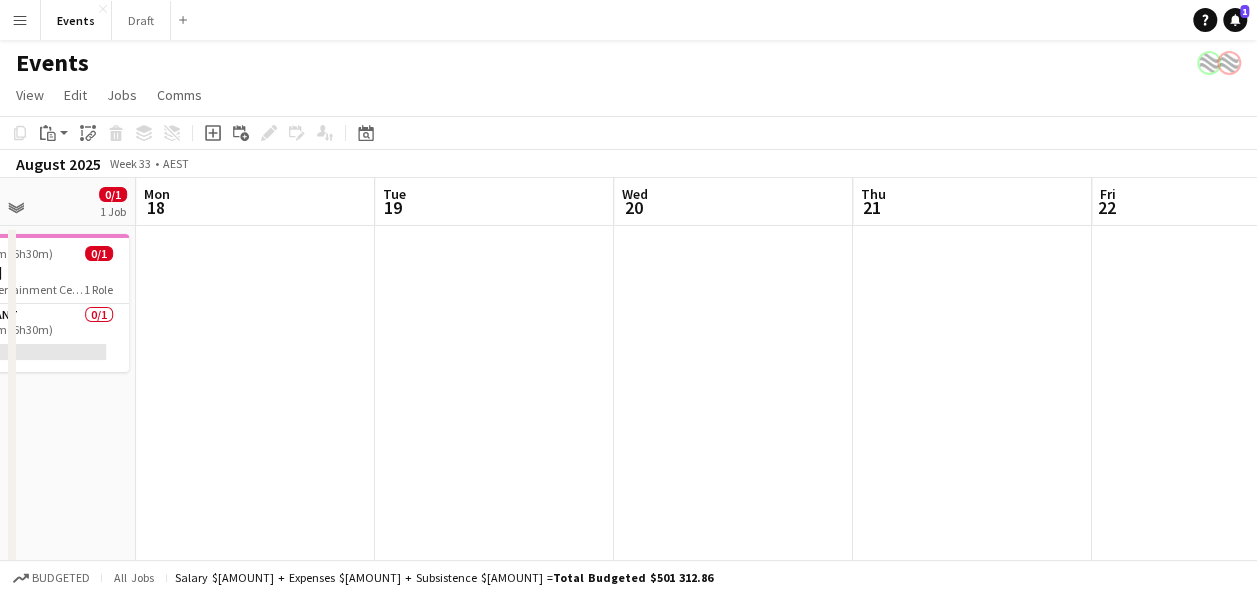drag, startPoint x: 1096, startPoint y: 480, endPoint x: 120, endPoint y: 450, distance: 976.46094 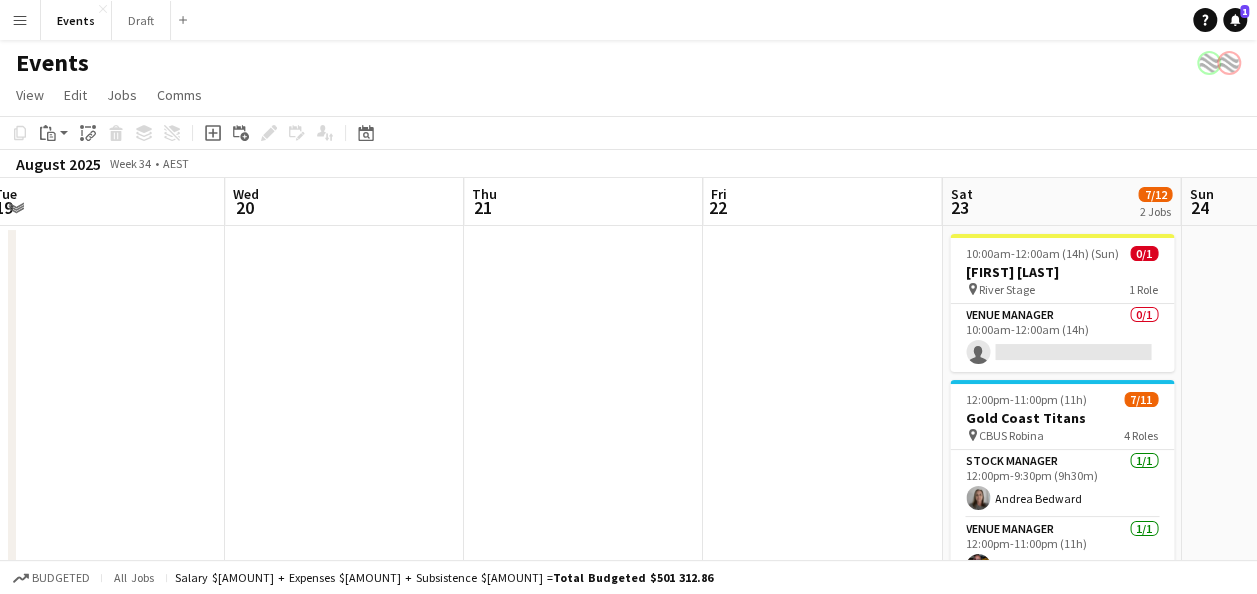 scroll, scrollTop: 0, scrollLeft: 970, axis: horizontal 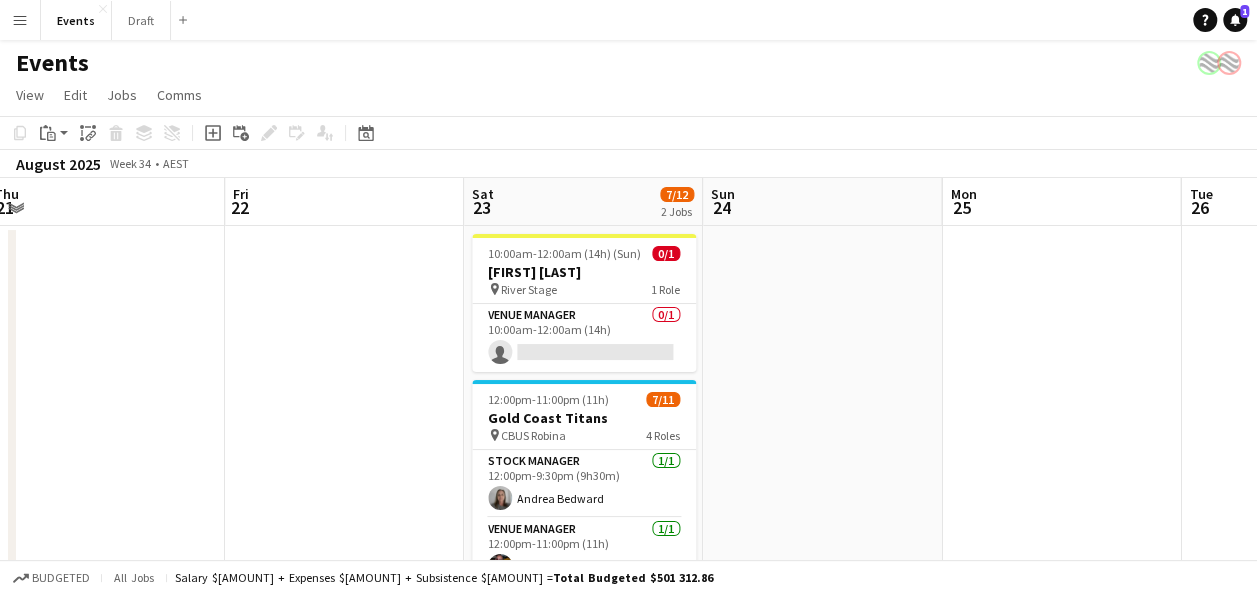 drag, startPoint x: 794, startPoint y: 353, endPoint x: 316, endPoint y: 356, distance: 478.0094 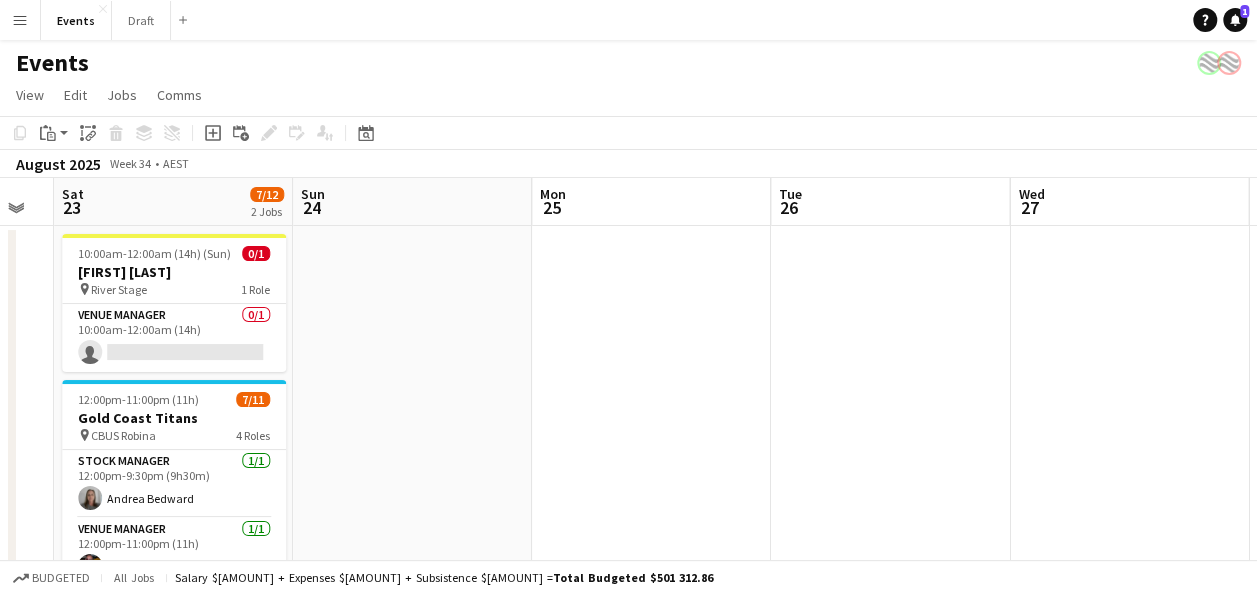 drag, startPoint x: 996, startPoint y: 309, endPoint x: 618, endPoint y: 316, distance: 378.06482 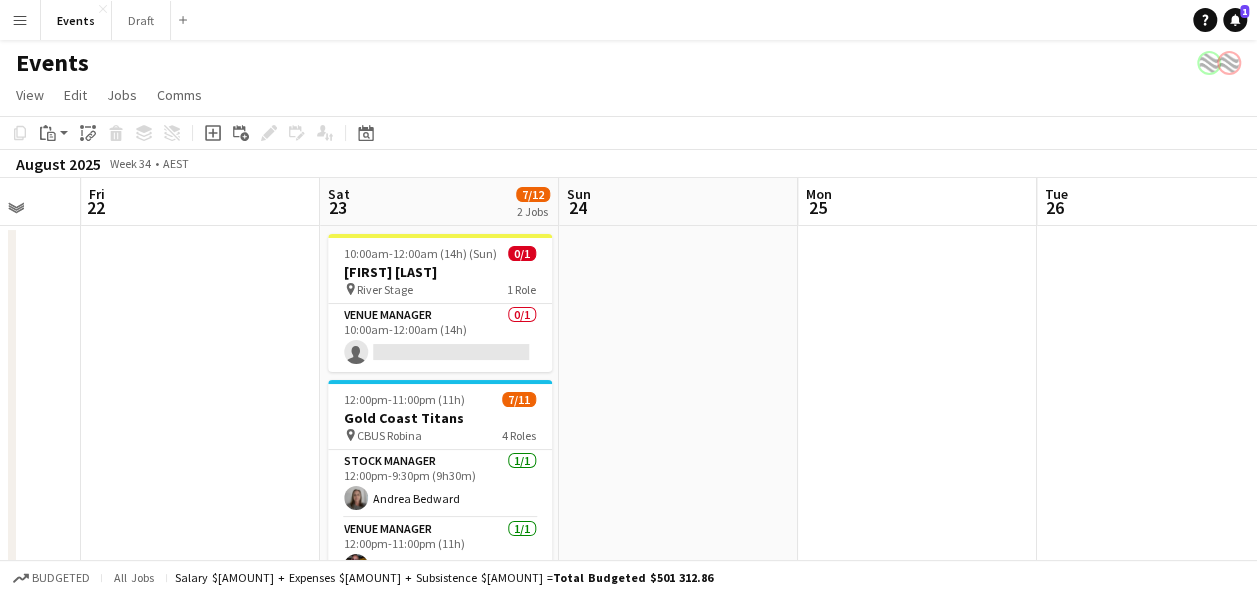 drag, startPoint x: 988, startPoint y: 335, endPoint x: 790, endPoint y: 350, distance: 198.56737 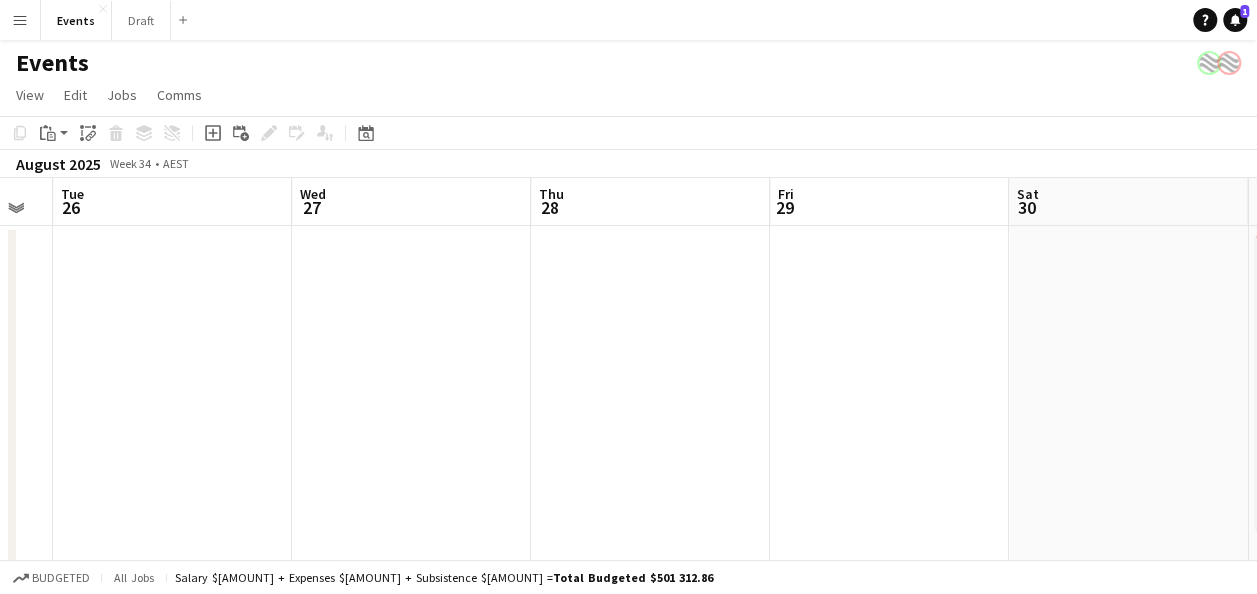 drag, startPoint x: 992, startPoint y: 339, endPoint x: 748, endPoint y: 399, distance: 251.26878 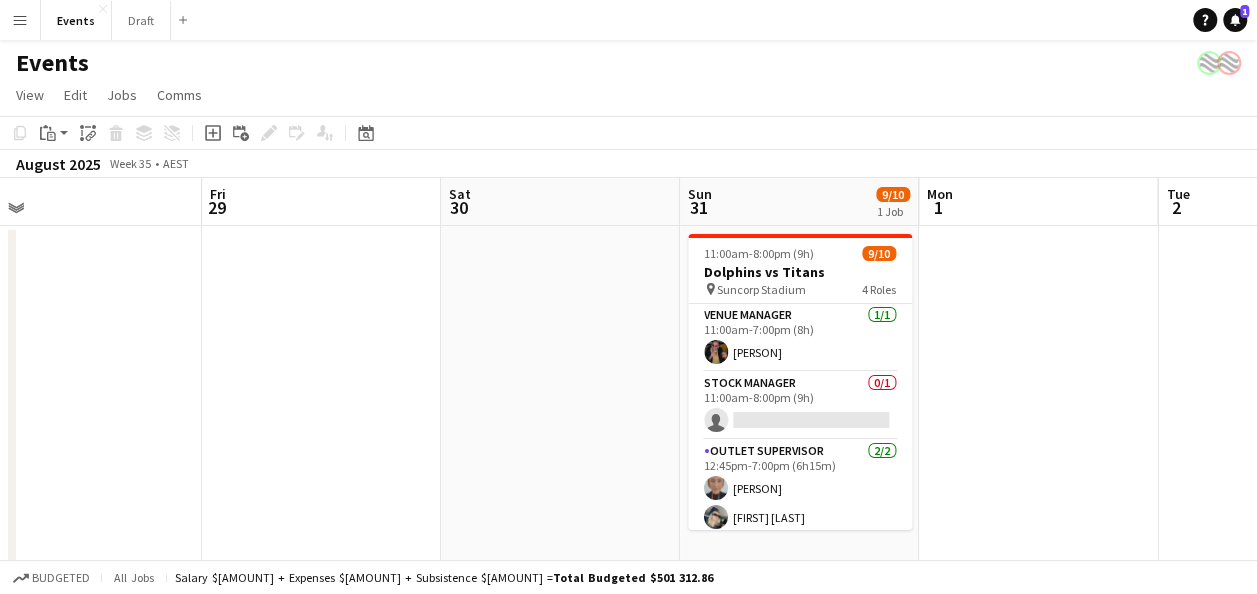 scroll, scrollTop: 0, scrollLeft: 756, axis: horizontal 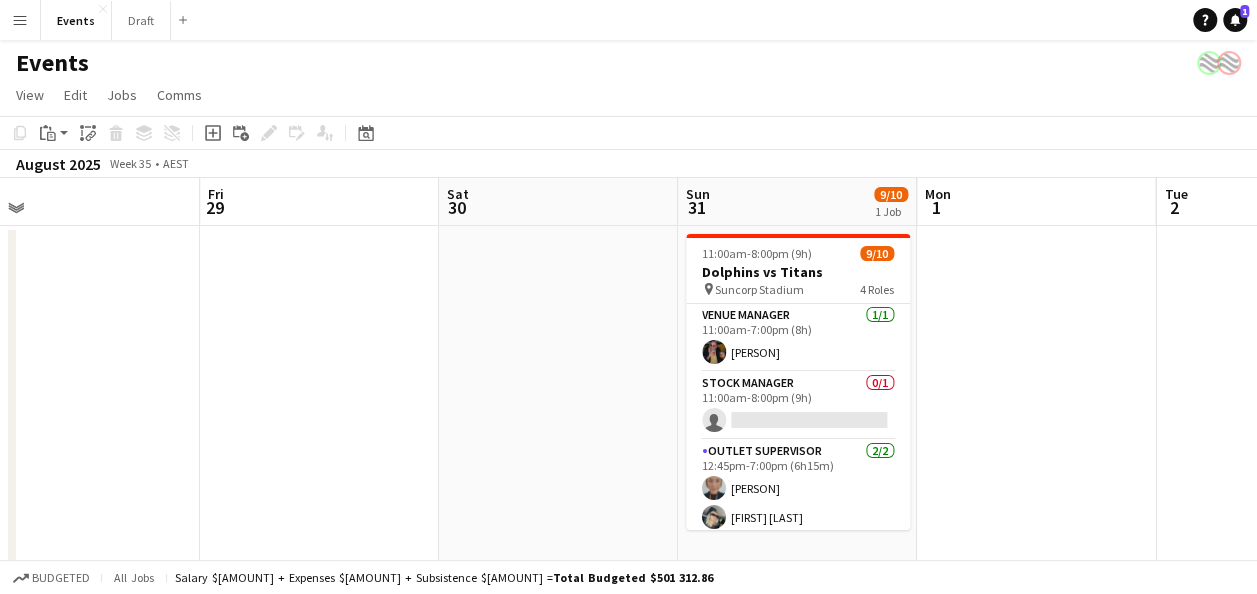 drag, startPoint x: 1048, startPoint y: 350, endPoint x: 533, endPoint y: 350, distance: 515 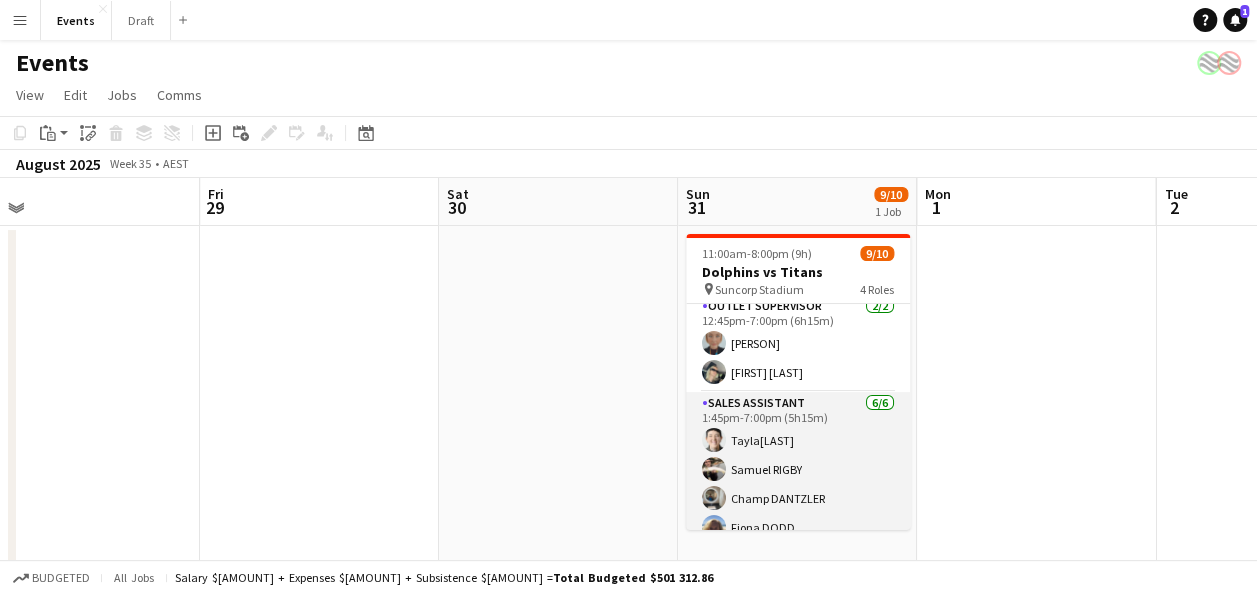 scroll, scrollTop: 100, scrollLeft: 0, axis: vertical 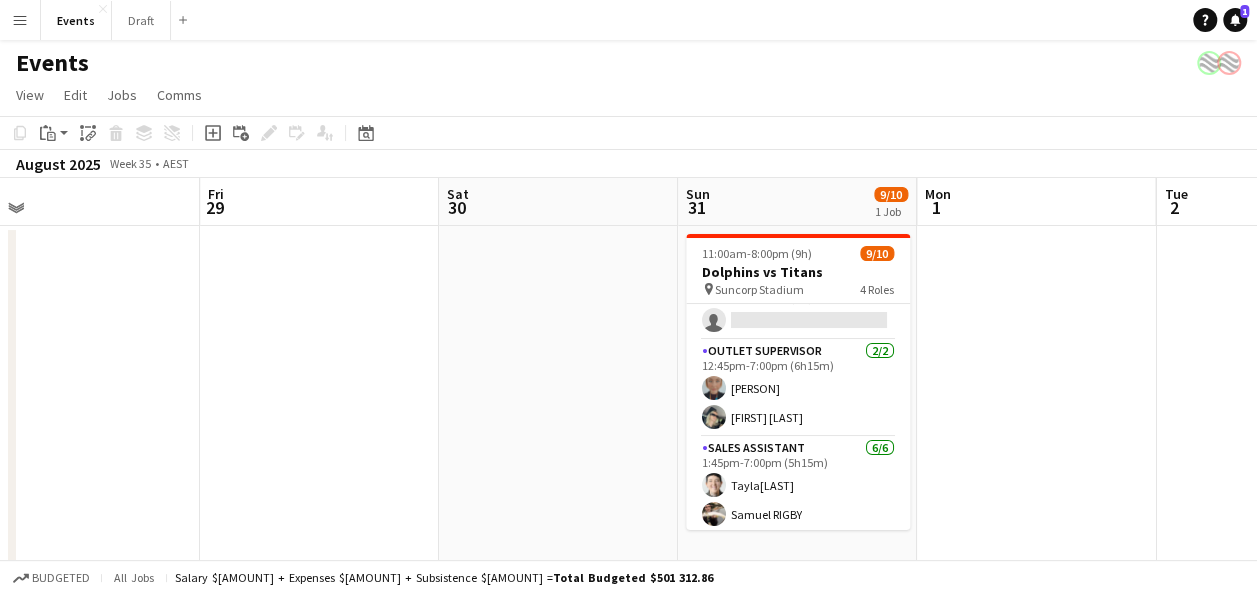 click at bounding box center (558, 799) 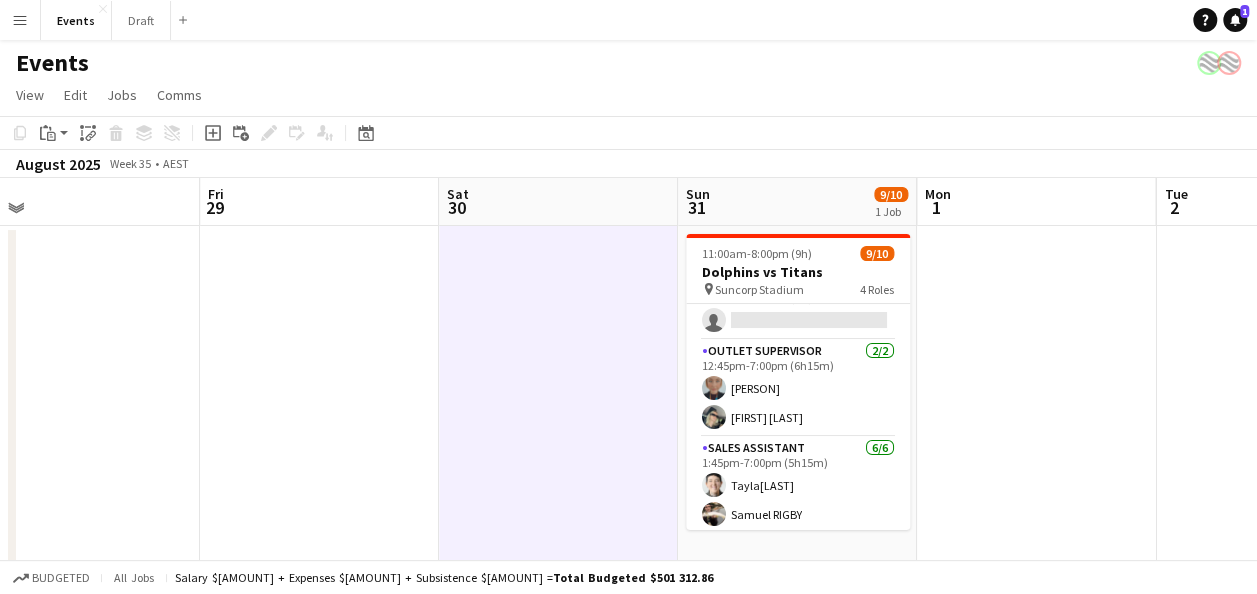 click on "Add job" 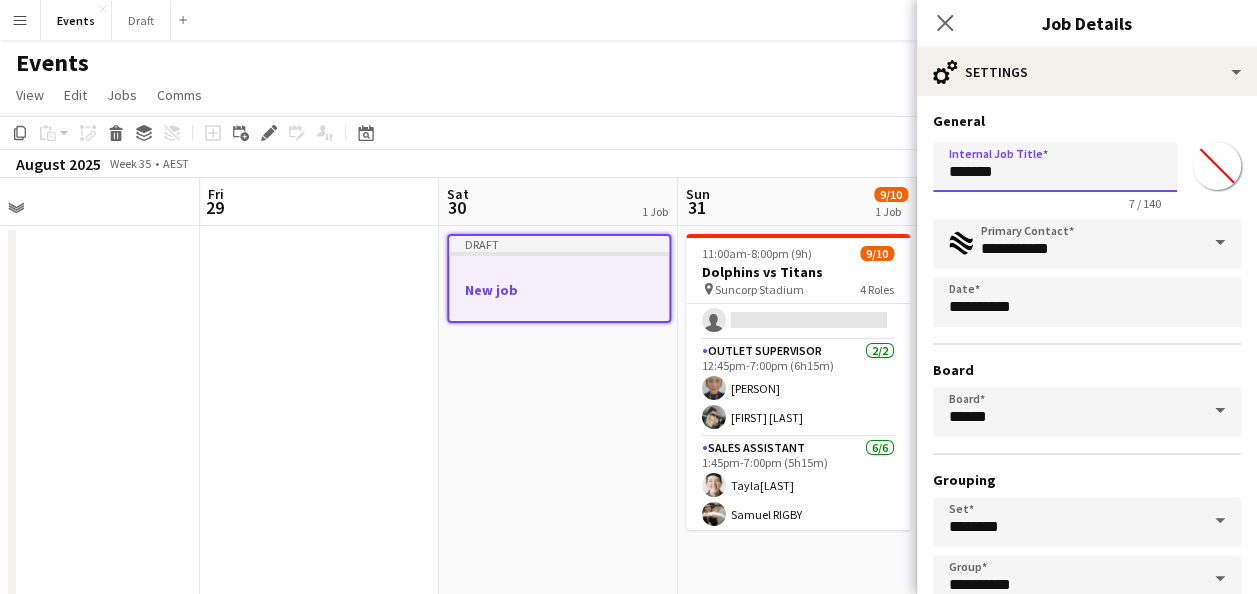 drag, startPoint x: 1004, startPoint y: 164, endPoint x: 880, endPoint y: 150, distance: 124.78782 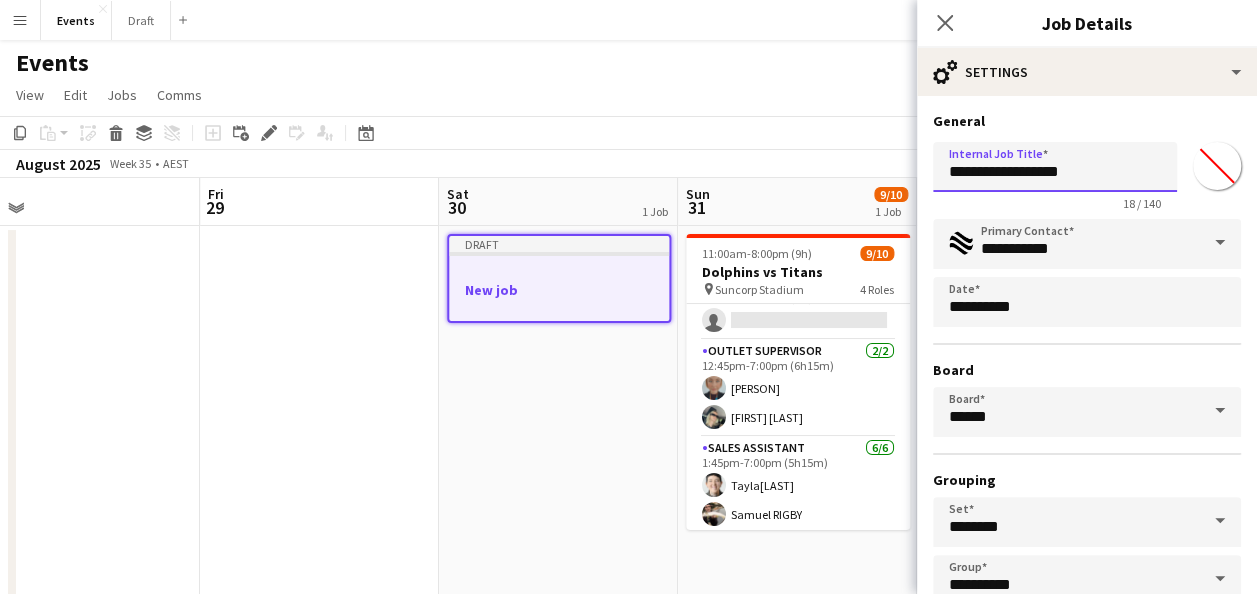 scroll, scrollTop: 100, scrollLeft: 0, axis: vertical 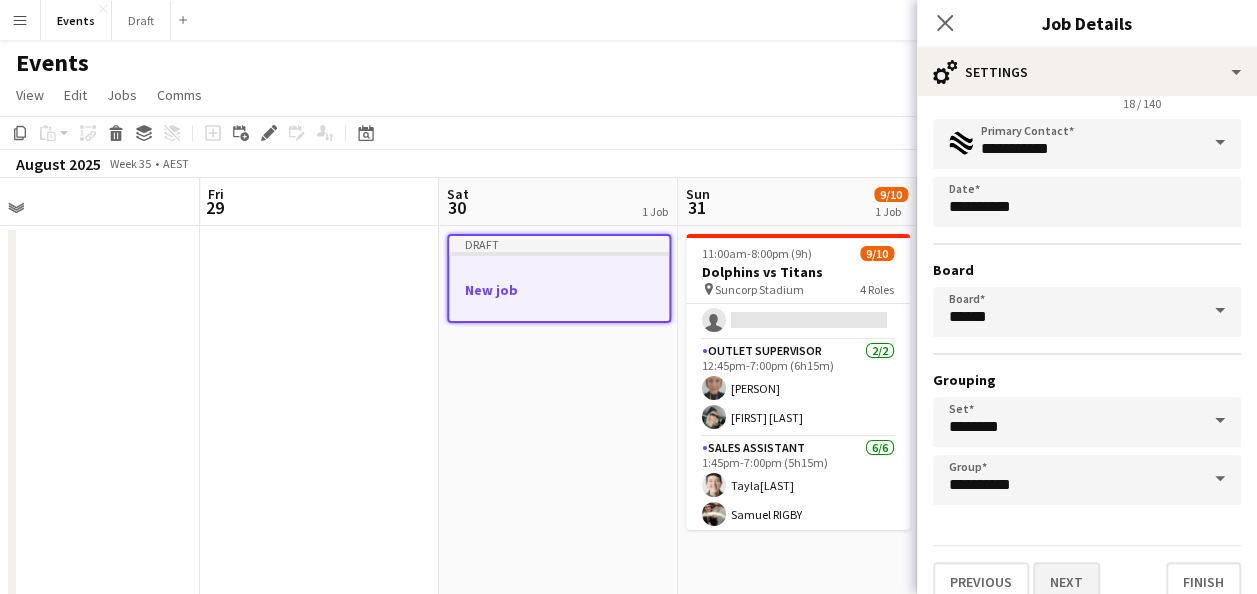 type on "**********" 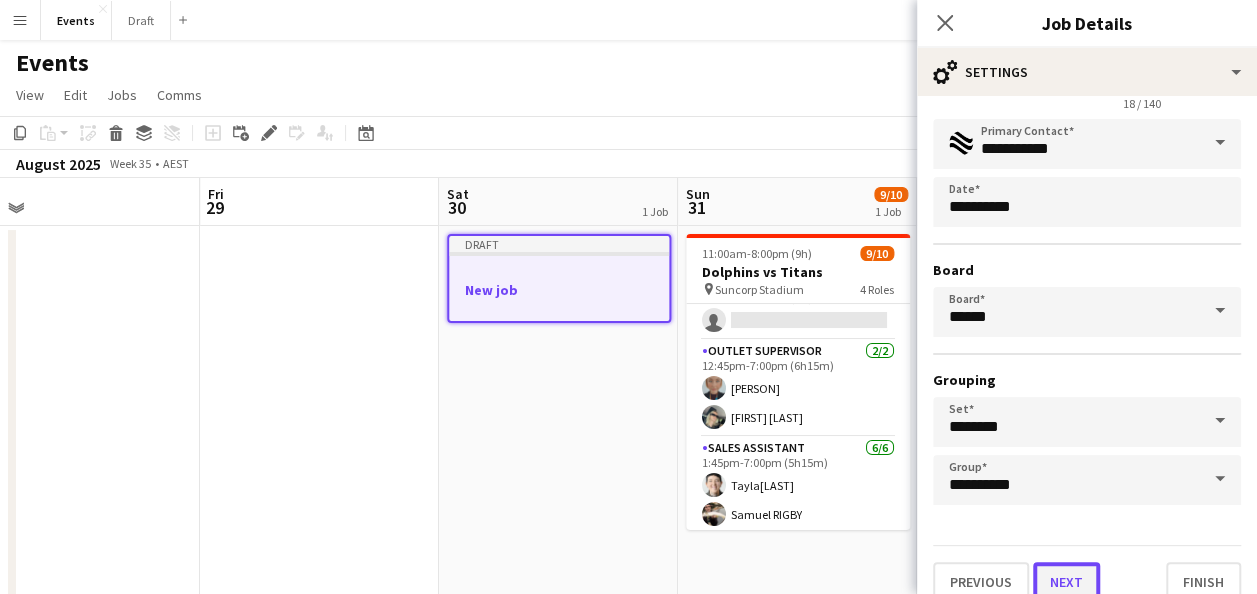 click on "Next" at bounding box center (1066, 582) 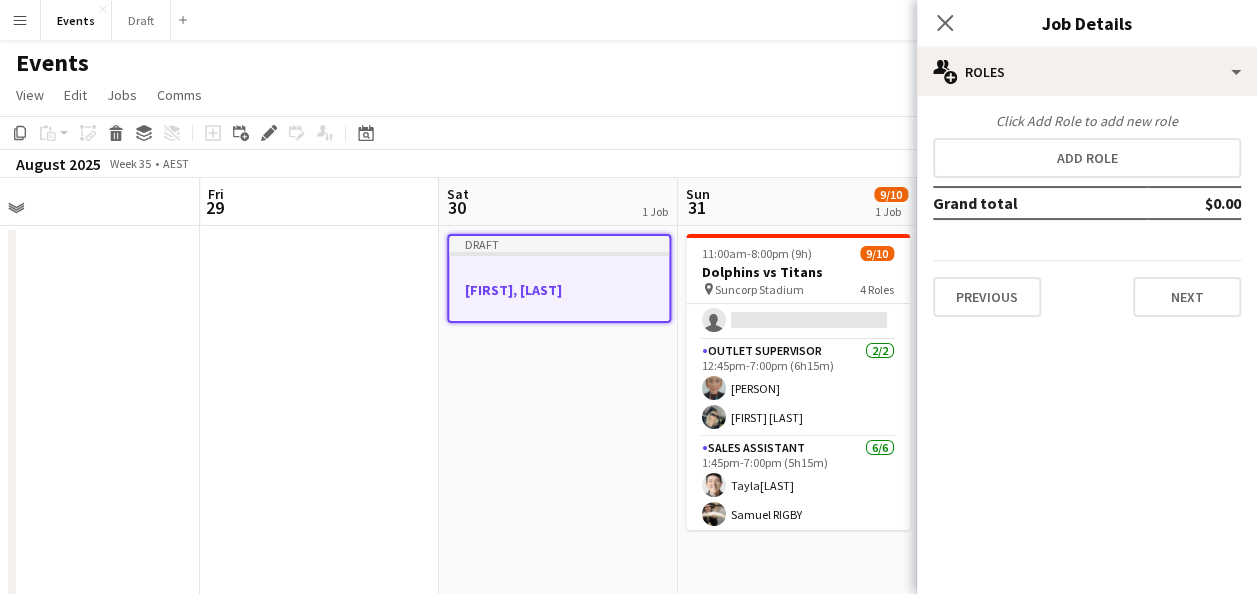 scroll, scrollTop: 0, scrollLeft: 0, axis: both 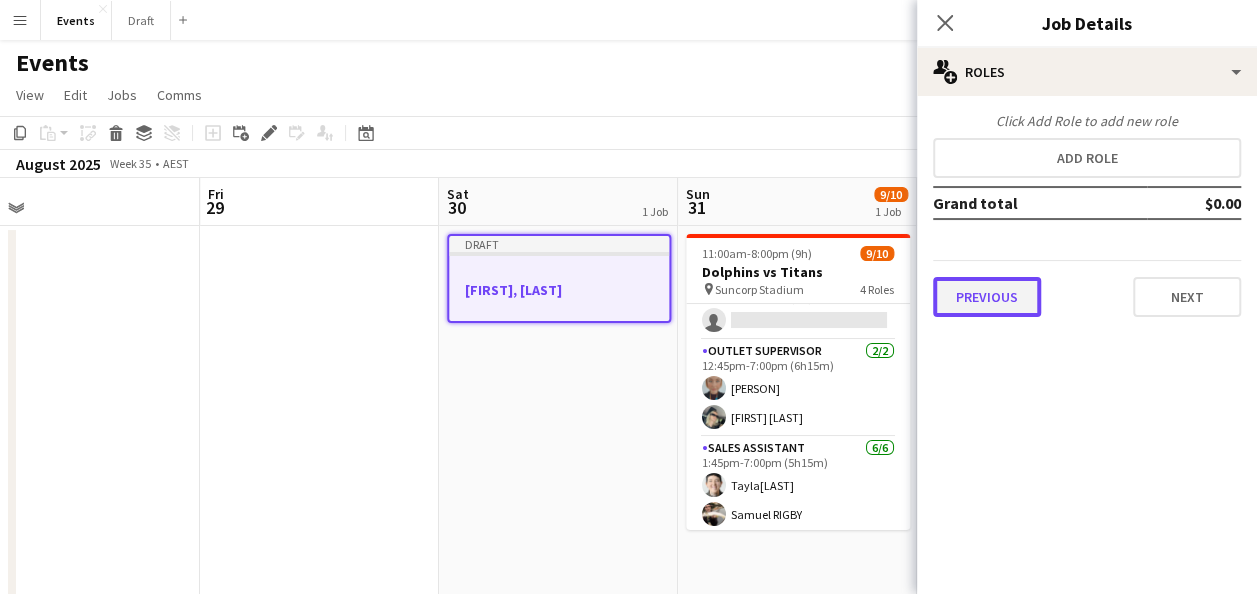 click on "Previous" at bounding box center [987, 297] 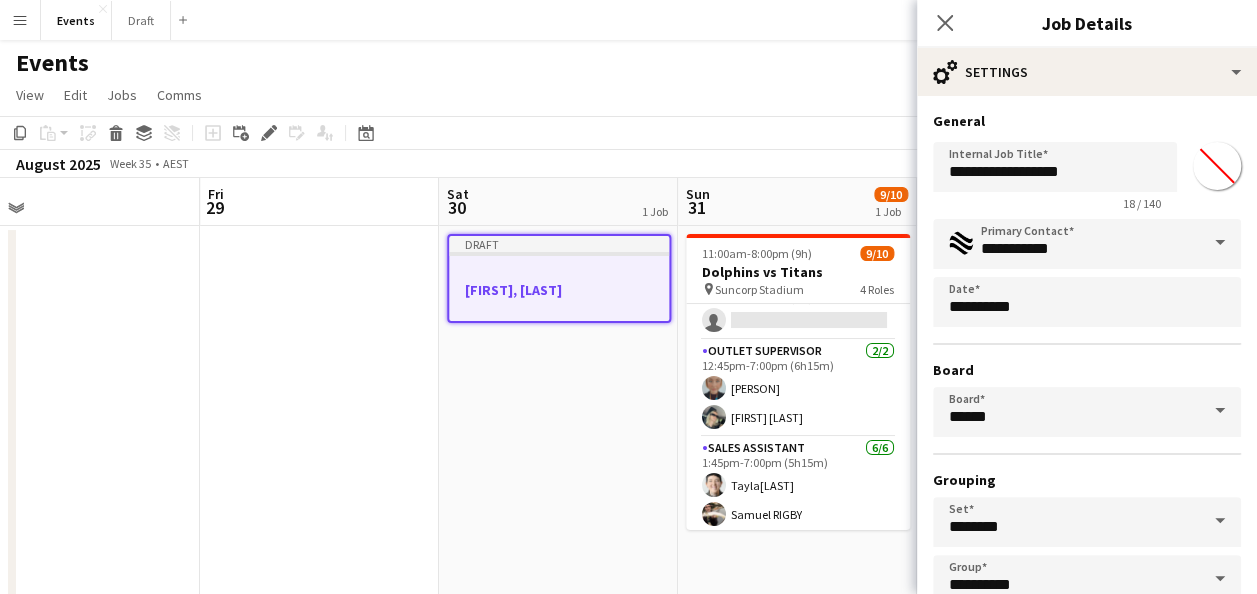 click on "*******" at bounding box center (1217, 166) 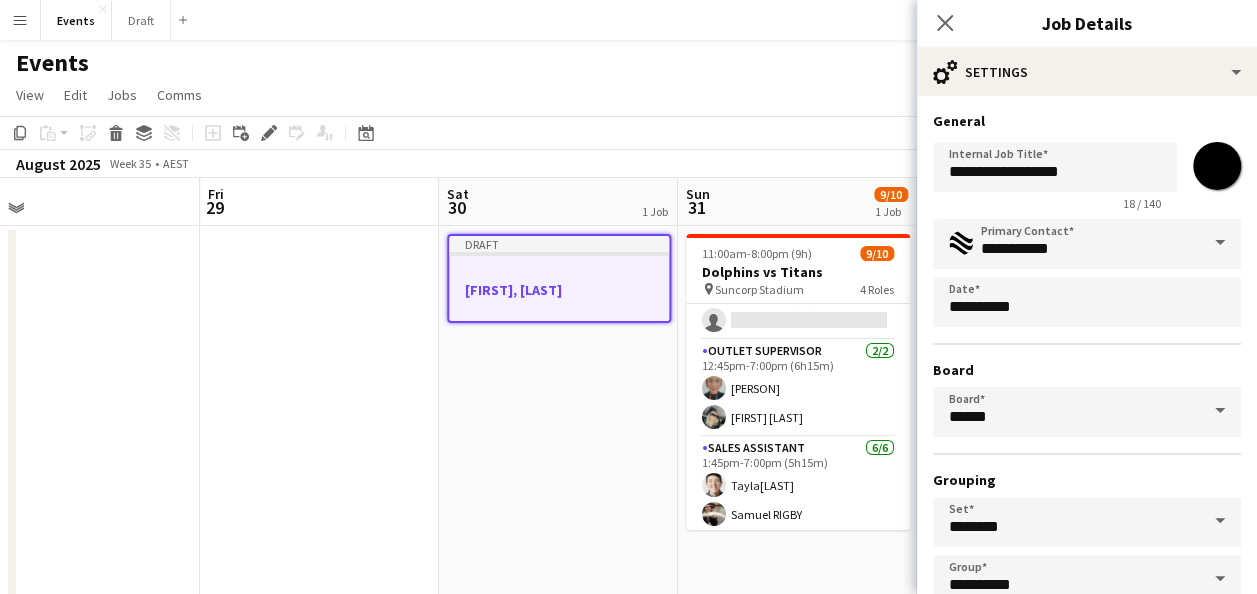 type on "*******" 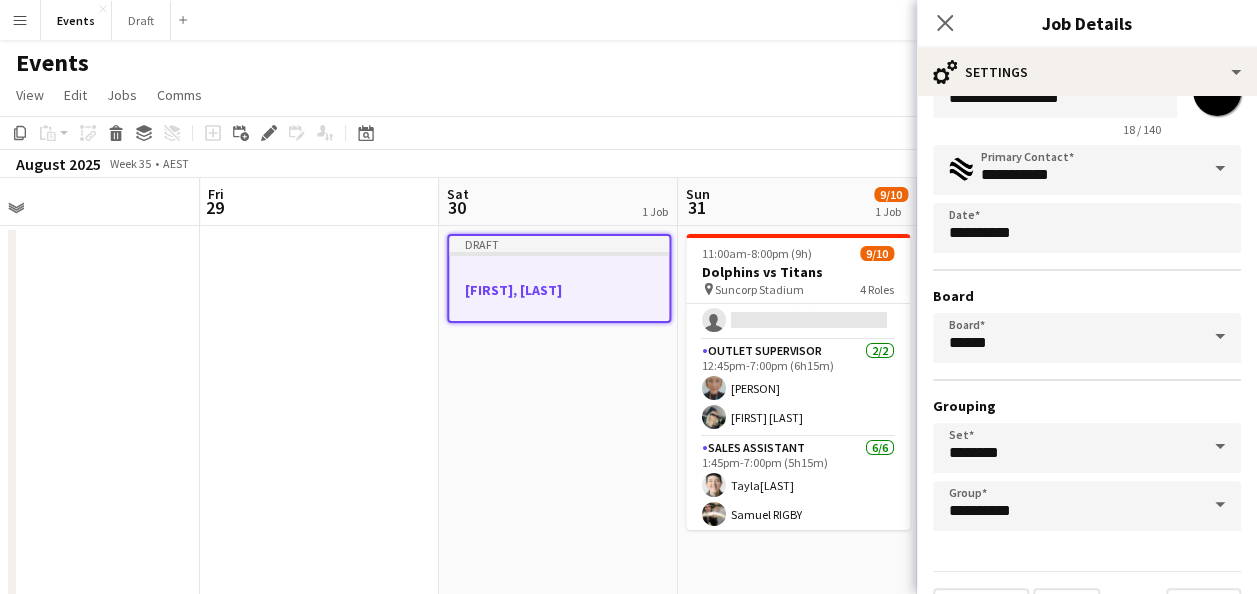 scroll, scrollTop: 124, scrollLeft: 0, axis: vertical 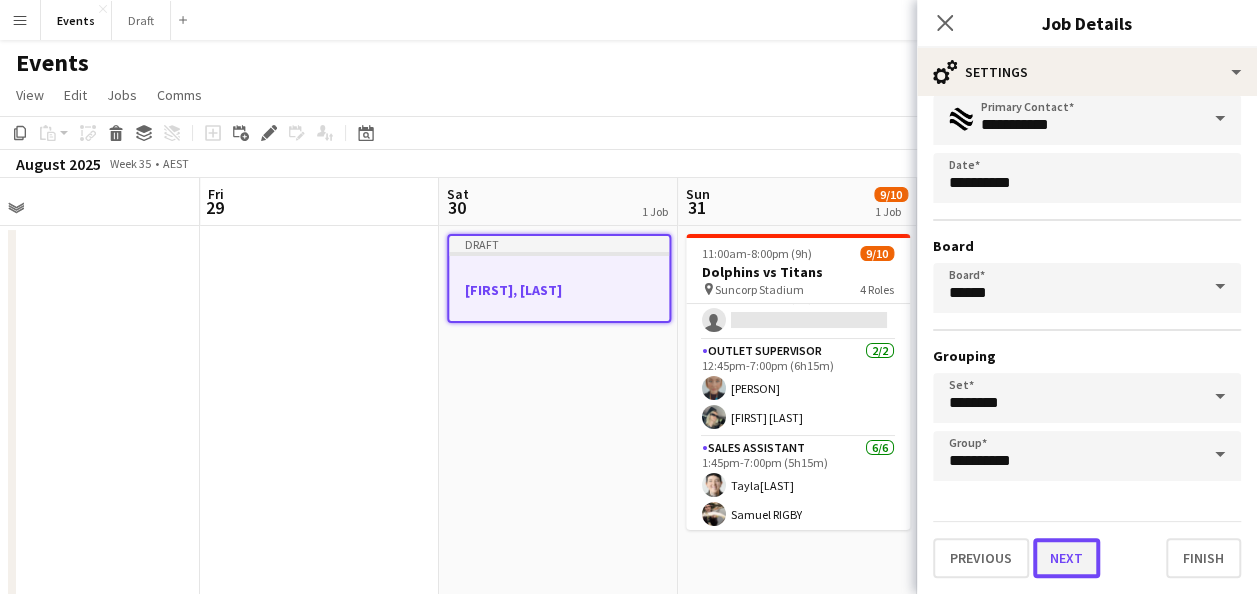 click on "Next" at bounding box center (1066, 558) 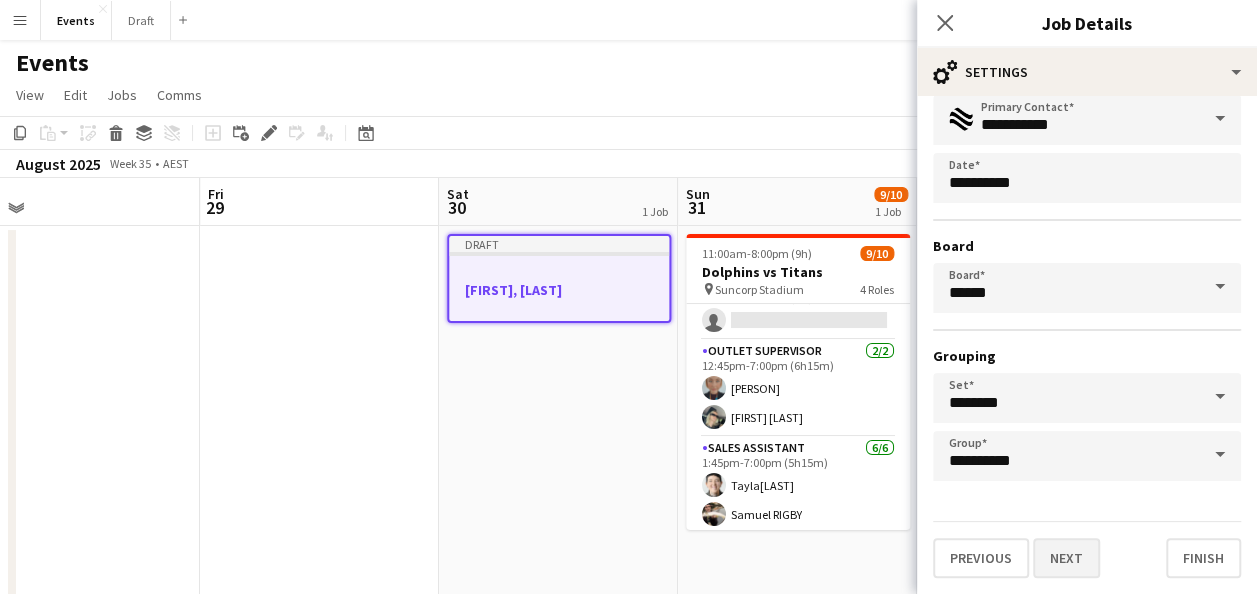 scroll, scrollTop: 0, scrollLeft: 0, axis: both 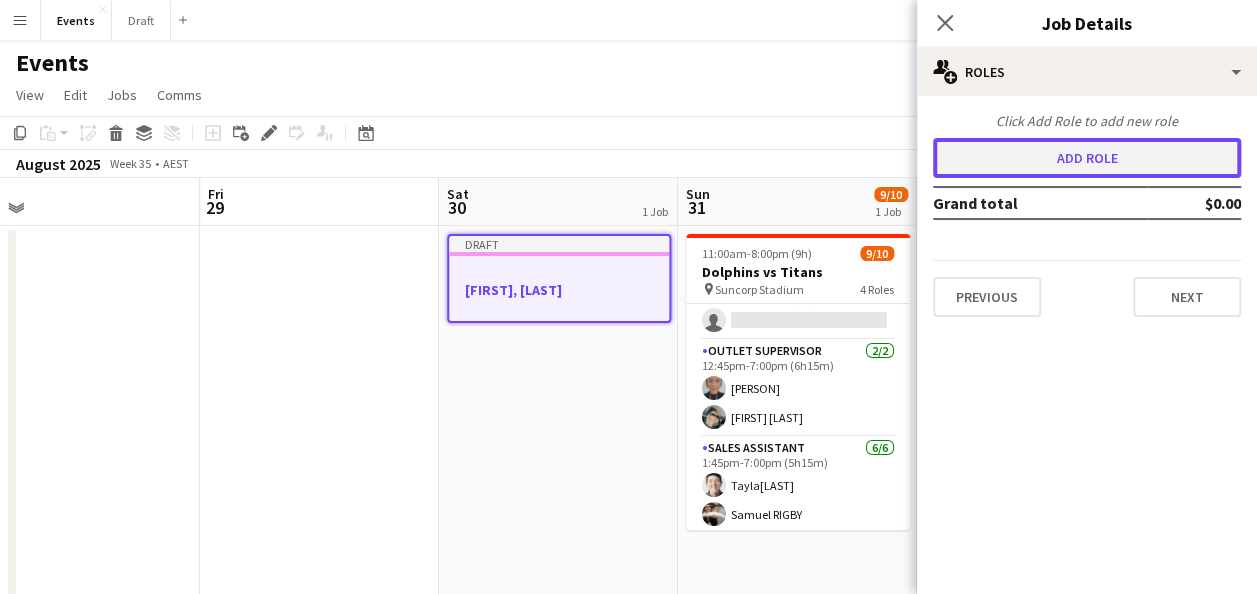 click on "Add role" at bounding box center (1087, 158) 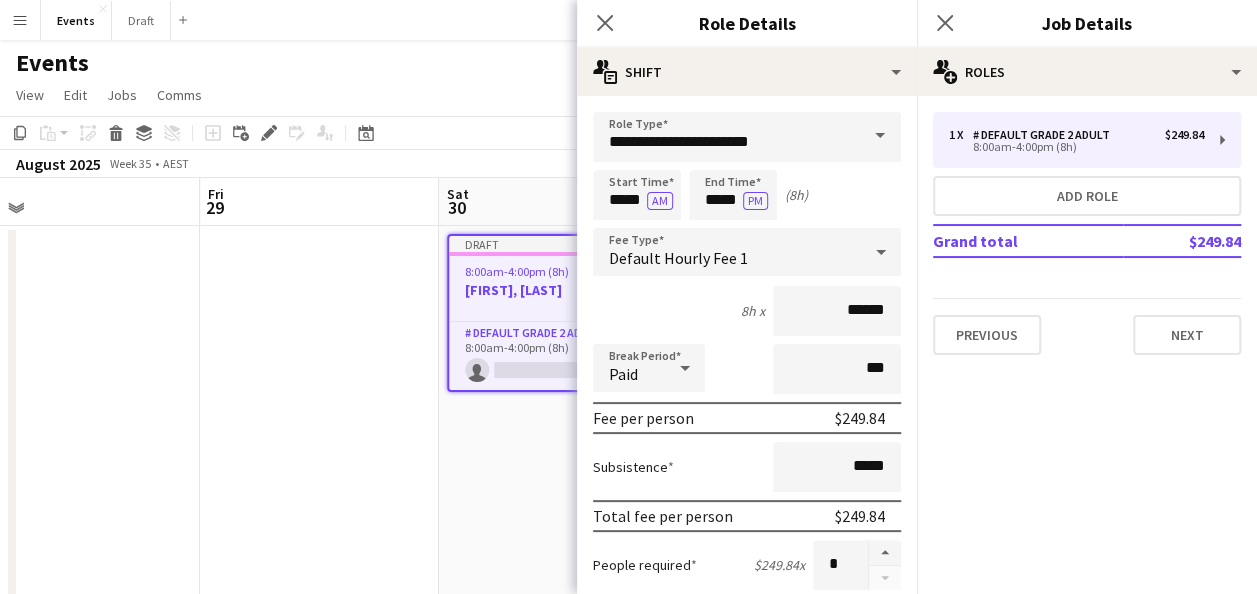 click at bounding box center (880, 136) 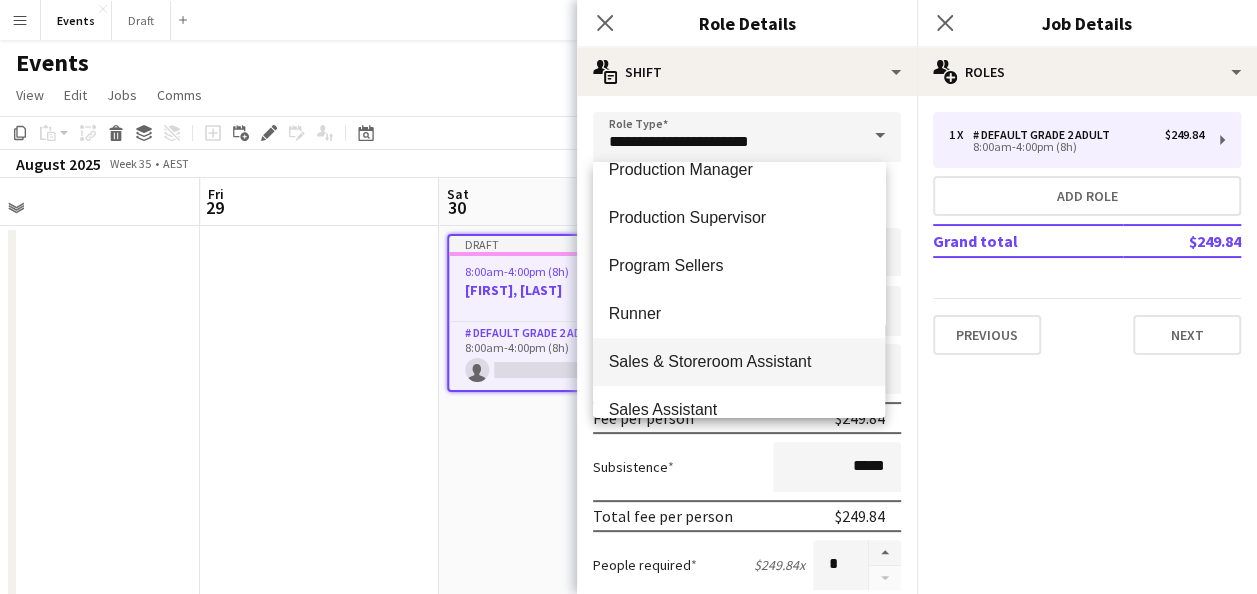 scroll, scrollTop: 700, scrollLeft: 0, axis: vertical 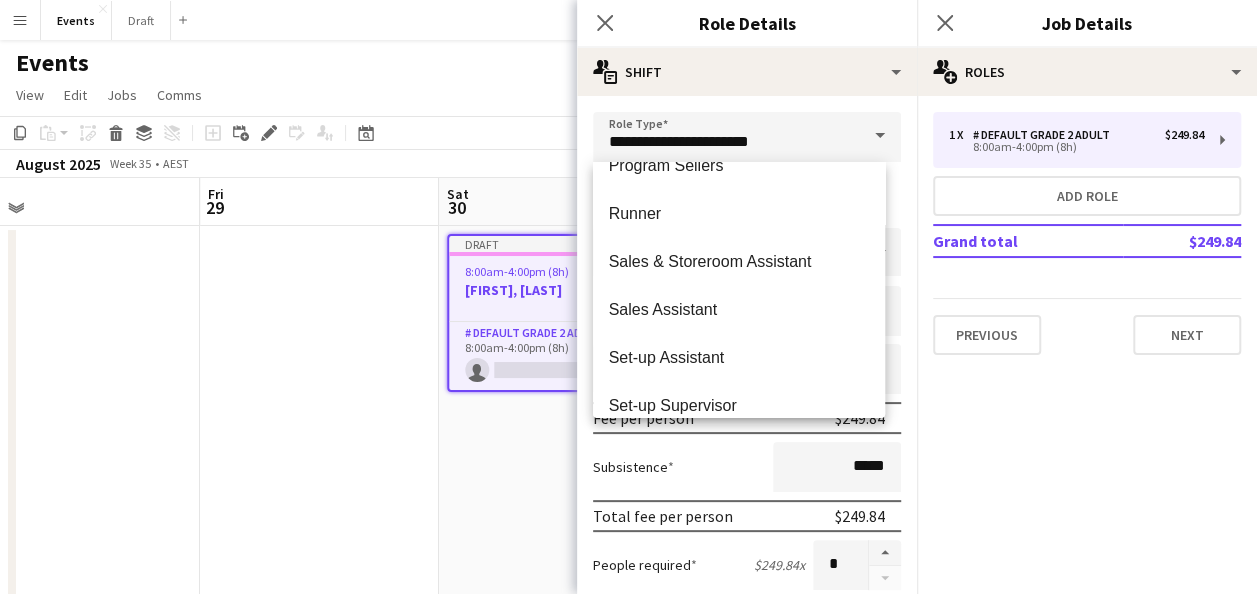 click on "Sales Assistant" at bounding box center (739, 309) 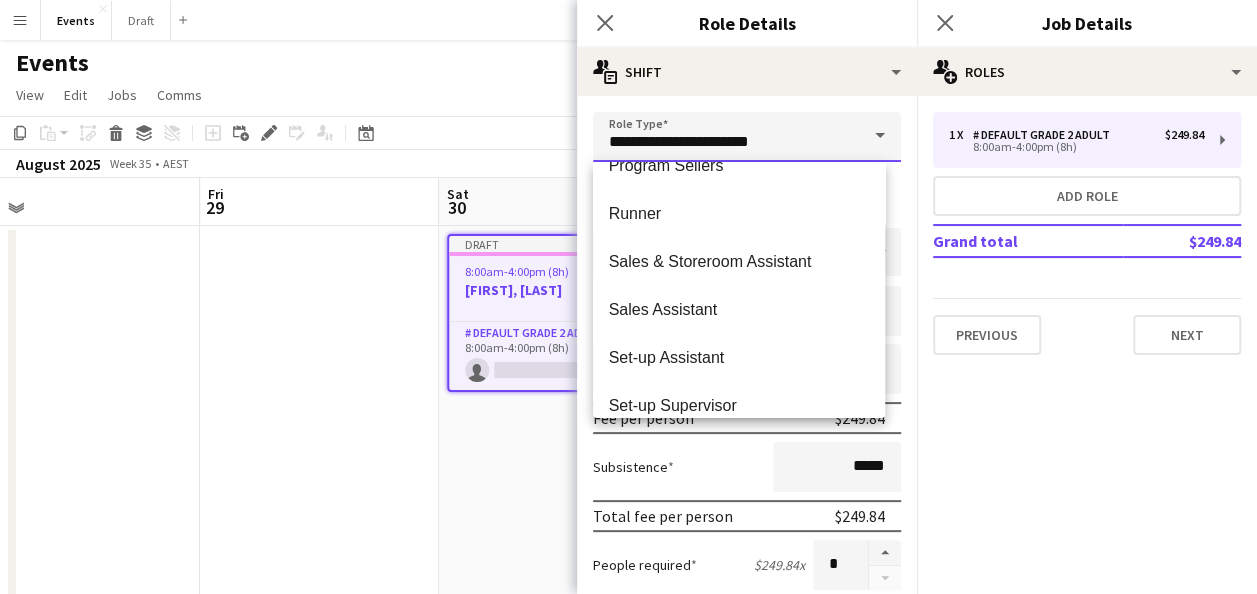 type on "**********" 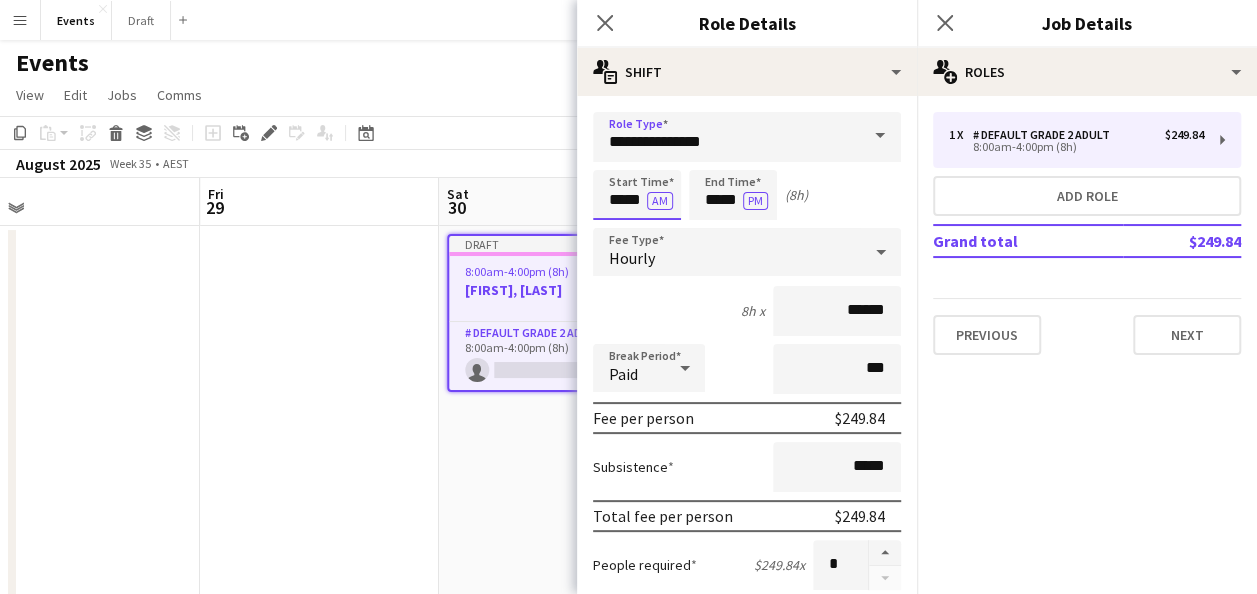 click on "*****" at bounding box center [637, 195] 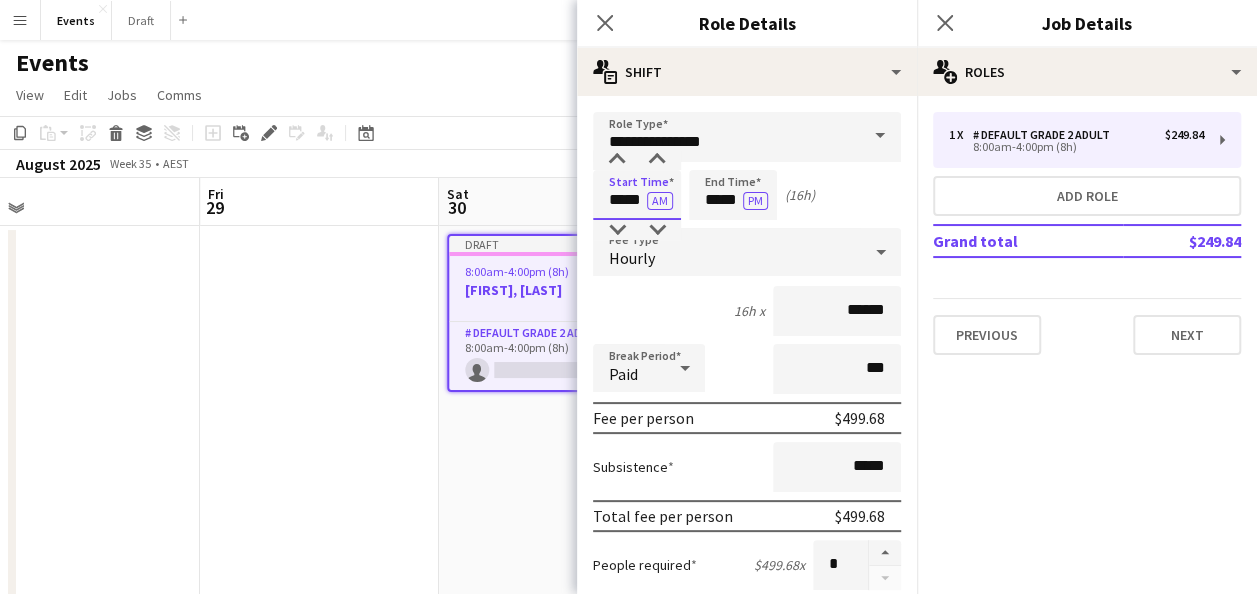 type on "*****" 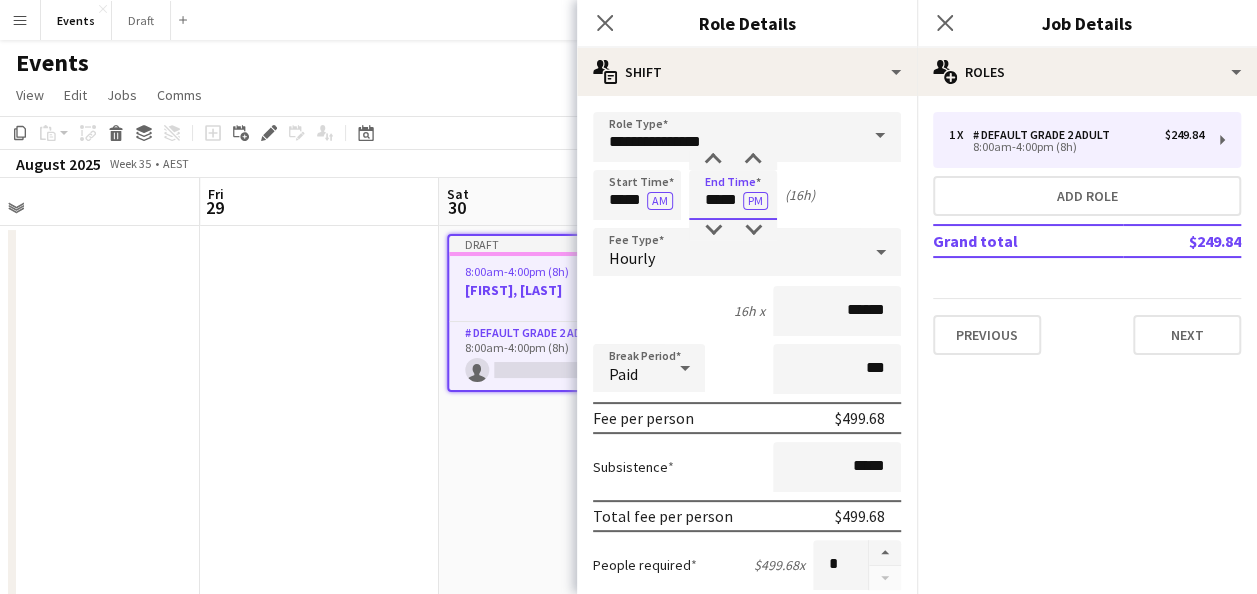 click on "*****" at bounding box center (733, 195) 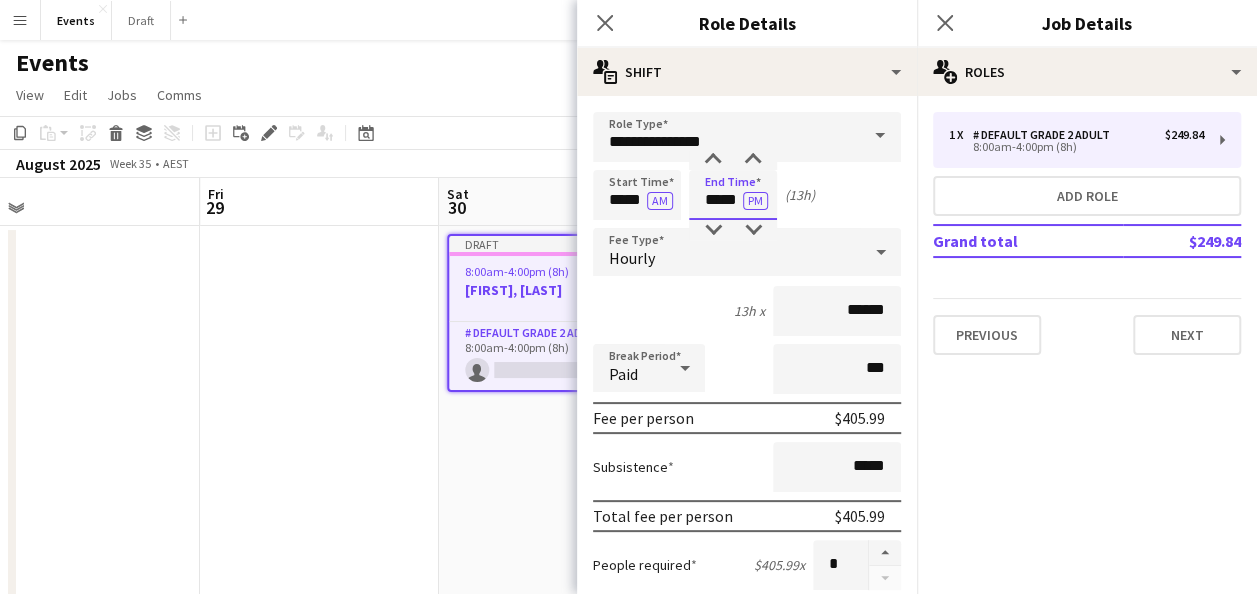 type on "*****" 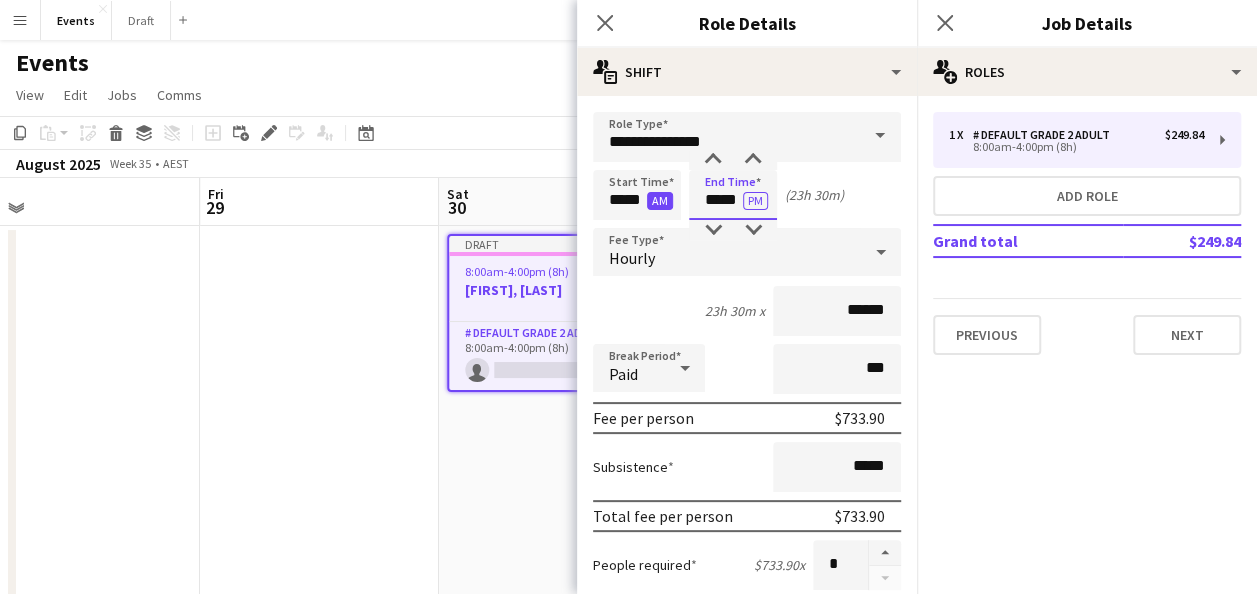 type on "*****" 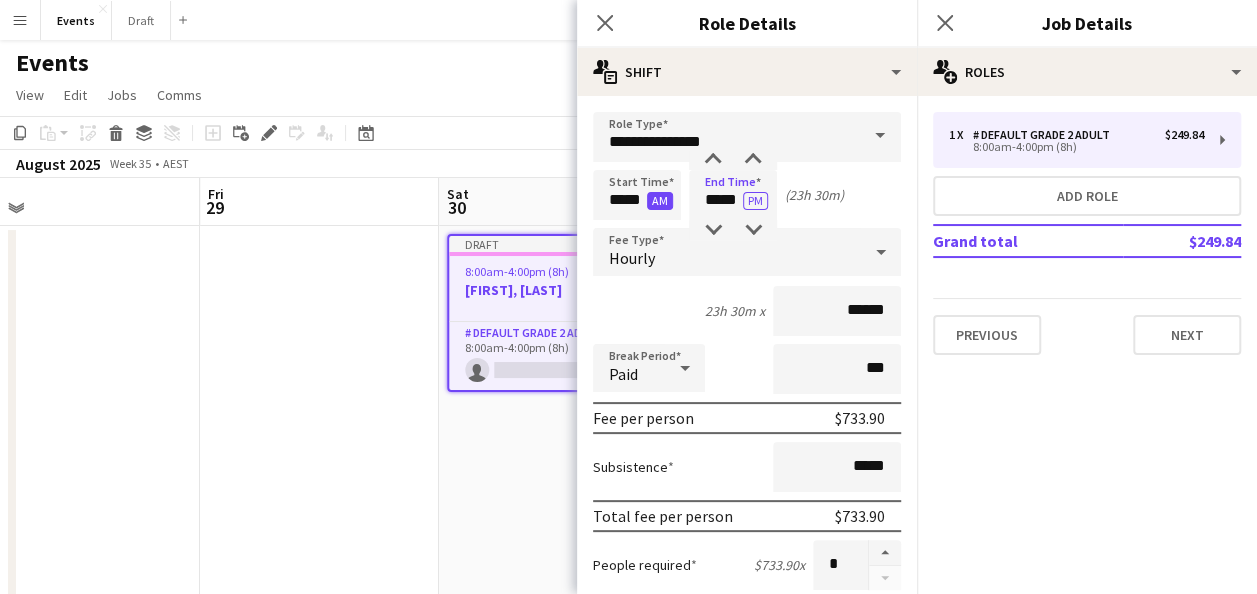 click on "AM" at bounding box center (660, 201) 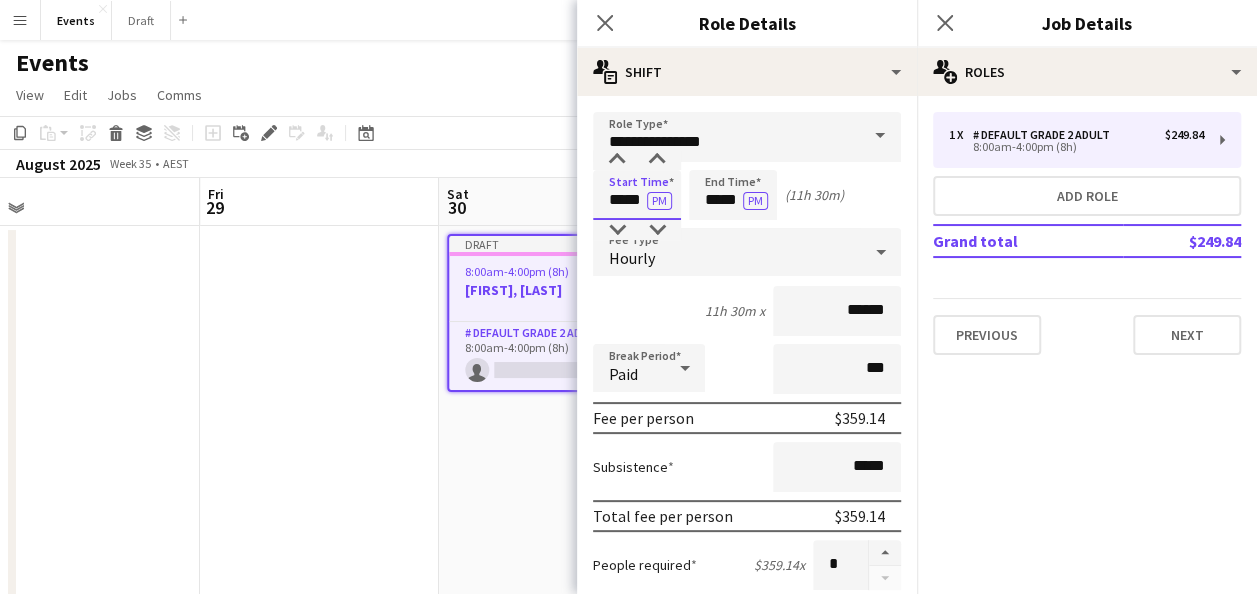 click on "*****" at bounding box center [637, 195] 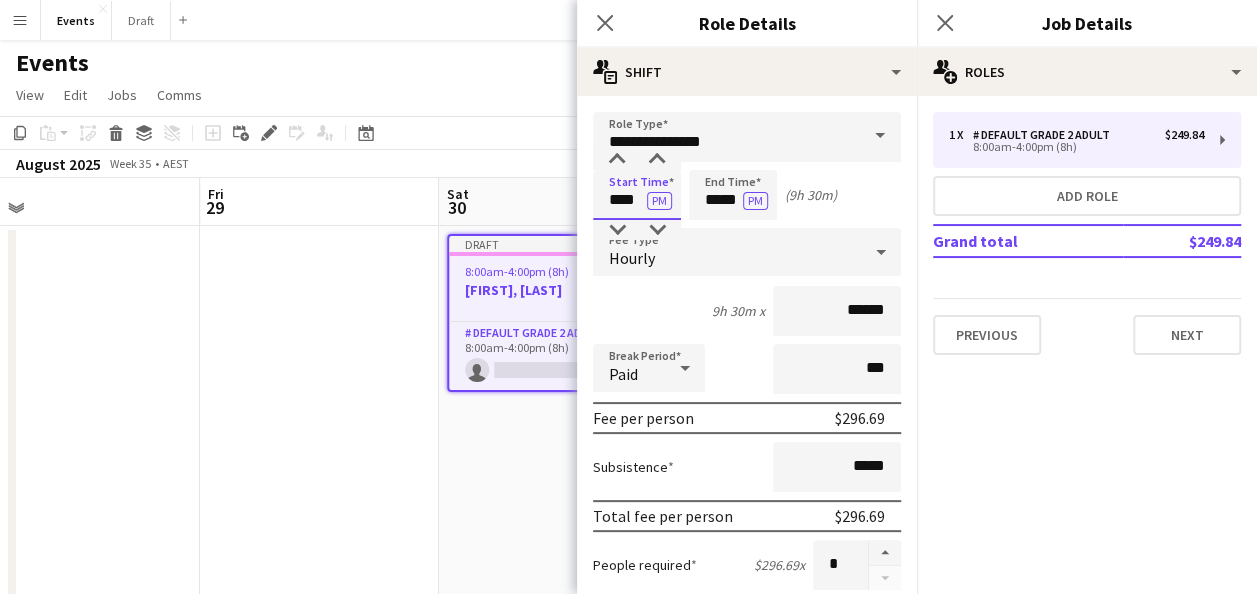 type on "****" 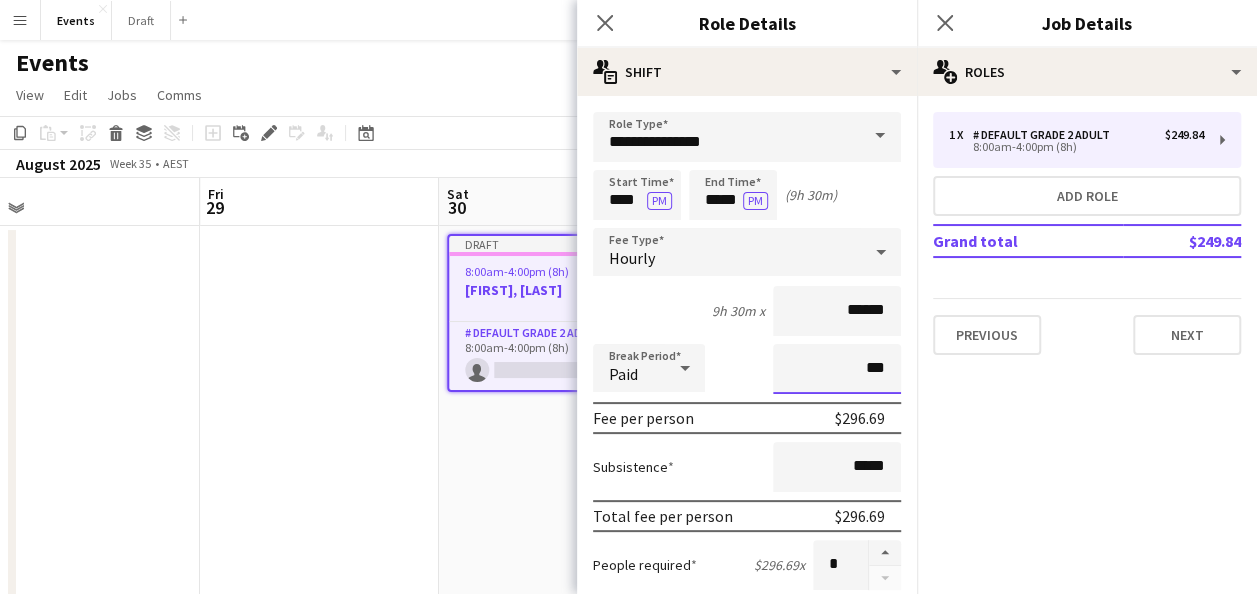 click on "***" at bounding box center [837, 369] 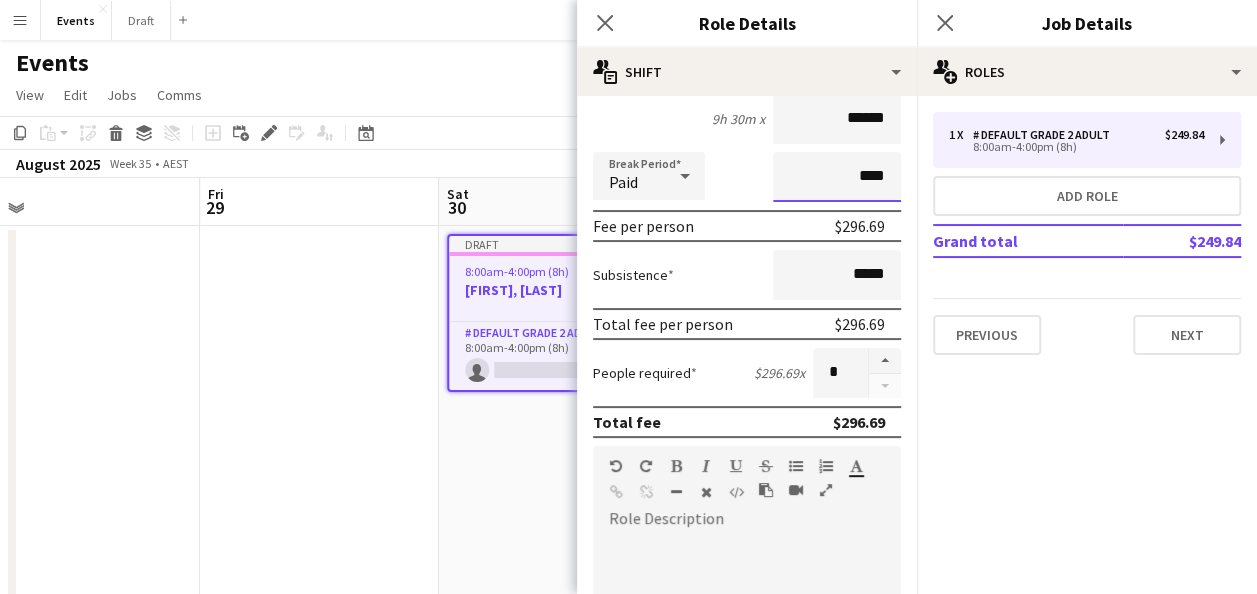 scroll, scrollTop: 200, scrollLeft: 0, axis: vertical 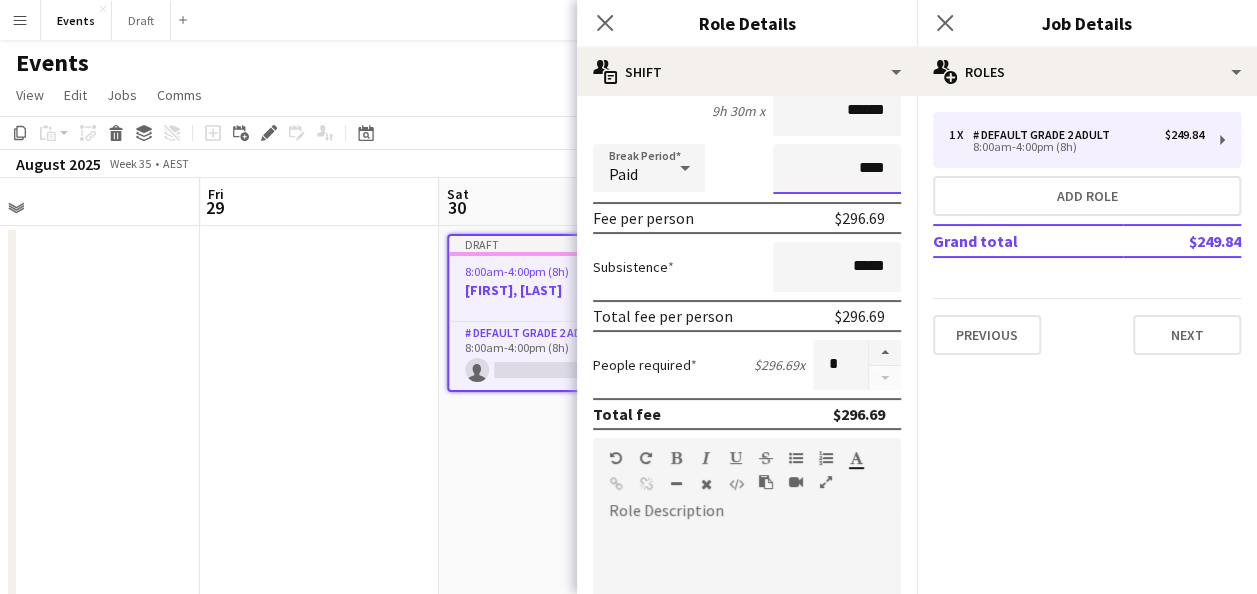 type on "****" 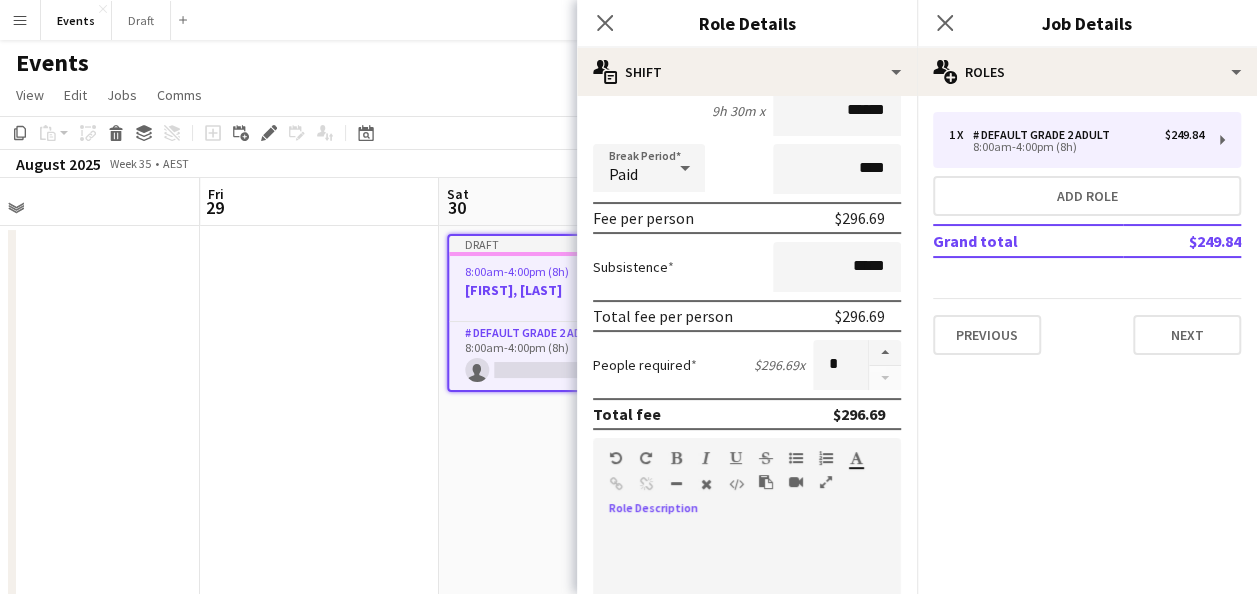 drag, startPoint x: 704, startPoint y: 498, endPoint x: 720, endPoint y: 523, distance: 29.681644 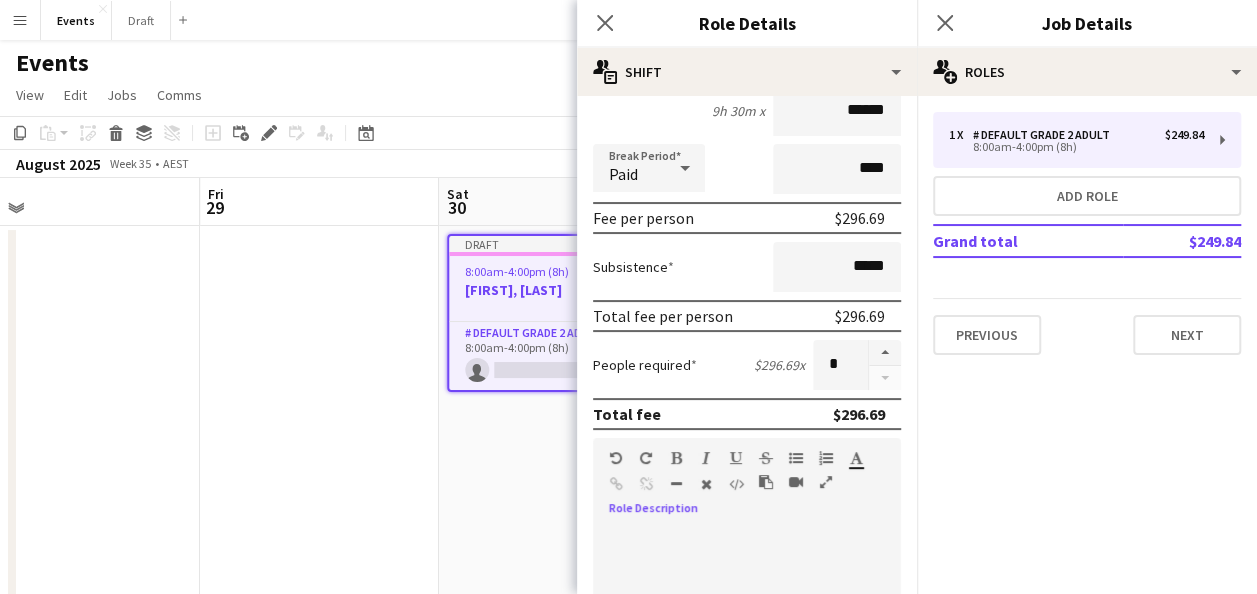 paste 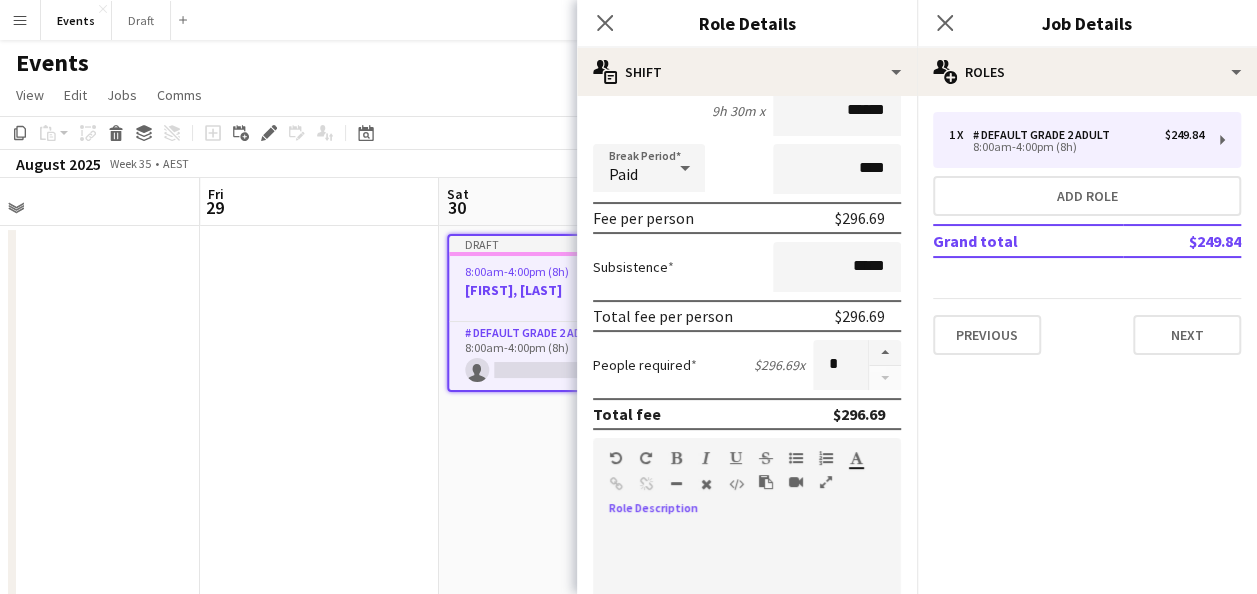 type 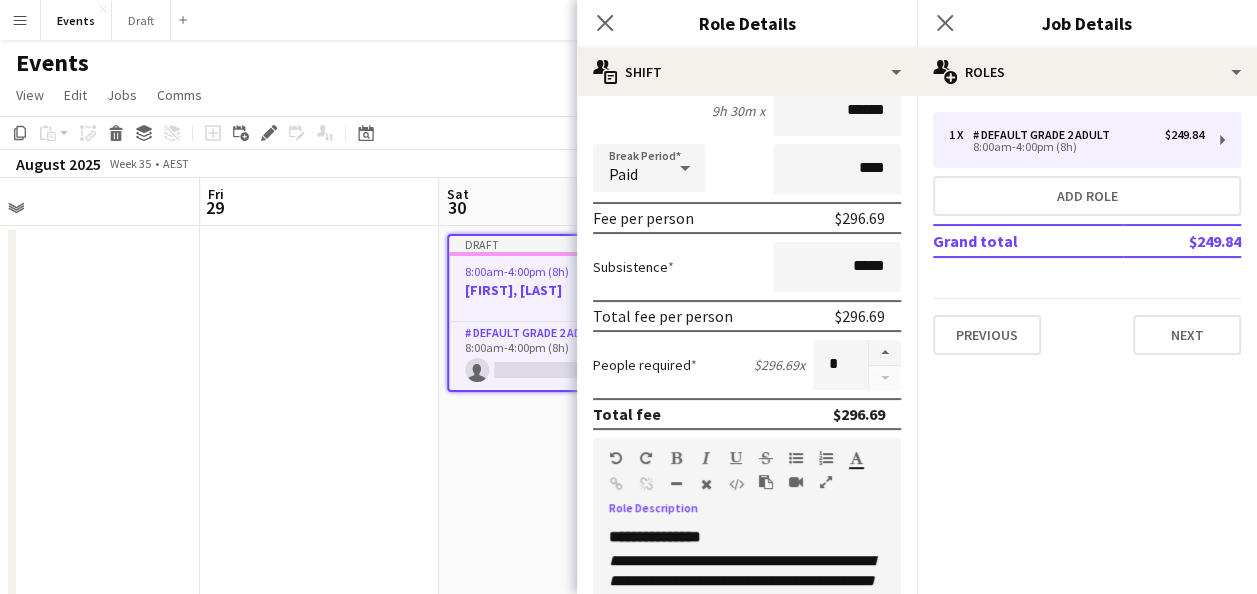 scroll, scrollTop: 296, scrollLeft: 0, axis: vertical 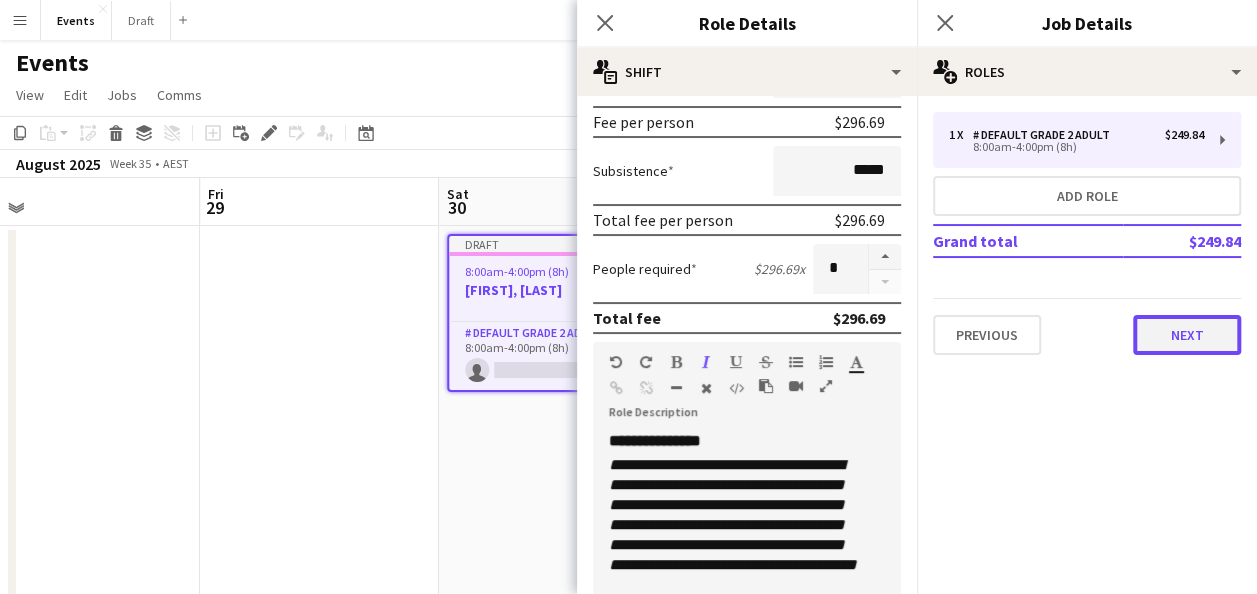 click on "Next" at bounding box center (1187, 335) 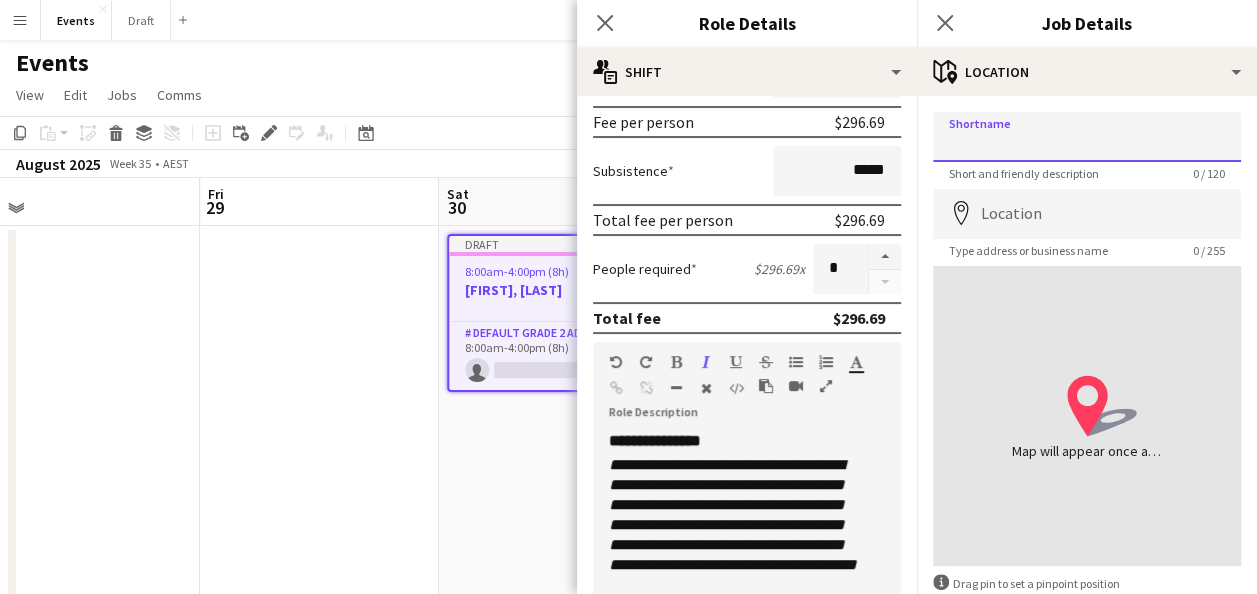 click on "Shortname" at bounding box center (1087, 137) 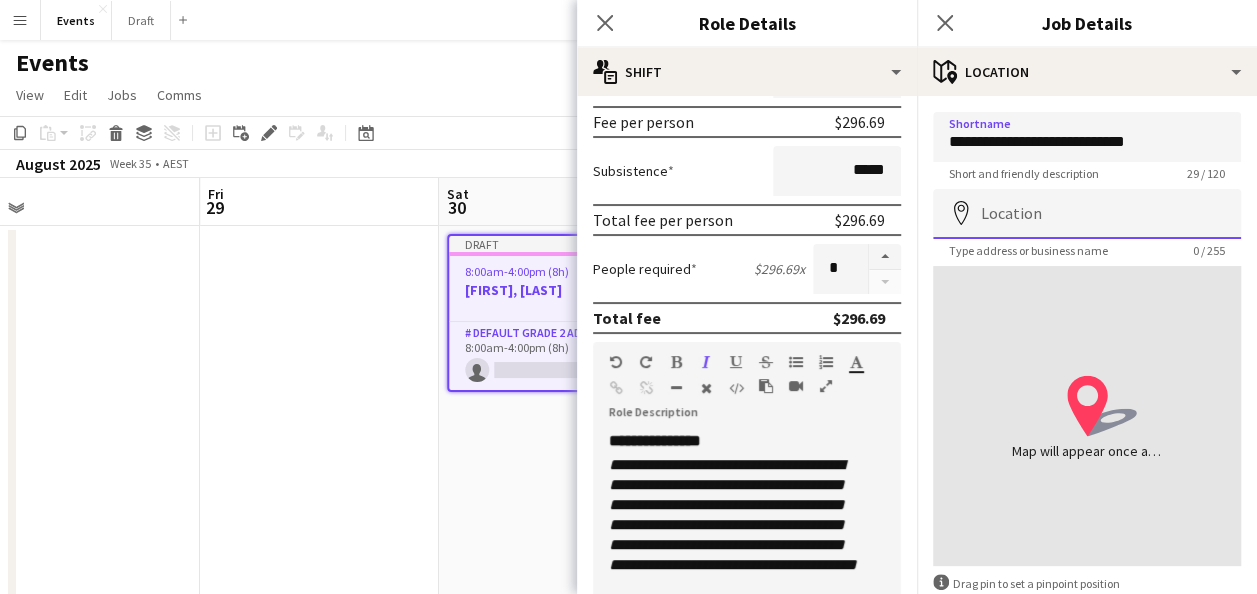 click on "Location" at bounding box center (1087, 214) 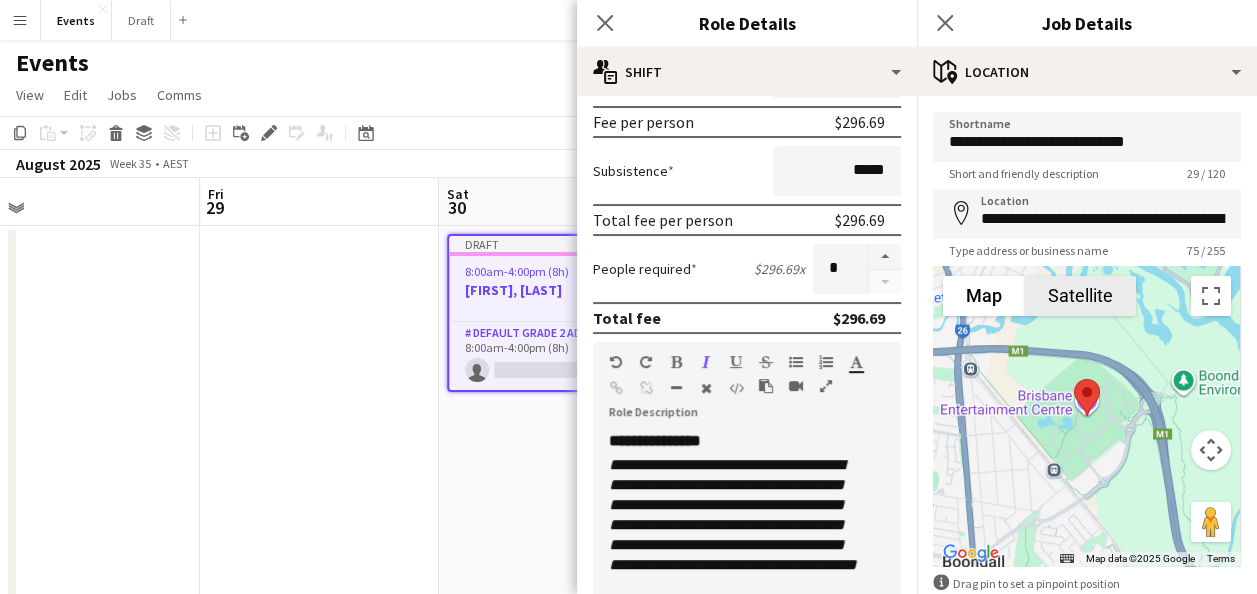 click on "Satellite" at bounding box center [1080, 296] 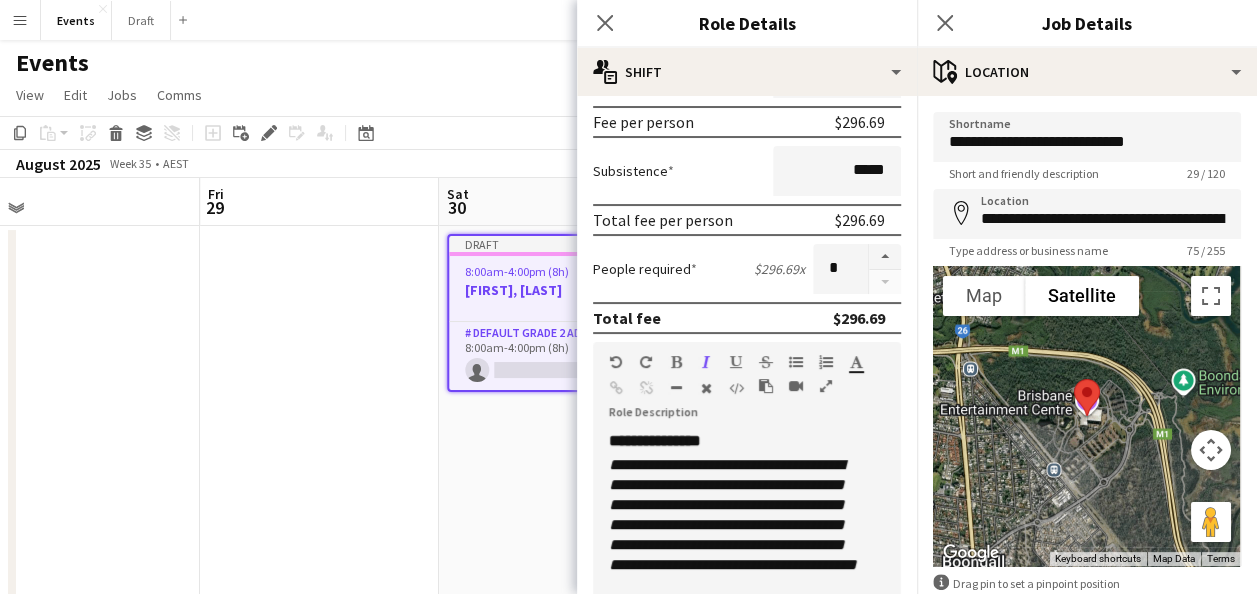 click at bounding box center [1211, 450] 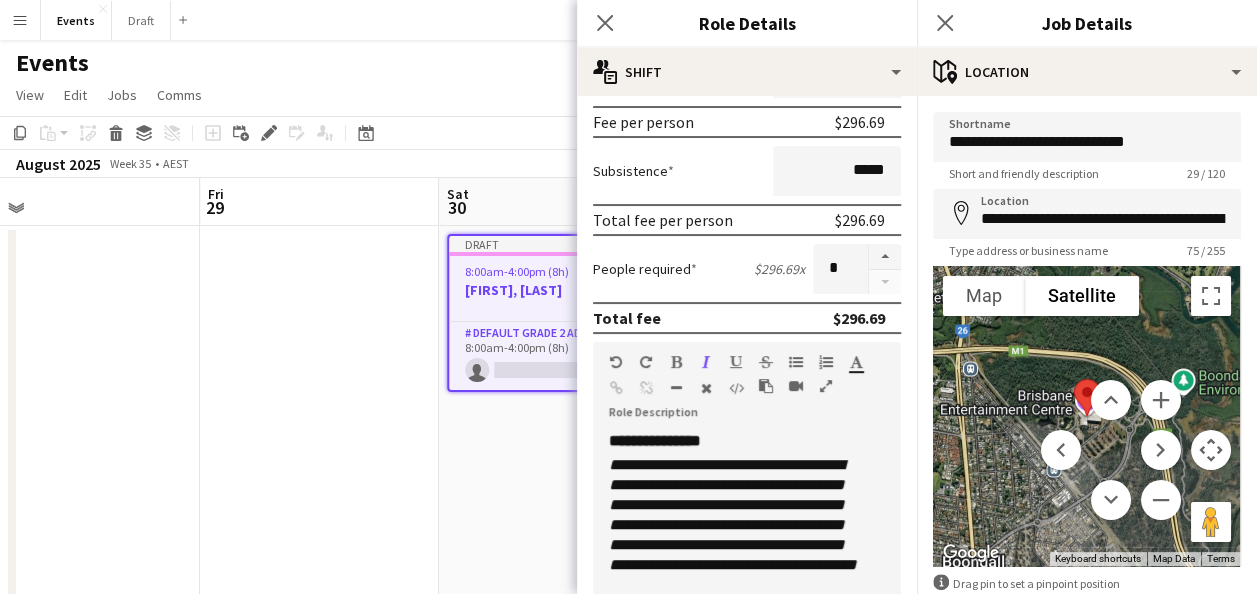 click at bounding box center (1111, 450) 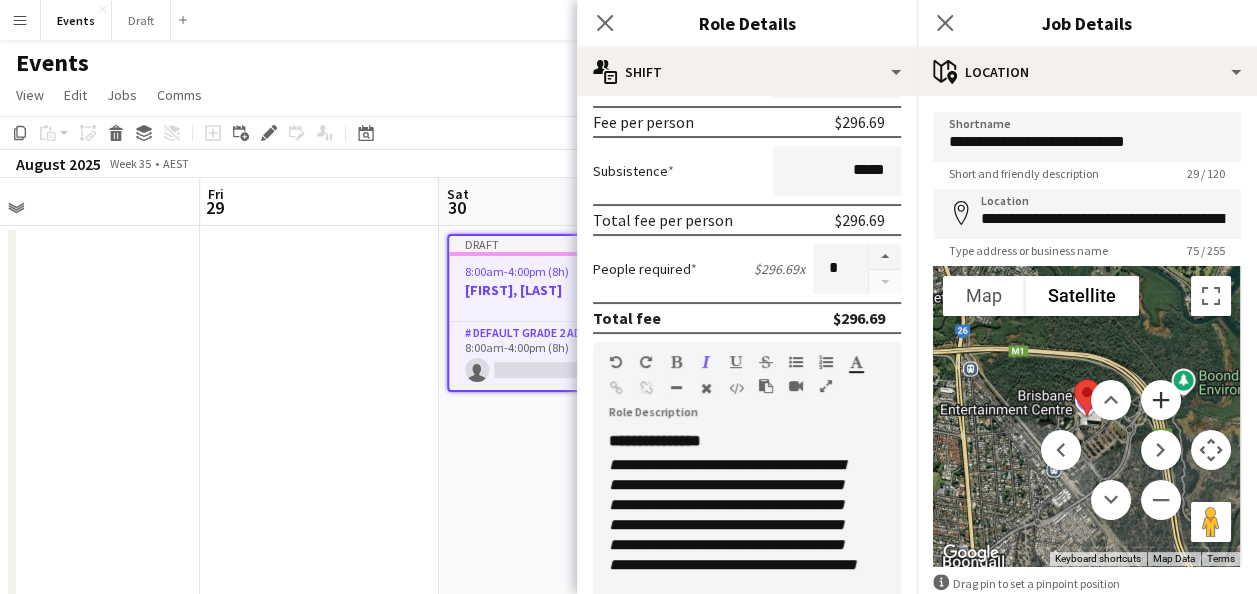 click at bounding box center (1161, 400) 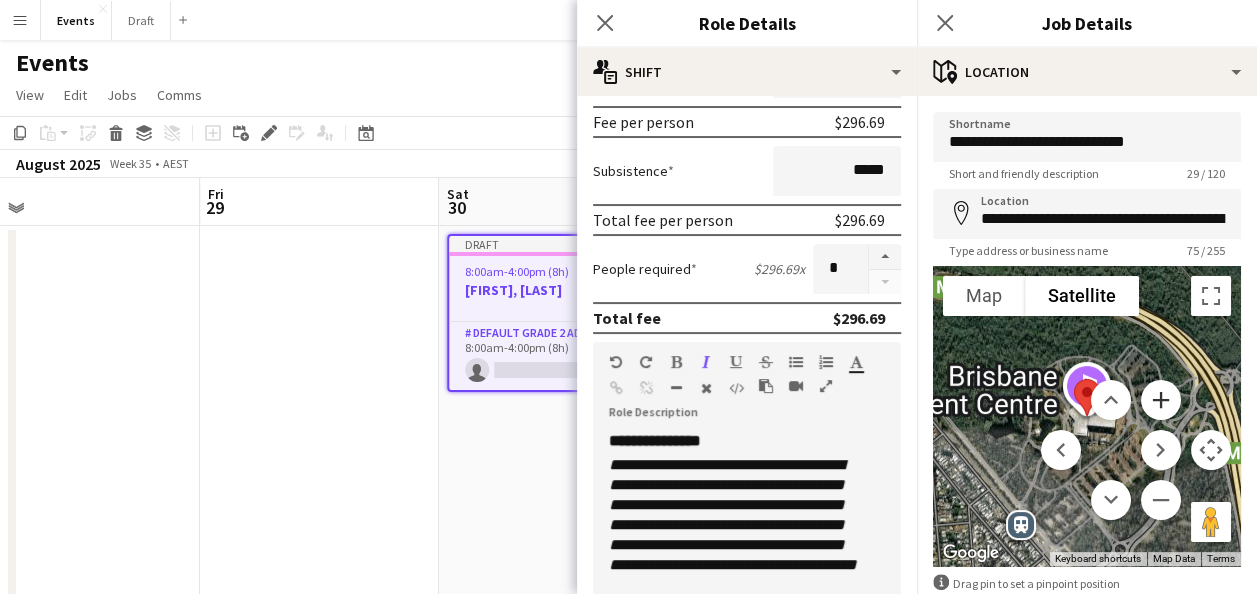 click at bounding box center (1161, 400) 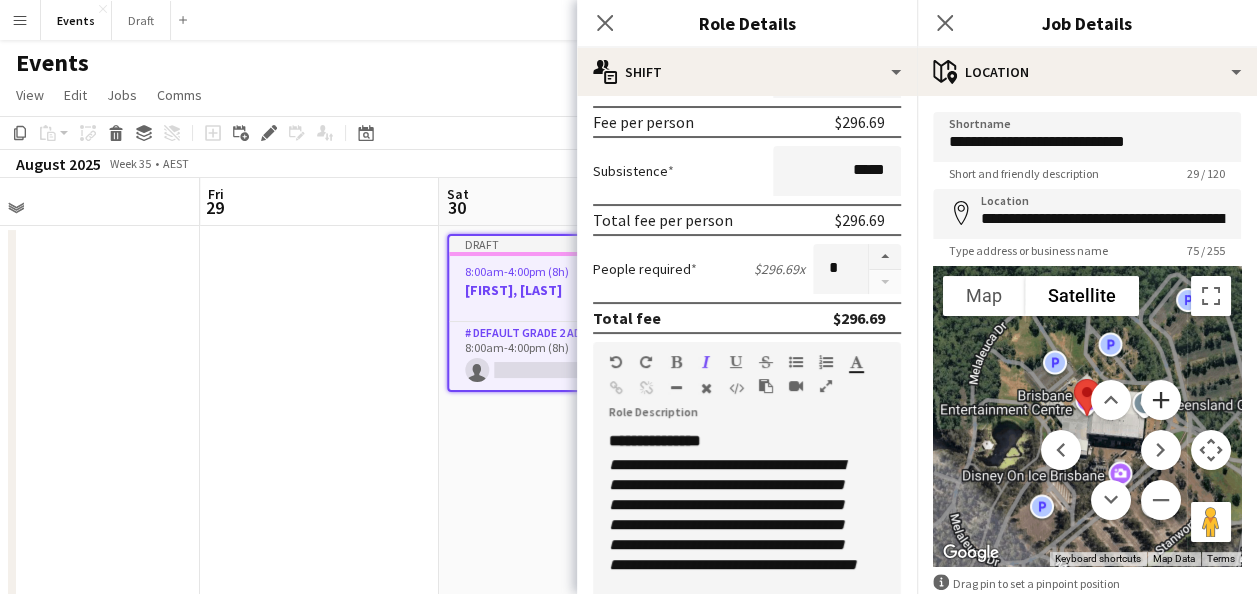 click at bounding box center (1161, 400) 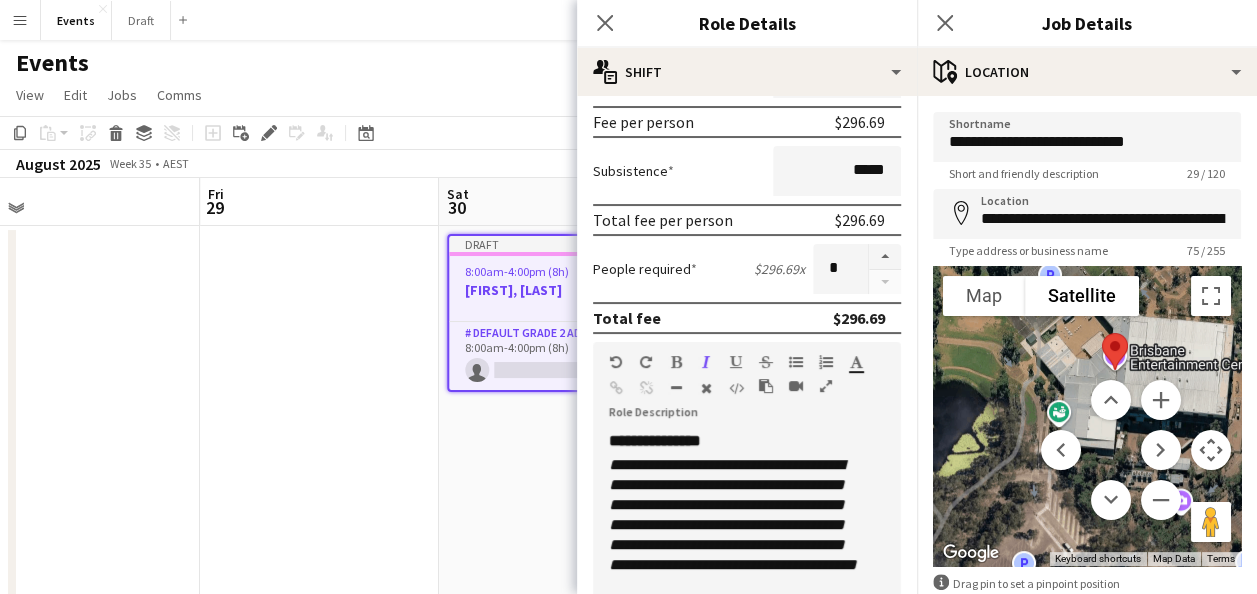 drag, startPoint x: 974, startPoint y: 406, endPoint x: 1026, endPoint y: 355, distance: 72.835434 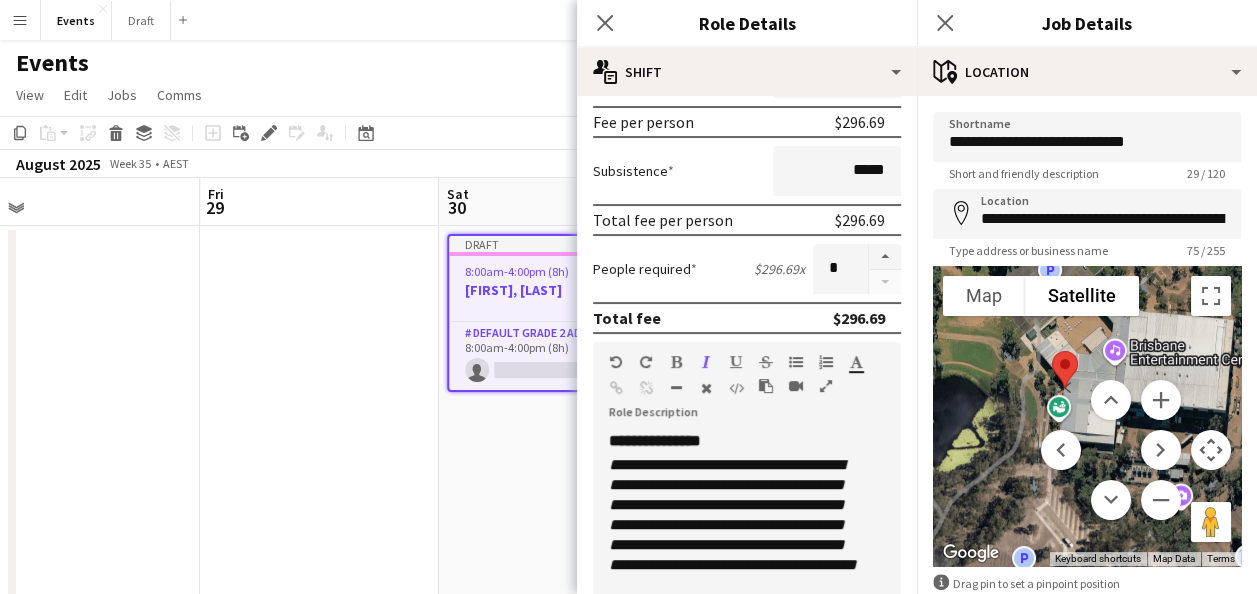drag, startPoint x: 1114, startPoint y: 341, endPoint x: 1012, endPoint y: 380, distance: 109.201645 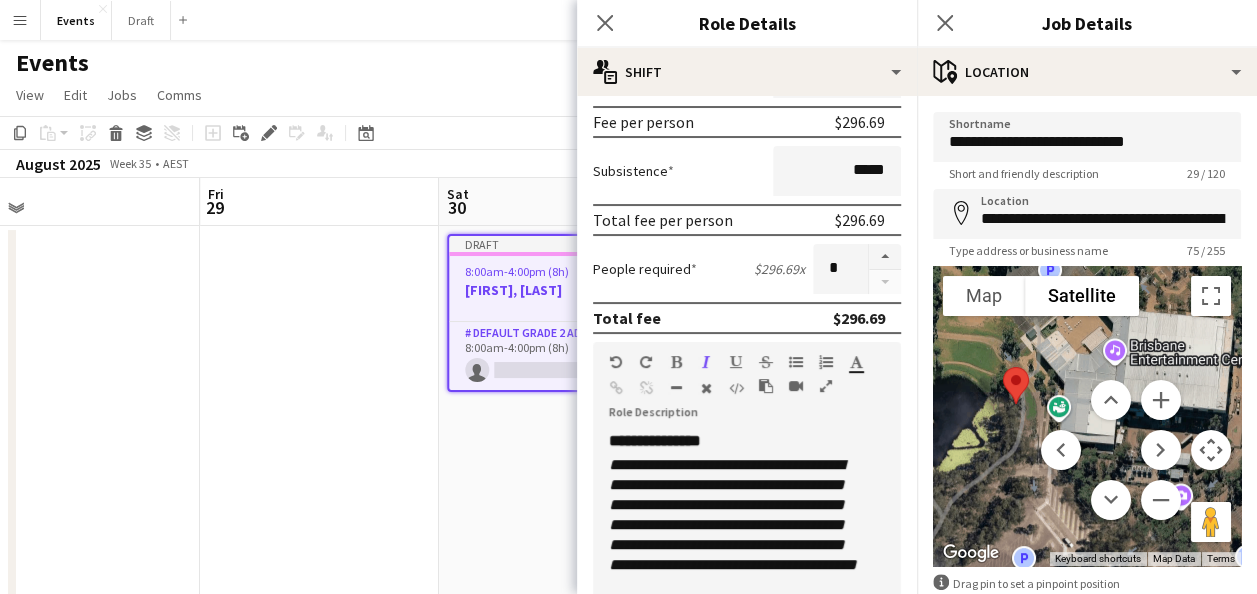 type on "**********" 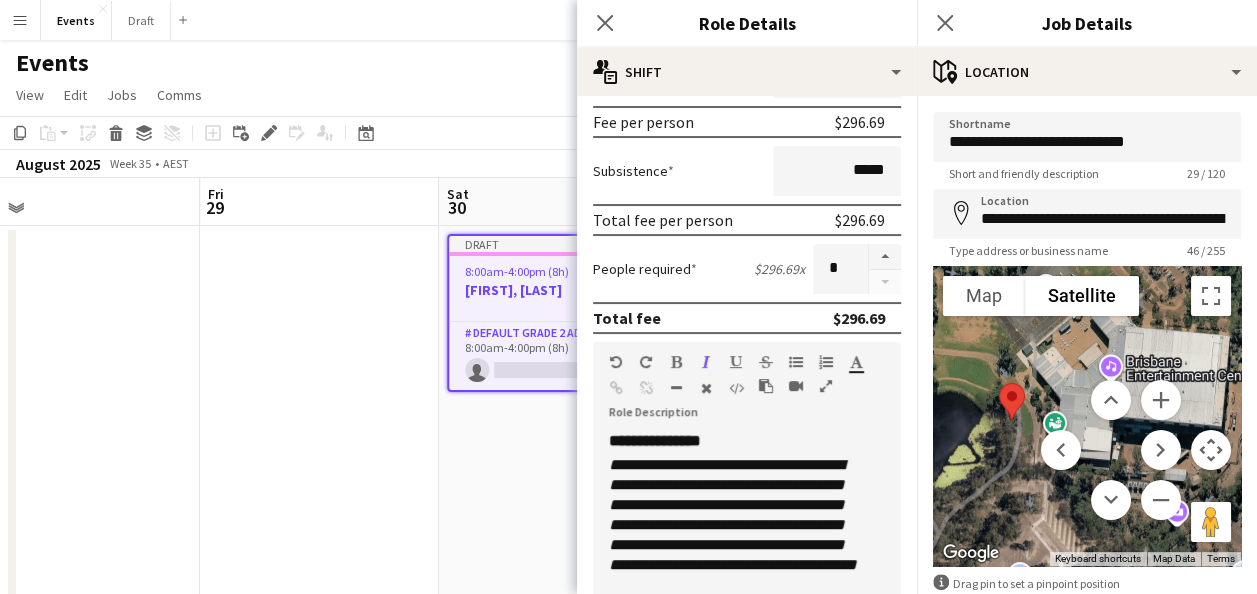 drag, startPoint x: 990, startPoint y: 433, endPoint x: 982, endPoint y: 449, distance: 17.888544 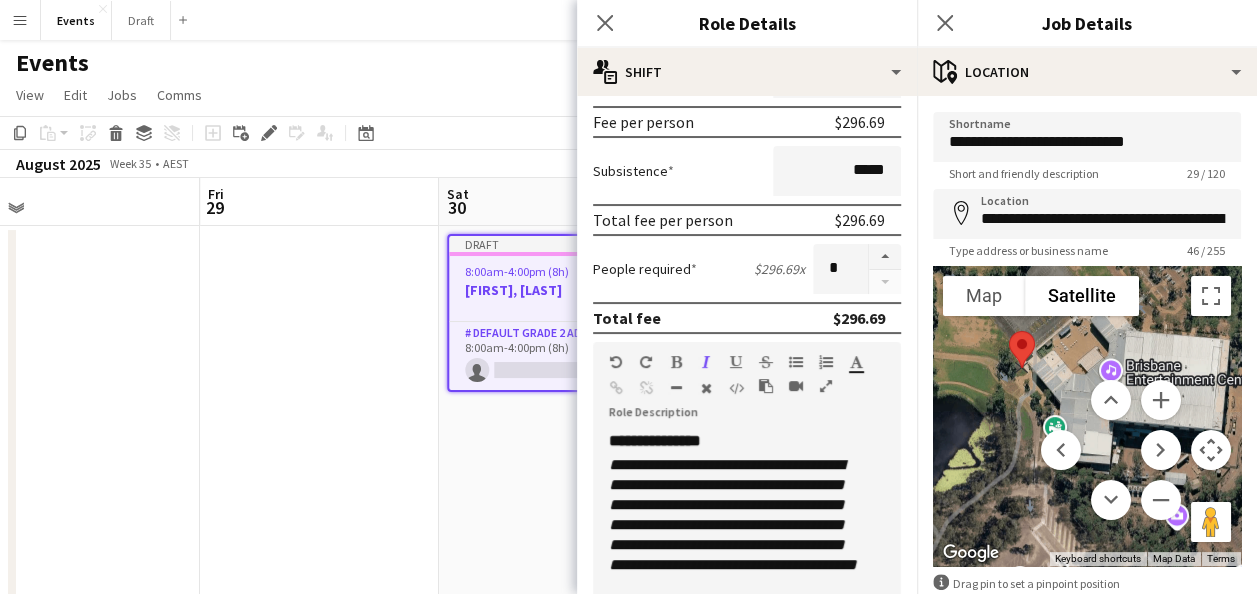 drag, startPoint x: 998, startPoint y: 400, endPoint x: 1010, endPoint y: 342, distance: 59.22837 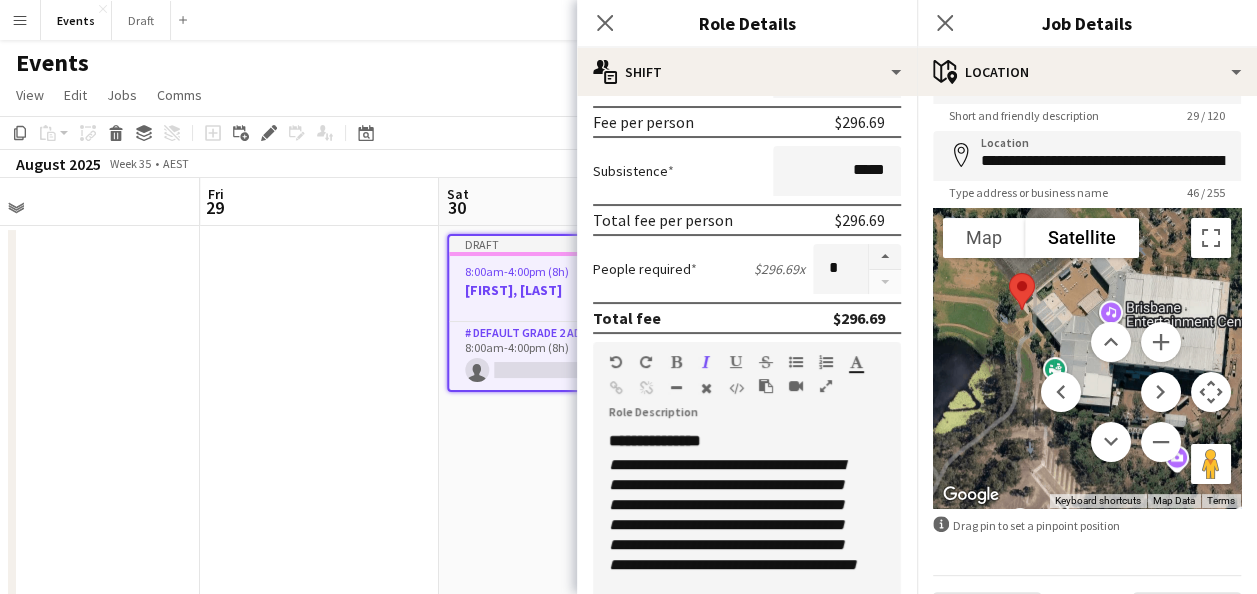 scroll, scrollTop: 112, scrollLeft: 0, axis: vertical 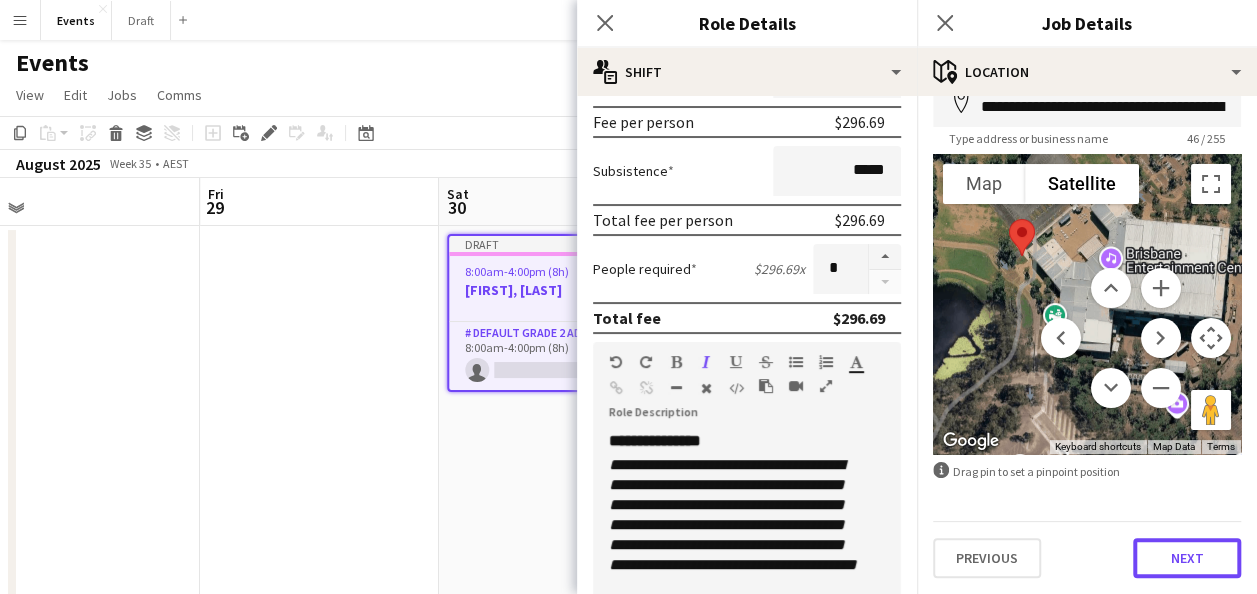 drag, startPoint x: 1181, startPoint y: 544, endPoint x: 1049, endPoint y: 444, distance: 165.60193 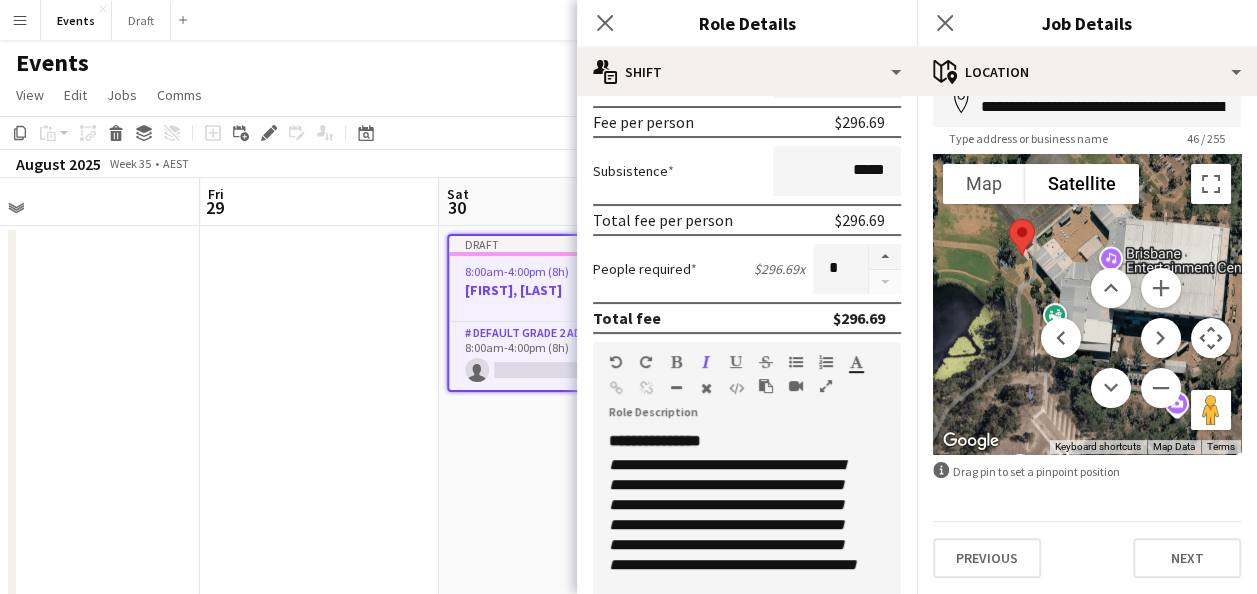 scroll, scrollTop: 0, scrollLeft: 0, axis: both 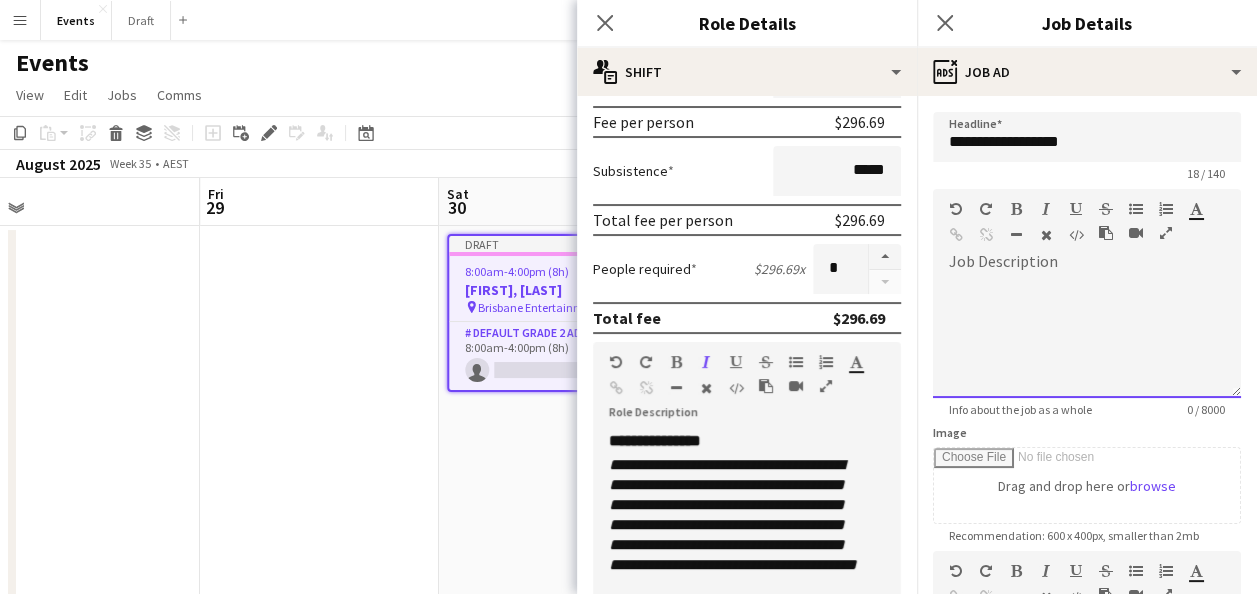 click at bounding box center [1087, 331] 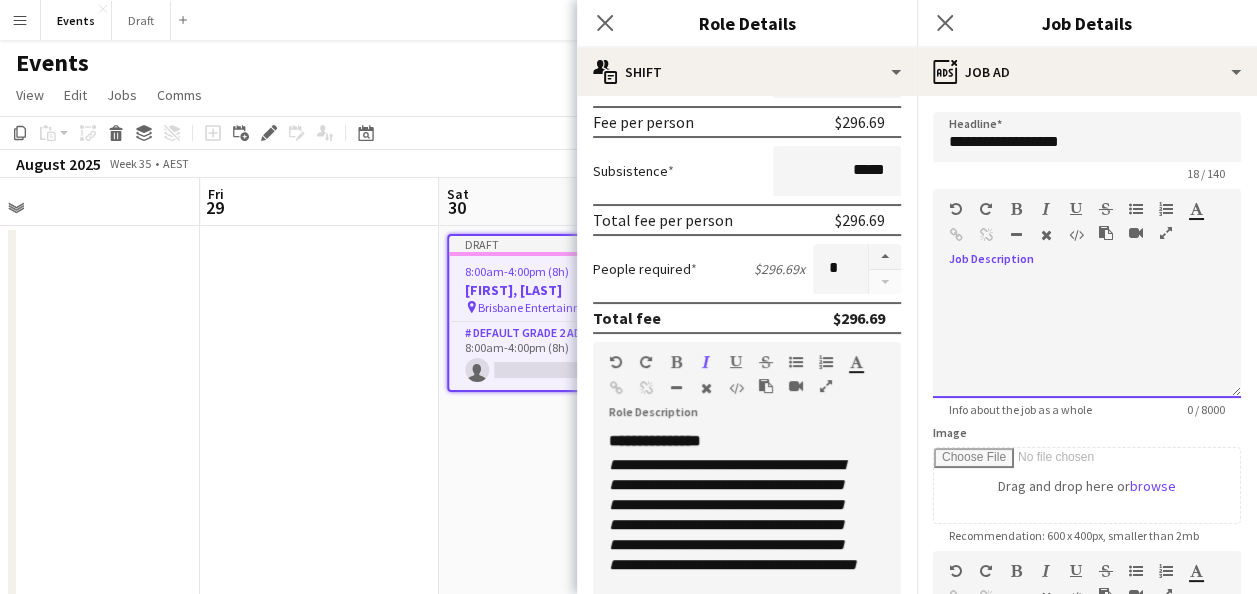 click at bounding box center (1087, 338) 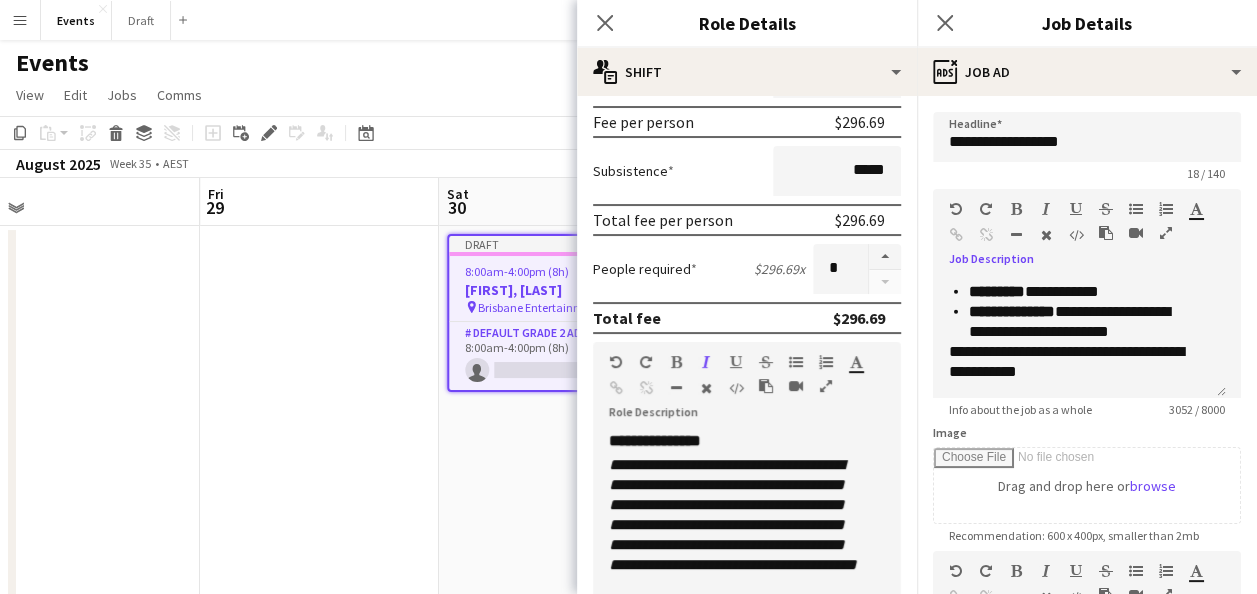 click at bounding box center [1166, 233] 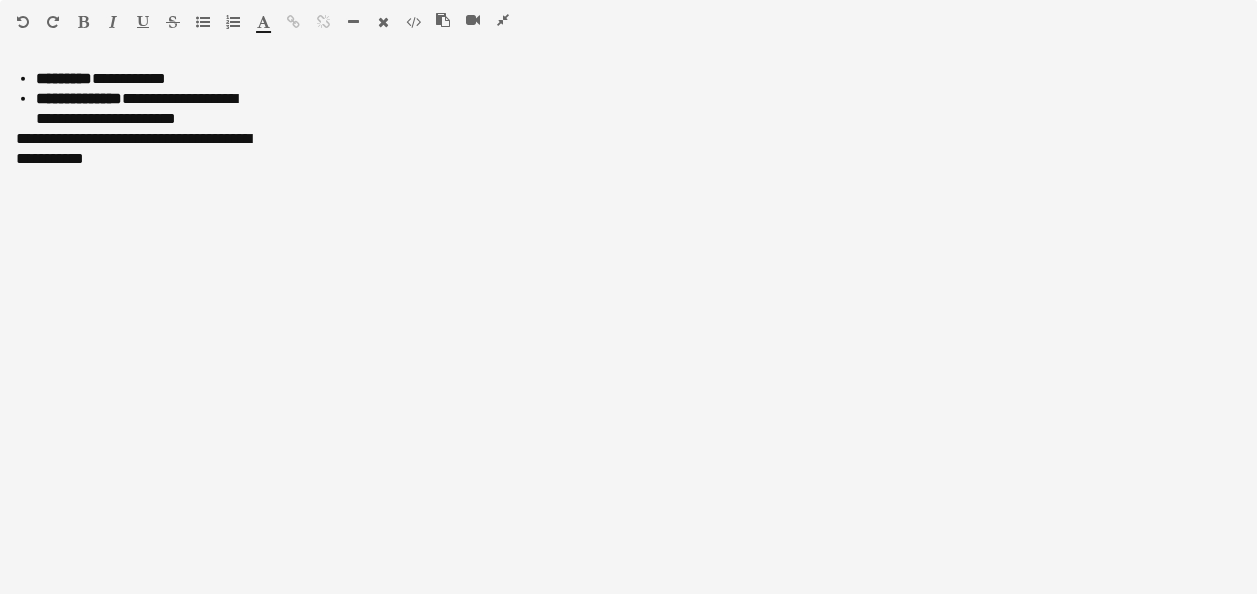 scroll, scrollTop: 1072, scrollLeft: 0, axis: vertical 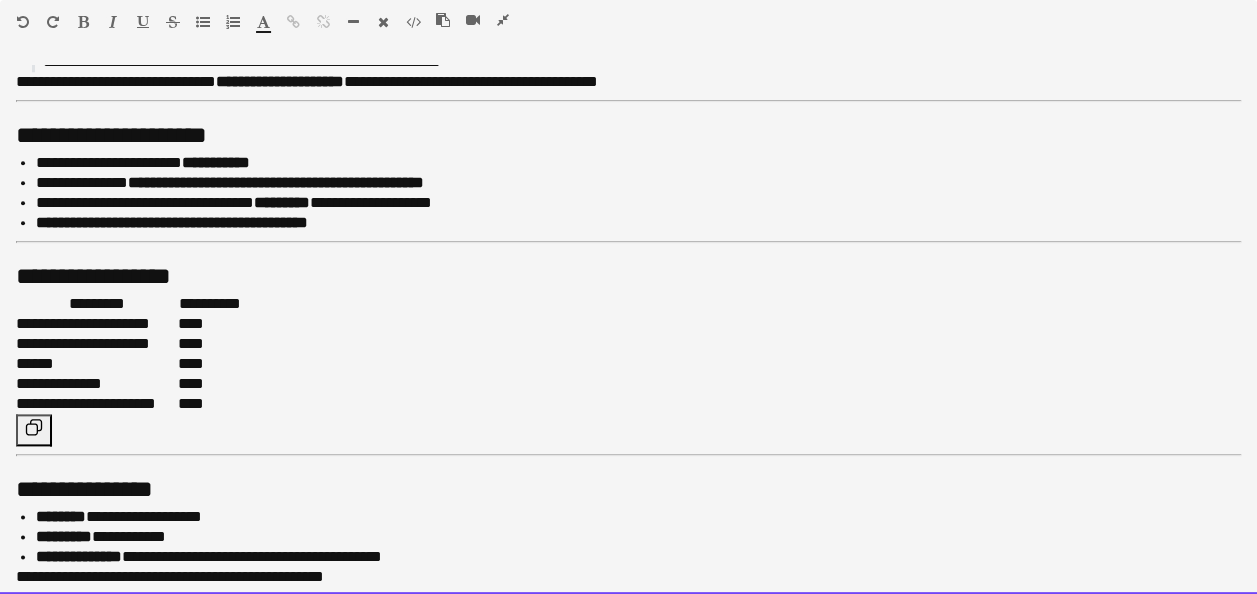 click at bounding box center [628, 429] 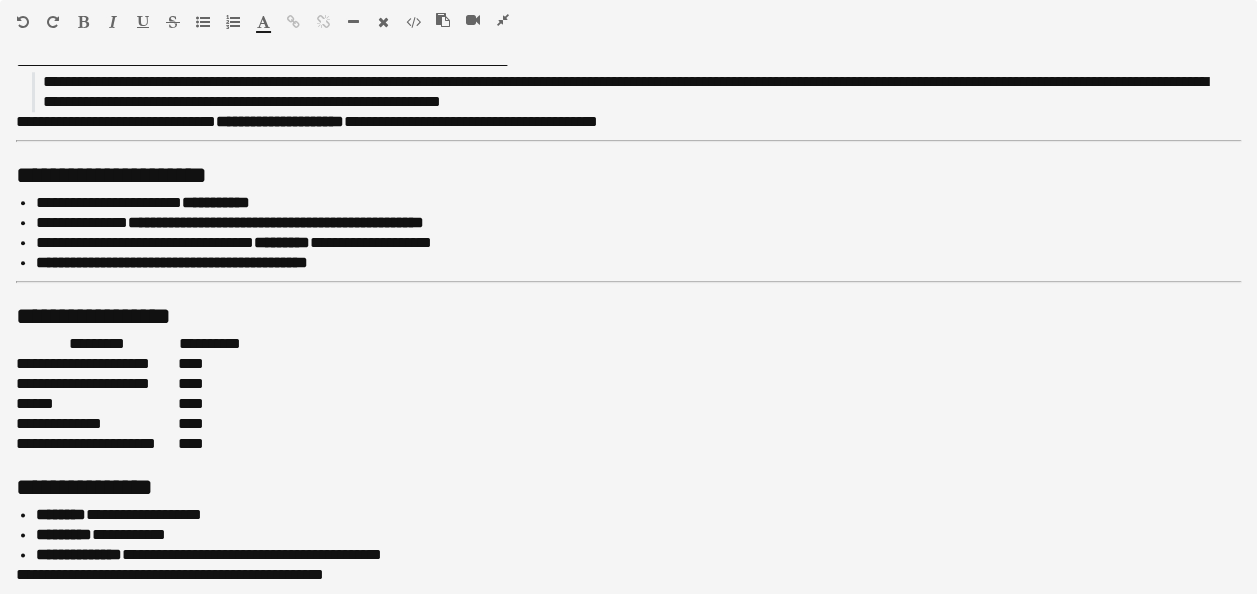 scroll, scrollTop: 400, scrollLeft: 0, axis: vertical 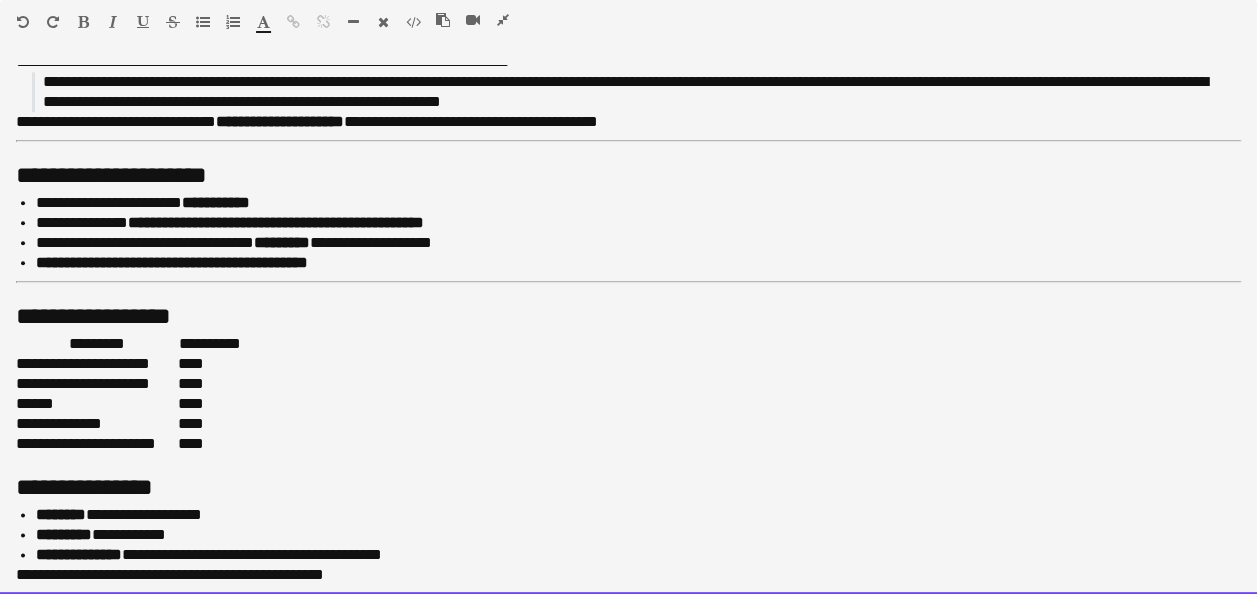 click on "**********" at bounding box center [620, 487] 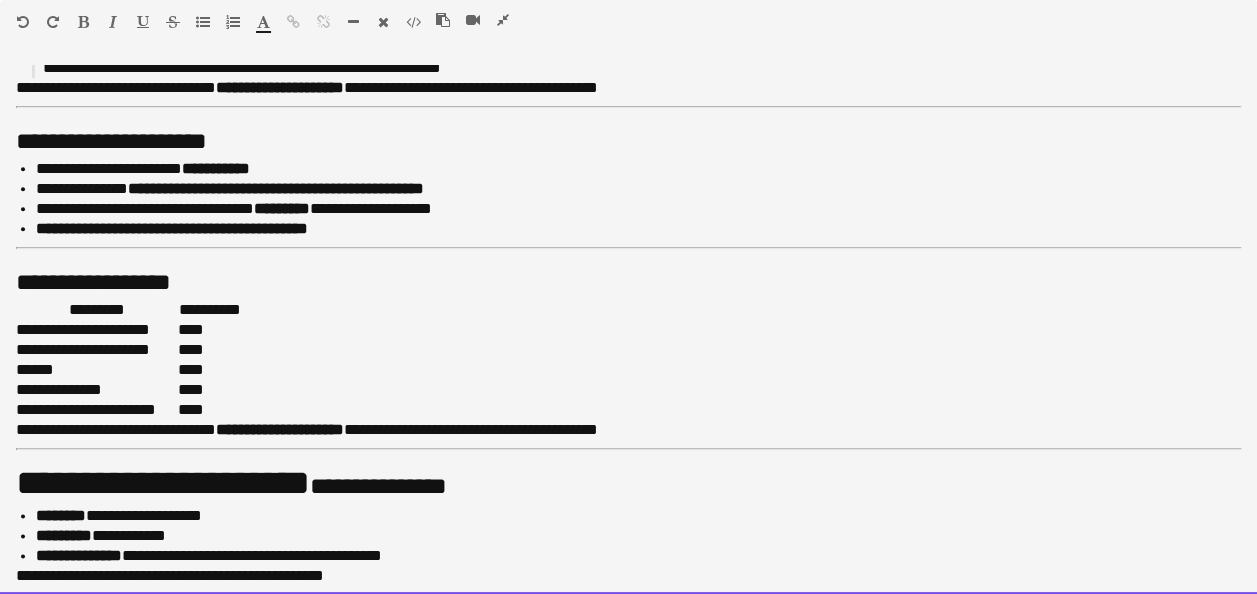 drag, startPoint x: 374, startPoint y: 478, endPoint x: 34, endPoint y: 477, distance: 340.00146 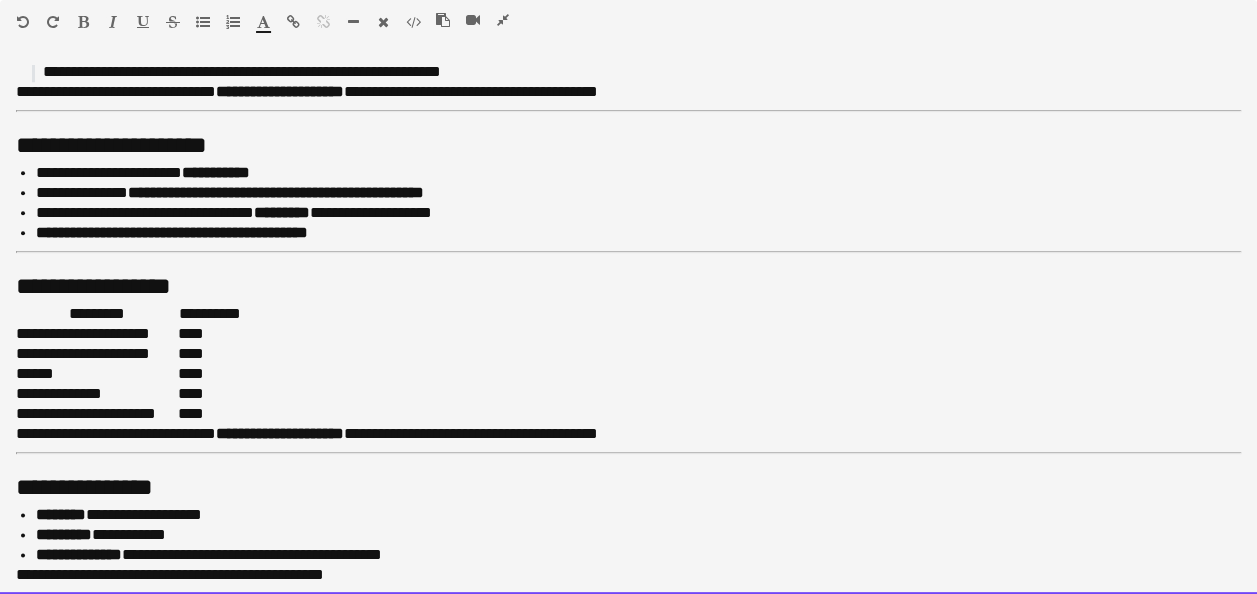 drag, startPoint x: 683, startPoint y: 425, endPoint x: -1, endPoint y: 436, distance: 684.08844 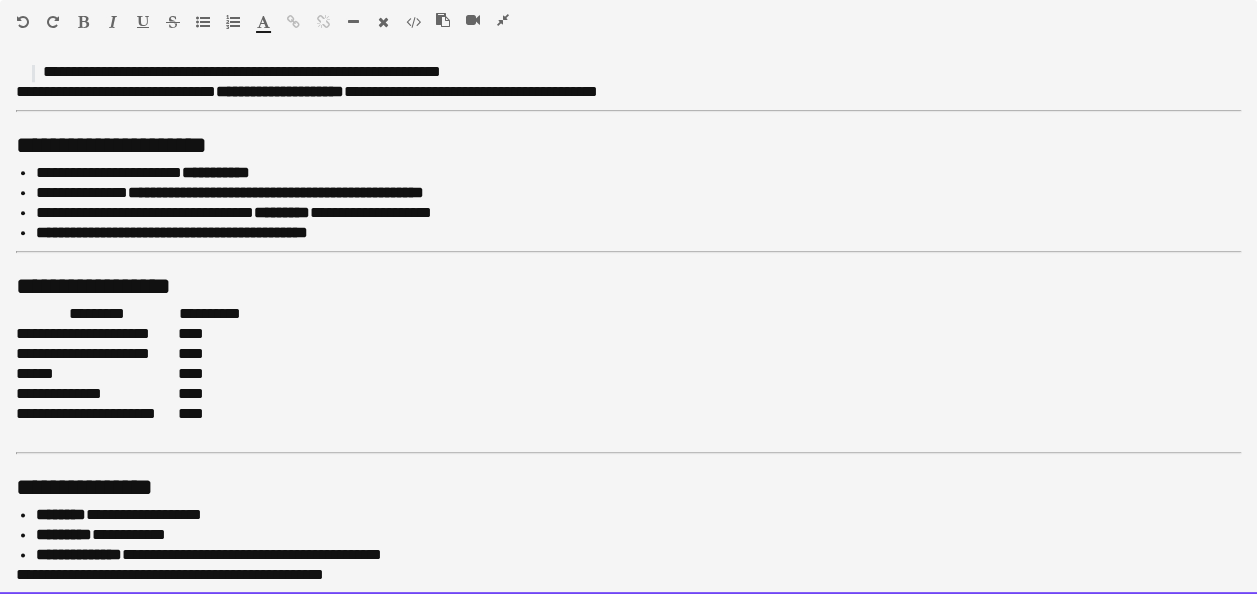 scroll, scrollTop: 1500, scrollLeft: 0, axis: vertical 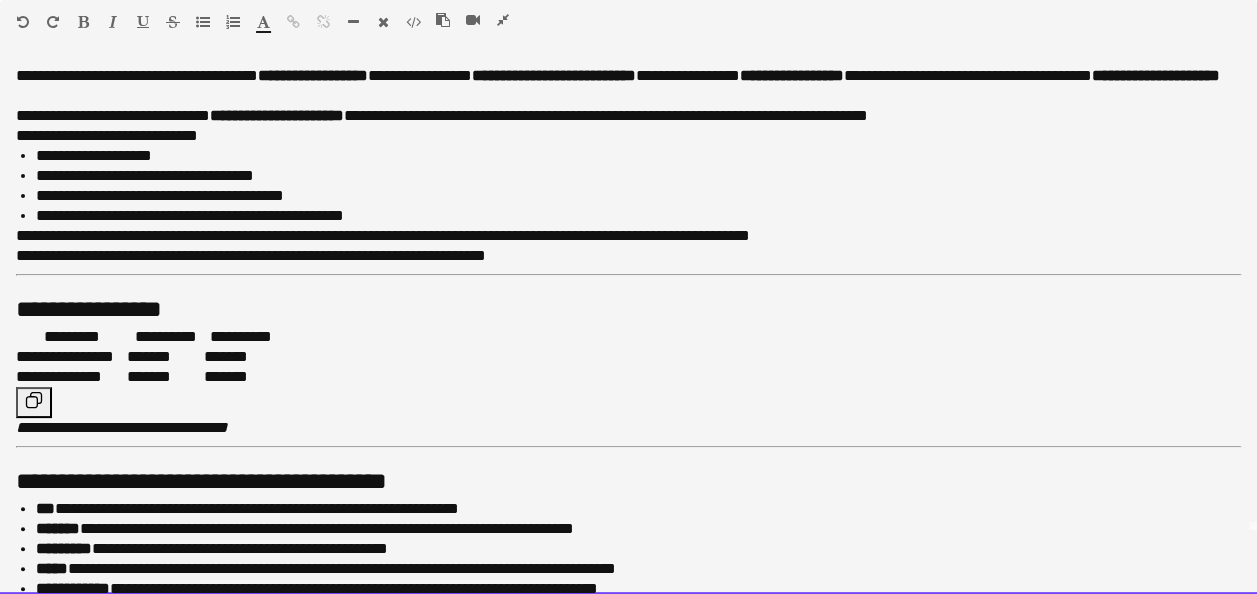 click at bounding box center (628, 402) 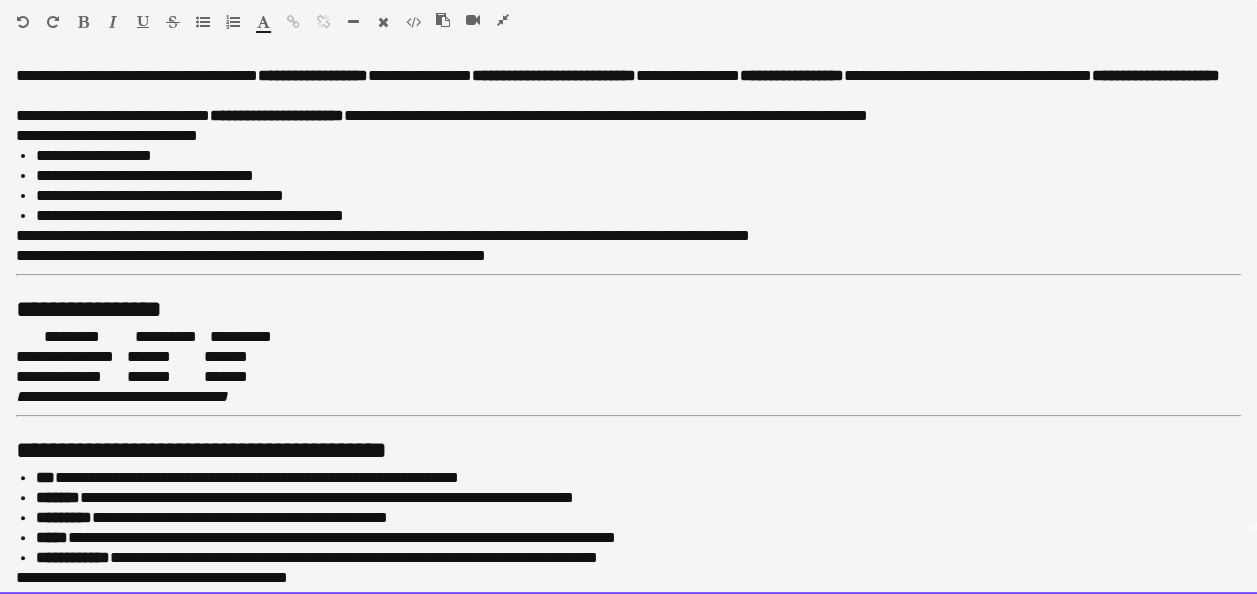 scroll, scrollTop: 0, scrollLeft: 0, axis: both 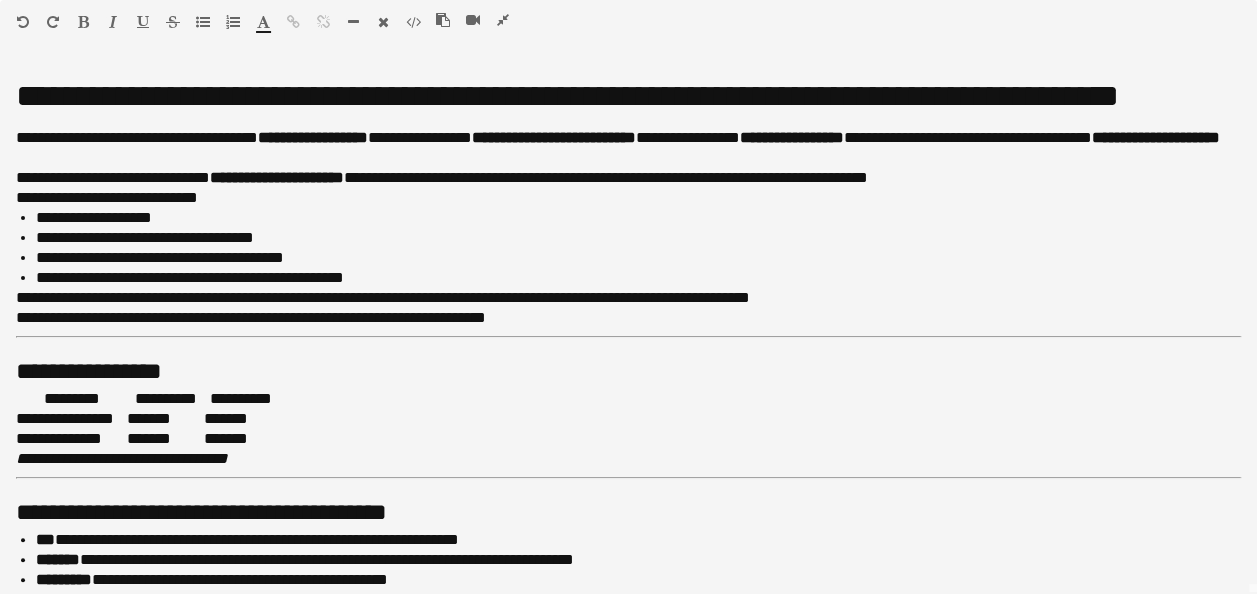 click at bounding box center [503, 20] 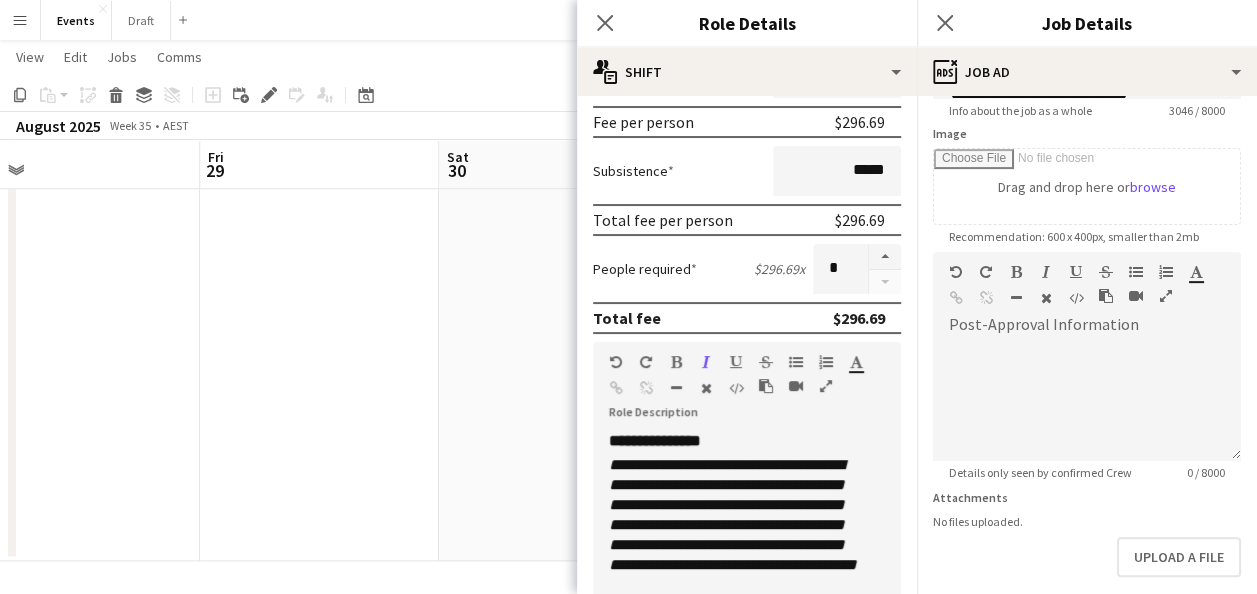 scroll, scrollTop: 300, scrollLeft: 0, axis: vertical 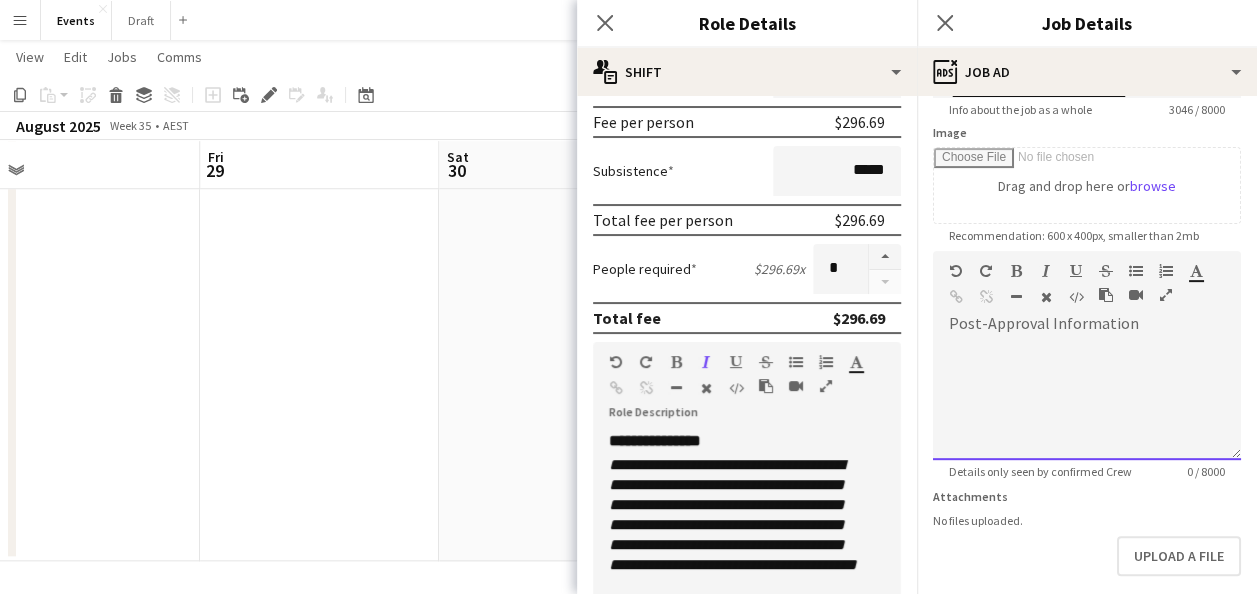click at bounding box center [1087, 393] 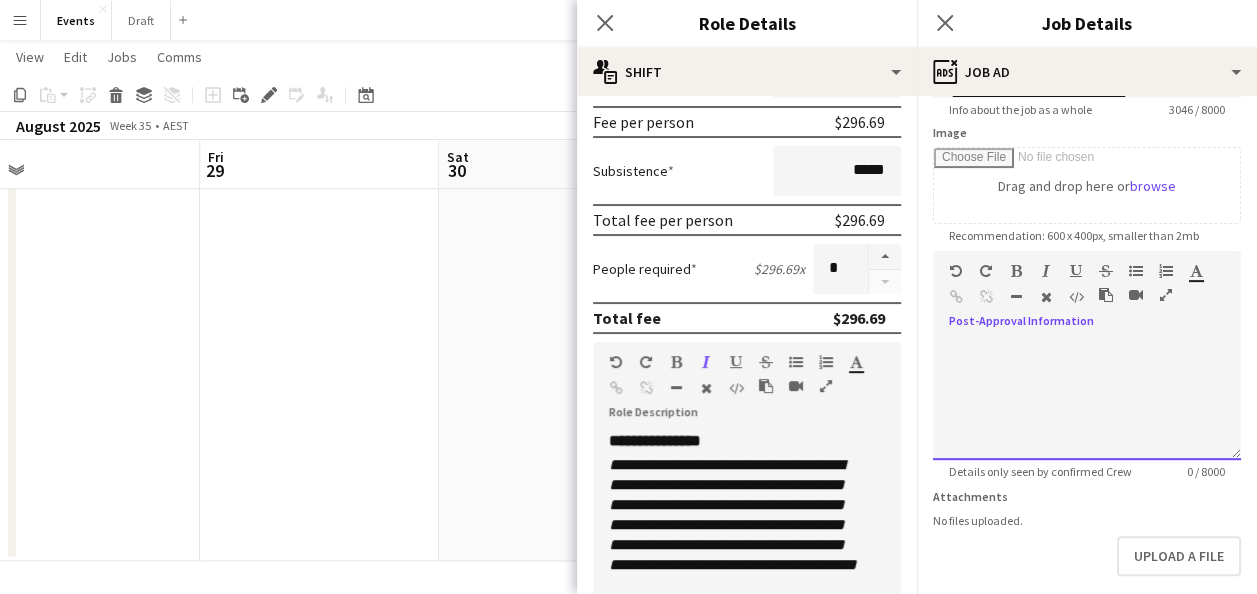 paste 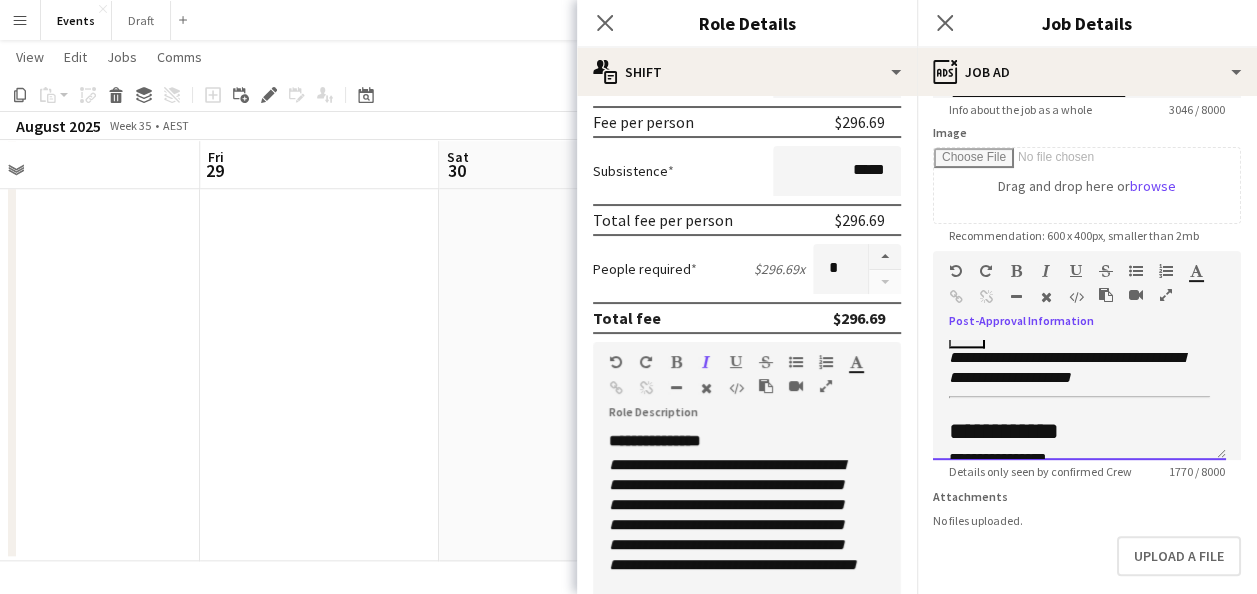 scroll, scrollTop: 1306, scrollLeft: 0, axis: vertical 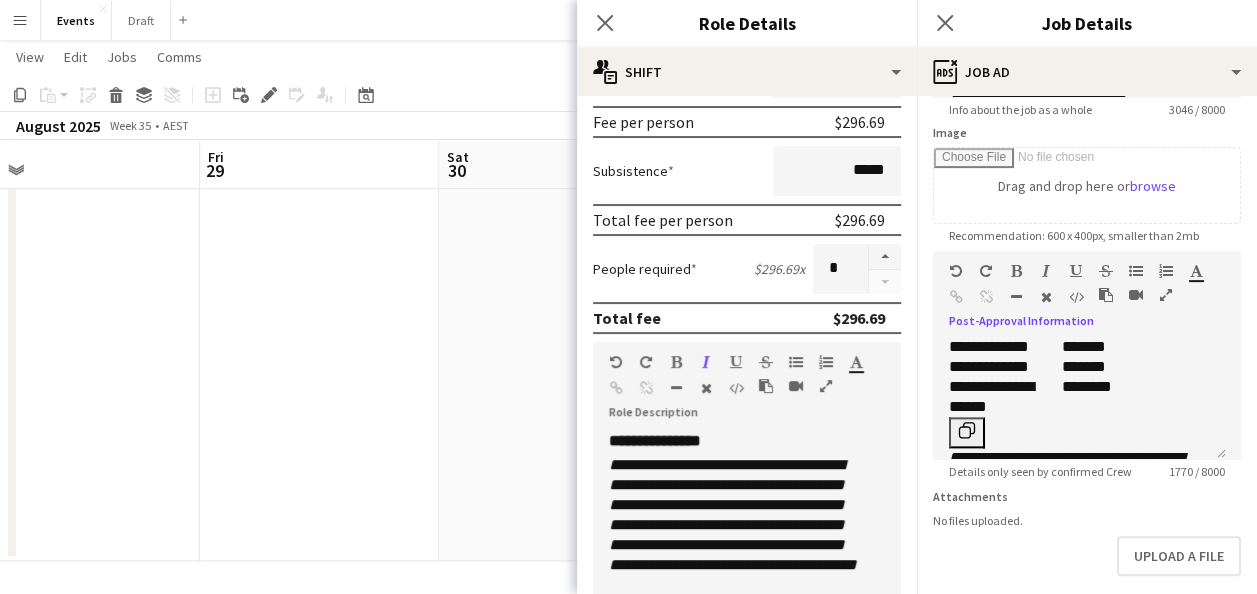 click at bounding box center (1166, 295) 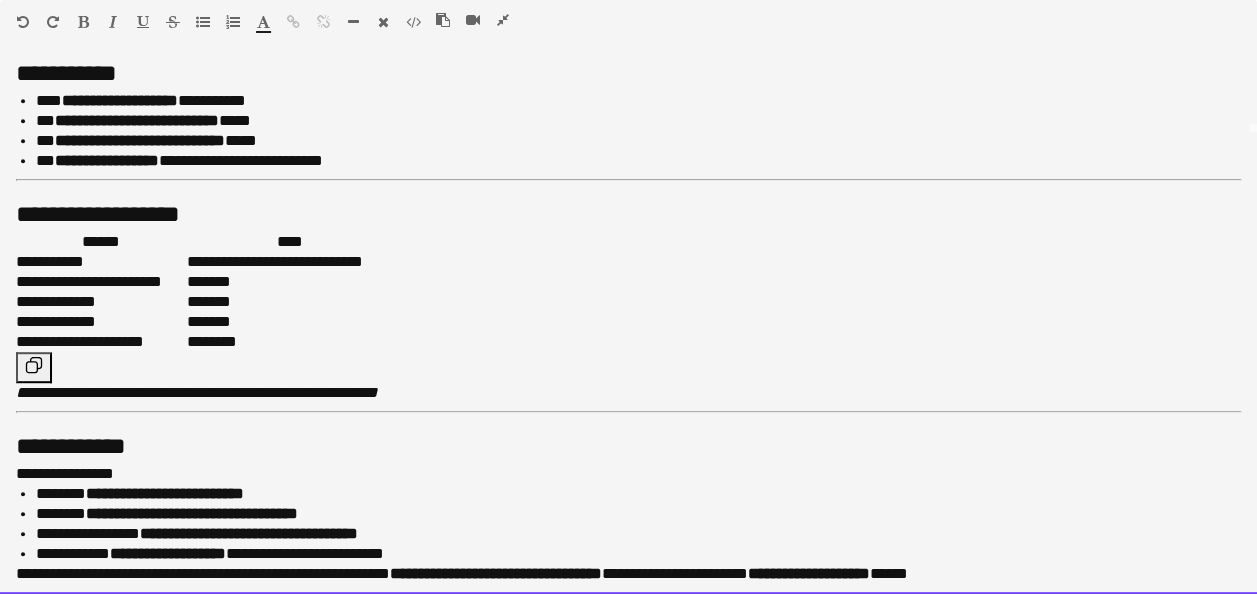 click at bounding box center [628, 367] 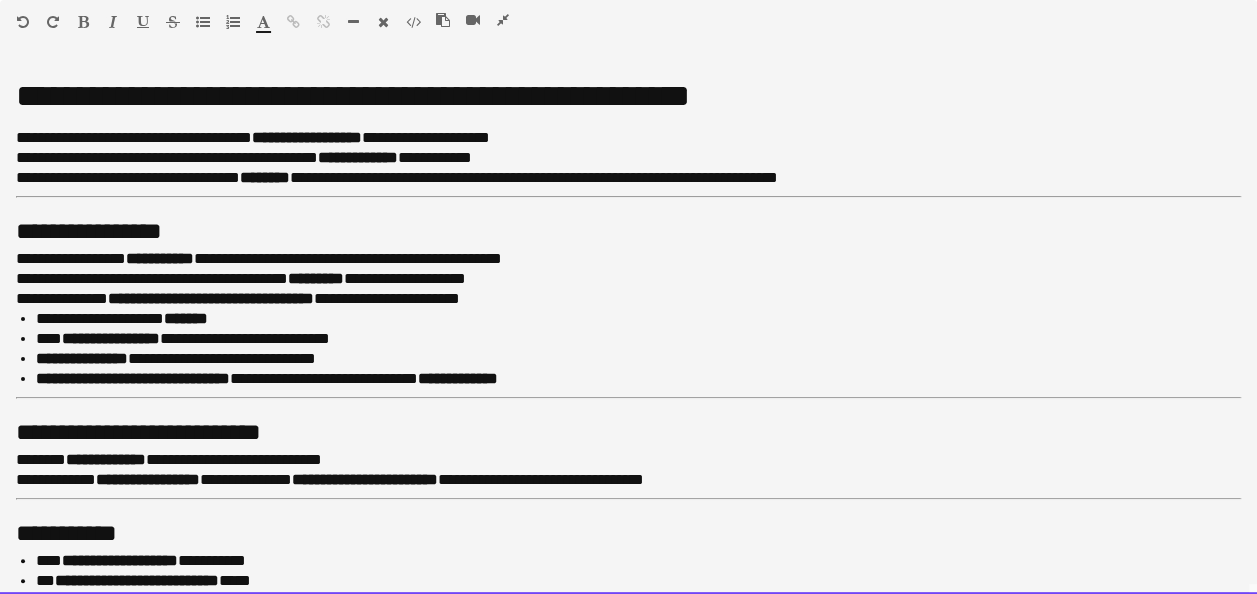 scroll, scrollTop: 431, scrollLeft: 0, axis: vertical 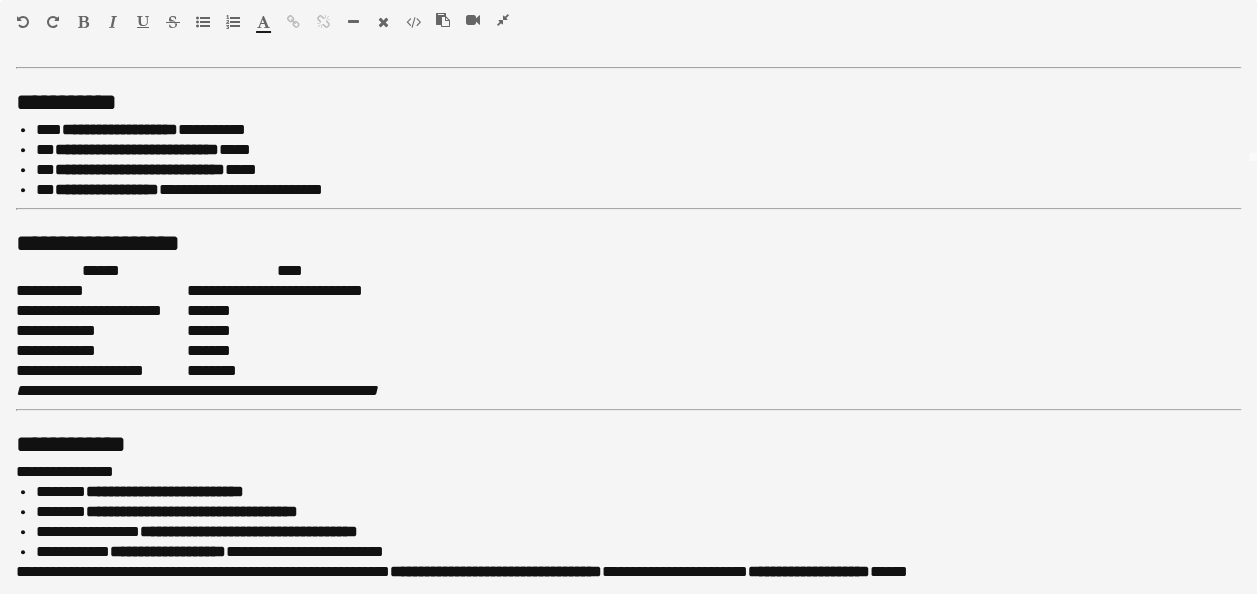 click at bounding box center (503, 20) 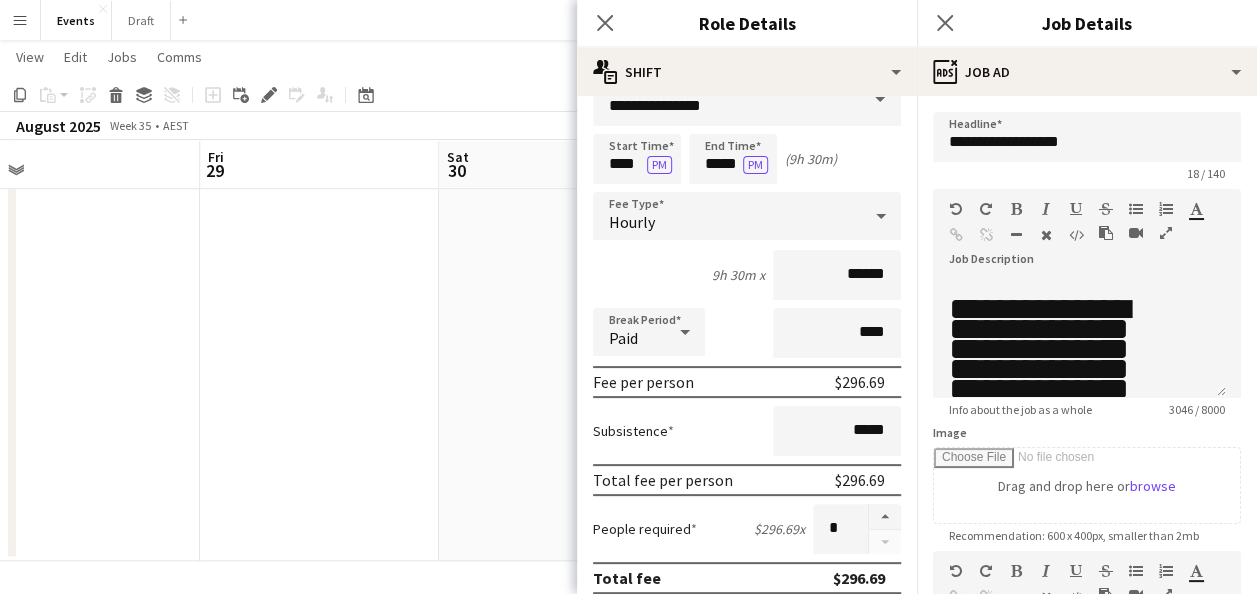 scroll, scrollTop: 0, scrollLeft: 0, axis: both 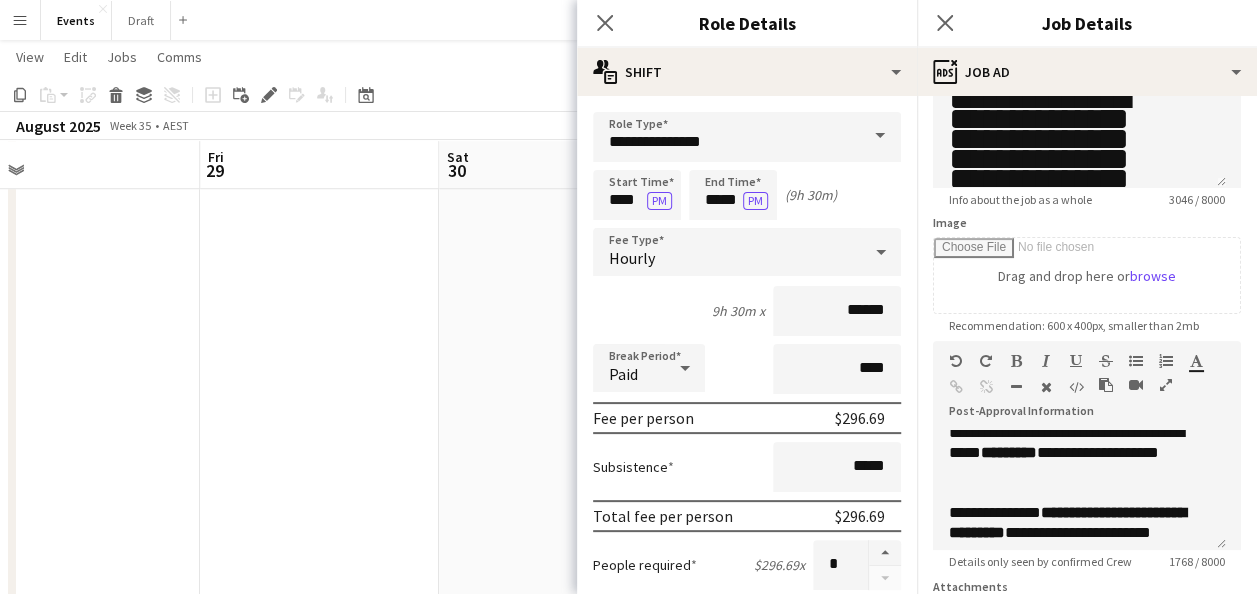 type on "**********" 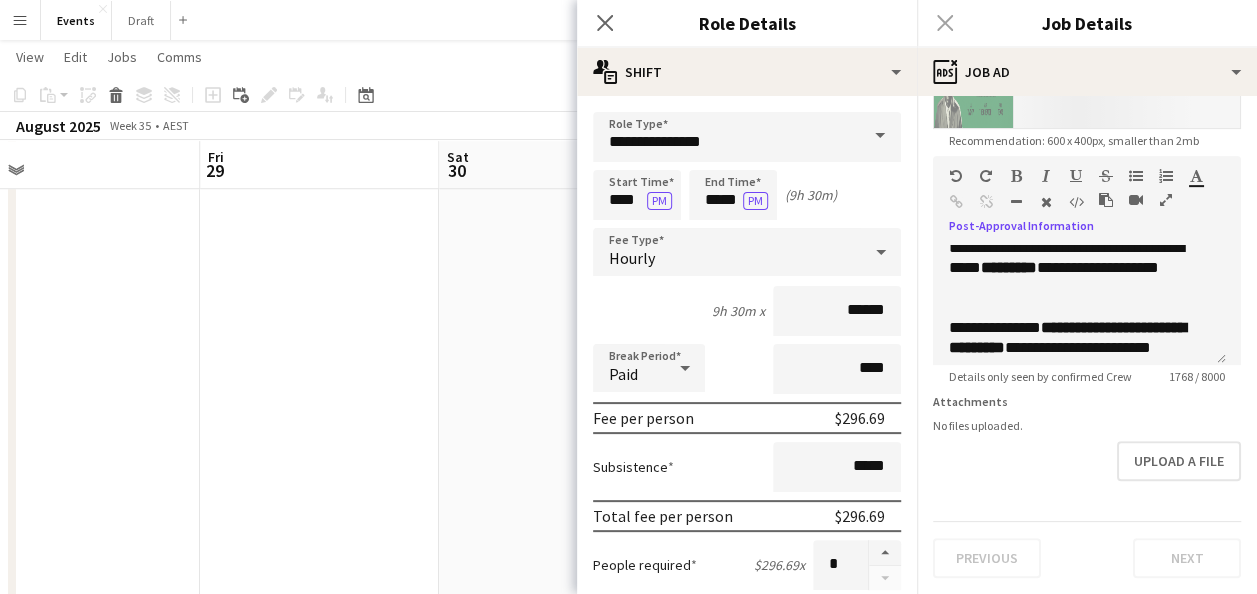 scroll, scrollTop: 414, scrollLeft: 0, axis: vertical 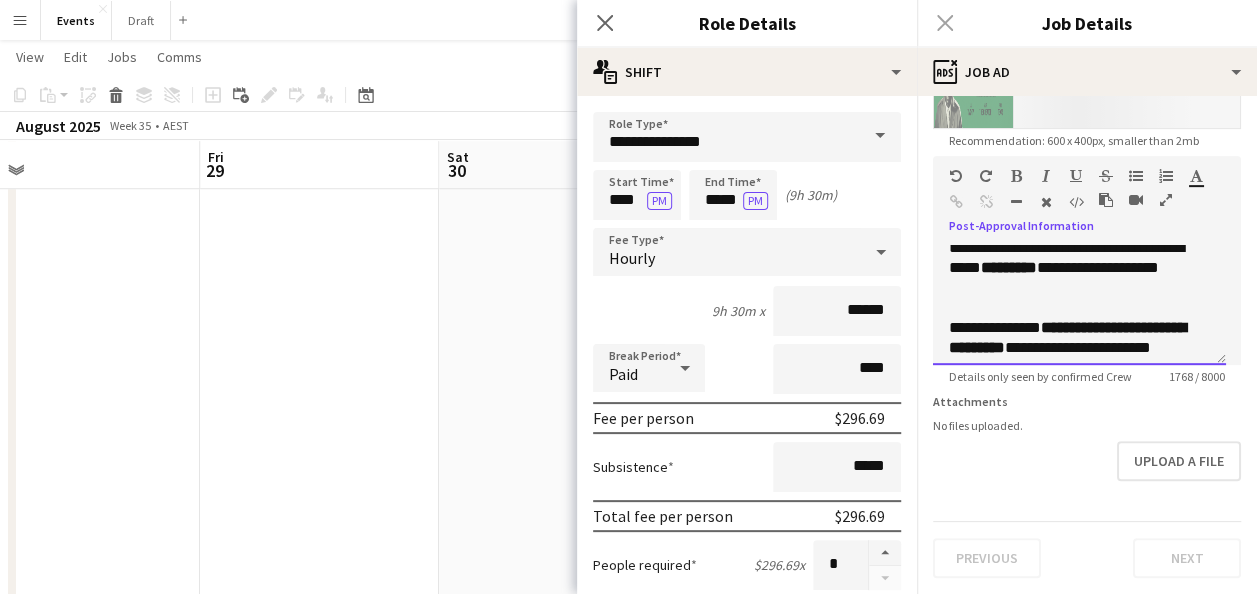 click on "**********" at bounding box center [1071, 258] 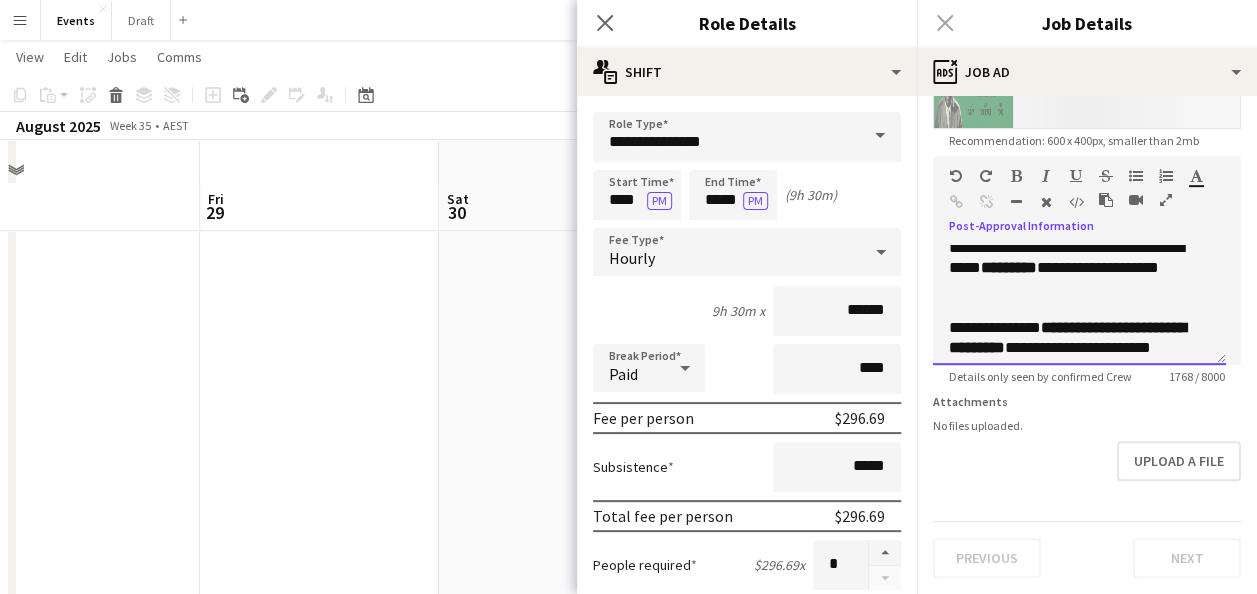 scroll, scrollTop: 810, scrollLeft: 0, axis: vertical 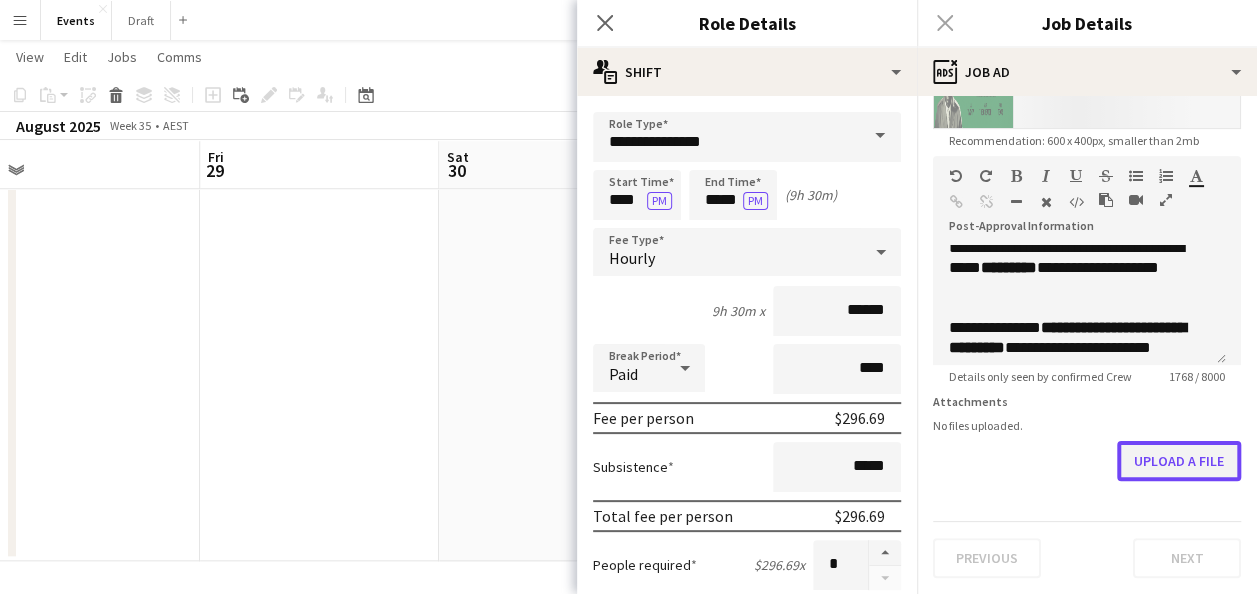 click on "Upload a file" at bounding box center [1179, 461] 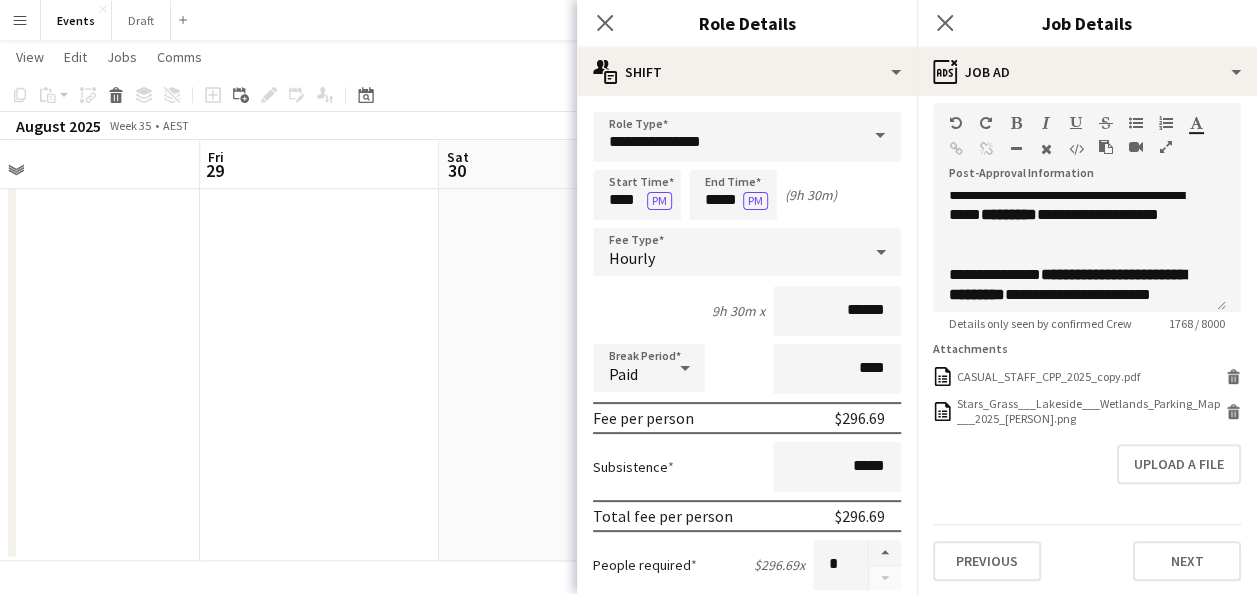 scroll, scrollTop: 470, scrollLeft: 0, axis: vertical 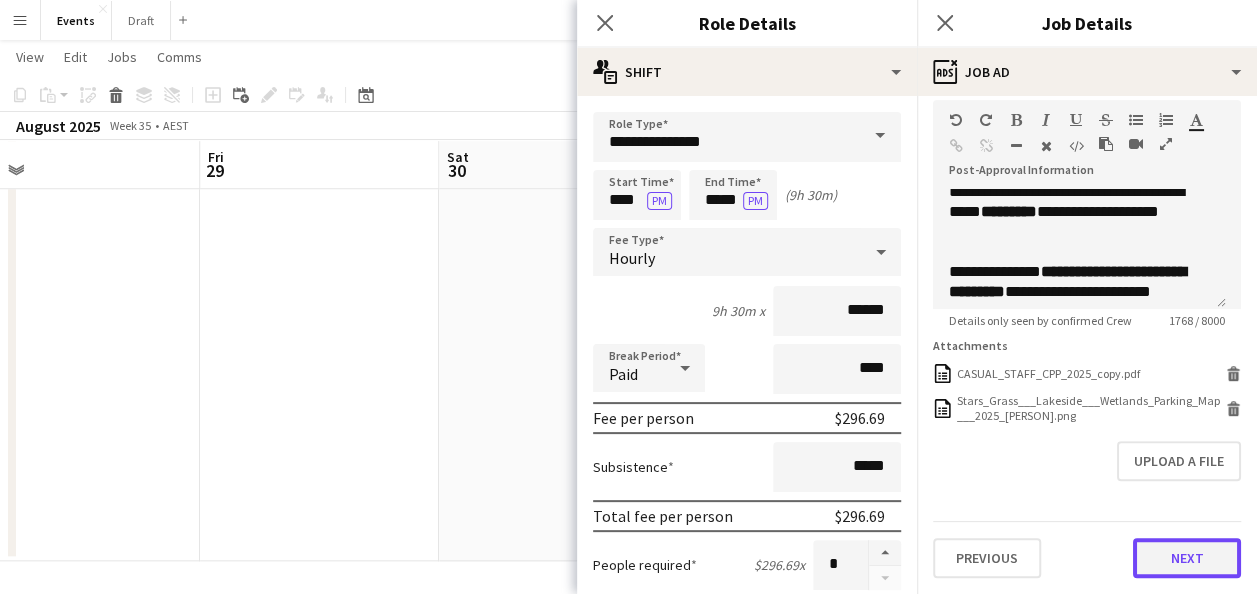 click on "Next" at bounding box center (1187, 558) 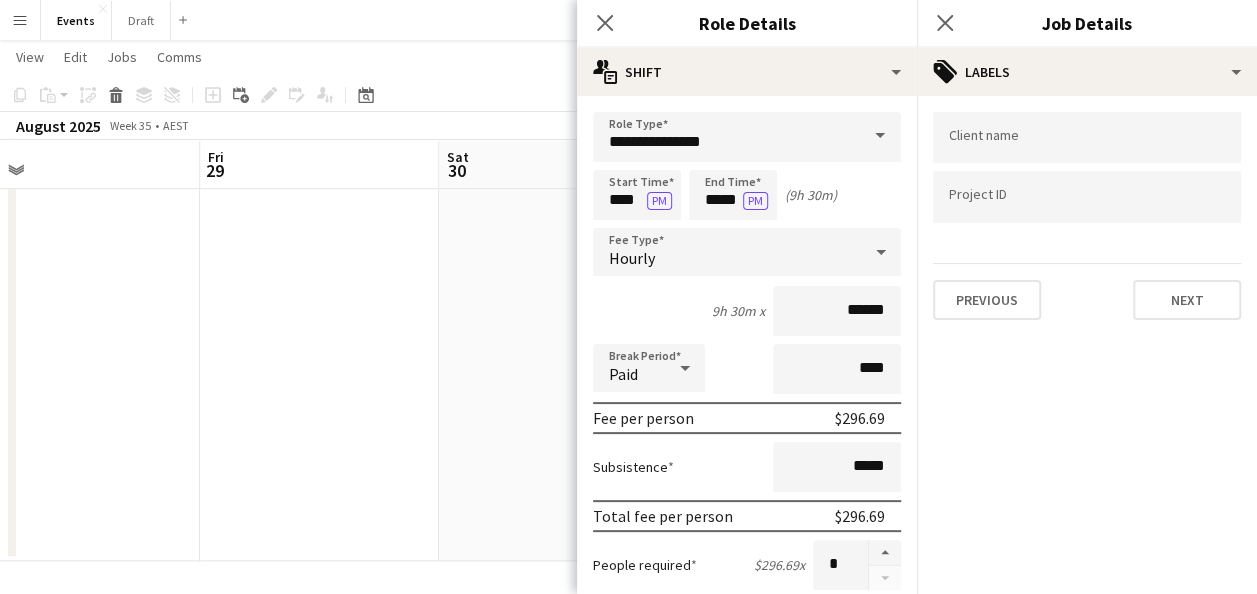 scroll, scrollTop: 0, scrollLeft: 0, axis: both 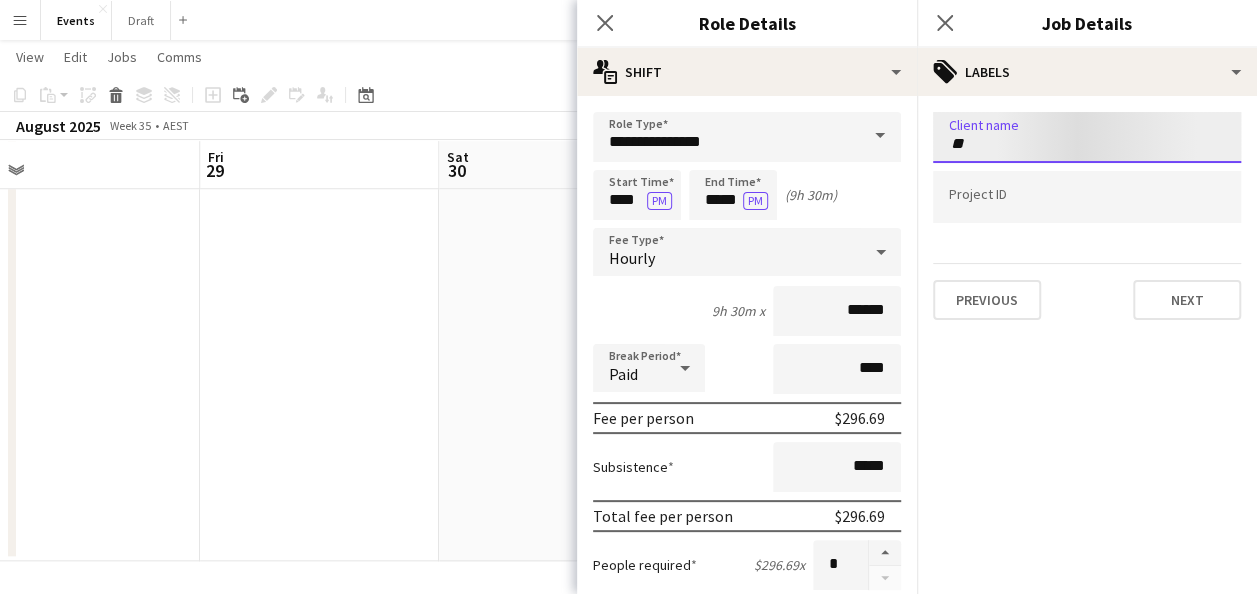 type on "*" 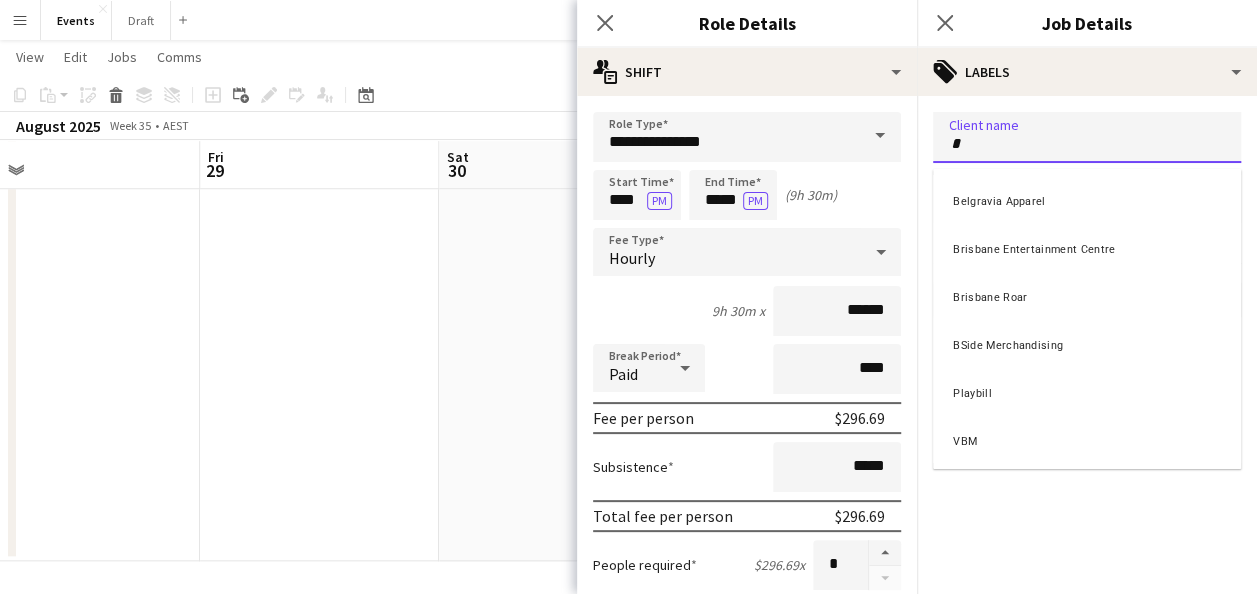 type on "*" 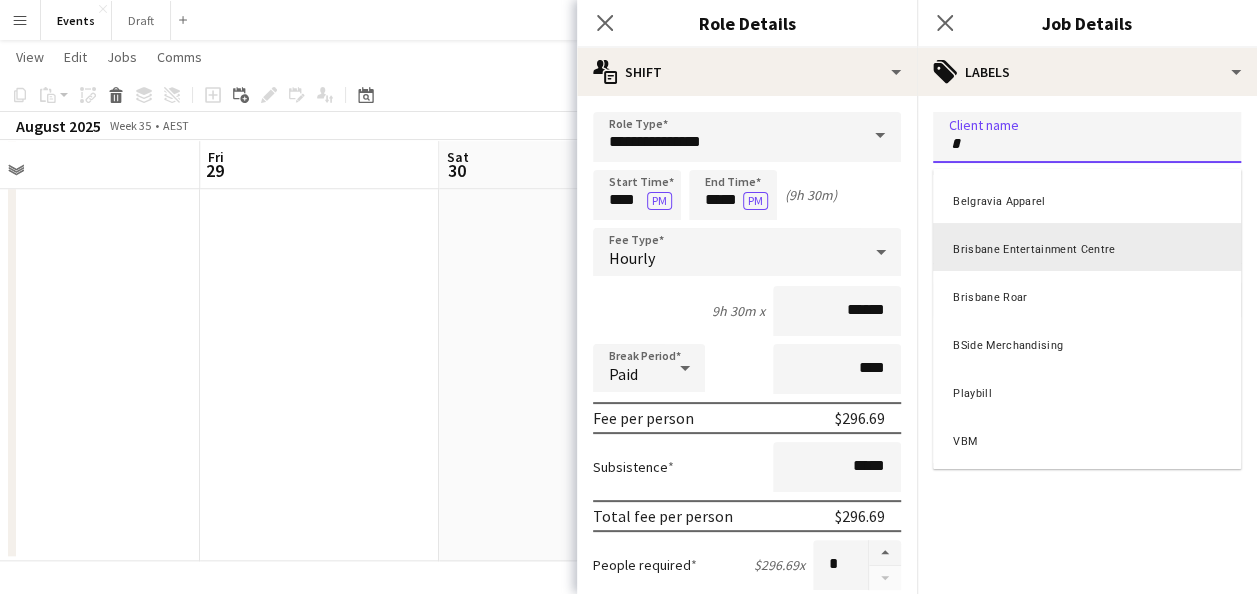 click on "Brisbane Entertainment Centre" at bounding box center [1087, 247] 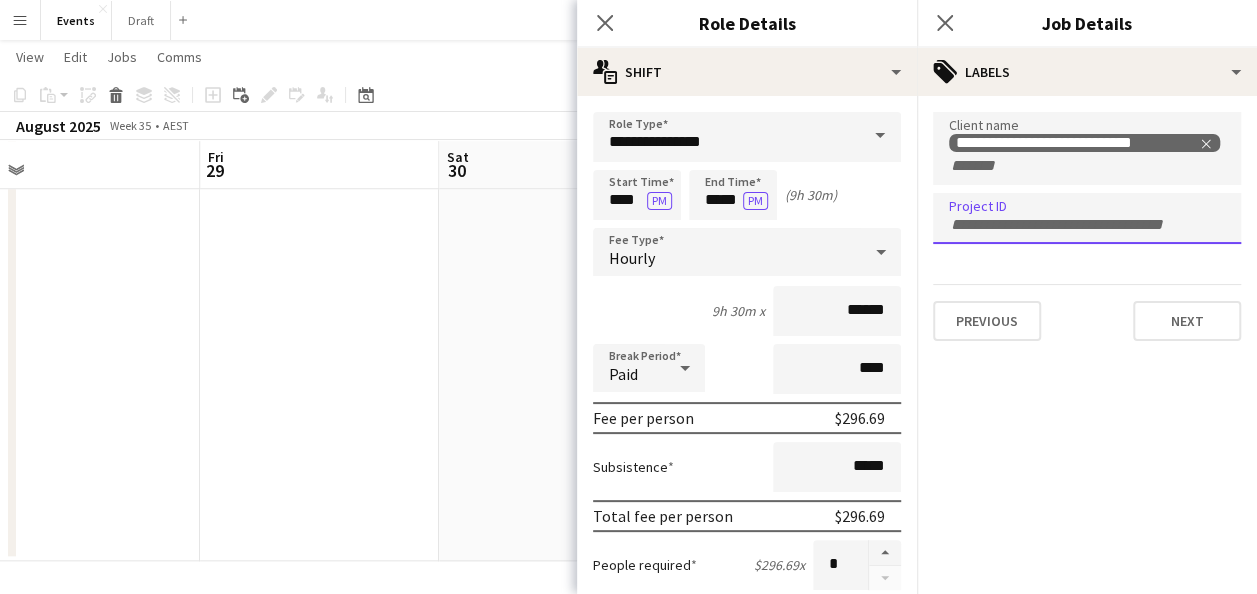 click at bounding box center (1087, 225) 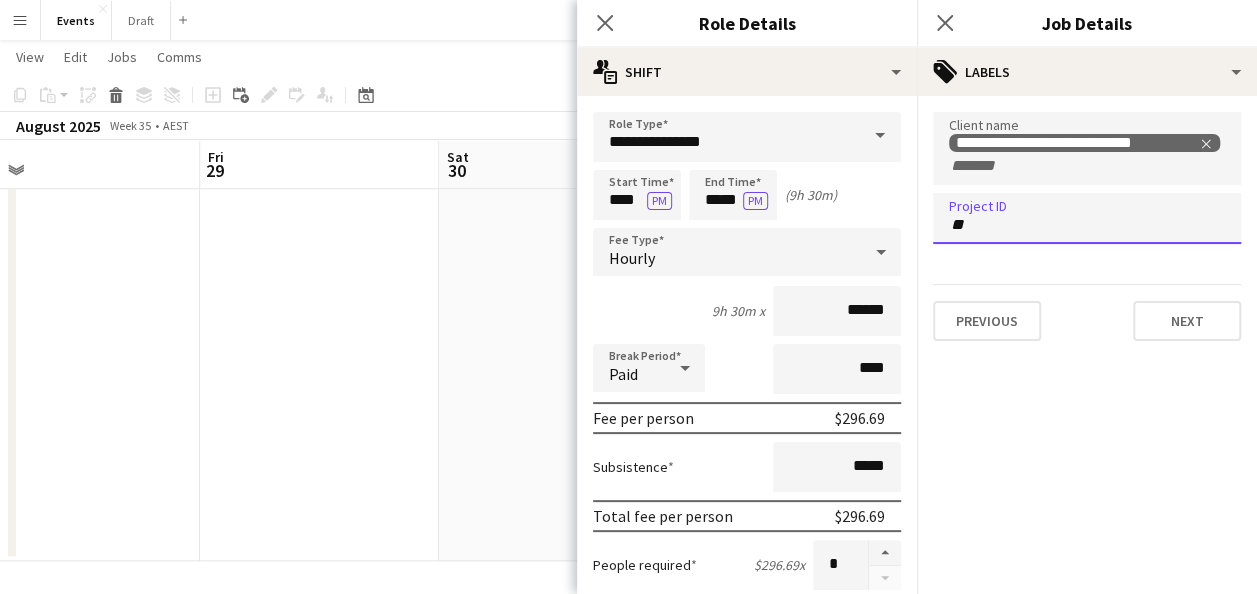 type on "*" 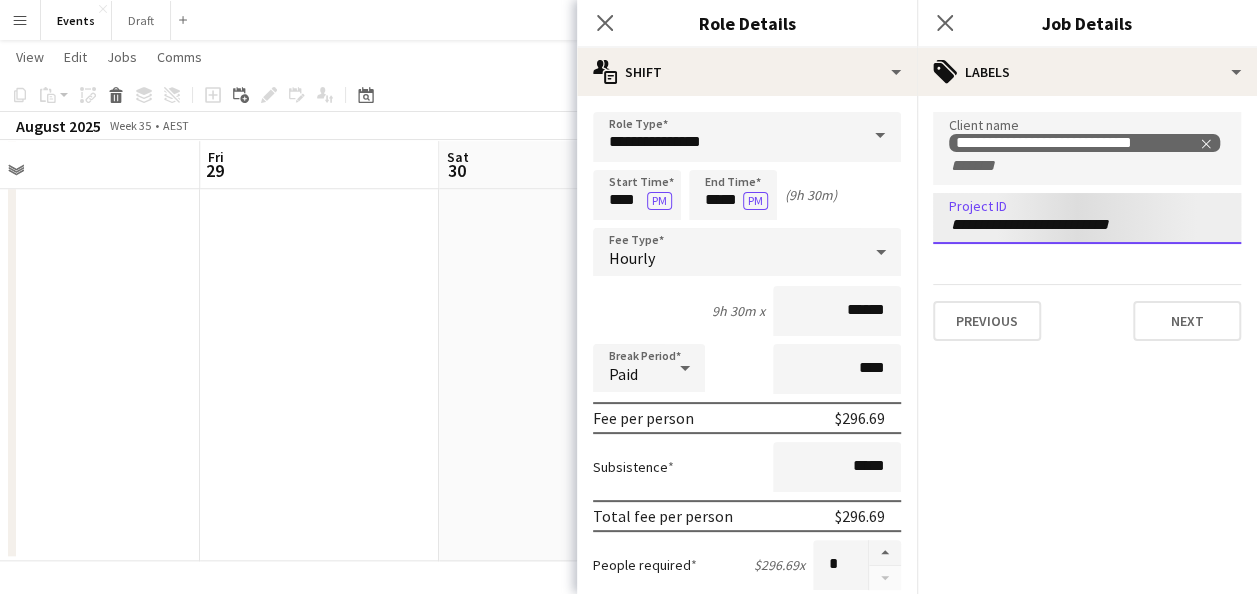 type on "**********" 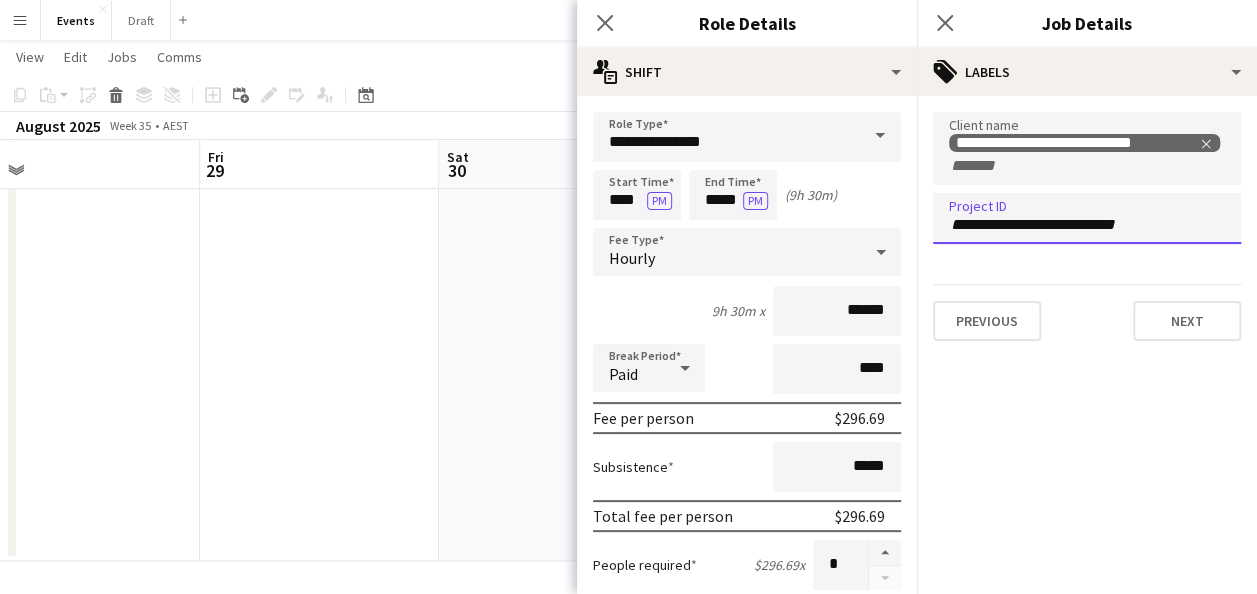 type 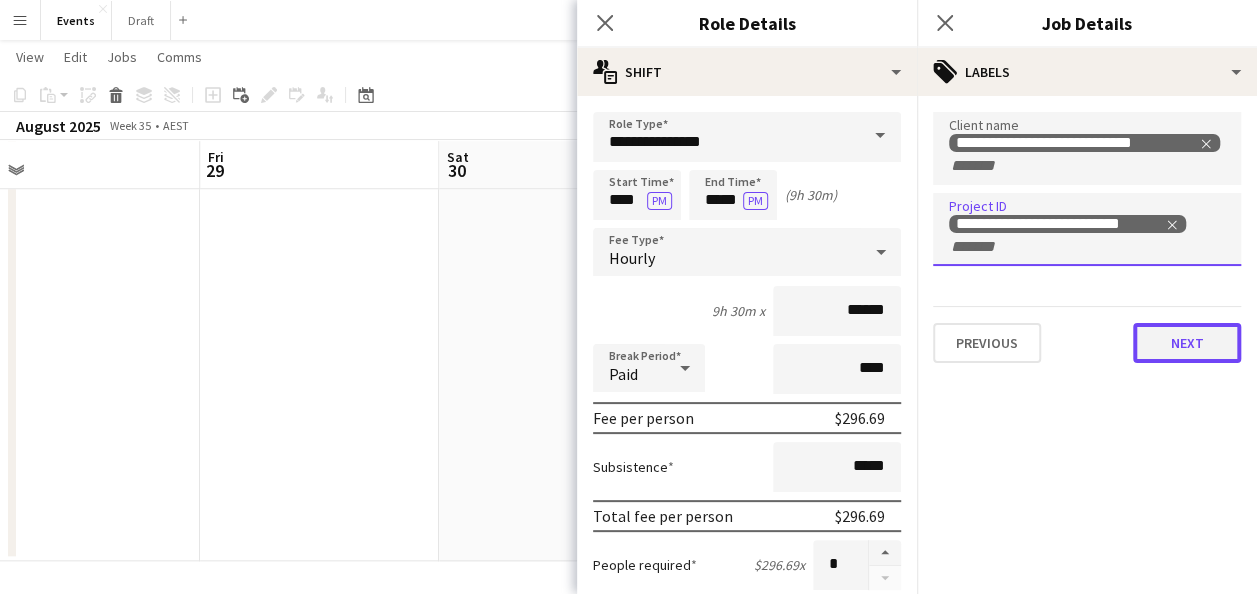 click on "Next" at bounding box center [1187, 343] 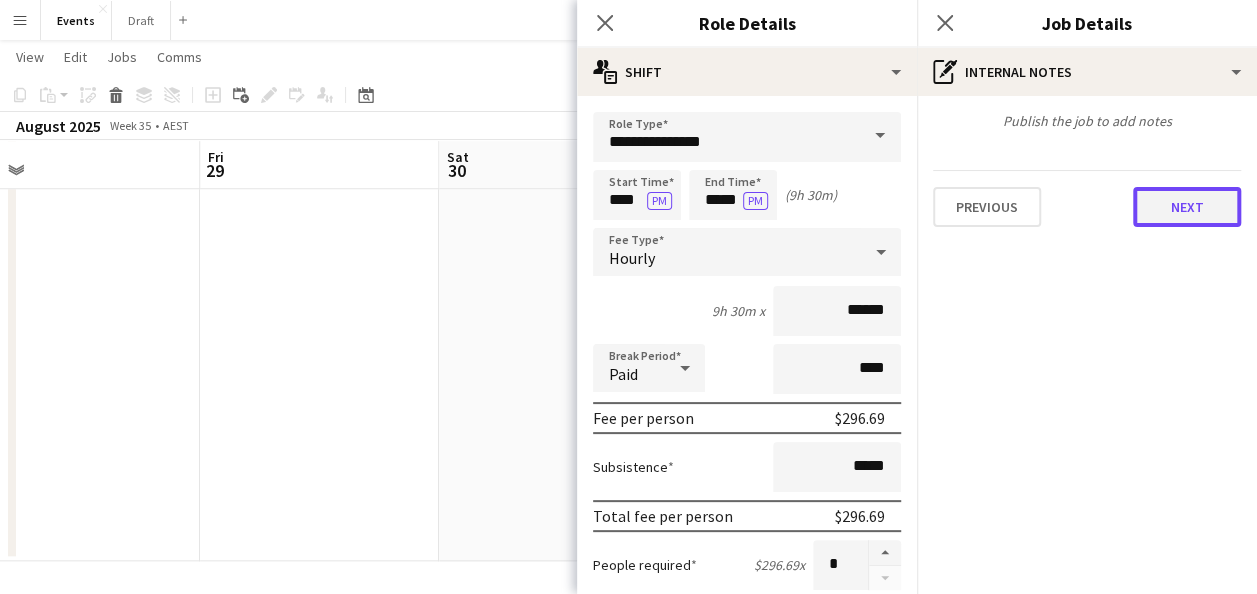 click on "Next" at bounding box center [1187, 207] 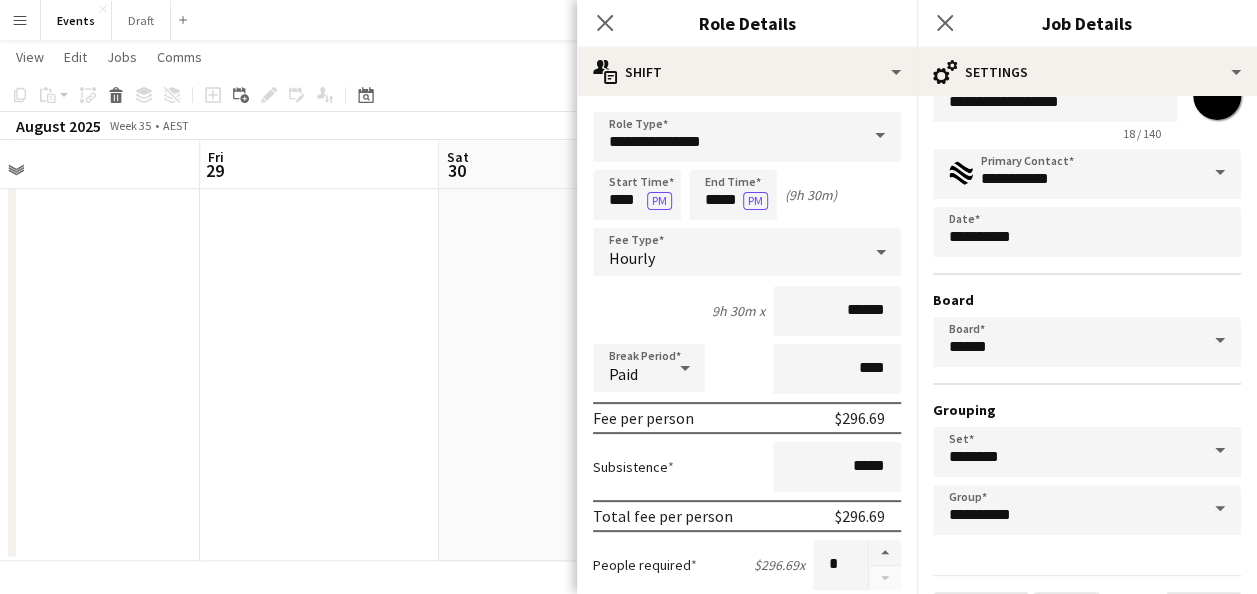 scroll, scrollTop: 124, scrollLeft: 0, axis: vertical 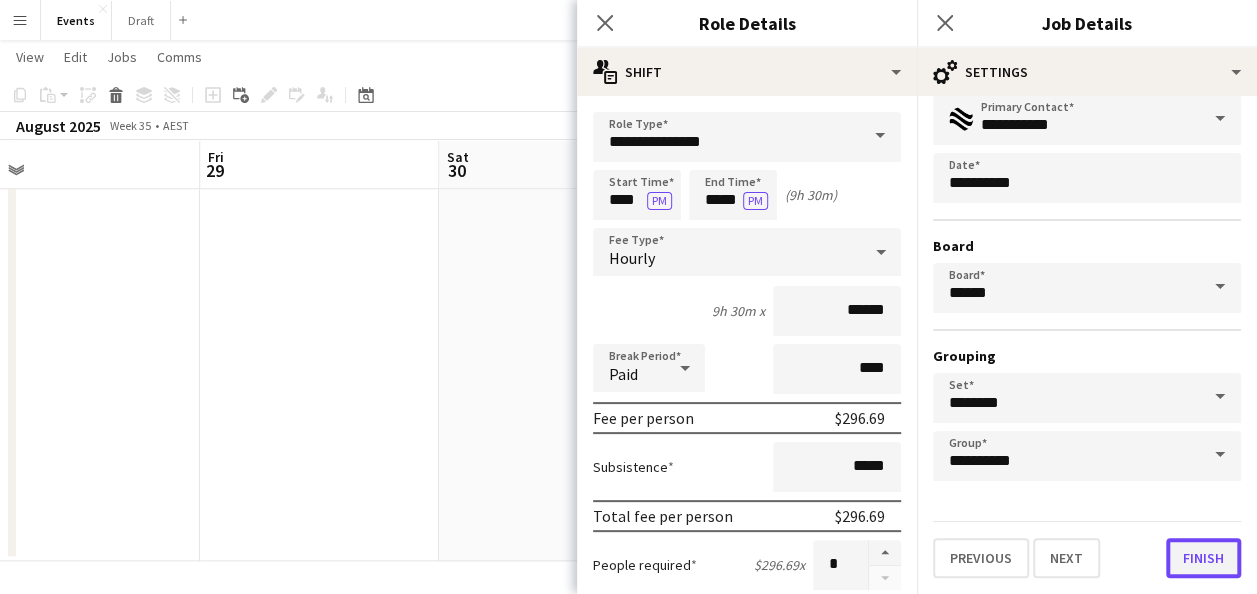 click on "Finish" at bounding box center (1203, 558) 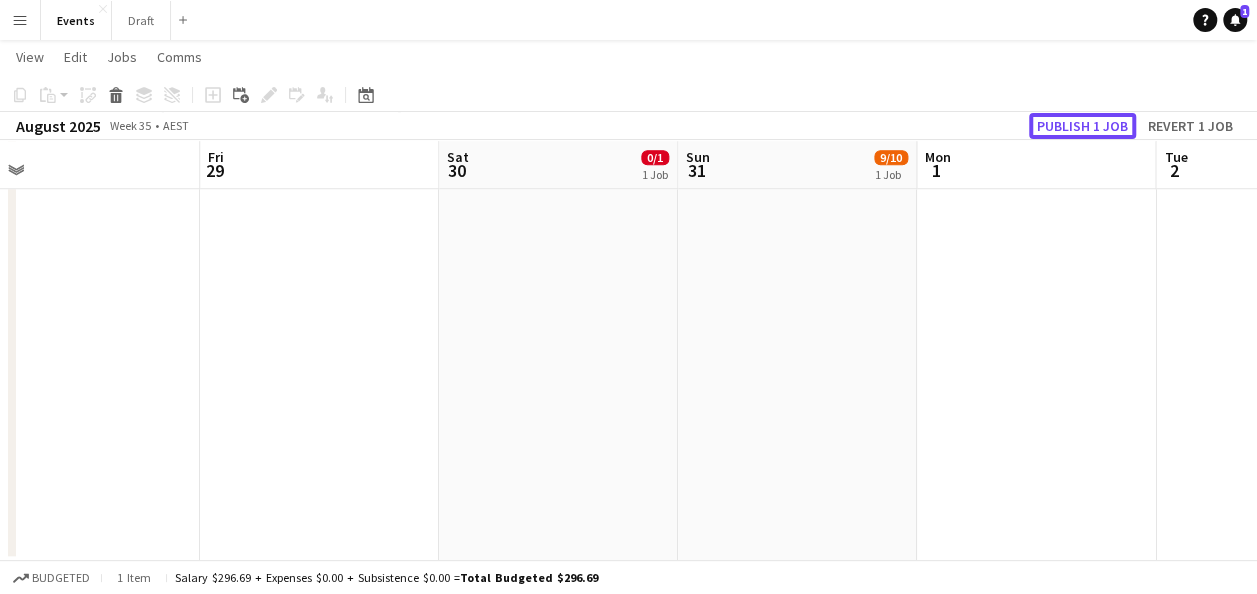 drag, startPoint x: 1086, startPoint y: 120, endPoint x: 928, endPoint y: 158, distance: 162.50539 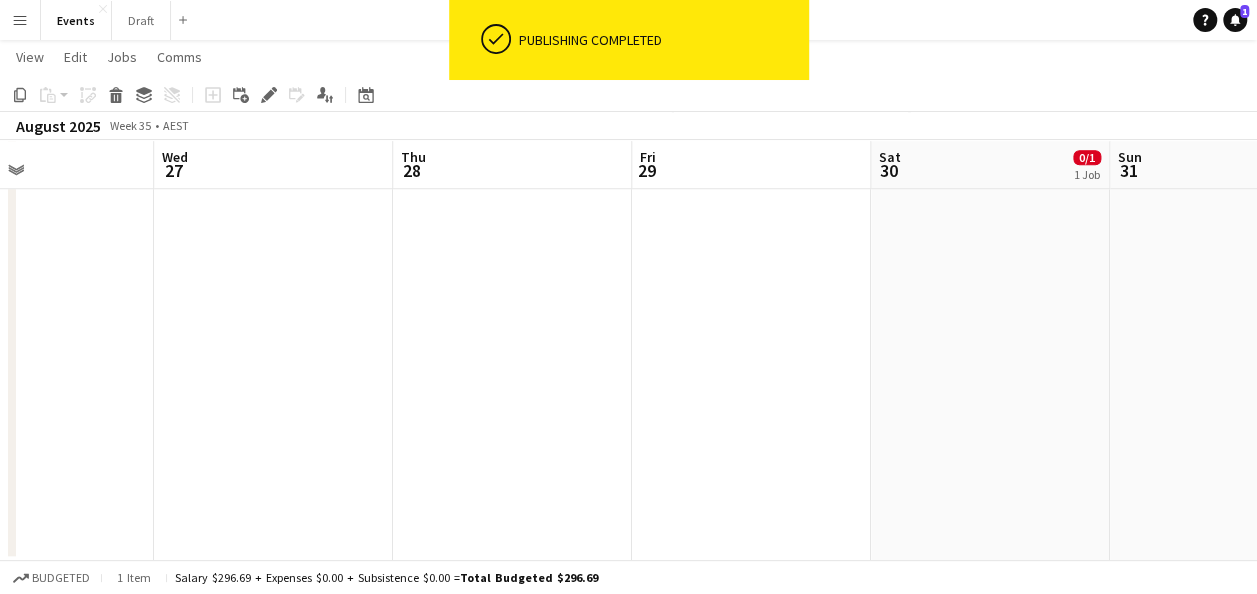 drag, startPoint x: 188, startPoint y: 320, endPoint x: 634, endPoint y: 350, distance: 447.00784 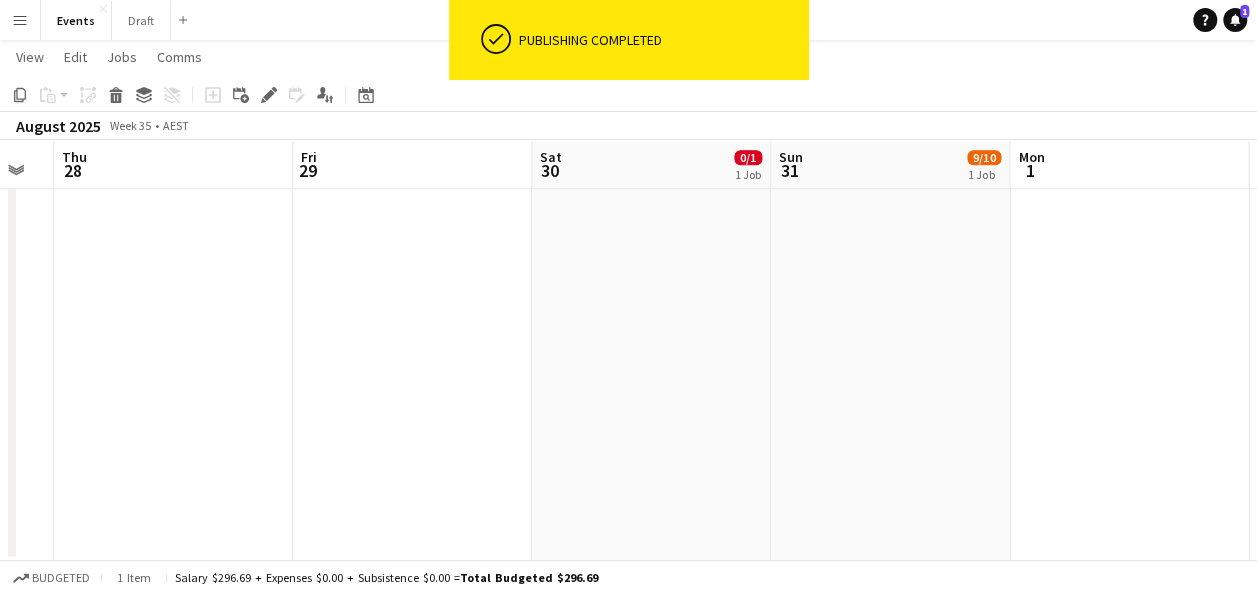 scroll, scrollTop: 0, scrollLeft: 662, axis: horizontal 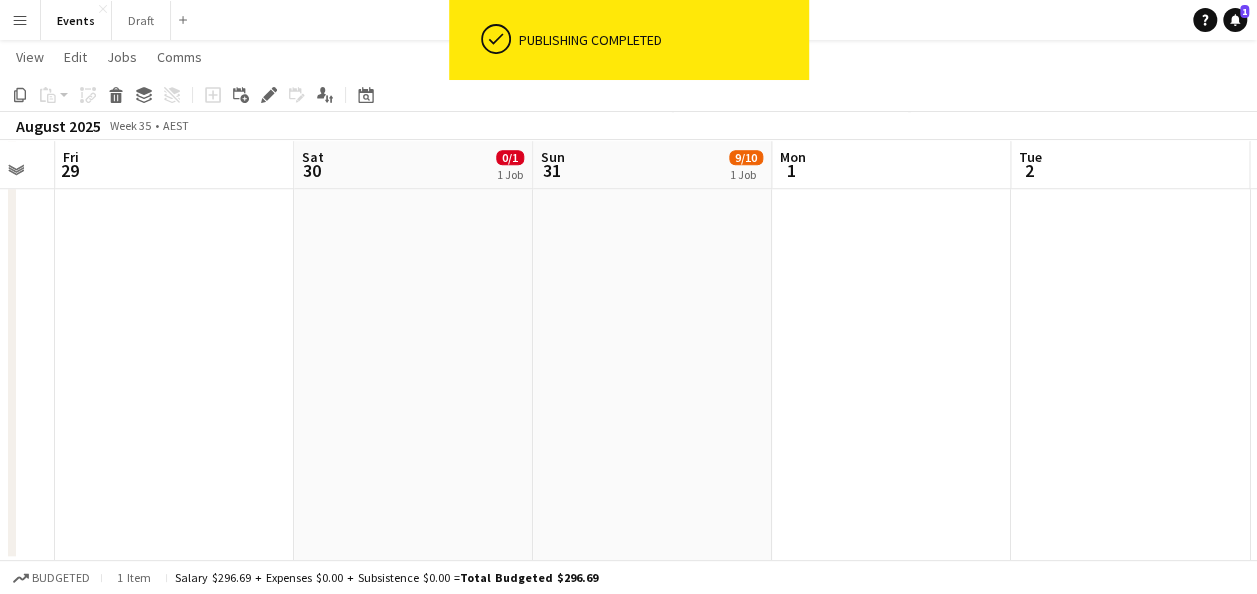 drag, startPoint x: 714, startPoint y: 344, endPoint x: 128, endPoint y: 351, distance: 586.0418 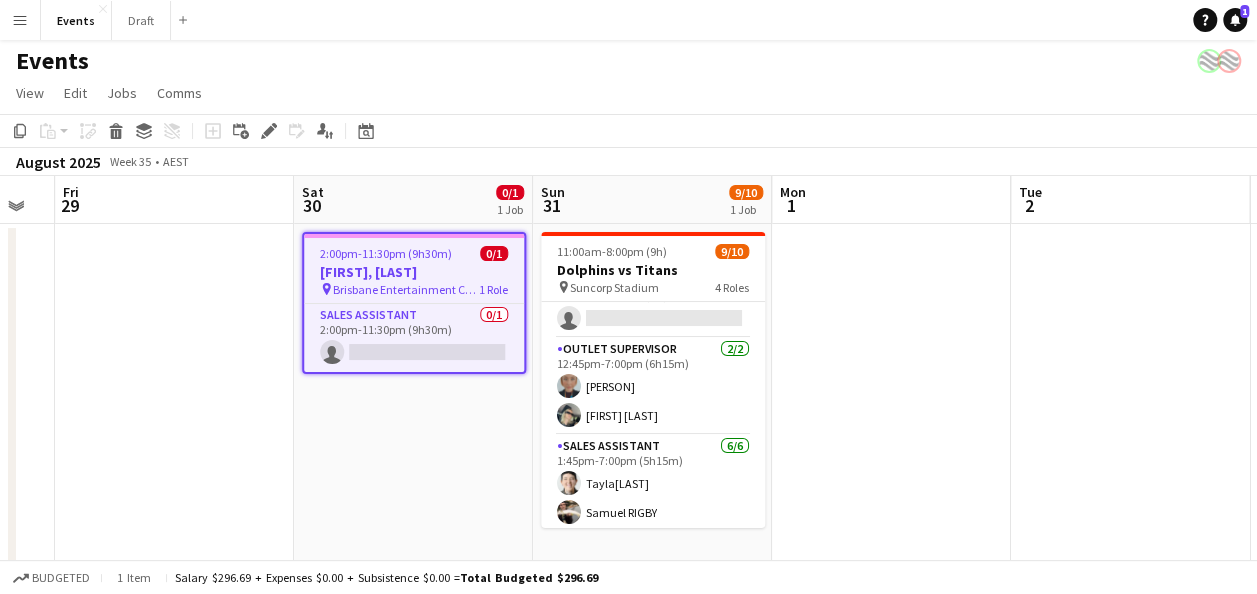 scroll, scrollTop: 0, scrollLeft: 0, axis: both 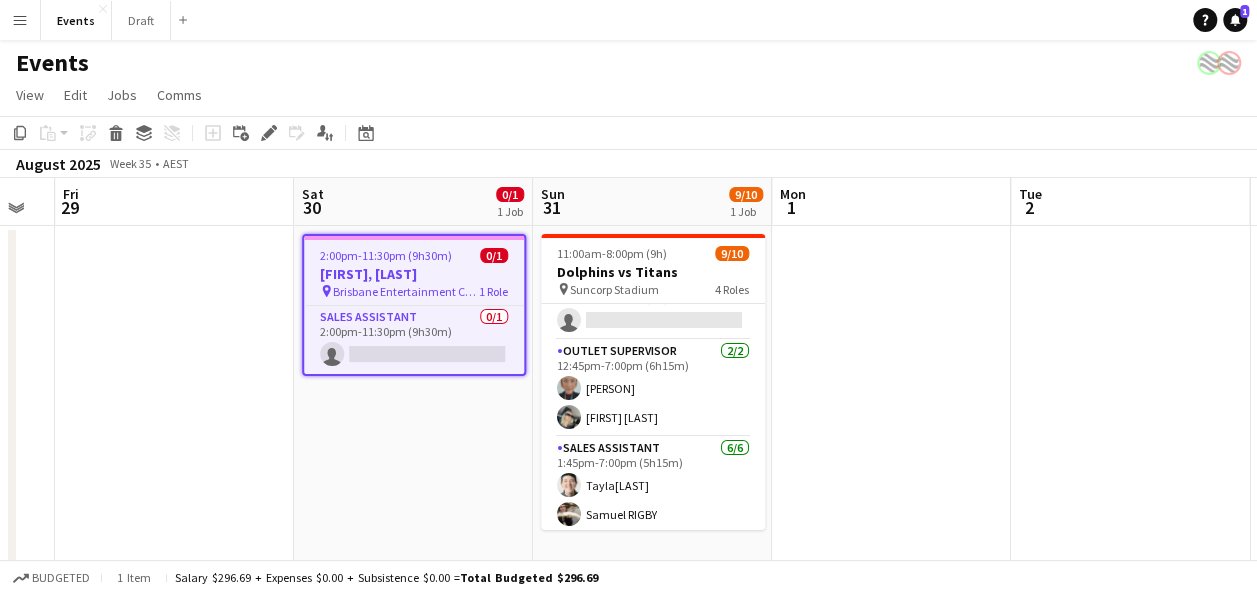 click on "2:00pm-11:30pm (9h30m)" at bounding box center [386, 255] 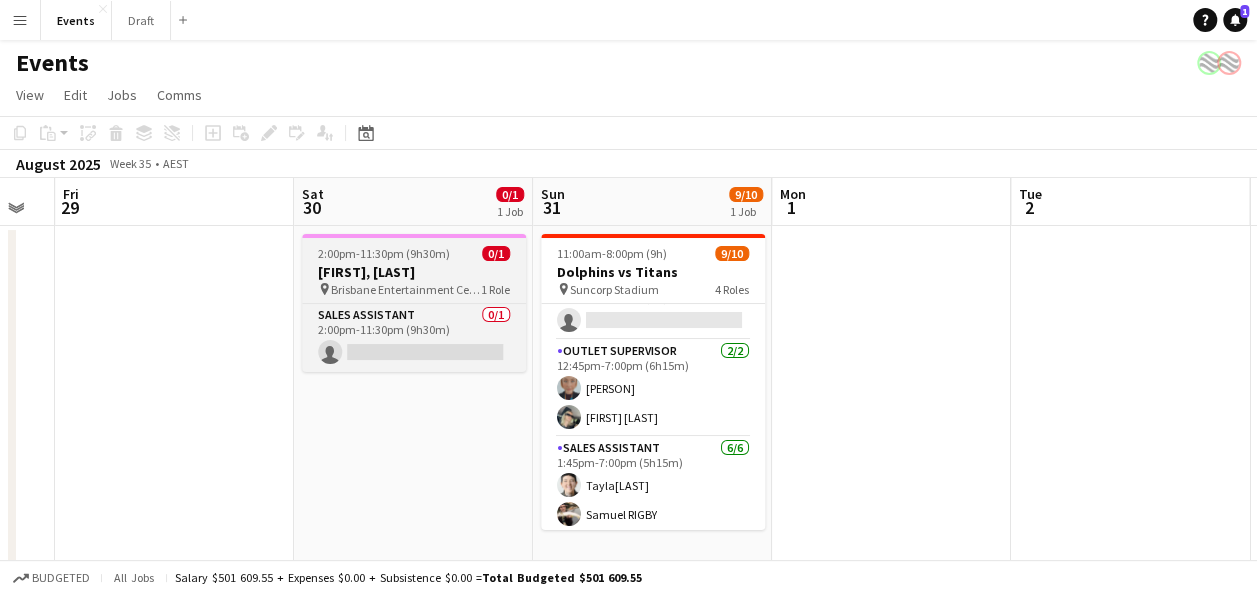 drag, startPoint x: 386, startPoint y: 253, endPoint x: 349, endPoint y: 253, distance: 37 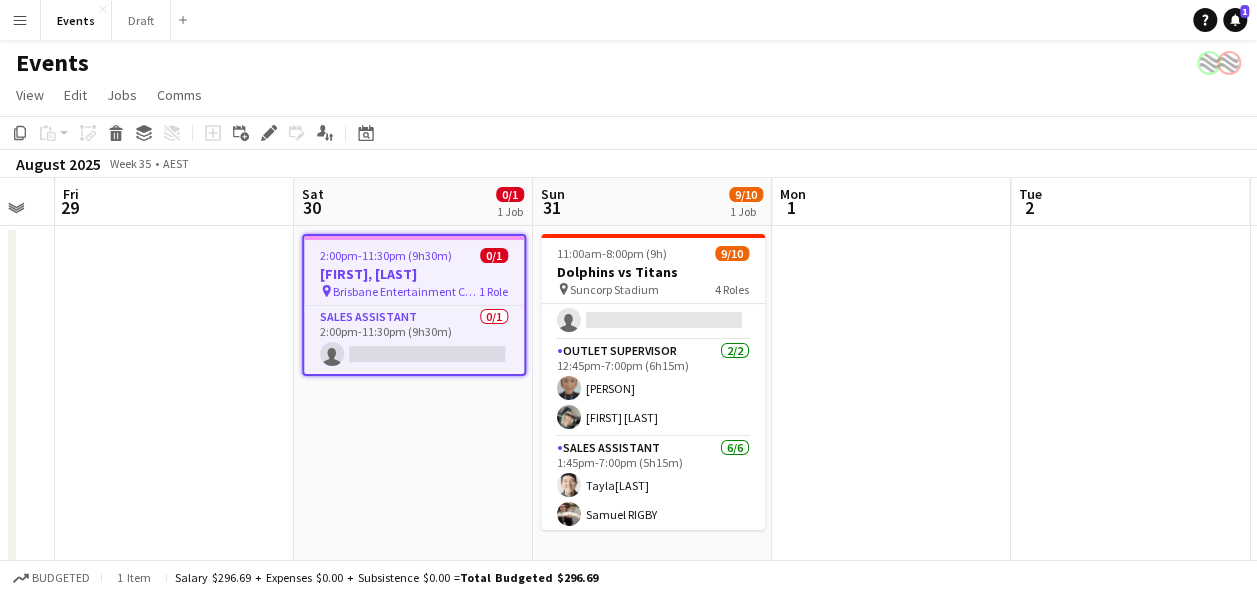 scroll, scrollTop: 0, scrollLeft: 664, axis: horizontal 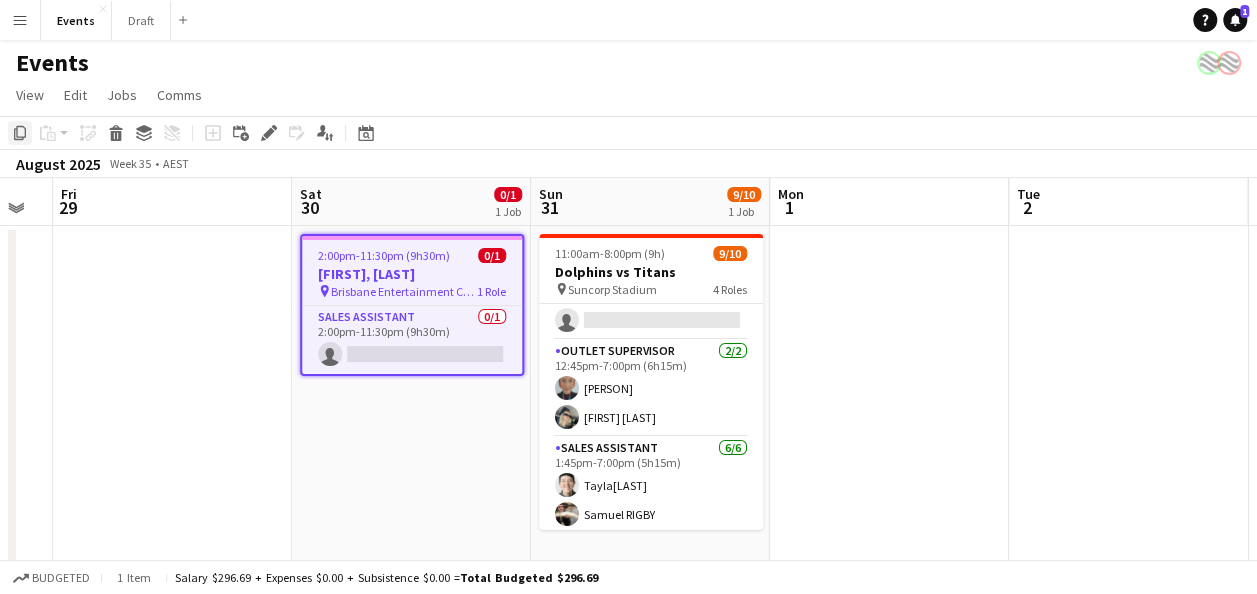 click on "Copy" 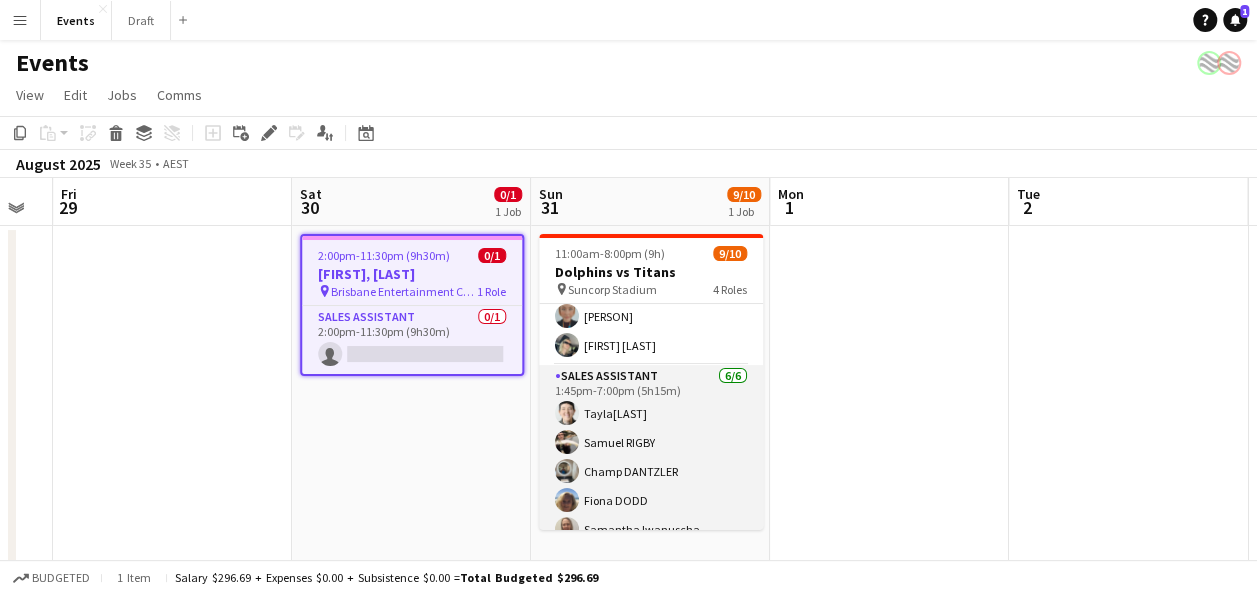scroll, scrollTop: 200, scrollLeft: 0, axis: vertical 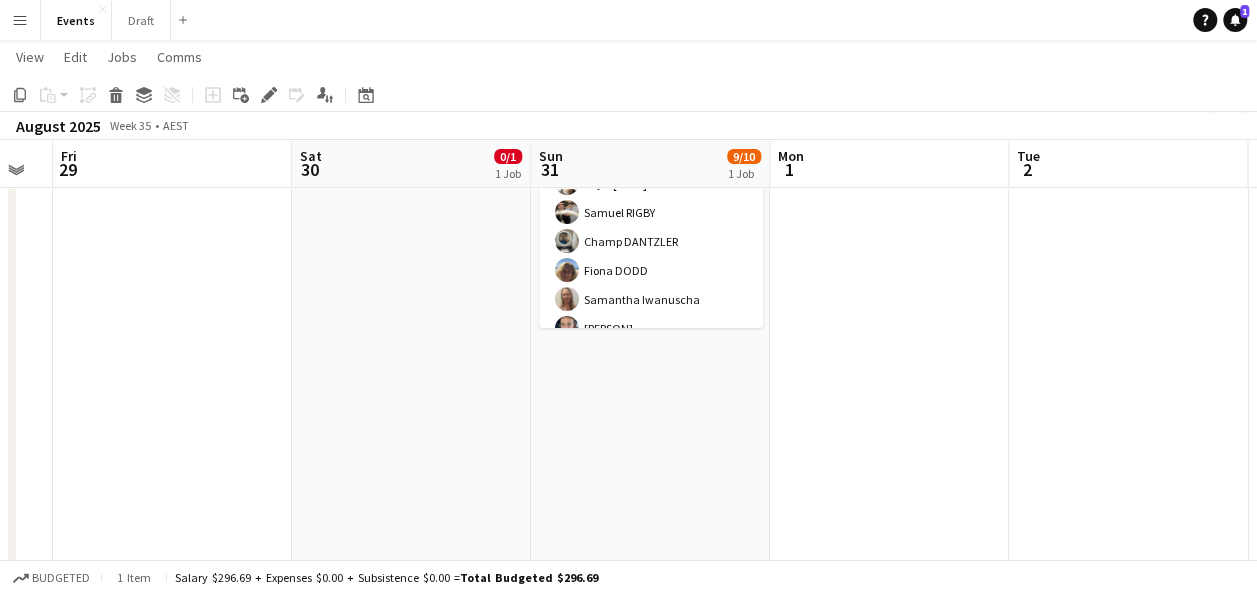 click on "11:00am-8:00pm (9h)    9/10   Dolphins vs Titans
pin
Suncorp Stadium   4 Roles   Venue Manager   1/1   11:00am-7:00pm (8h)
[FIRST] [LAST]  Stock Manager   0/1   11:00am-8:00pm (9h)
single-neutral-actions
Outlet Supervisor   2/2   12:45pm-7:00pm (6h15m)
[FIRST] [LAST] [FIRST] [LAST]  Sales Assistant   6/6   1:45pm-7:00pm (5h15m)
[FIRST] [LAST] [FIRST] [LAST] [FIRST] [LAST] [FIRST] [LAST] [FIRST] [LAST] [FIRST] [LAST]" at bounding box center (650, 597) 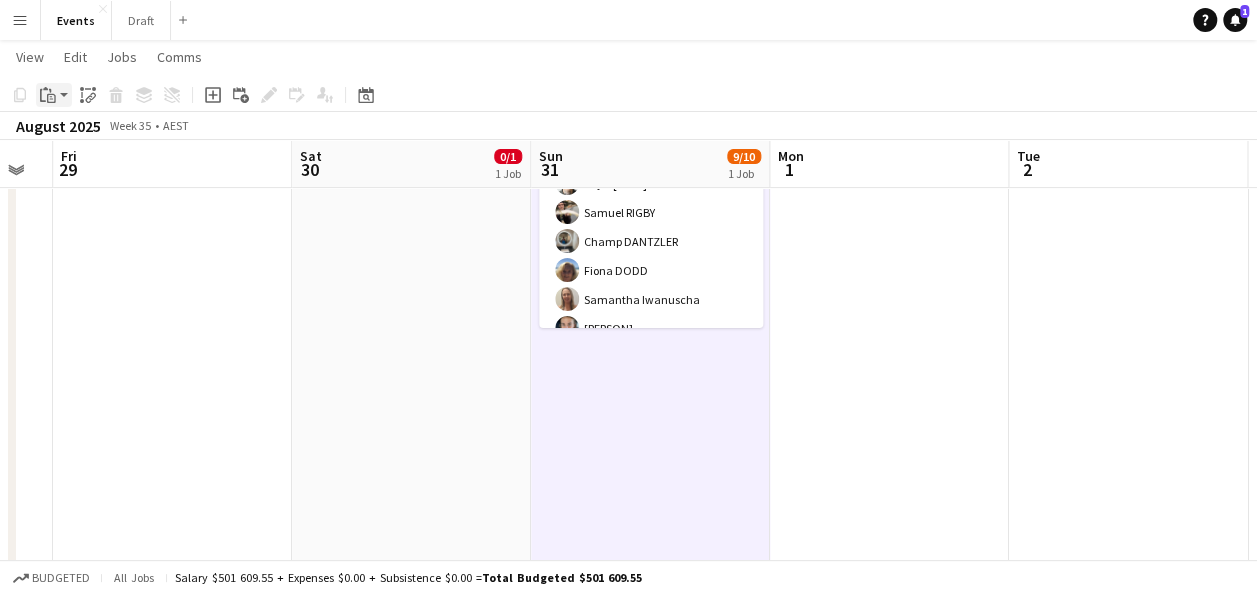 drag, startPoint x: 53, startPoint y: 102, endPoint x: 74, endPoint y: 104, distance: 21.095022 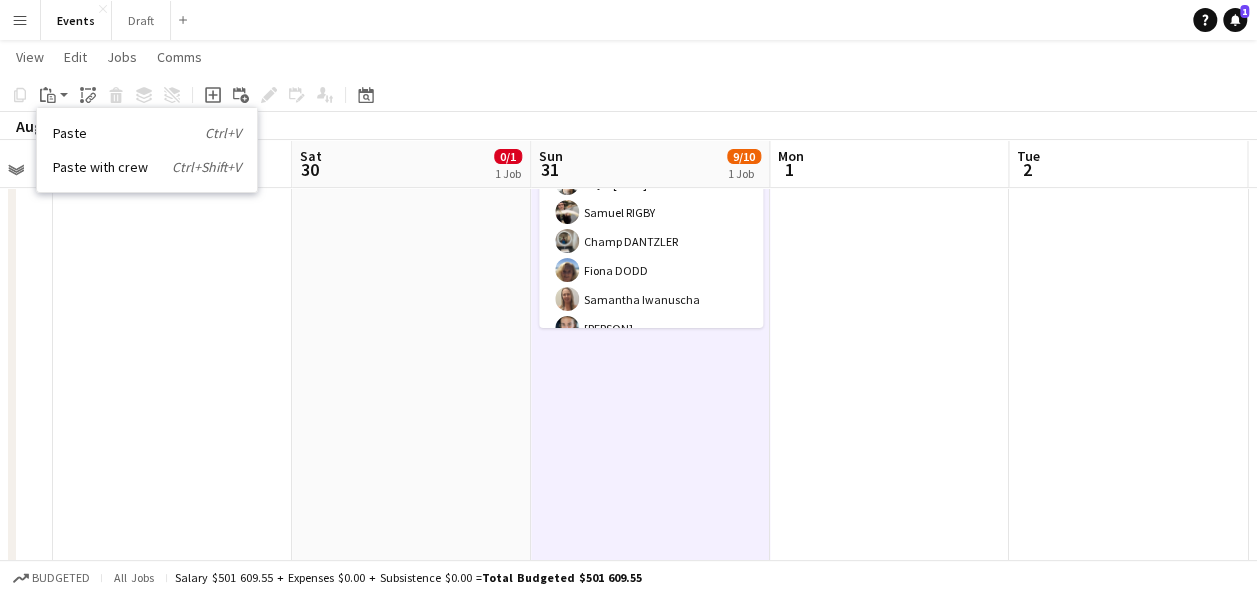 click on "Paste   Ctrl+V Paste with crew  Ctrl+Shift+V" at bounding box center [147, 150] 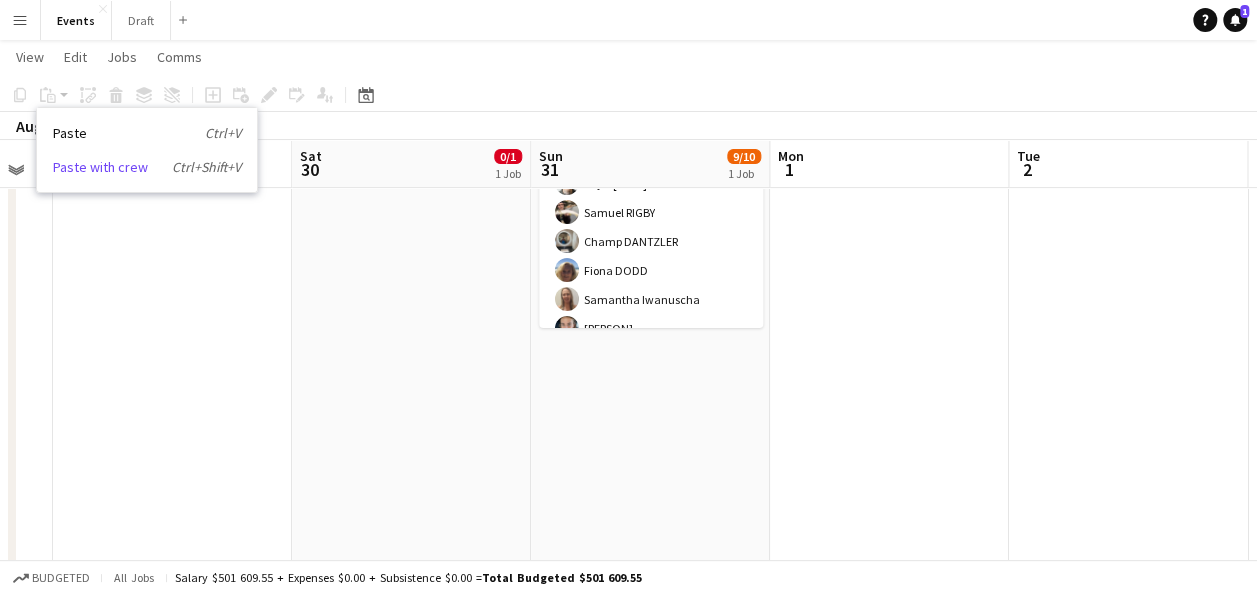 click on "Paste with crew  Ctrl+Shift+V" at bounding box center [147, 167] 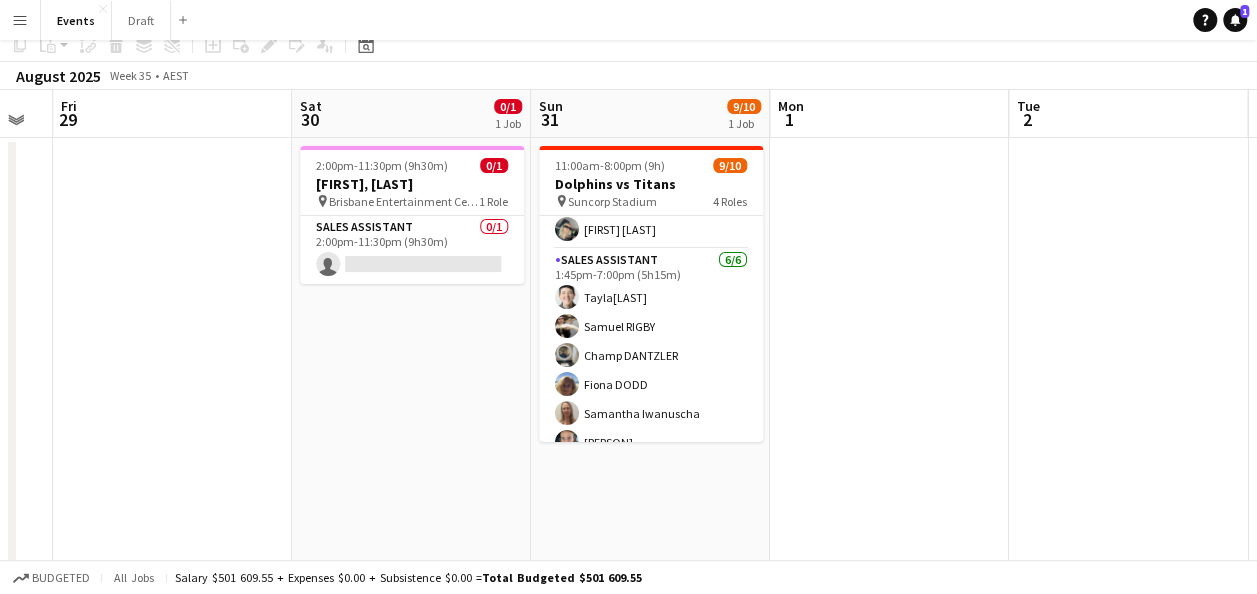 scroll, scrollTop: 200, scrollLeft: 0, axis: vertical 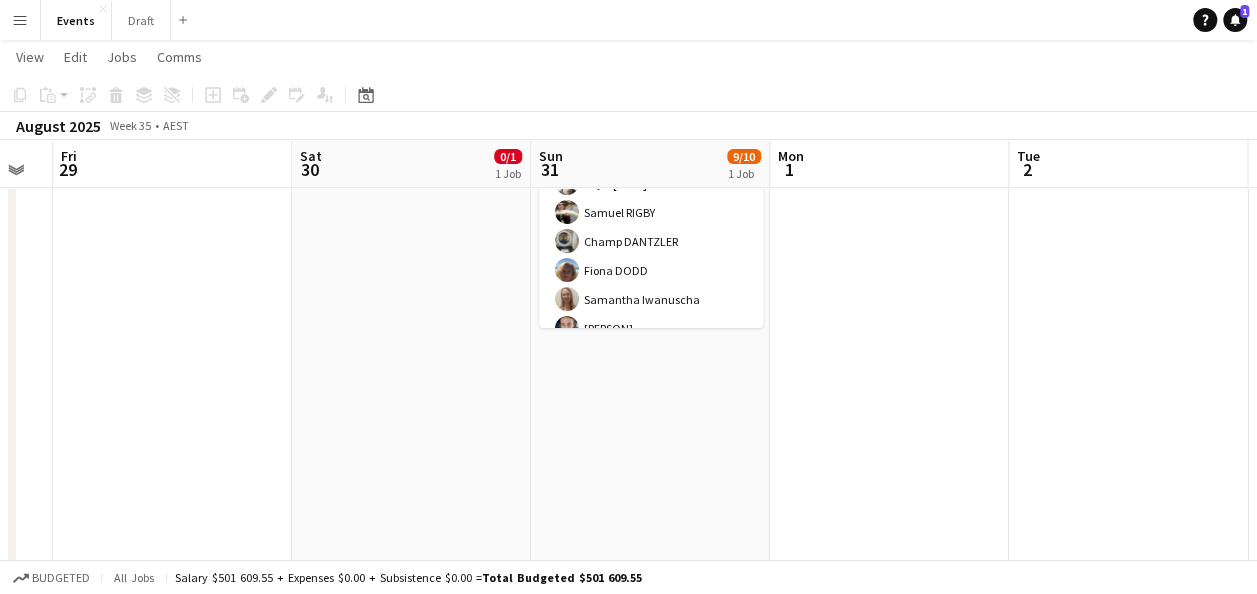 click on "11:00am-8:00pm (9h)    9/10   Dolphins vs Titans
pin
Suncorp Stadium   4 Roles   Venue Manager   1/1   11:00am-7:00pm (8h)
[FIRST] [LAST]  Stock Manager   0/1   11:00am-8:00pm (9h)
single-neutral-actions
Outlet Supervisor   2/2   12:45pm-7:00pm (6h15m)
[FIRST] [LAST] [FIRST] [LAST]  Sales Assistant   6/6   1:45pm-7:00pm (5h15m)
[FIRST] [LAST] [FIRST] [LAST] [FIRST] [LAST] [FIRST] [LAST] [FIRST] [LAST] [FIRST] [LAST]" at bounding box center (650, 597) 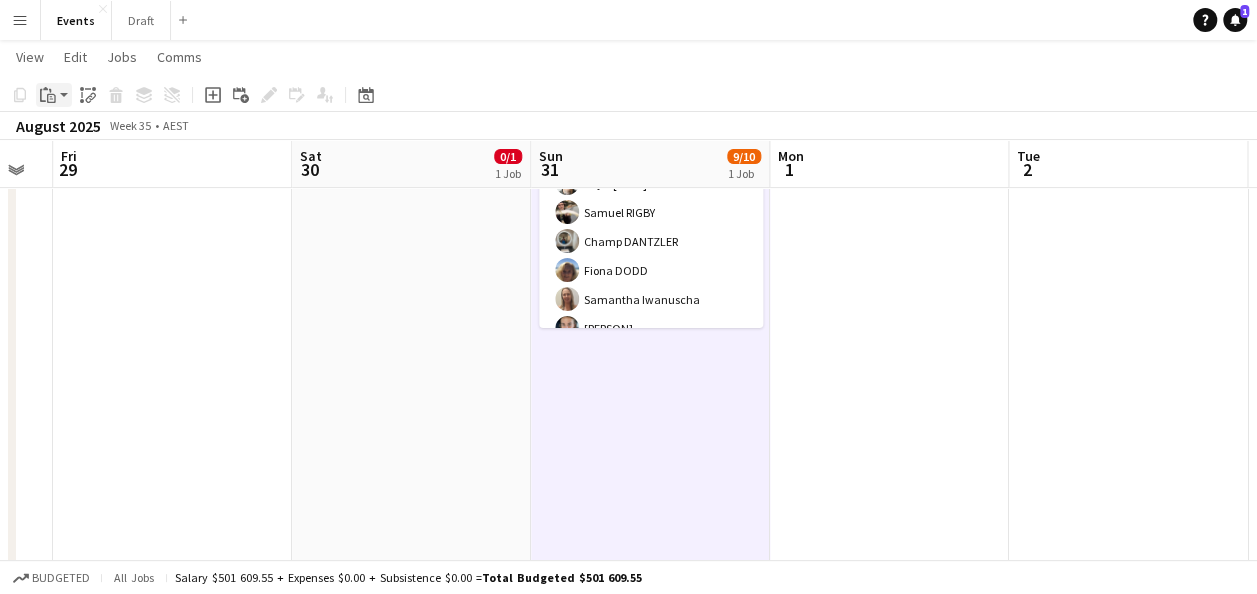 click on "Paste" 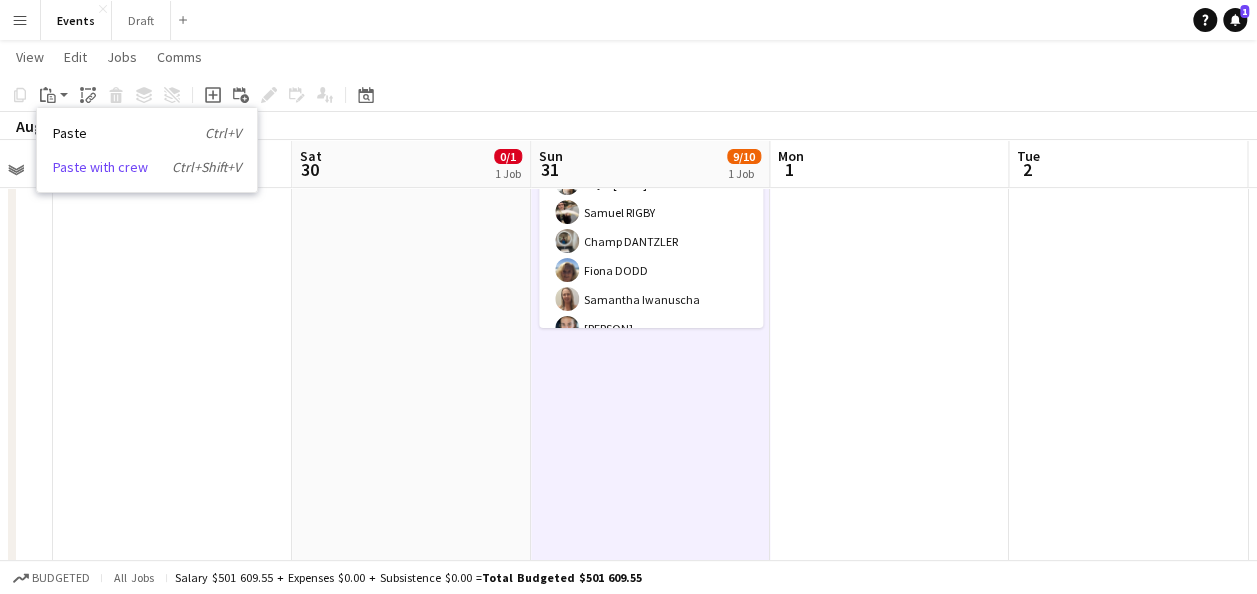 click on "Paste with crew  Ctrl+Shift+V" at bounding box center [147, 167] 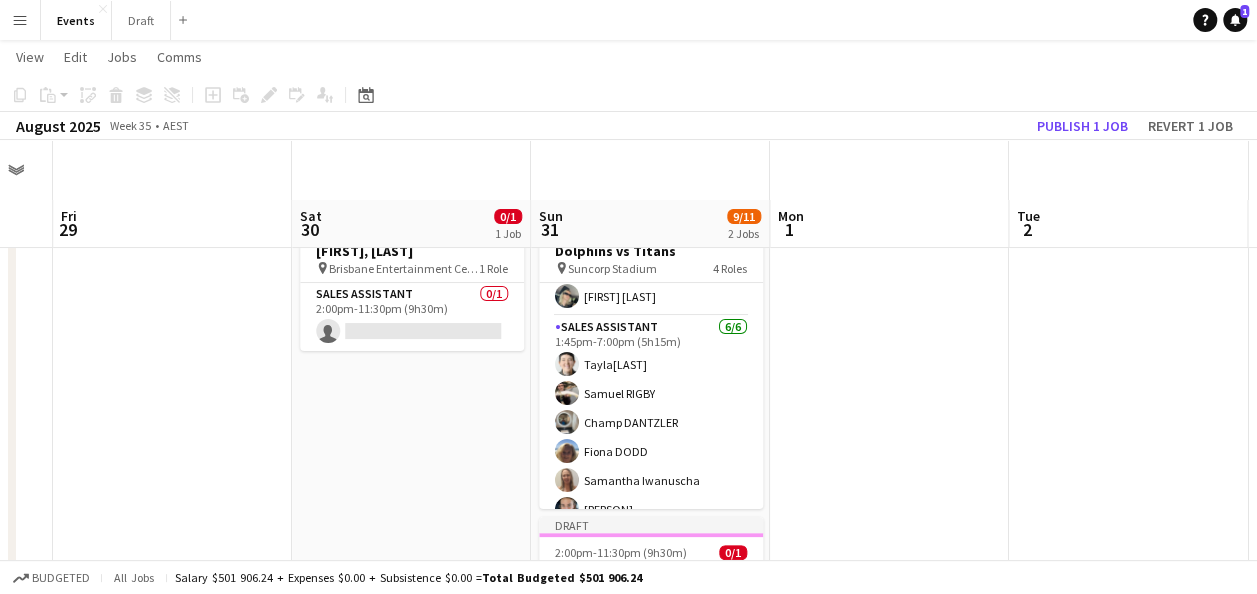 scroll, scrollTop: 0, scrollLeft: 0, axis: both 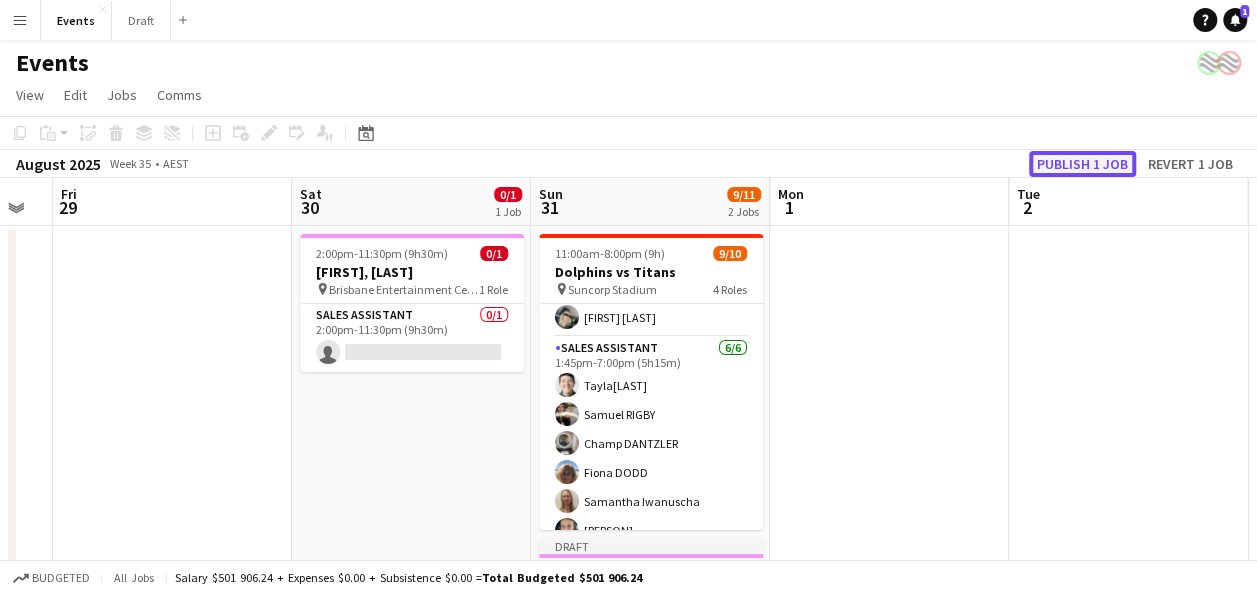 click on "Publish 1 job" 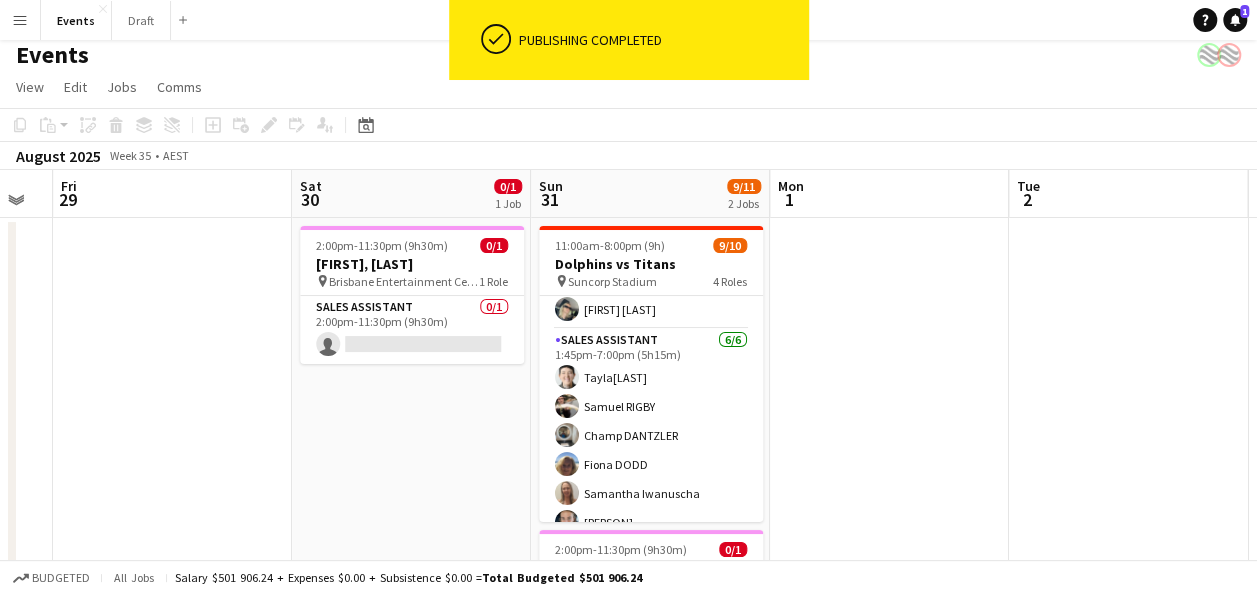 scroll, scrollTop: 0, scrollLeft: 0, axis: both 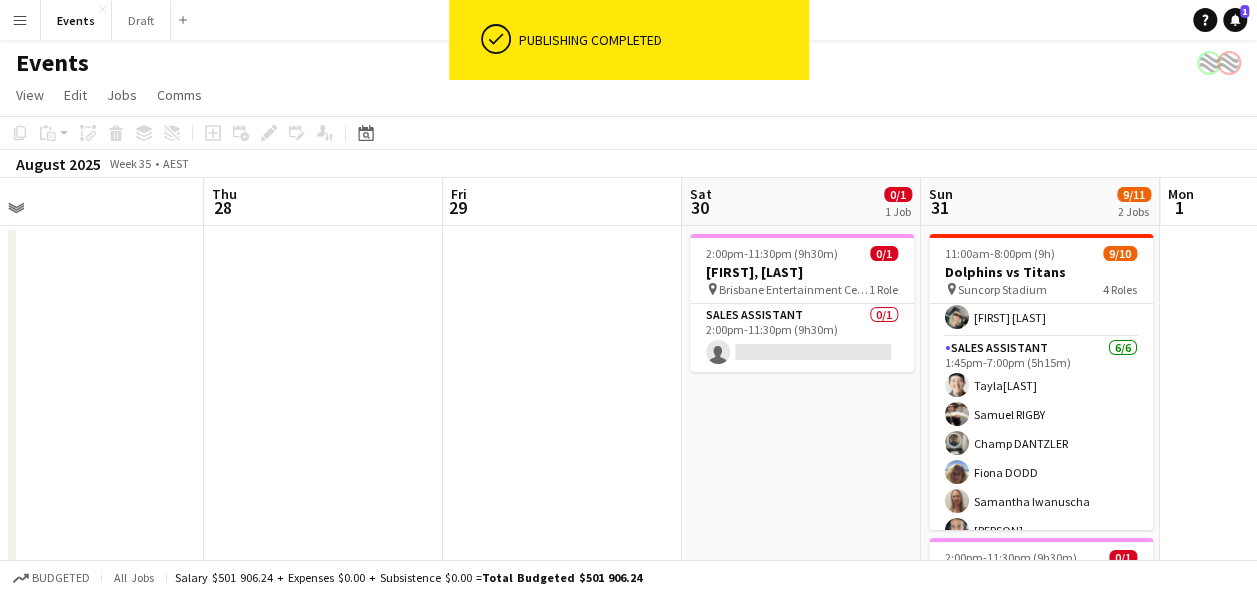 drag, startPoint x: 477, startPoint y: 399, endPoint x: 772, endPoint y: 438, distance: 297.5668 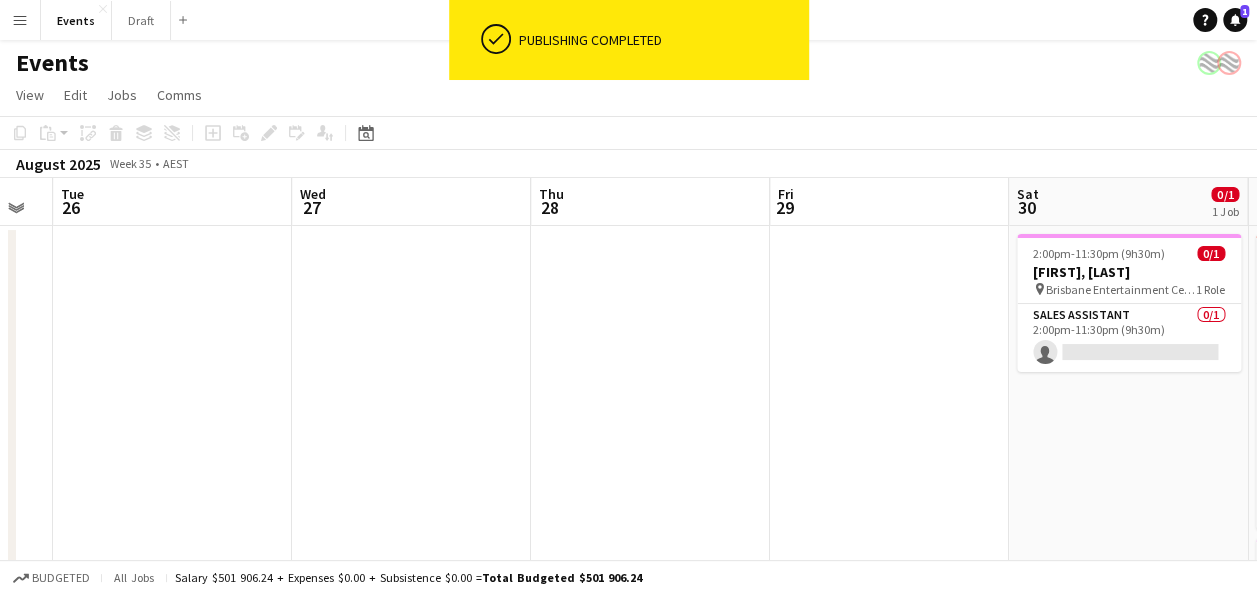 drag, startPoint x: 170, startPoint y: 402, endPoint x: 599, endPoint y: 410, distance: 429.0746 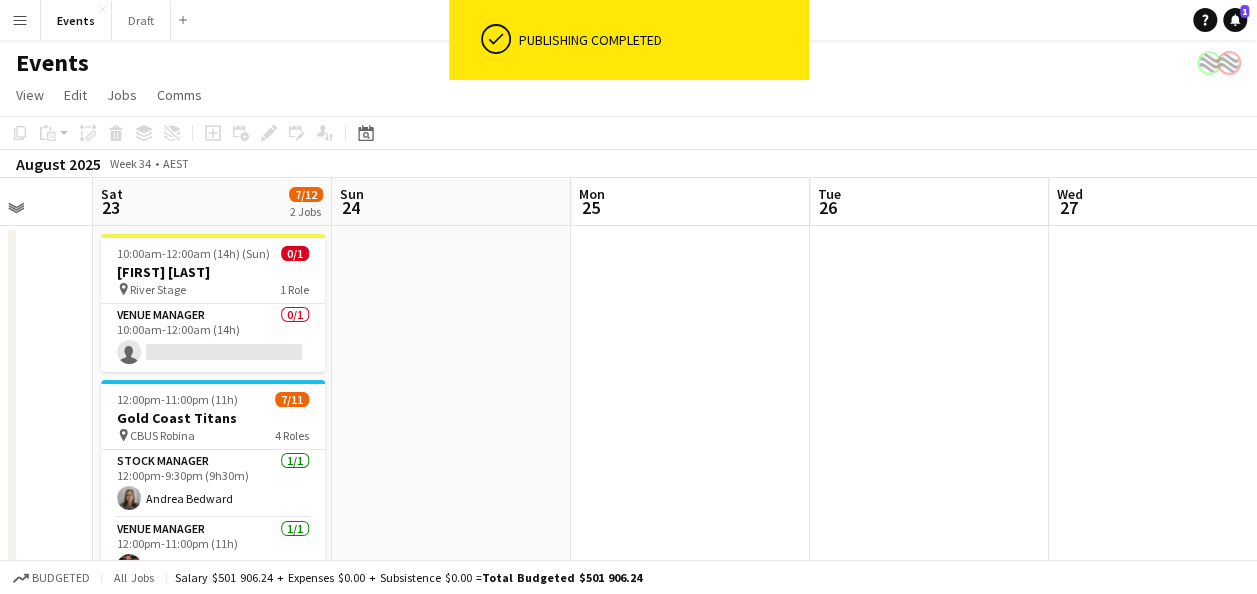 drag, startPoint x: 417, startPoint y: 387, endPoint x: 898, endPoint y: 413, distance: 481.70218 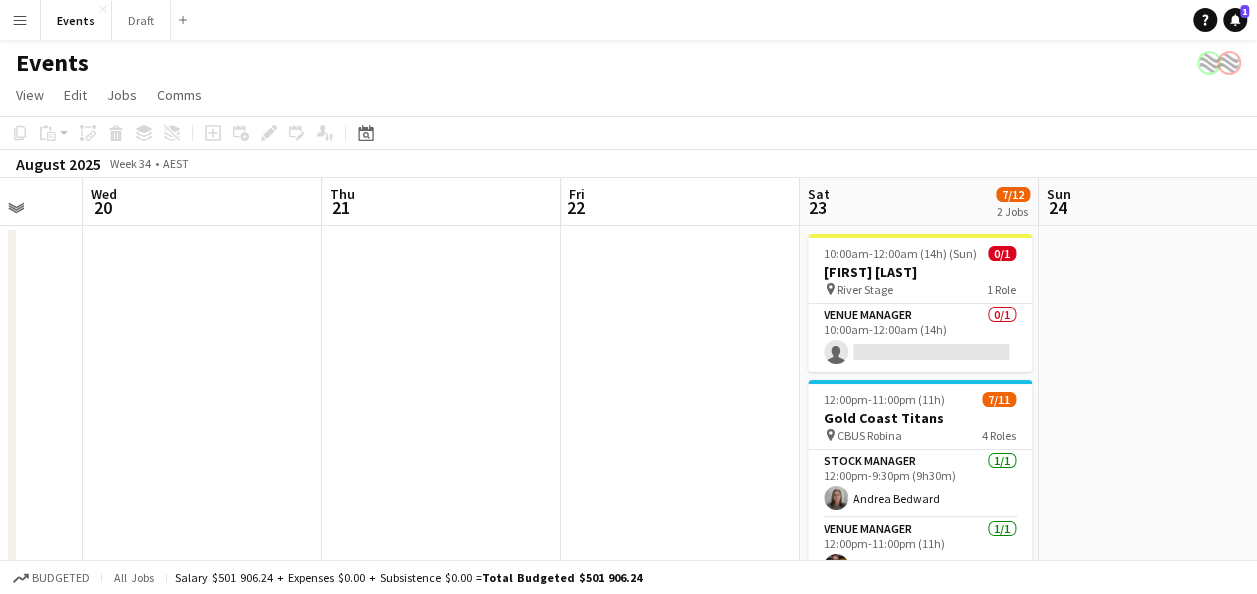 drag, startPoint x: 756, startPoint y: 387, endPoint x: 818, endPoint y: 388, distance: 62.008064 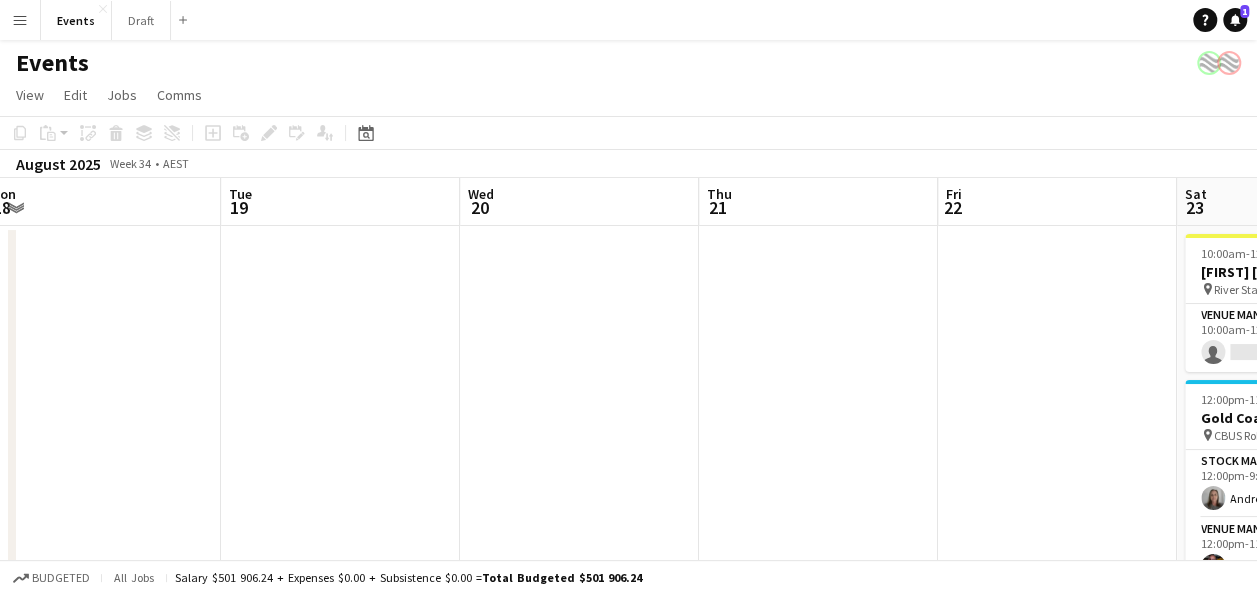 drag, startPoint x: 170, startPoint y: 343, endPoint x: 674, endPoint y: 376, distance: 505.0792 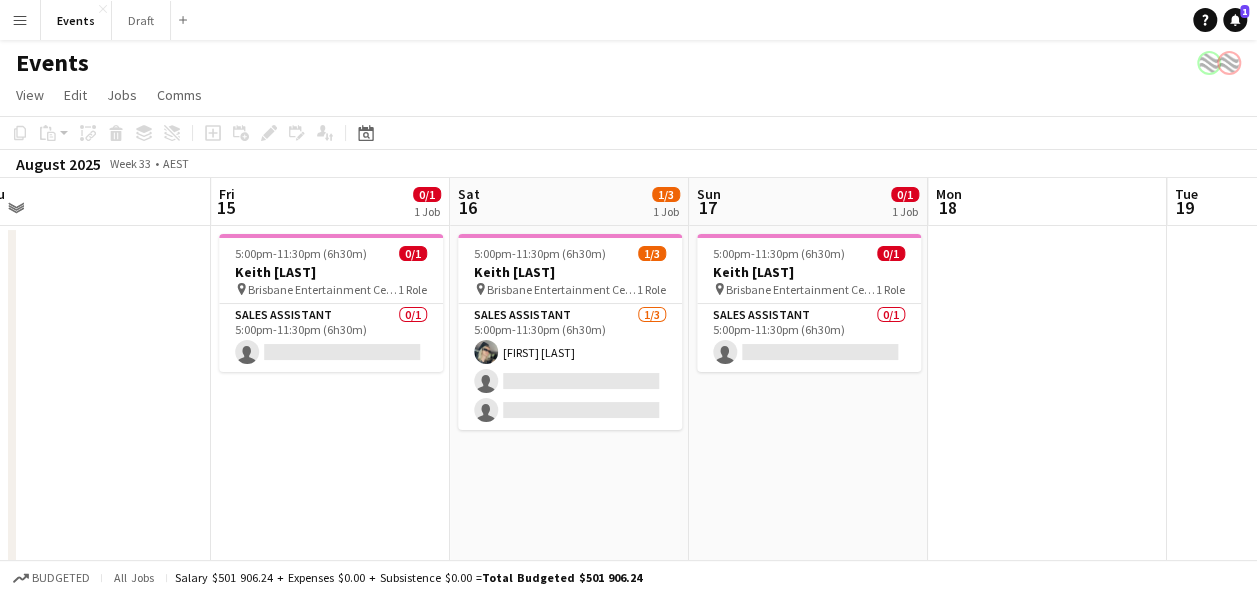 scroll, scrollTop: 0, scrollLeft: 498, axis: horizontal 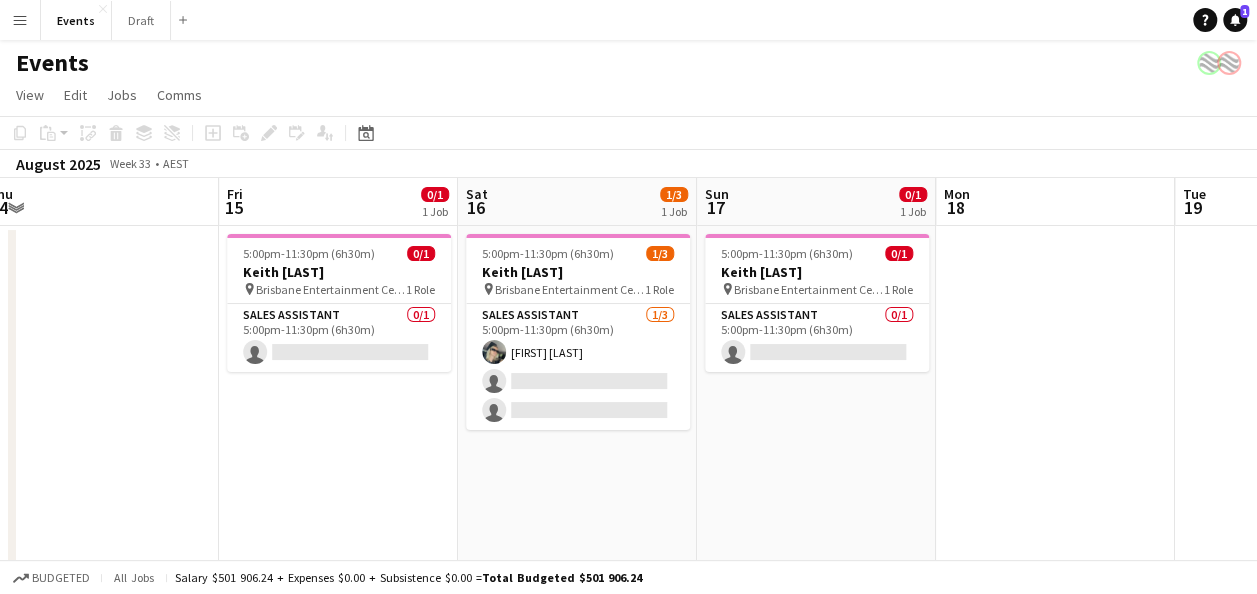 drag, startPoint x: 276, startPoint y: 406, endPoint x: 746, endPoint y: 422, distance: 470.27225 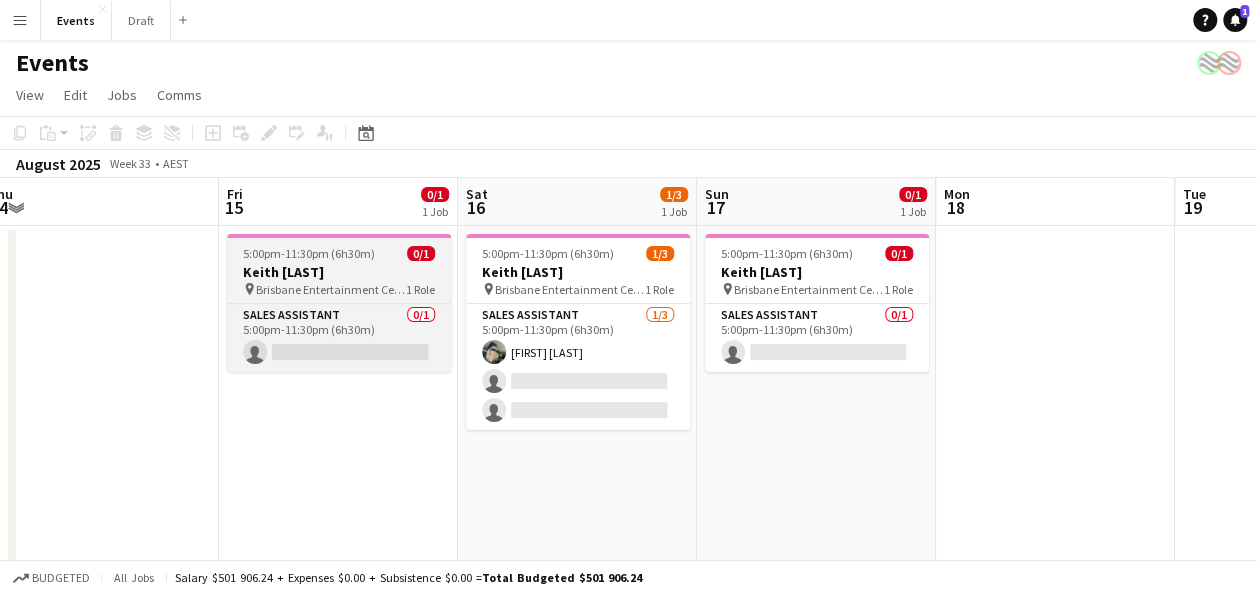 drag, startPoint x: 364, startPoint y: 252, endPoint x: 343, endPoint y: 247, distance: 21.587032 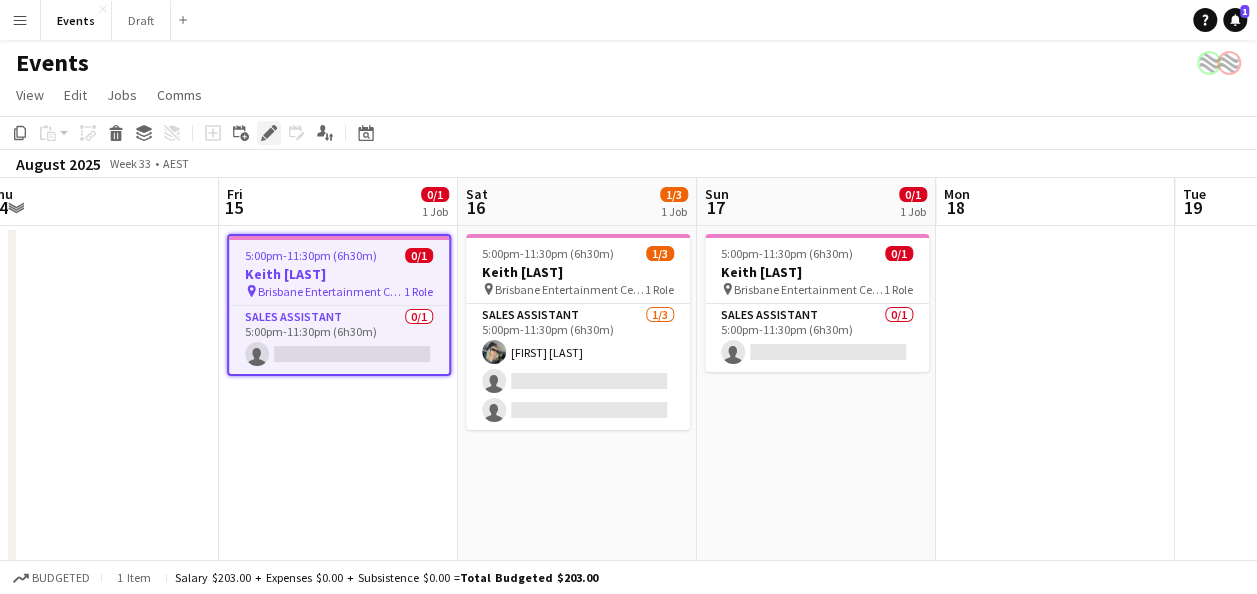 click on "Edit" 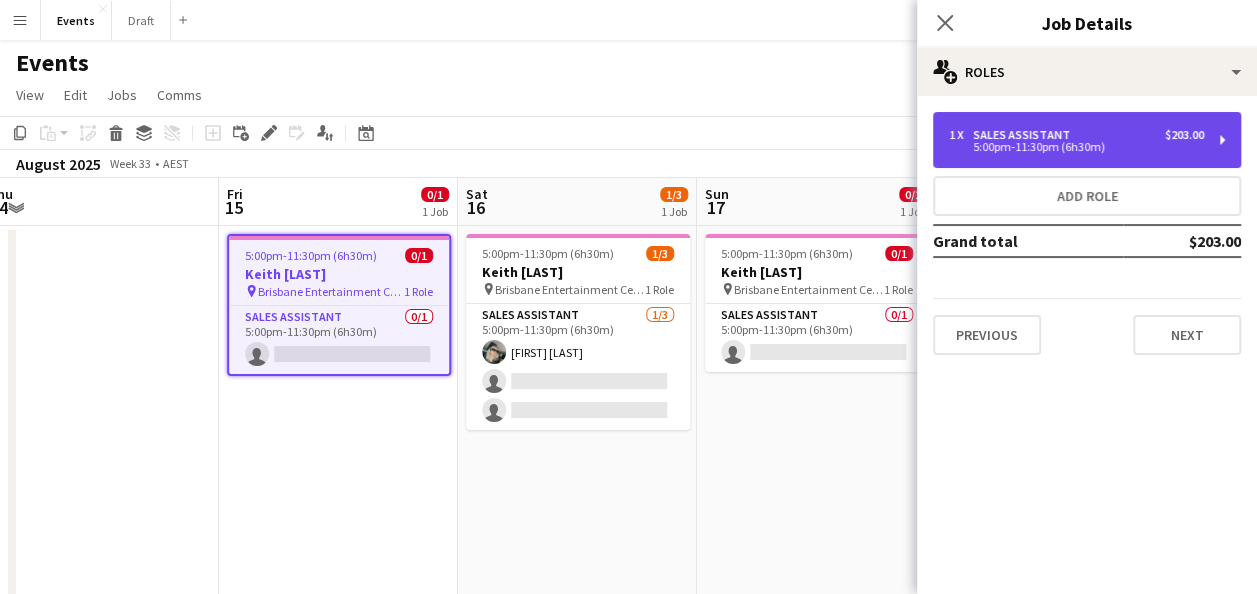 click on "$203.00" at bounding box center (1184, 135) 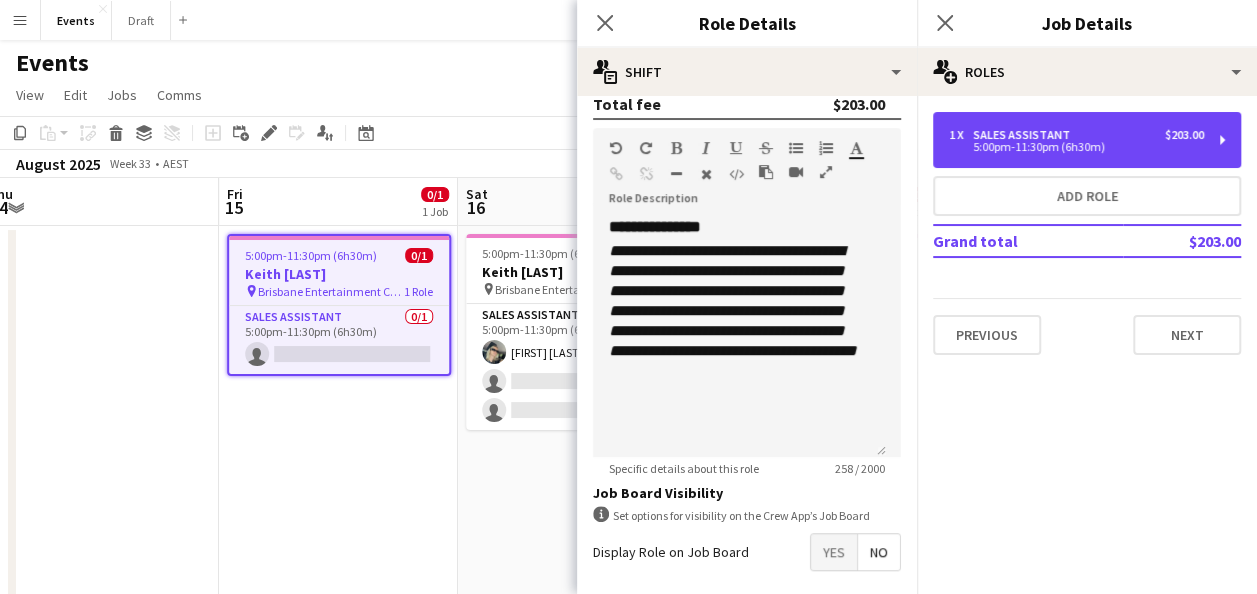 scroll, scrollTop: 599, scrollLeft: 0, axis: vertical 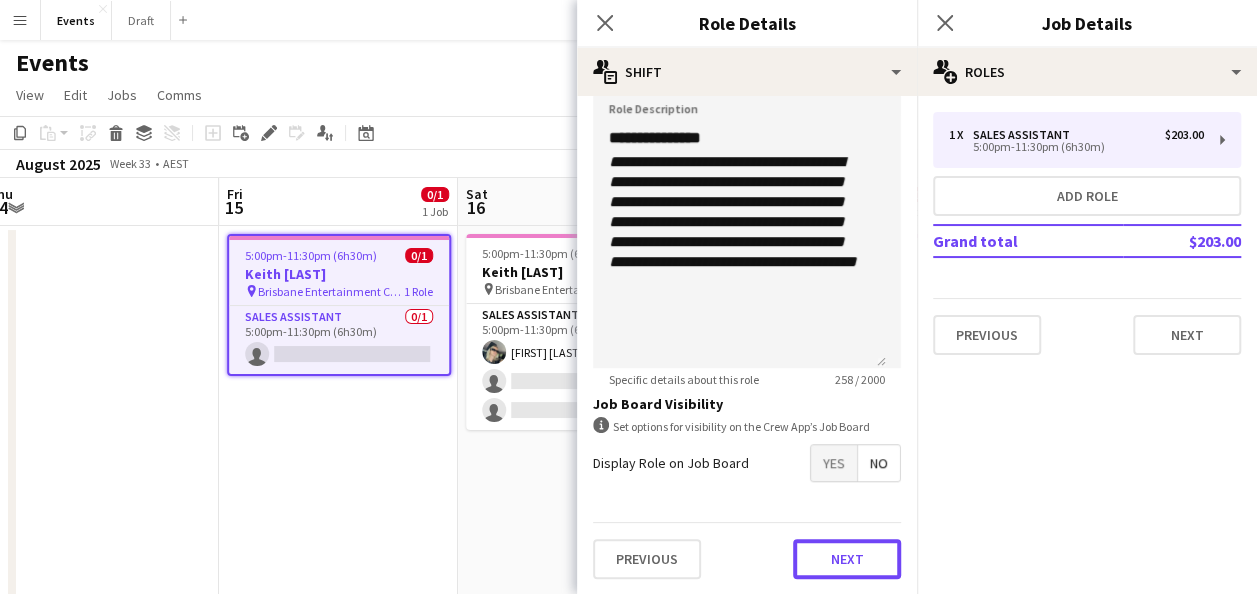 drag, startPoint x: 834, startPoint y: 555, endPoint x: 812, endPoint y: 552, distance: 22.203604 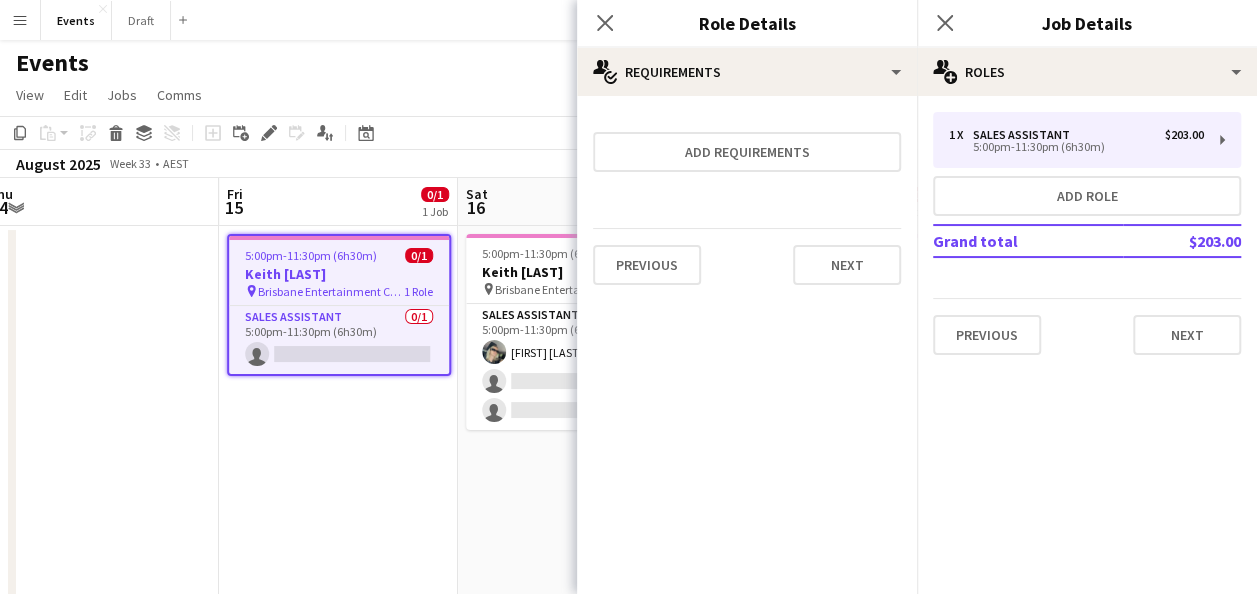 scroll, scrollTop: 0, scrollLeft: 0, axis: both 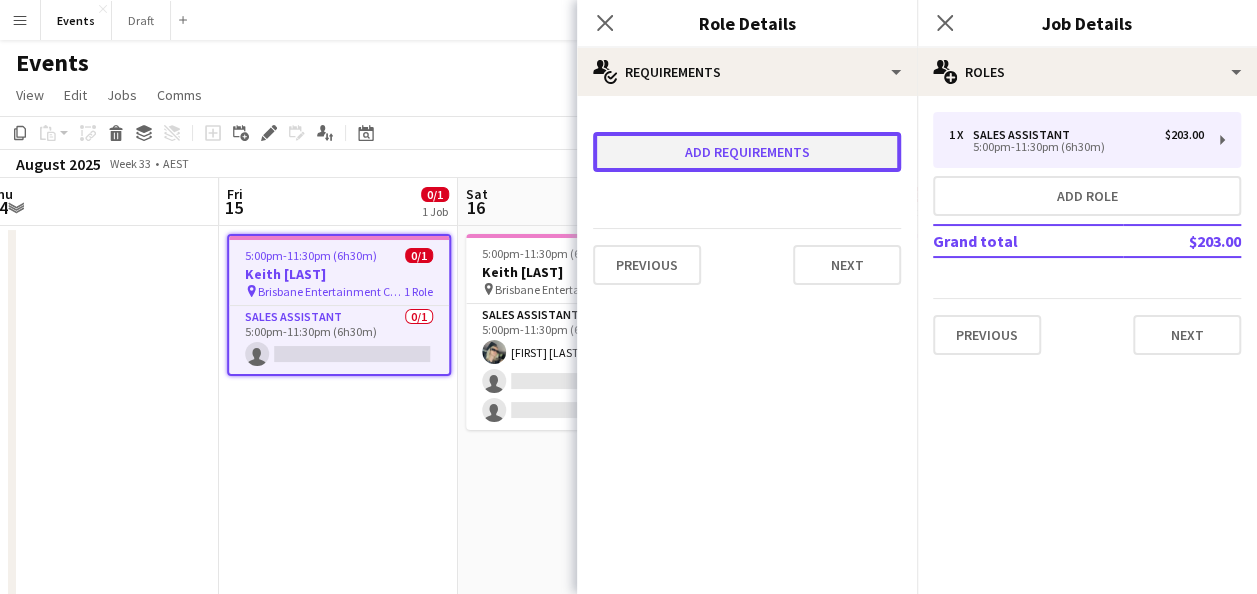 click on "Add requirements" at bounding box center (747, 152) 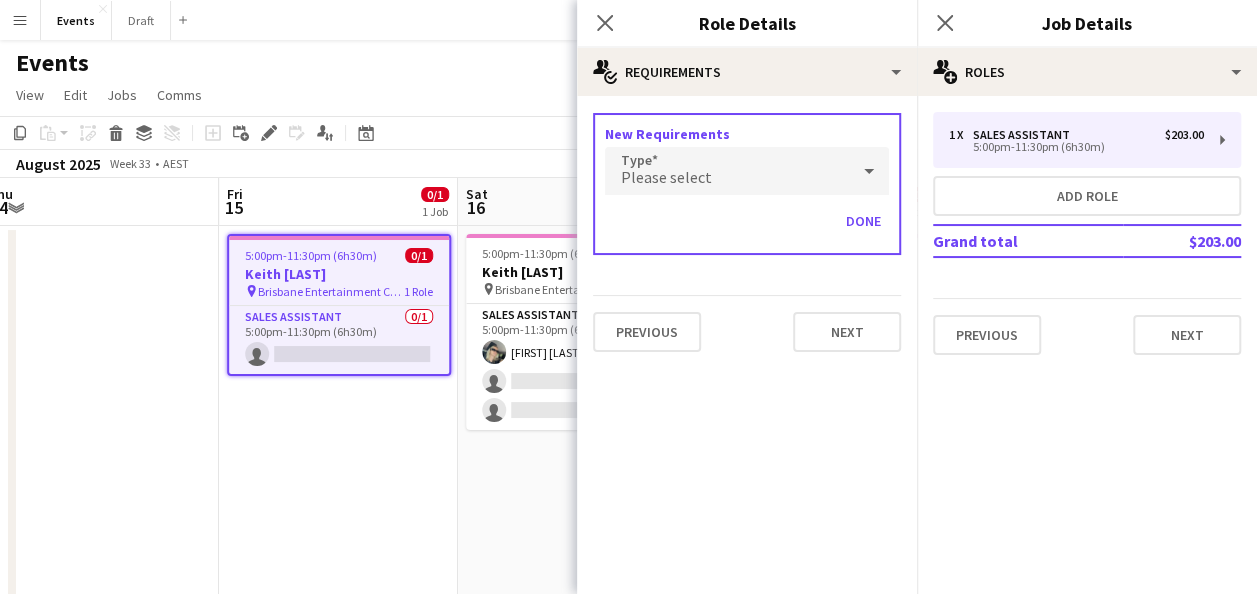 click on "Please select" at bounding box center [727, 171] 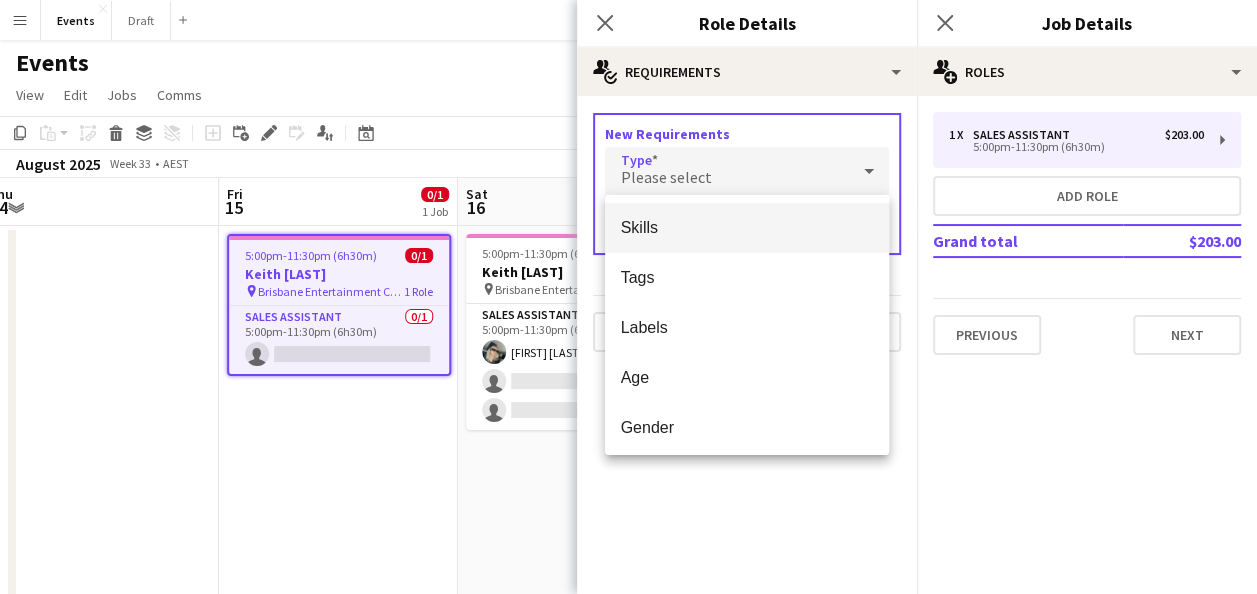 click on "Skills" at bounding box center (747, 227) 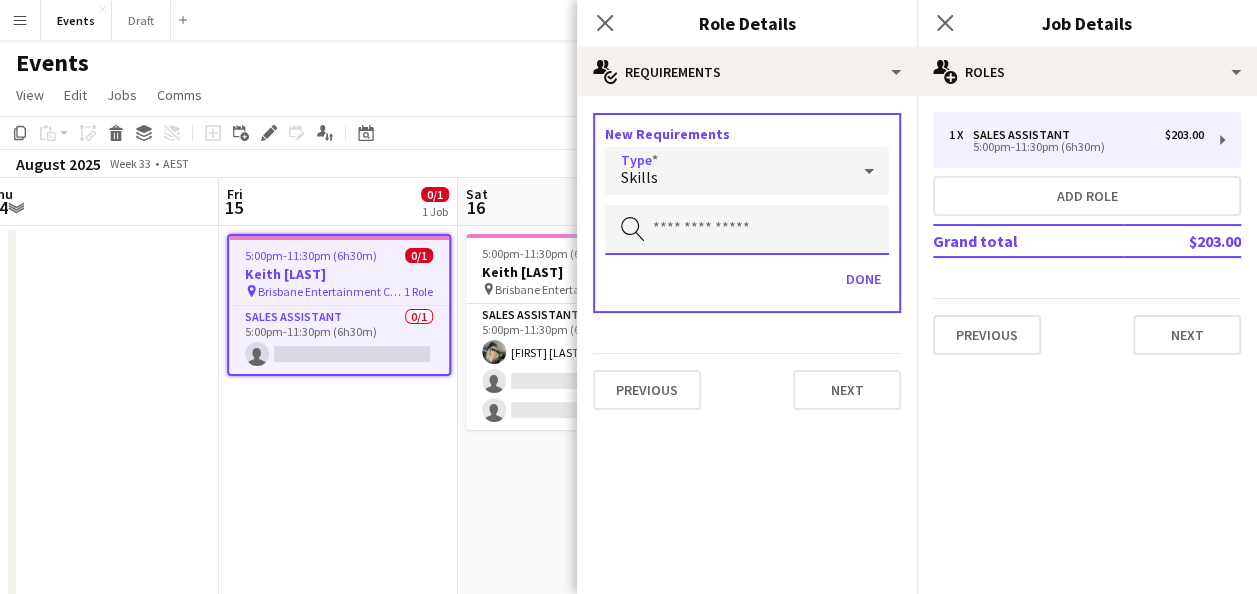 click at bounding box center (747, 230) 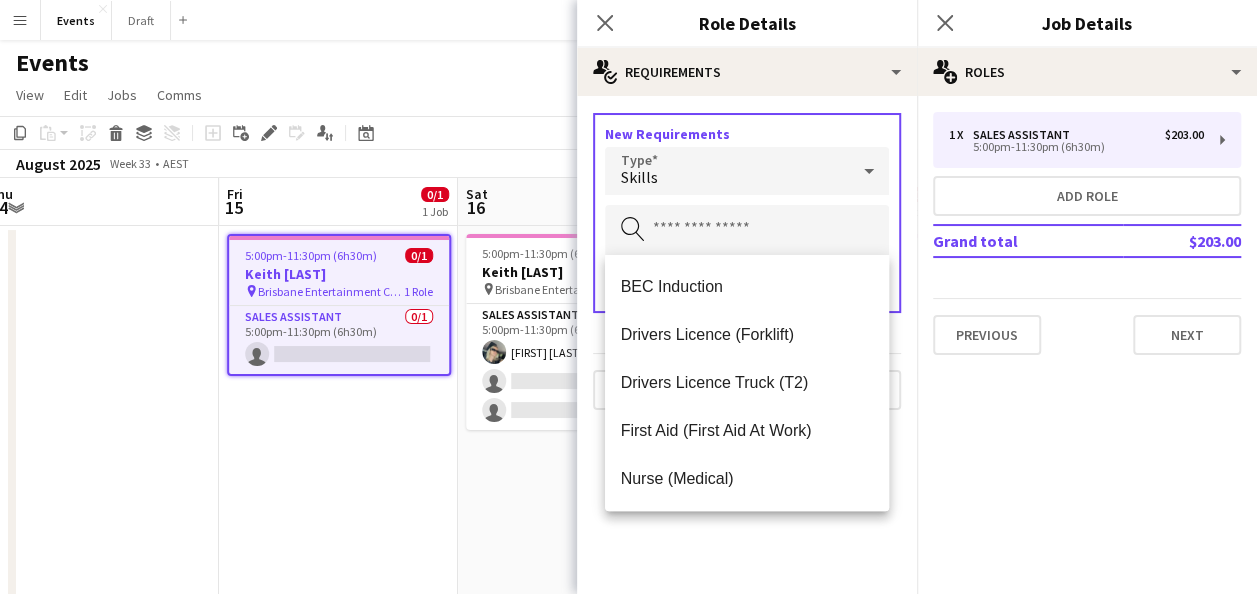 click on "BEC Induction" at bounding box center [747, 286] 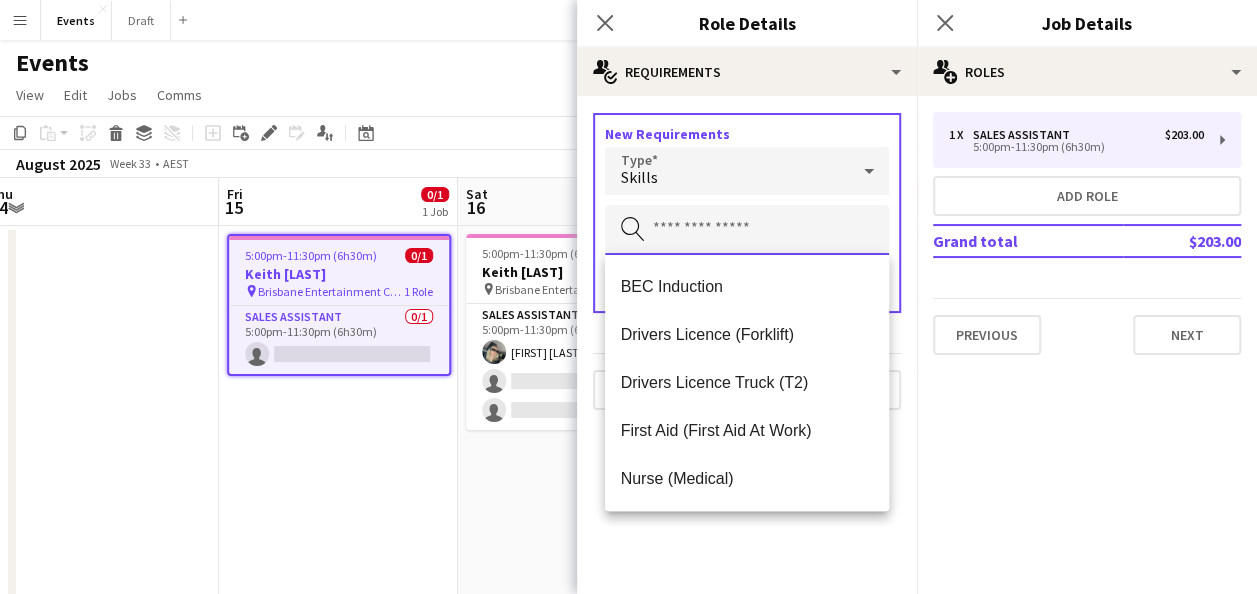 type 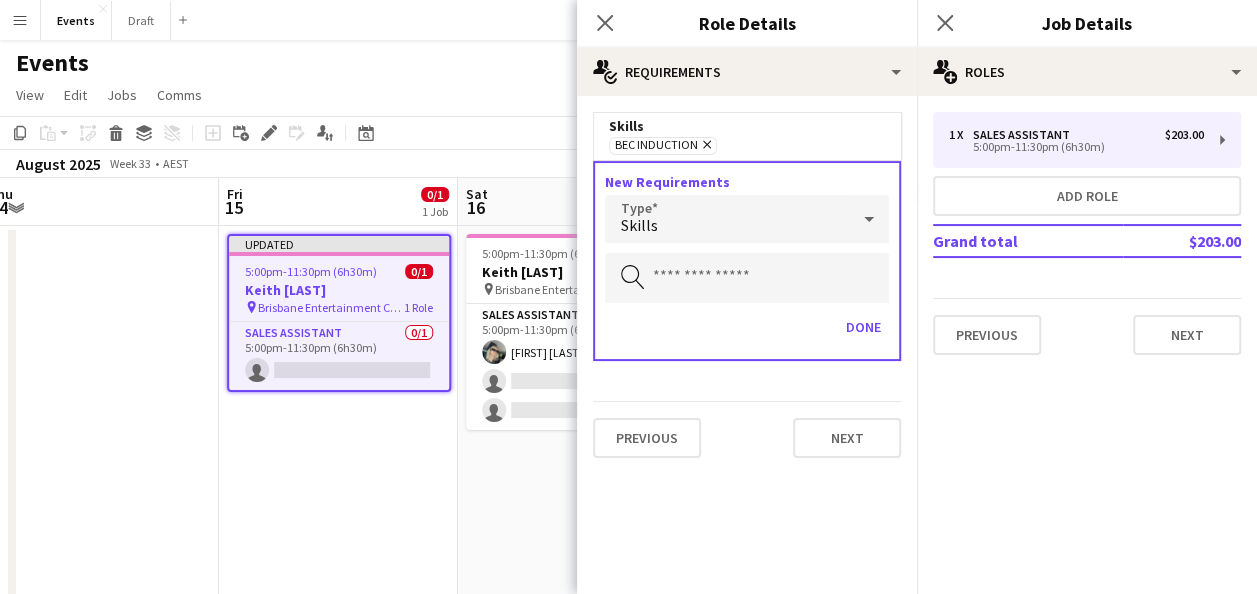 click on "Skills   BEC Induction
Remove
New Requirements   Type  Skills
Search by skill
Done   Previous   Next" at bounding box center [747, 293] 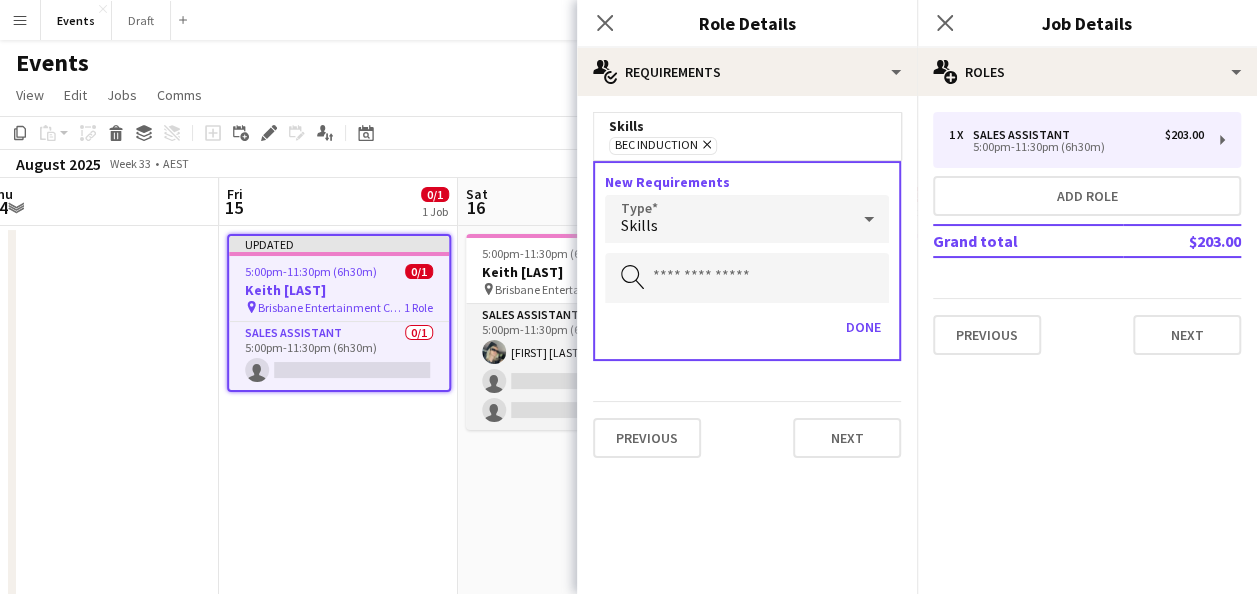 click on "Sales Assistant   1/3   5:00pm-11:30pm (6h30m)
[FIRST] [LAST]
single-neutral-actions
single-neutral-actions" at bounding box center (578, 367) 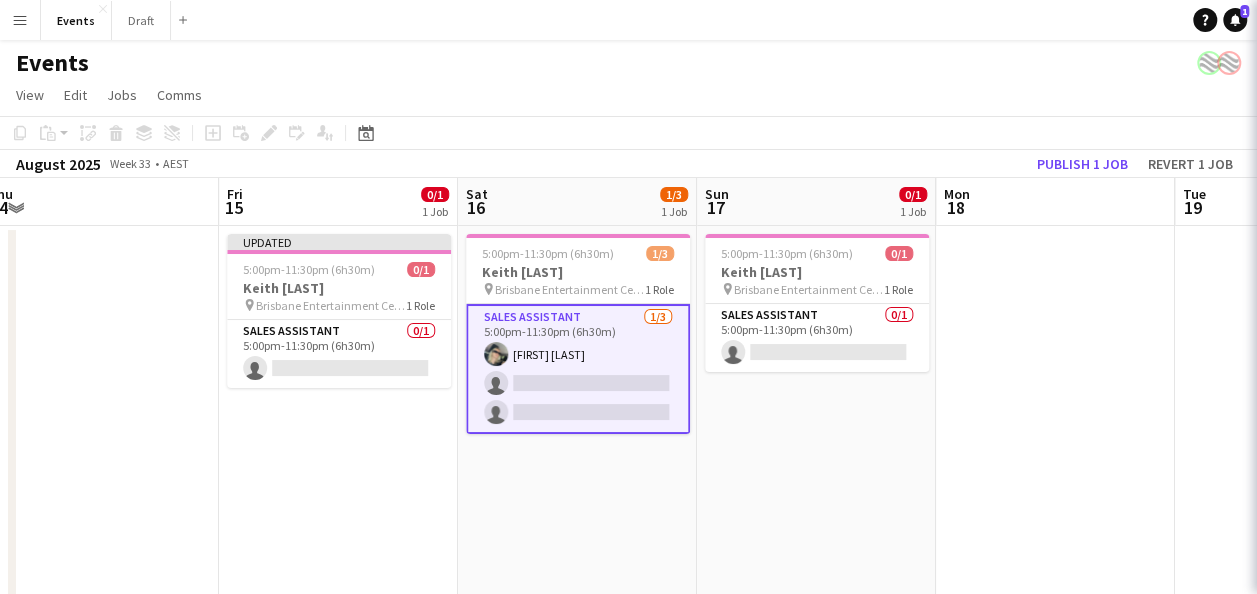 scroll, scrollTop: 0, scrollLeft: 496, axis: horizontal 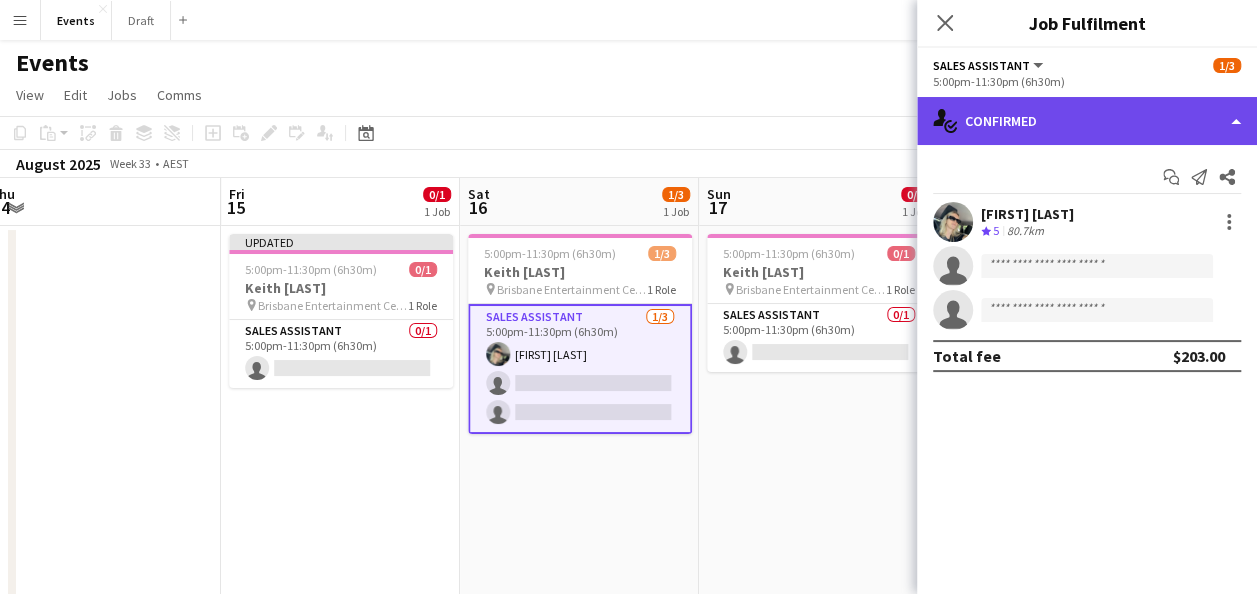 click on "single-neutral-actions-check-2
Confirmed" 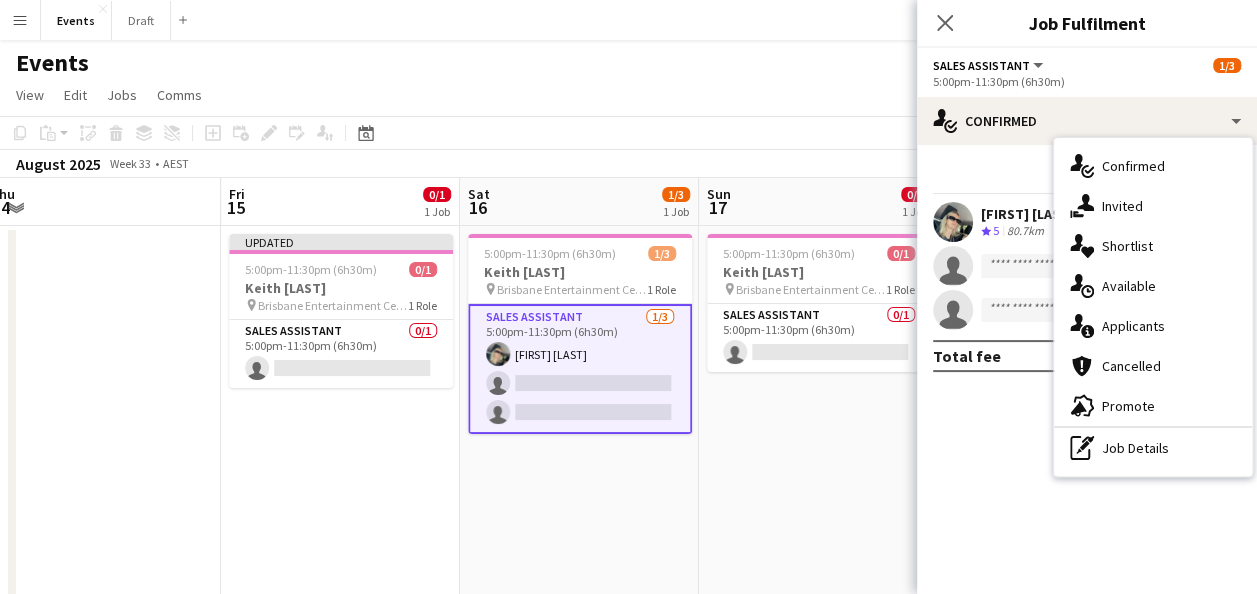 click on "check
Confirmed
Start chat
[FIRST] [LAST]
Crew rating
80.7km
single-neutral-actions
single-neutral-actions
Total fee   $203.00" 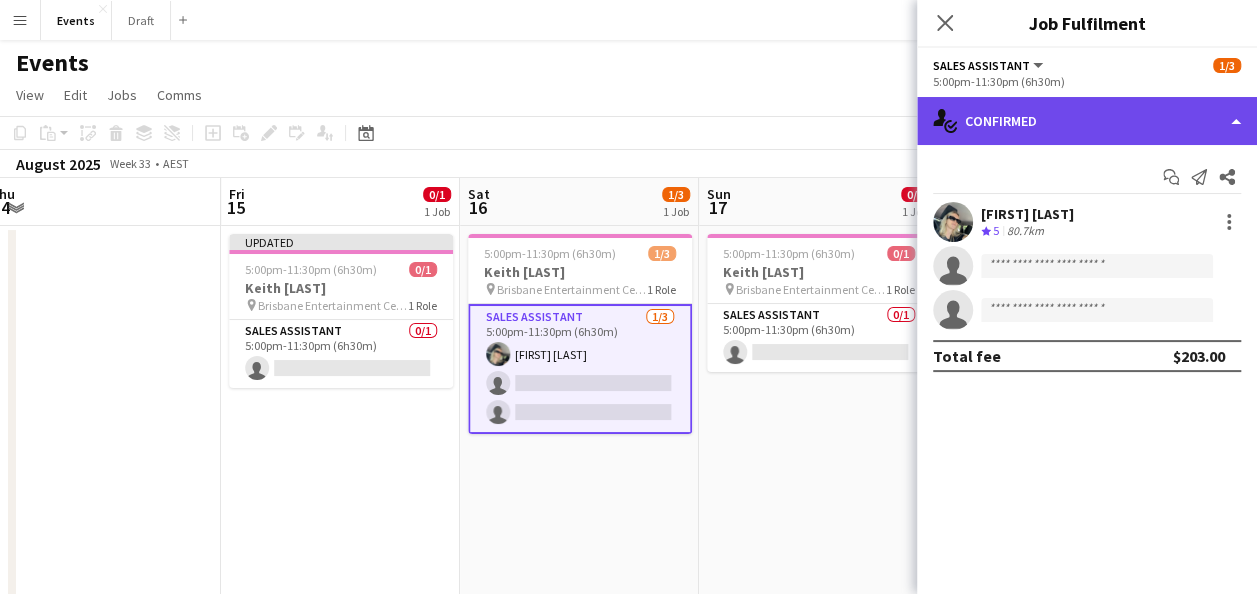 click on "single-neutral-actions-check-2
Confirmed" 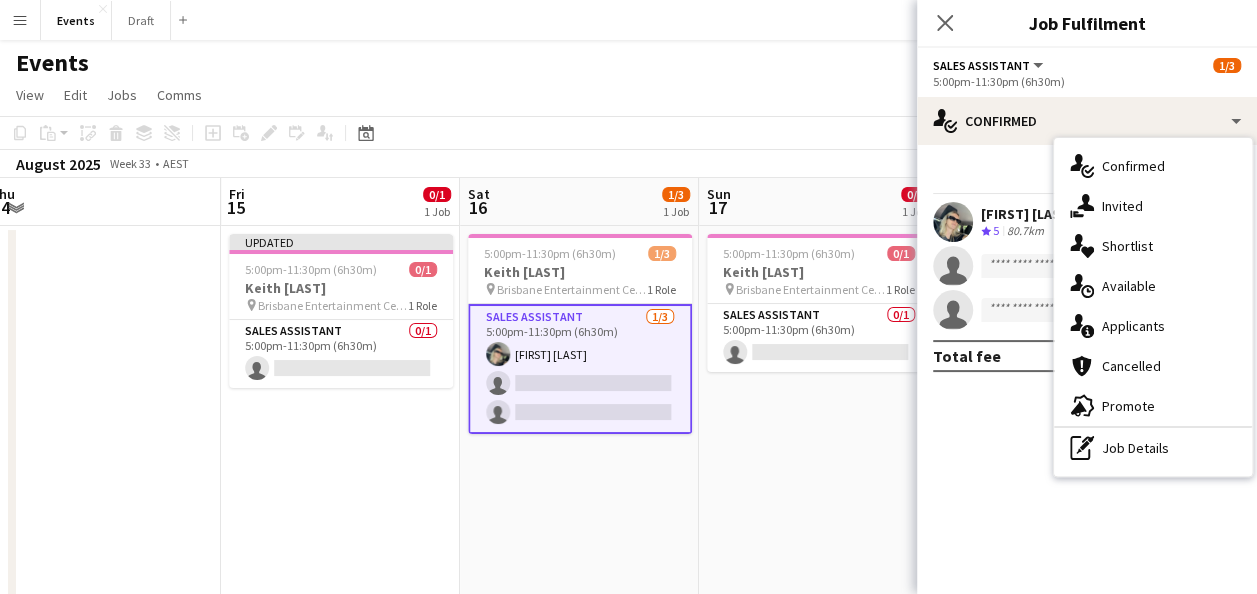 drag, startPoint x: 1138, startPoint y: 456, endPoint x: 1136, endPoint y: 371, distance: 85.02353 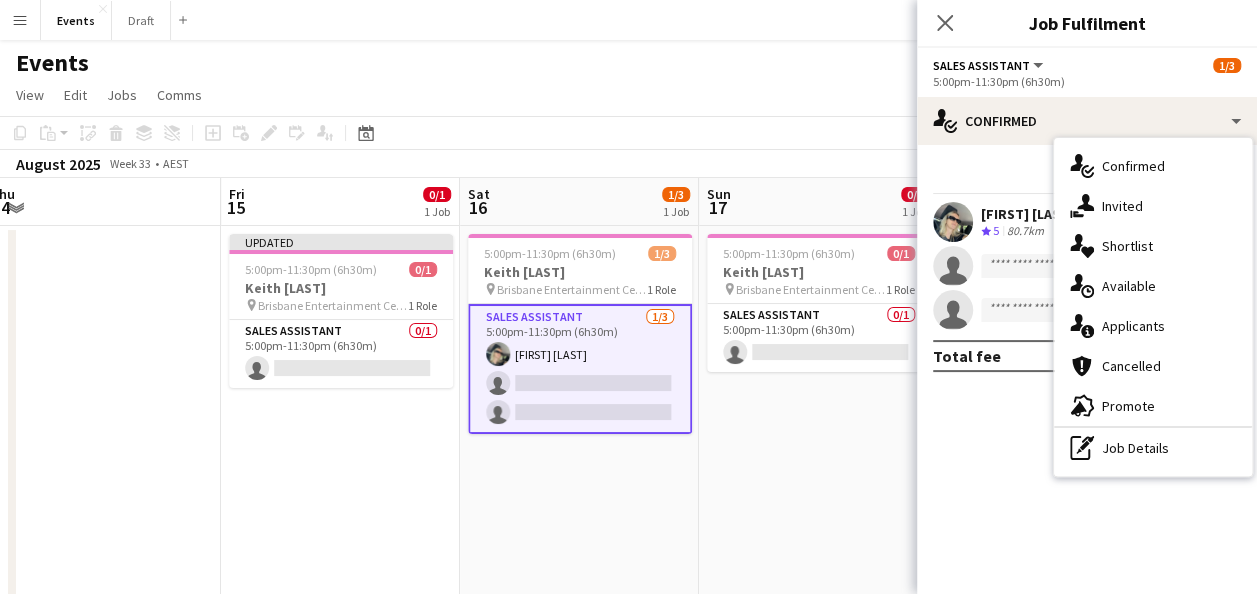 click on "pen-write
Job Details" at bounding box center [1153, 448] 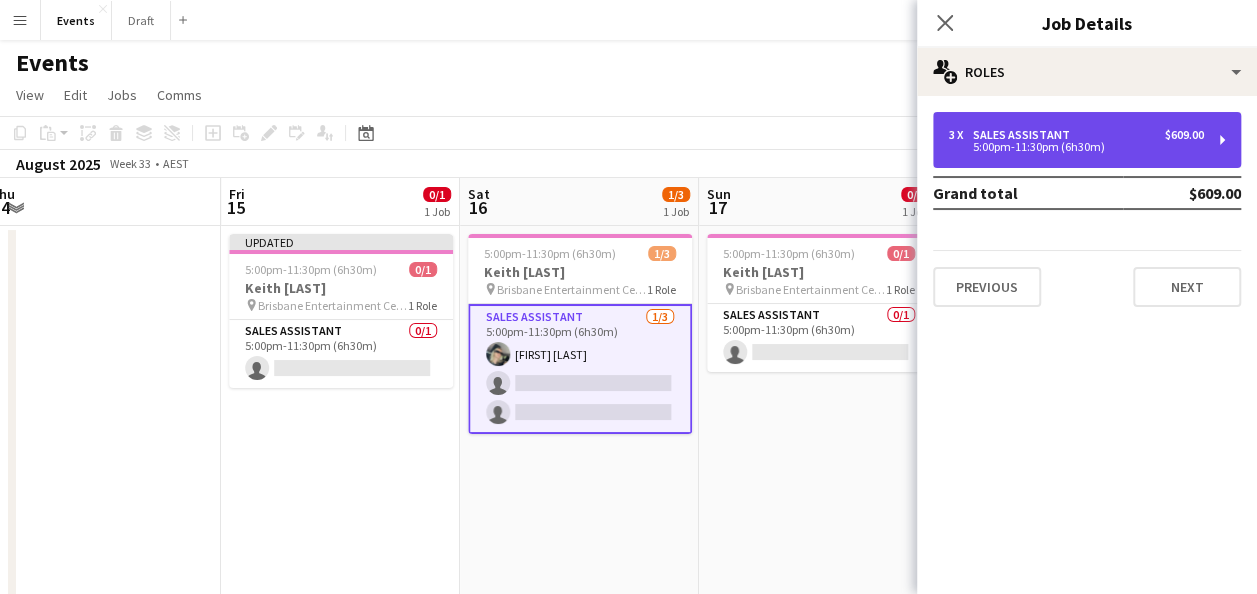 click on "Sales Assistant" at bounding box center [1025, 135] 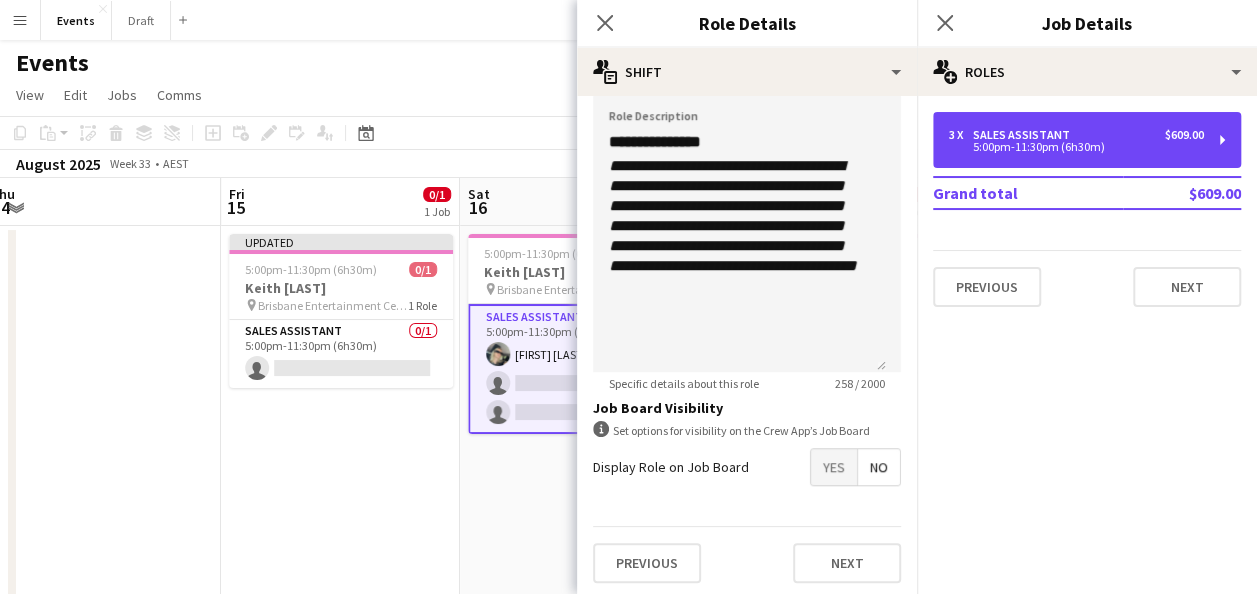 scroll, scrollTop: 599, scrollLeft: 0, axis: vertical 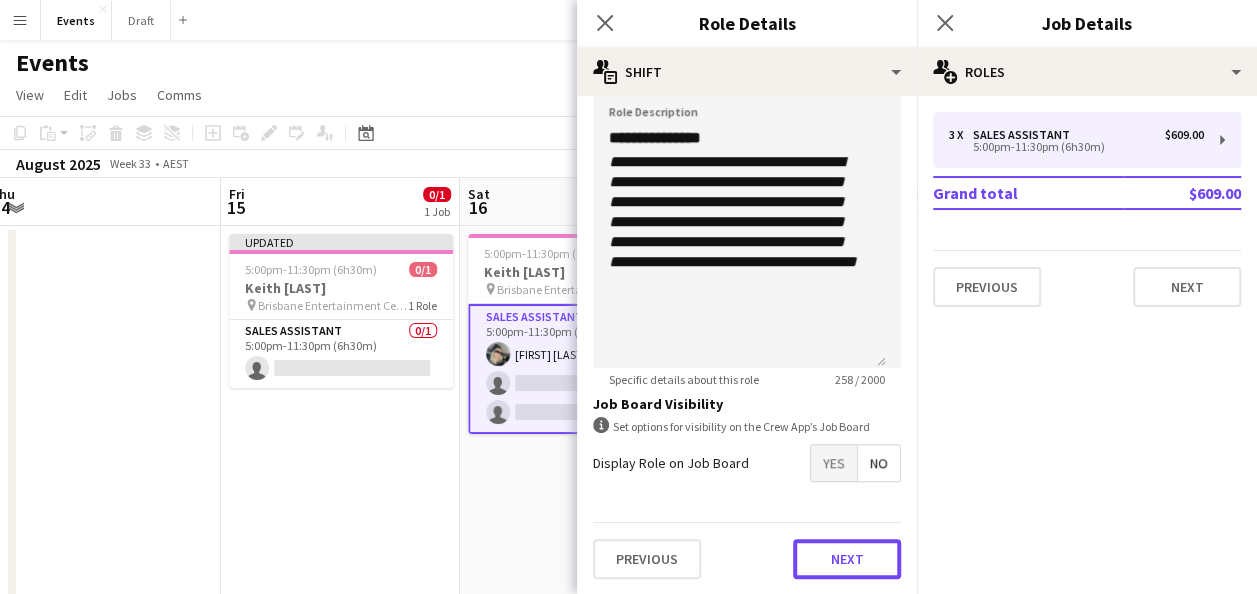 click on "Next" at bounding box center [847, 559] 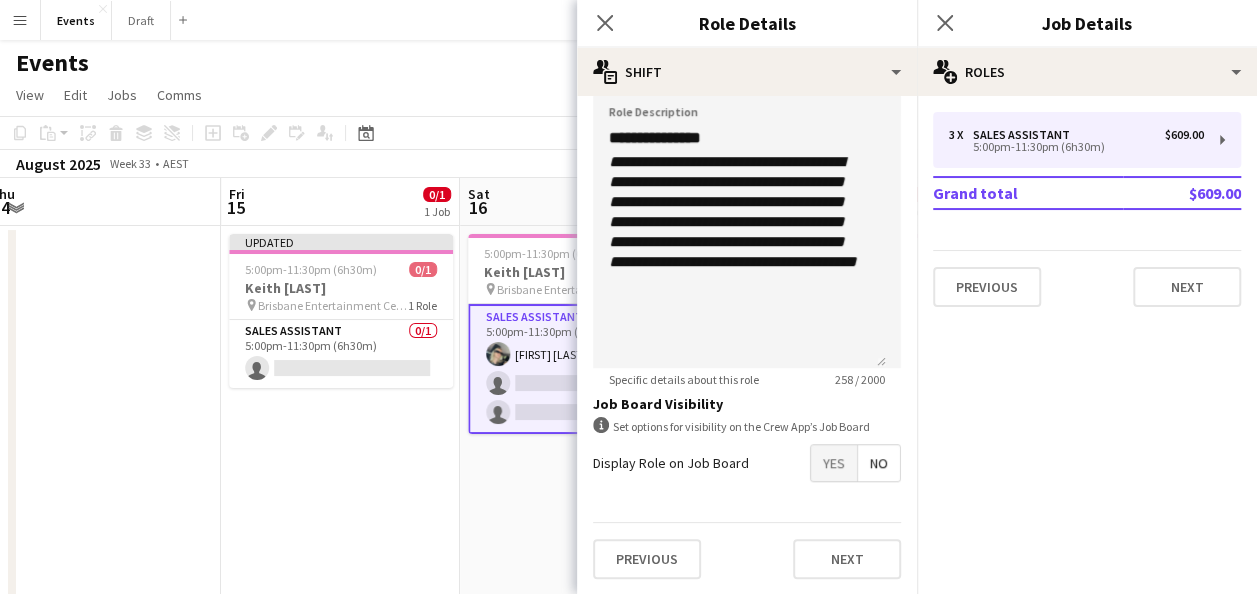 scroll, scrollTop: 0, scrollLeft: 0, axis: both 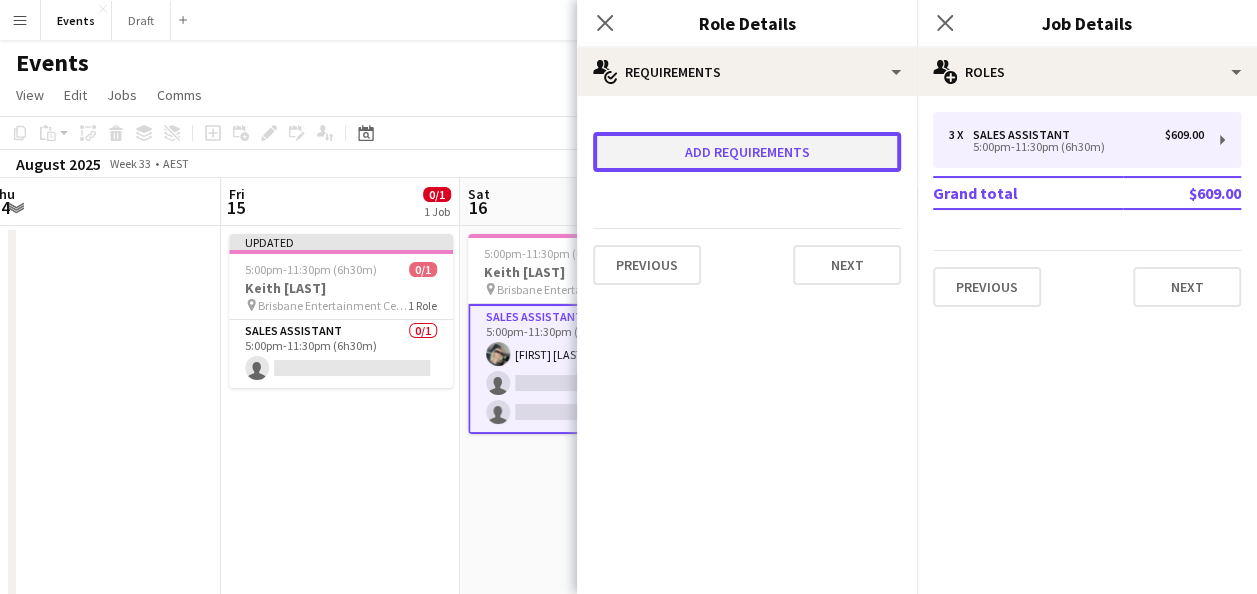 click on "Add requirements" at bounding box center [747, 152] 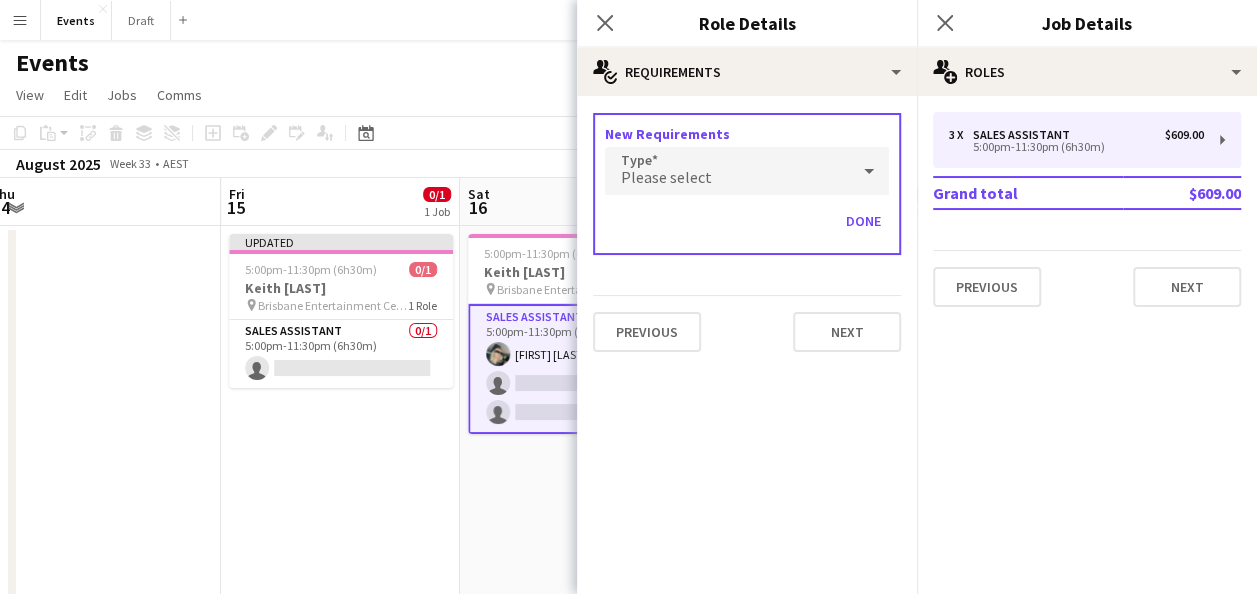 click on "Please select" at bounding box center [727, 171] 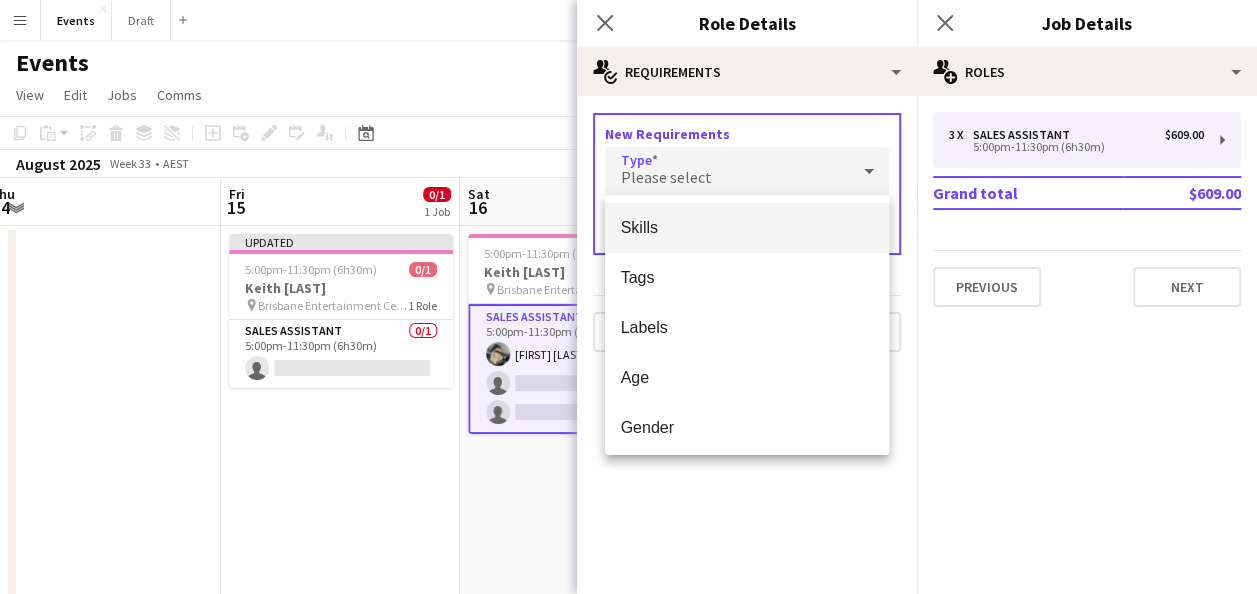 click on "Skills" at bounding box center (747, 227) 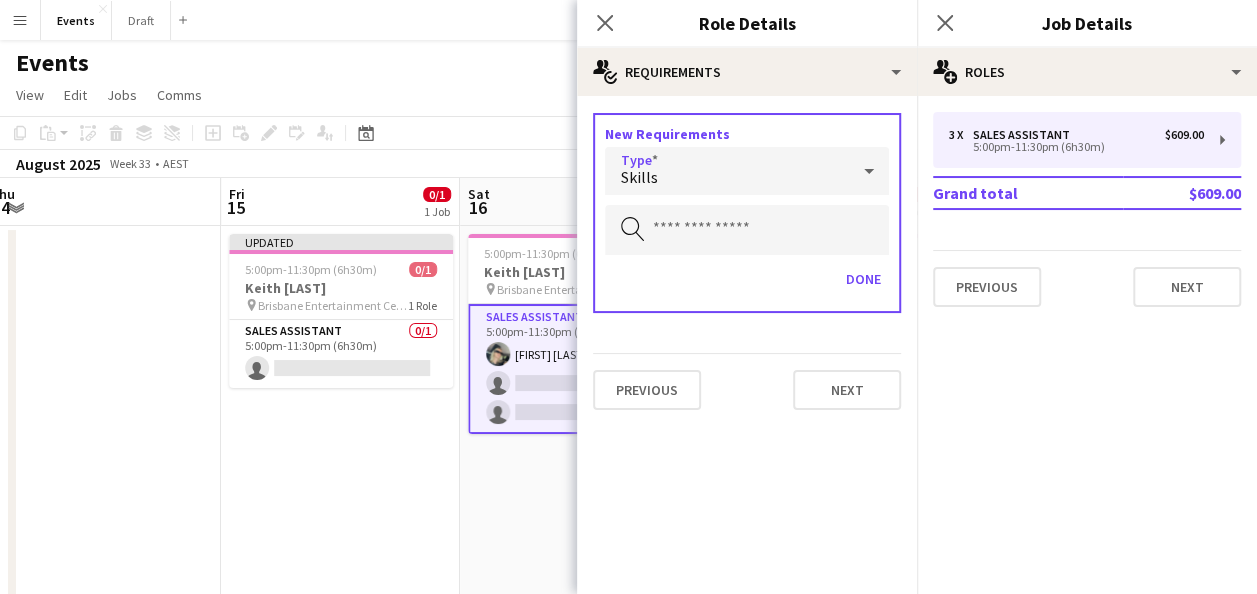 click on "New Requirements   Type  Skills
Search by skill
Done" at bounding box center [747, 213] 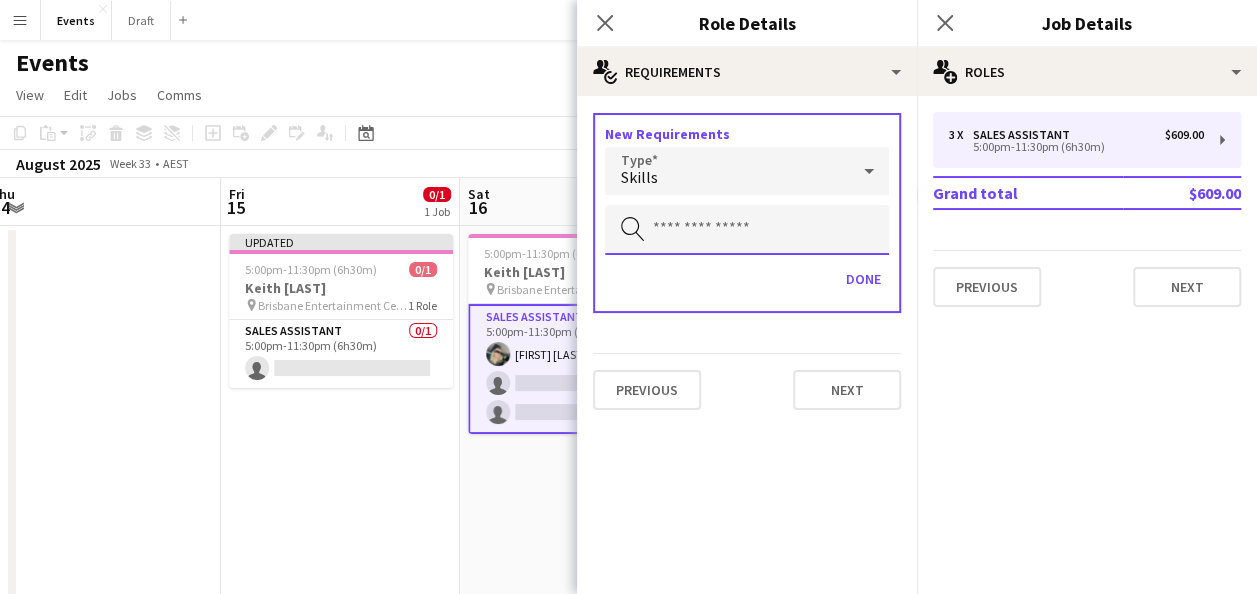 click at bounding box center [747, 230] 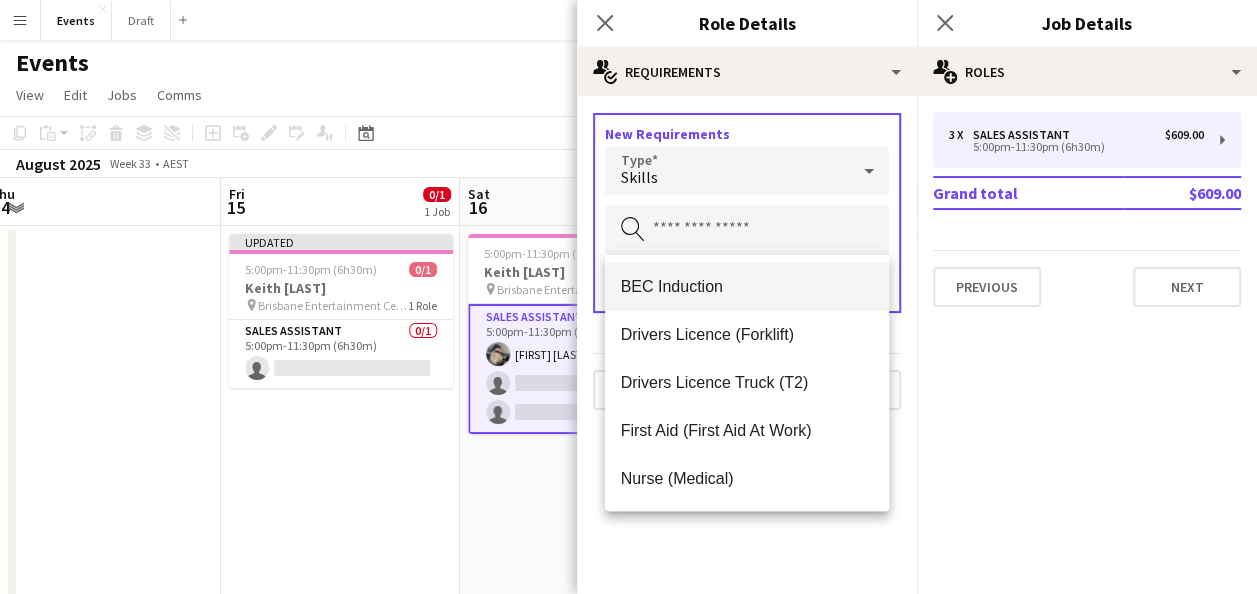 click on "BEC Induction" at bounding box center [747, 287] 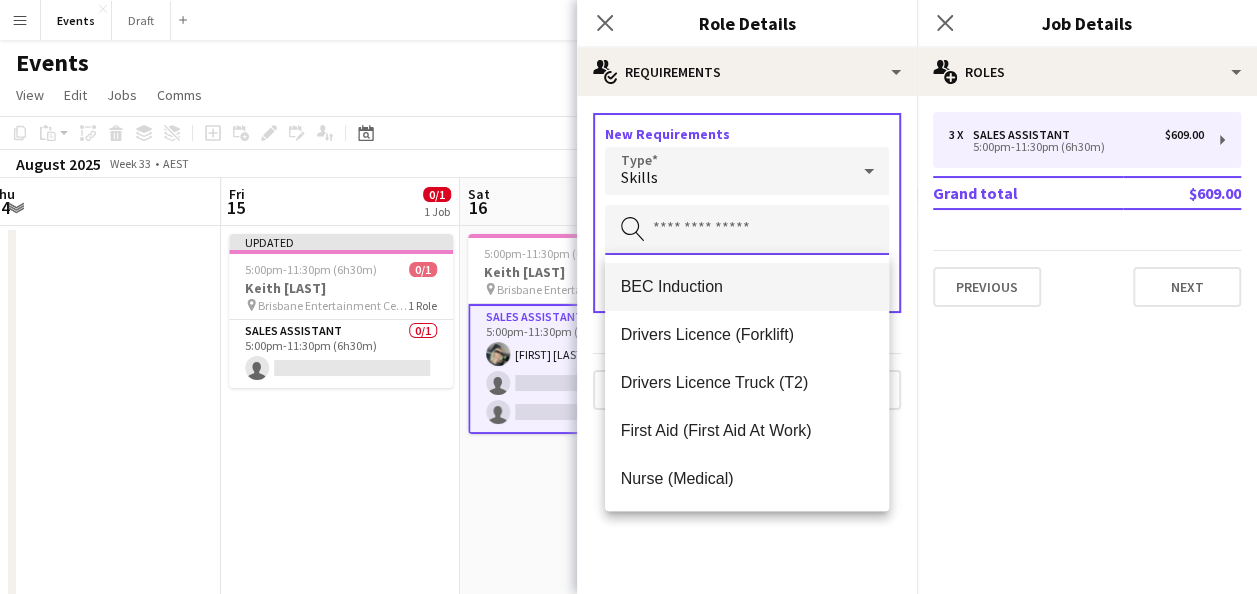 type 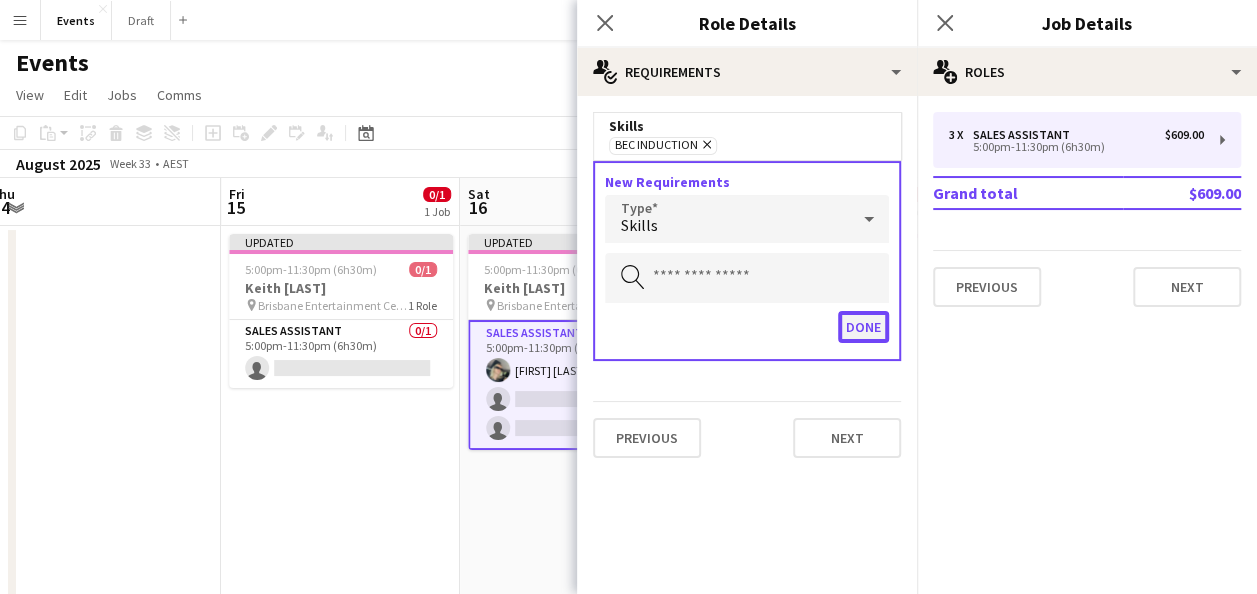 click on "Done" at bounding box center [863, 327] 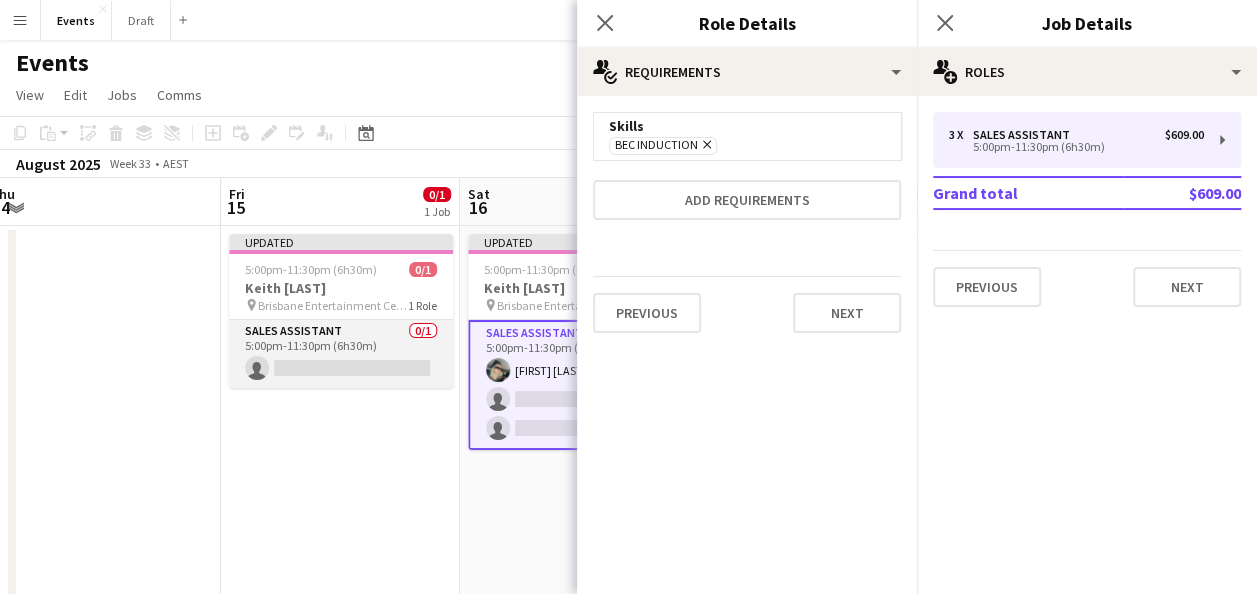 click on "Sales Assistant   0/1   5:00pm-11:30pm (6h30m)
single-neutral-actions" at bounding box center [341, 354] 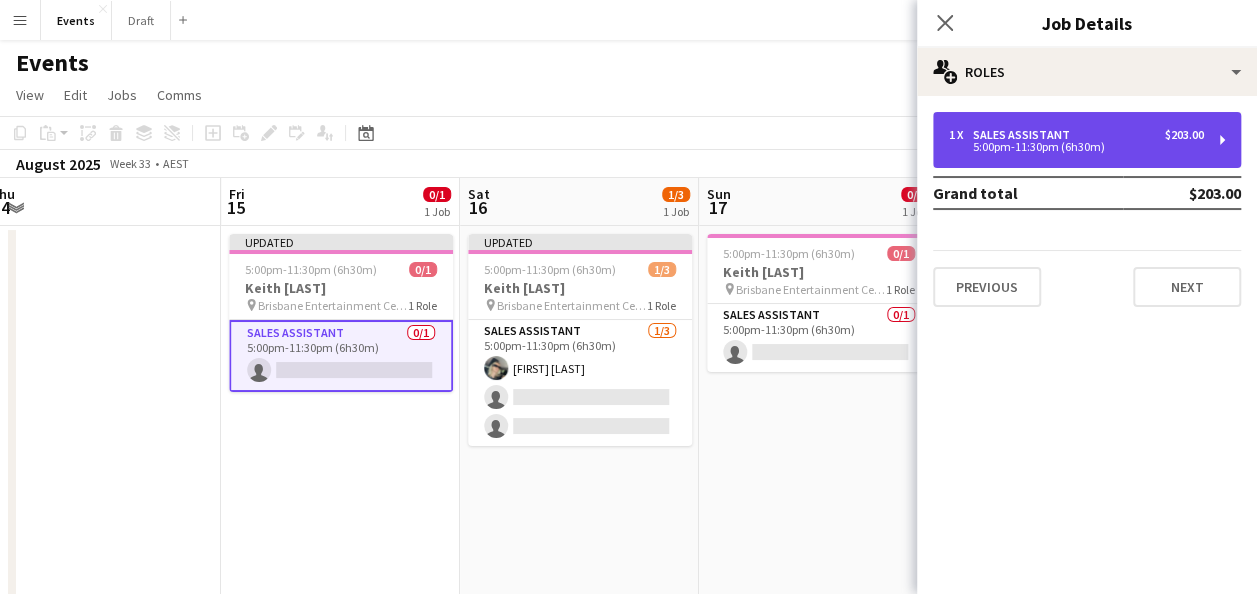 click on "5:00pm-11:30pm (6h30m)" at bounding box center [1076, 147] 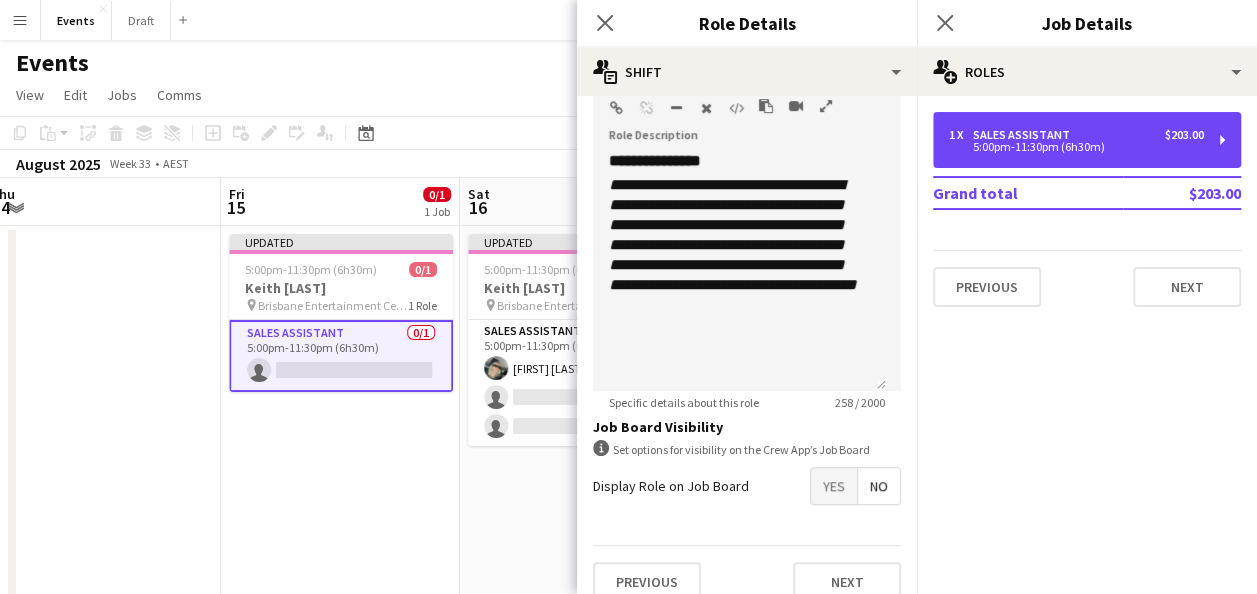 scroll, scrollTop: 599, scrollLeft: 0, axis: vertical 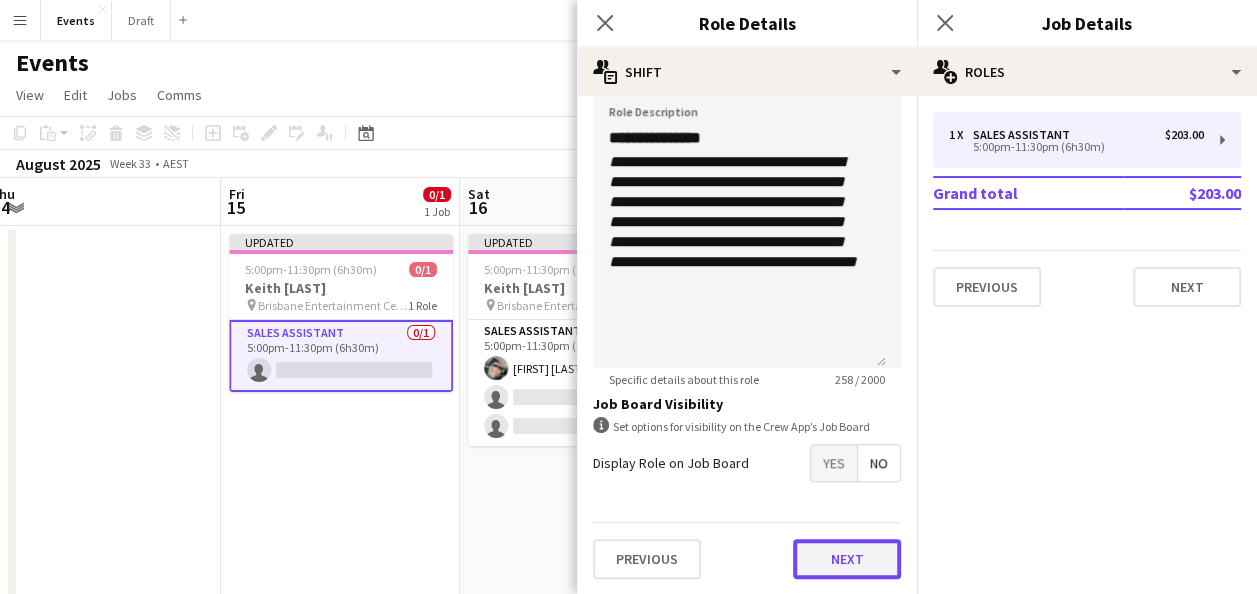 drag, startPoint x: 845, startPoint y: 552, endPoint x: 840, endPoint y: 529, distance: 23.537205 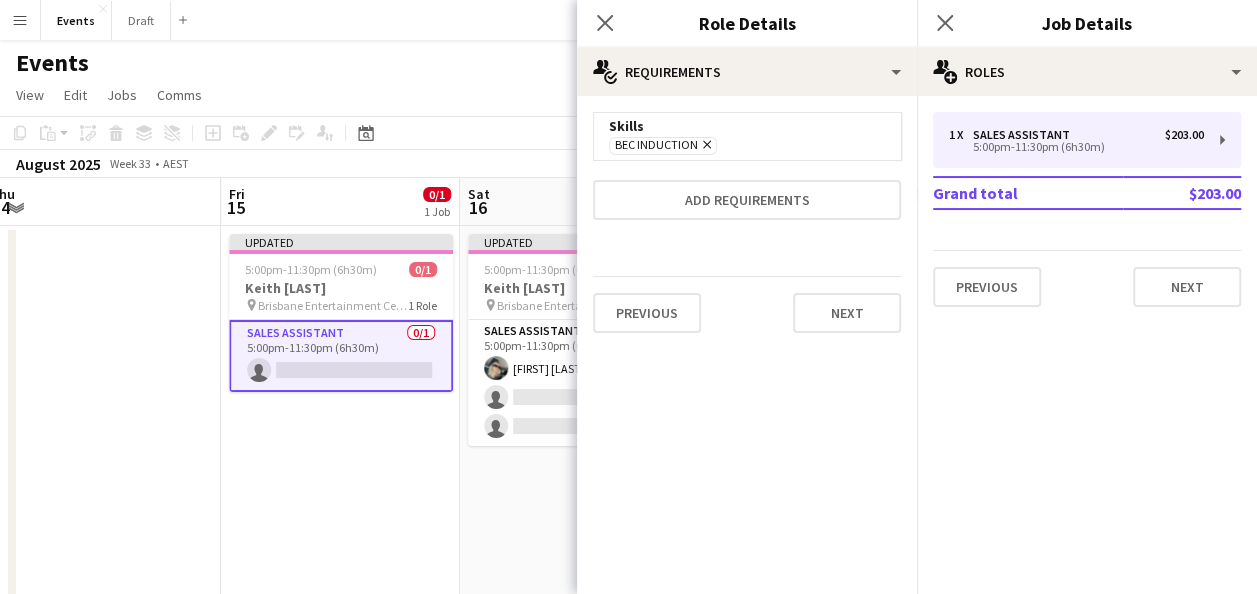 scroll, scrollTop: 0, scrollLeft: 0, axis: both 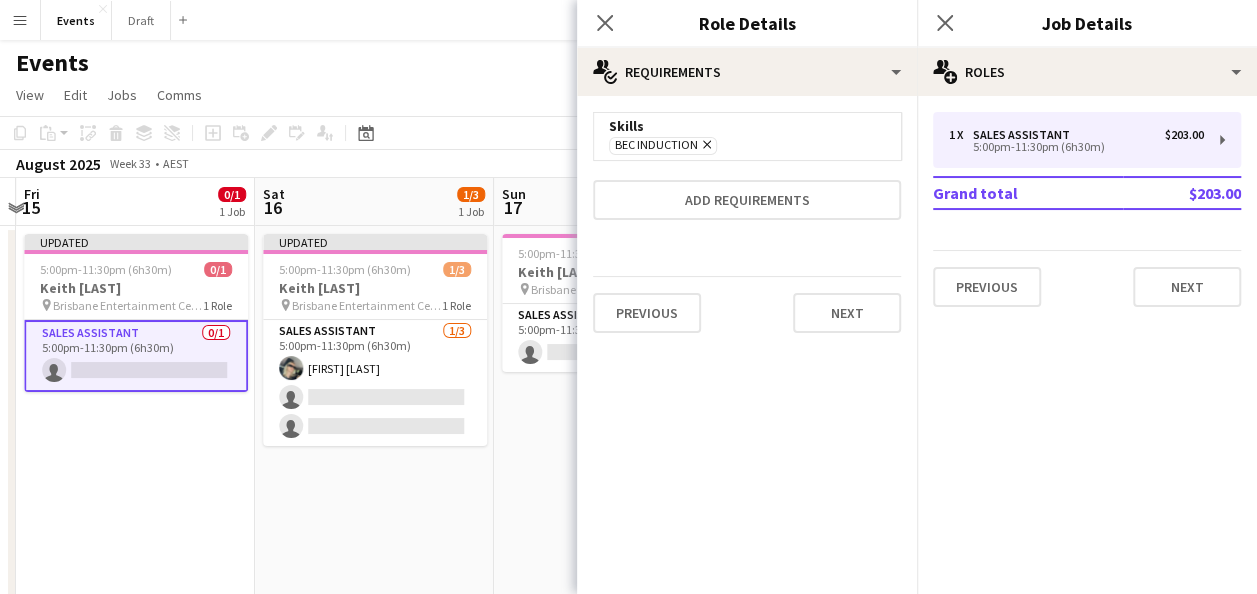 drag, startPoint x: 378, startPoint y: 444, endPoint x: 226, endPoint y: 439, distance: 152.08221 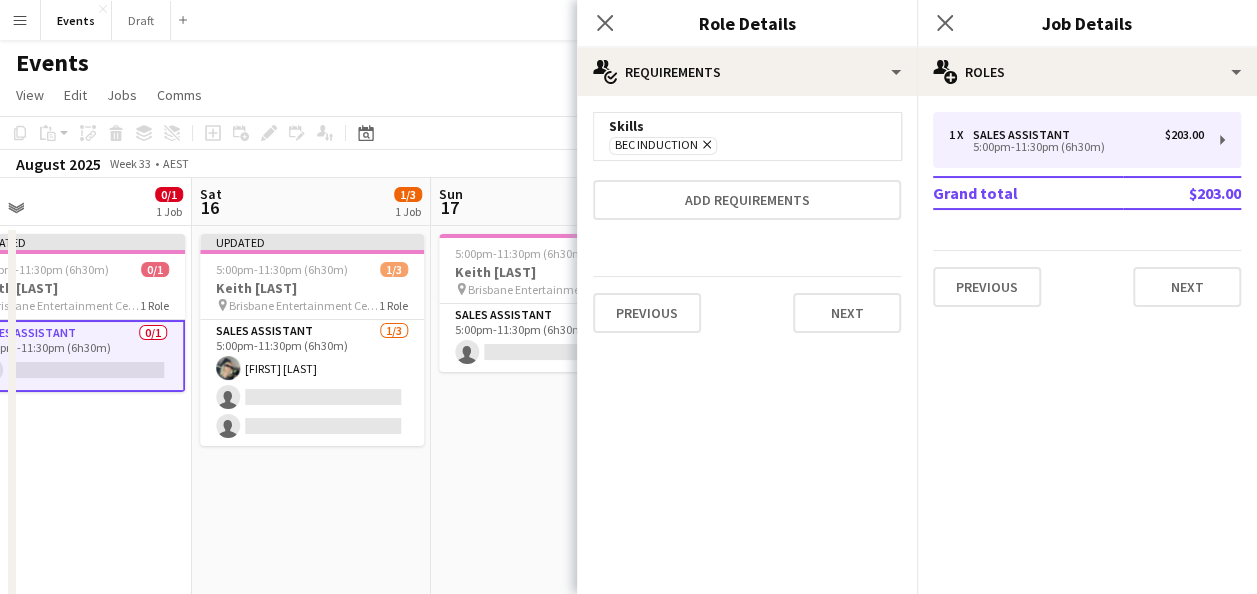 drag, startPoint x: 450, startPoint y: 498, endPoint x: 382, endPoint y: 498, distance: 68 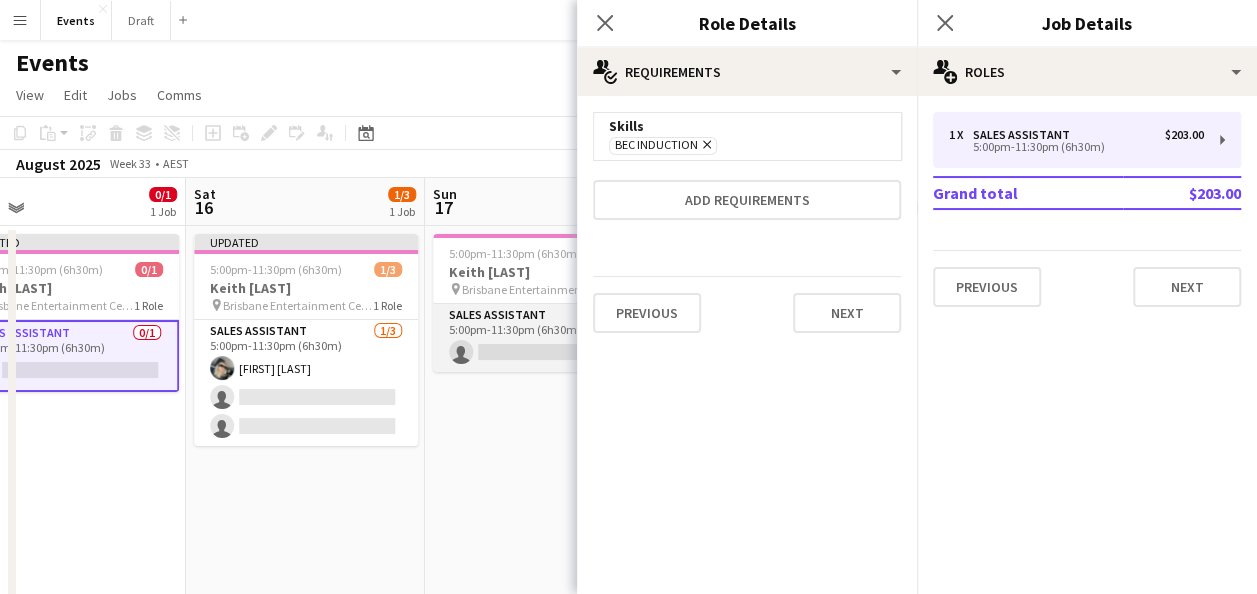 click on "Sales Assistant   0/1   5:00pm-11:30pm (6h30m)
single-neutral-actions" at bounding box center [545, 338] 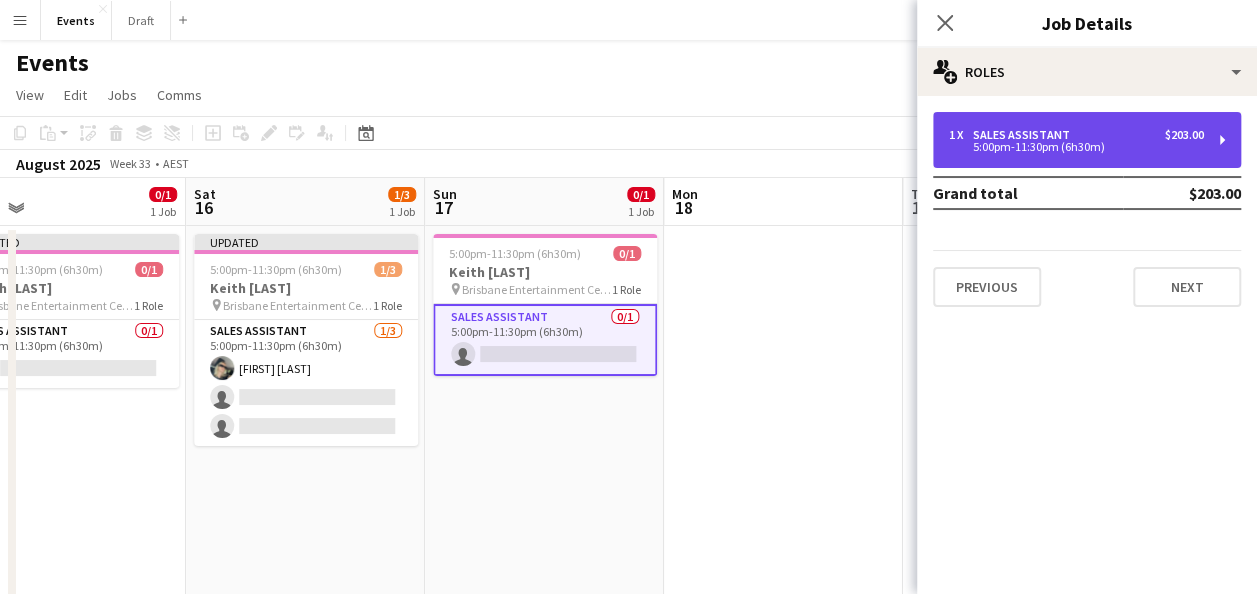 click on "1 x   Sales Assistant   $203.00   5:00pm-11:30pm (6h30m)" at bounding box center [1087, 140] 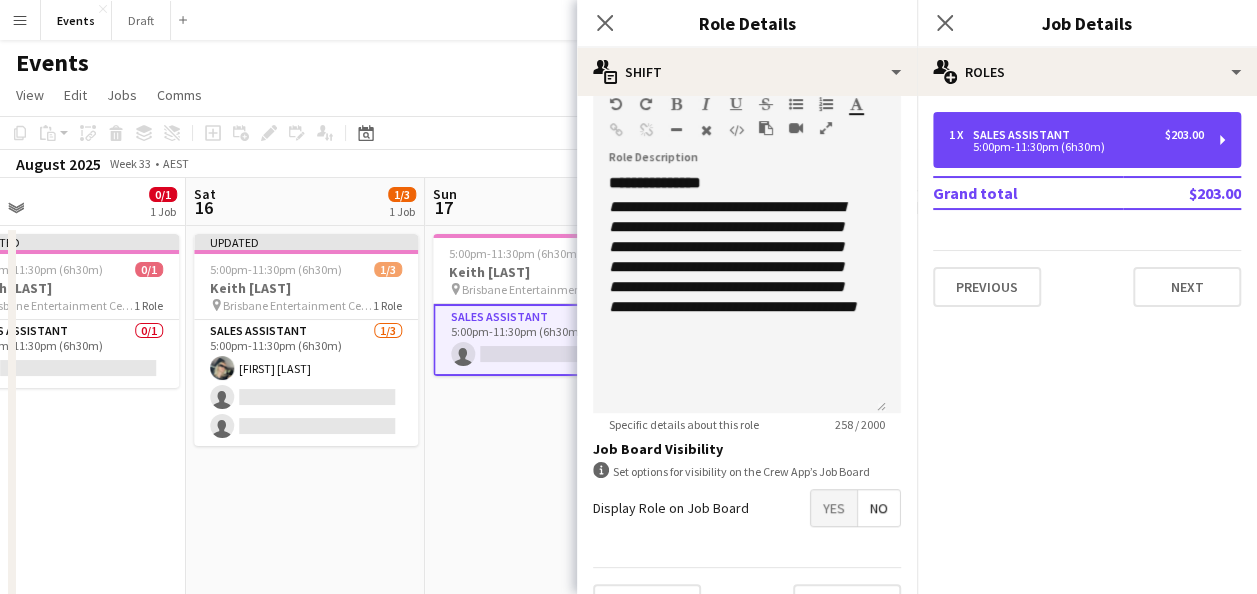 scroll, scrollTop: 599, scrollLeft: 0, axis: vertical 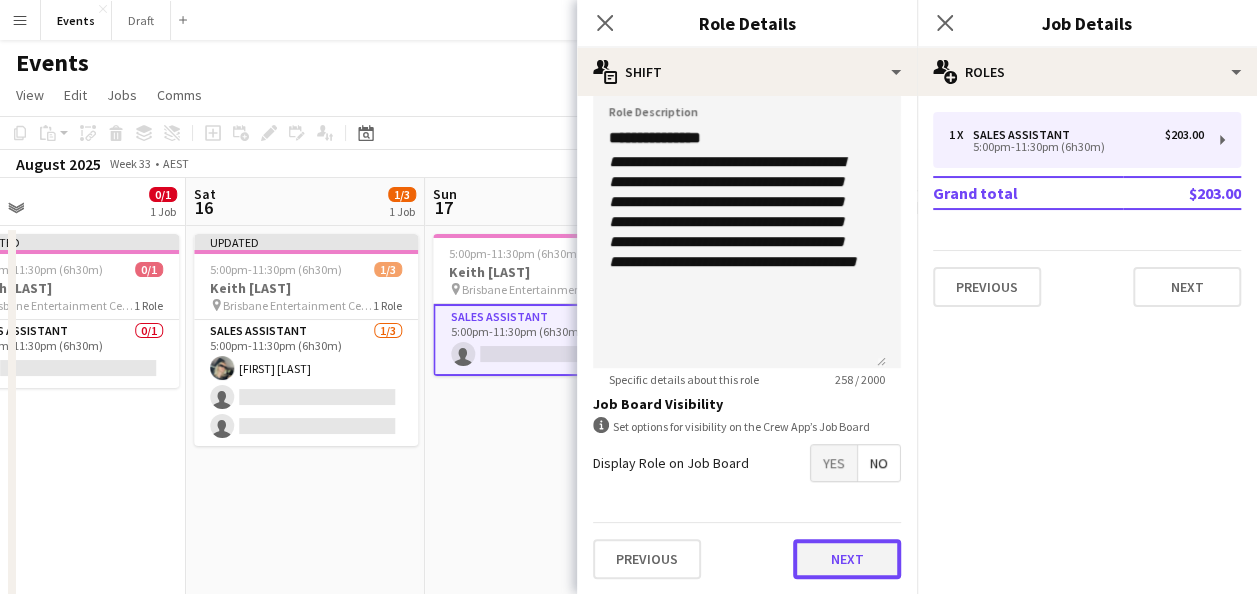 click on "Next" at bounding box center [847, 559] 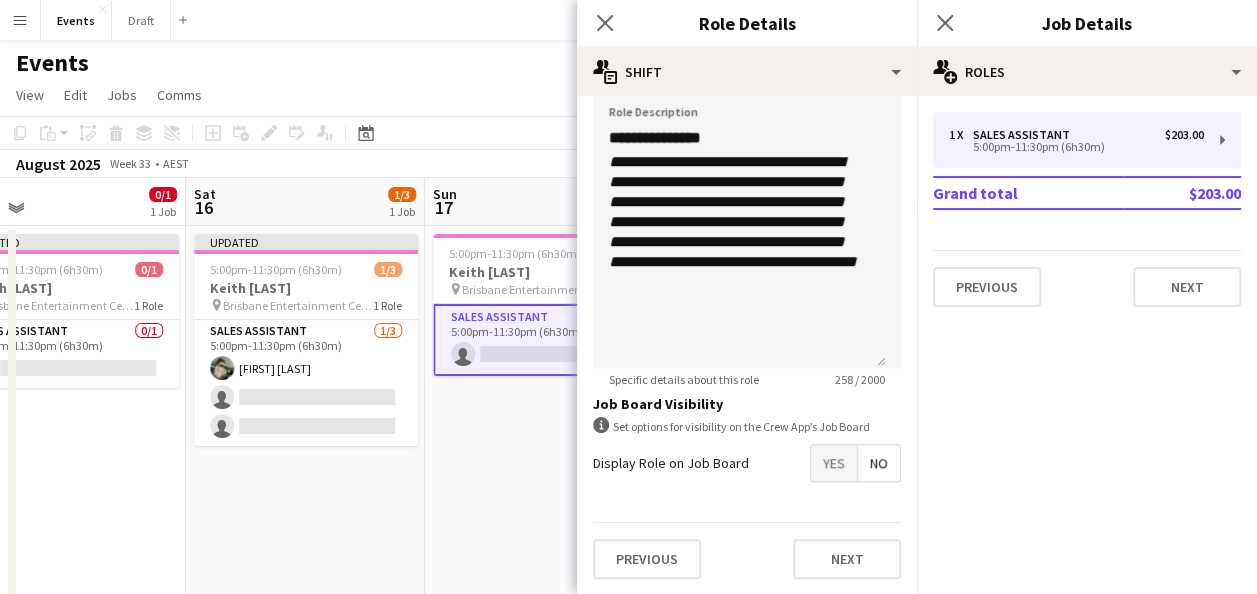 scroll, scrollTop: 0, scrollLeft: 0, axis: both 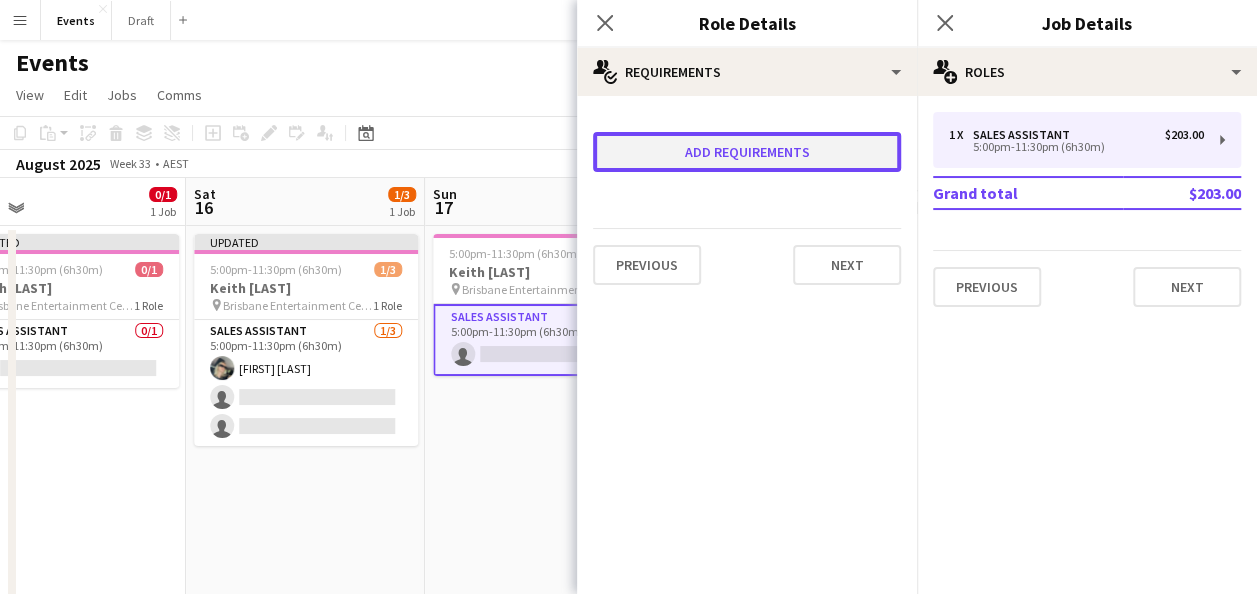 click on "Add requirements" at bounding box center (747, 152) 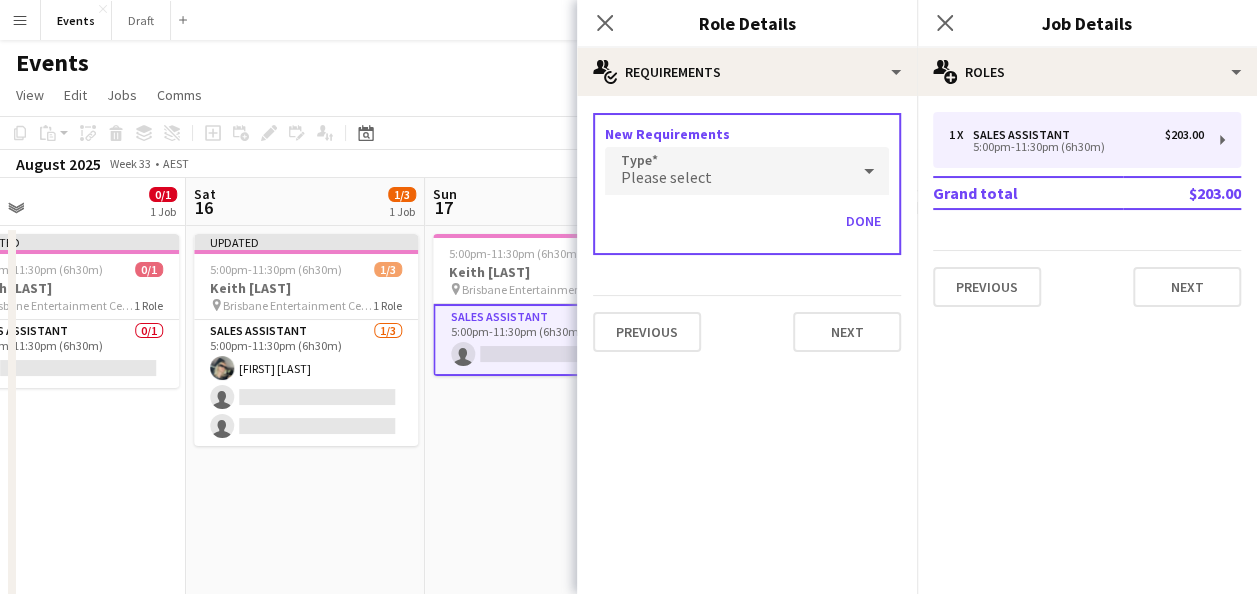 click at bounding box center [869, 171] 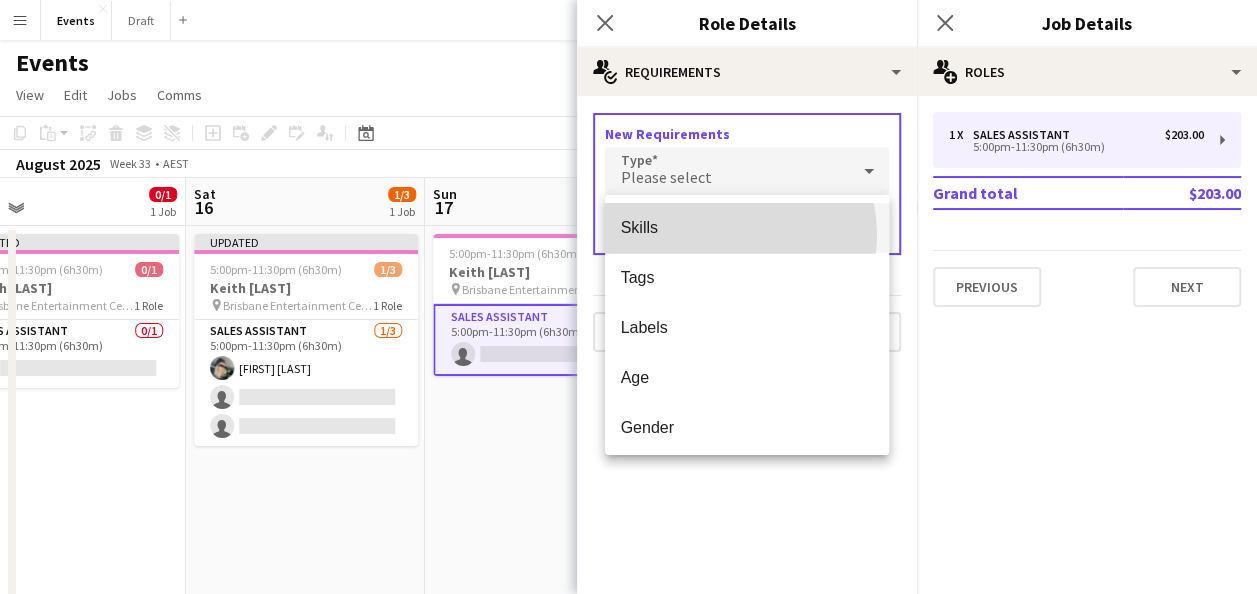 click on "Skills" at bounding box center (747, 227) 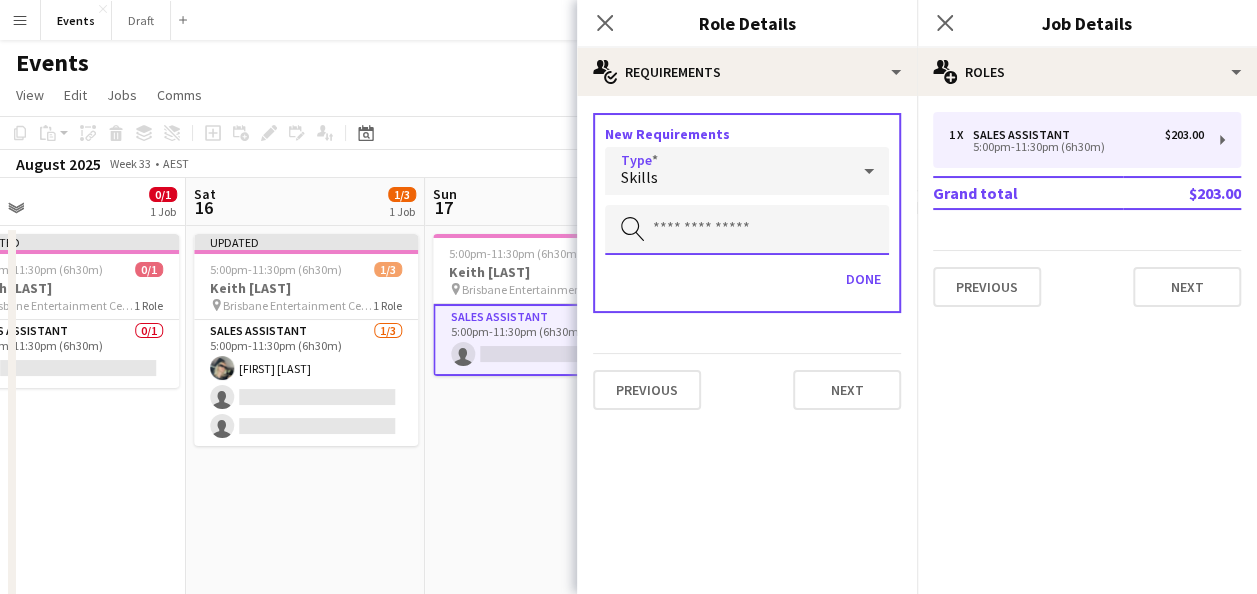 click at bounding box center [747, 230] 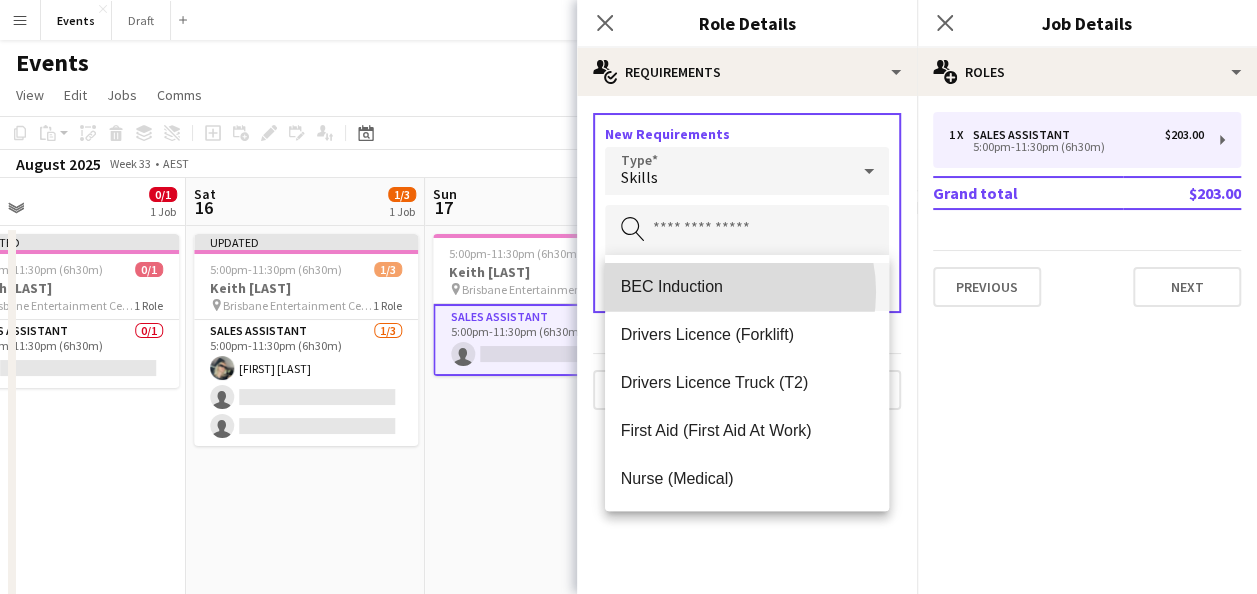 click on "BEC Induction" at bounding box center (747, 286) 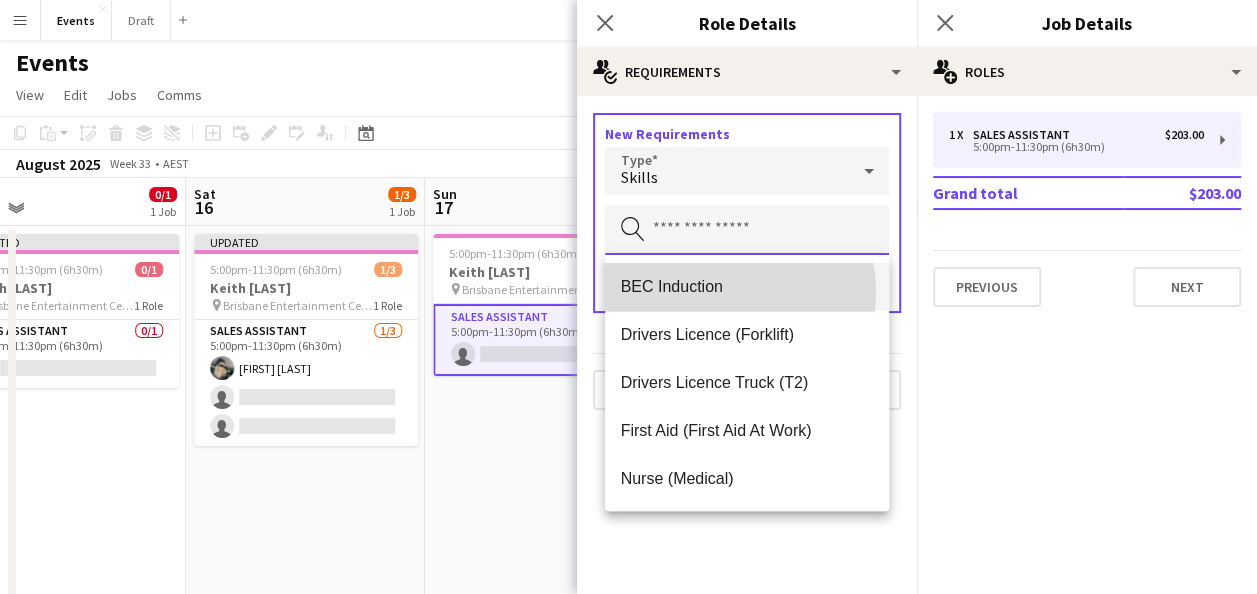type 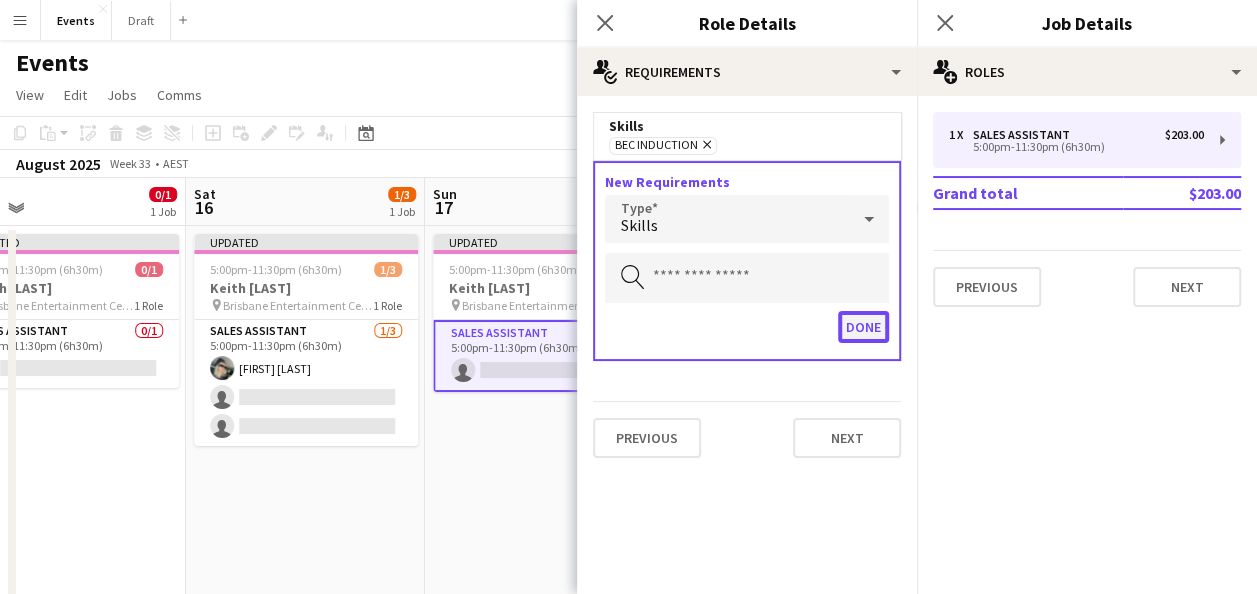 click on "Done" at bounding box center [863, 327] 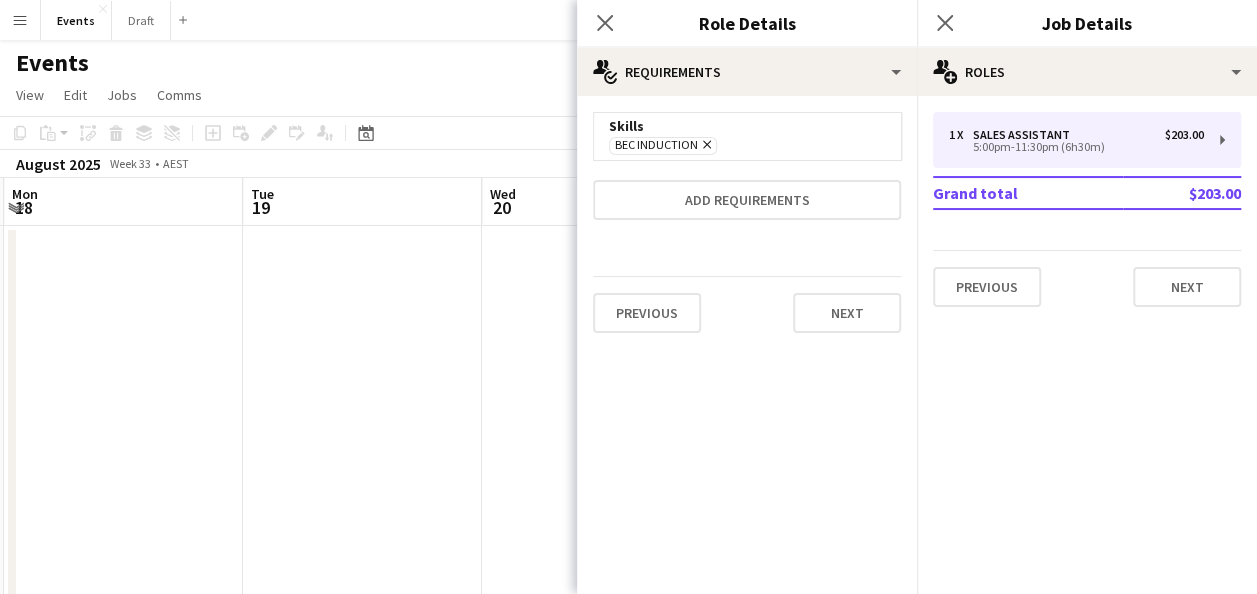 scroll, scrollTop: 0, scrollLeft: 526, axis: horizontal 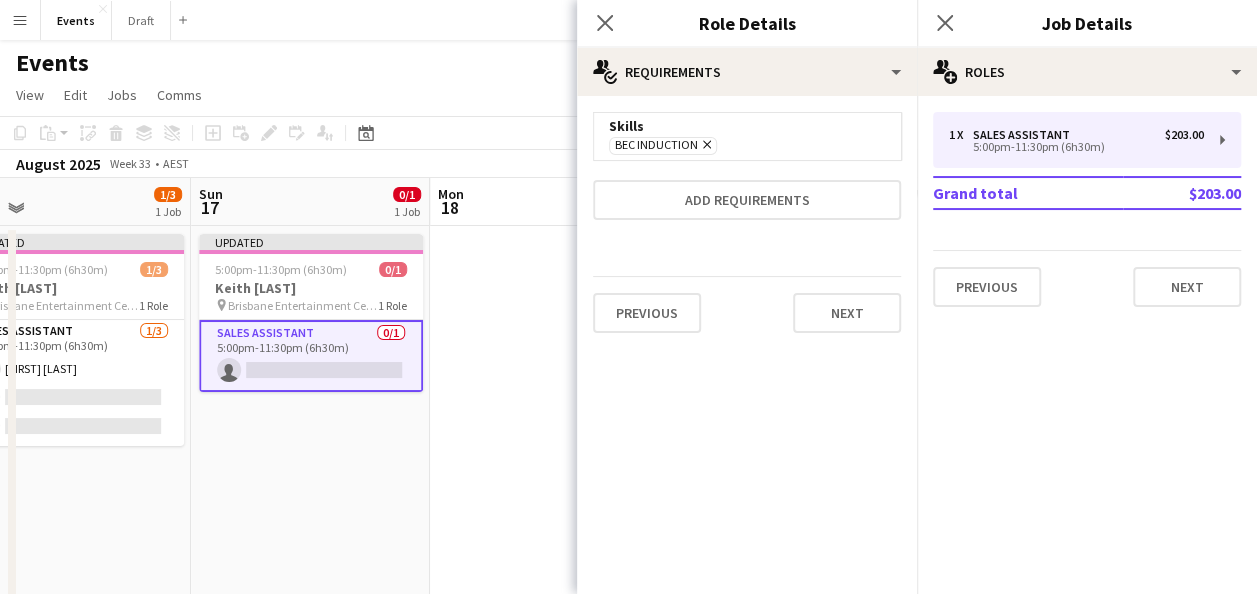 drag, startPoint x: 492, startPoint y: 445, endPoint x: 300, endPoint y: 439, distance: 192.09373 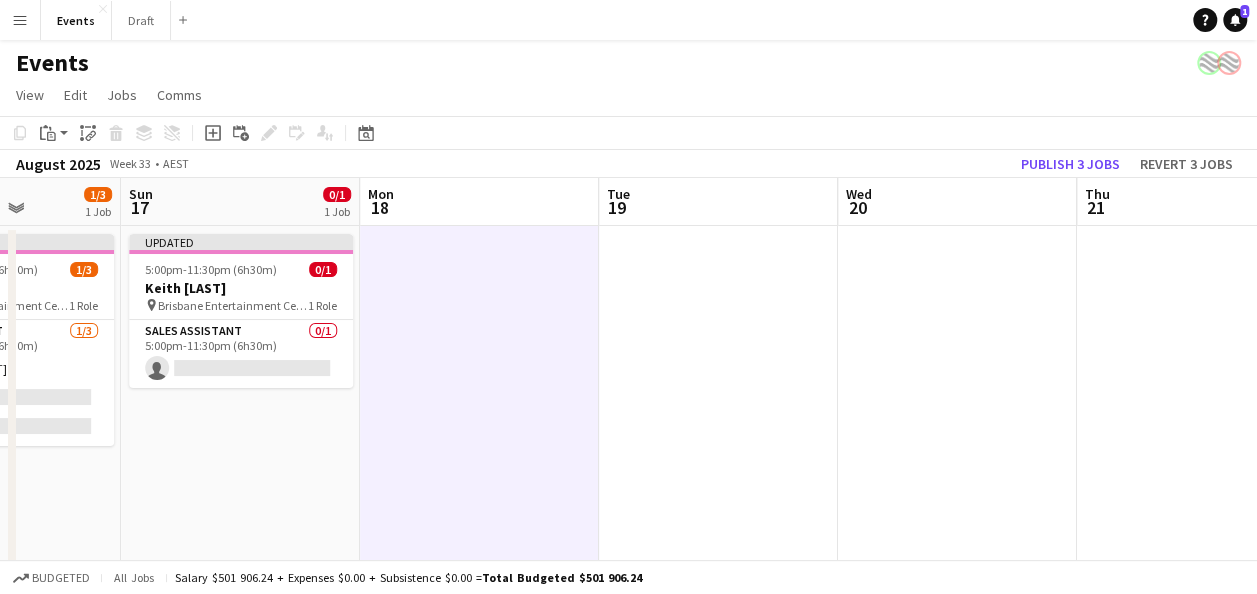 drag, startPoint x: 677, startPoint y: 310, endPoint x: 656, endPoint y: 320, distance: 23.259407 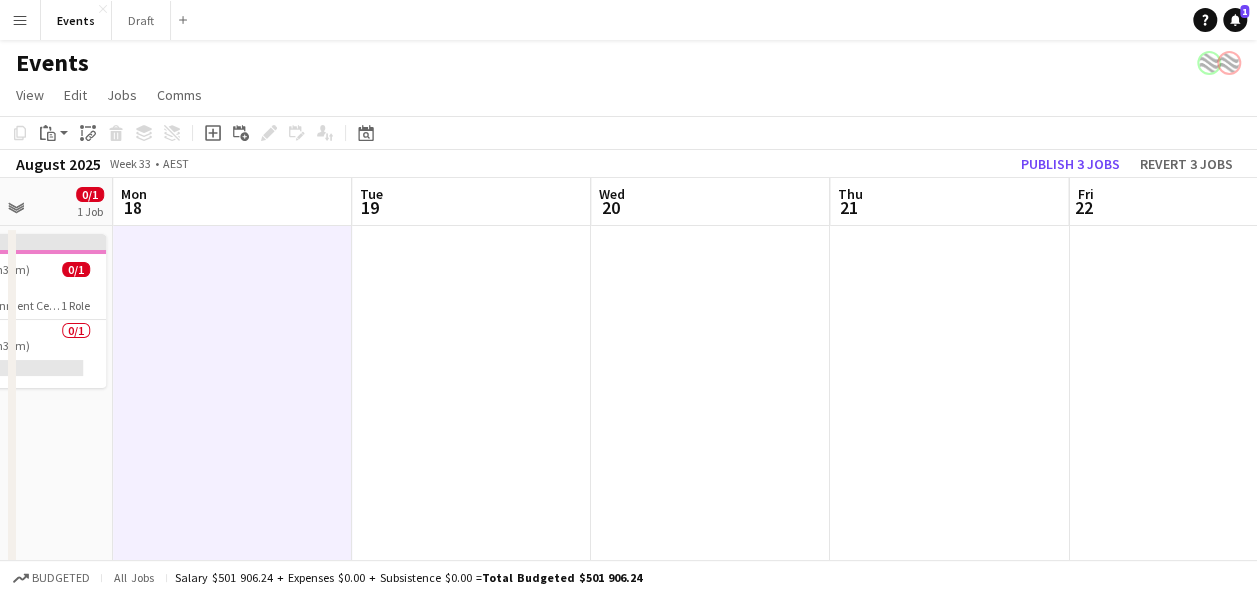 drag, startPoint x: 958, startPoint y: 328, endPoint x: 859, endPoint y: 357, distance: 103.16007 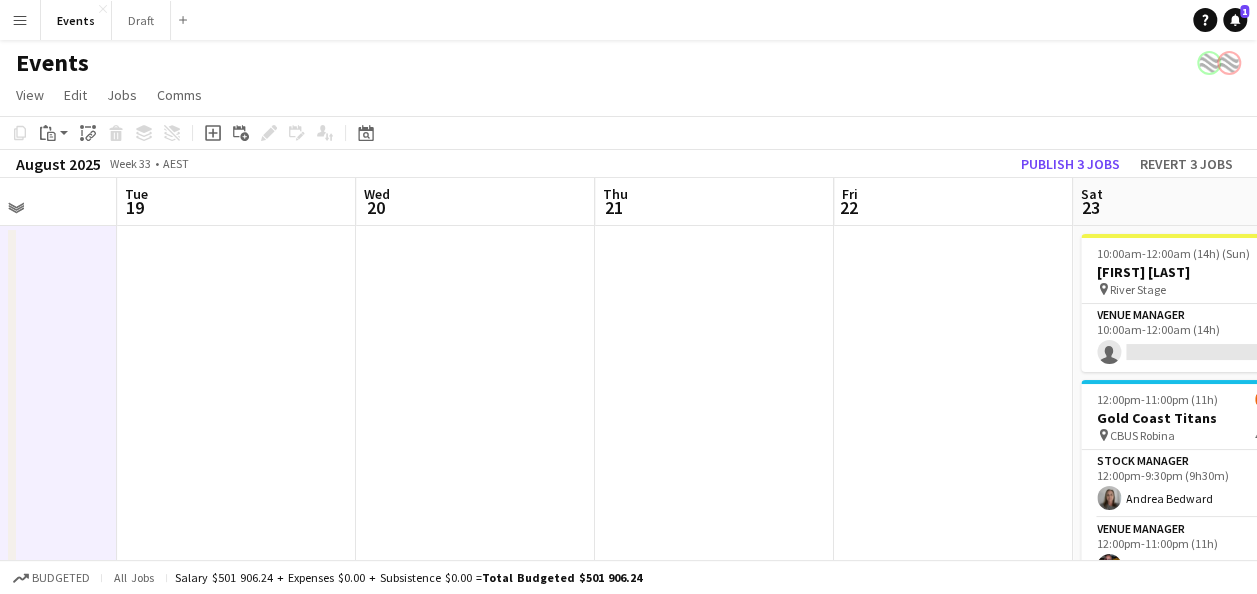 drag, startPoint x: 1022, startPoint y: 366, endPoint x: 977, endPoint y: 359, distance: 45.54119 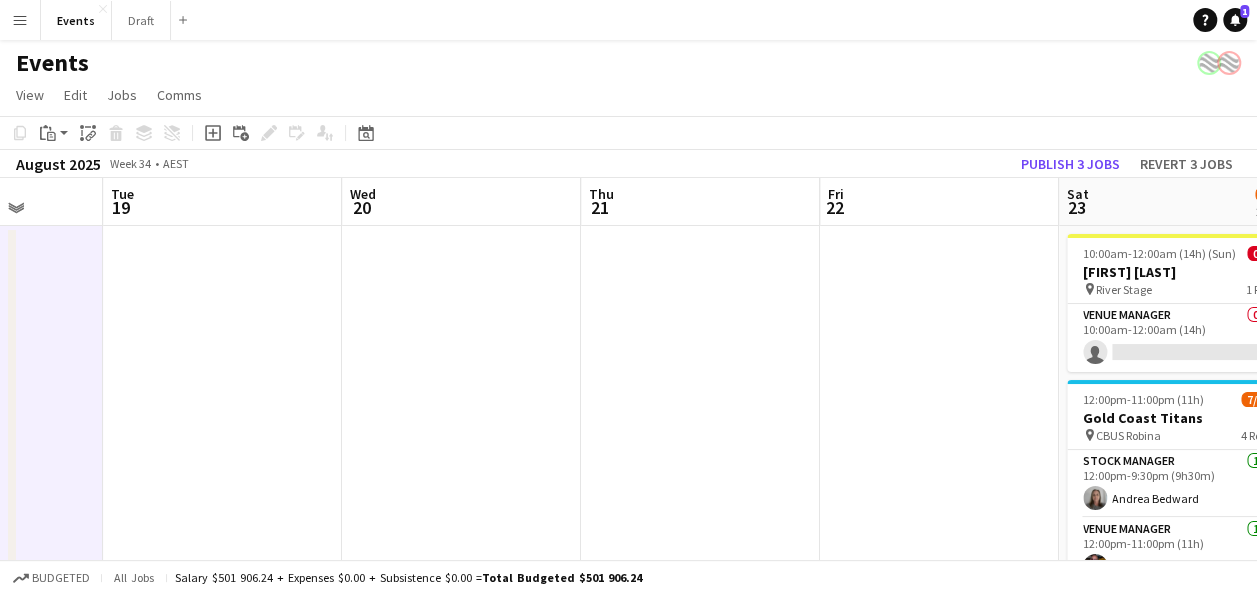 drag, startPoint x: 965, startPoint y: 359, endPoint x: 564, endPoint y: 398, distance: 402.89206 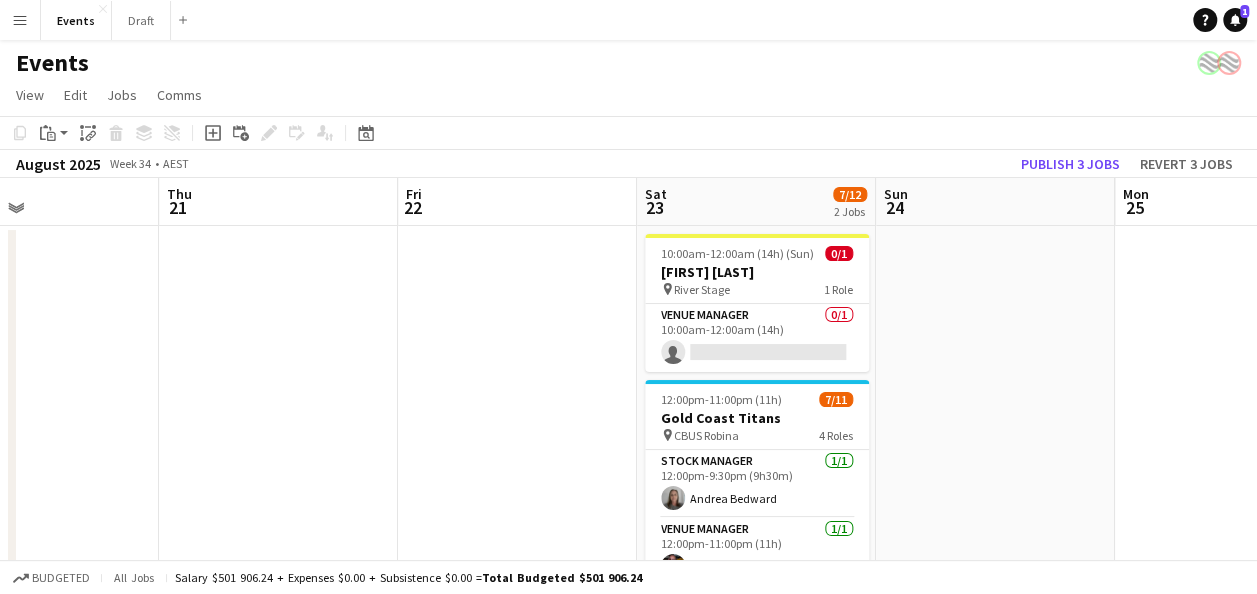 drag, startPoint x: 920, startPoint y: 382, endPoint x: 694, endPoint y: 384, distance: 226.00885 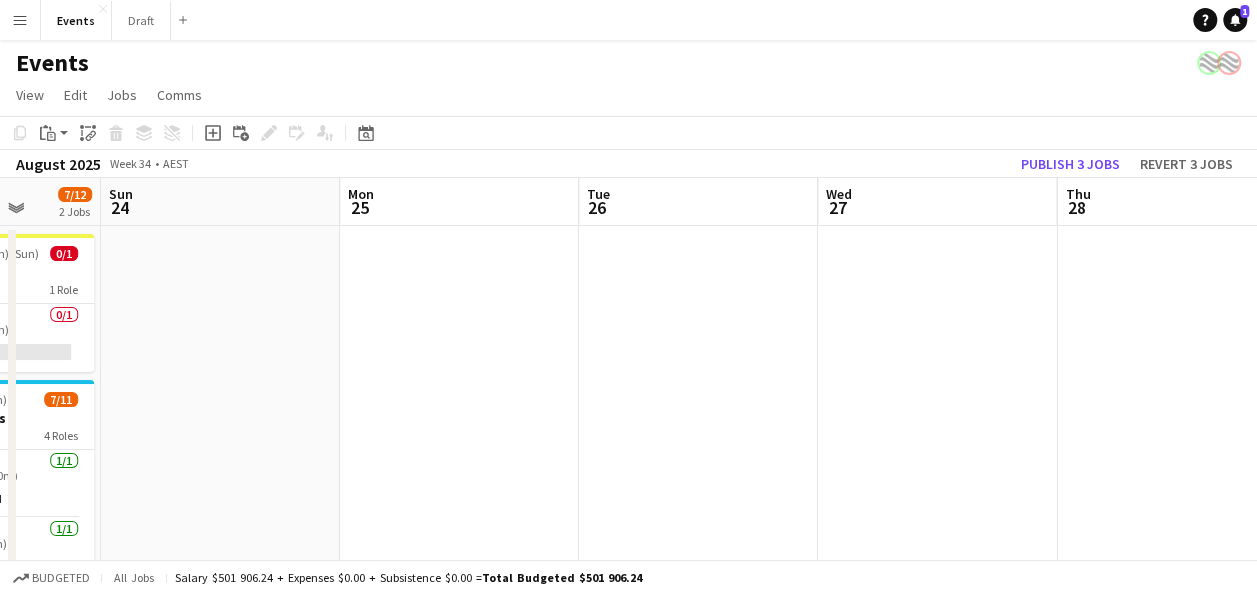 drag, startPoint x: 948, startPoint y: 361, endPoint x: 664, endPoint y: 348, distance: 284.2974 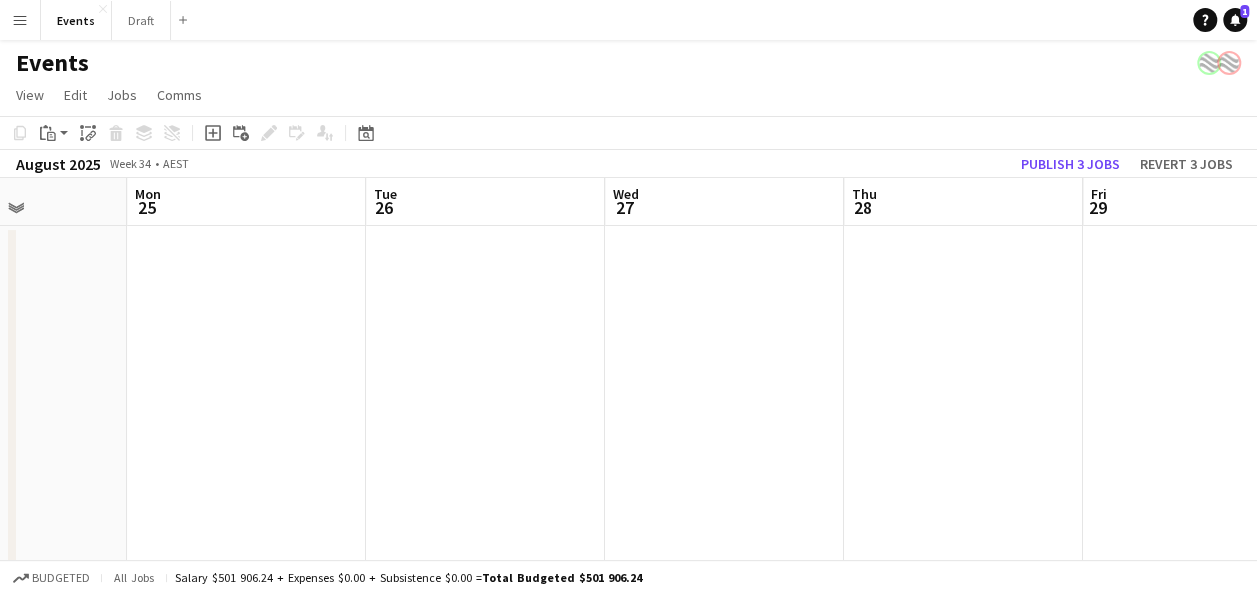 drag, startPoint x: 972, startPoint y: 343, endPoint x: 437, endPoint y: 341, distance: 535.0037 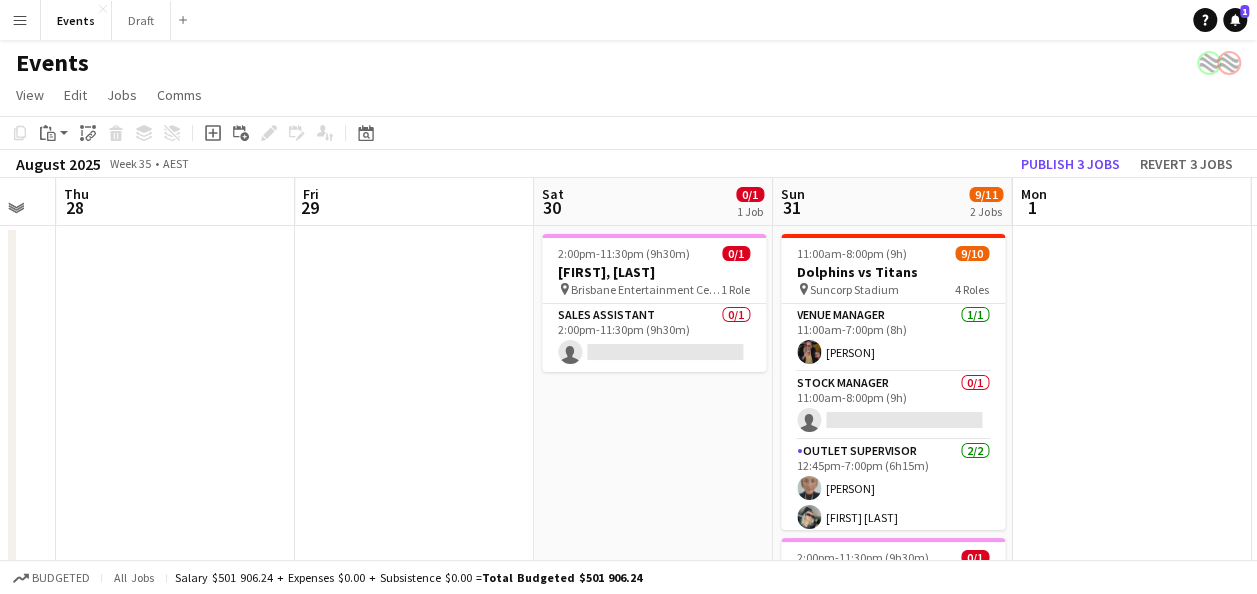 drag, startPoint x: 920, startPoint y: 416, endPoint x: 610, endPoint y: 422, distance: 310.05804 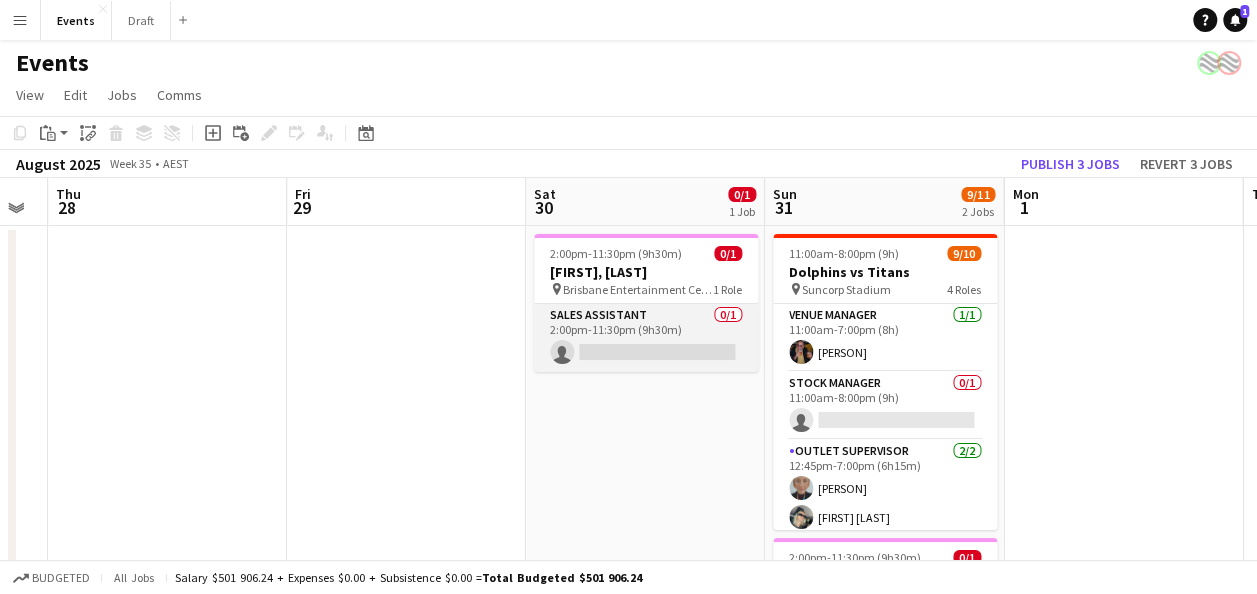 click on "Sales Assistant   0/1   2:00pm-11:30pm (9h30m)
single-neutral-actions" at bounding box center [646, 338] 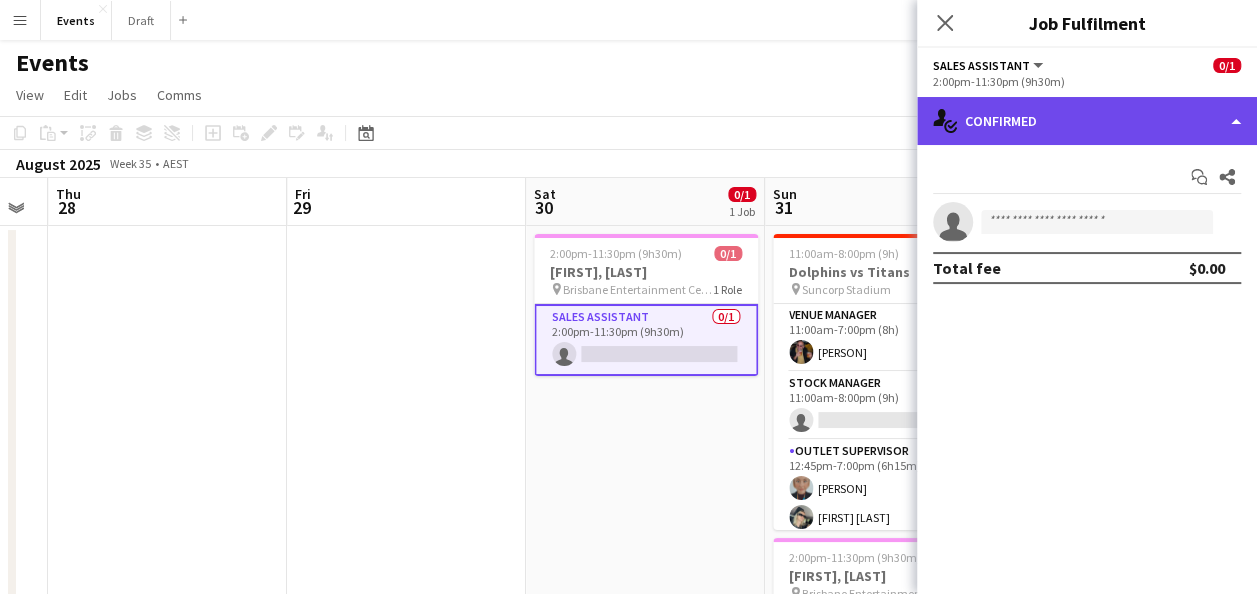 click on "single-neutral-actions-check-2
Confirmed" 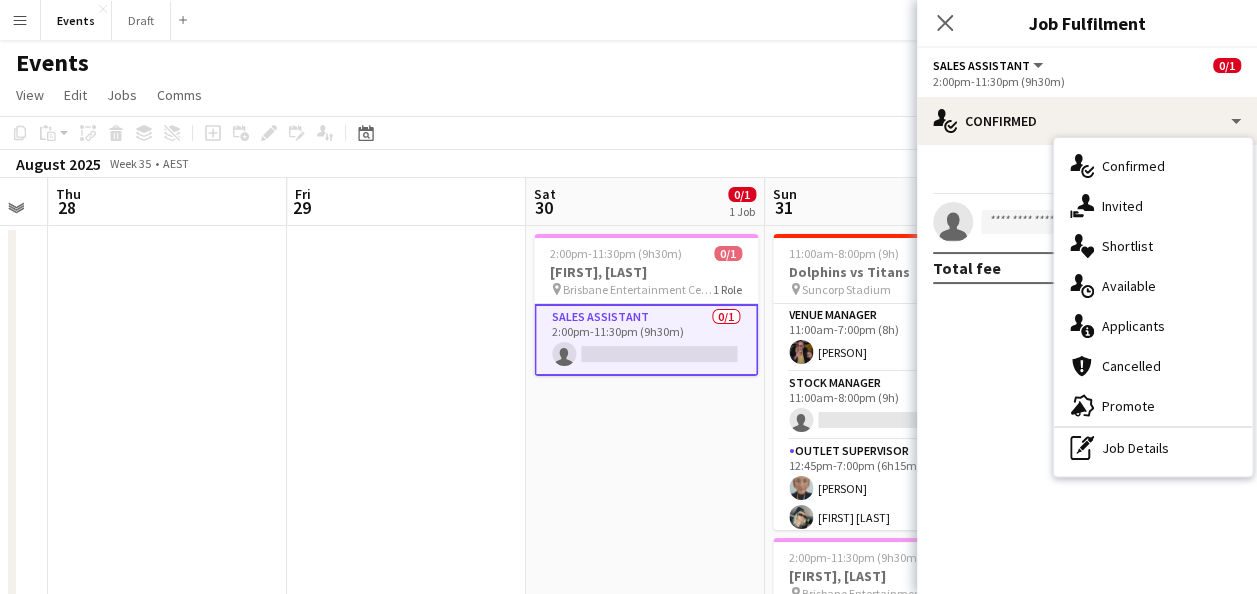 drag, startPoint x: 1147, startPoint y: 454, endPoint x: 1055, endPoint y: 384, distance: 115.60277 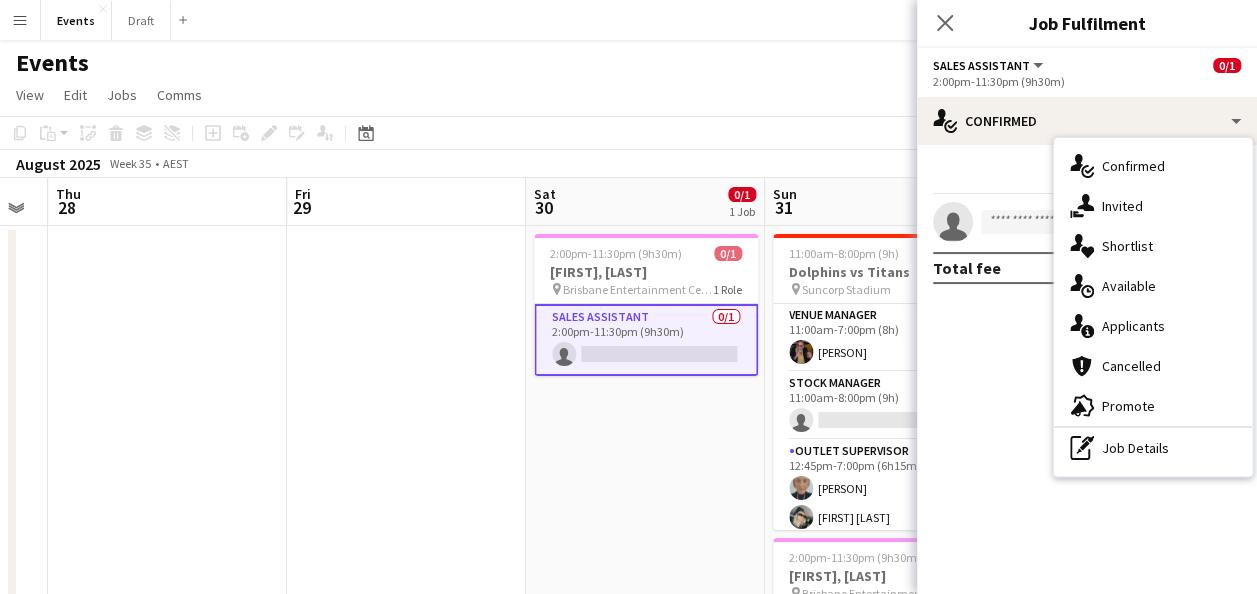 click on "pen-write
Job Details" at bounding box center (1153, 448) 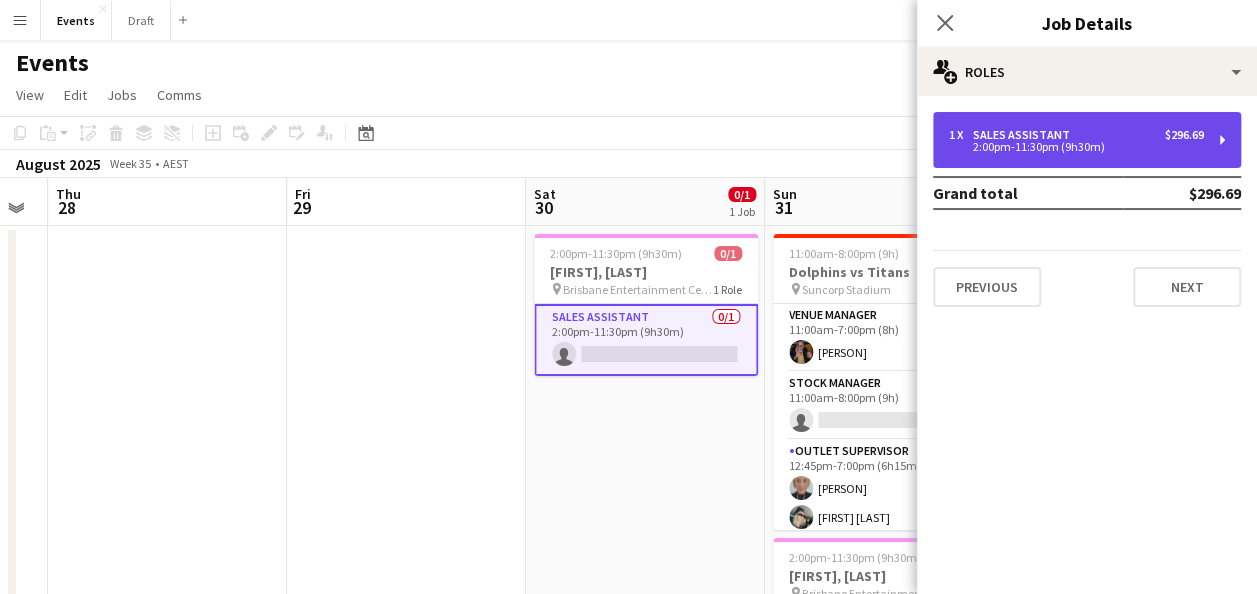 click on "2:00pm-11:30pm (9h30m)" at bounding box center [1076, 147] 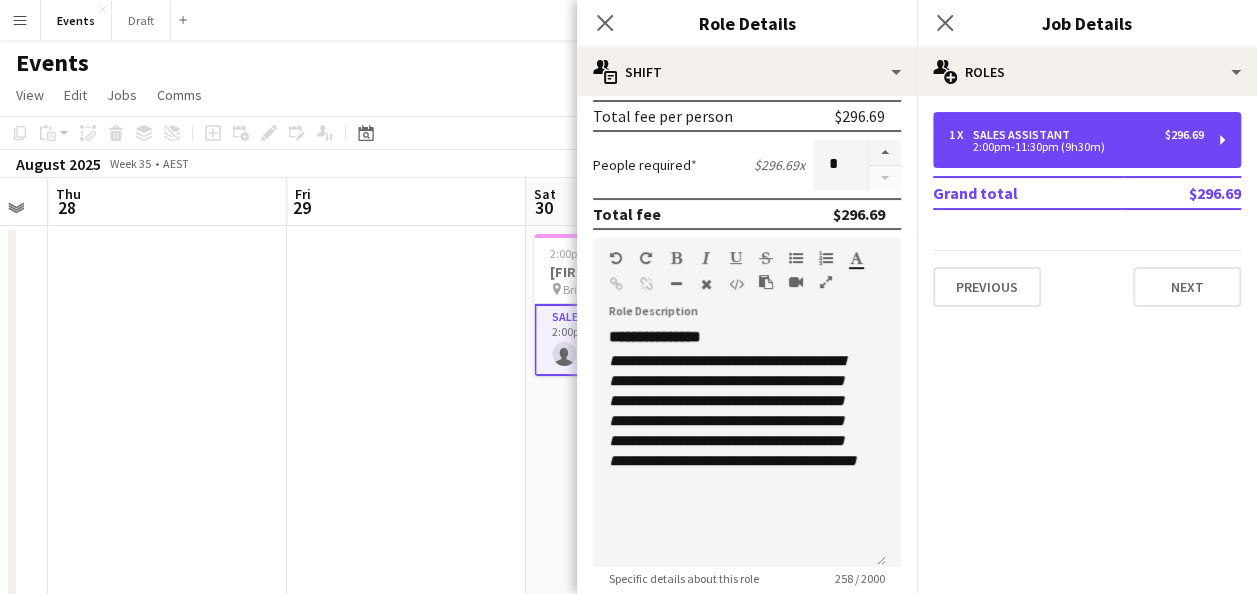 scroll, scrollTop: 599, scrollLeft: 0, axis: vertical 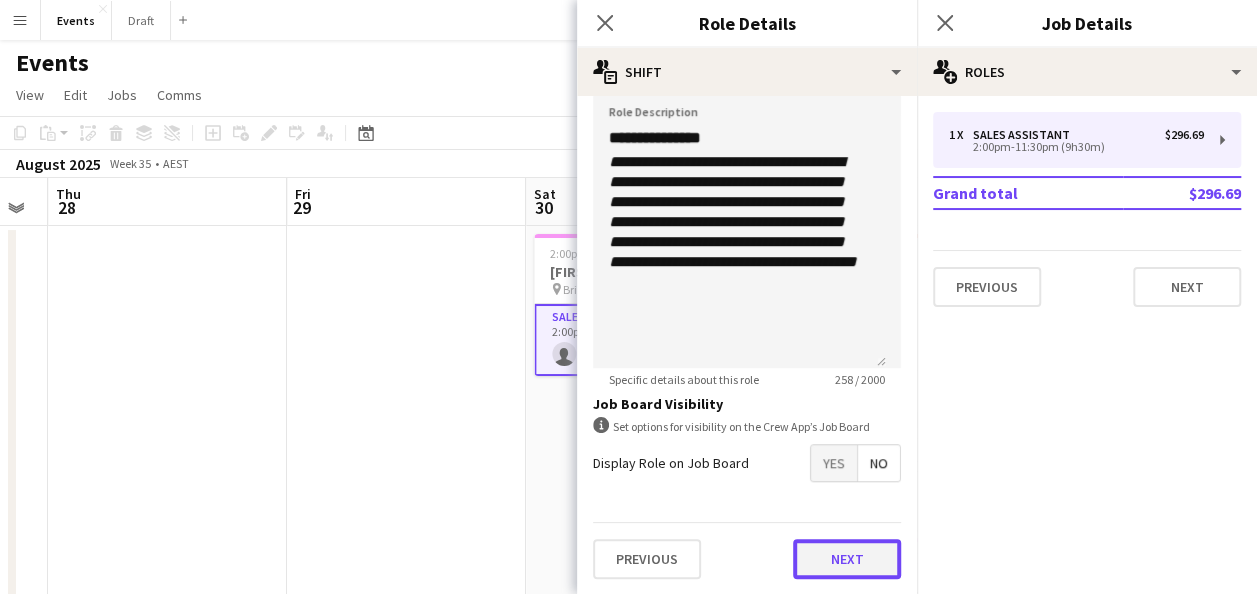 click on "Next" at bounding box center (847, 559) 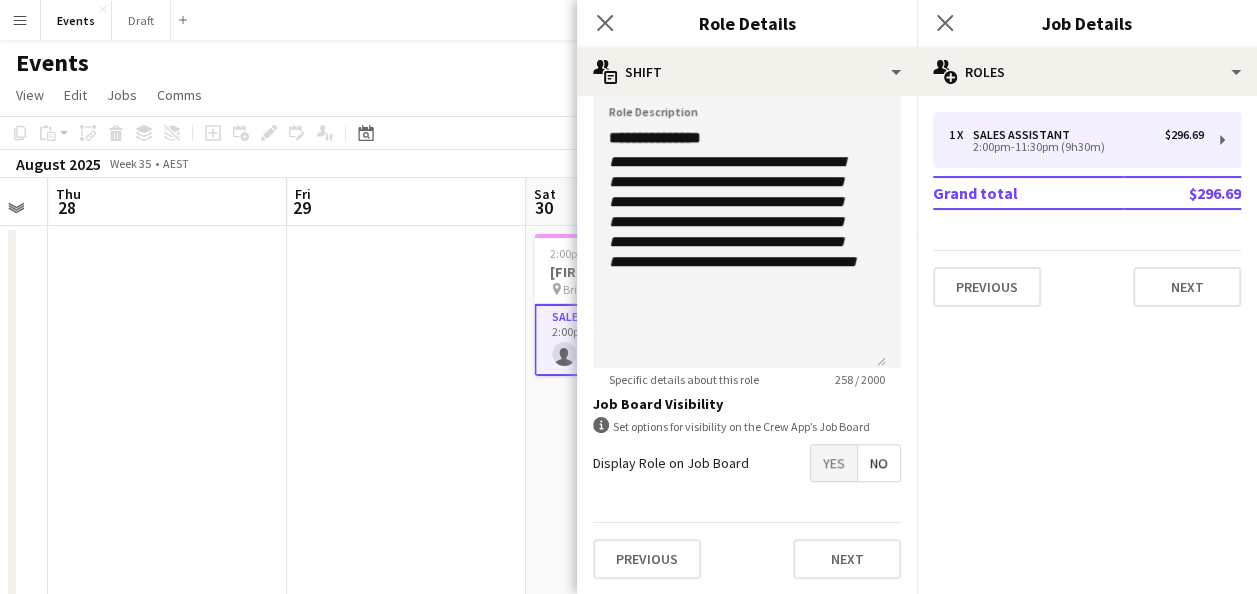 scroll, scrollTop: 0, scrollLeft: 0, axis: both 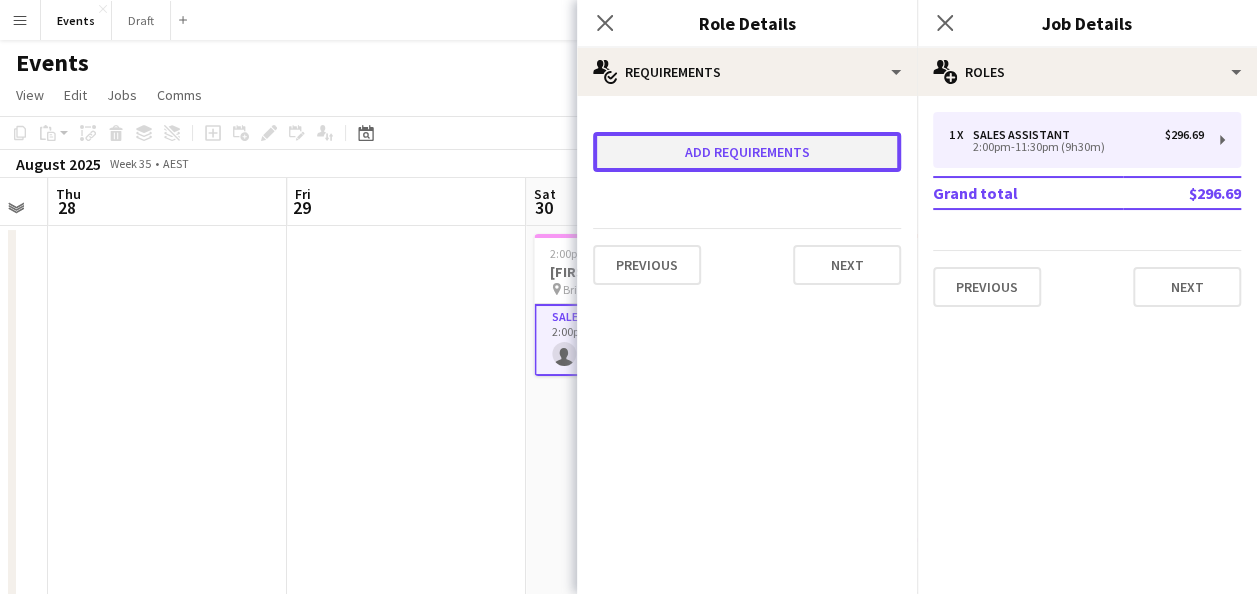 click on "Add requirements" at bounding box center (747, 152) 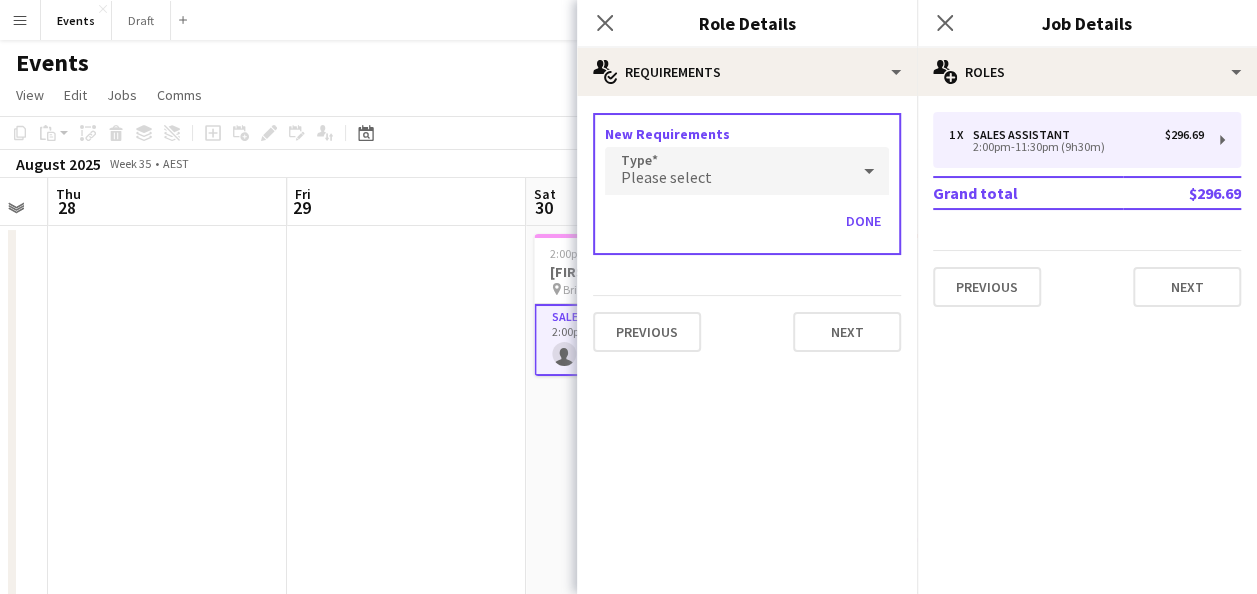 click on "Please select" at bounding box center [727, 171] 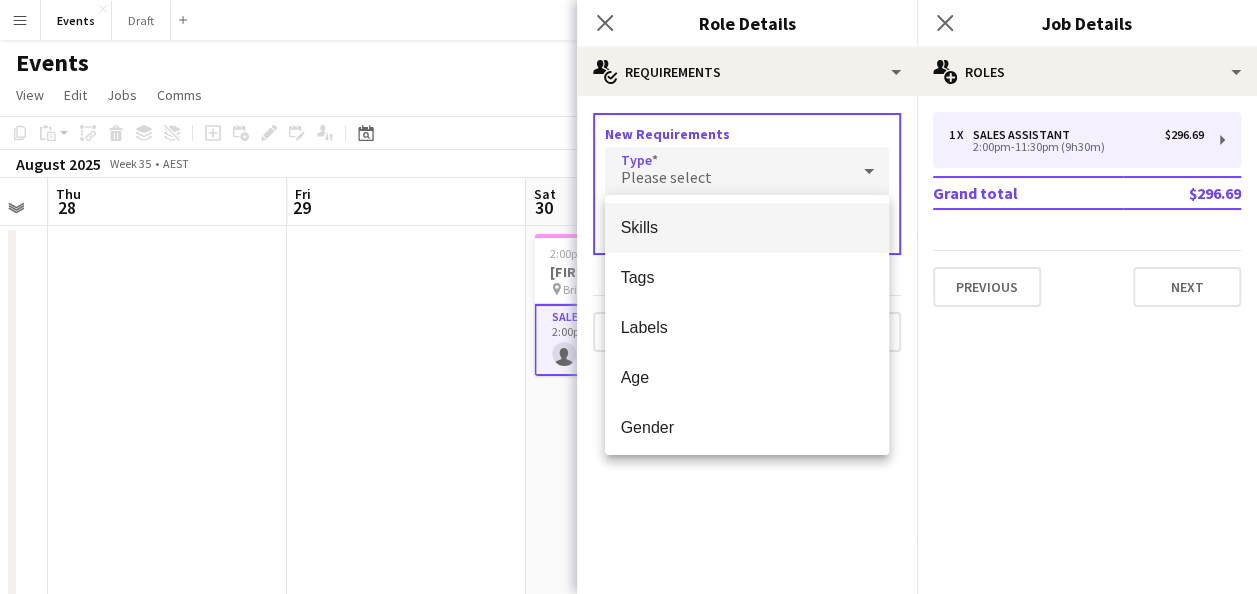 click on "Skills" at bounding box center (747, 227) 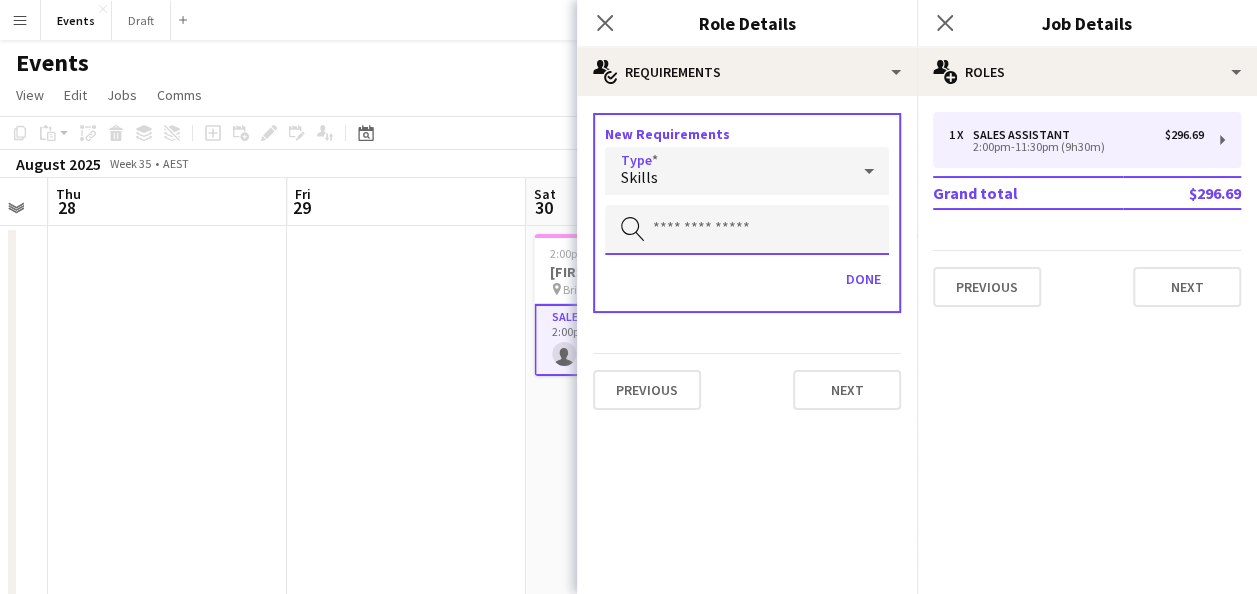 click at bounding box center (747, 230) 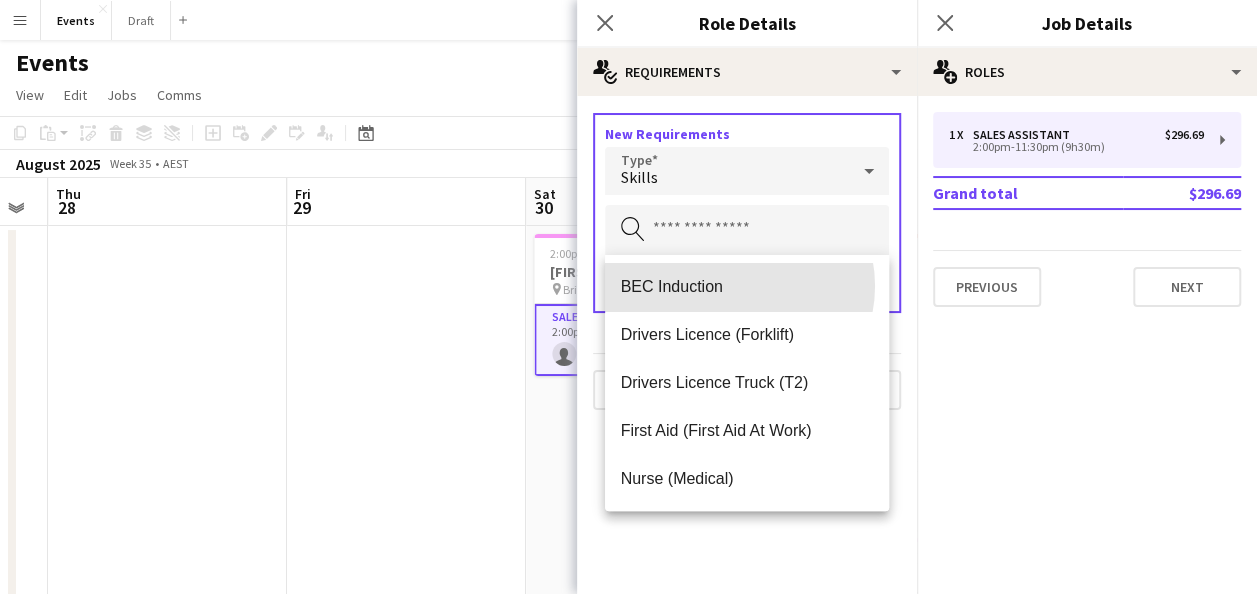 drag, startPoint x: 738, startPoint y: 286, endPoint x: 724, endPoint y: 284, distance: 14.142136 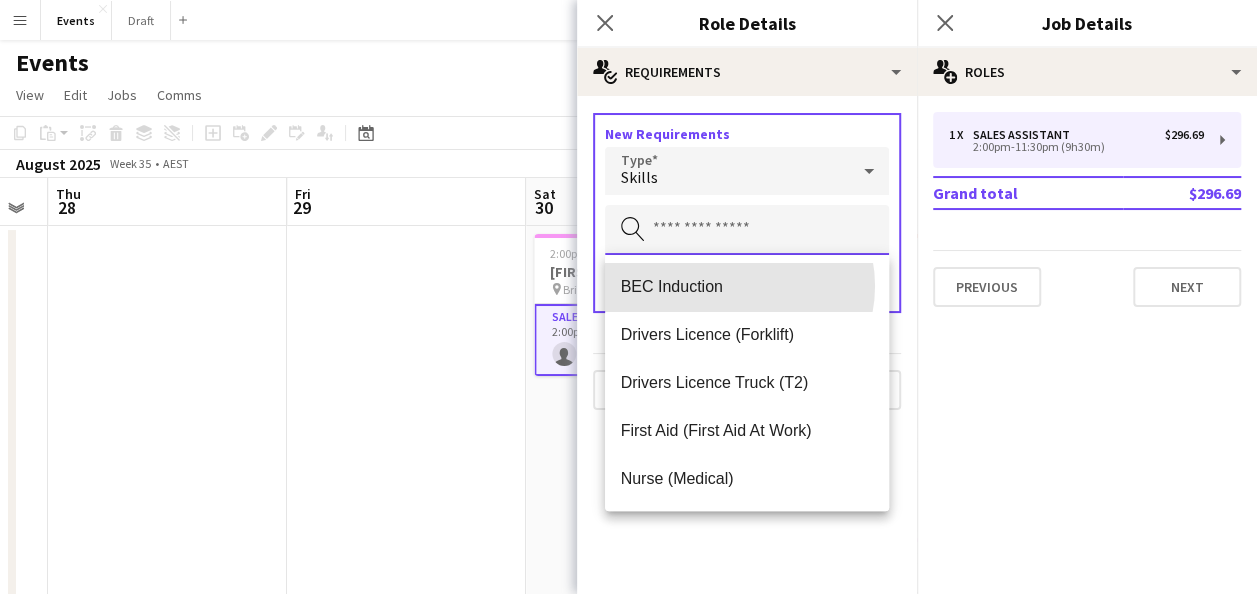 type 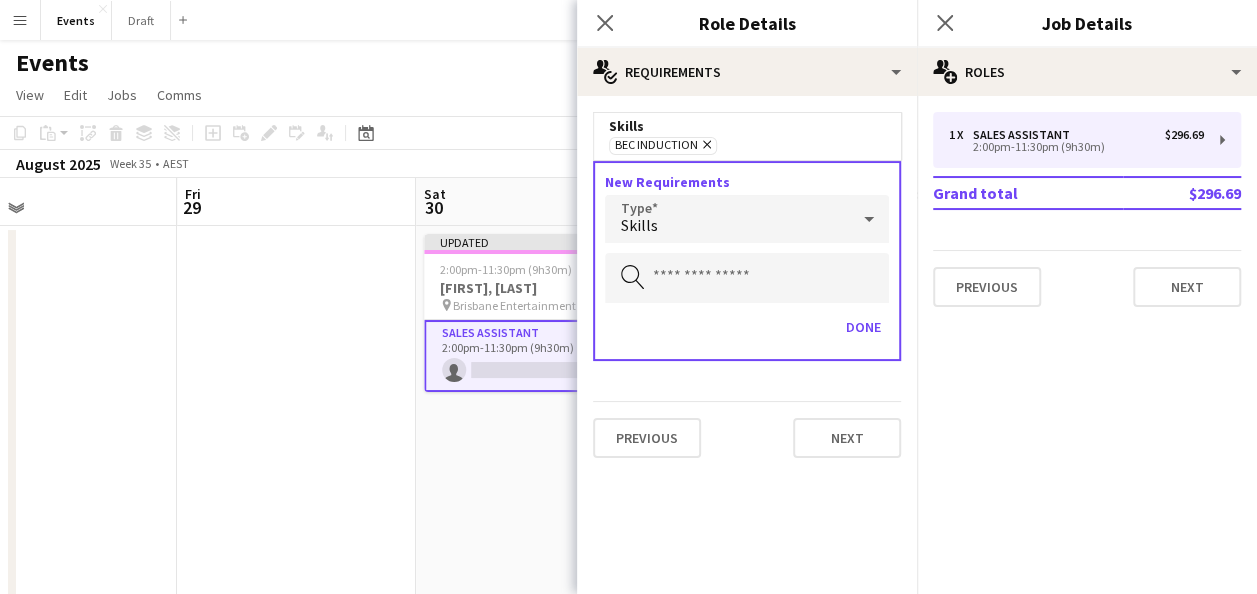 scroll, scrollTop: 0, scrollLeft: 638, axis: horizontal 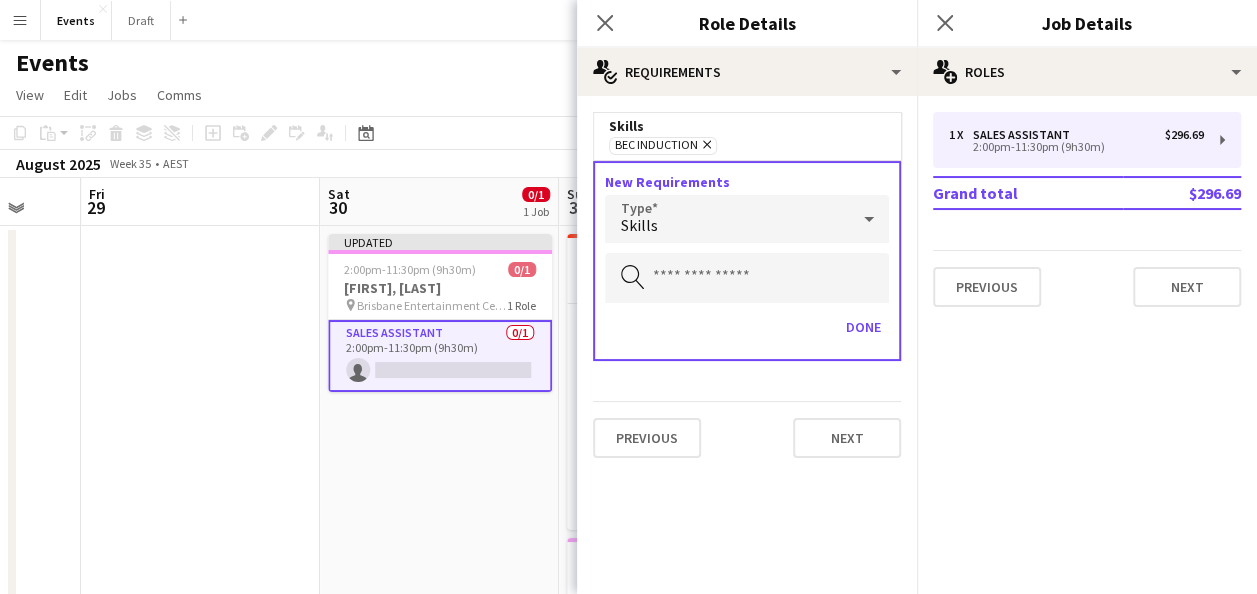 drag, startPoint x: 432, startPoint y: 396, endPoint x: 224, endPoint y: 402, distance: 208.08652 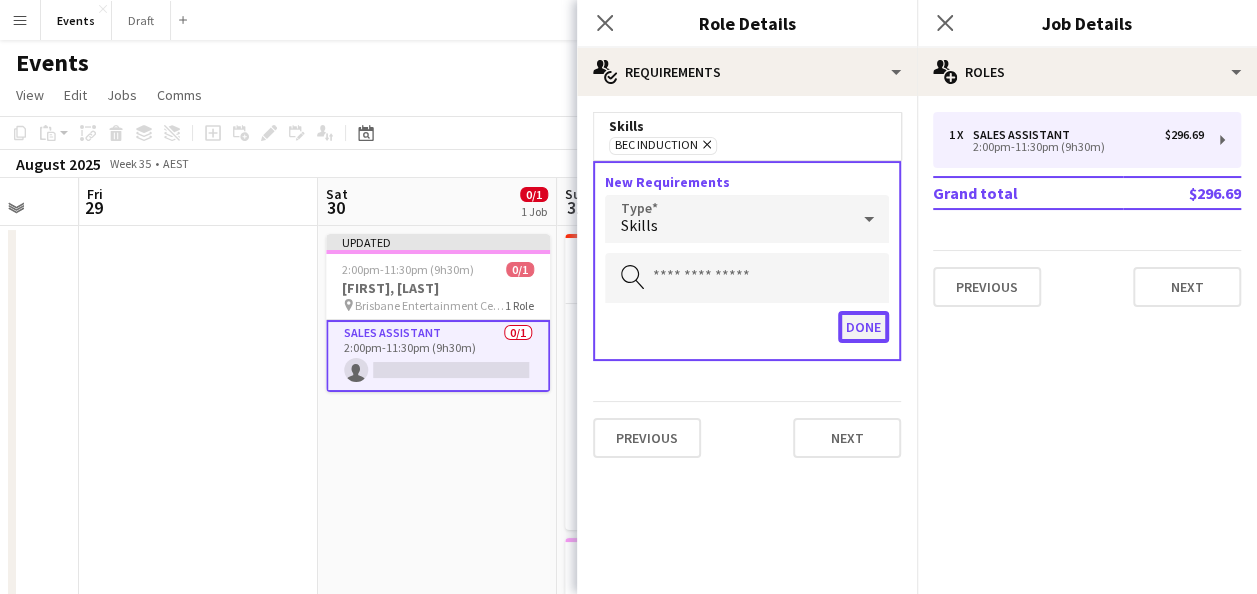 click on "Done" at bounding box center [863, 327] 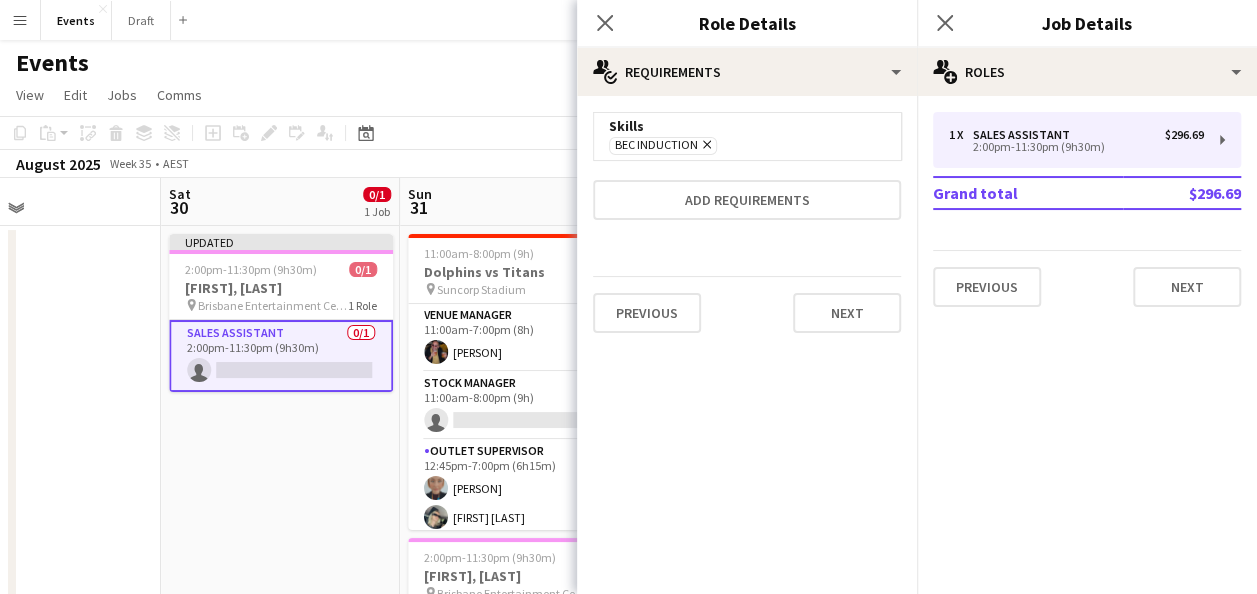 scroll, scrollTop: 0, scrollLeft: 849, axis: horizontal 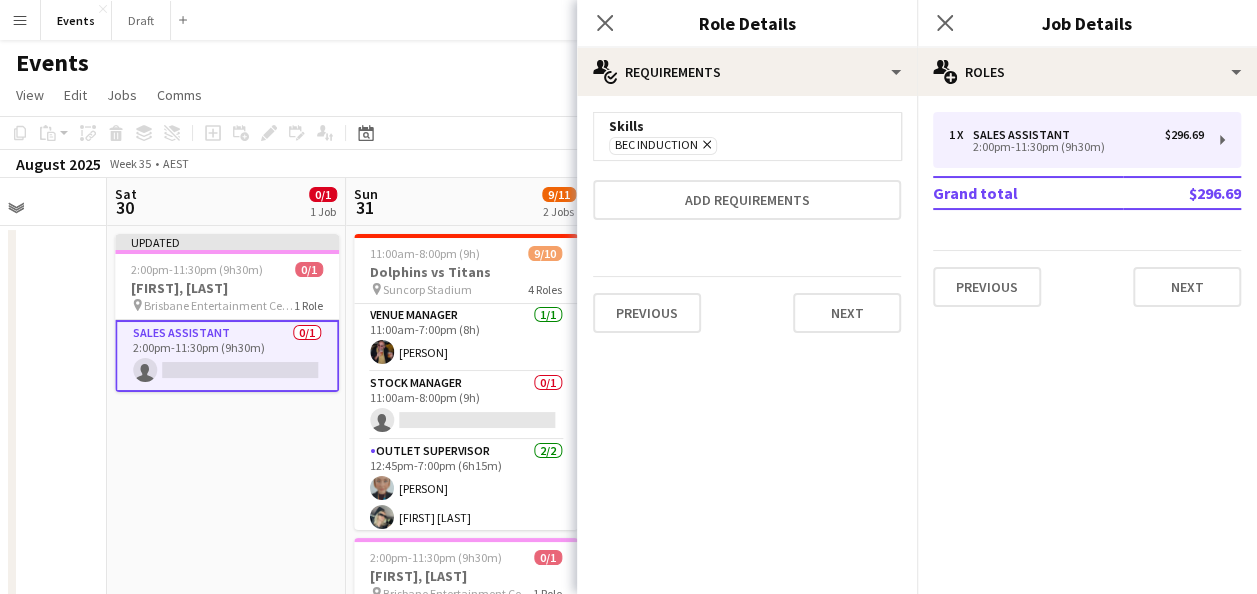 drag, startPoint x: 514, startPoint y: 429, endPoint x: 303, endPoint y: 450, distance: 212.04245 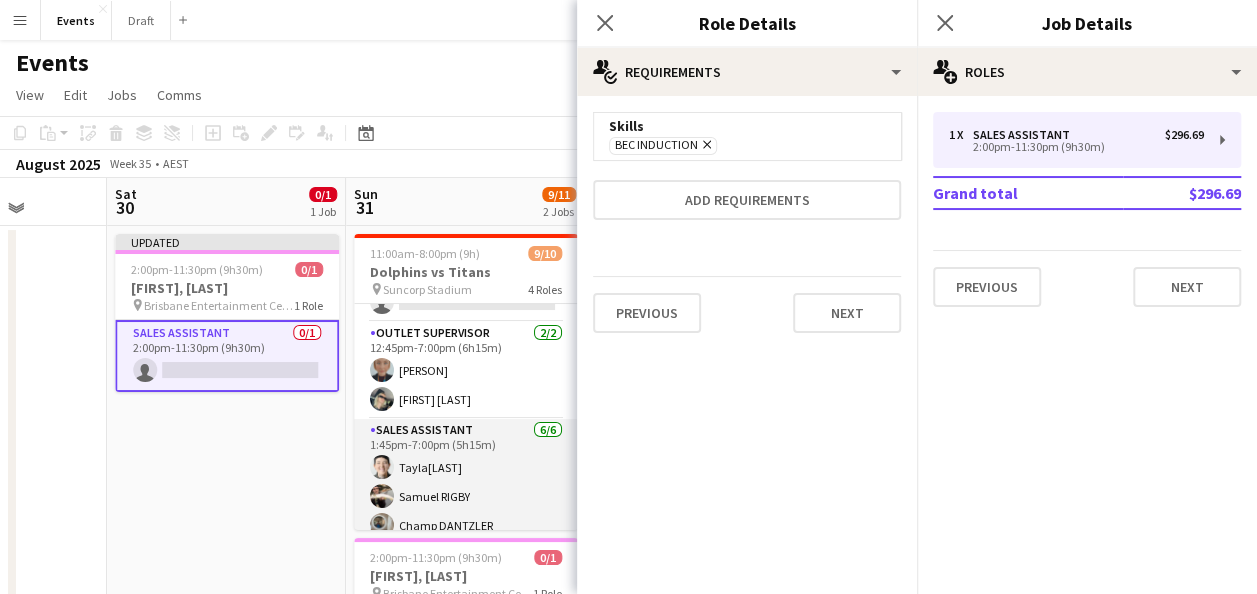 scroll, scrollTop: 200, scrollLeft: 0, axis: vertical 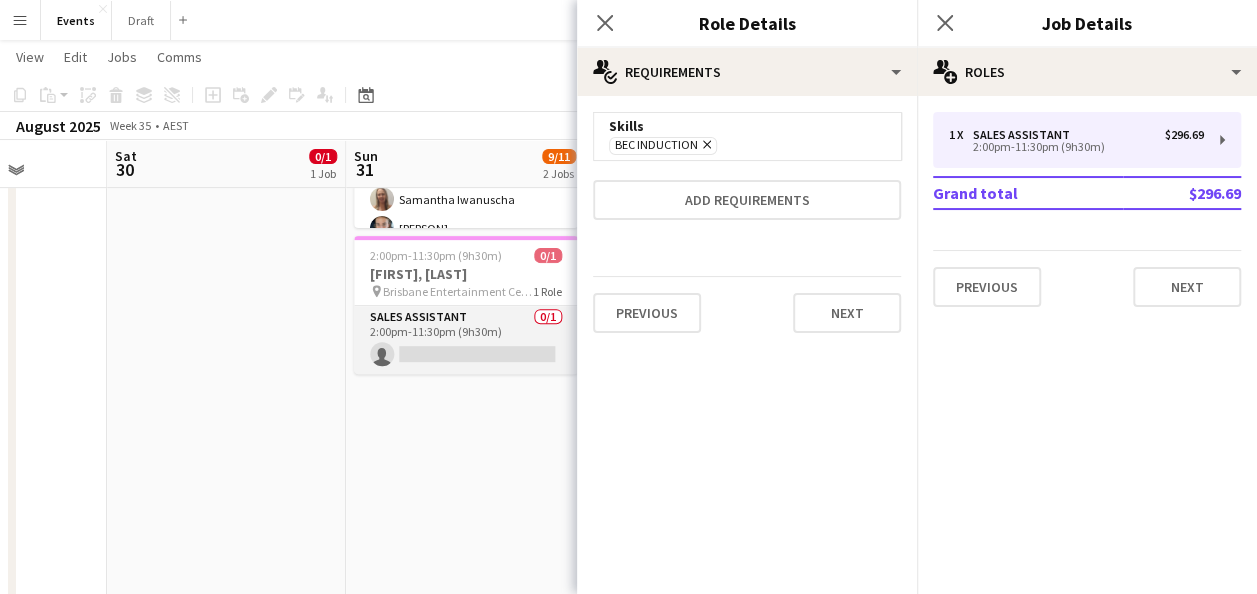 click on "Sales Assistant   0/1   2:00pm-11:30pm (9h30m)
single-neutral-actions" at bounding box center [466, 340] 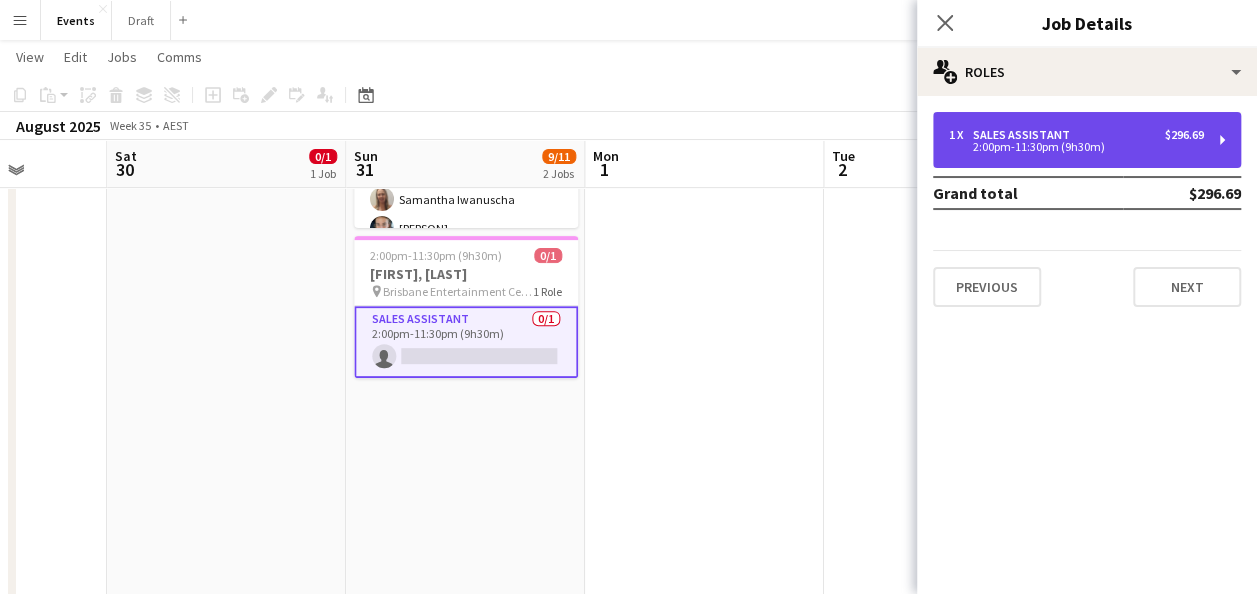 drag, startPoint x: 1052, startPoint y: 144, endPoint x: 1039, endPoint y: 149, distance: 13.928389 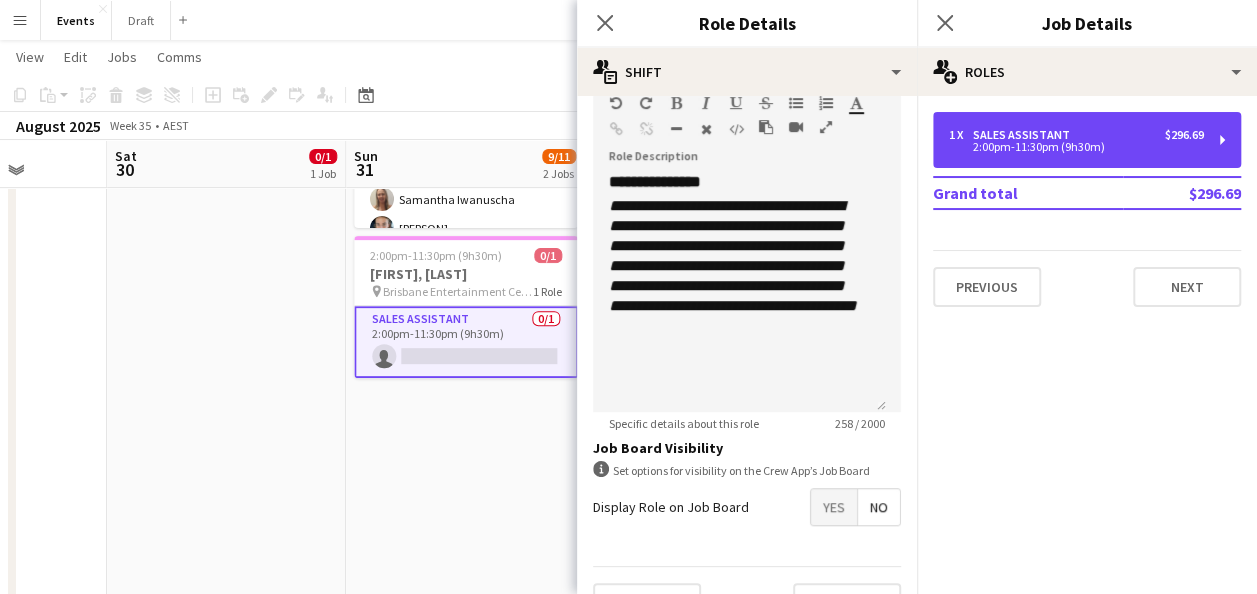 scroll, scrollTop: 599, scrollLeft: 0, axis: vertical 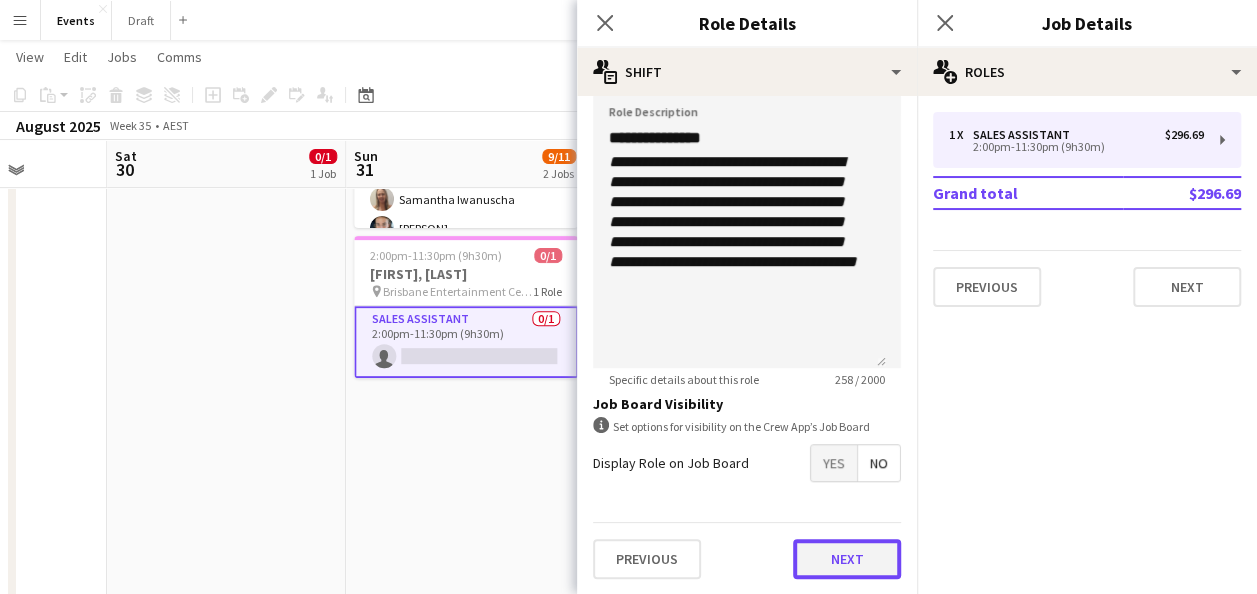 click on "Next" at bounding box center (847, 559) 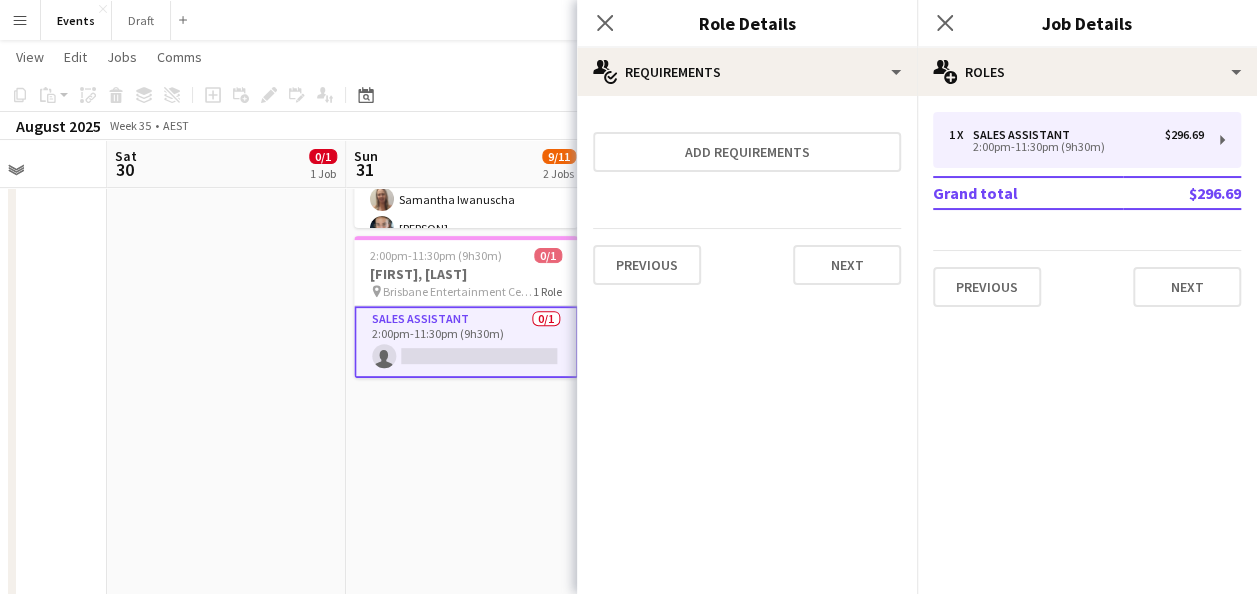 scroll, scrollTop: 0, scrollLeft: 0, axis: both 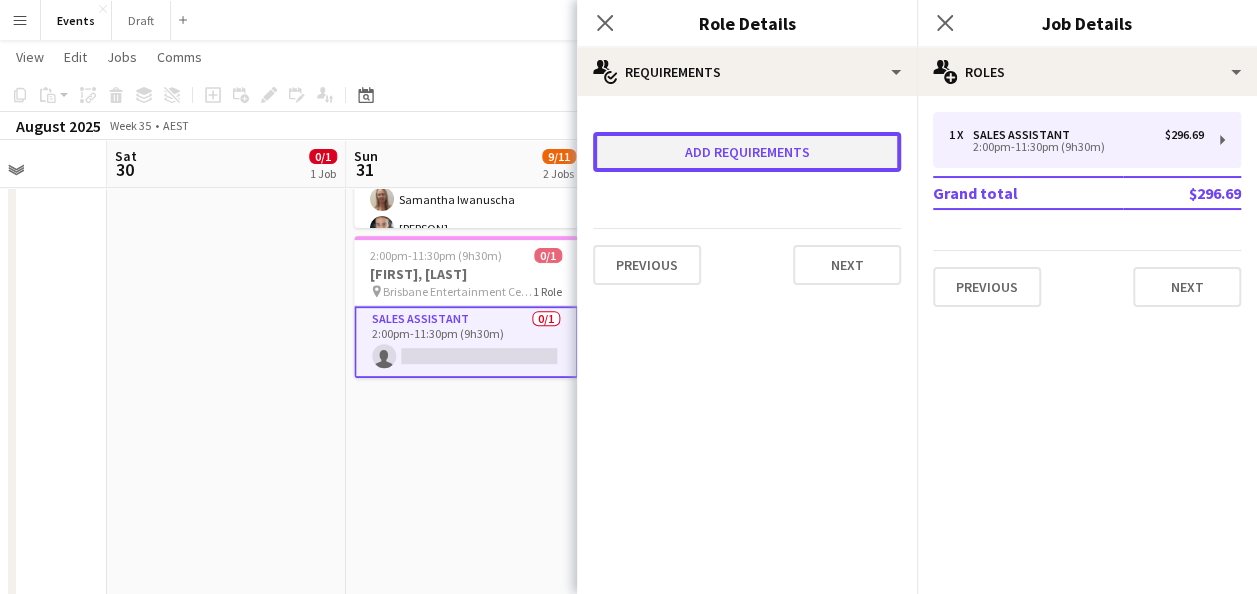 click on "Add requirements" at bounding box center (747, 152) 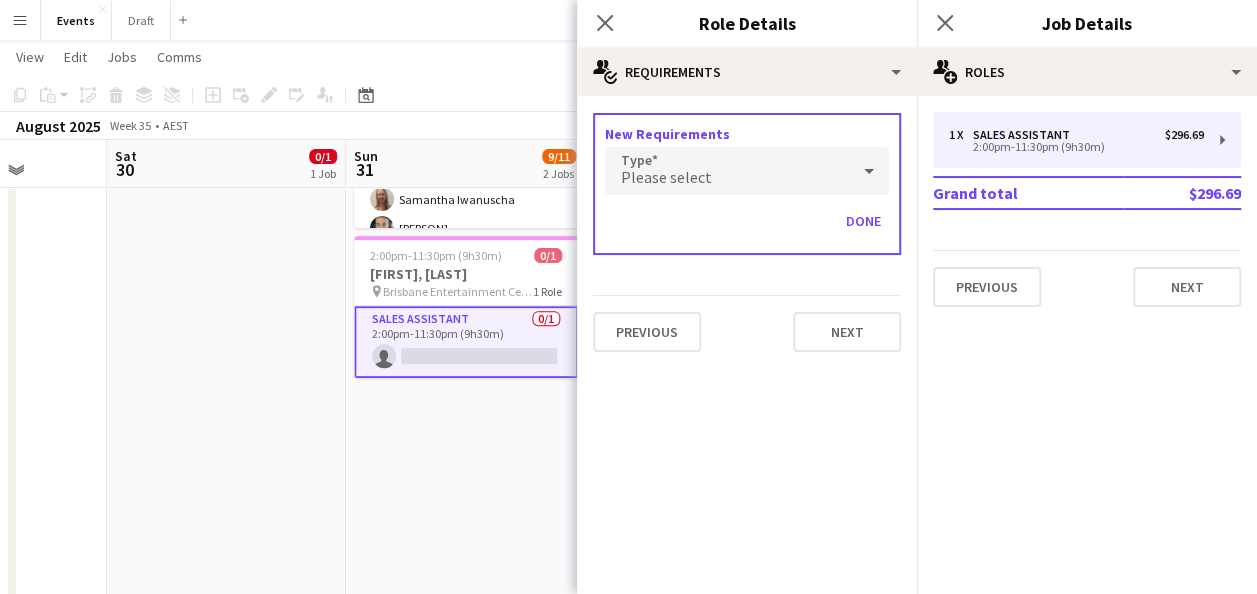 click 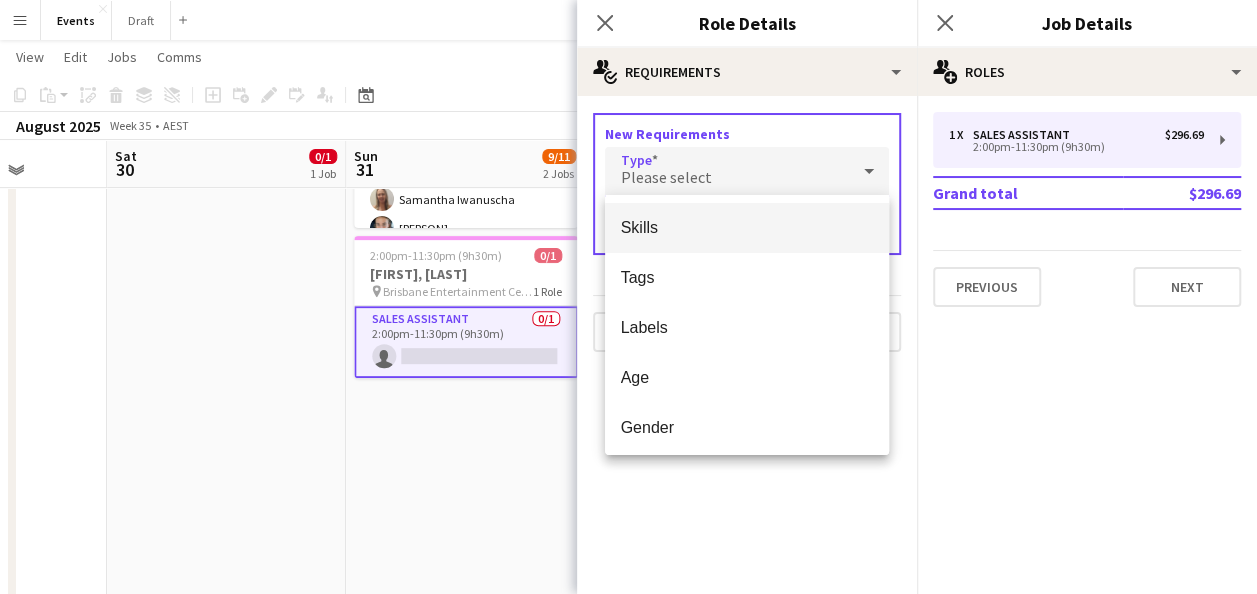 click on "Skills" at bounding box center (747, 227) 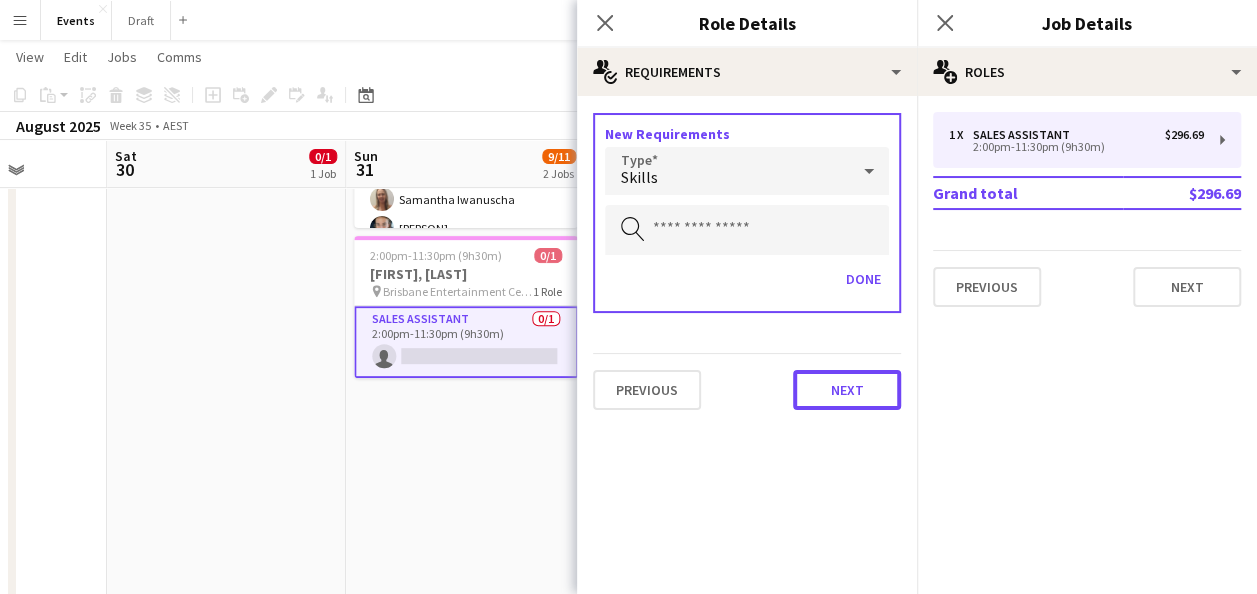 drag, startPoint x: 872, startPoint y: 384, endPoint x: 737, endPoint y: 408, distance: 137.11674 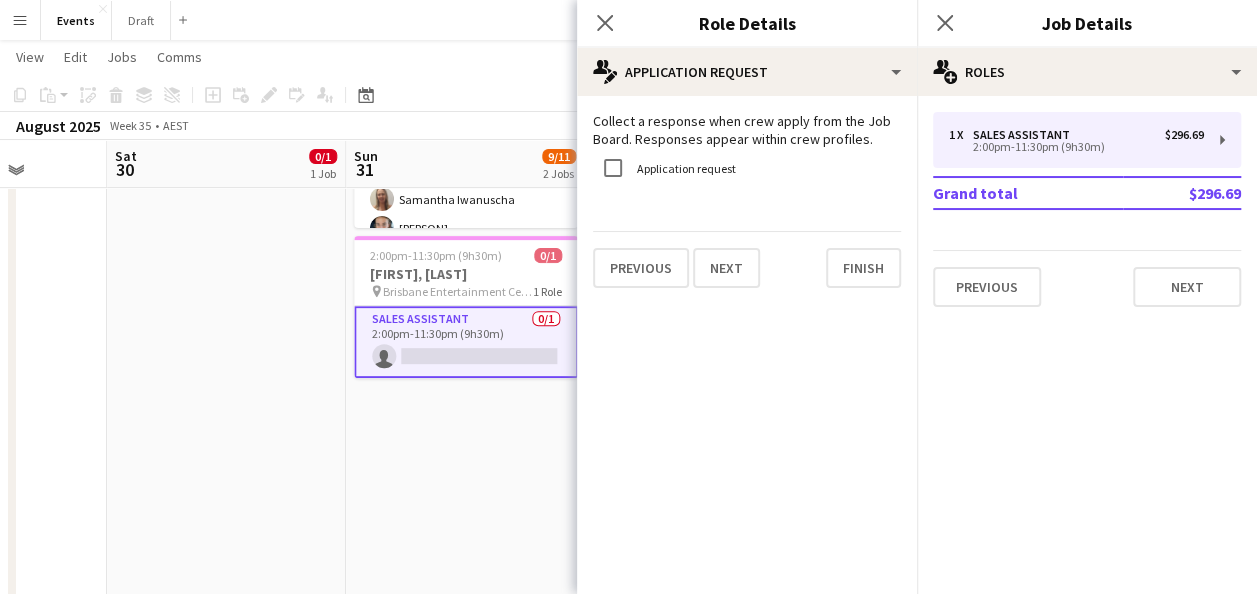 click on "11:00am-8:00pm (9h)    9/10   Dolphins vs Titans
pin
Suncorp Stadium   4 Roles   Venue Manager   1/1   11:00am-7:00pm (8h)
[FIRST] [LAST]  Stock Manager   0/1   11:00am-8:00pm (9h)
single-neutral-actions
Outlet Supervisor   2/2   12:45pm-7:00pm (6h15m)
[FIRST] [LAST] [FIRST] [LAST]  Sales Assistant   6/6   1:45pm-7:00pm (5h15m)
[FIRST] [LAST] [FIRST] [LAST] [FIRST] [LAST] [FIRST] [LAST] [FIRST] [LAST] [FIRST] [LAST]     2:00pm-11:30pm (9h30m)    0/1   [FIRST] [LAST]
pin
Brisbane Entertainment Centre   1 Role   Sales Assistant   0/1   2:00pm-11:30pm (9h30m)
single-neutral-actions" at bounding box center (465, 497) 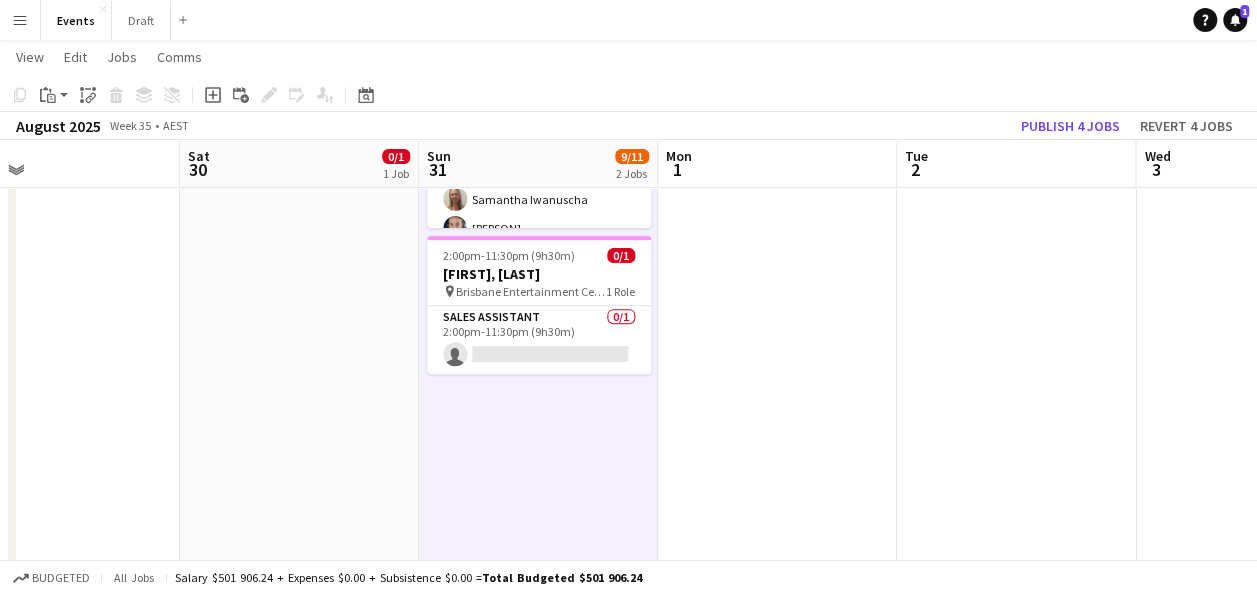 drag, startPoint x: 386, startPoint y: 441, endPoint x: 466, endPoint y: 470, distance: 85.09406 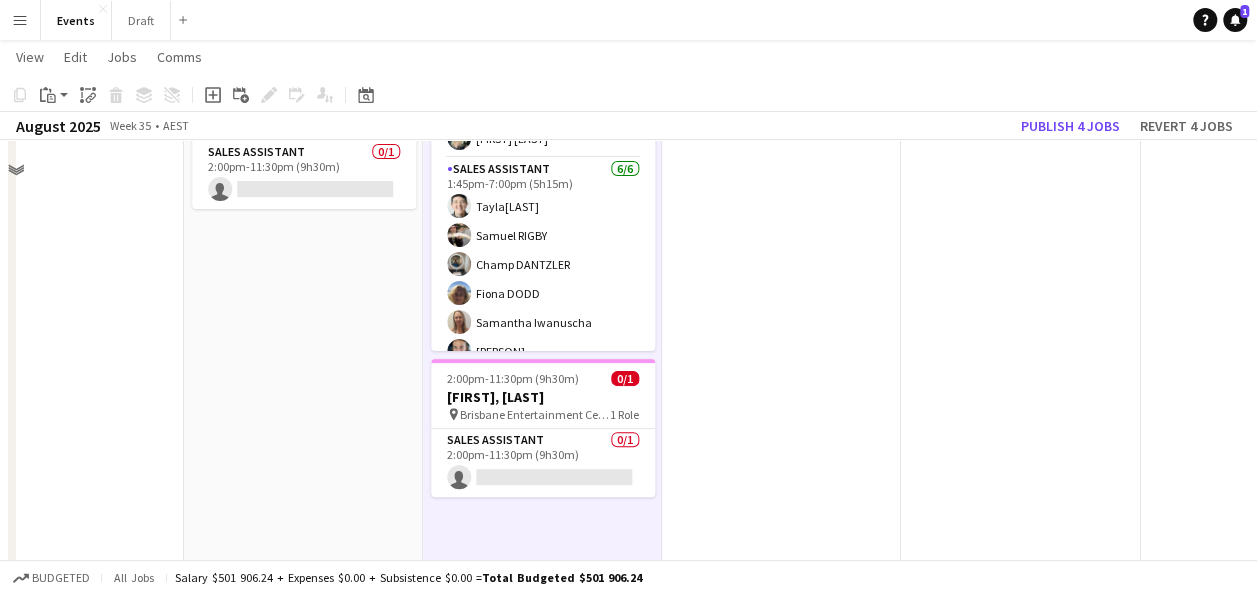 scroll, scrollTop: 0, scrollLeft: 0, axis: both 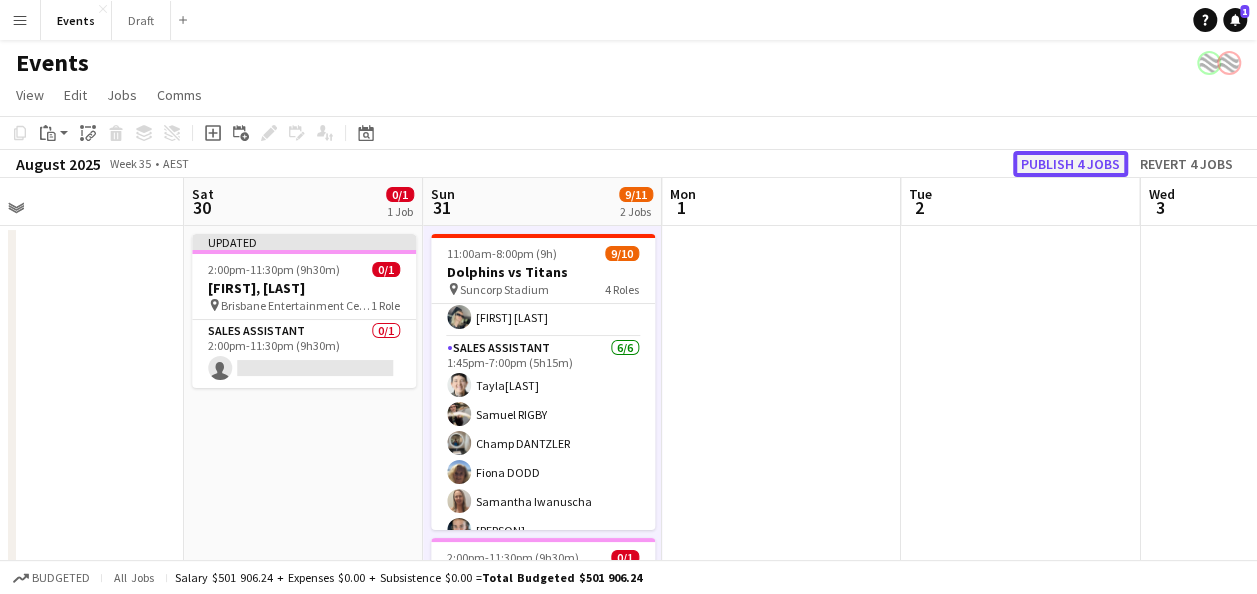 drag, startPoint x: 1064, startPoint y: 156, endPoint x: 868, endPoint y: 228, distance: 208.80614 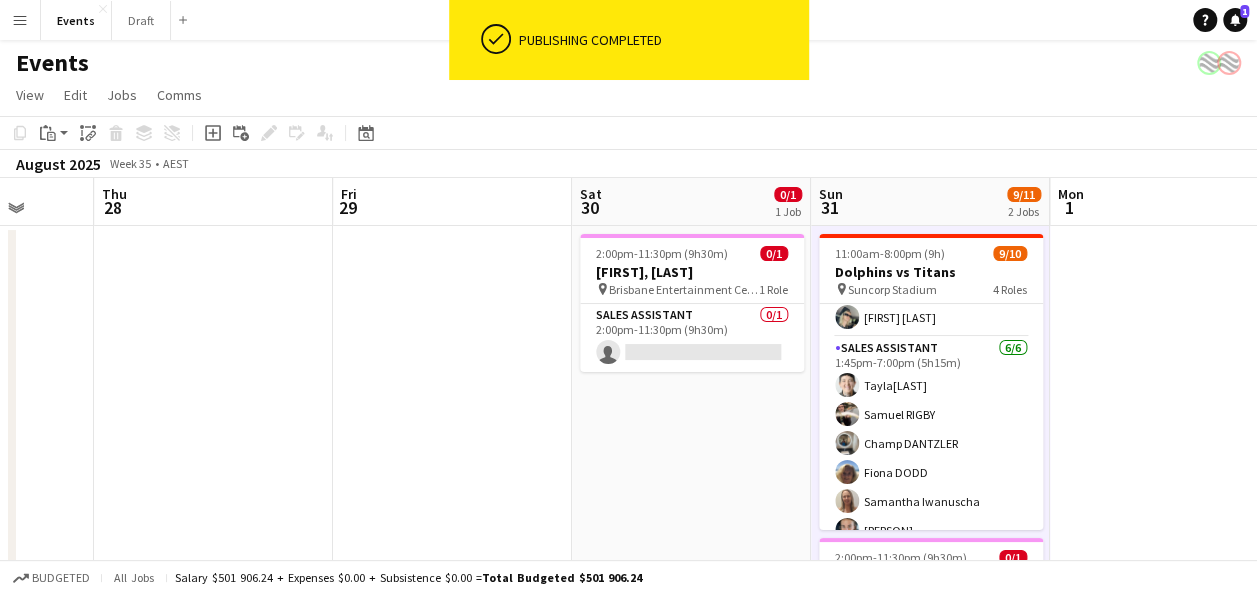 drag, startPoint x: 171, startPoint y: 457, endPoint x: 798, endPoint y: 477, distance: 627.3189 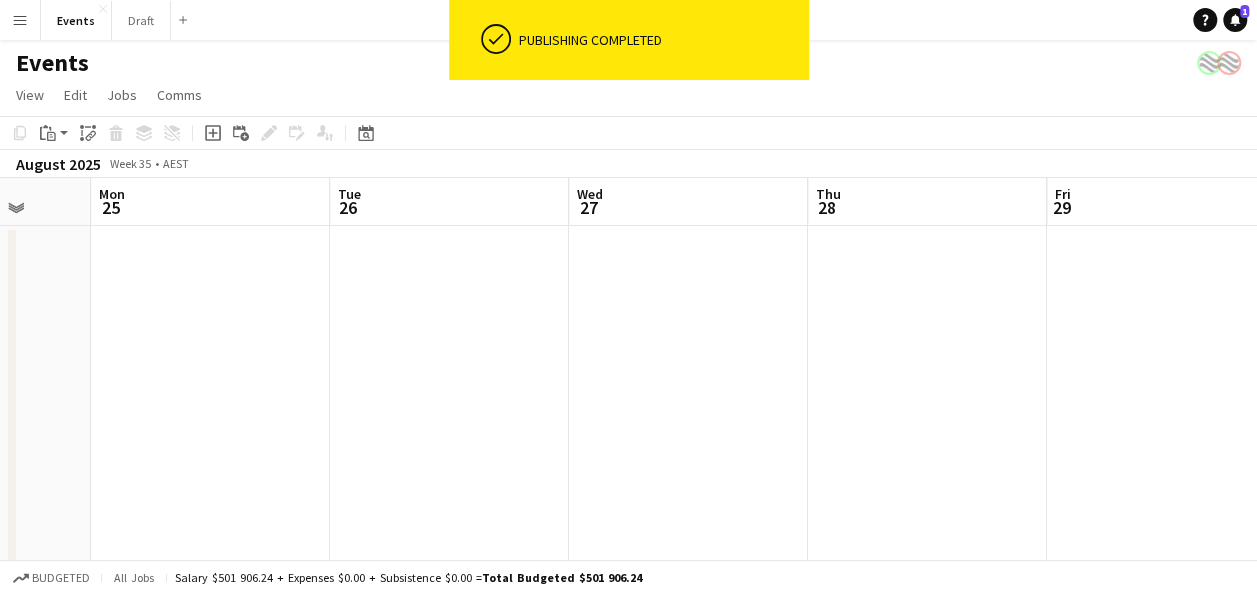 drag, startPoint x: 176, startPoint y: 412, endPoint x: 884, endPoint y: 418, distance: 708.02545 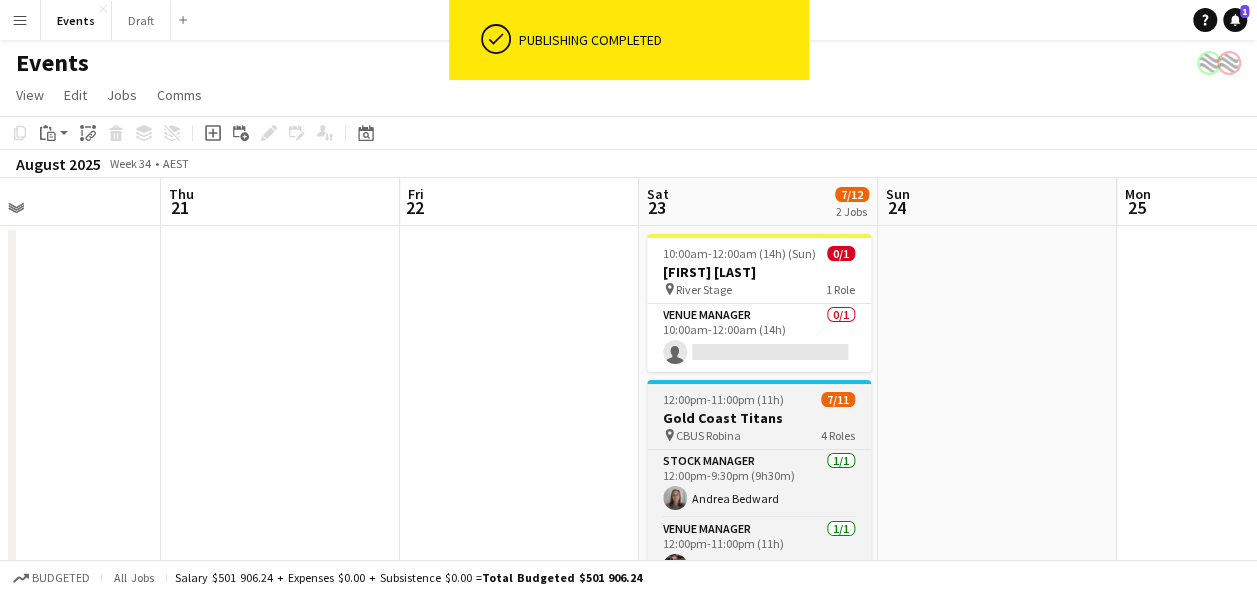 drag, startPoint x: 282, startPoint y: 416, endPoint x: 859, endPoint y: 436, distance: 577.3465 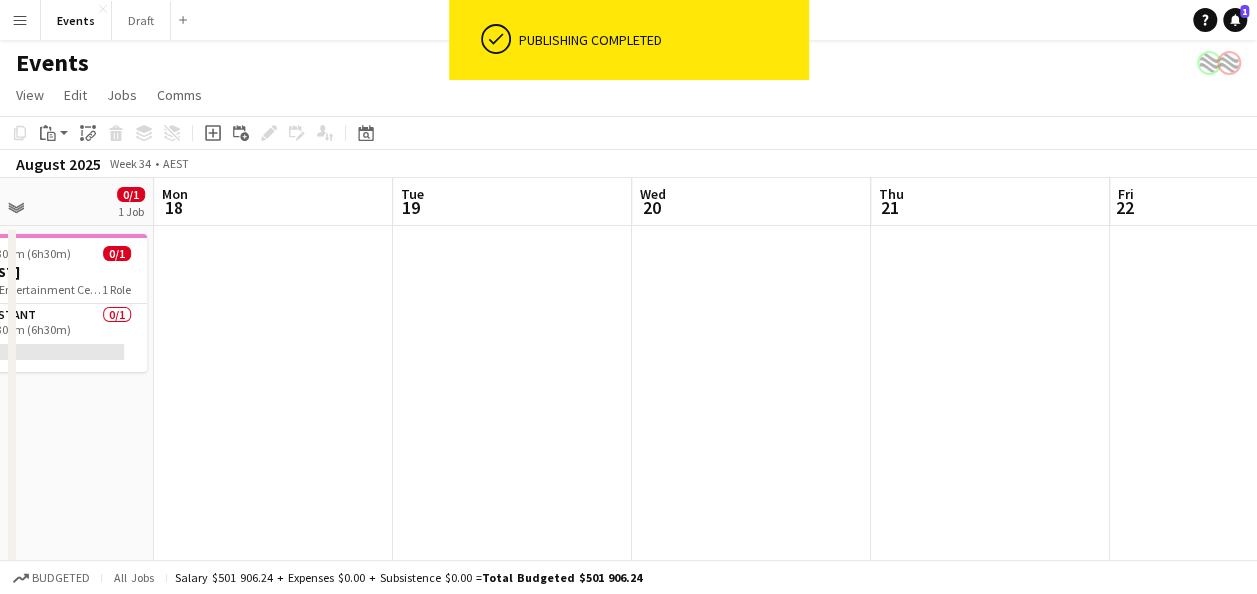 drag, startPoint x: 299, startPoint y: 373, endPoint x: 936, endPoint y: 377, distance: 637.0126 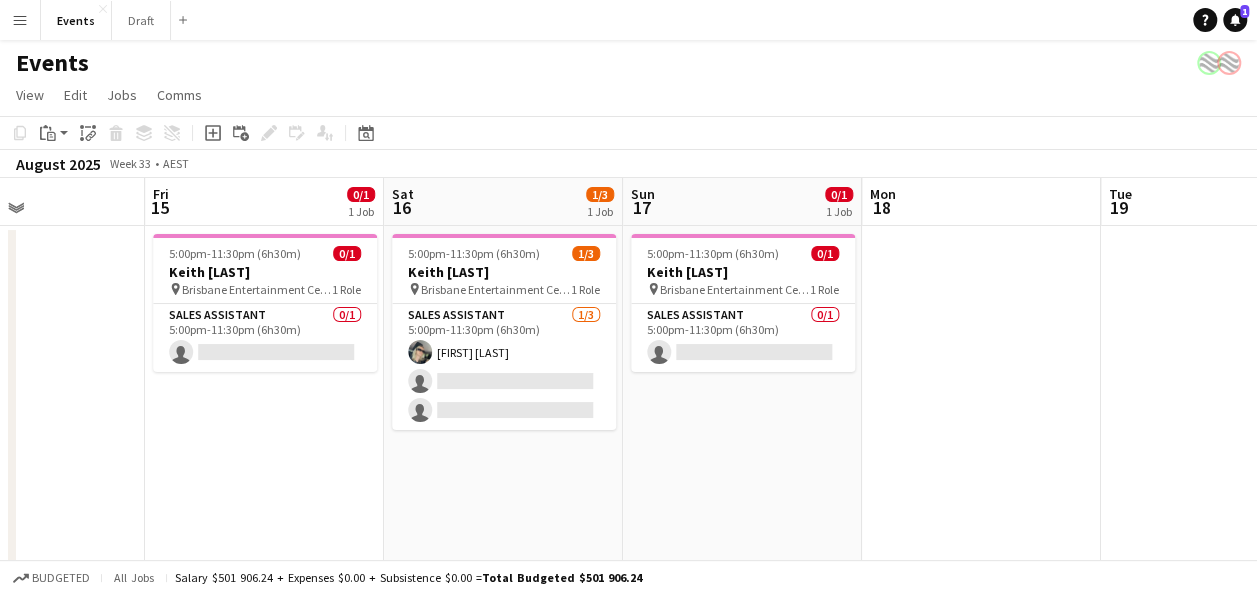 drag, startPoint x: 291, startPoint y: 377, endPoint x: 997, endPoint y: 398, distance: 706.31226 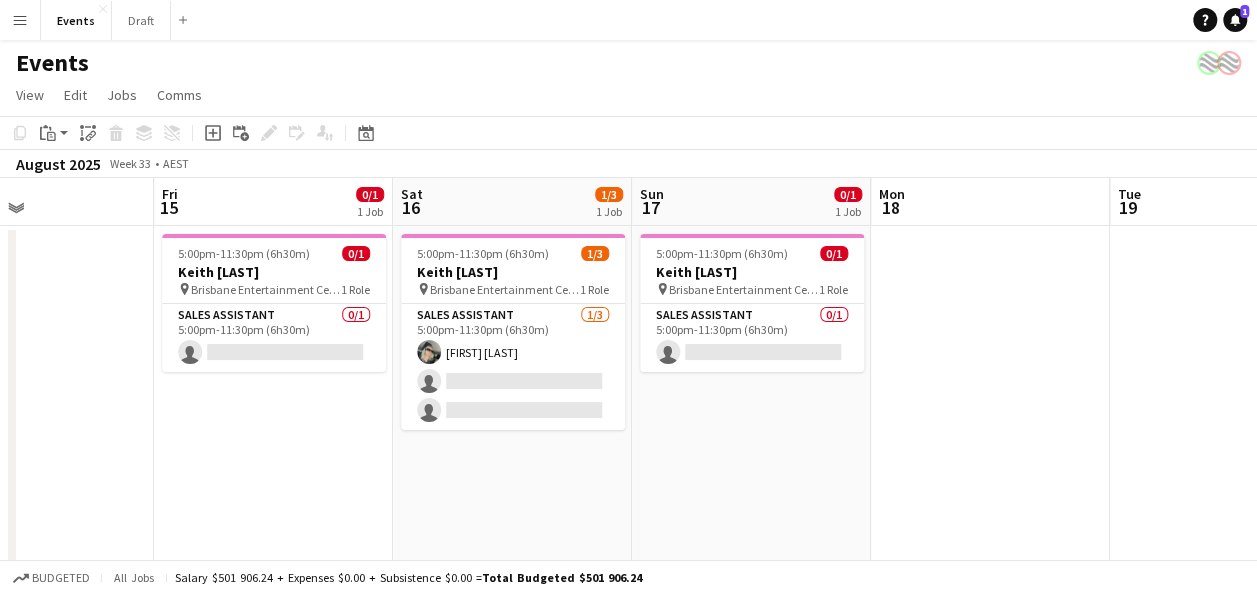 click on "5:00pm-11:30pm (6h30m)    0/1   Keith Urban
pin
Brisbane Entertainment Centre   1 Role   Sales Assistant   0/1   5:00pm-11:30pm (6h30m)
single-neutral-actions" at bounding box center [273, 799] 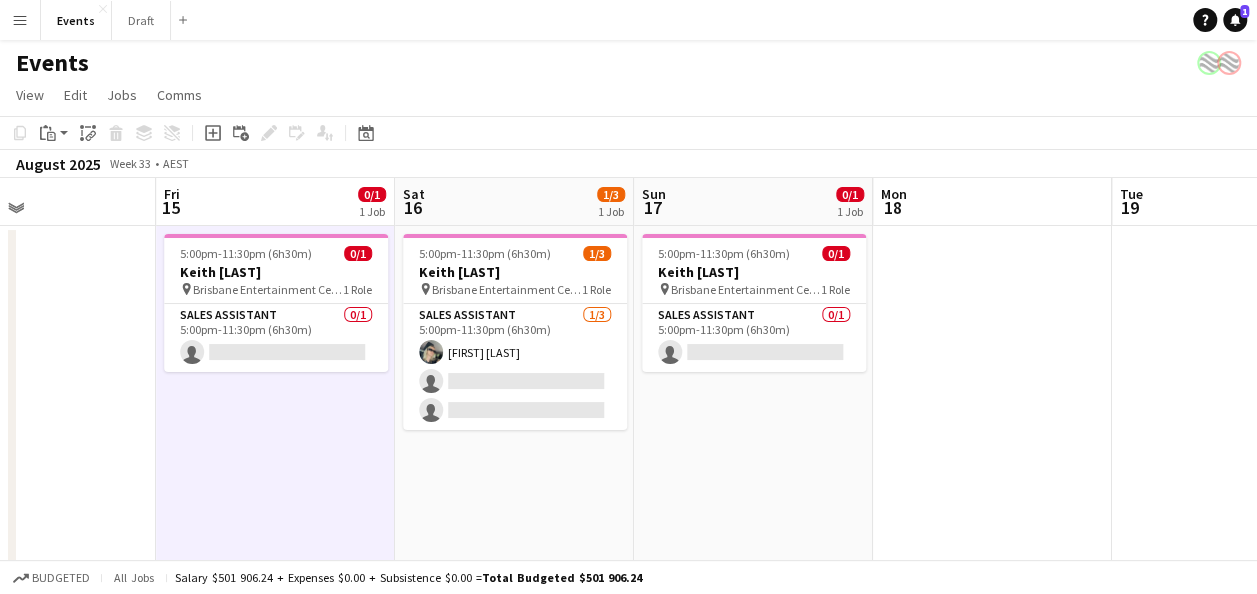 click at bounding box center [992, 799] 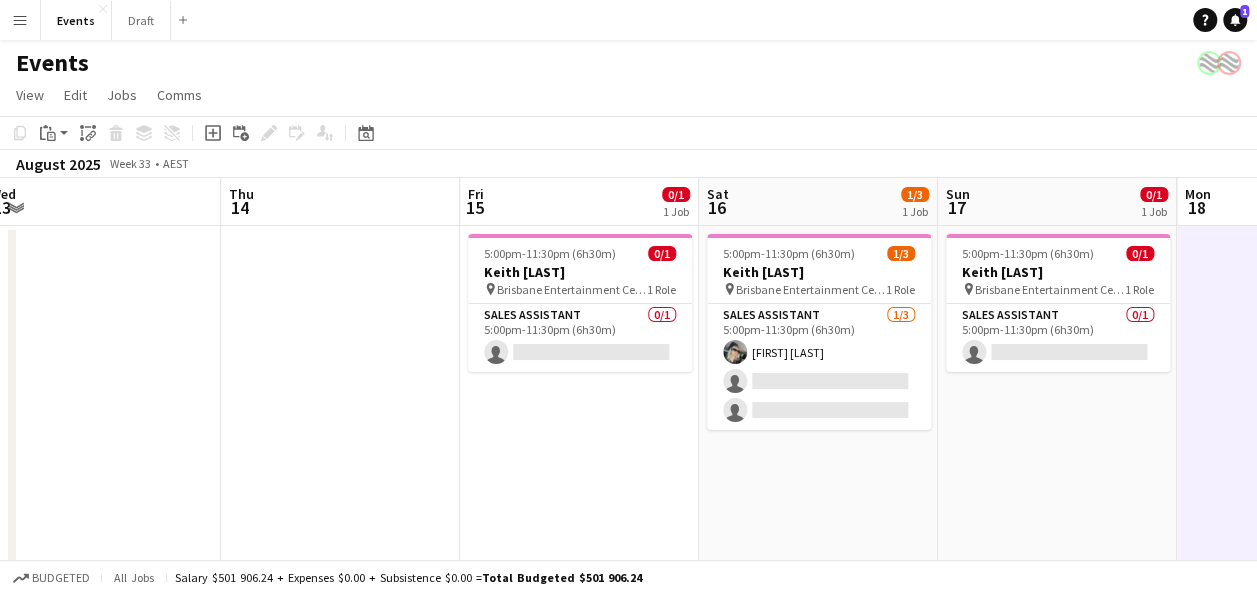 drag, startPoint x: 488, startPoint y: 450, endPoint x: 424, endPoint y: 374, distance: 99.35794 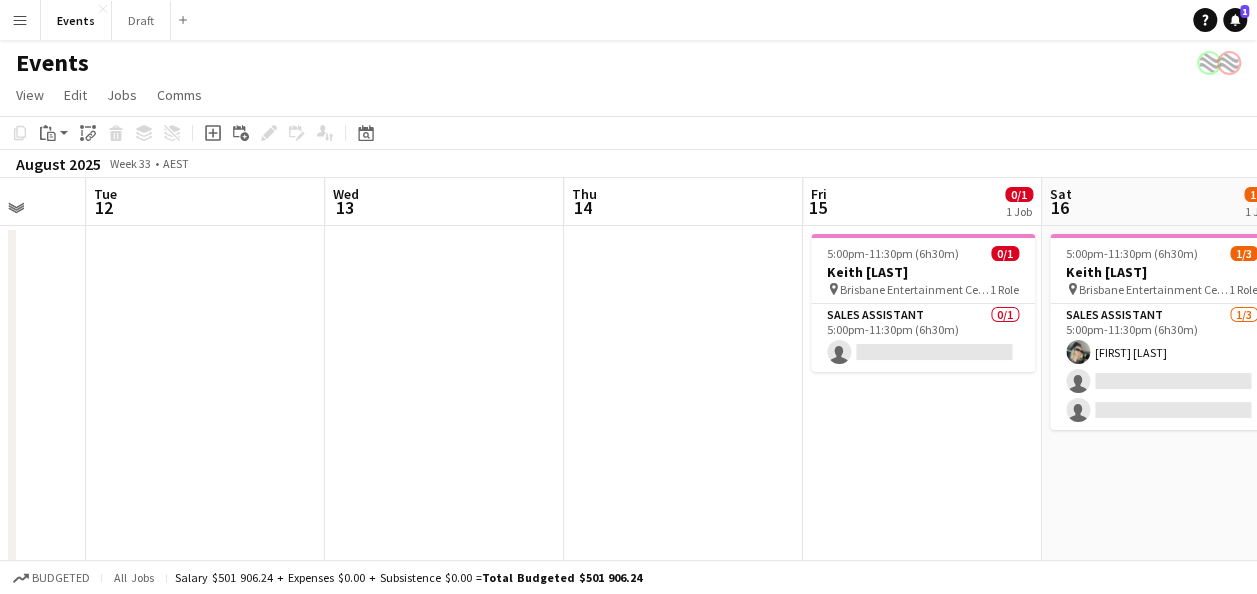 drag, startPoint x: 310, startPoint y: 322, endPoint x: 696, endPoint y: 350, distance: 387.01422 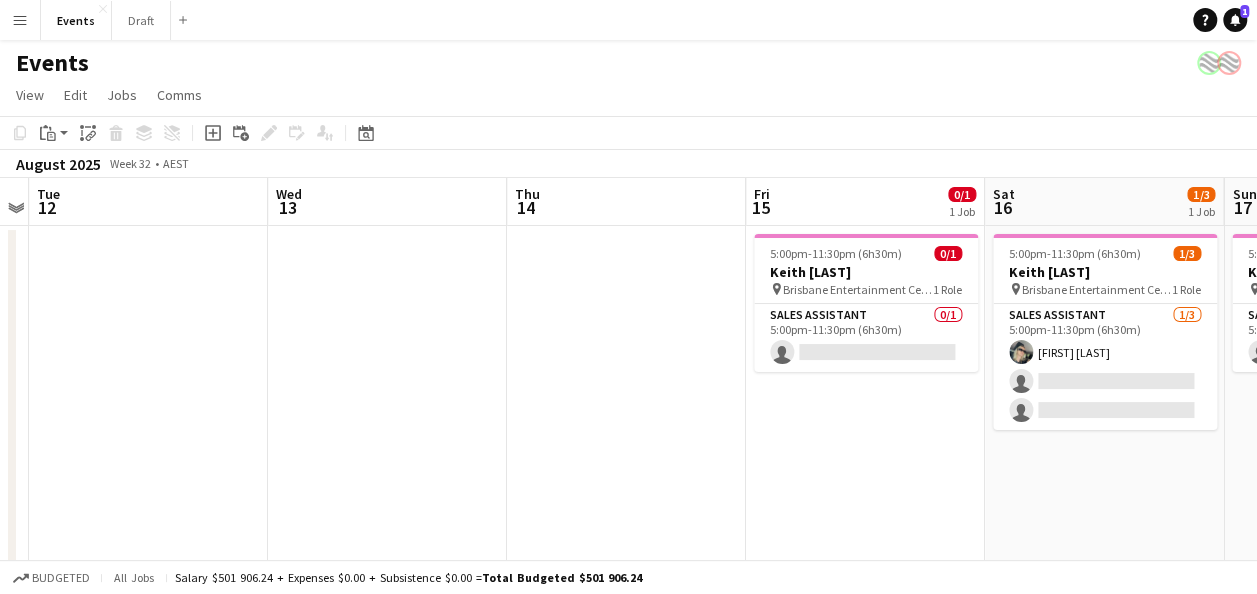 drag, startPoint x: 372, startPoint y: 331, endPoint x: 418, endPoint y: 378, distance: 65.76473 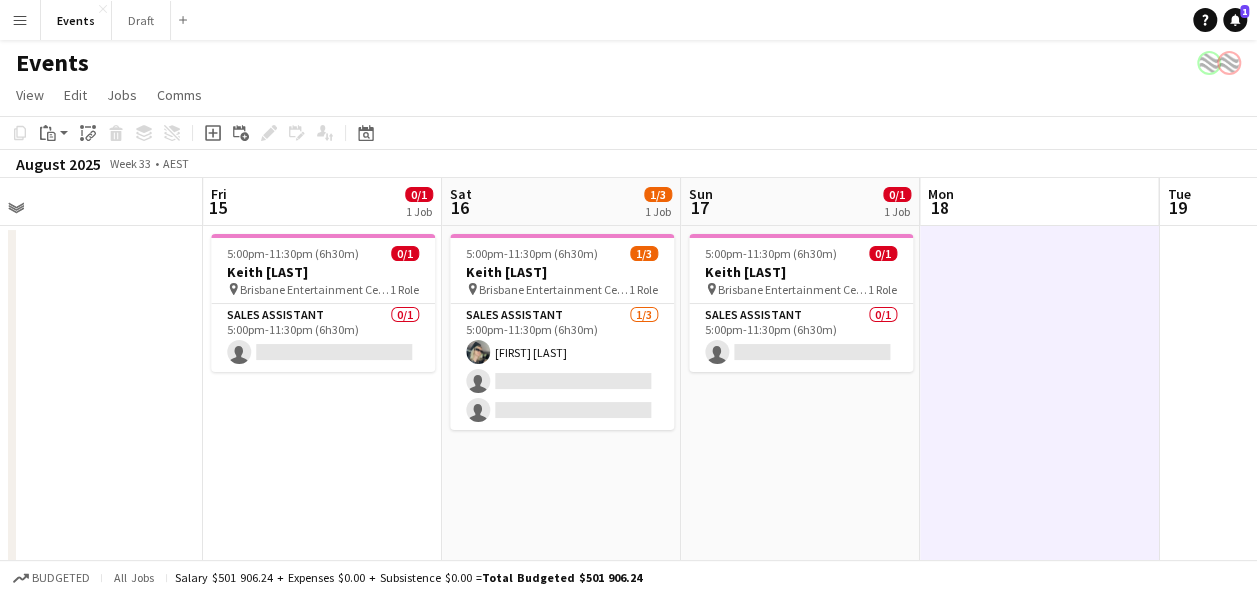 drag, startPoint x: 814, startPoint y: 428, endPoint x: 296, endPoint y: 445, distance: 518.2789 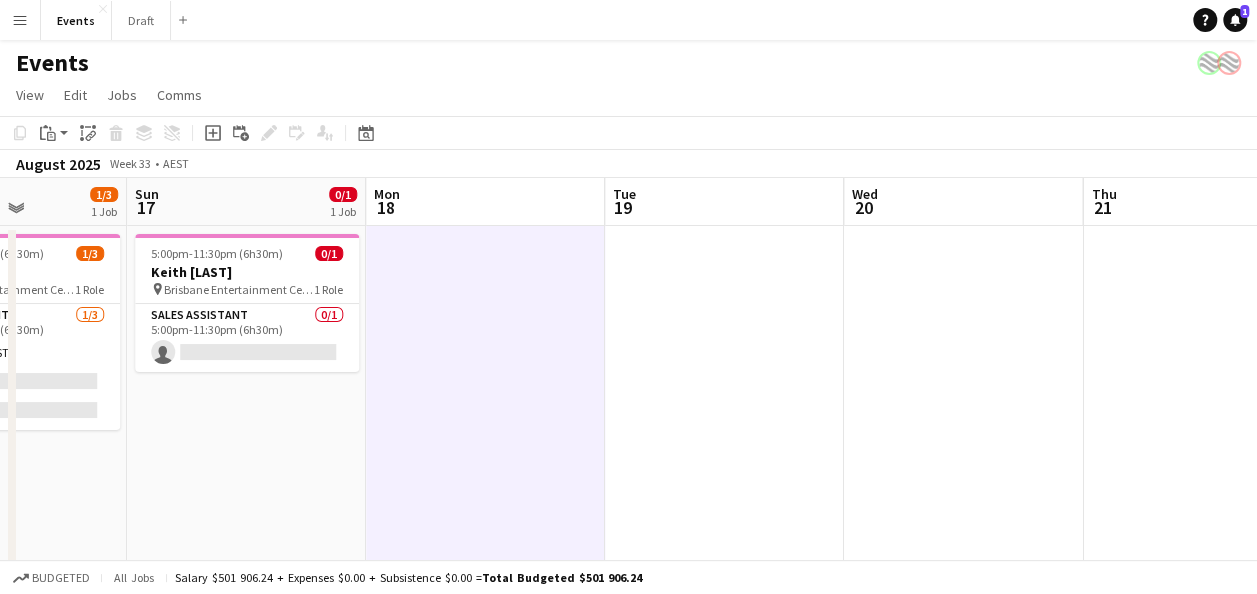 drag, startPoint x: 1069, startPoint y: 464, endPoint x: 612, endPoint y: 446, distance: 457.35434 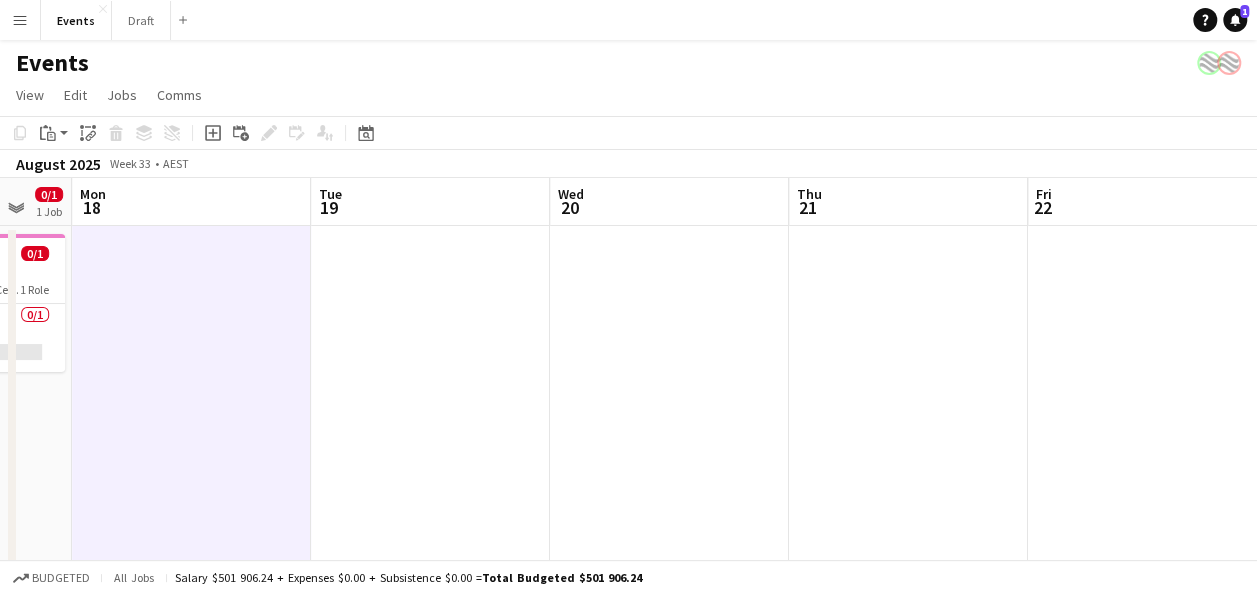 drag, startPoint x: 718, startPoint y: 404, endPoint x: 669, endPoint y: 400, distance: 49.162994 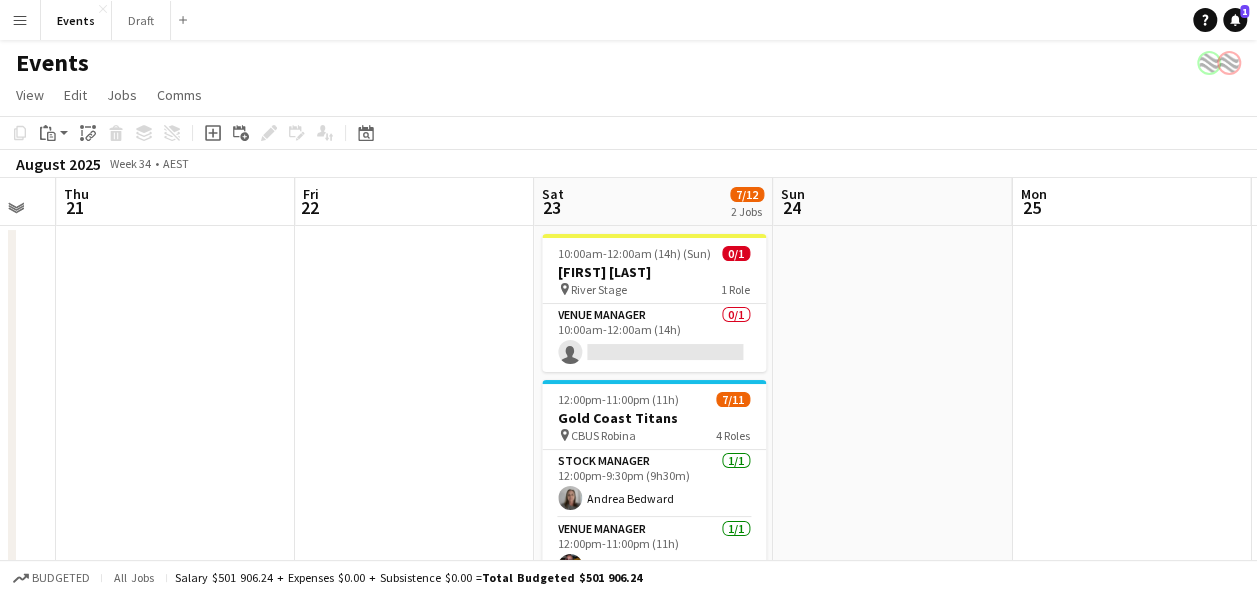 drag, startPoint x: 975, startPoint y: 384, endPoint x: 511, endPoint y: 432, distance: 466.47617 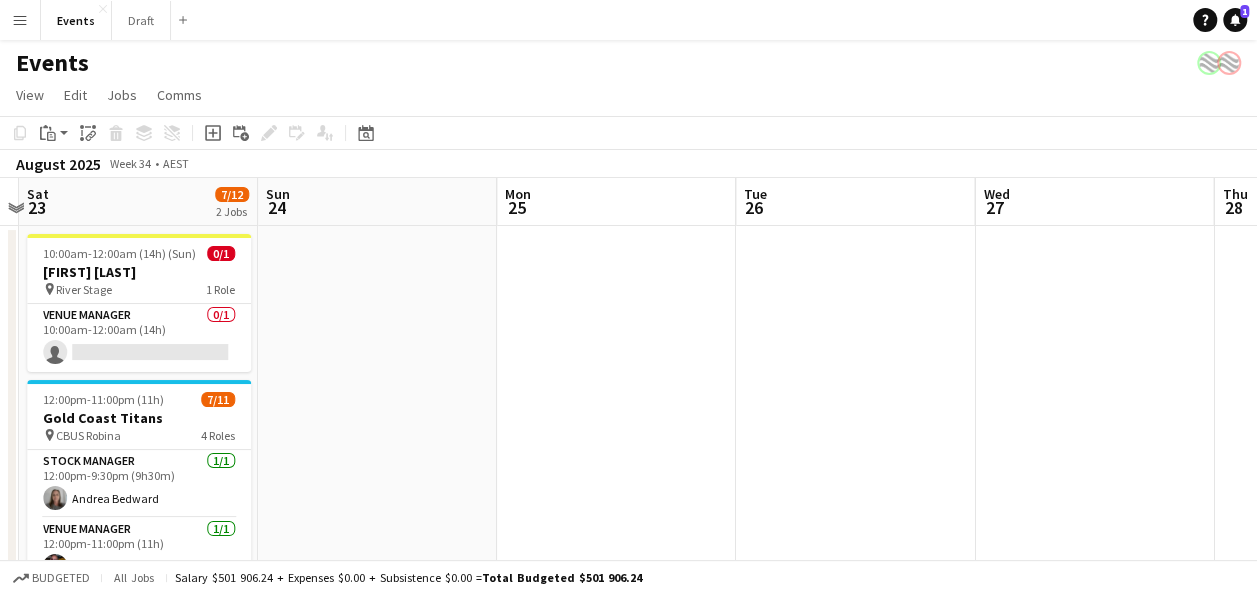 drag, startPoint x: 654, startPoint y: 390, endPoint x: 625, endPoint y: 402, distance: 31.38471 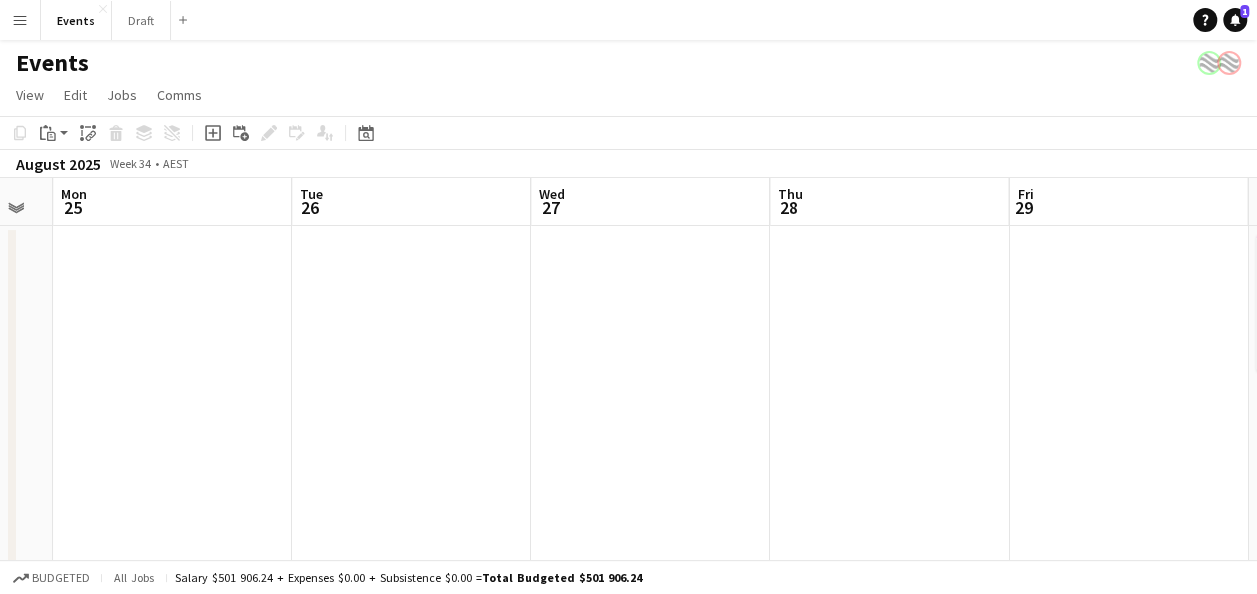 drag, startPoint x: 758, startPoint y: 386, endPoint x: 718, endPoint y: 402, distance: 43.081318 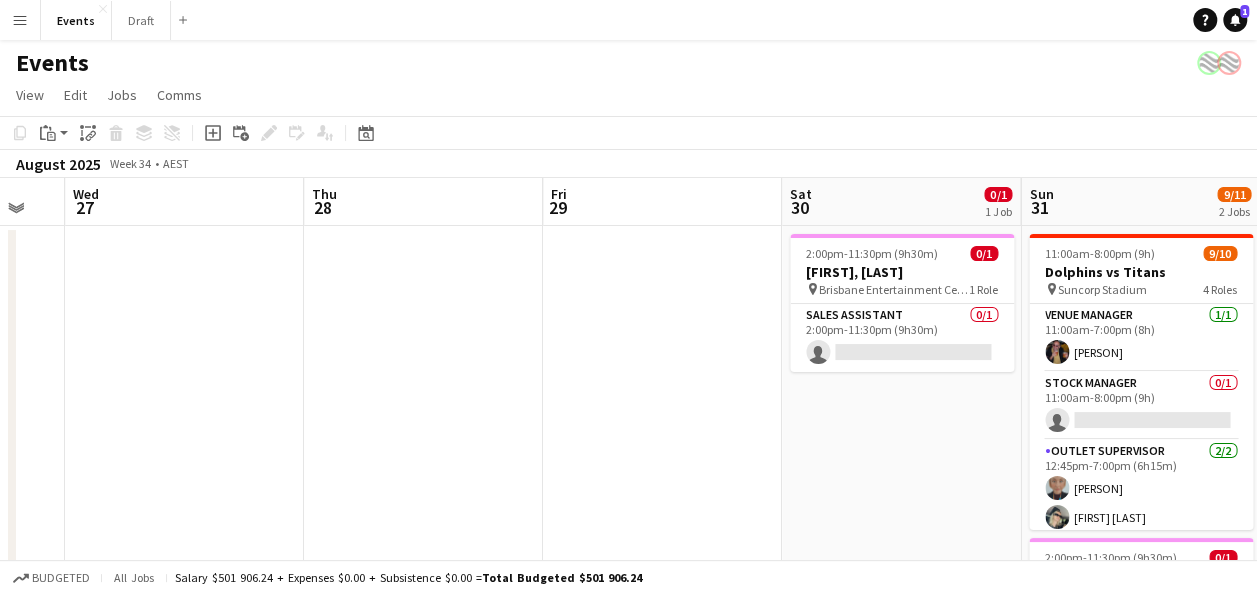 drag, startPoint x: 1127, startPoint y: 401, endPoint x: 706, endPoint y: 411, distance: 421.11874 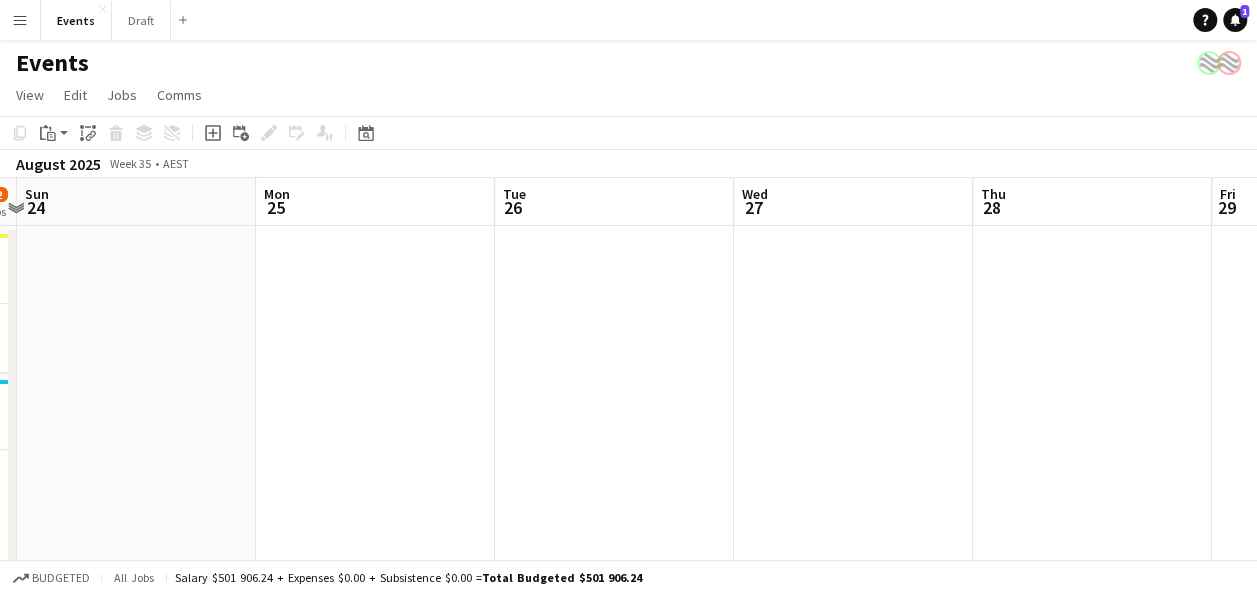 drag, startPoint x: 914, startPoint y: 429, endPoint x: 1275, endPoint y: 424, distance: 361.03464 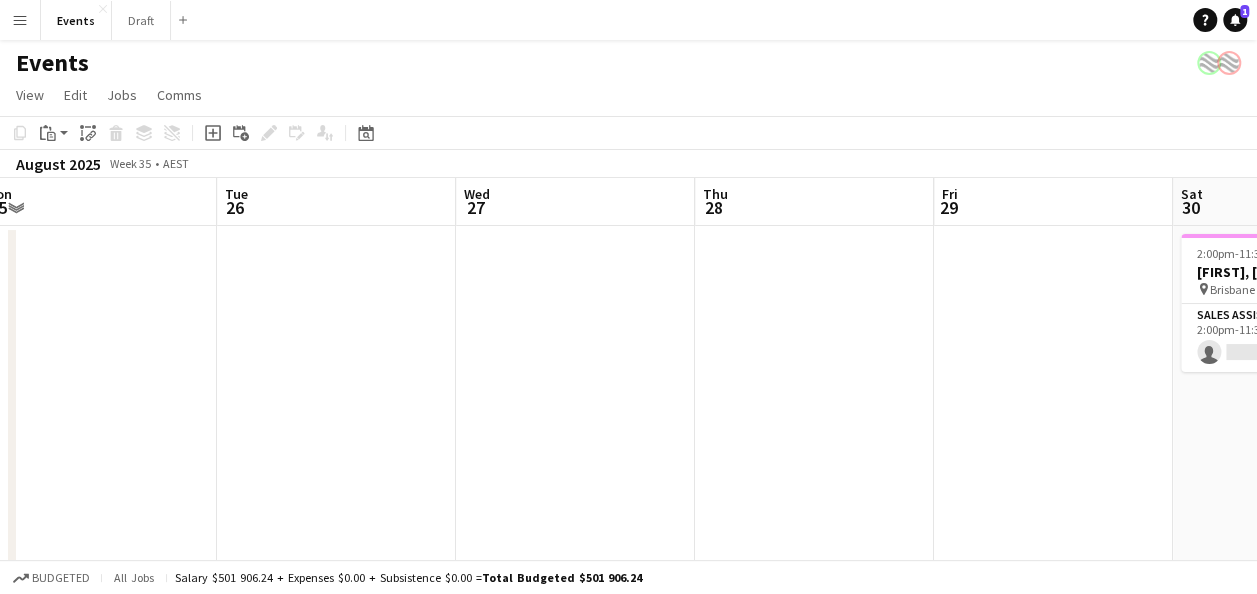 drag, startPoint x: 355, startPoint y: 424, endPoint x: 634, endPoint y: 422, distance: 279.00717 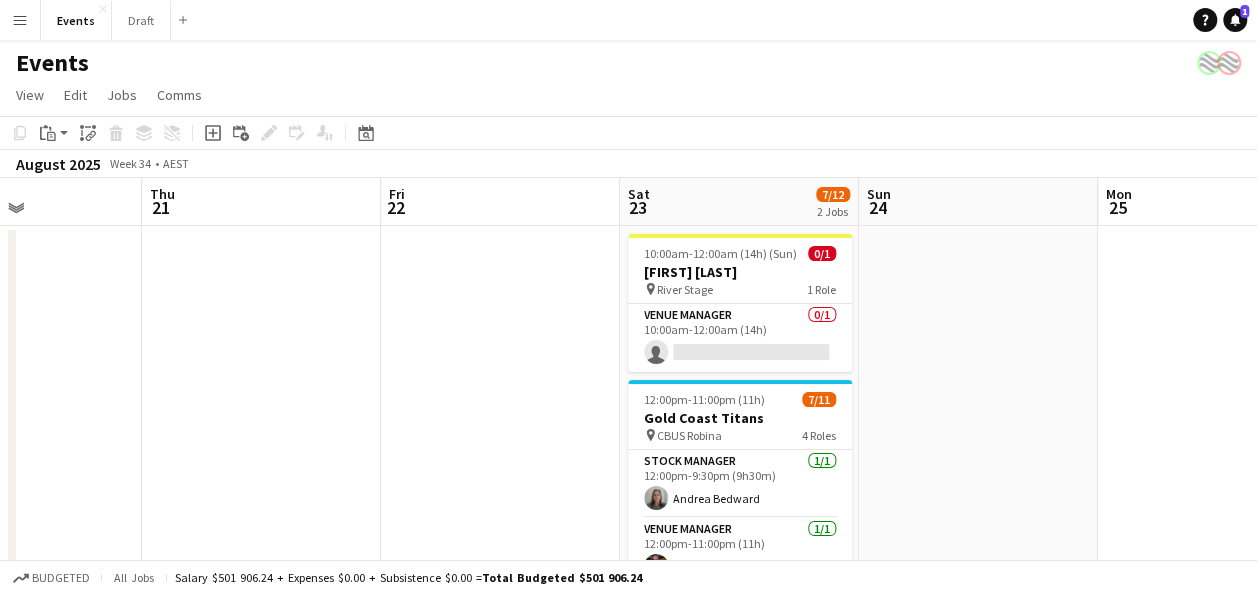 drag, startPoint x: 308, startPoint y: 426, endPoint x: 875, endPoint y: 427, distance: 567.00085 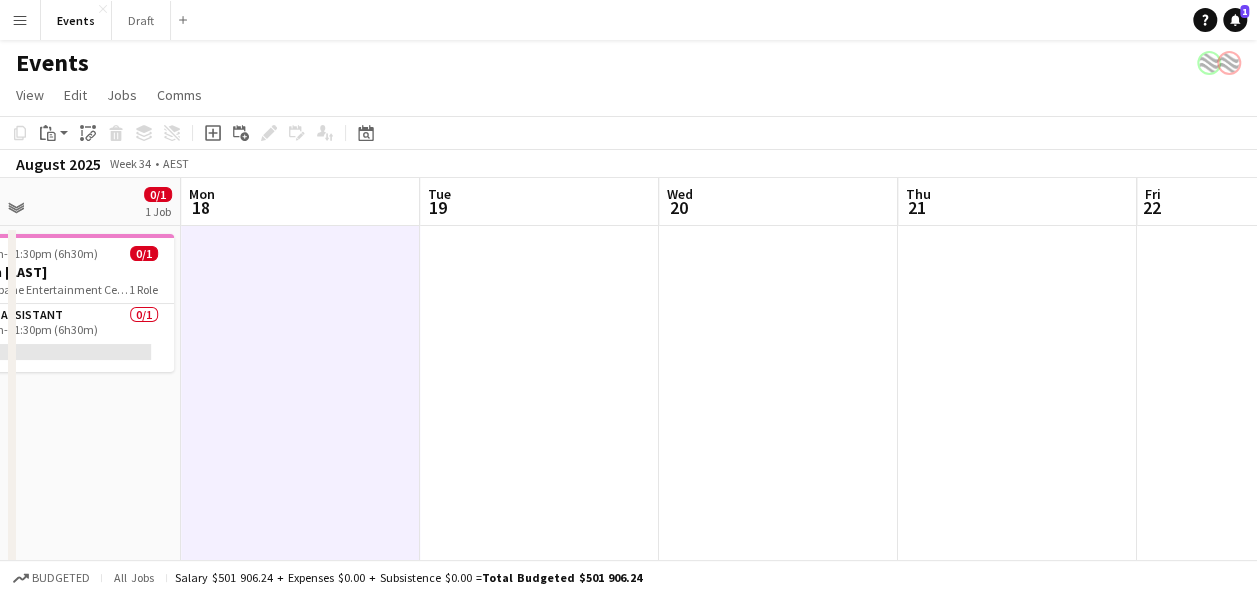 drag, startPoint x: 323, startPoint y: 408, endPoint x: 730, endPoint y: 423, distance: 407.2763 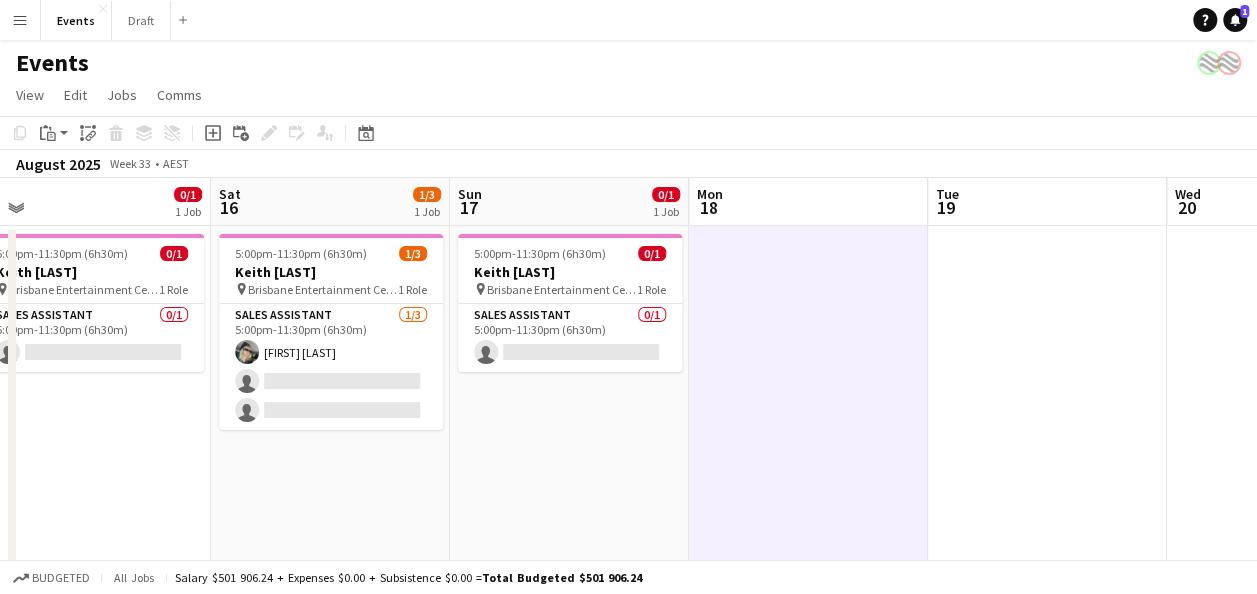 drag, startPoint x: 779, startPoint y: 412, endPoint x: 632, endPoint y: 439, distance: 149.45903 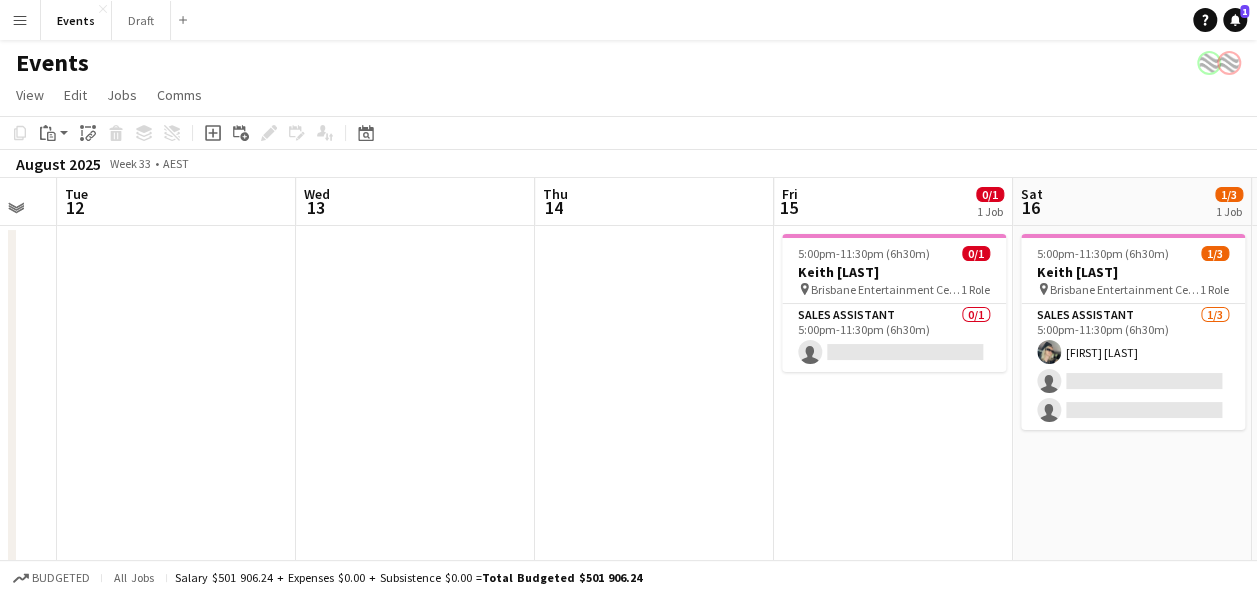 drag, startPoint x: 174, startPoint y: 434, endPoint x: 898, endPoint y: 479, distance: 725.39716 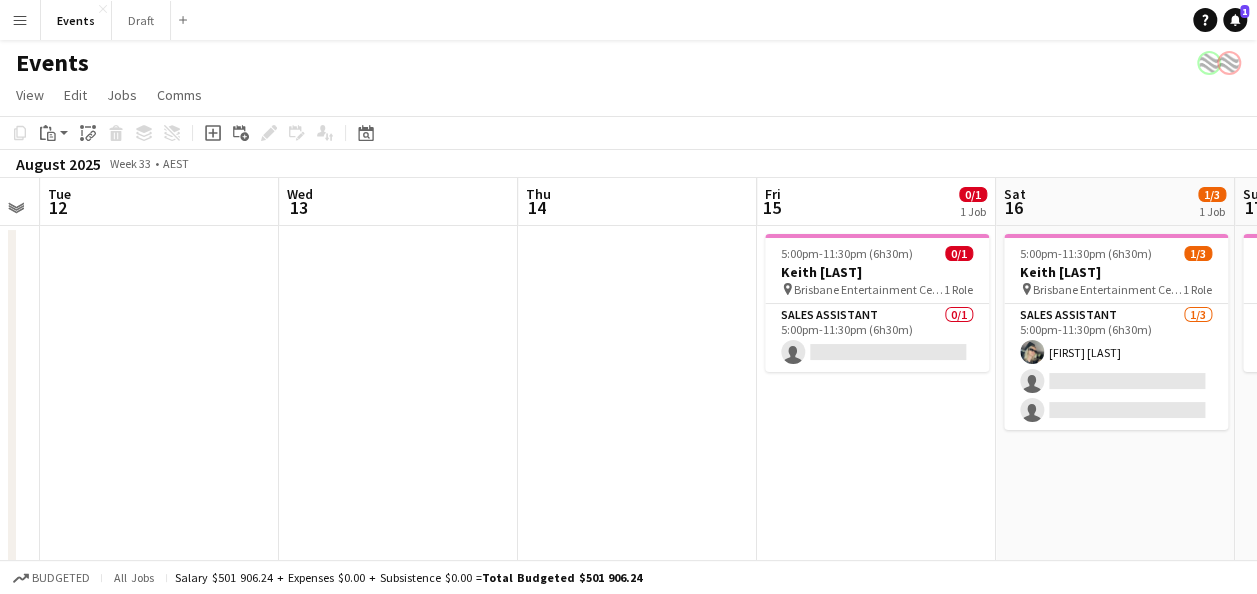 scroll, scrollTop: 0, scrollLeft: 625, axis: horizontal 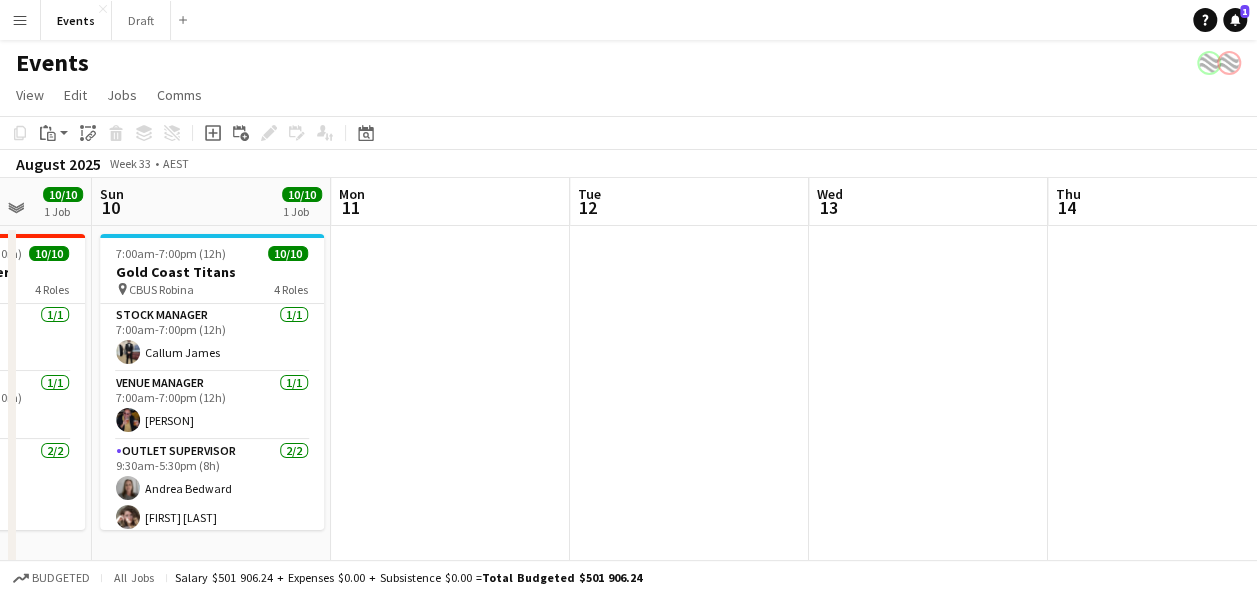 drag, startPoint x: 268, startPoint y: 422, endPoint x: 782, endPoint y: 429, distance: 514.04767 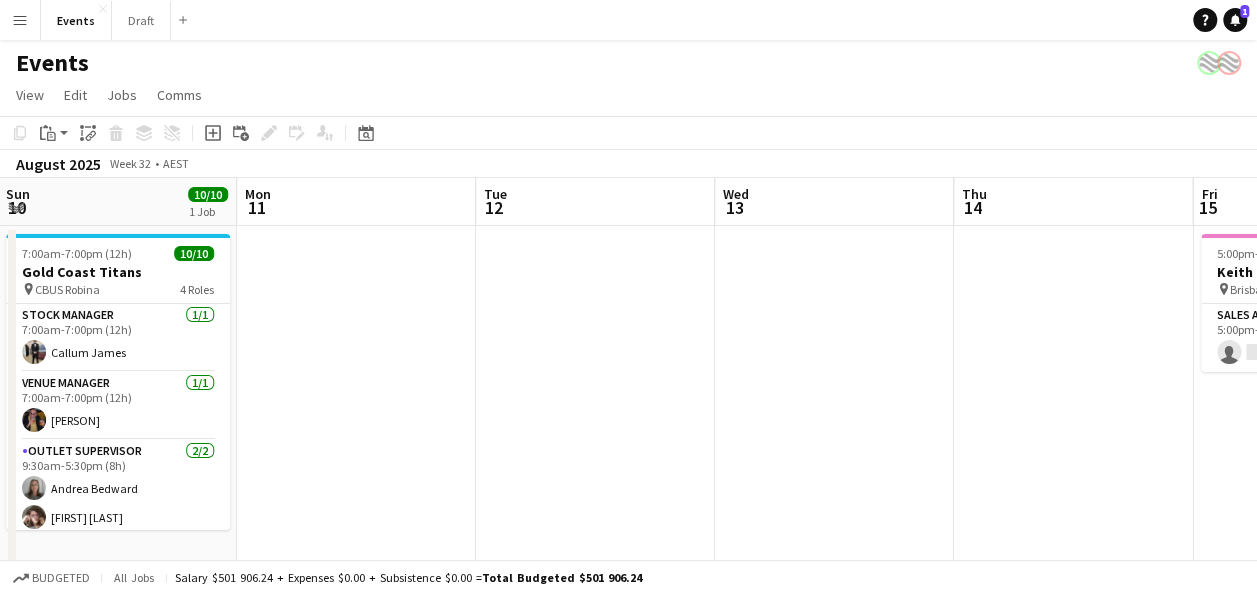 drag, startPoint x: 1096, startPoint y: 353, endPoint x: 576, endPoint y: 410, distance: 523.1147 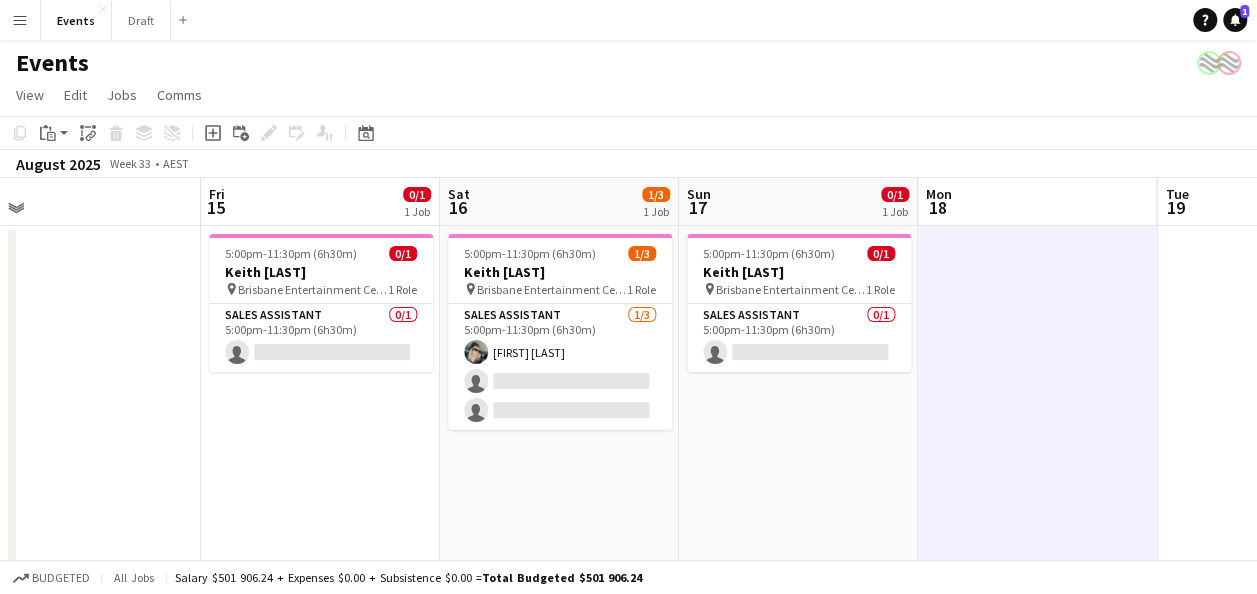 drag, startPoint x: 810, startPoint y: 495, endPoint x: 382, endPoint y: 488, distance: 428.05725 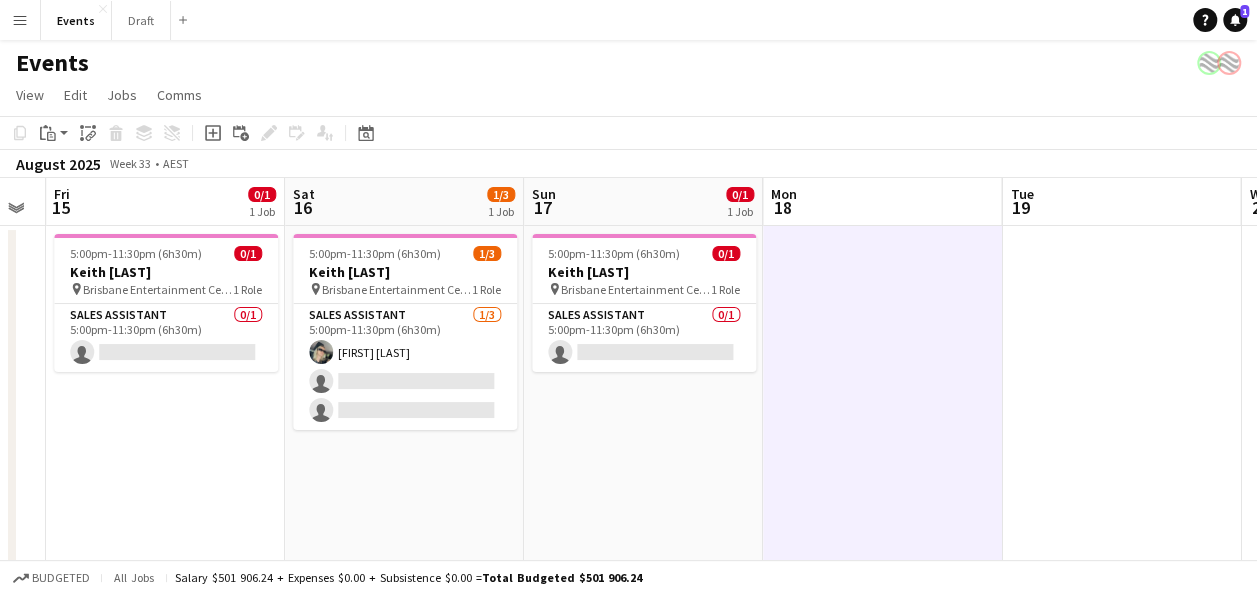scroll, scrollTop: 0, scrollLeft: 912, axis: horizontal 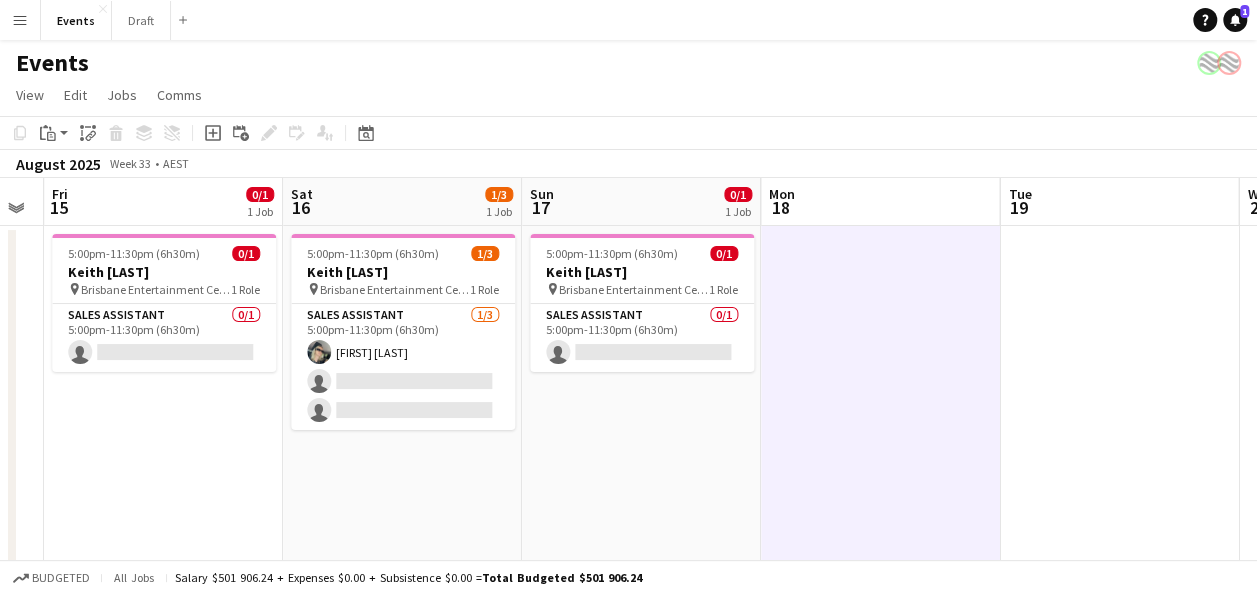 drag, startPoint x: 813, startPoint y: 471, endPoint x: 660, endPoint y: 476, distance: 153.08168 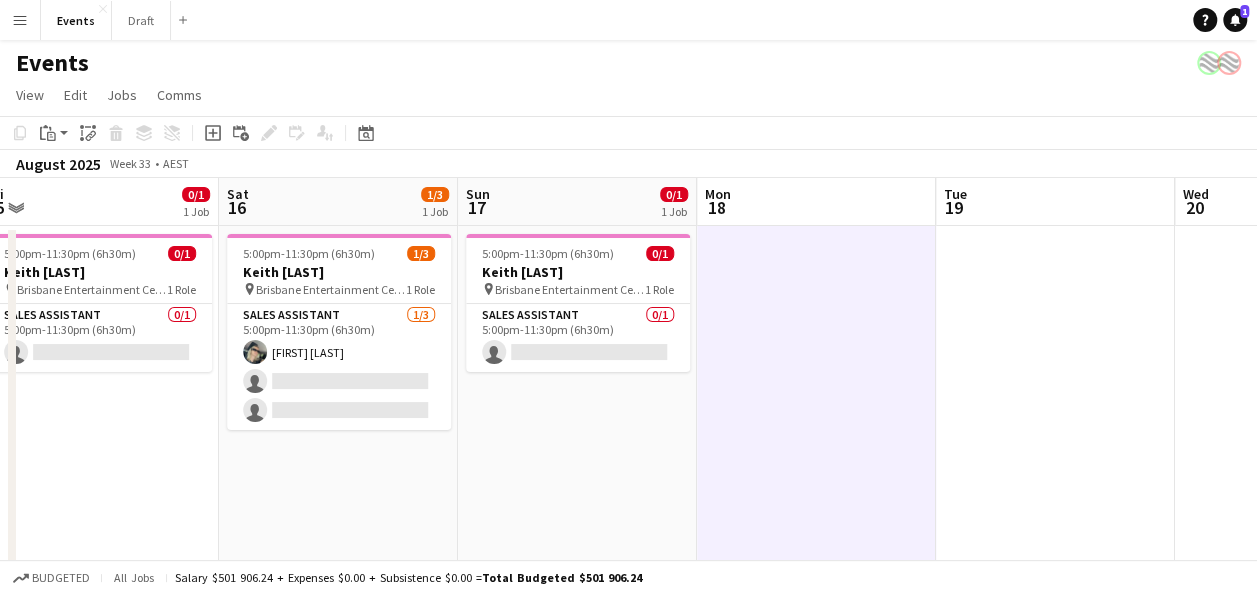 drag, startPoint x: 1140, startPoint y: 342, endPoint x: 598, endPoint y: 374, distance: 542.94385 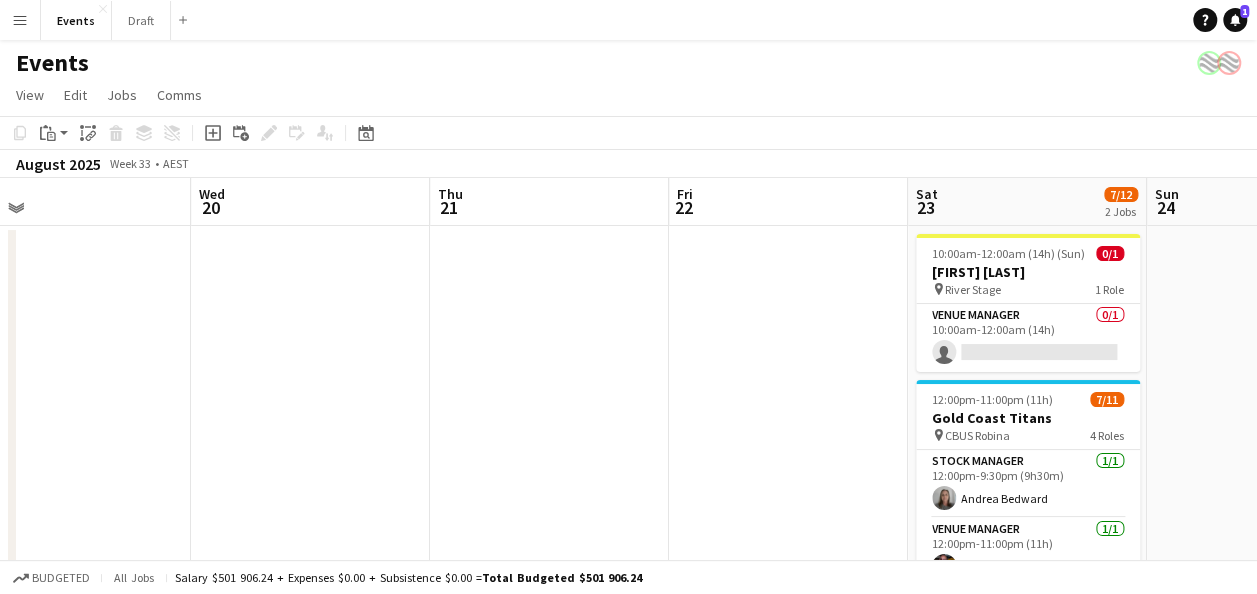 drag, startPoint x: 1014, startPoint y: 370, endPoint x: 508, endPoint y: 411, distance: 507.65836 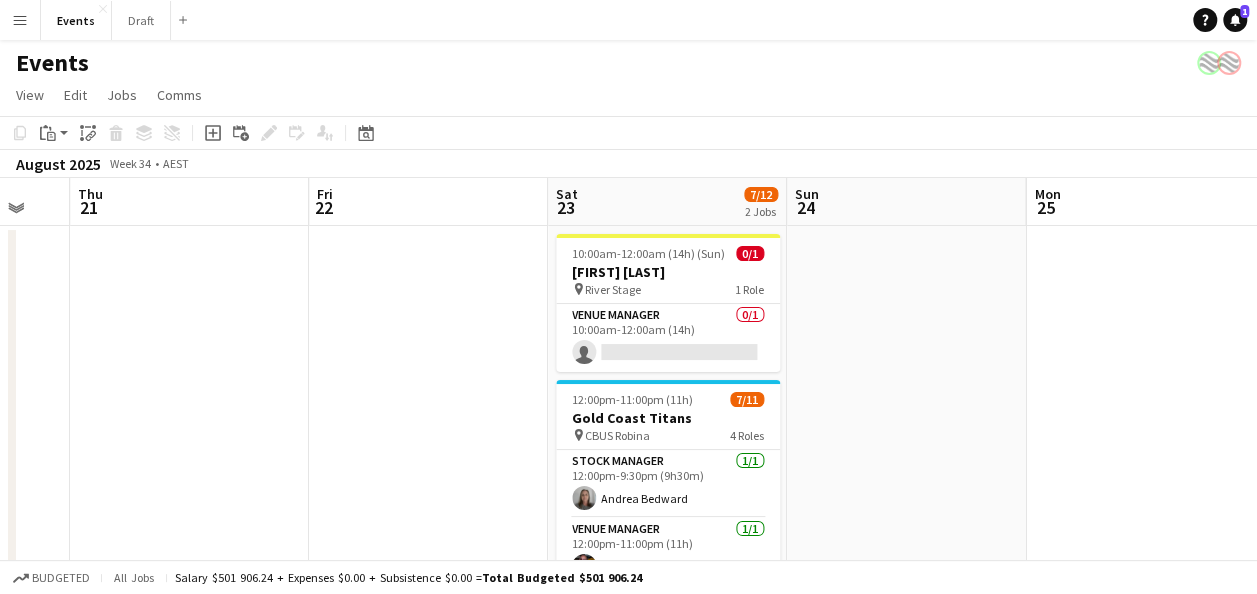drag, startPoint x: 774, startPoint y: 406, endPoint x: 412, endPoint y: 448, distance: 364.4283 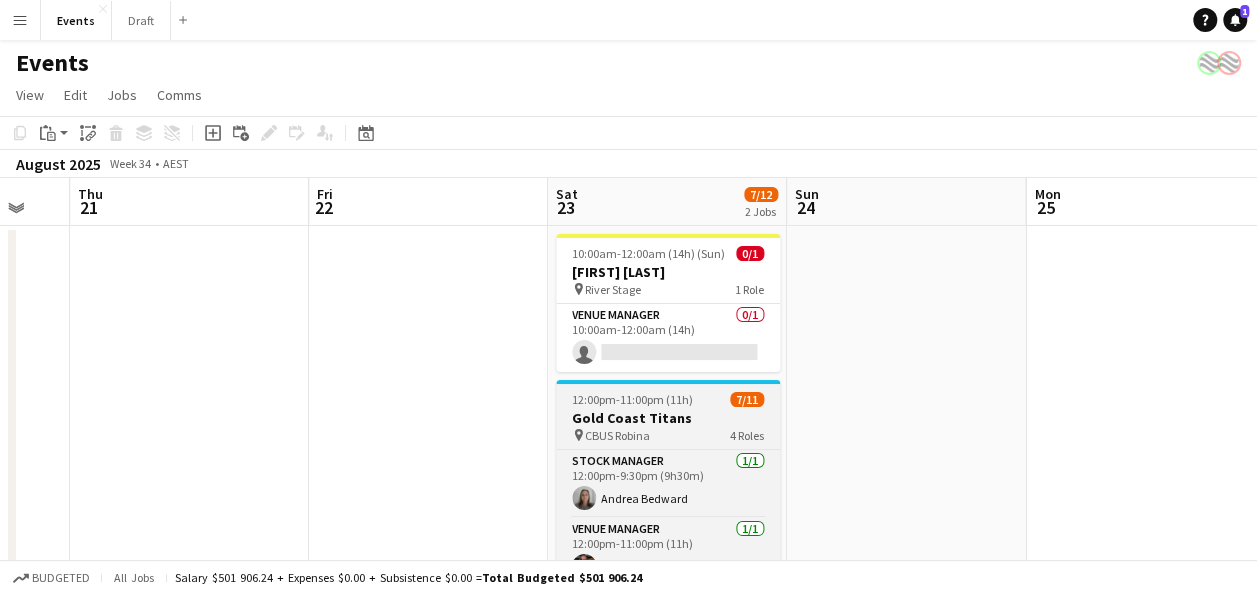 scroll, scrollTop: 0, scrollLeft: 886, axis: horizontal 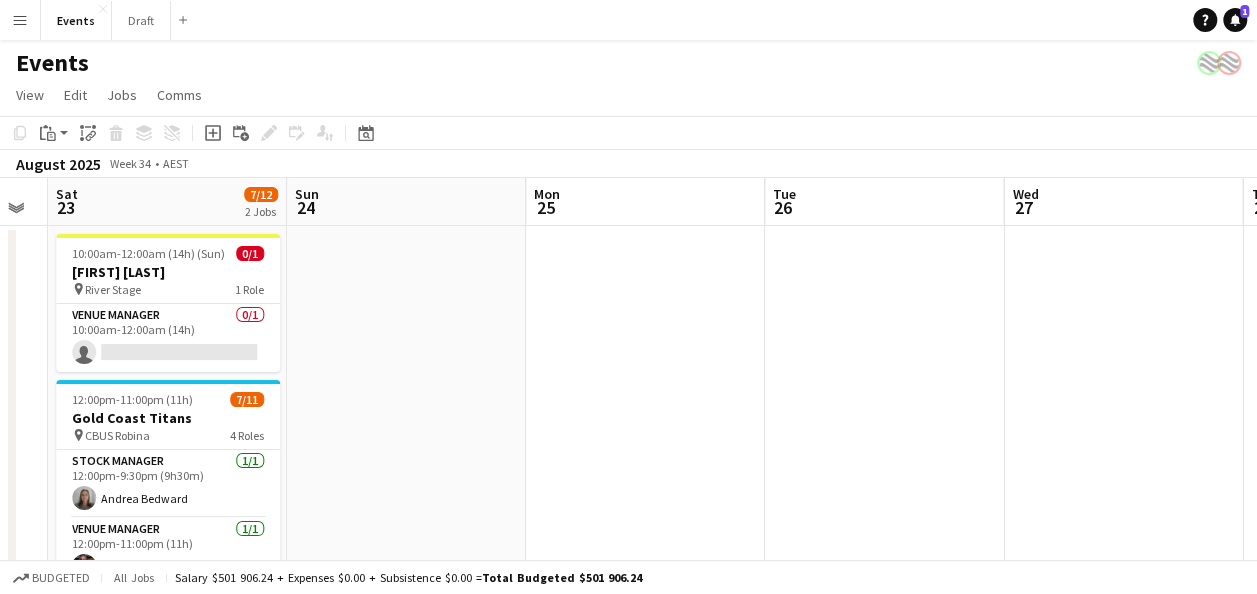 drag, startPoint x: 1080, startPoint y: 398, endPoint x: 616, endPoint y: 430, distance: 465.10214 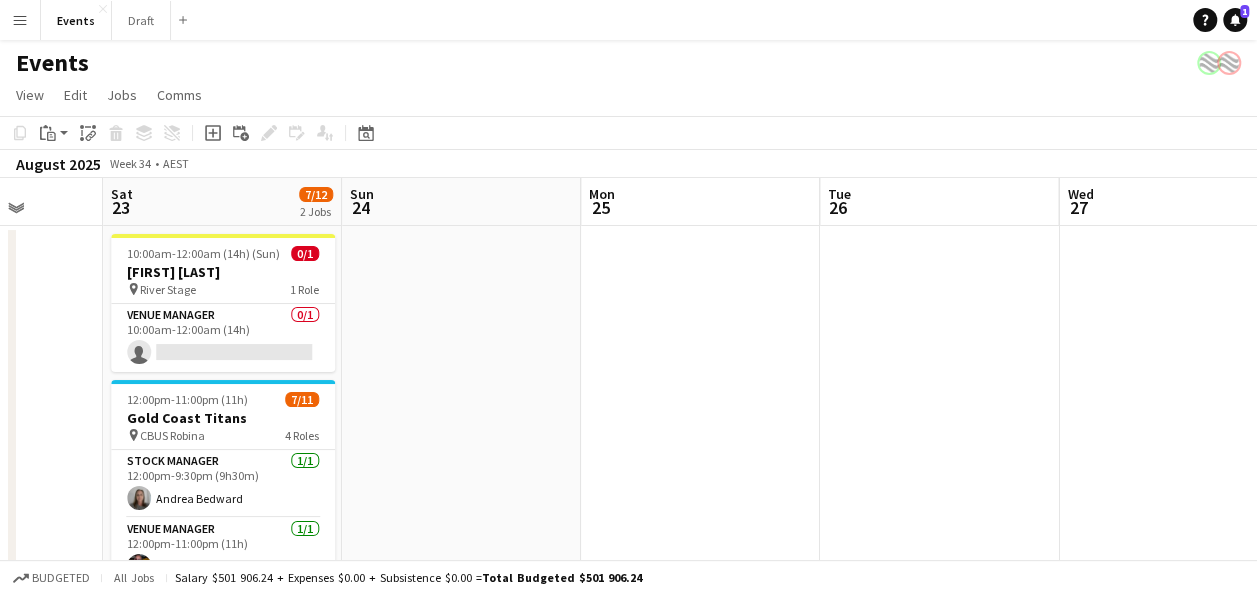 drag, startPoint x: 1051, startPoint y: 356, endPoint x: 642, endPoint y: 380, distance: 409.70355 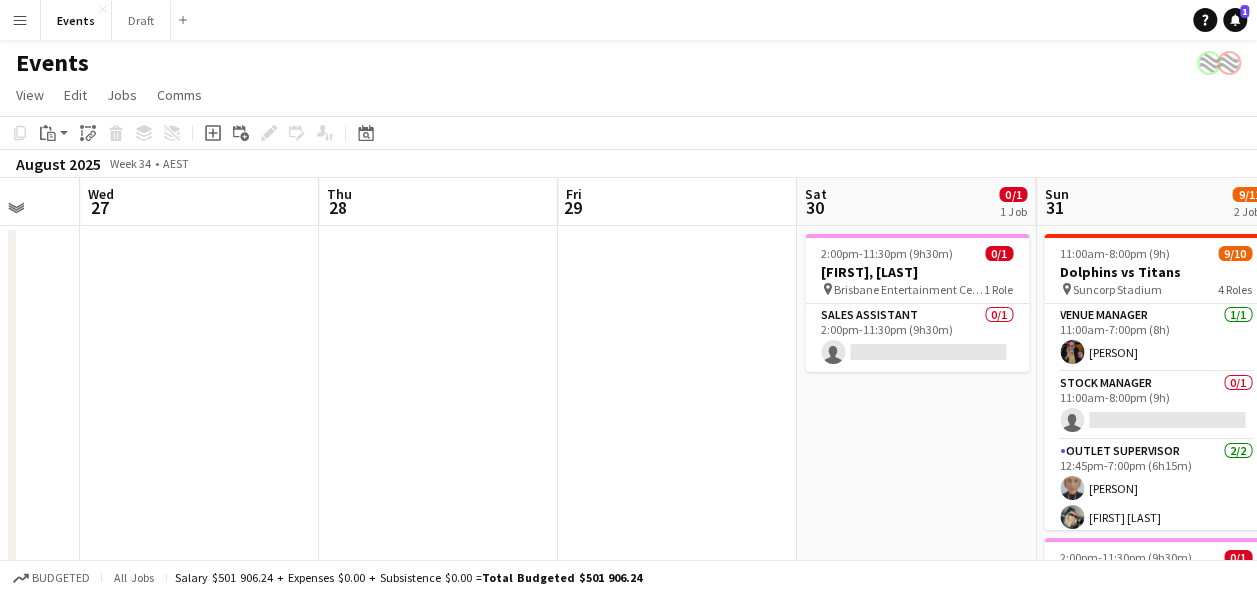 scroll, scrollTop: 0, scrollLeft: 952, axis: horizontal 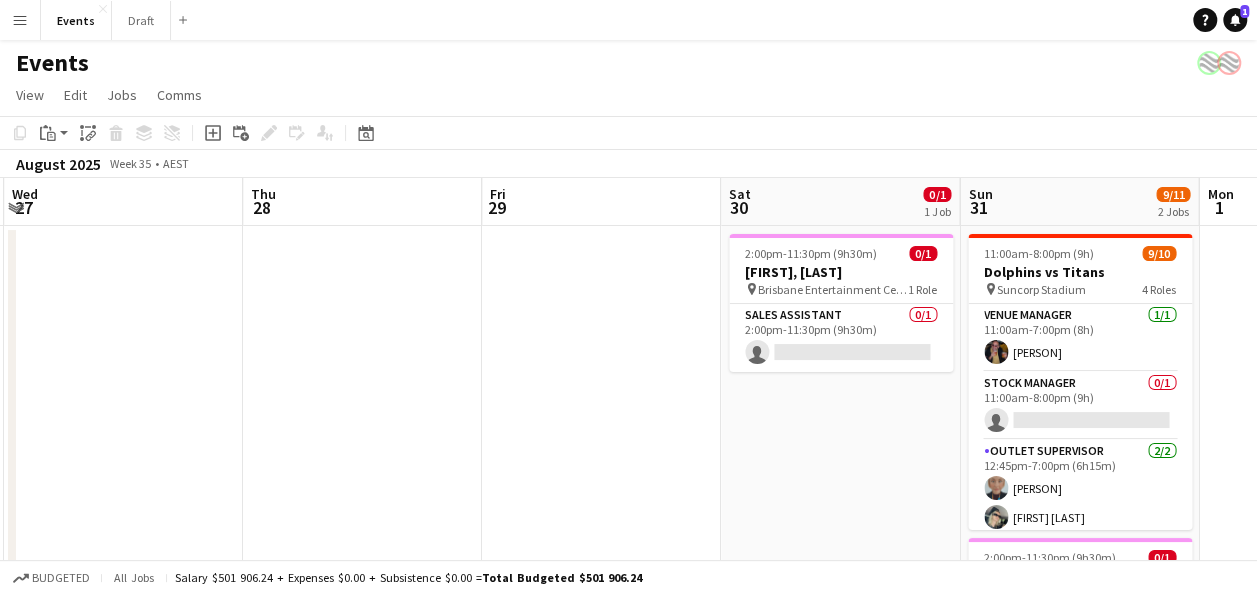 drag, startPoint x: 1149, startPoint y: 408, endPoint x: 608, endPoint y: 424, distance: 541.2366 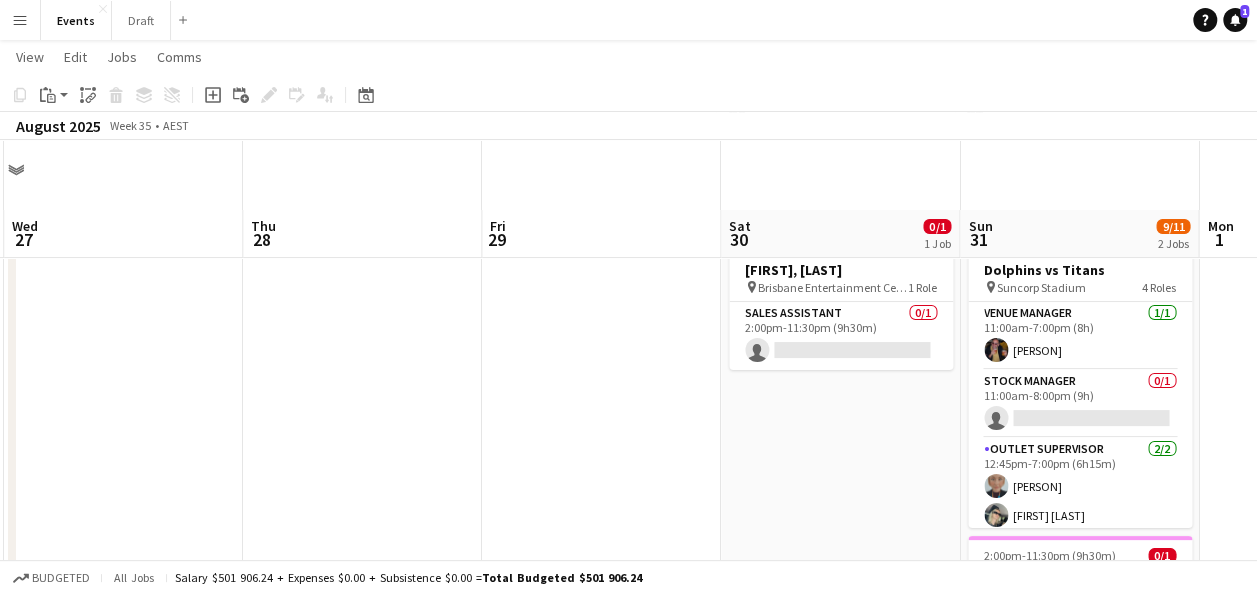 scroll, scrollTop: 100, scrollLeft: 0, axis: vertical 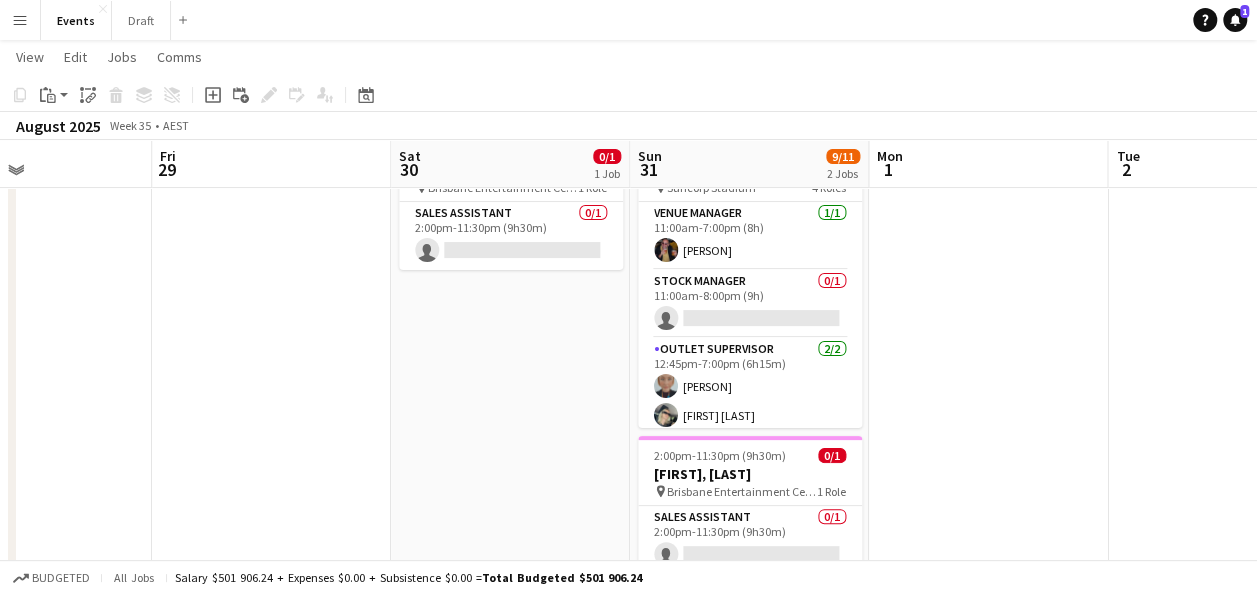 drag, startPoint x: 803, startPoint y: 404, endPoint x: 494, endPoint y: 430, distance: 310.09192 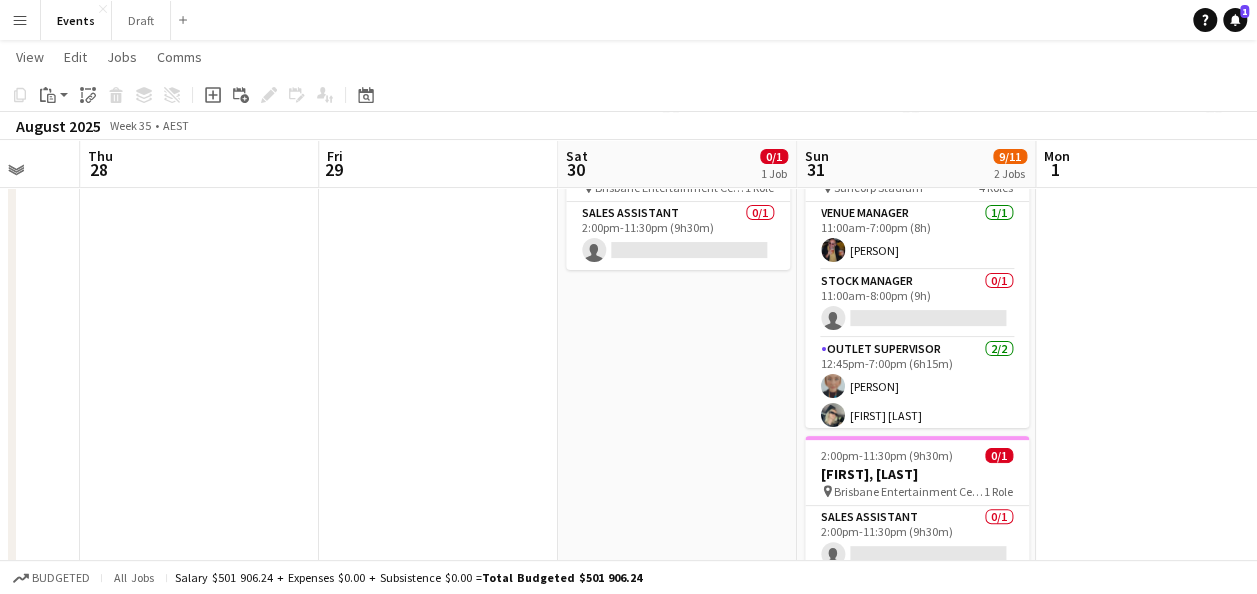 scroll, scrollTop: 0, scrollLeft: 634, axis: horizontal 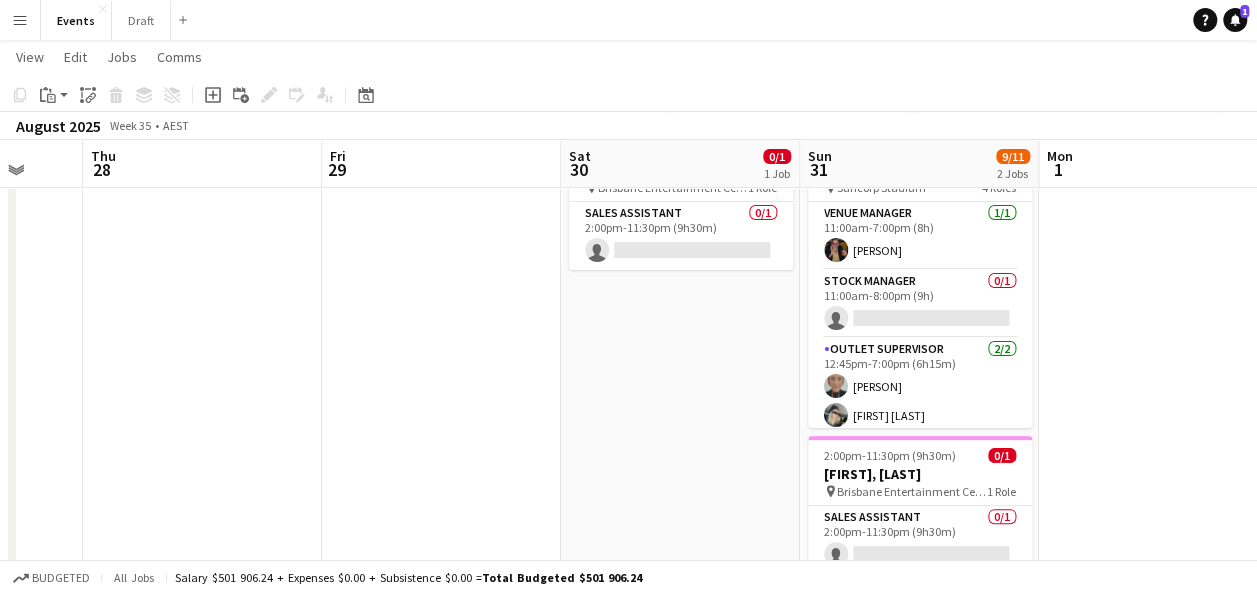 drag, startPoint x: 1076, startPoint y: 342, endPoint x: 1248, endPoint y: 370, distance: 174.26416 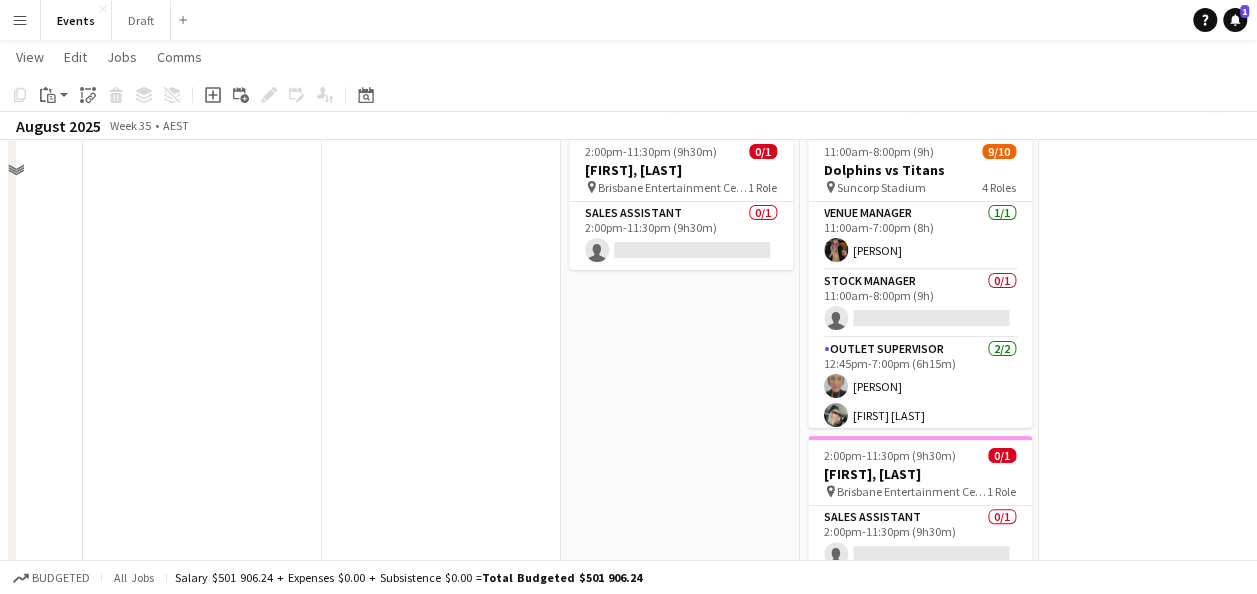 scroll, scrollTop: 0, scrollLeft: 0, axis: both 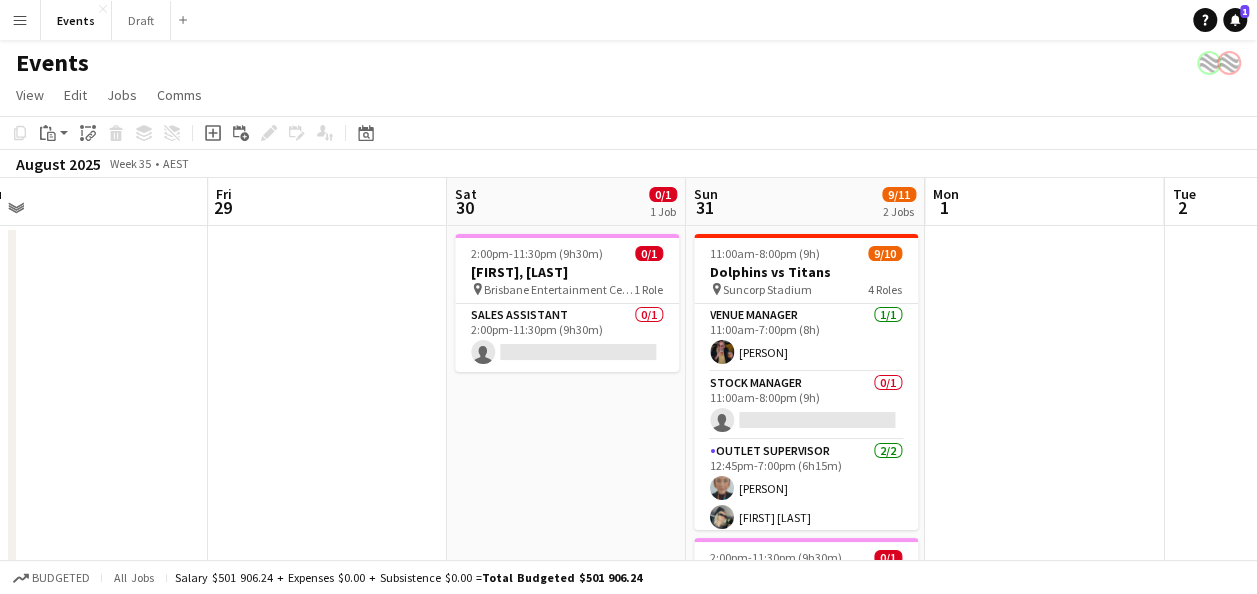 drag, startPoint x: 656, startPoint y: 426, endPoint x: 543, endPoint y: 430, distance: 113.07078 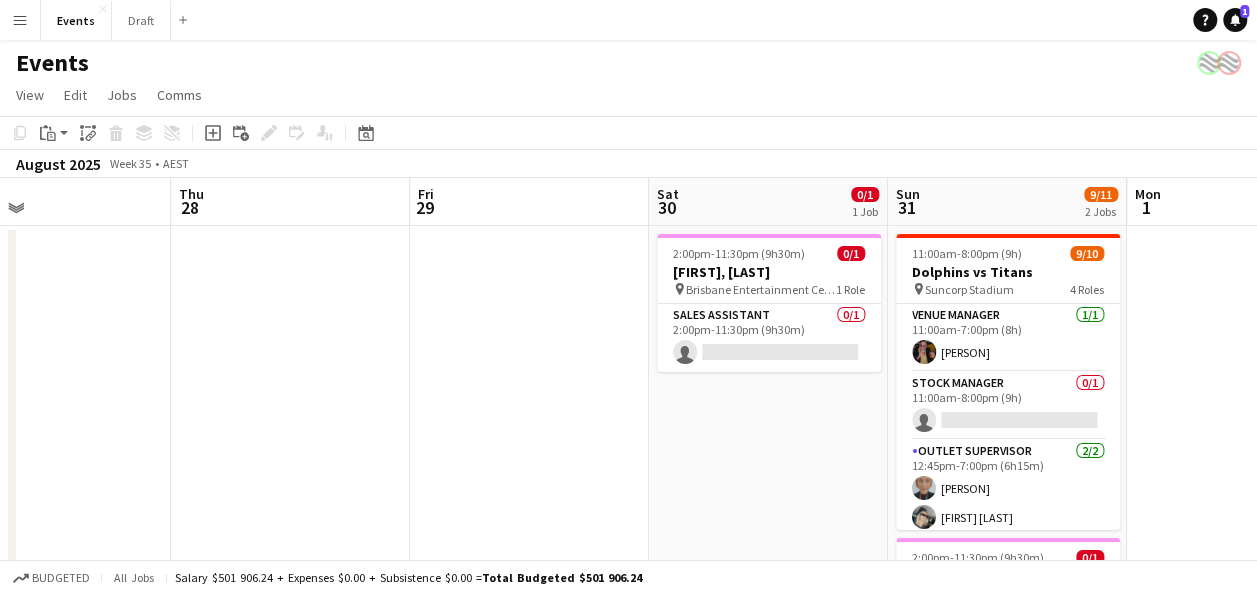 scroll, scrollTop: 0, scrollLeft: 501, axis: horizontal 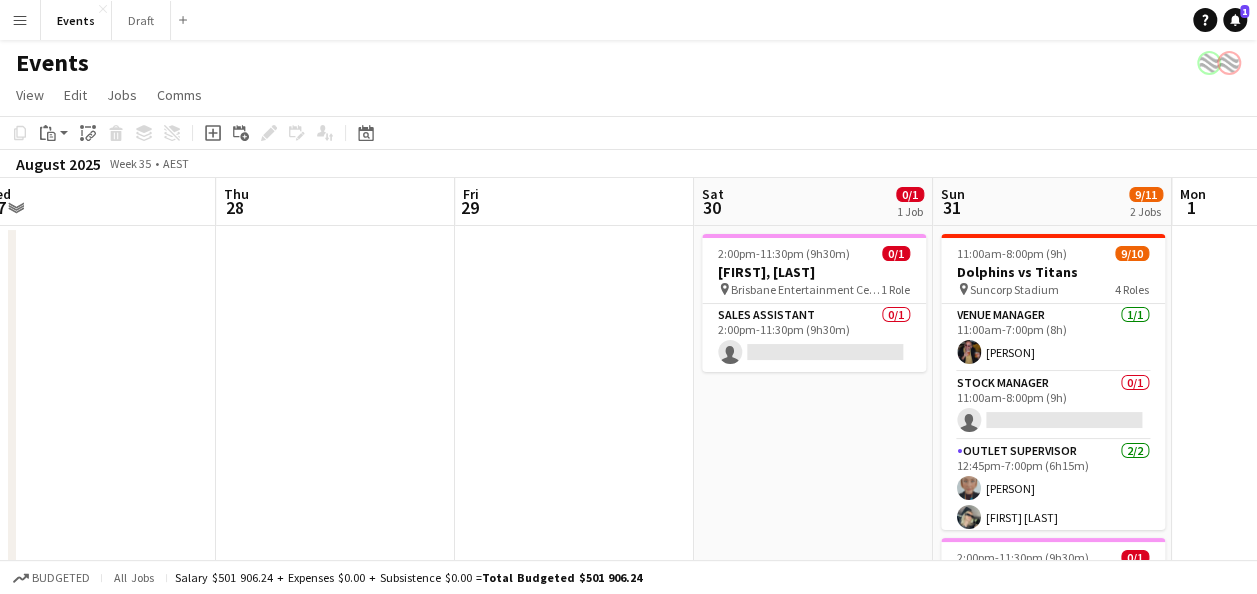 drag, startPoint x: 351, startPoint y: 458, endPoint x: 818, endPoint y: 434, distance: 467.6163 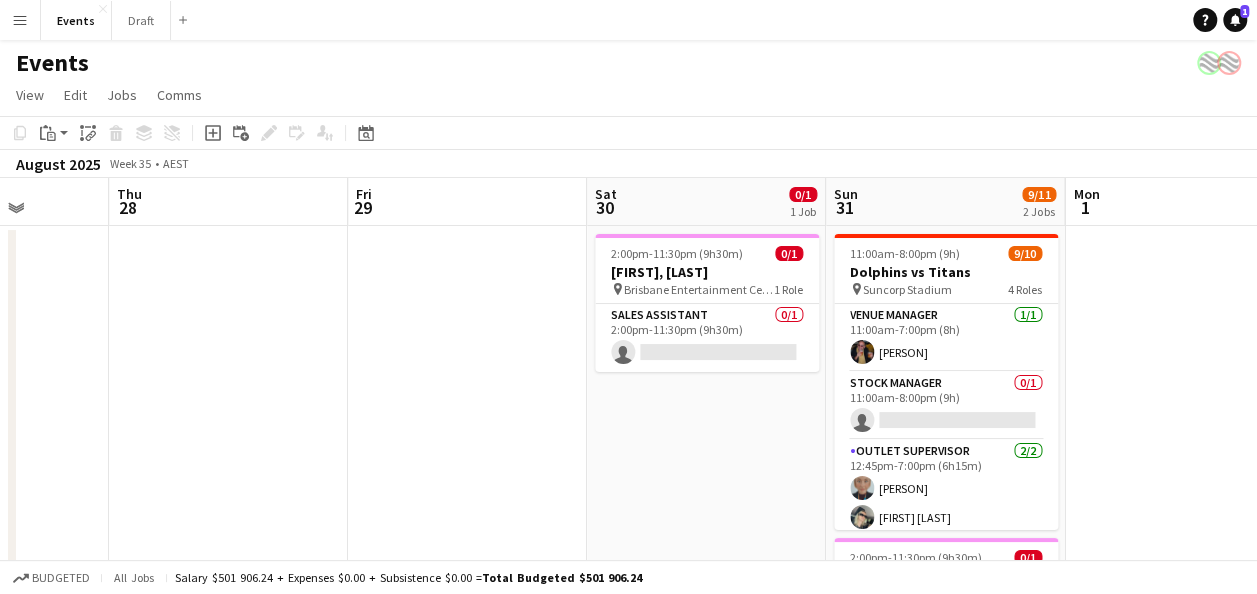 scroll, scrollTop: 0, scrollLeft: 947, axis: horizontal 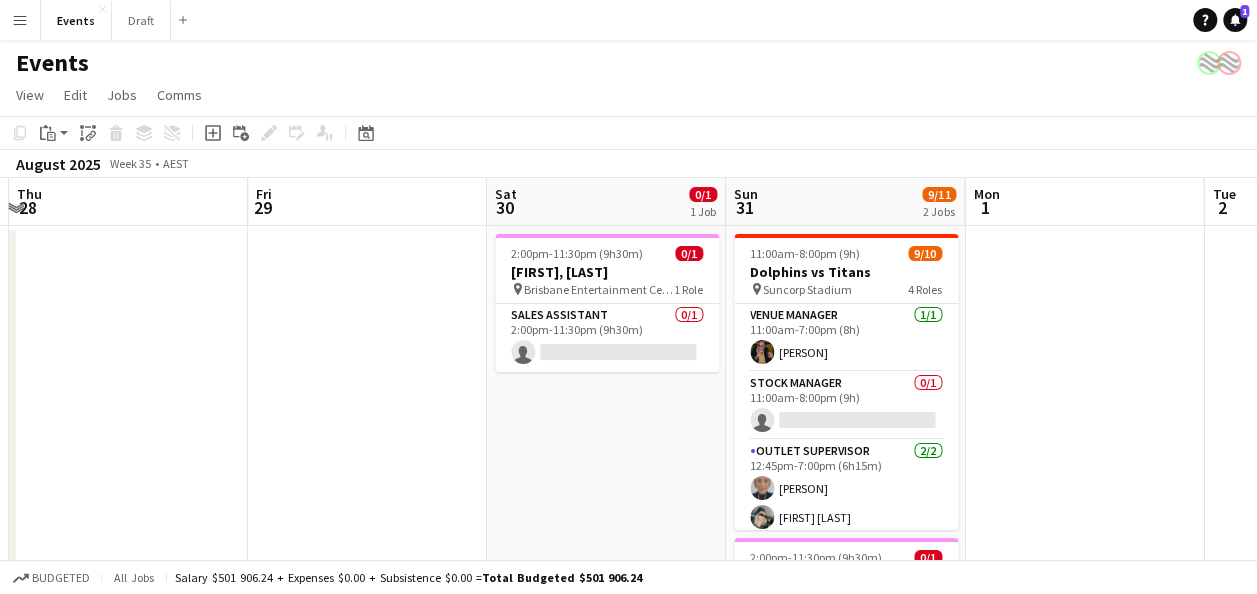 click on "Sun   24   Mon   25   Tue   26   Wed   27   Thu   28   Fri   29   Sat   30   0/1   1 Job   Sun   31   9/11   2 Jobs   Mon   1   Tue   2   Wed   3      2:00pm-11:30pm (9h30m)    0/1   Tyler, The Creator
pin
Brisbane Entertainment Centre   1 Role   Sales Assistant   0/1   2:00pm-11:30pm (9h30m)
single-neutral-actions
11:00am-8:00pm (9h)    9/10   Dolphins vs Titans
pin
Suncorp Stadium   4 Roles   Venue Manager   1/1   11:00am-7:00pm (8h)
Norman James  Stock Manager   0/1   11:00am-8:00pm (9h)
single-neutral-actions
Outlet Supervisor   2/2   12:45pm-7:00pm (6h15m)
Sally Starmer Natasha Patricks  Sales Assistant   6/6   1:45pm-7:00pm (5h15m)
Tayla Cowan Samuel RIGBY Champ DANTZLER Fiona DODD Samantha Iwanuscha Leearna Patricks     2:00pm-11:30pm (9h30m)    0/1   Tyler, The Creator
pin
Brisbane Entertainment Centre" at bounding box center [628, 775] 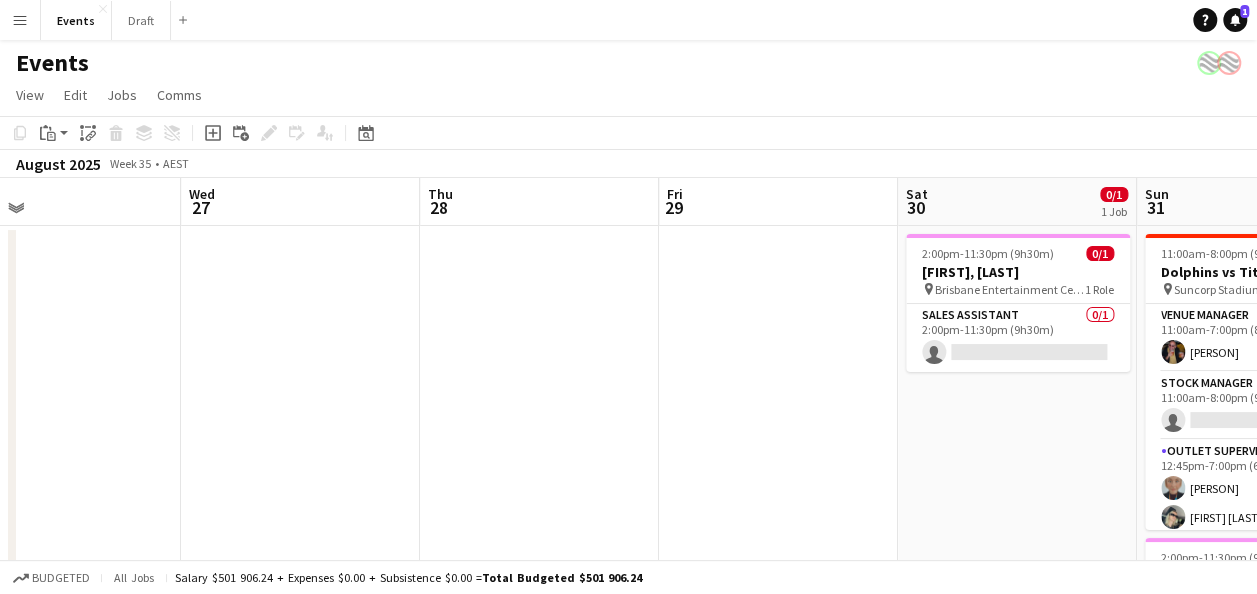click on "Sun   24   Mon   25   Tue   26   Wed   27   Thu   28   Fri   29   Sat   30   0/1   1 Job   Sun   31   9/11   2 Jobs   Mon   1   Tue   2   Wed   3      2:00pm-11:30pm (9h30m)    0/1   Tyler, The Creator
pin
Brisbane Entertainment Centre   1 Role   Sales Assistant   0/1   2:00pm-11:30pm (9h30m)
single-neutral-actions
11:00am-8:00pm (9h)    9/10   Dolphins vs Titans
pin
Suncorp Stadium   4 Roles   Venue Manager   1/1   11:00am-7:00pm (8h)
Norman James  Stock Manager   0/1   11:00am-8:00pm (9h)
single-neutral-actions
Outlet Supervisor   2/2   12:45pm-7:00pm (6h15m)
Sally Starmer Natasha Patricks  Sales Assistant   6/6   1:45pm-7:00pm (5h15m)
Tayla Cowan Samuel RIGBY Champ DANTZLER Fiona DODD Samantha Iwanuscha Leearna Patricks     2:00pm-11:30pm (9h30m)    0/1   Tyler, The Creator
pin
Brisbane Entertainment Centre" at bounding box center [628, 775] 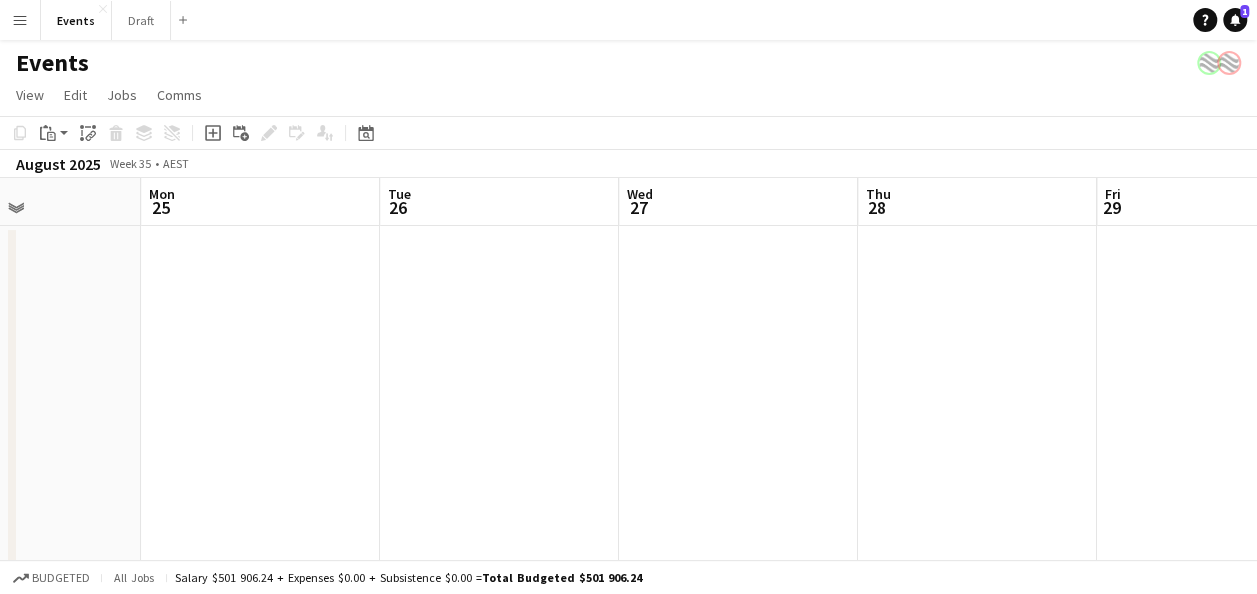 click on "Fri   22   Sat   23   7/12   2 Jobs   Sun   24   Mon   25   Tue   26   Wed   27   Thu   28   Fri   29   Sat   30   0/1   1 Job   Sun   31   9/11   2 Jobs   Mon   1      10:00am-12:00am (14h) (Sun)   0/1   [PERSON]
pin
River Stage   1 Role   Venue Manager   0/1   10:00am-12:00am (14h)
single-neutral-actions
12:00pm-11:00pm (11h)    7/11   Gold Coast Titans
pin
CBUS Robina   4 Roles   Stock Manager   1/1   12:00pm-9:30pm (9h30m)
[PERSON]  Venue Manager   1/1   12:00pm-11:00pm (11h)
[PERSON]  Outlet Supervisor   1A   1/2   1:00pm-9:00pm (8h)
[PERSON]
single-neutral-actions
Sales Assistant   4A   4/7   2:00pm-8:30pm (6h30m)
[PERSON] [PERSON] [PERSON] [PERSON]
single-neutral-actions" at bounding box center [628, 775] 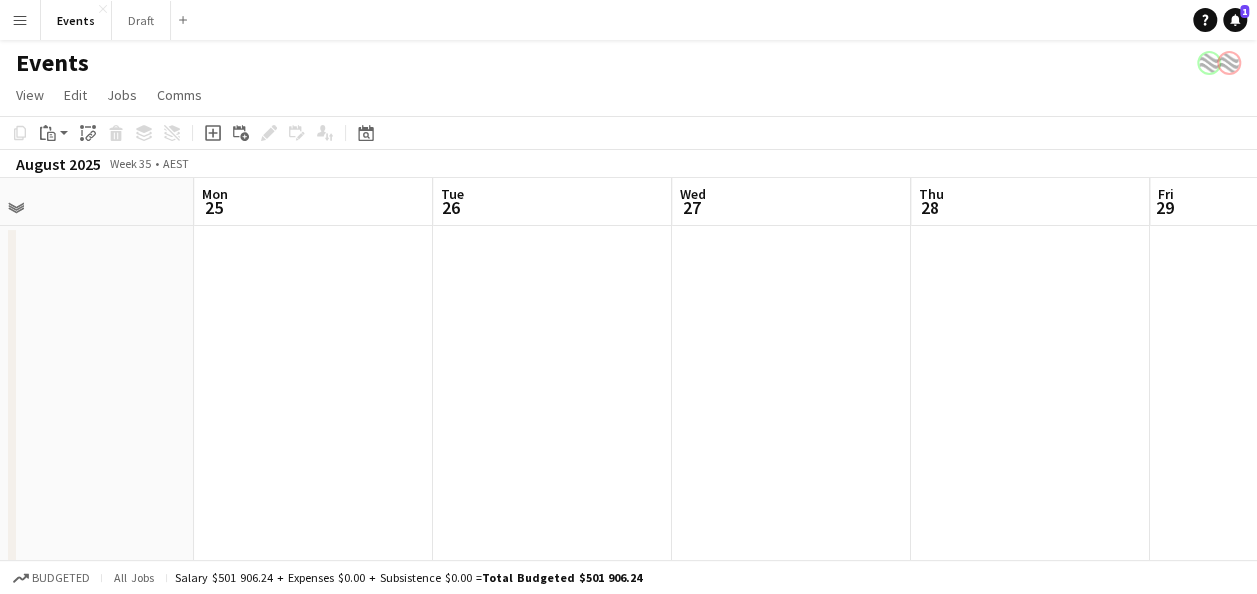 click on "Fri   22   Sat   23   7/12   2 Jobs   Sun   24   Mon   25   Tue   26   Wed   27   Thu   28   Fri   29   Sat   30   0/1   1 Job   Sun   31   9/11   2 Jobs   Mon   1      10:00am-12:00am (14h) (Sun)   0/1   [PERSON]
pin
River Stage   1 Role   Venue Manager   0/1   10:00am-12:00am (14h)
single-neutral-actions
12:00pm-11:00pm (11h)    7/11   Gold Coast Titans
pin
CBUS Robina   4 Roles   Stock Manager   1/1   12:00pm-9:30pm (9h30m)
[PERSON]  Venue Manager   1/1   12:00pm-11:00pm (11h)
[PERSON]  Outlet Supervisor   1A   1/2   1:00pm-9:00pm (8h)
[PERSON]
single-neutral-actions
Sales Assistant   4A   4/7   2:00pm-8:30pm (6h30m)
[PERSON] [PERSON] [PERSON] [PERSON]
single-neutral-actions" at bounding box center (628, 775) 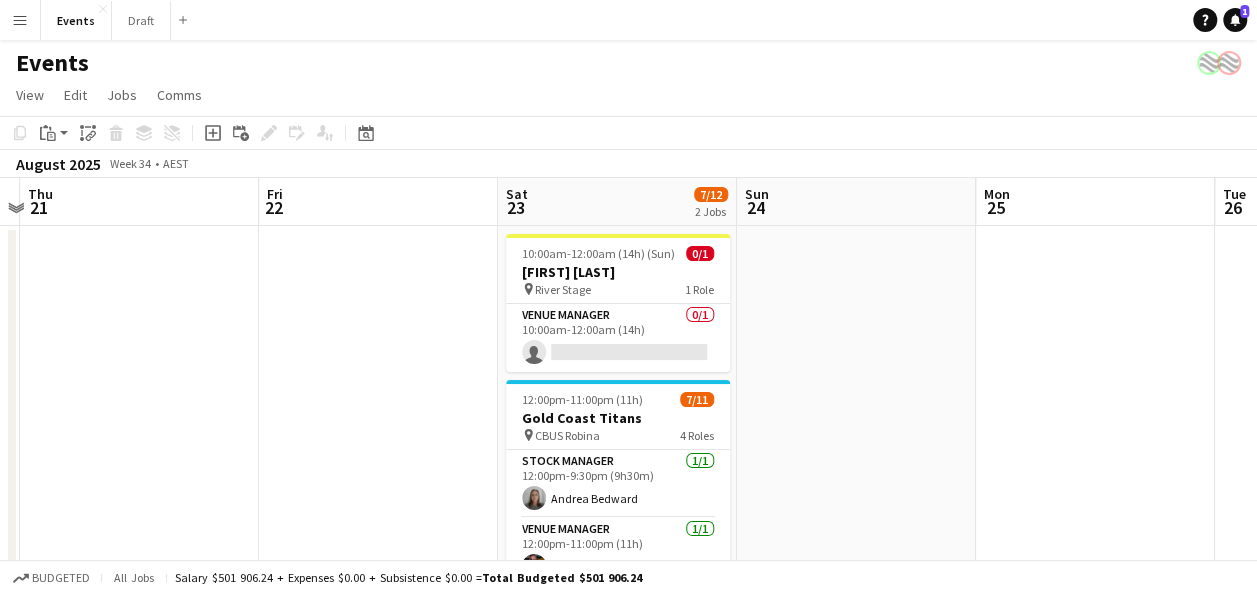 click on "Alex Warren
pin
River Stage   1 Role   Venue Manager   0/1   10:00am-12:00am (14h)
single-neutral-actions
12:00pm-11:00pm (11h)    7/11   Gold Coast Titans
pin
CBUS Robina   4 Roles   Stock Manager   1/1   12:00pm-9:30pm (9h30m)
Andrea Bedward  Venue Manager   1/1   12:00pm-11:00pm (11h)
Norman James  Outlet Supervisor   1A   1/2   1:00pm-9:00pm (8h)
Rebecca Morris
single-neutral-actions
Sales Assistant   4A   4/7   2:00pm-8:30pm (6h30m)
Karen Bartley Beal Samantha Iwanuscha Melissa Kellett Abby SCHUMACHER
single-neutral-actions
single-neutral-actions" at bounding box center [628, 775] 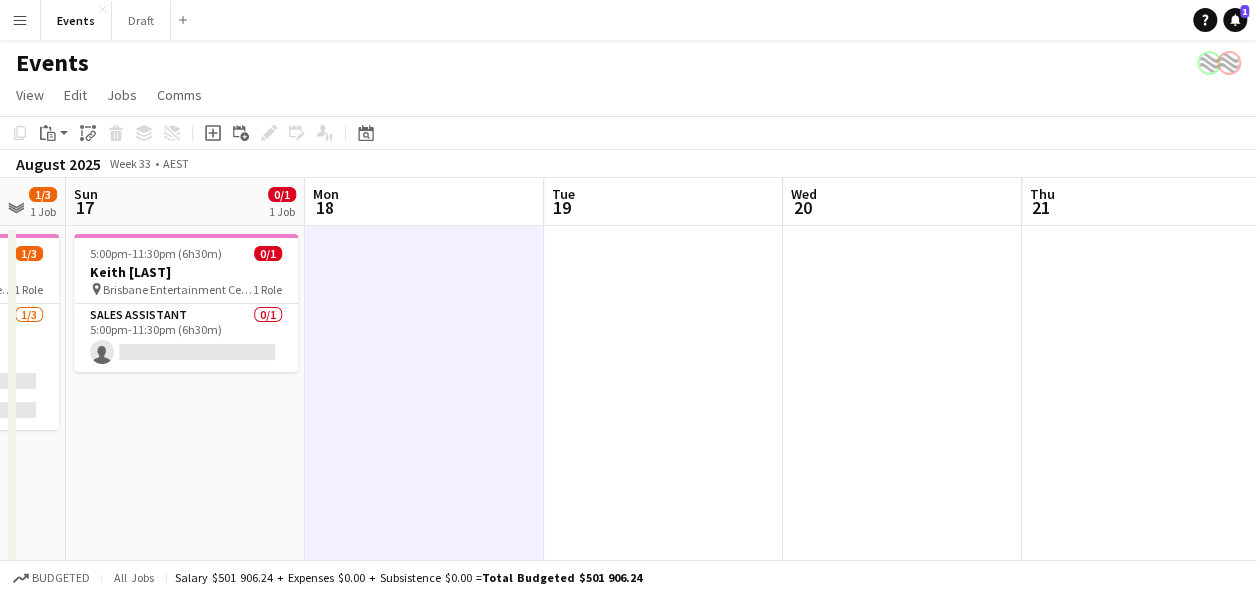 click on "Keith Urban
pin
[LOCATION]   1 Role   Sales Assistant   0/1   5:00pm-11:30pm (6h30m)
single-neutral-actions
5:00pm-11:30pm (6h30m)    1/3   Keith Urban
pin
[LOCATION]   1 Role   Sales Assistant   1/3   5:00pm-11:30pm (6h30m)
Natasha Patricks
single-neutral-actions
single-neutral-actions
5:00pm-11:30pm (6h30m)    0/1   Keith Urban
pin
[LOCATION]   1 Role   Sales Assistant   0/1   5:00pm-11:30pm (6h30m)
single-neutral-actions
10:00am-12:00am (14h) (Sun)   0/1   Alex Warren" at bounding box center (628, 775) 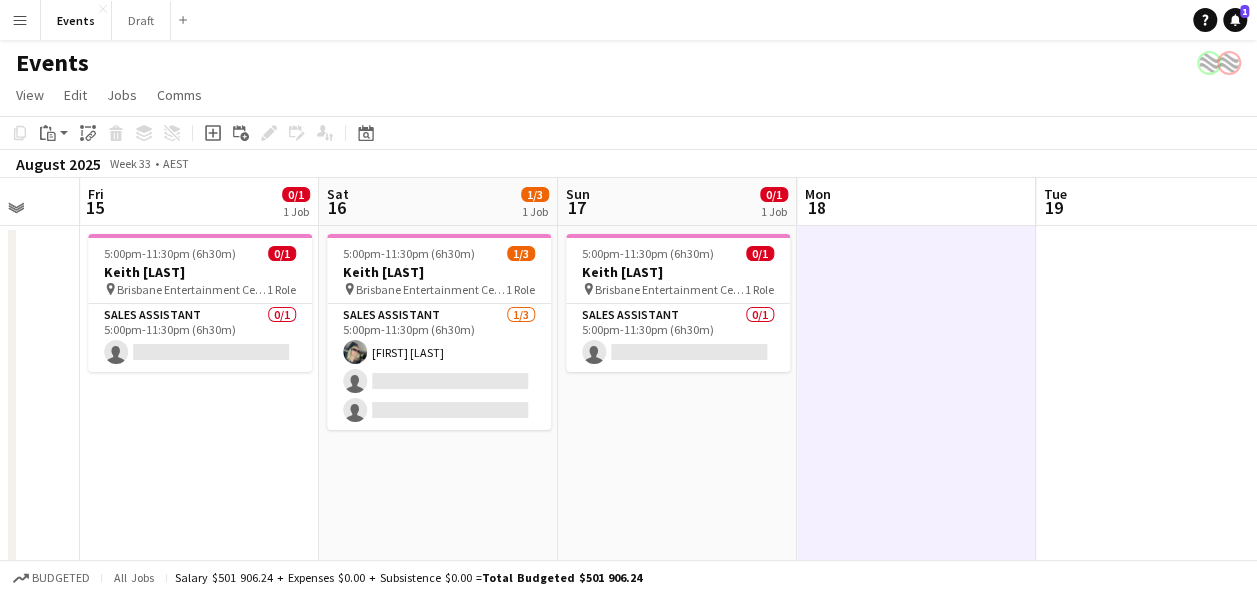 scroll, scrollTop: 0, scrollLeft: 636, axis: horizontal 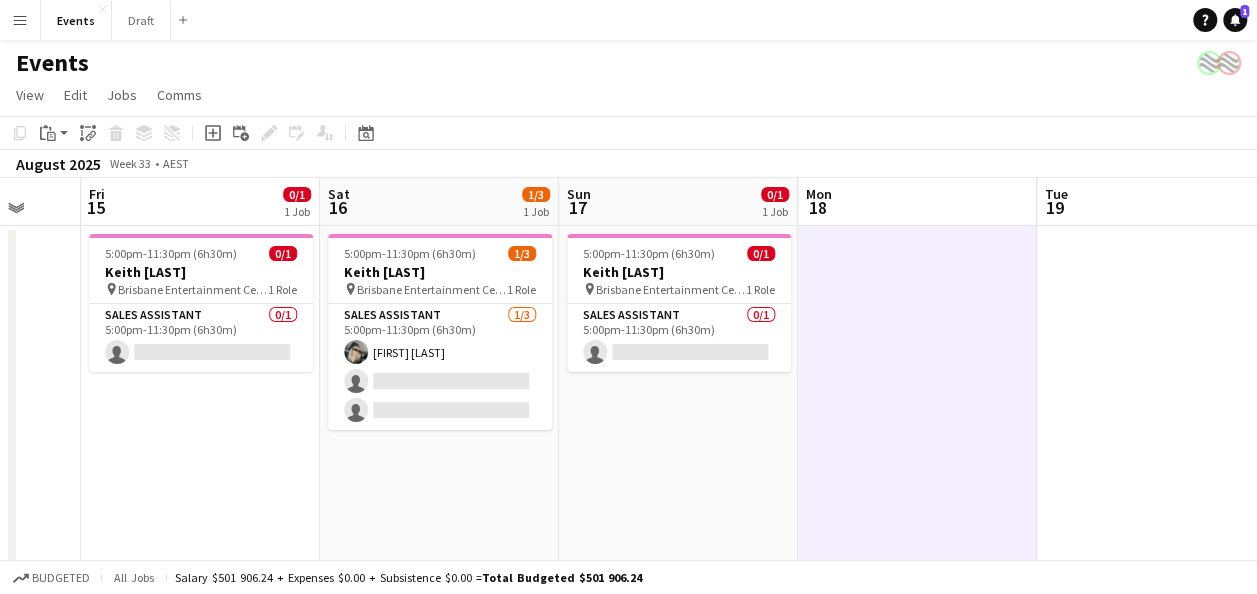 click on "Tue   12   Wed   13   Thu   14   Fri   15   0/1   1 Job   Sat   16   1/3   1 Job   Sun   17   0/1   1 Job   Mon   18   Tue   19   Wed   20   Thu   21   Fri   22      5:00pm-11:30pm (6h30m)    0/1   Keith Urban
pin
Brisbane Entertainment Centre   1 Role   Sales Assistant   0/1   5:00pm-11:30pm (6h30m)
single-neutral-actions
5:00pm-11:30pm (6h30m)    1/3   Keith Urban
pin
Brisbane Entertainment Centre   1 Role   Sales Assistant   1/3   5:00pm-11:30pm (6h30m)
Natasha [LAST]
single-neutral-actions
single-neutral-actions
5:00pm-11:30pm (6h30m)    0/1   Keith Urban
pin
Brisbane Entertainment Centre   1 Role   Sales Assistant   0/1   5:00pm-11:30pm (6h30m)
single-neutral-actions" at bounding box center (628, 775) 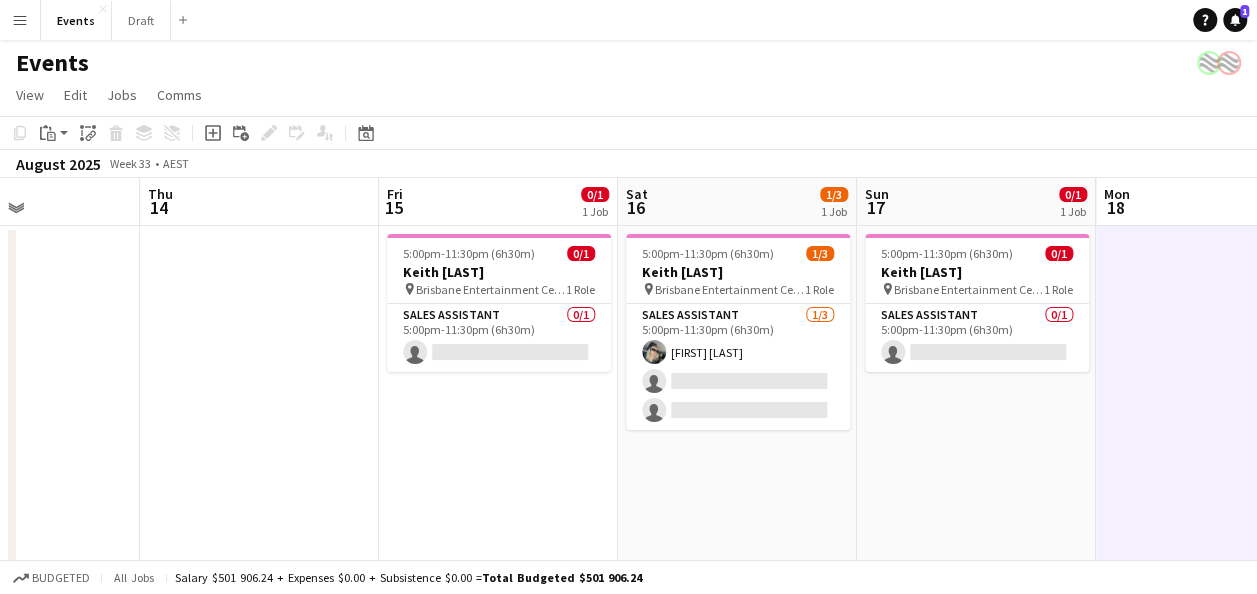 click on "Mon   11   Tue   12   Wed   13   Thu   14   Fri   15   0/1   1 Job   Sat   16   1/3   1 Job   Sun   17   0/1   1 Job   Mon   18   Tue   19   Wed   20   Thu   21      5:00pm-11:30pm (6h30m)    0/1   Keith Urban
pin
Brisbane Entertainment Centre   1 Role   Sales Assistant   0/1   5:00pm-11:30pm (6h30m)
single-neutral-actions
5:00pm-11:30pm (6h30m)    1/3   Keith Urban
pin
Brisbane Entertainment Centre   1 Role   Sales Assistant   1/3   5:00pm-11:30pm (6h30m)
Natasha Patricks
single-neutral-actions
single-neutral-actions
5:00pm-11:30pm (6h30m)    0/1   Keith Urban
pin
Brisbane Entertainment Centre   1 Role   Sales Assistant   0/1   5:00pm-11:30pm (6h30m)
single-neutral-actions" at bounding box center [628, 775] 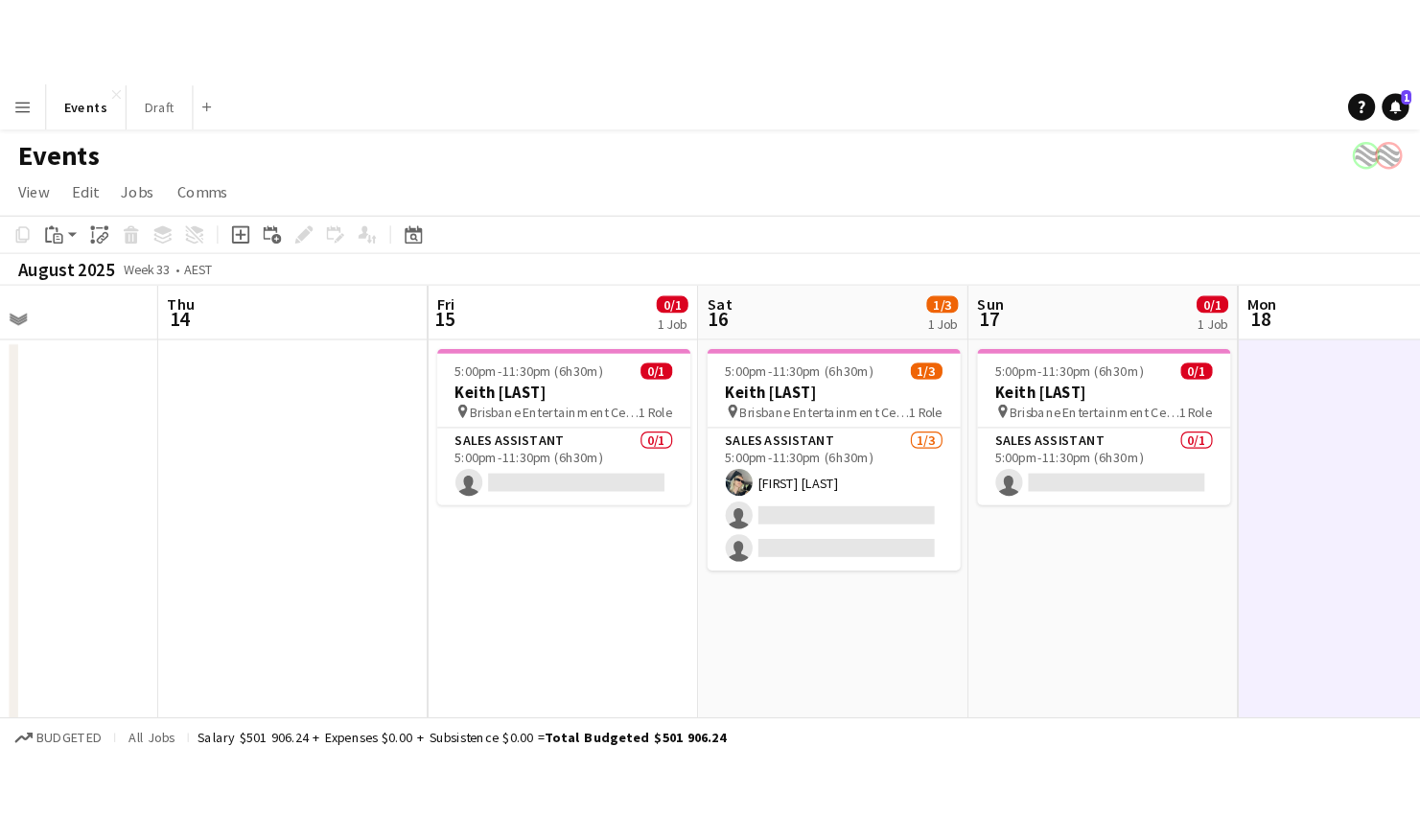 scroll, scrollTop: 0, scrollLeft: 546, axis: horizontal 